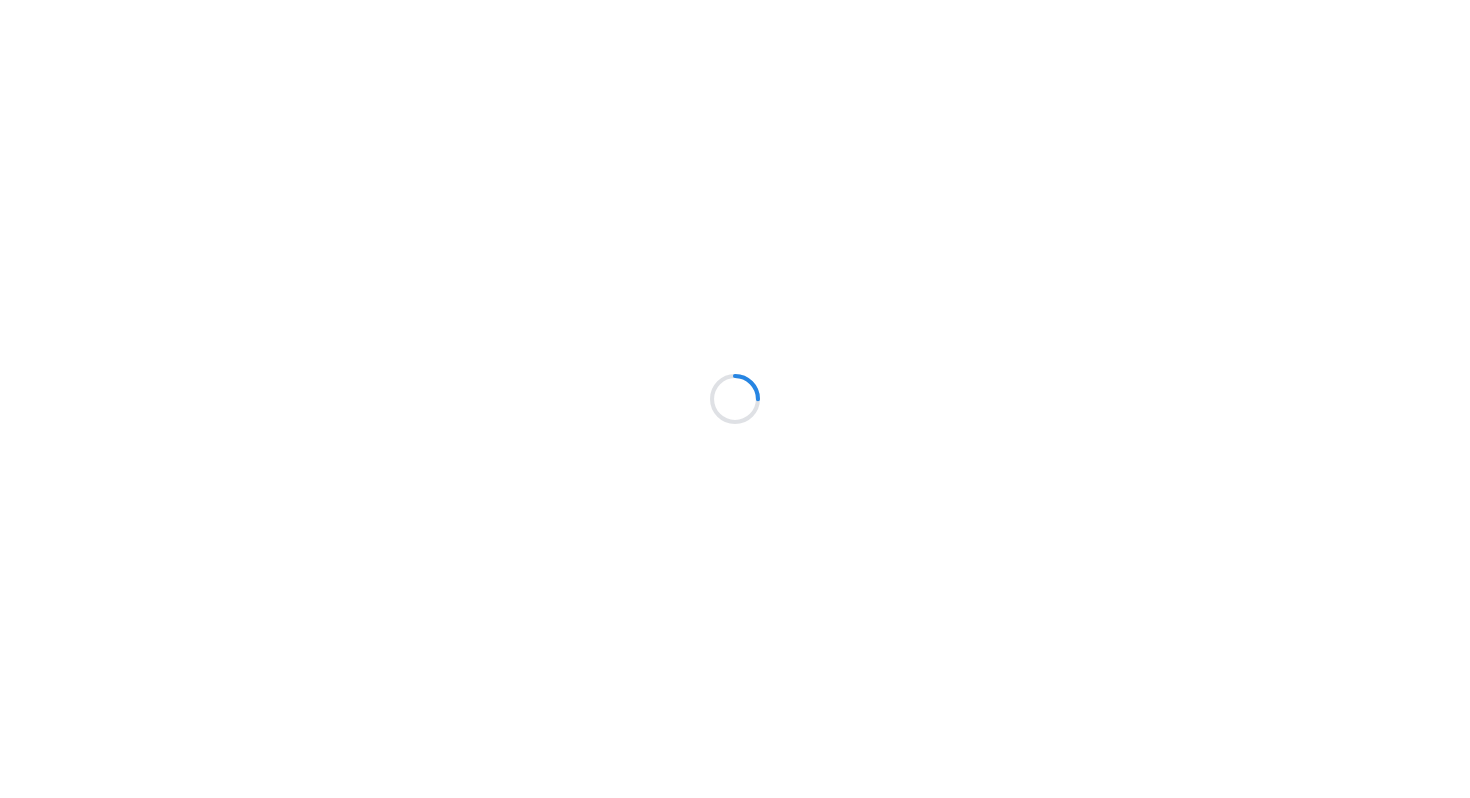scroll, scrollTop: 0, scrollLeft: 0, axis: both 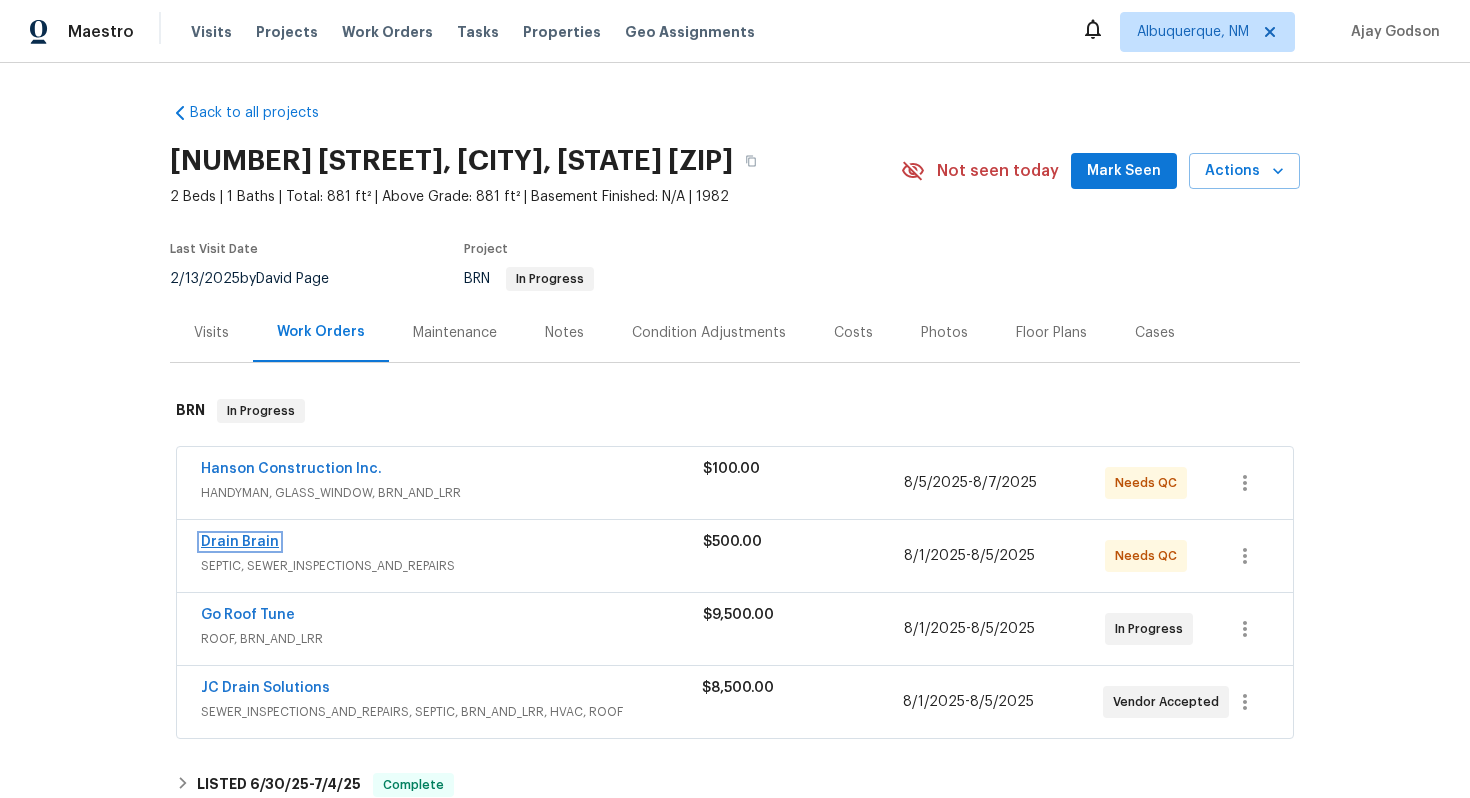 click on "Drain Brain" at bounding box center (240, 542) 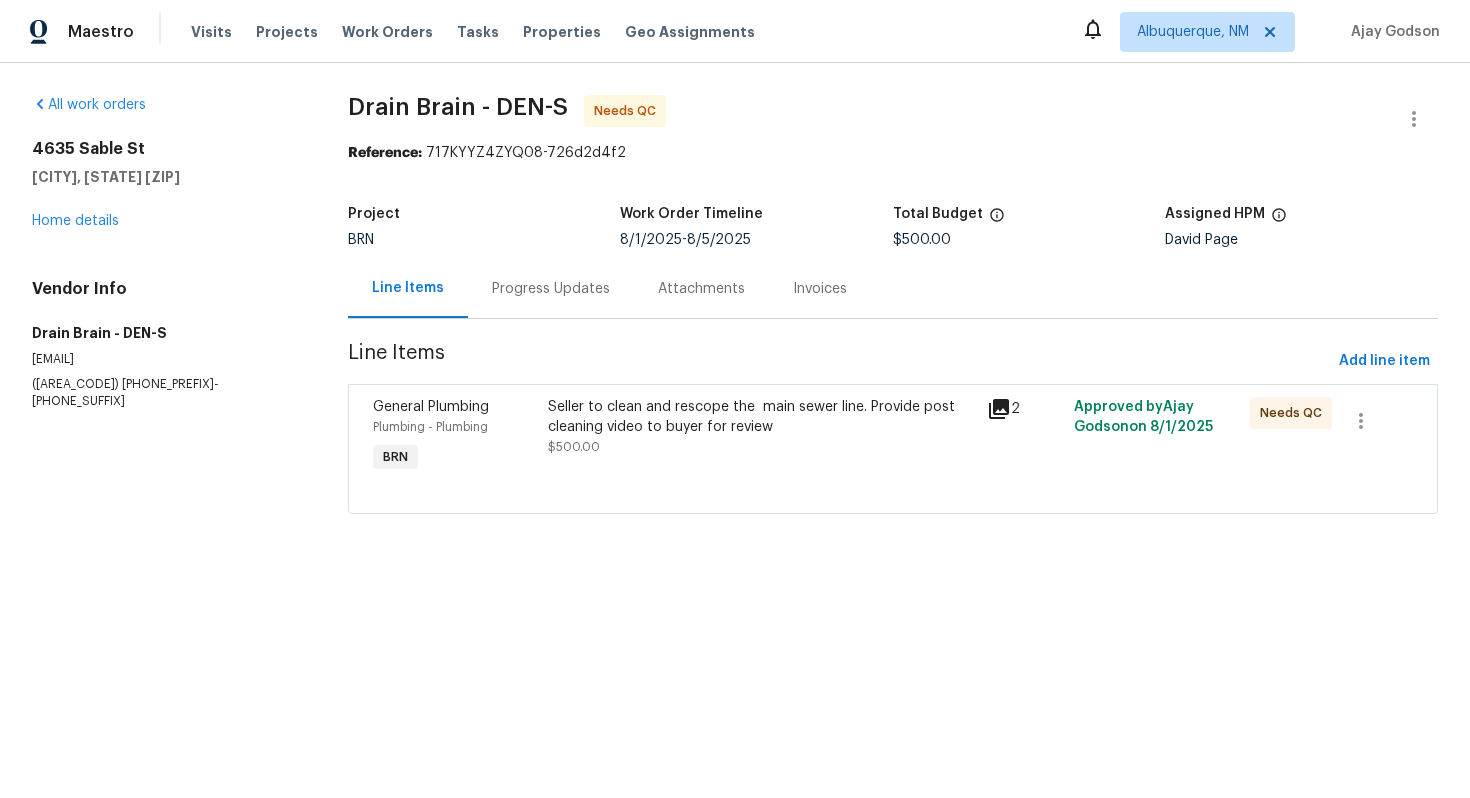 click on "Progress Updates" at bounding box center (551, 289) 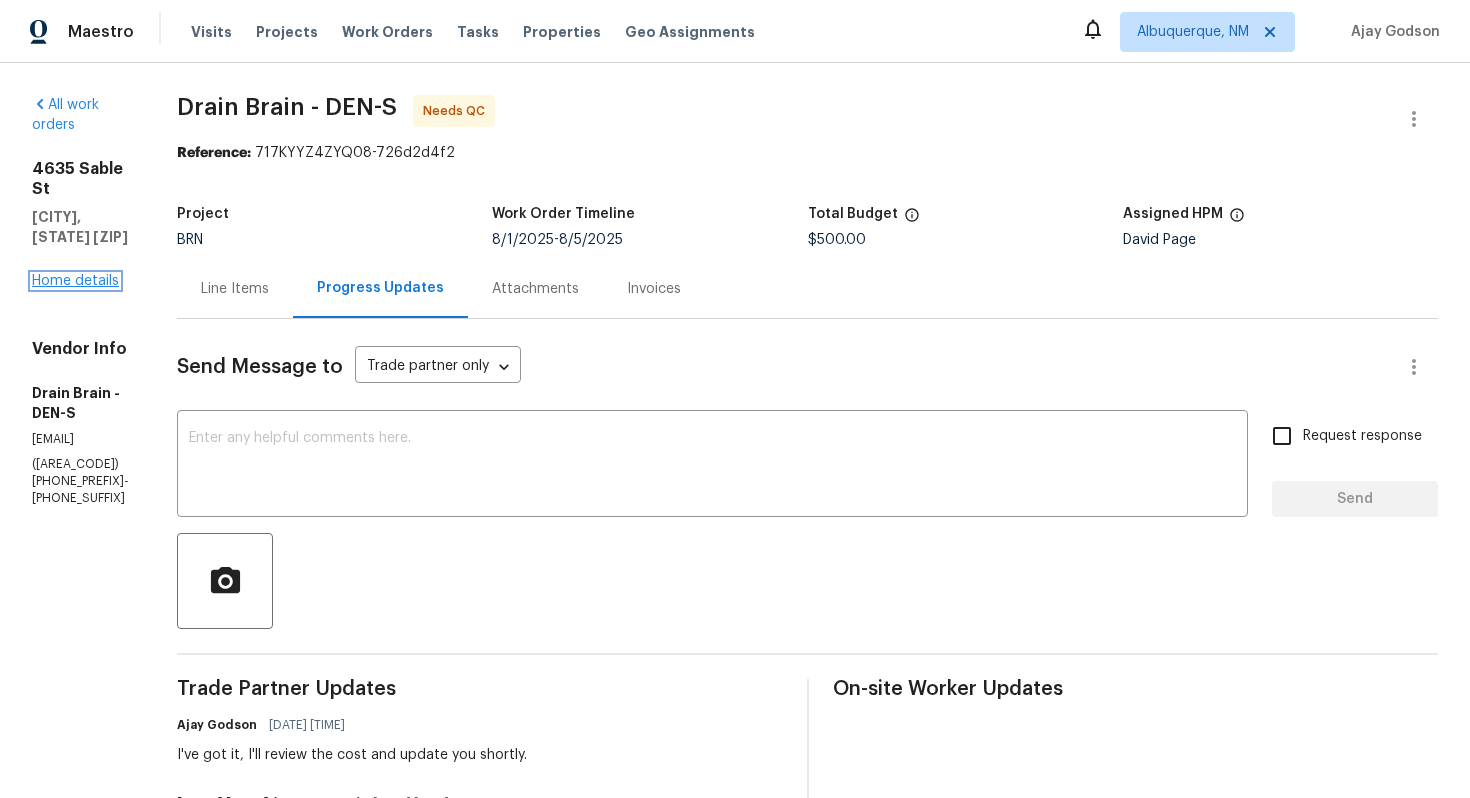 click on "Home details" at bounding box center [75, 281] 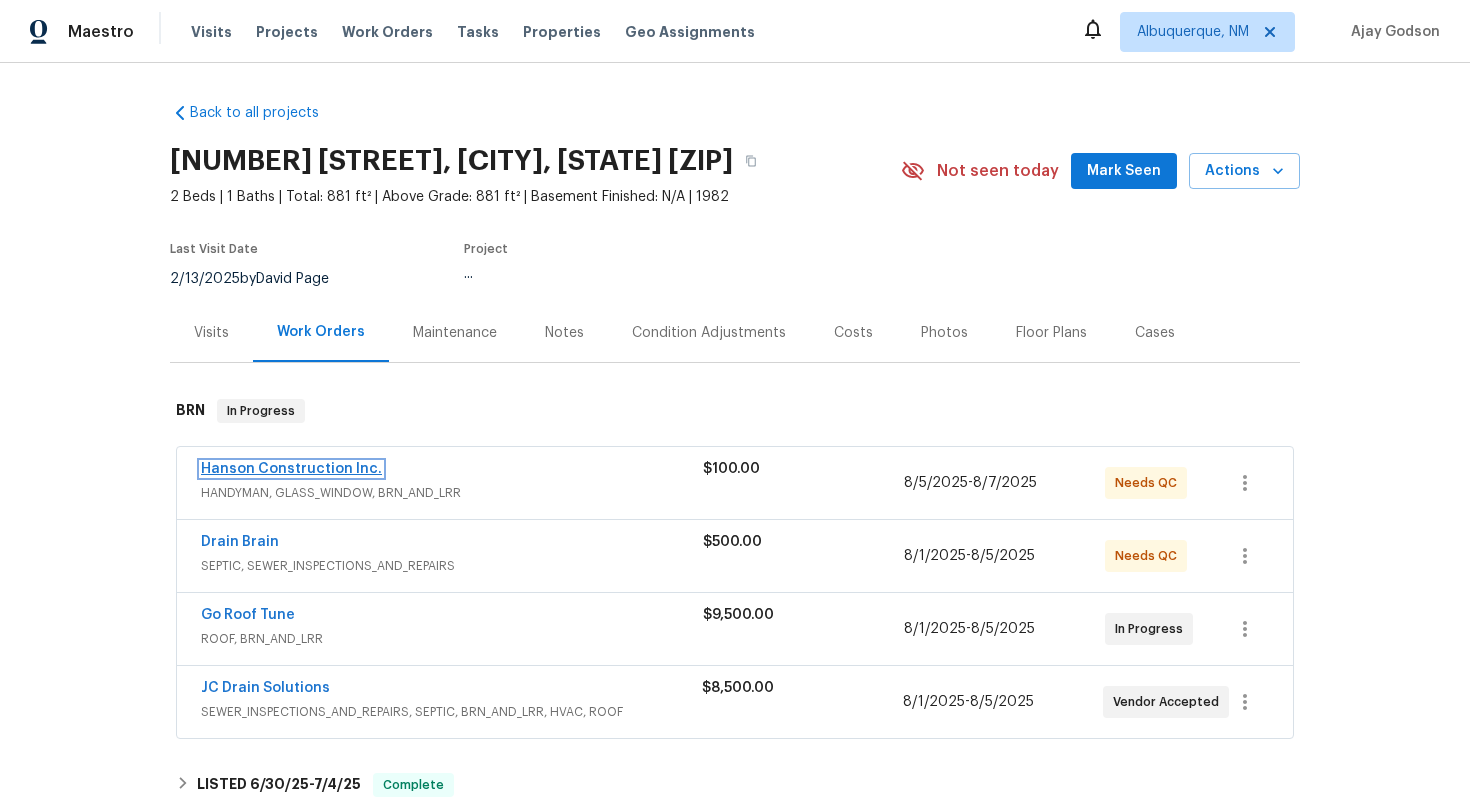 click on "Hanson Construction Inc." at bounding box center [291, 469] 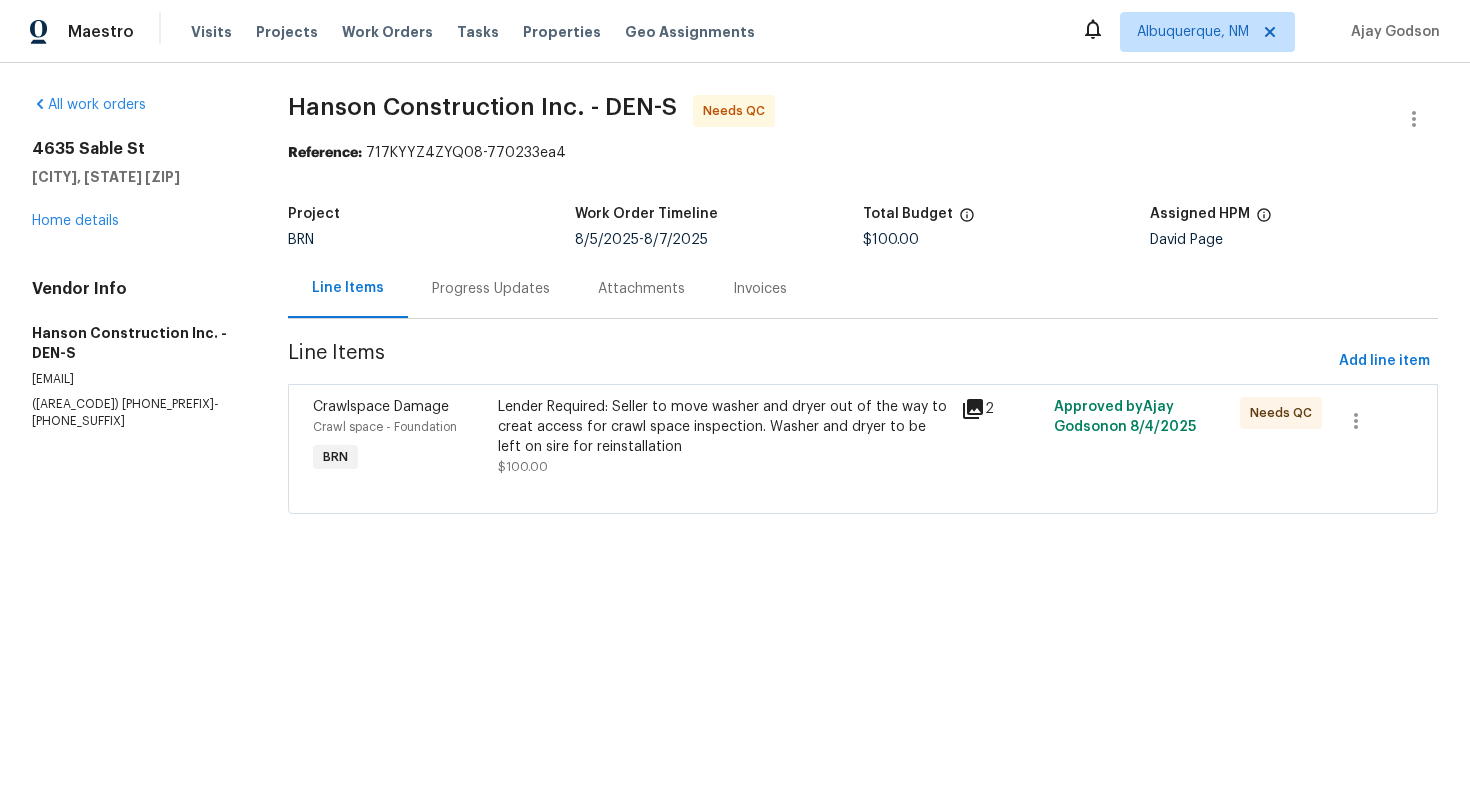 click on "Progress Updates" at bounding box center [491, 288] 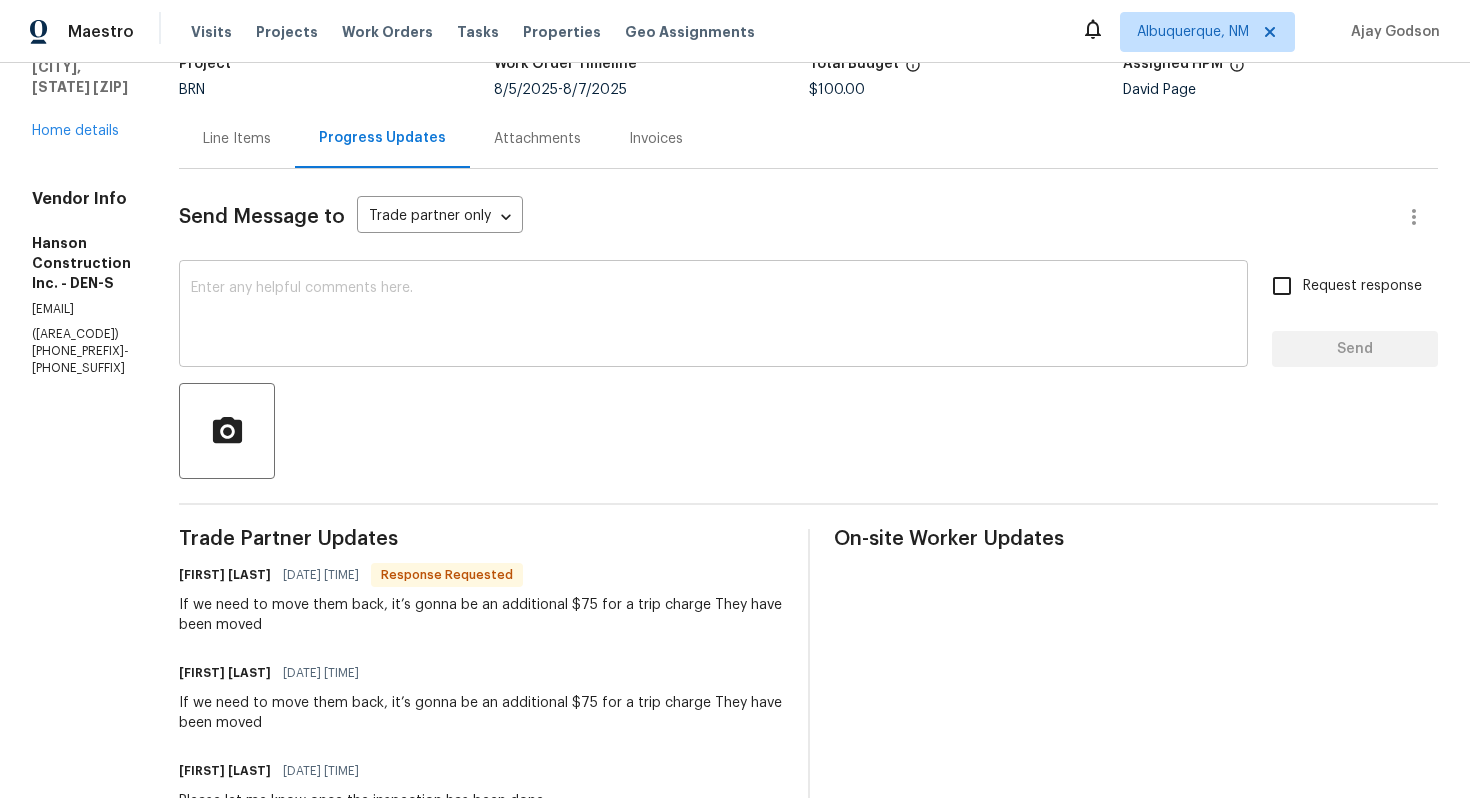 scroll, scrollTop: 0, scrollLeft: 0, axis: both 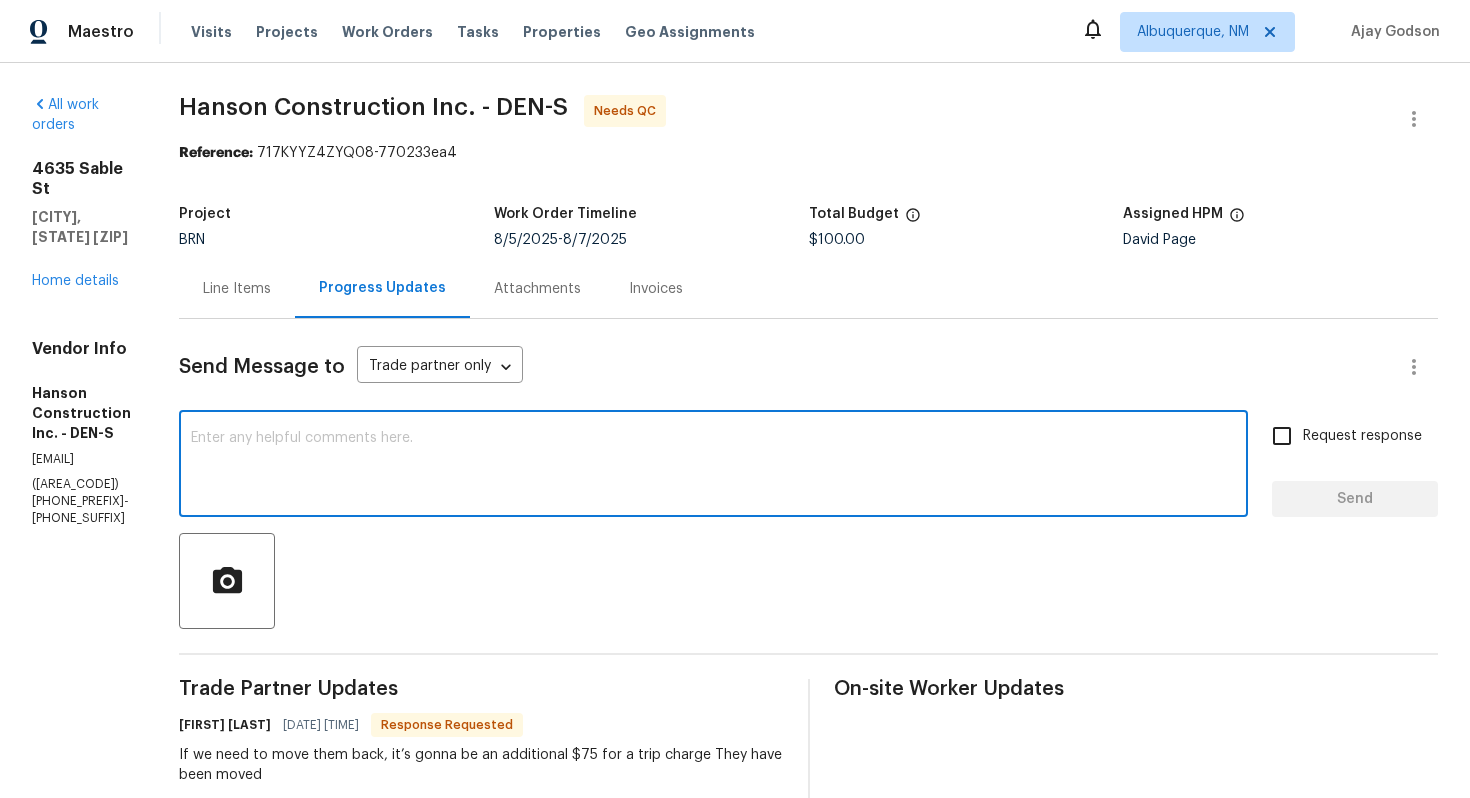 click at bounding box center (713, 466) 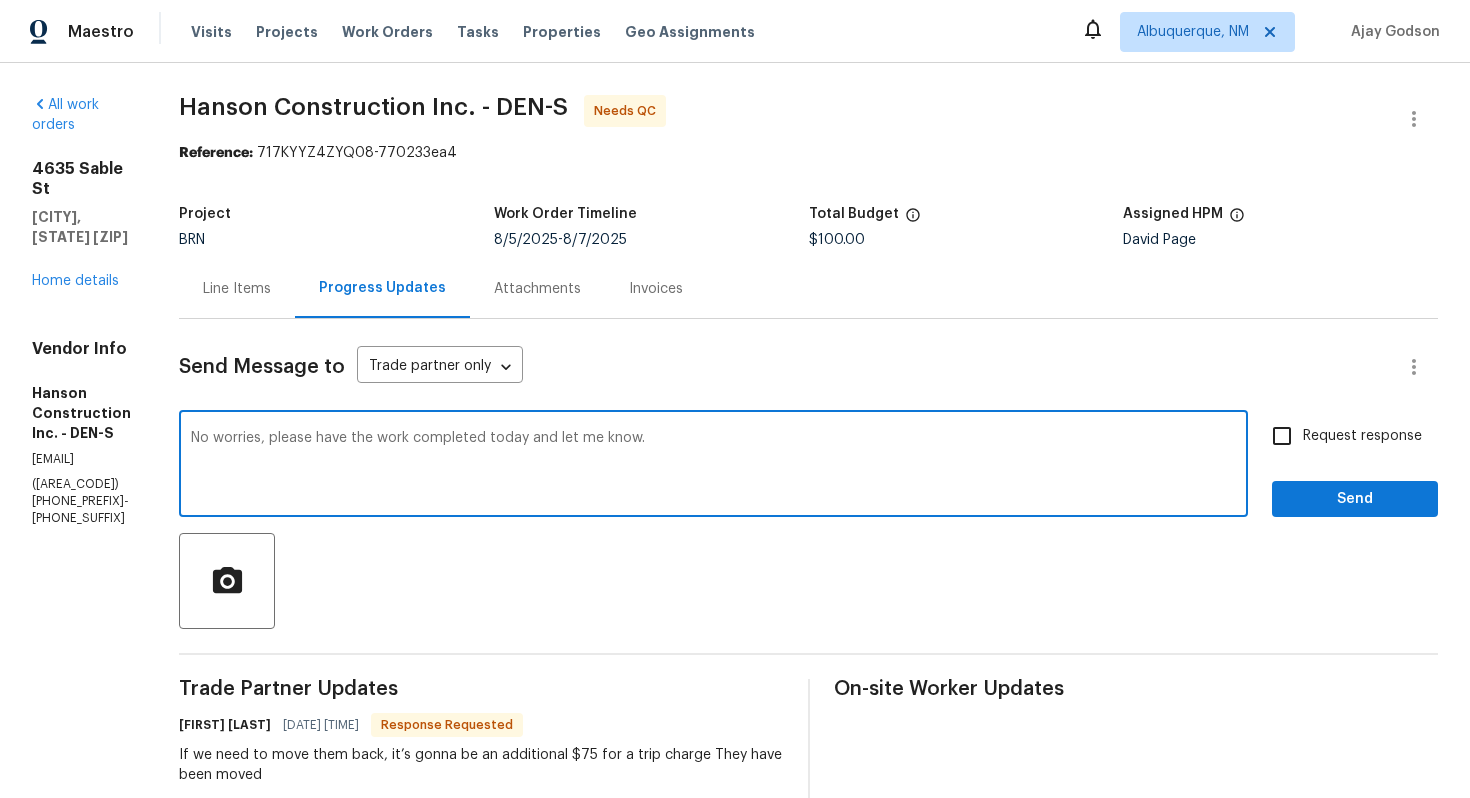 type on "No worries, please have the work completed today and let me know." 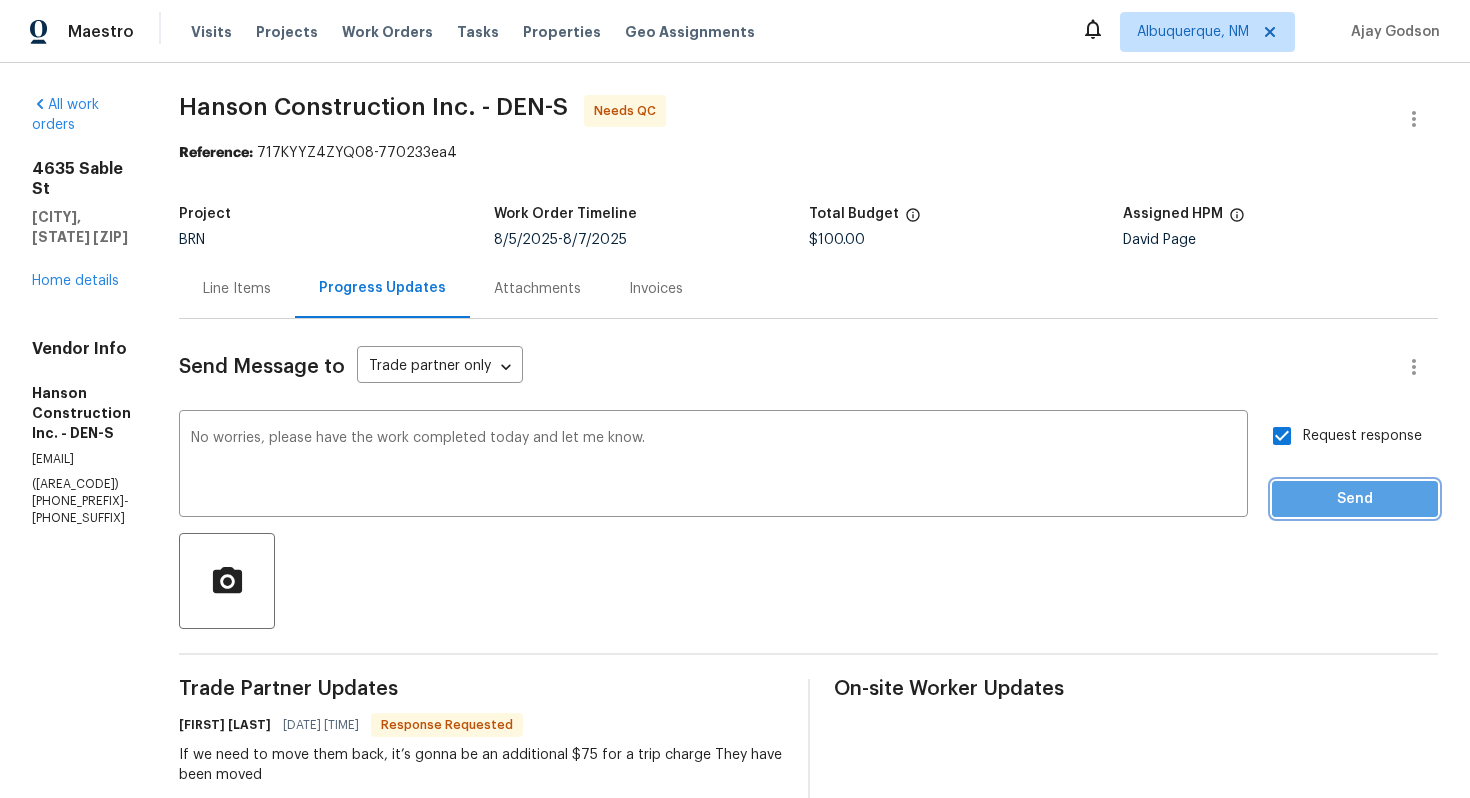 click on "Send" at bounding box center (1355, 499) 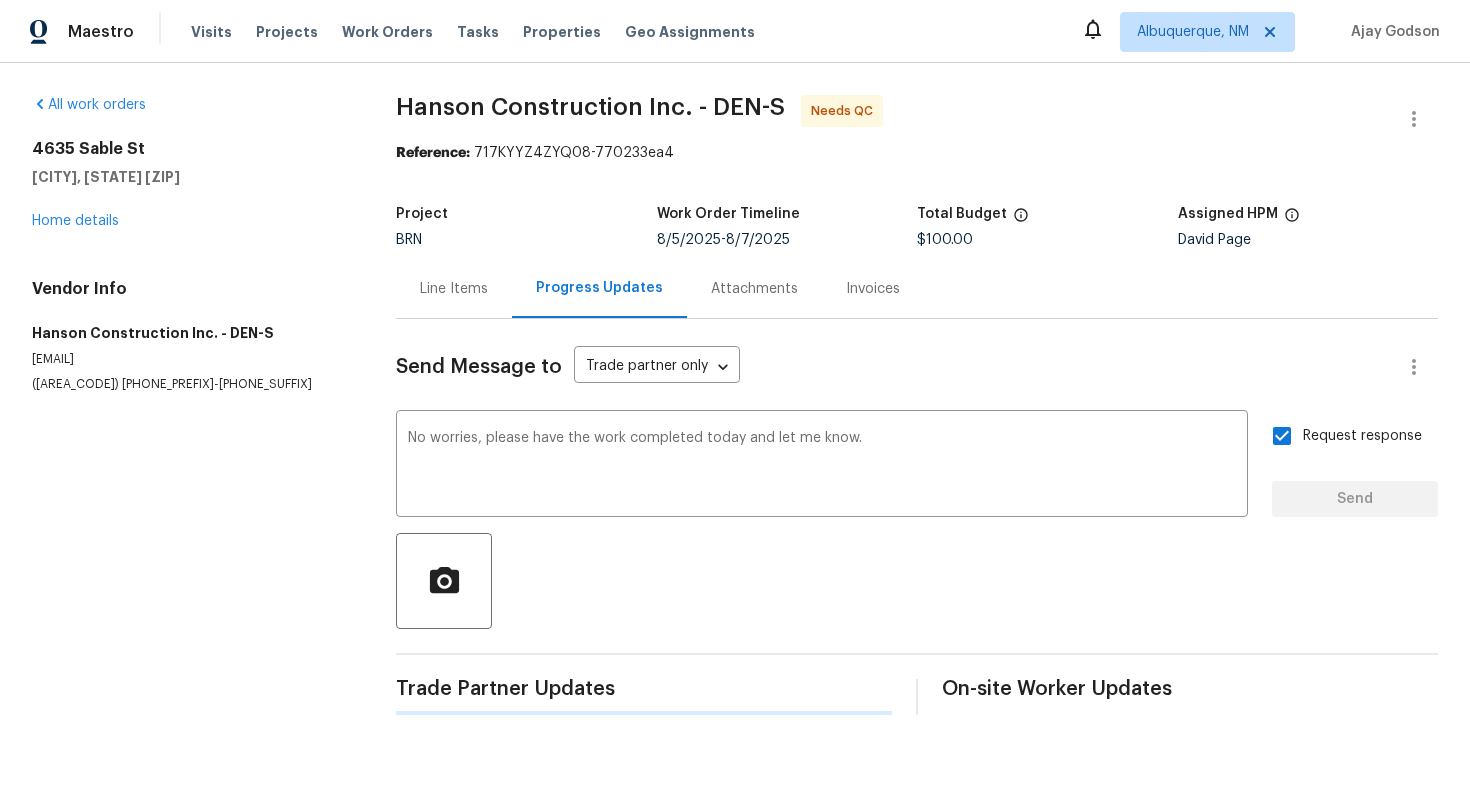 type 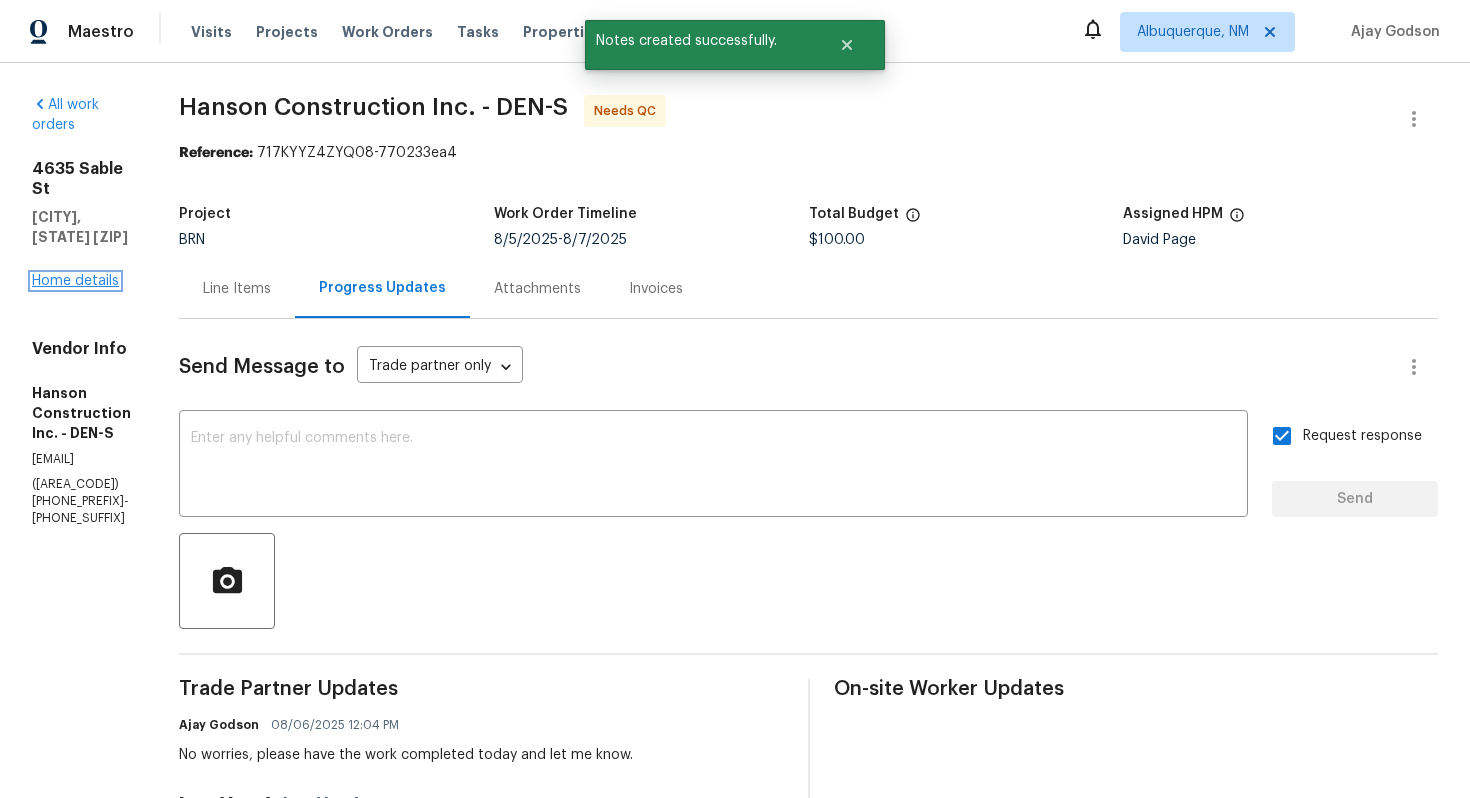 click on "Home details" at bounding box center [75, 281] 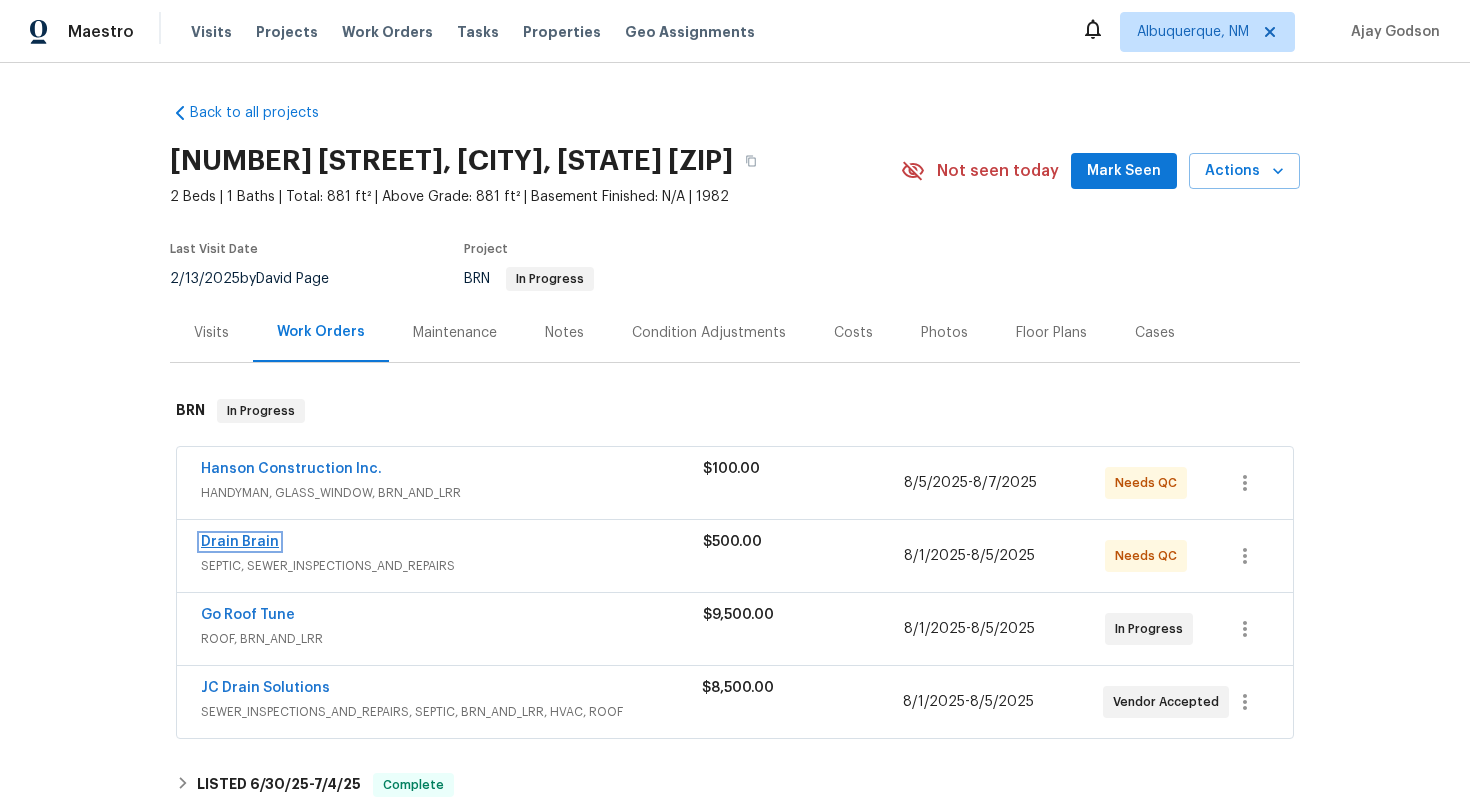 click on "Drain Brain" at bounding box center [240, 542] 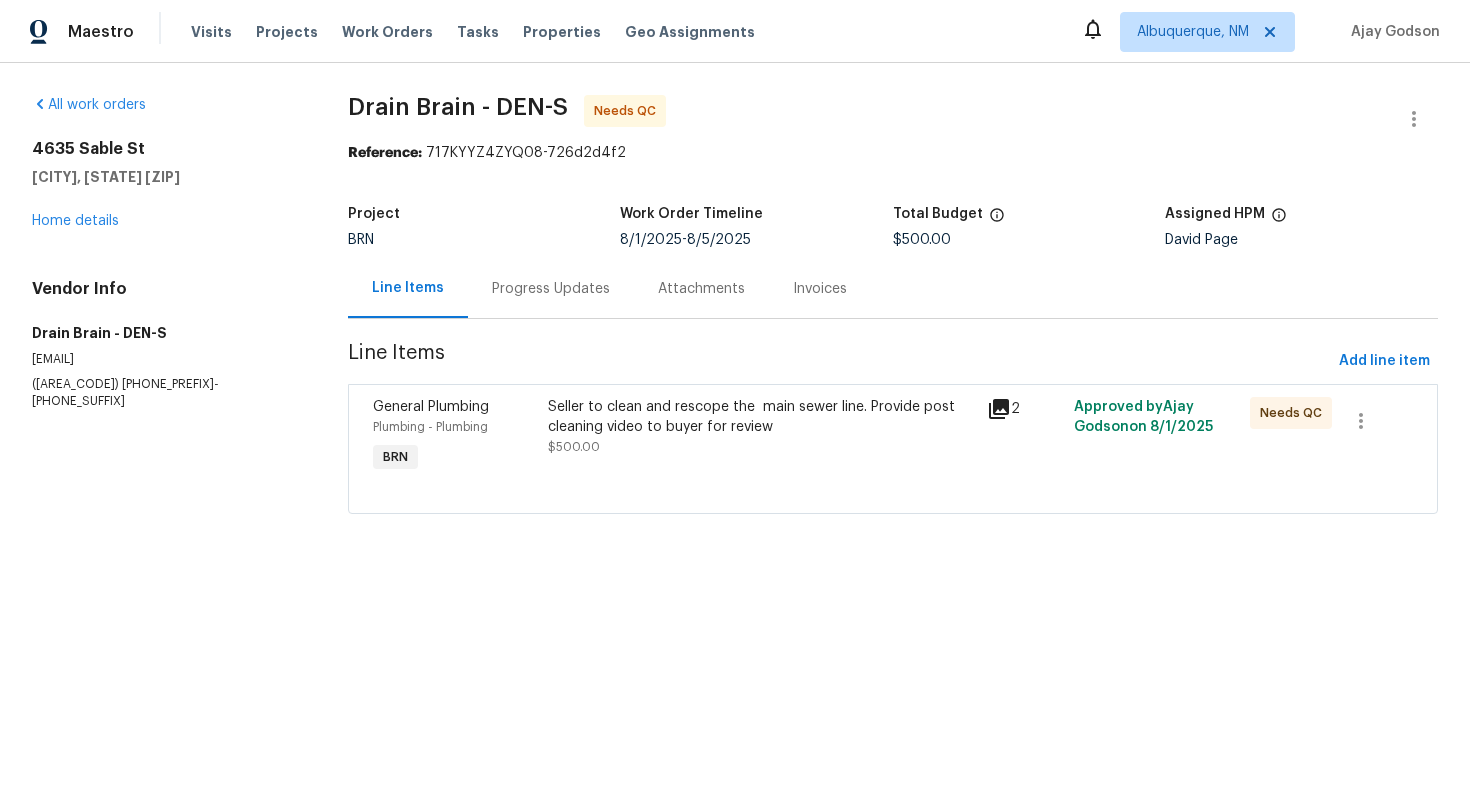 click on "Progress Updates" at bounding box center [551, 289] 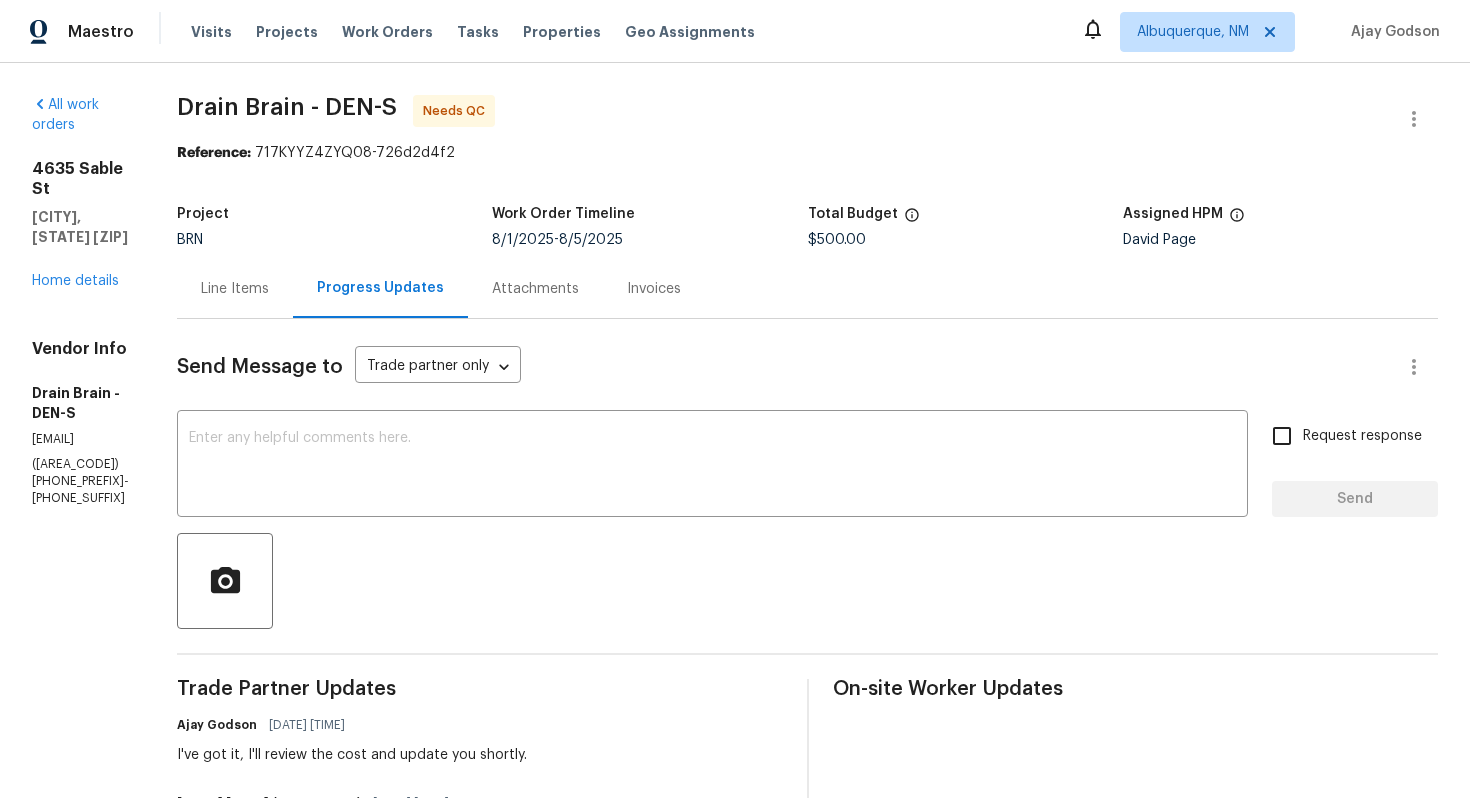 click on "Line Items" at bounding box center (235, 289) 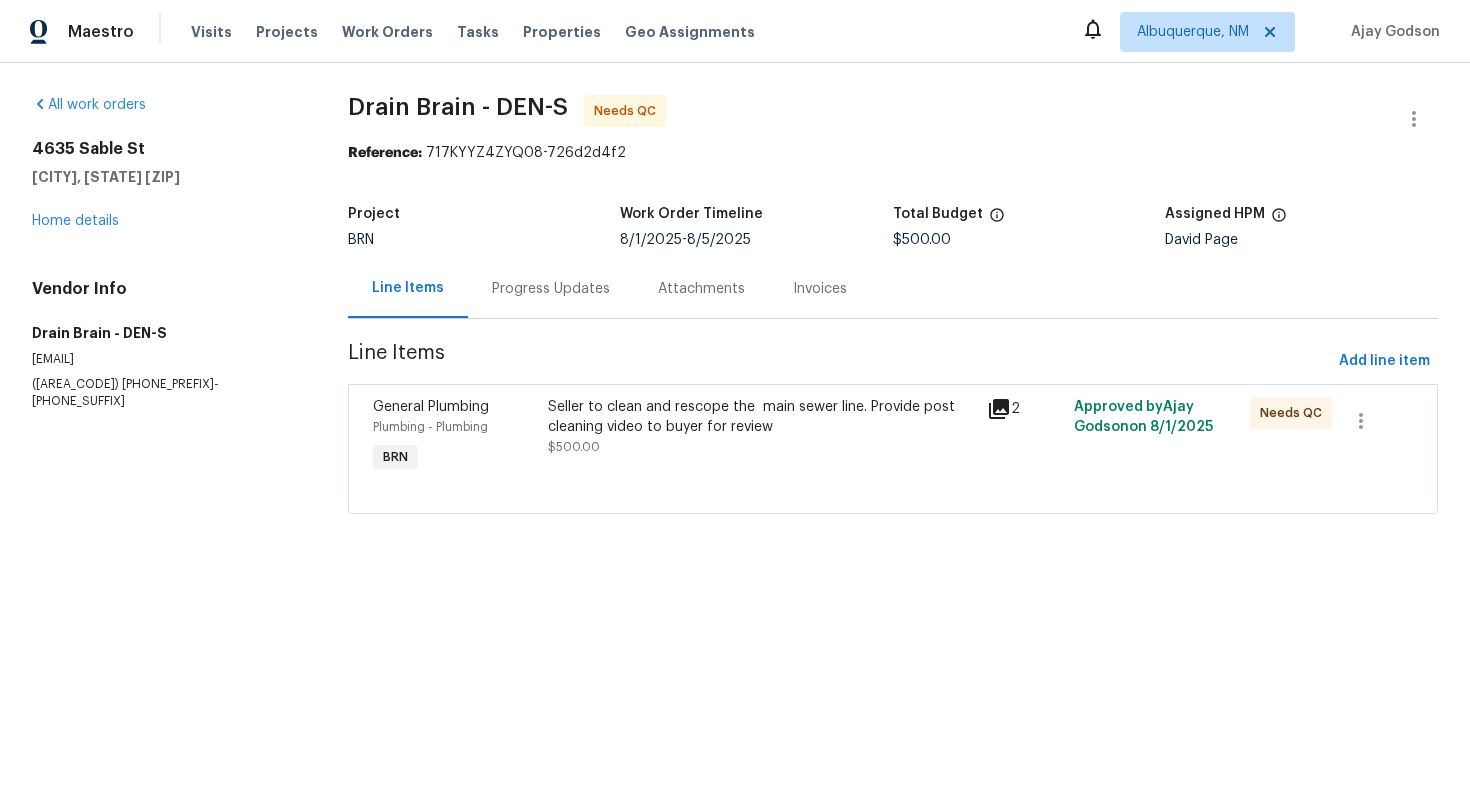 click on "Progress Updates" at bounding box center (551, 289) 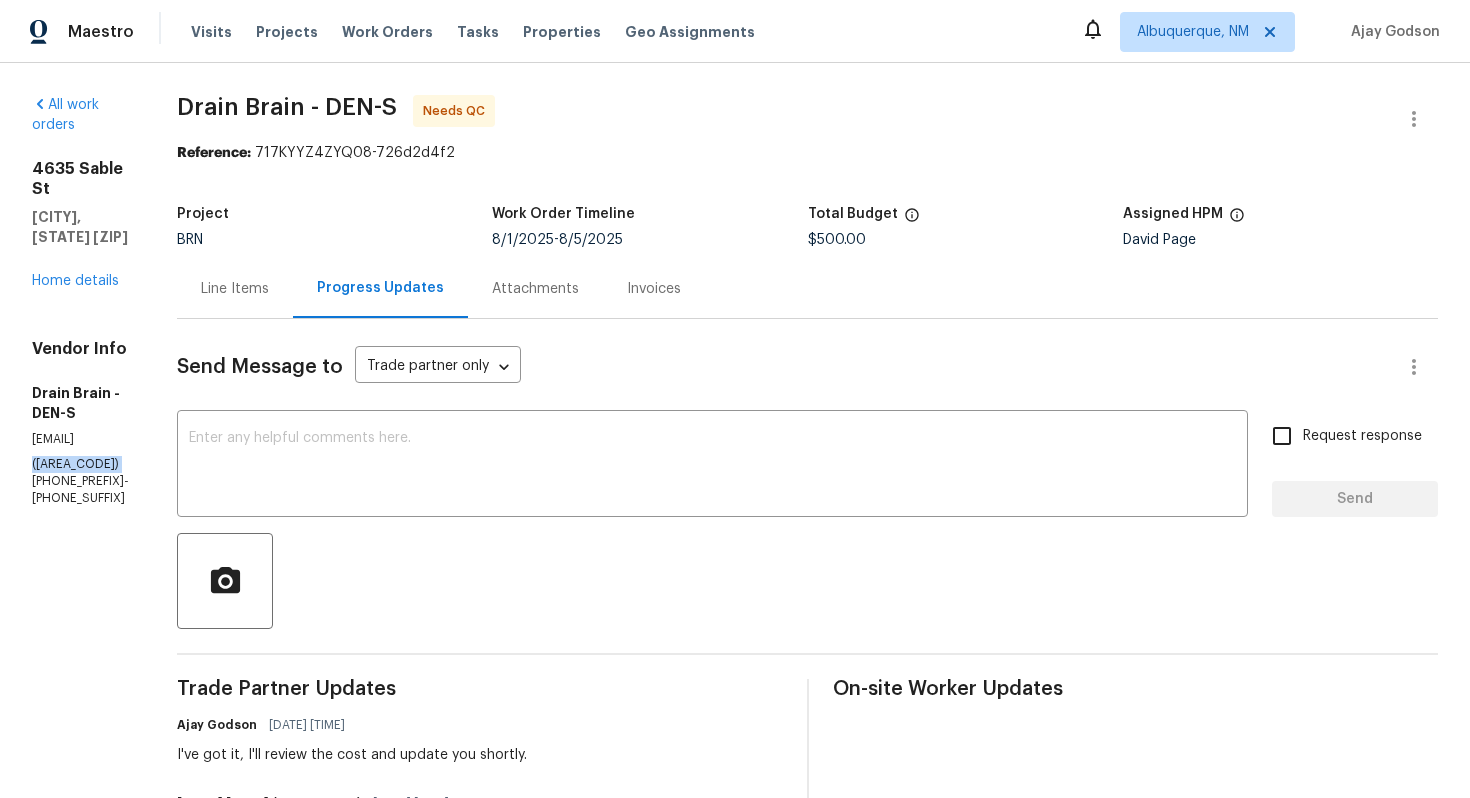 drag, startPoint x: 25, startPoint y: 383, endPoint x: 139, endPoint y: 383, distance: 114 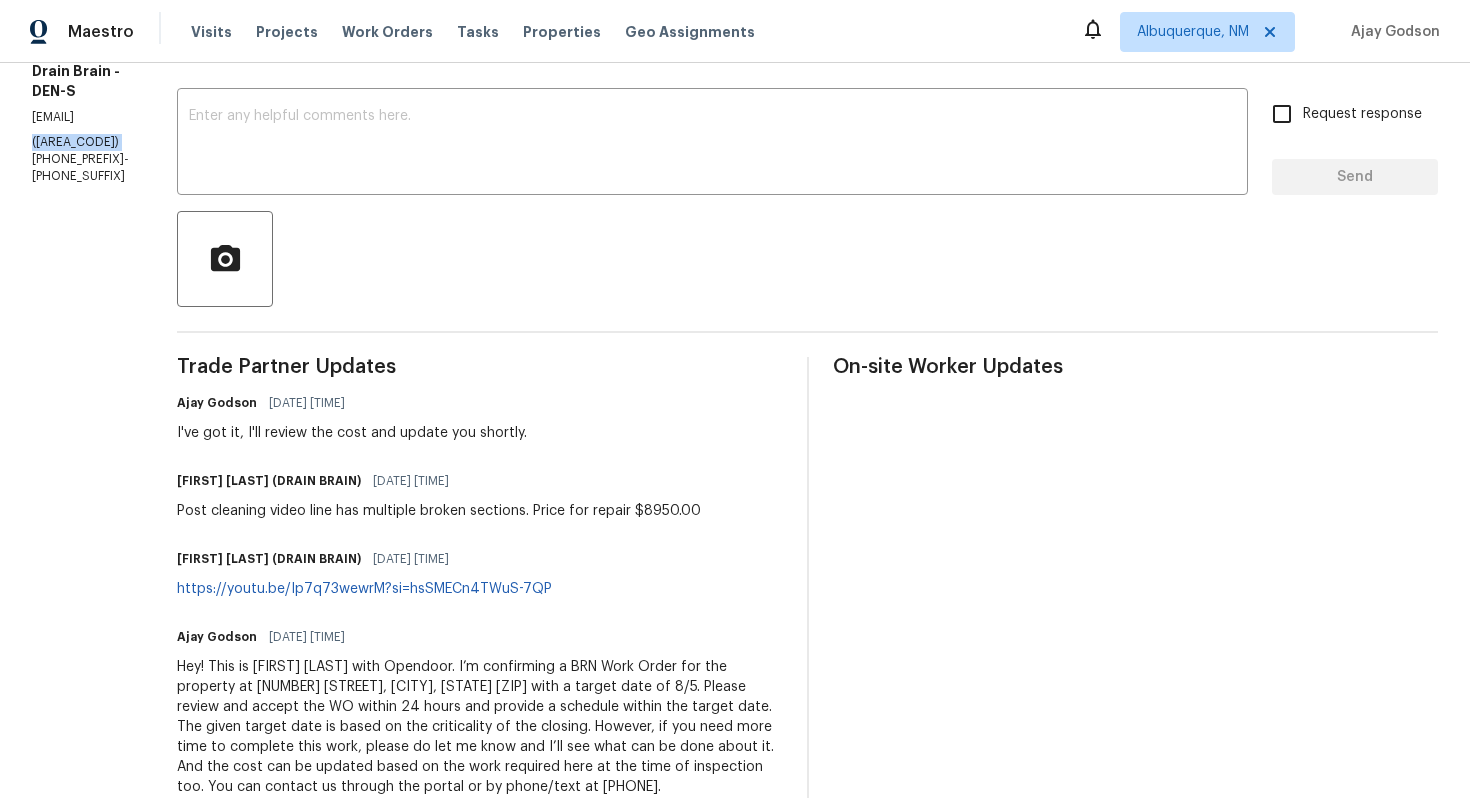 scroll, scrollTop: 257, scrollLeft: 0, axis: vertical 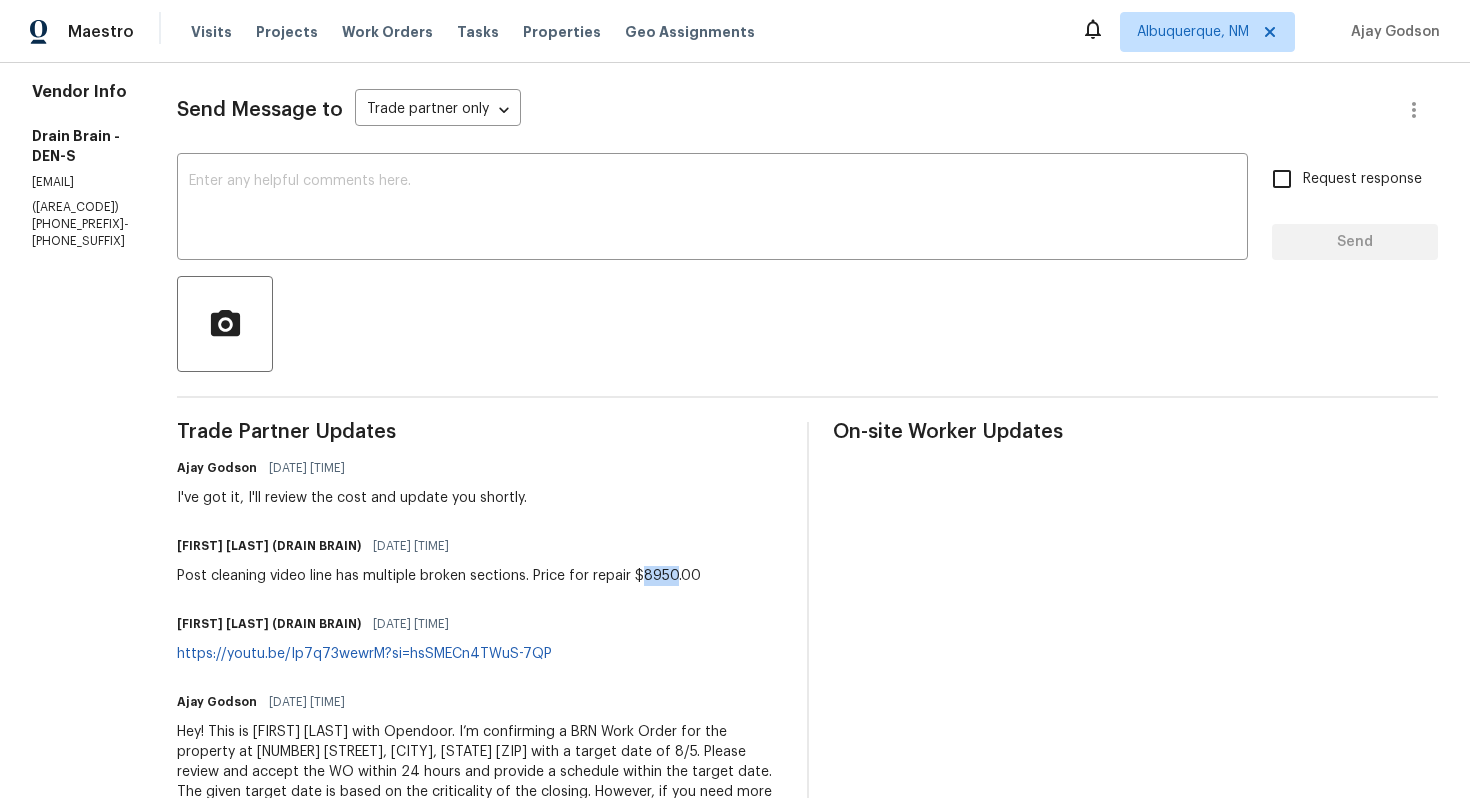 drag, startPoint x: 744, startPoint y: 575, endPoint x: 715, endPoint y: 578, distance: 29.15476 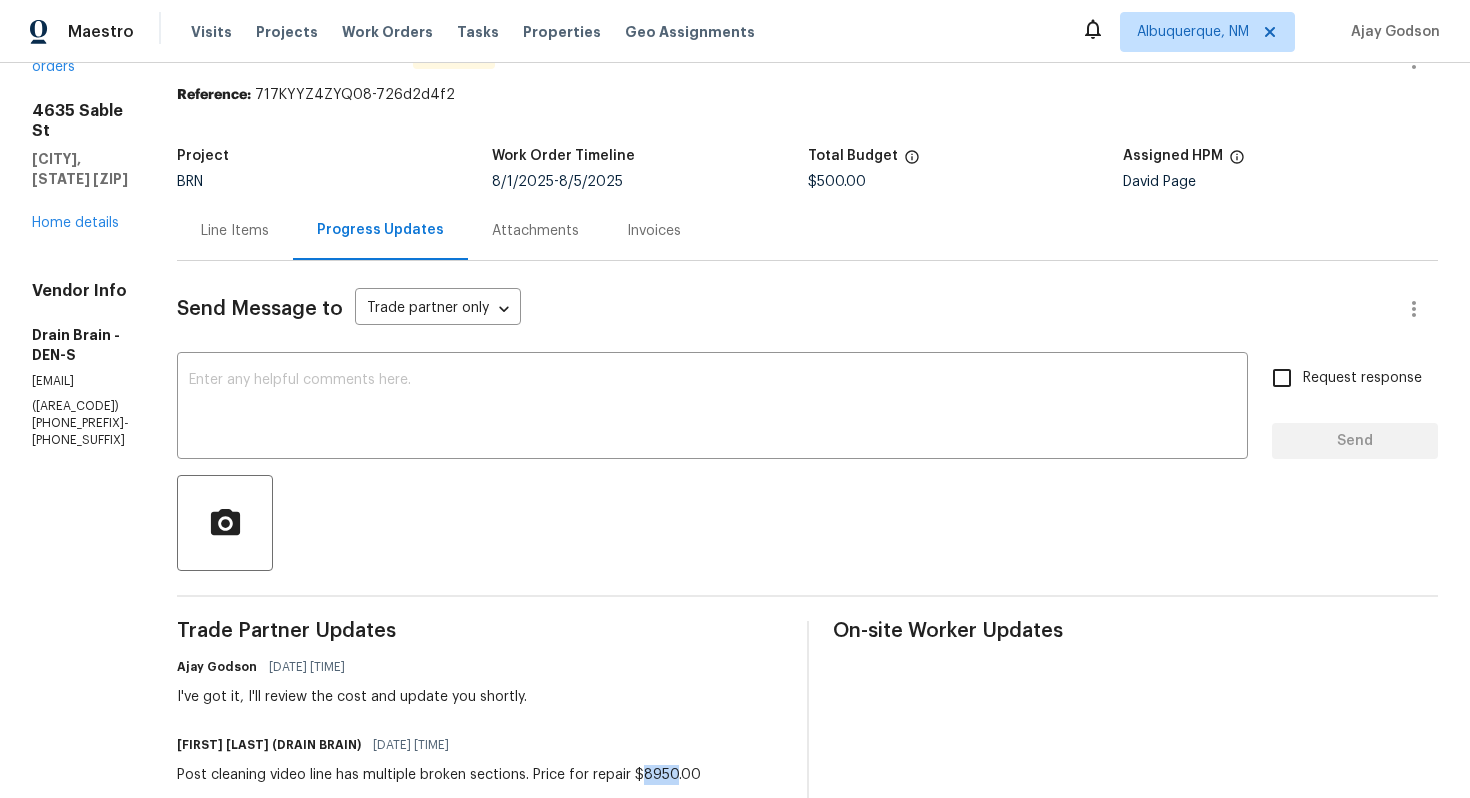 scroll, scrollTop: 0, scrollLeft: 0, axis: both 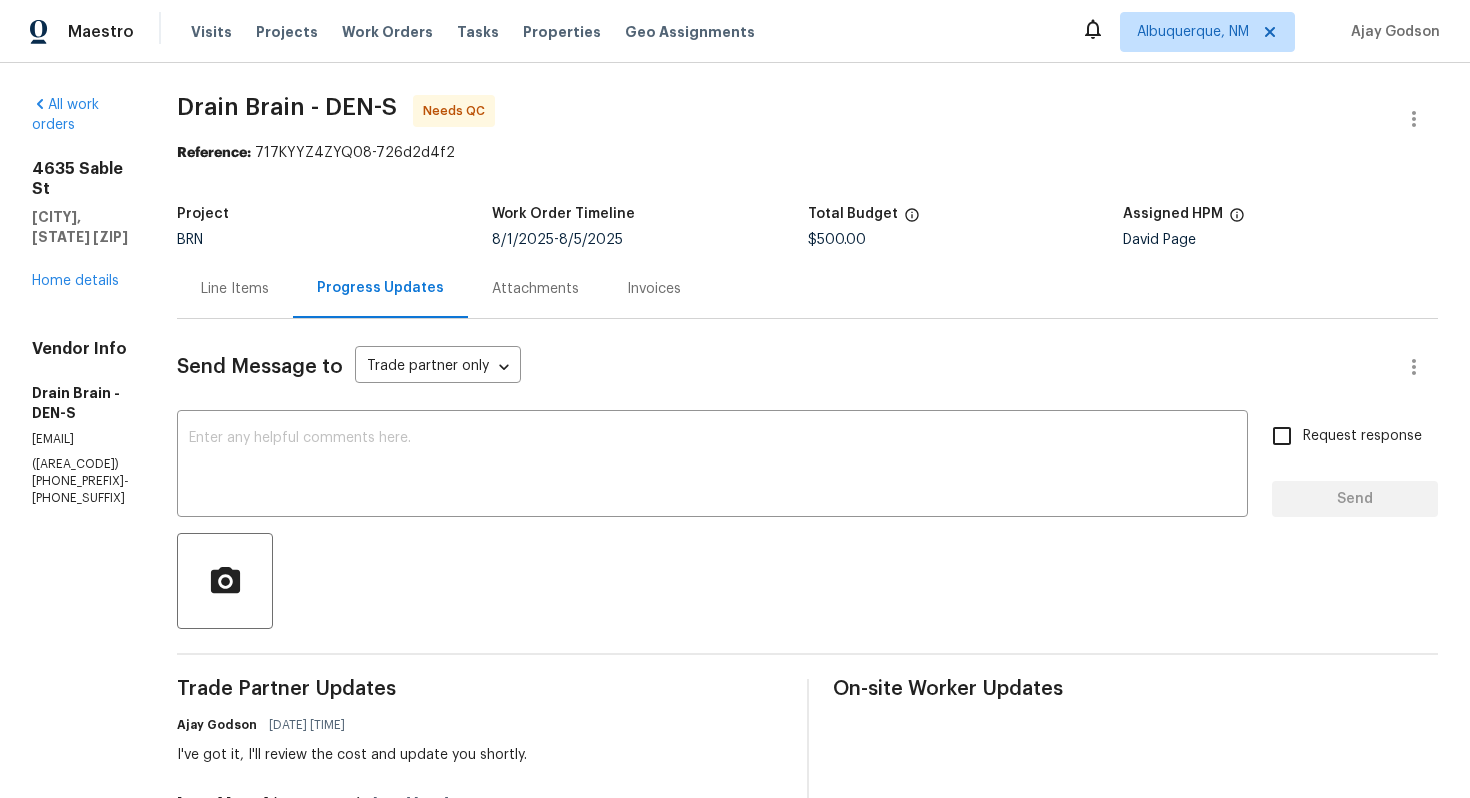 click on "Line Items" at bounding box center [235, 289] 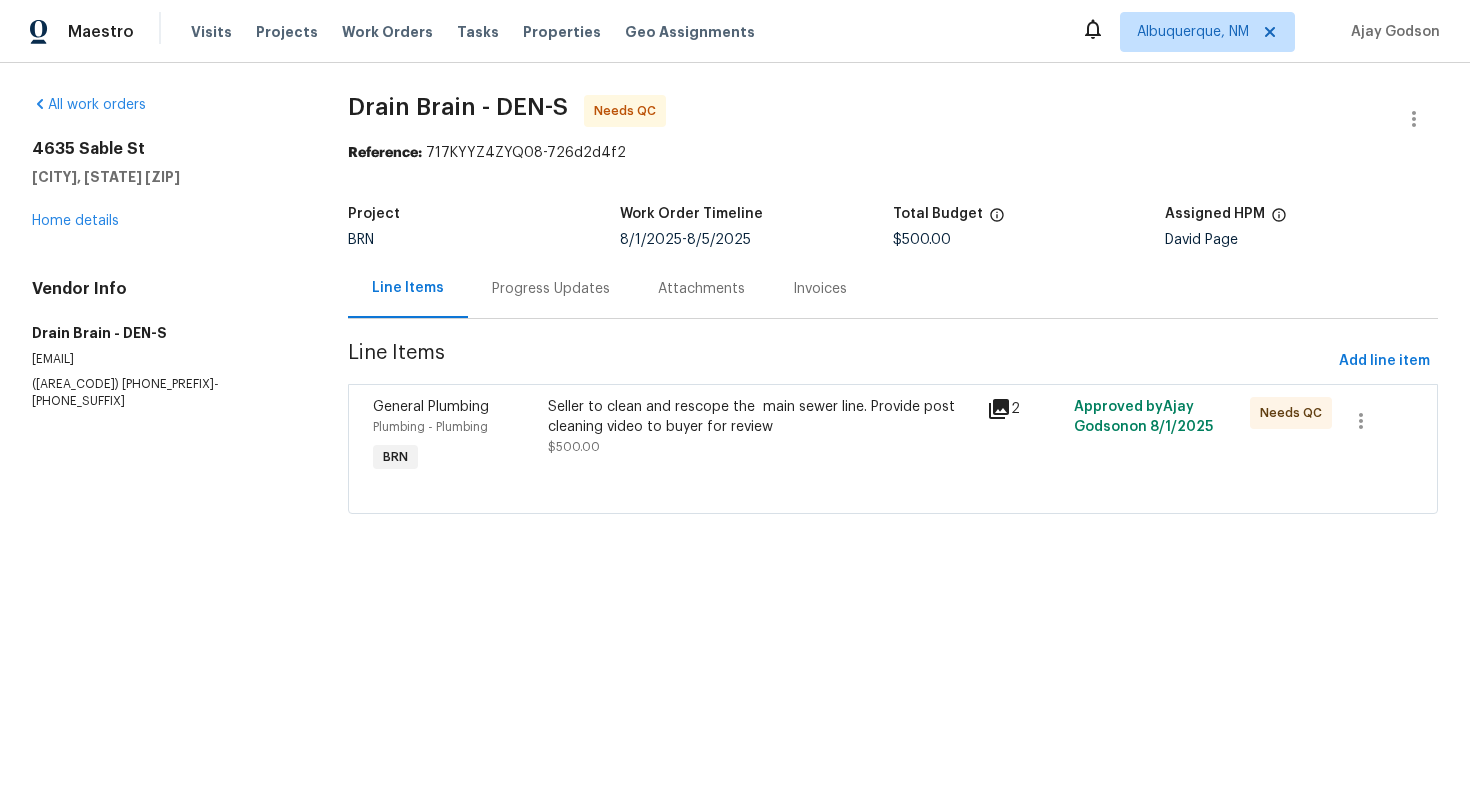 click on "Seller to clean and rescope the  main sewer line. Provide post cleaning video to buyer for review" at bounding box center [761, 417] 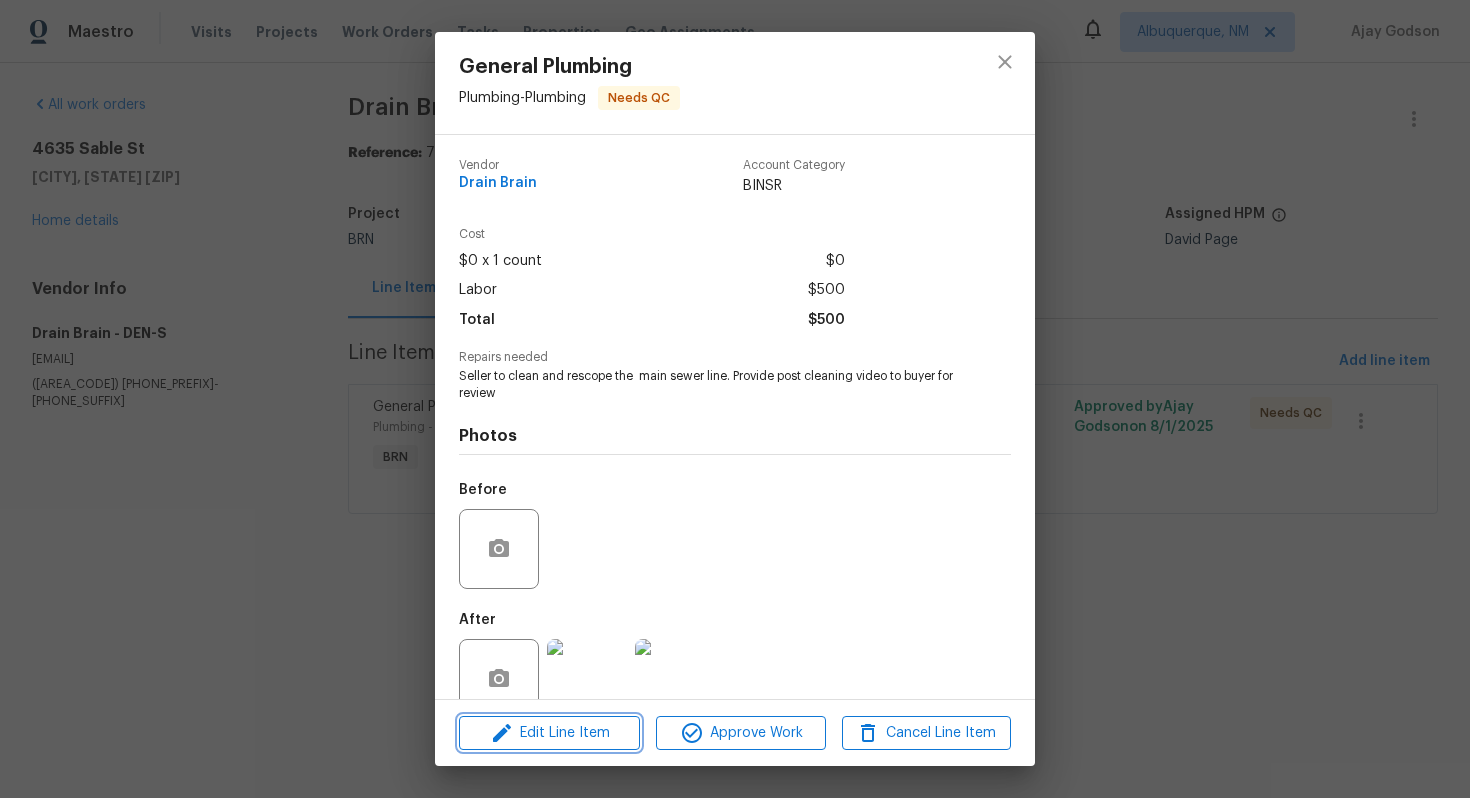 click on "Edit Line Item" at bounding box center (549, 733) 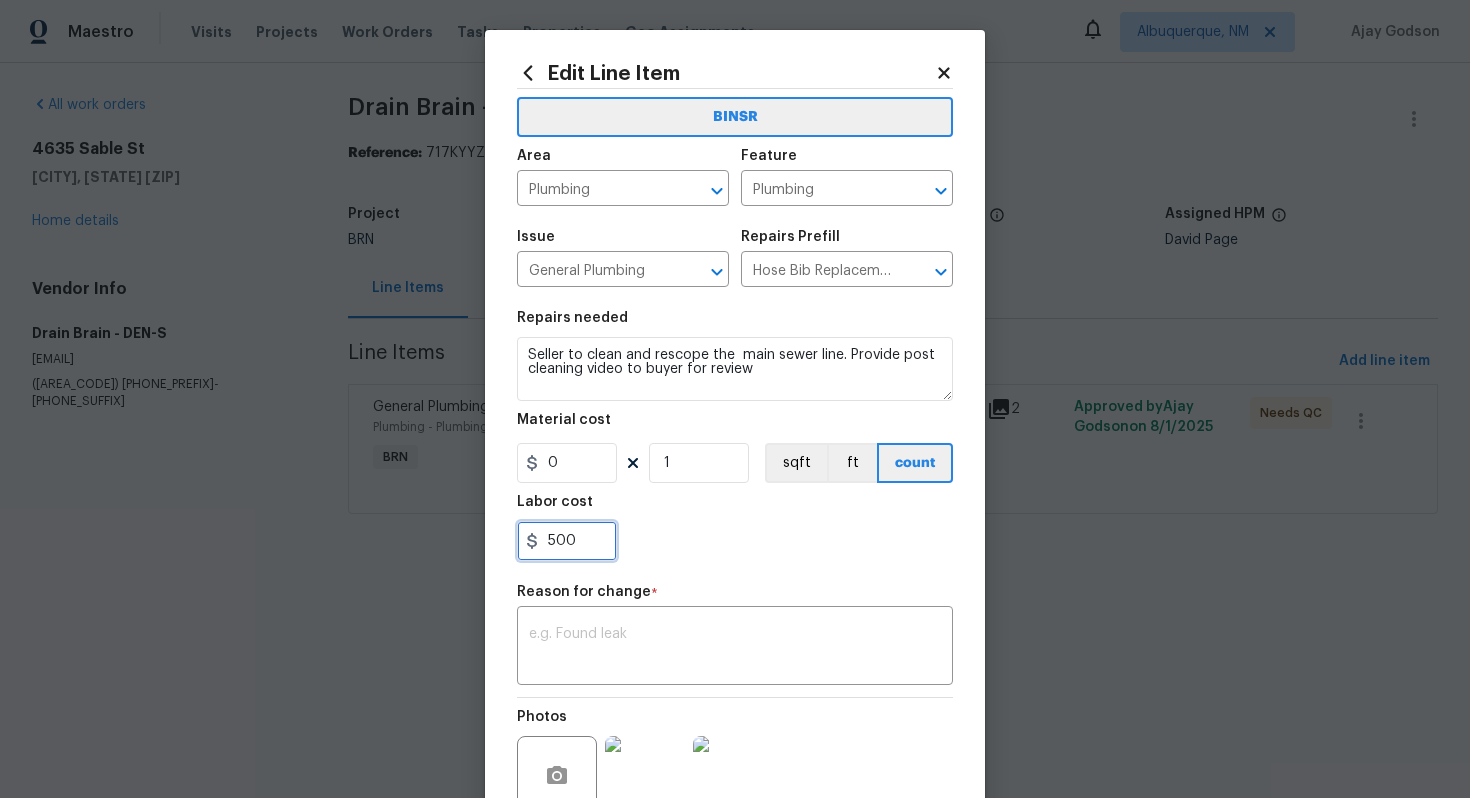 drag, startPoint x: 544, startPoint y: 540, endPoint x: 623, endPoint y: 546, distance: 79.22752 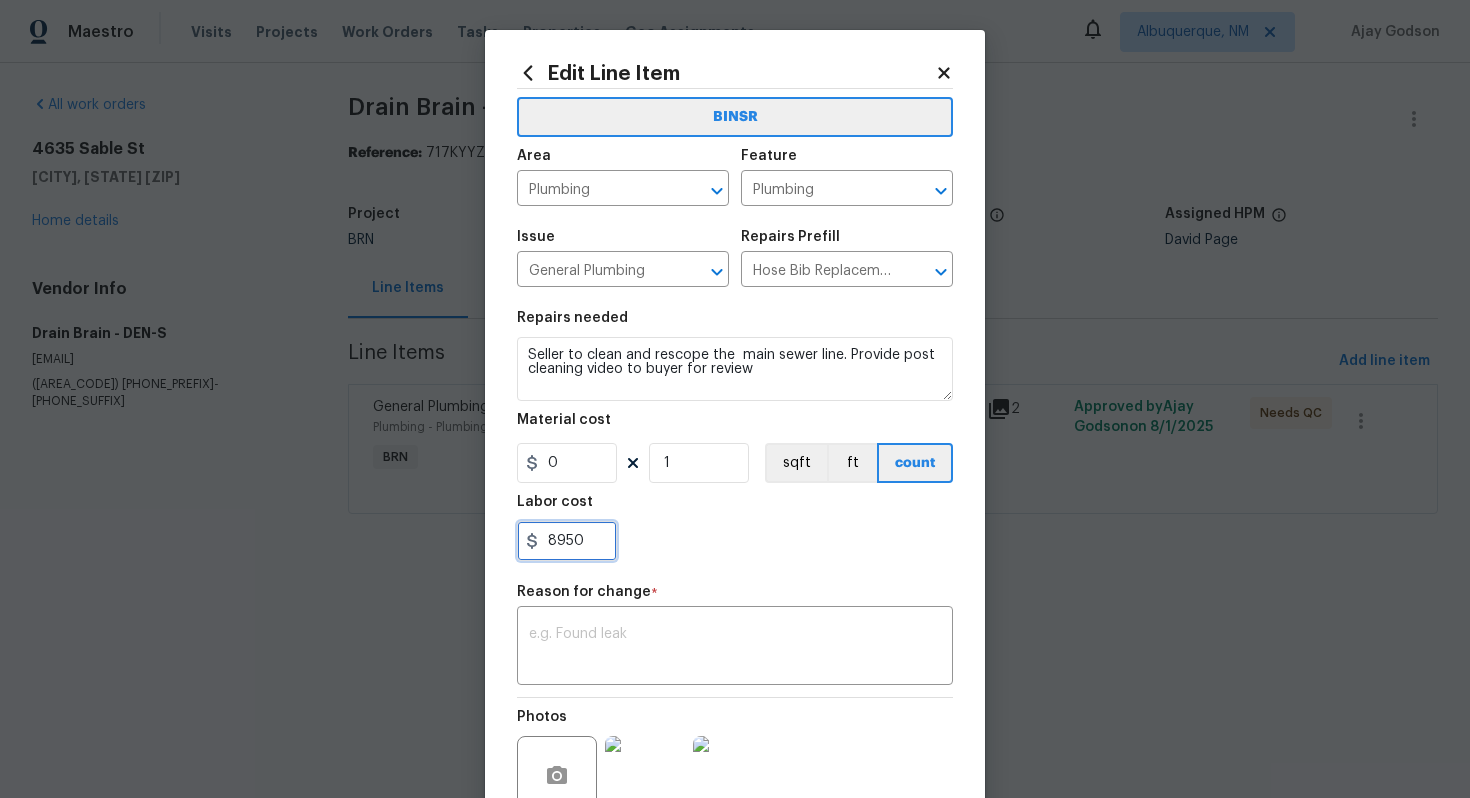 type on "8950" 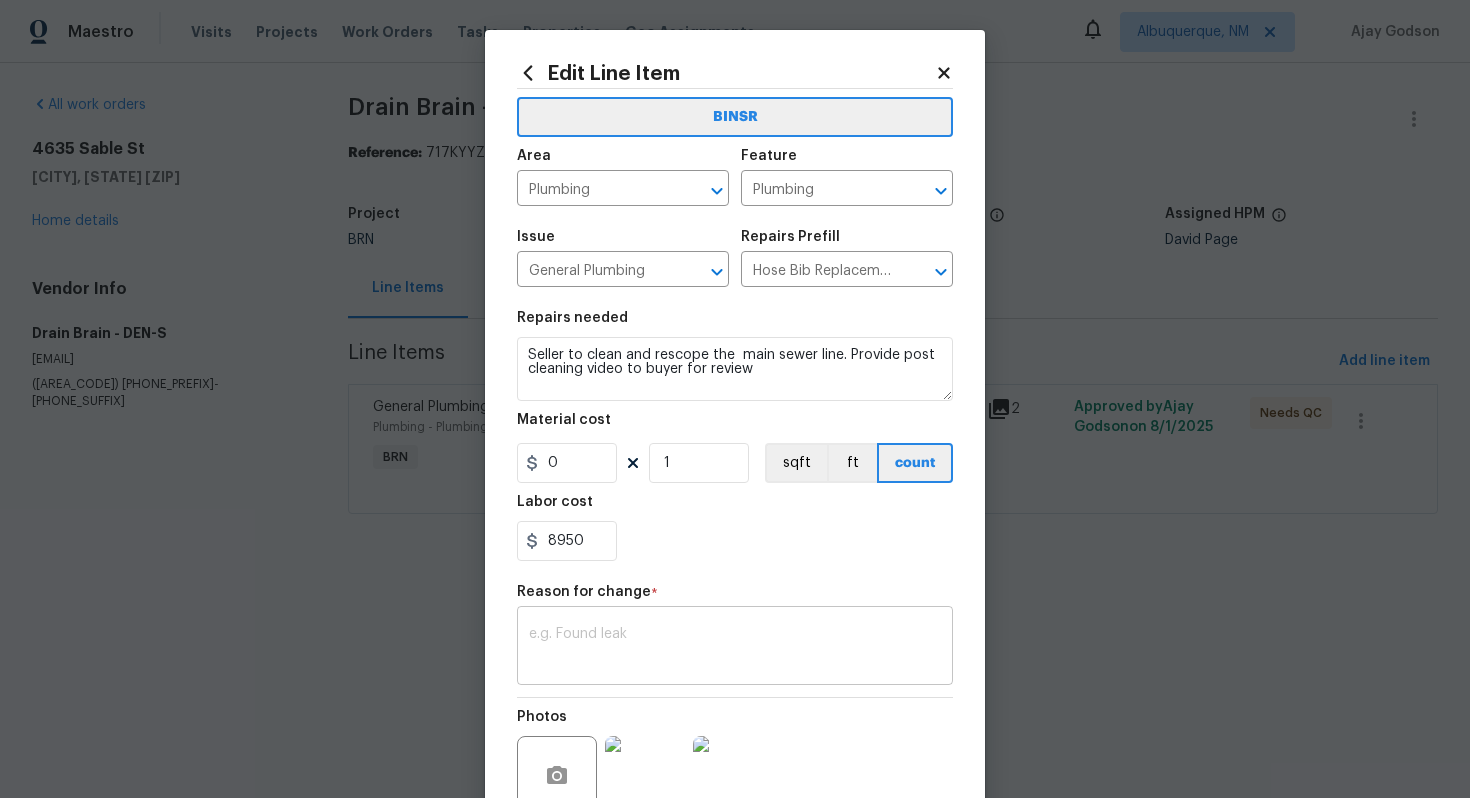 click at bounding box center [735, 648] 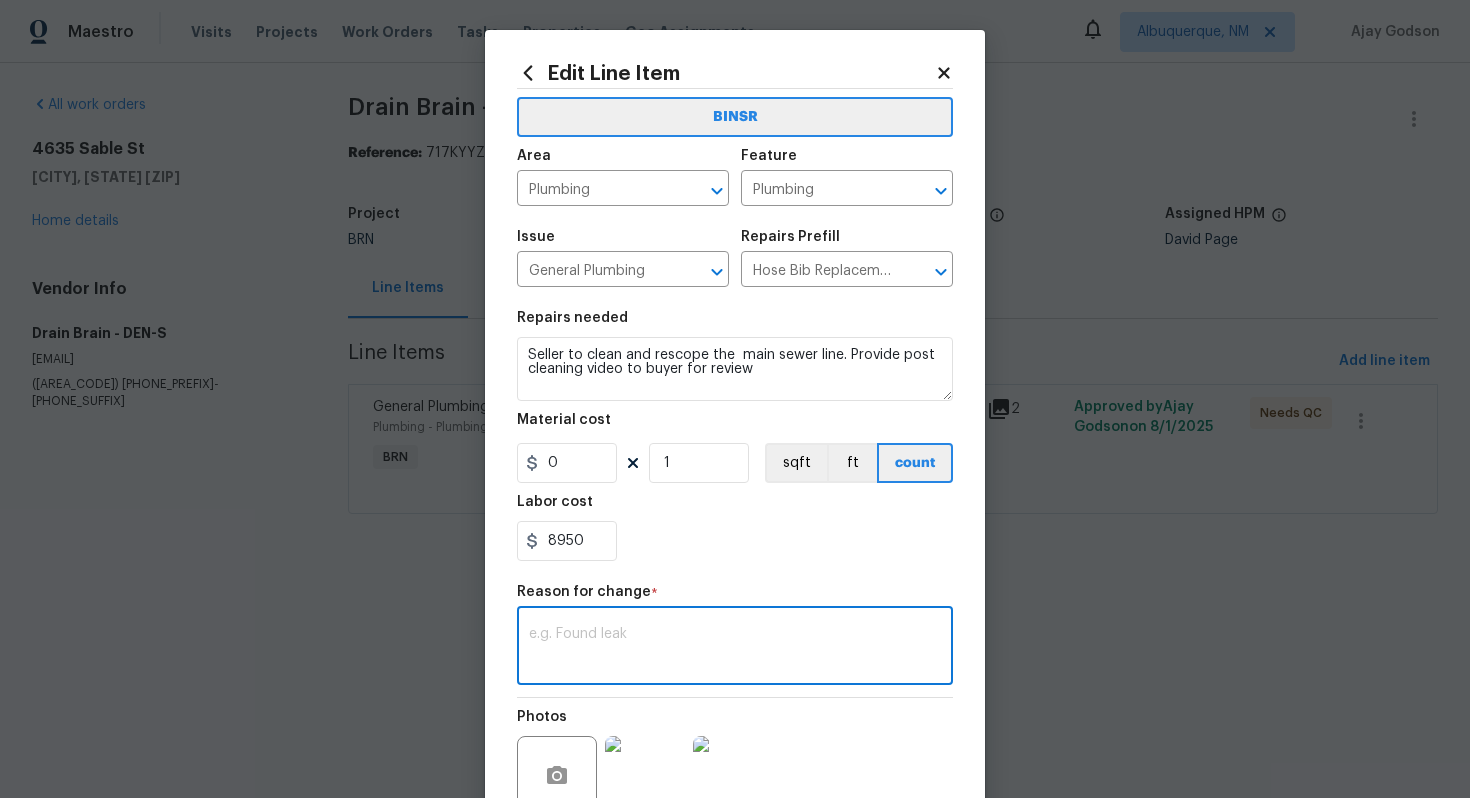 paste on "(AG) Updated cost per BR team’s approval." 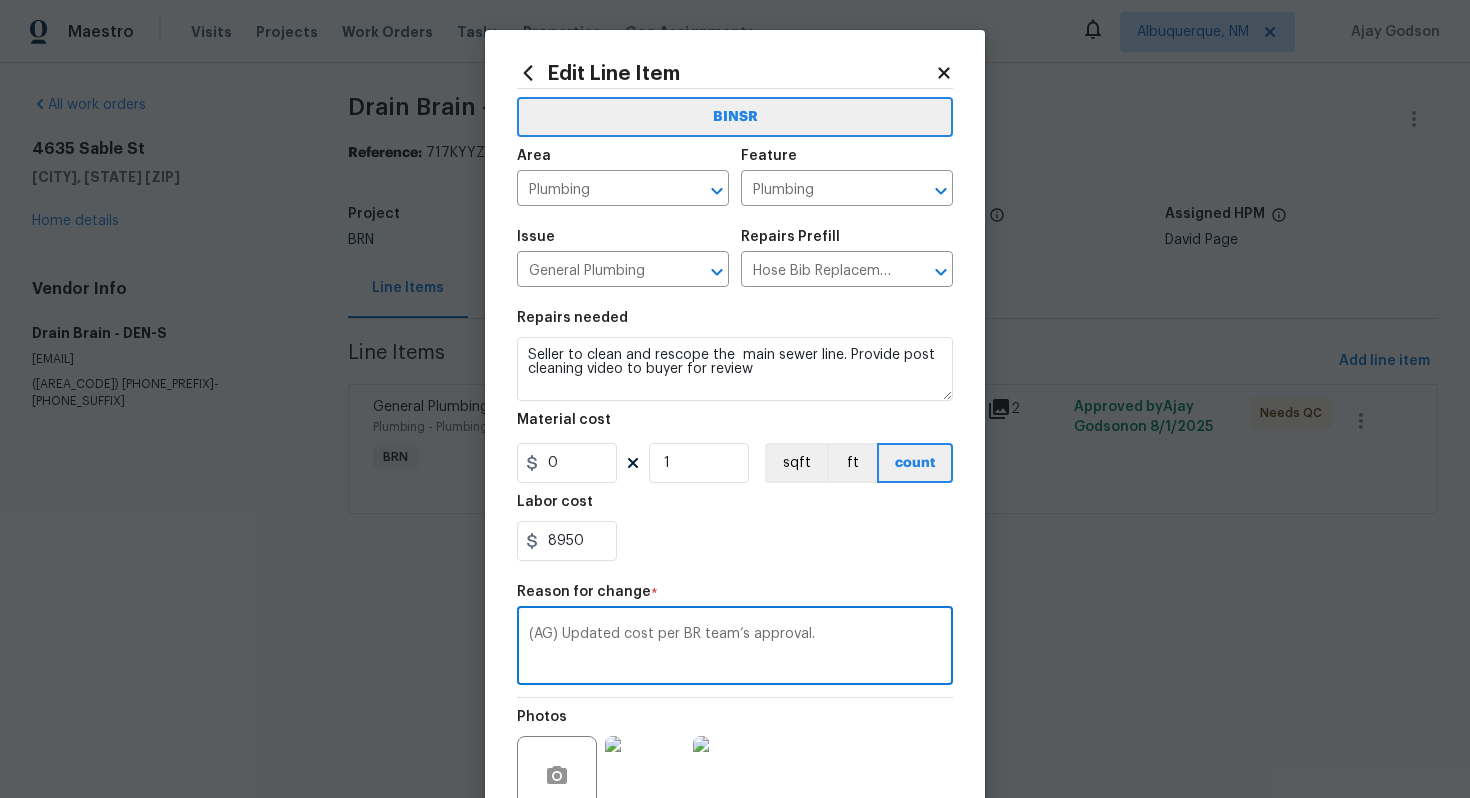 scroll, scrollTop: 188, scrollLeft: 0, axis: vertical 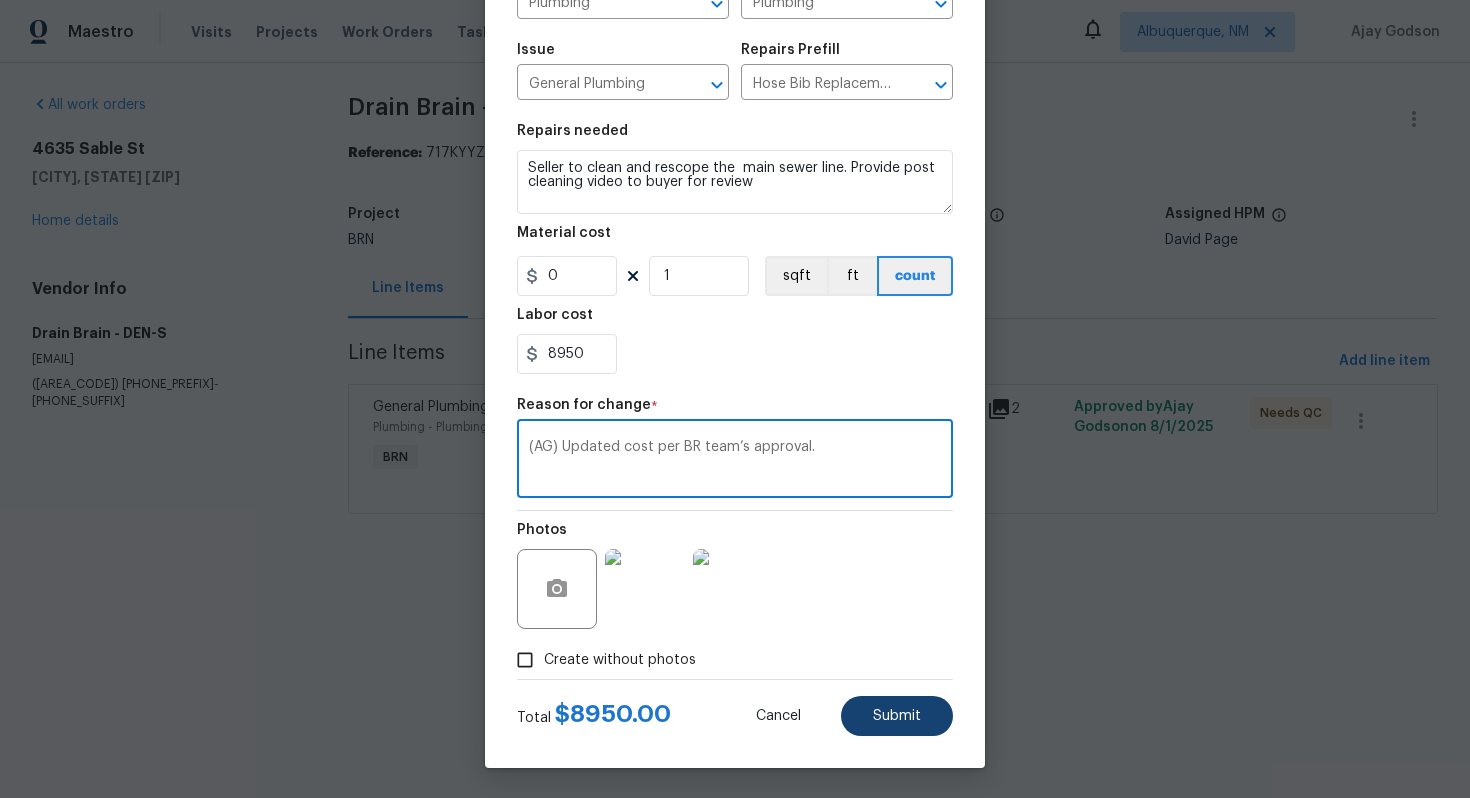 type on "(AG) Updated cost per BR team’s approval." 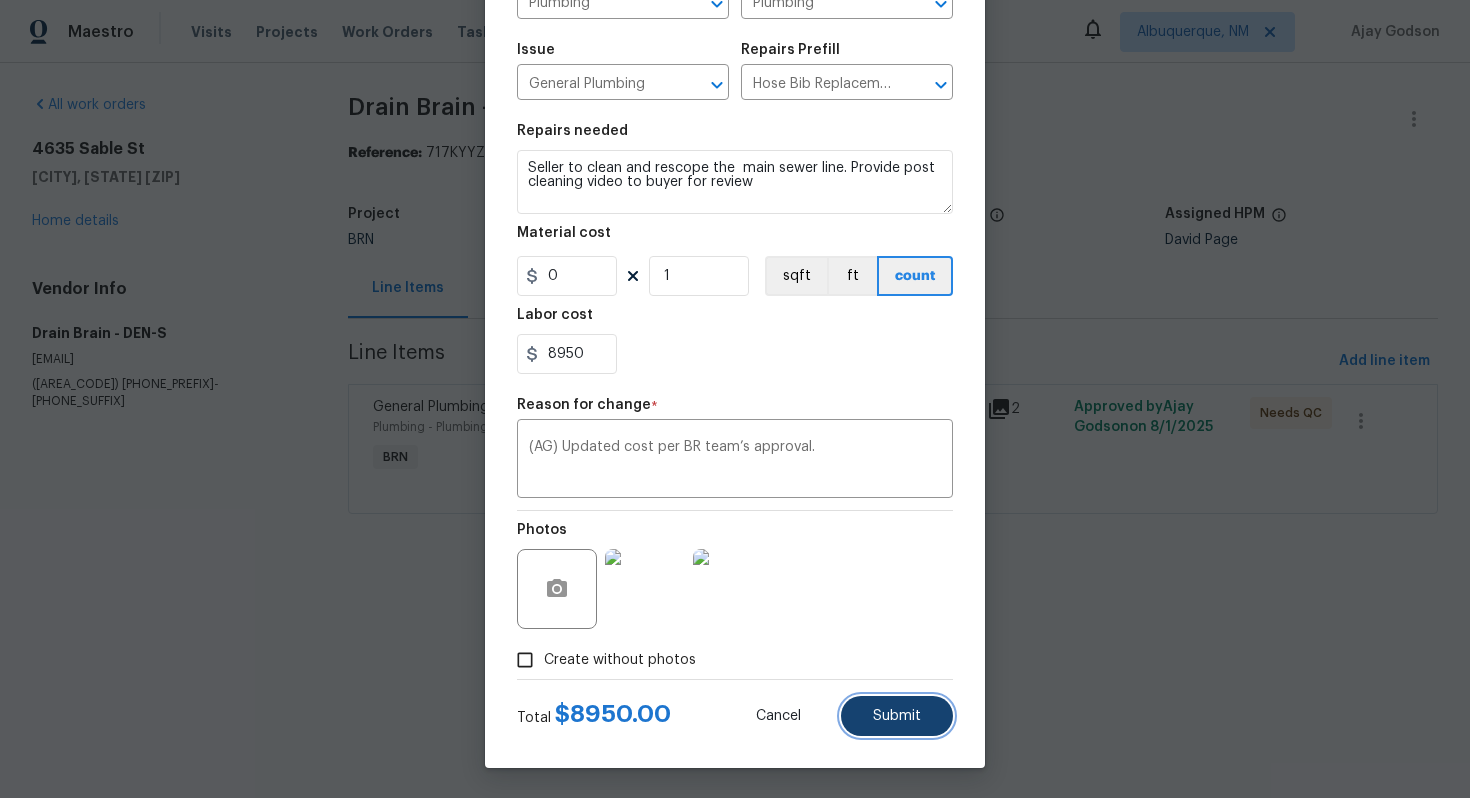 click on "Submit" at bounding box center [897, 716] 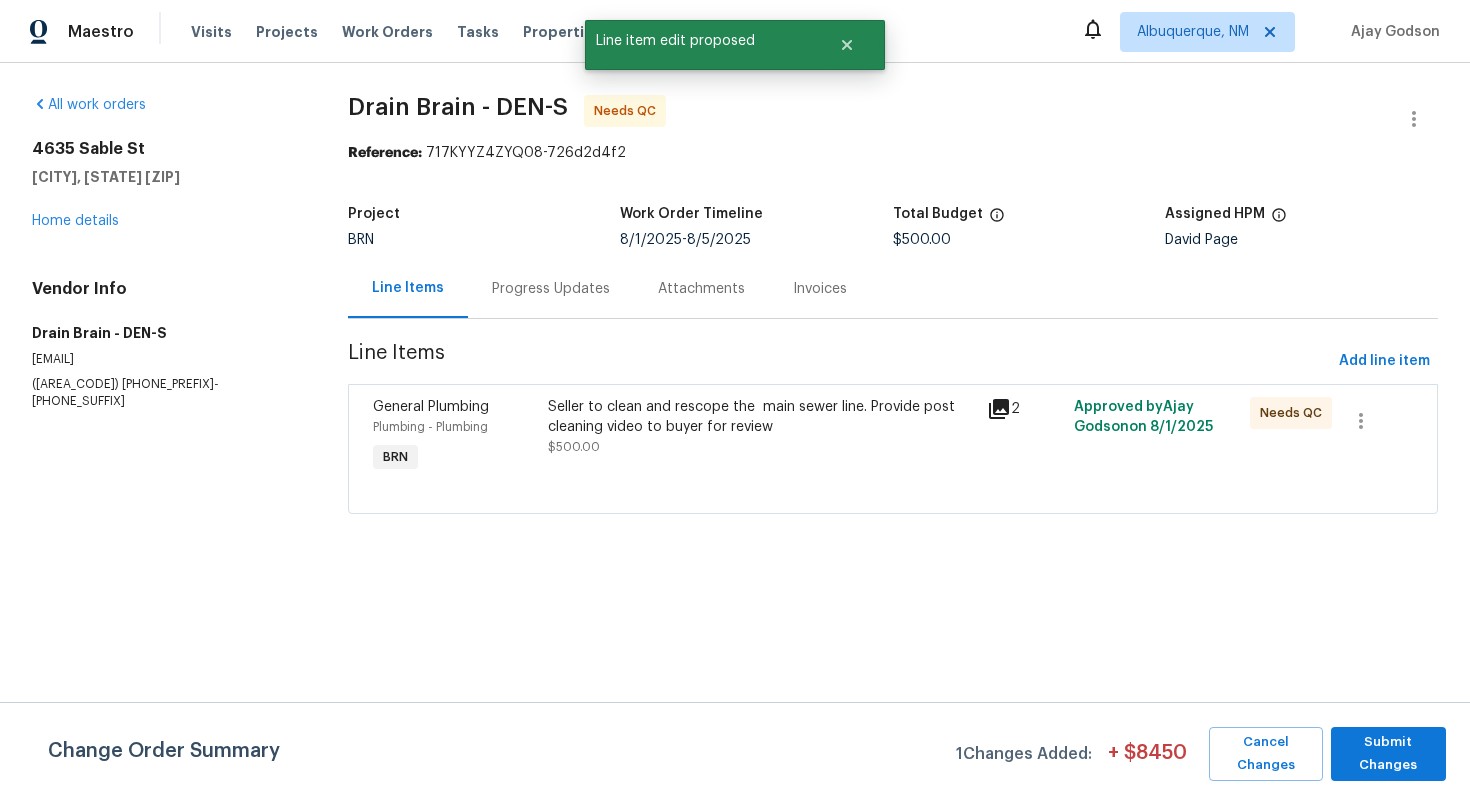 scroll, scrollTop: 0, scrollLeft: 0, axis: both 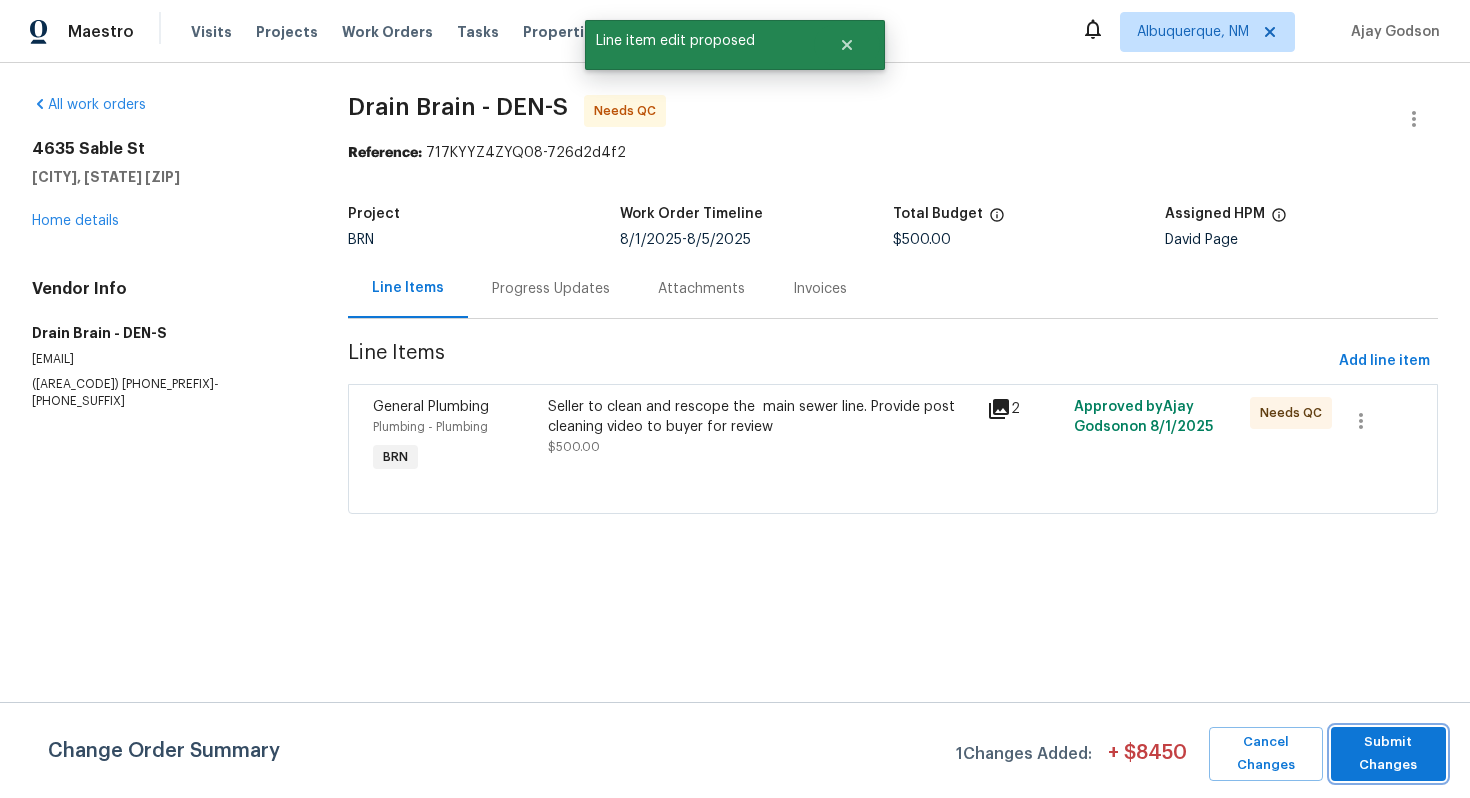 click on "Submit Changes" at bounding box center [1388, 754] 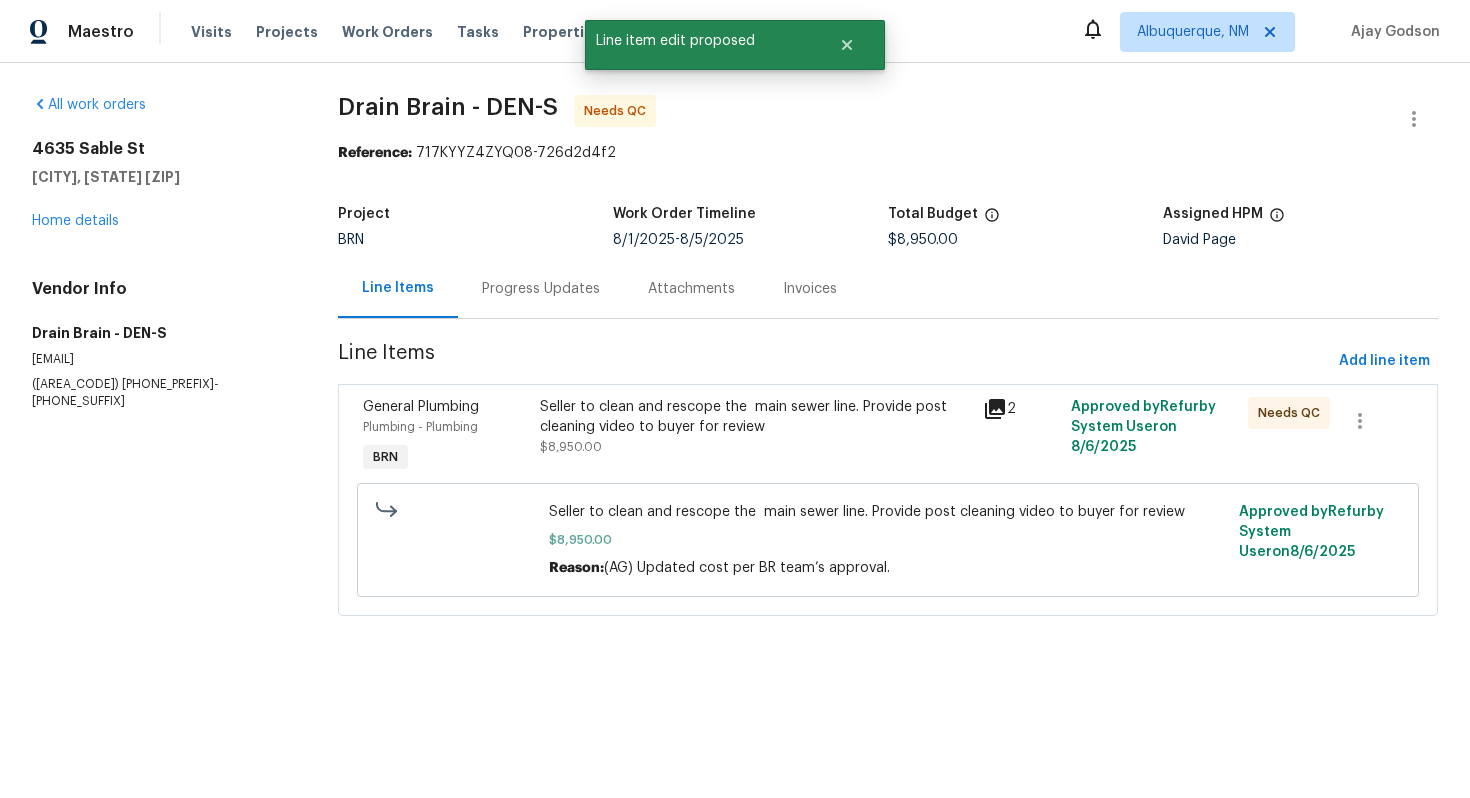 click on "Progress Updates" at bounding box center [541, 289] 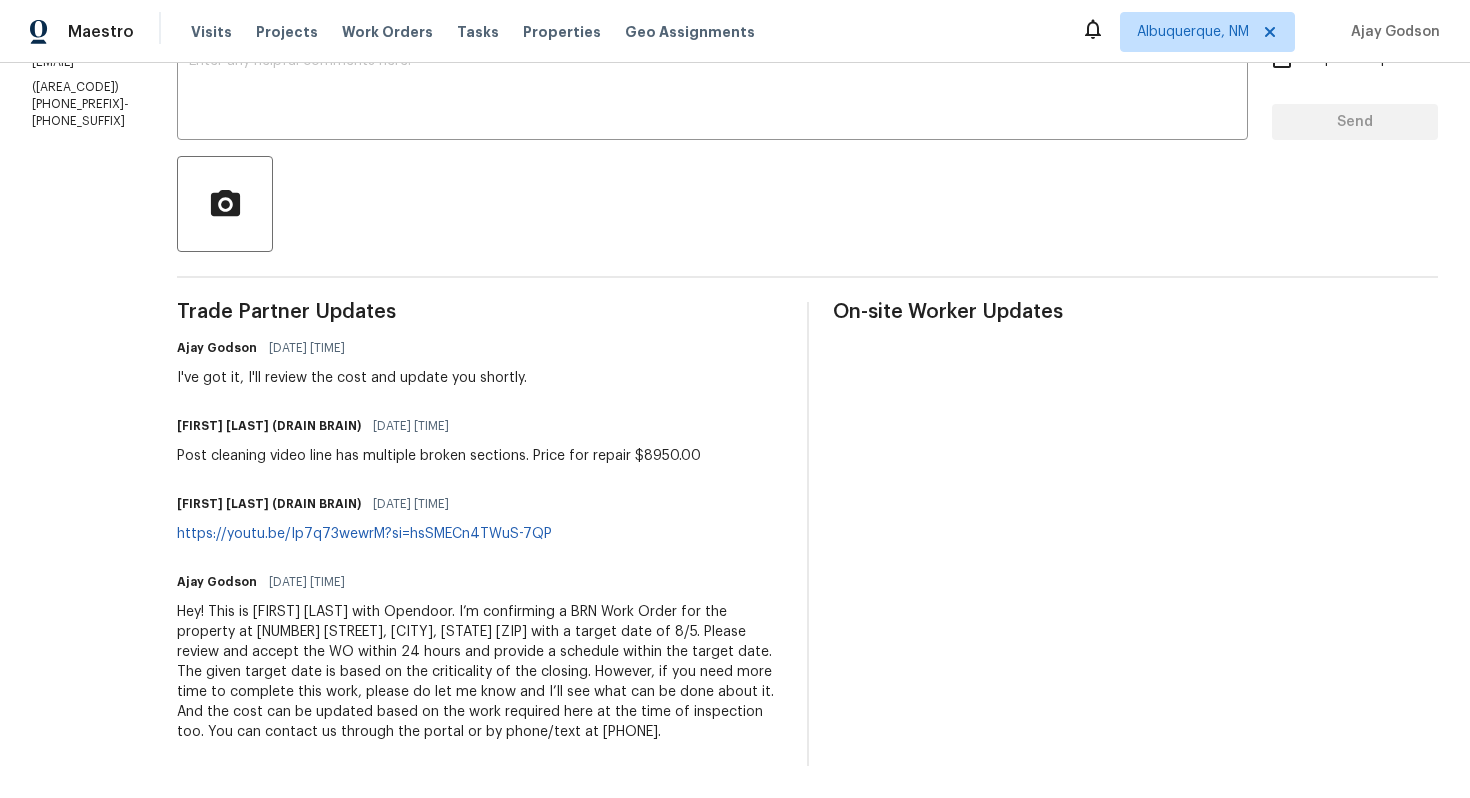 scroll, scrollTop: 0, scrollLeft: 0, axis: both 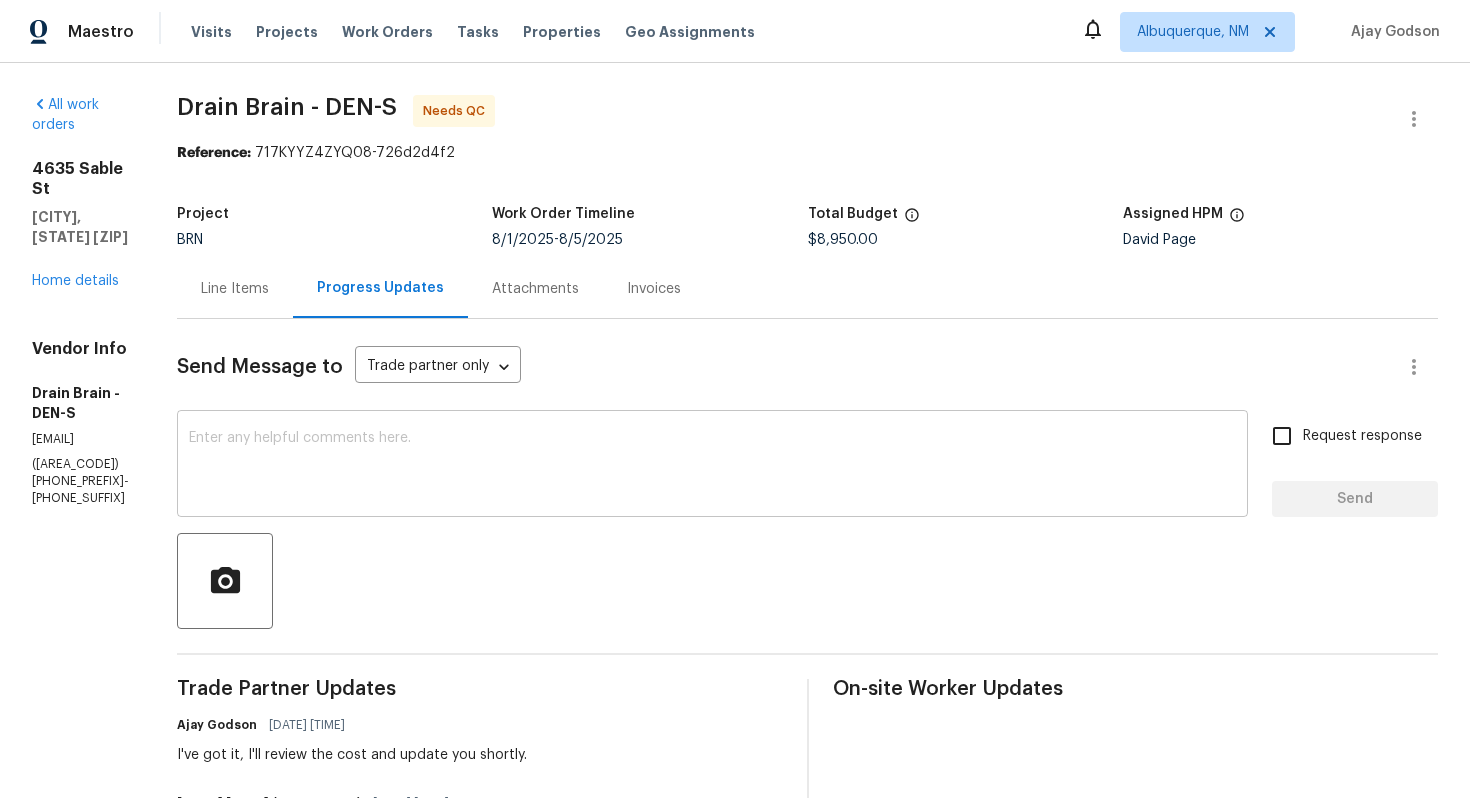 click at bounding box center (712, 466) 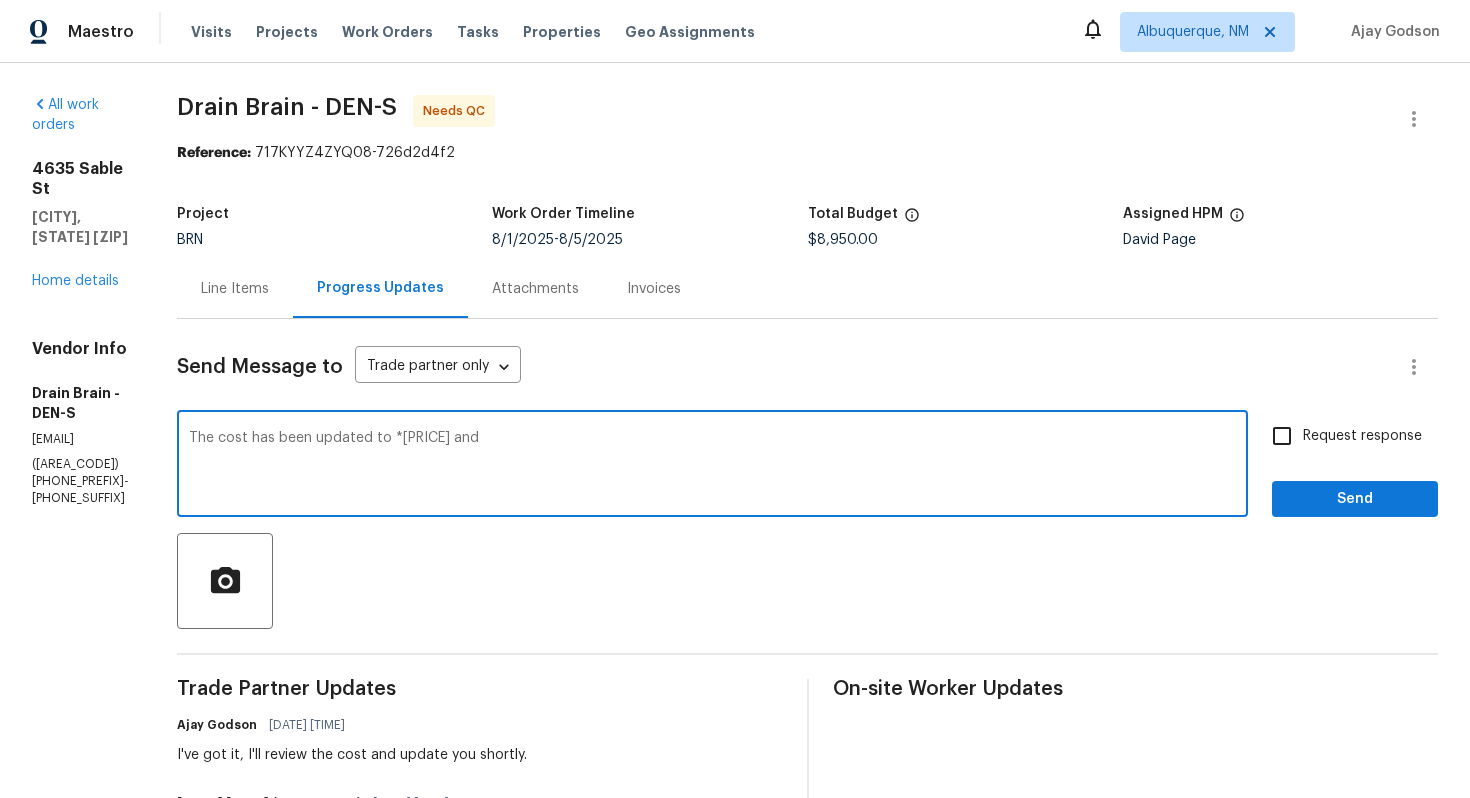 click on "The cost has been updated to *950 and" at bounding box center [712, 466] 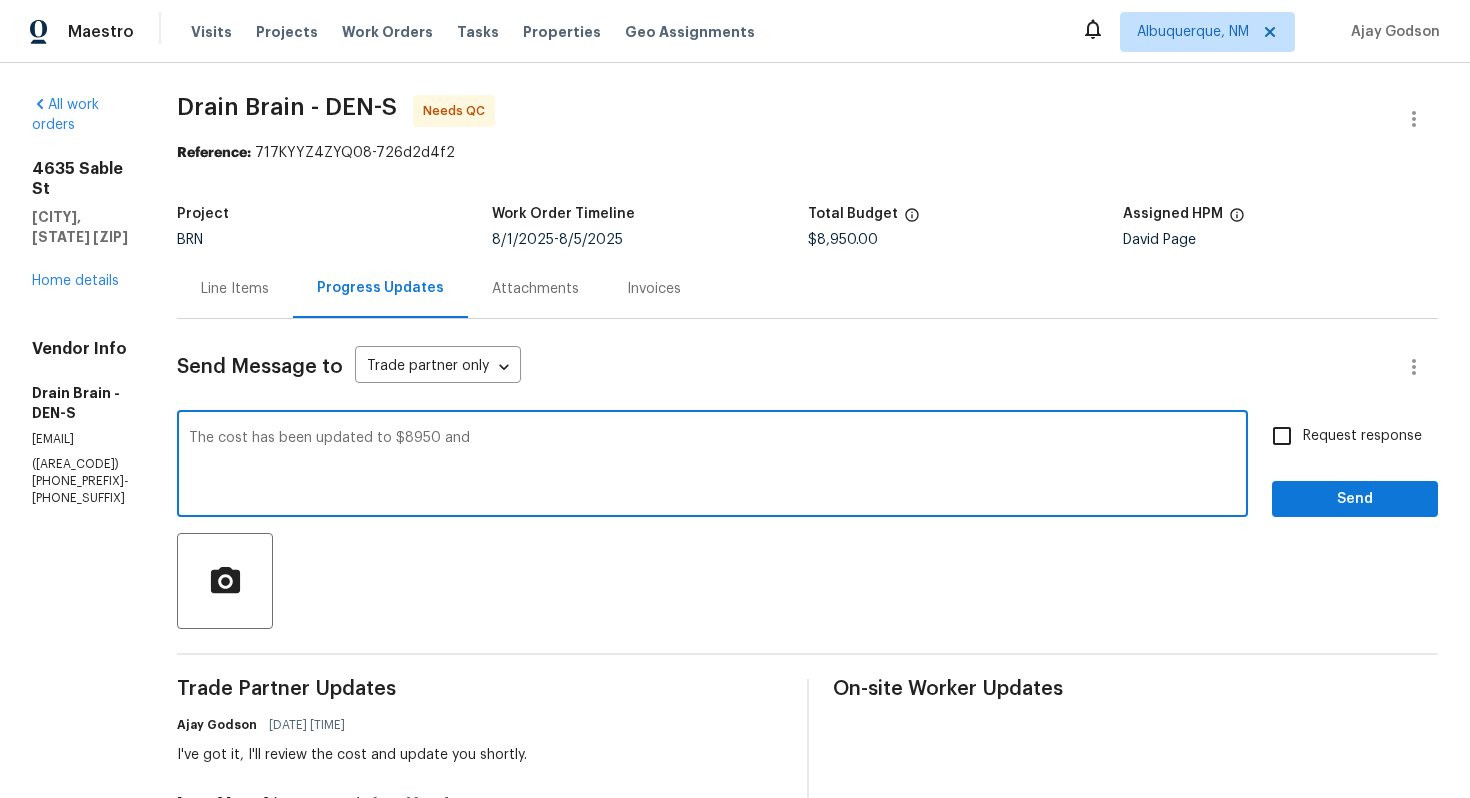 click on "The cost has been updated to $8950 and" at bounding box center (712, 466) 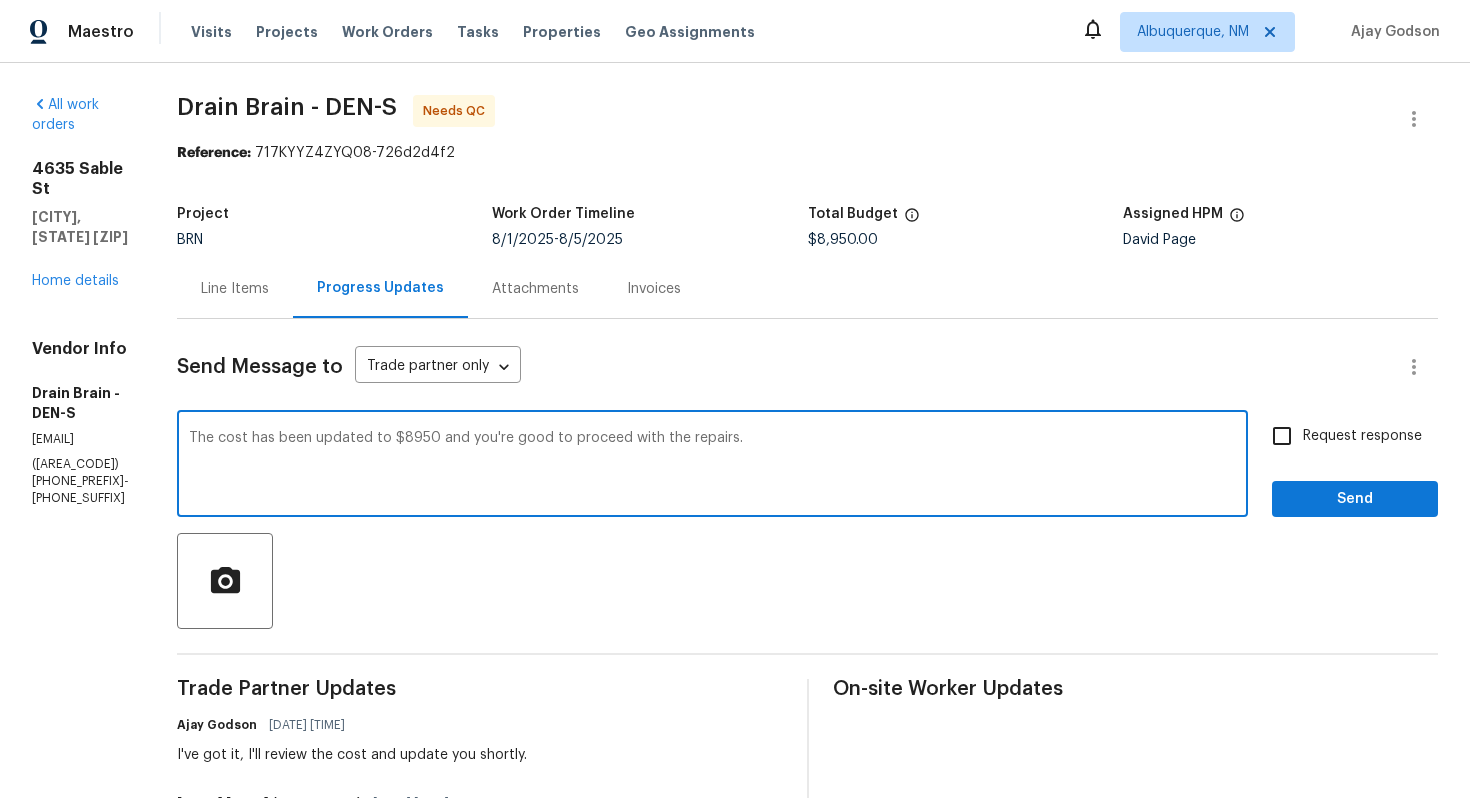 type on "The cost has been updated to $8950 and you're good to proceed with the repairs." 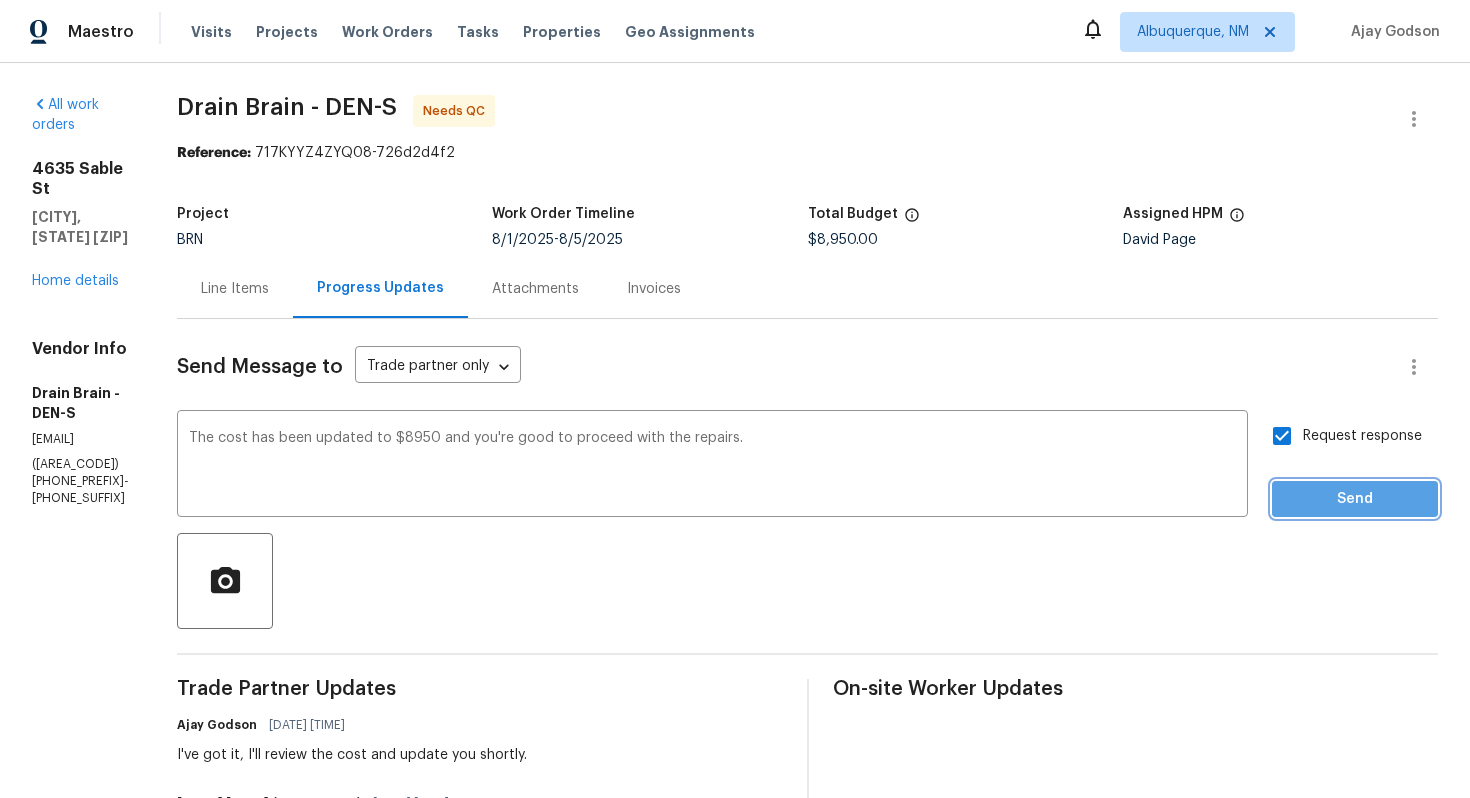 click on "Send" at bounding box center (1355, 499) 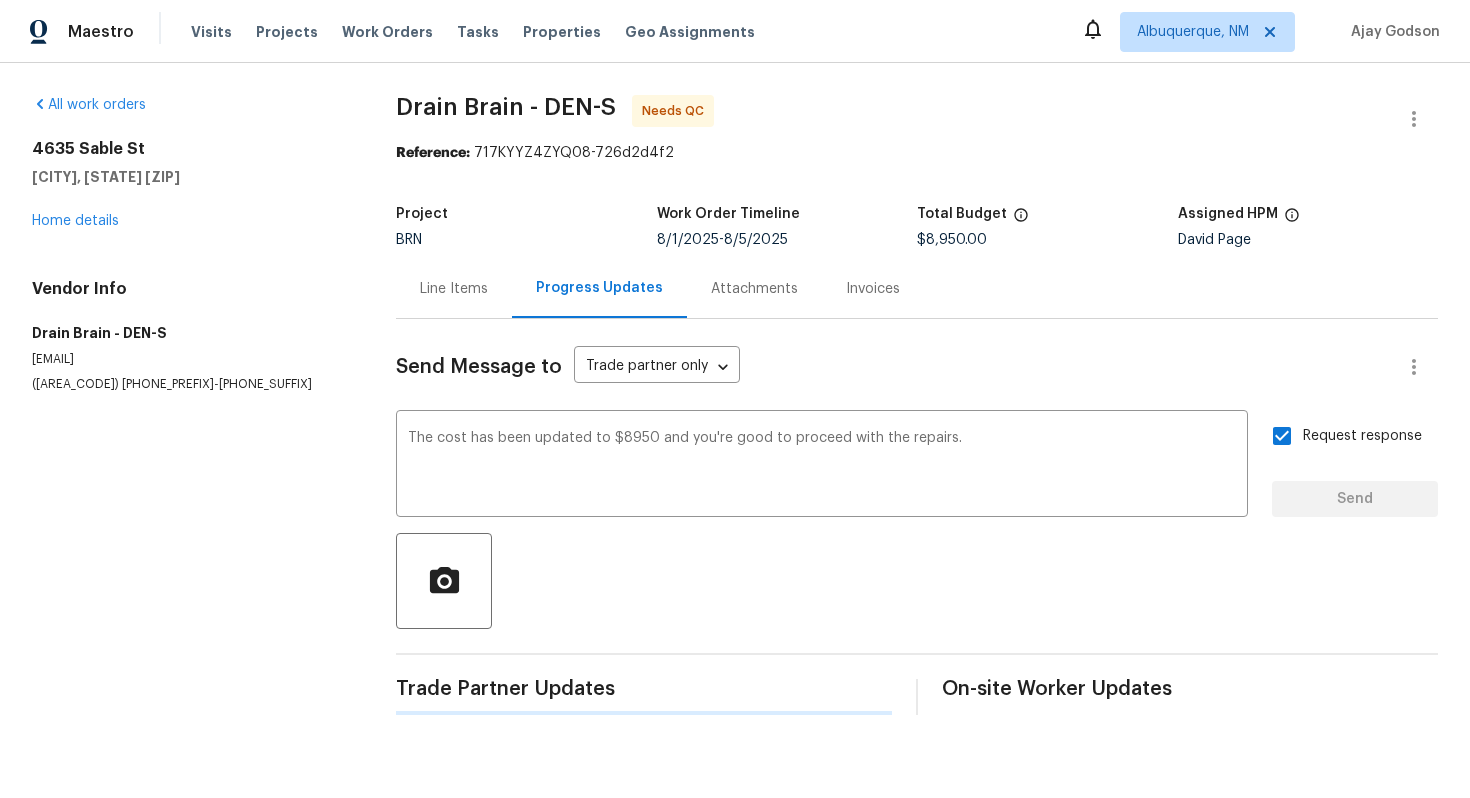 type 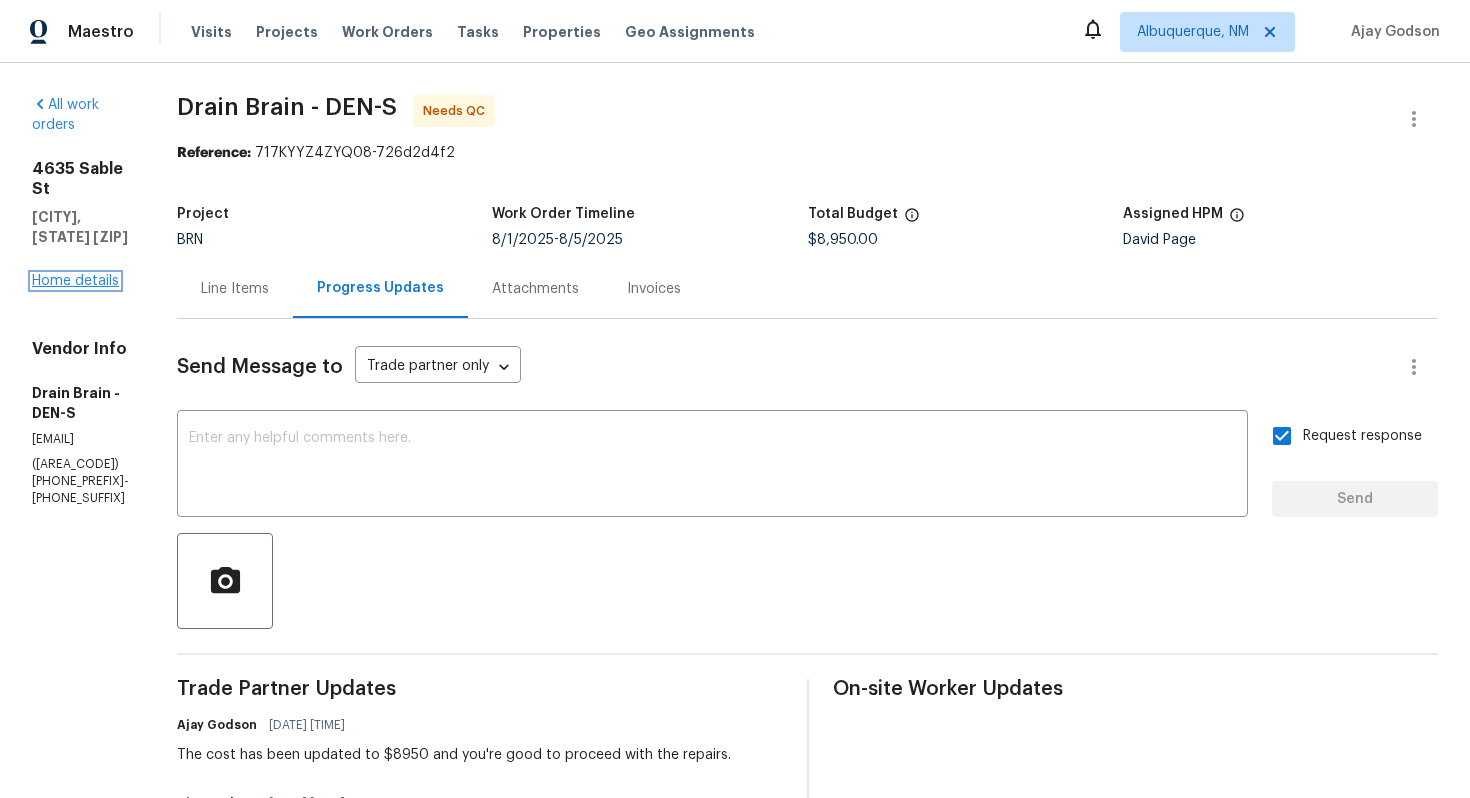 click on "Home details" at bounding box center [75, 281] 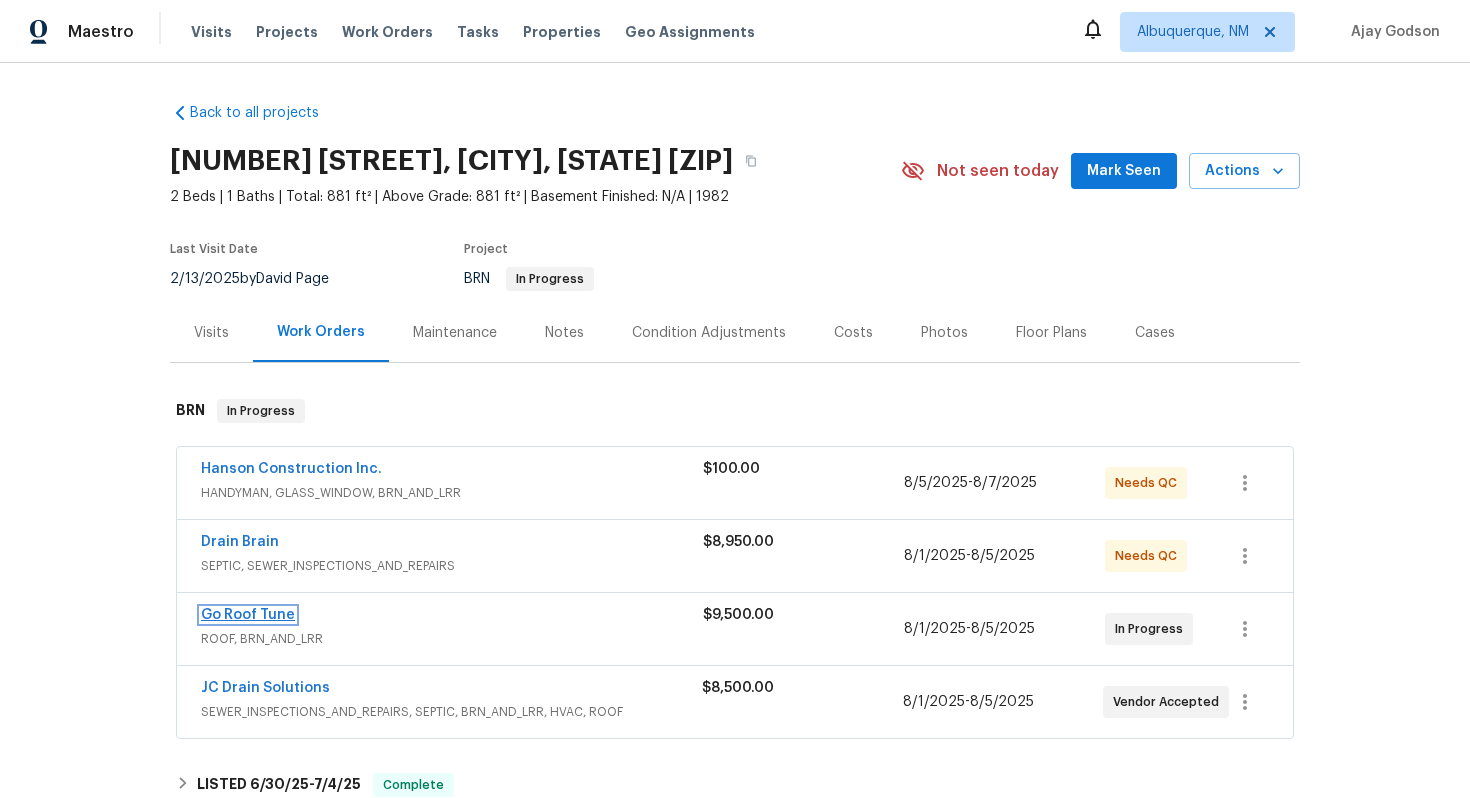 click on "Go Roof Tune" at bounding box center (248, 615) 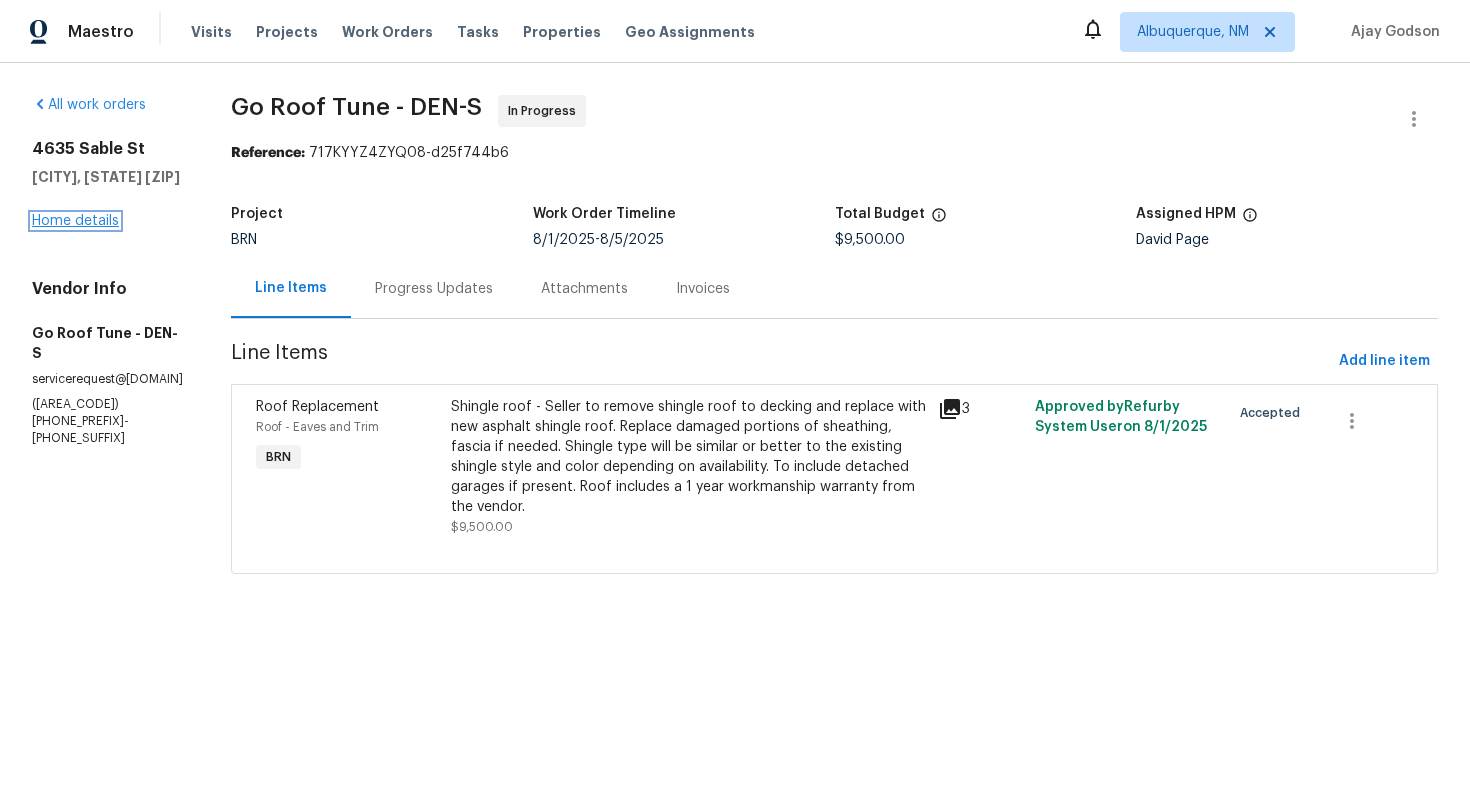 click on "Home details" at bounding box center (75, 221) 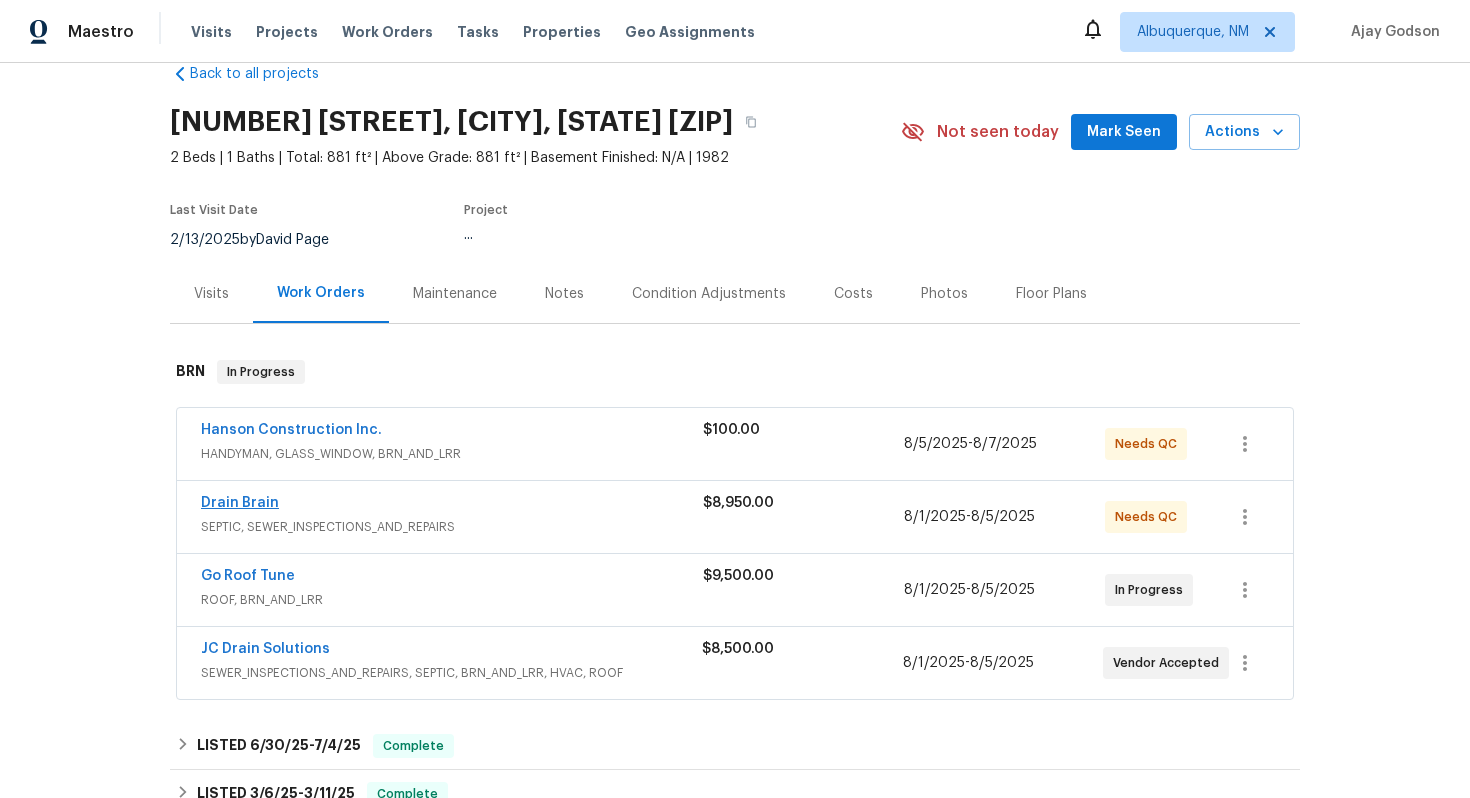 scroll, scrollTop: 99, scrollLeft: 0, axis: vertical 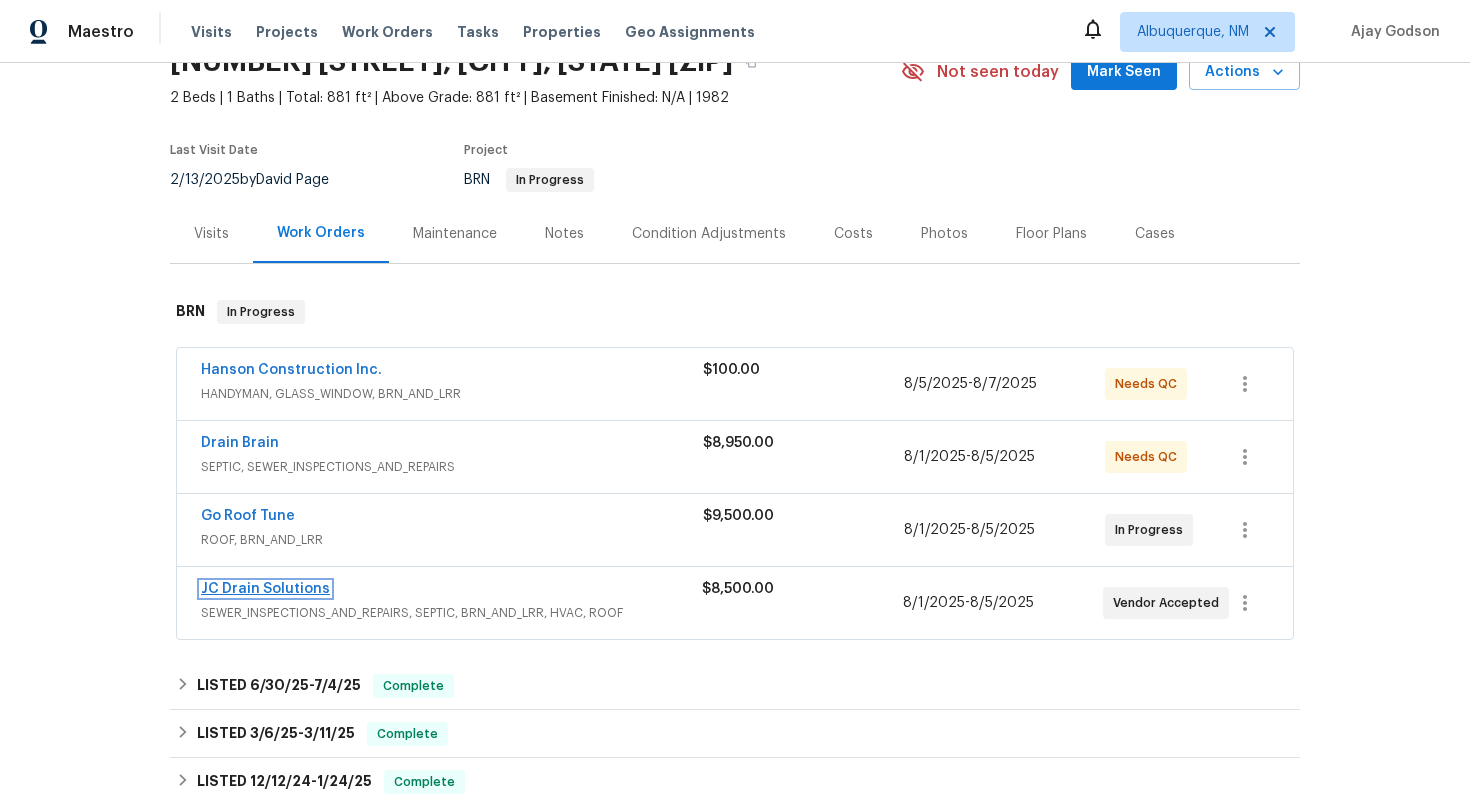 click on "JC Drain Solutions" at bounding box center [265, 589] 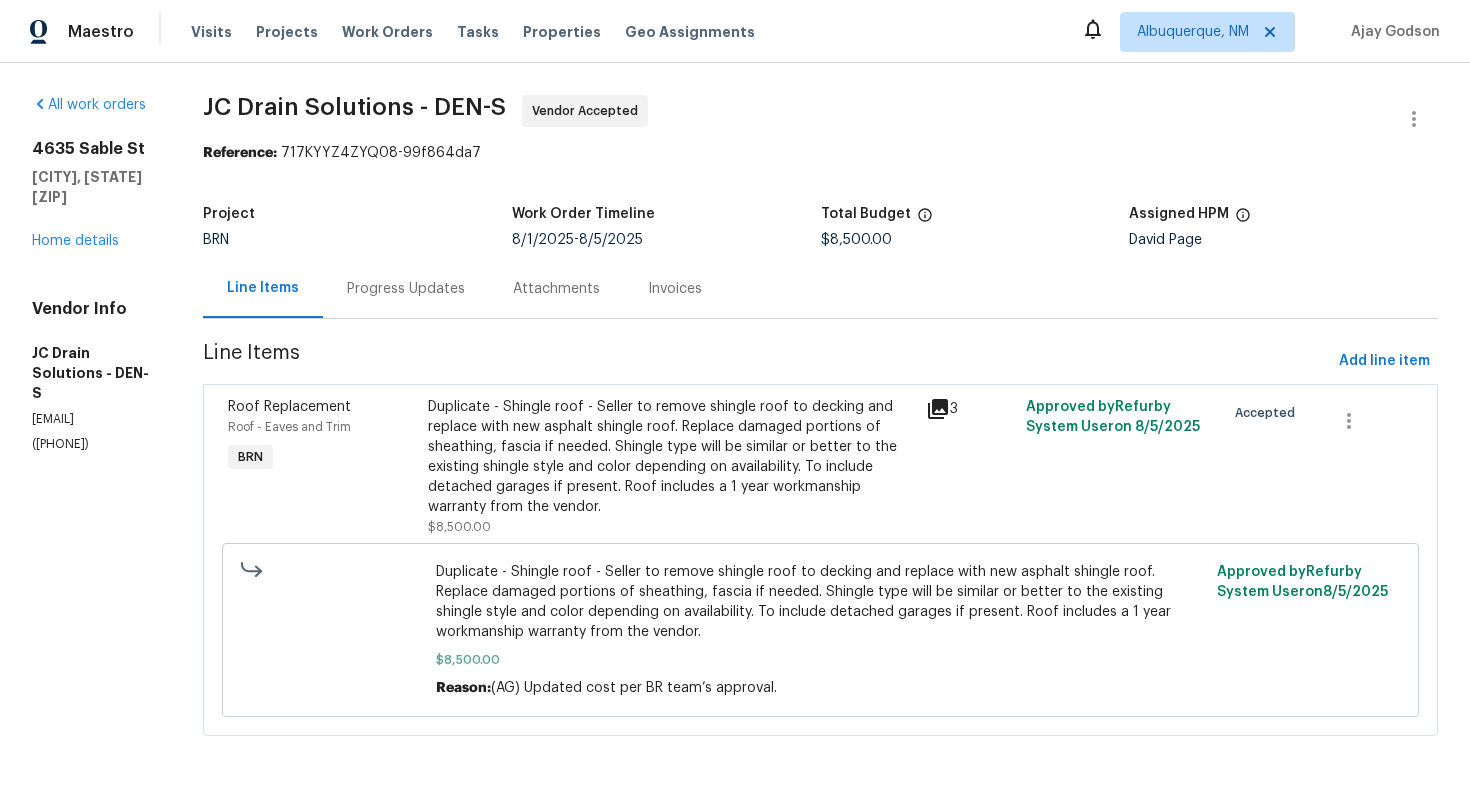 click on "Progress Updates" at bounding box center (406, 288) 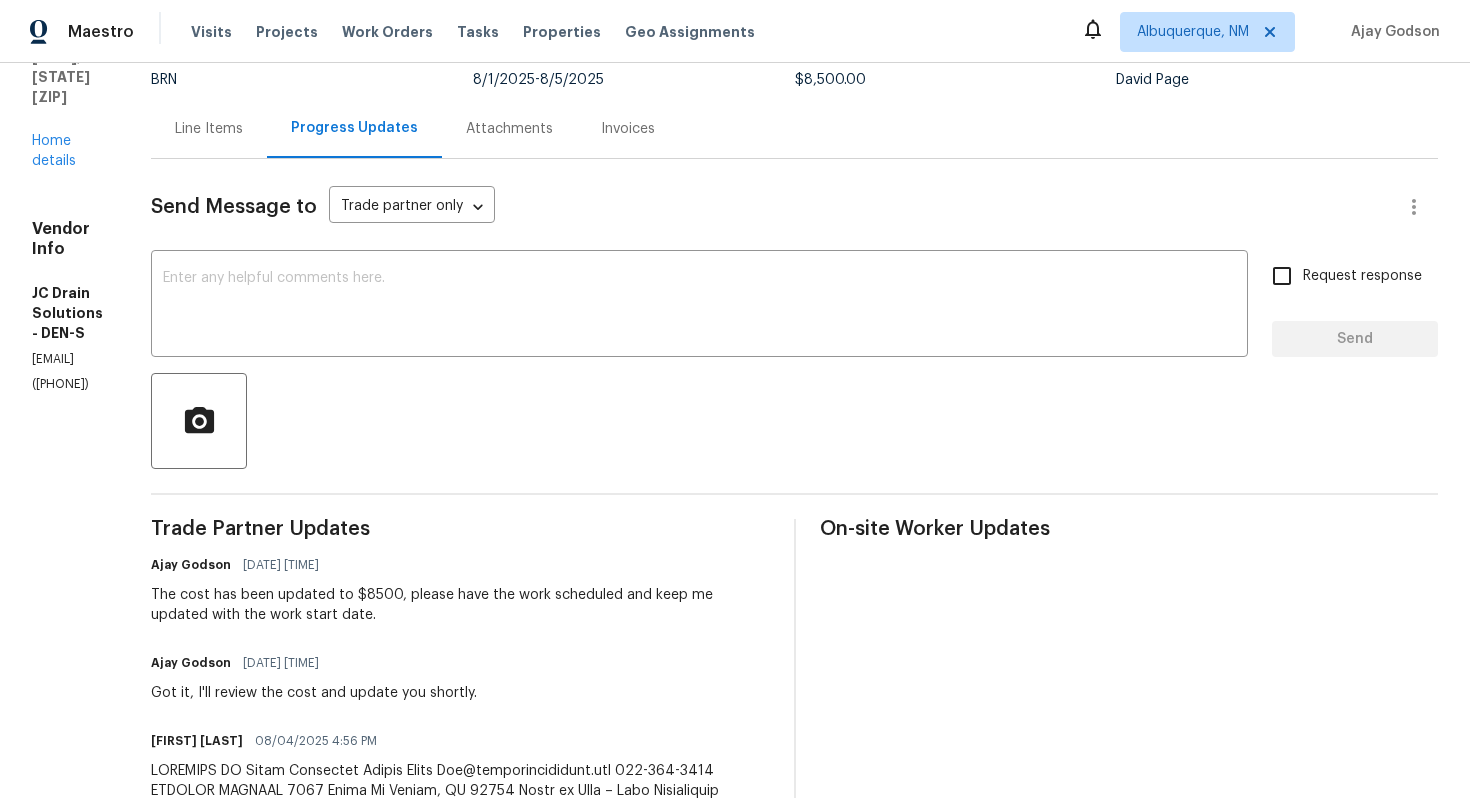 scroll, scrollTop: 0, scrollLeft: 0, axis: both 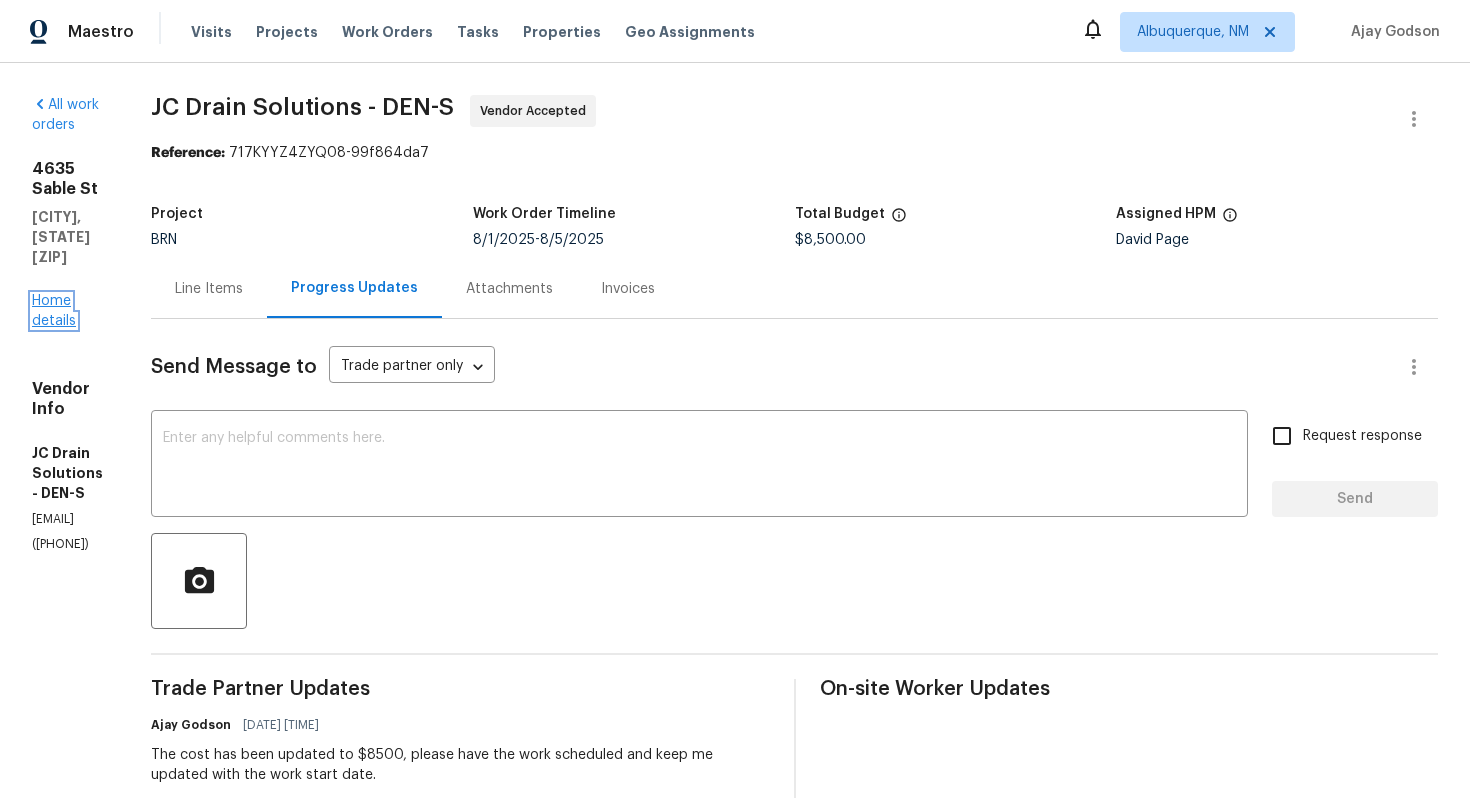 click on "Home details" at bounding box center [54, 311] 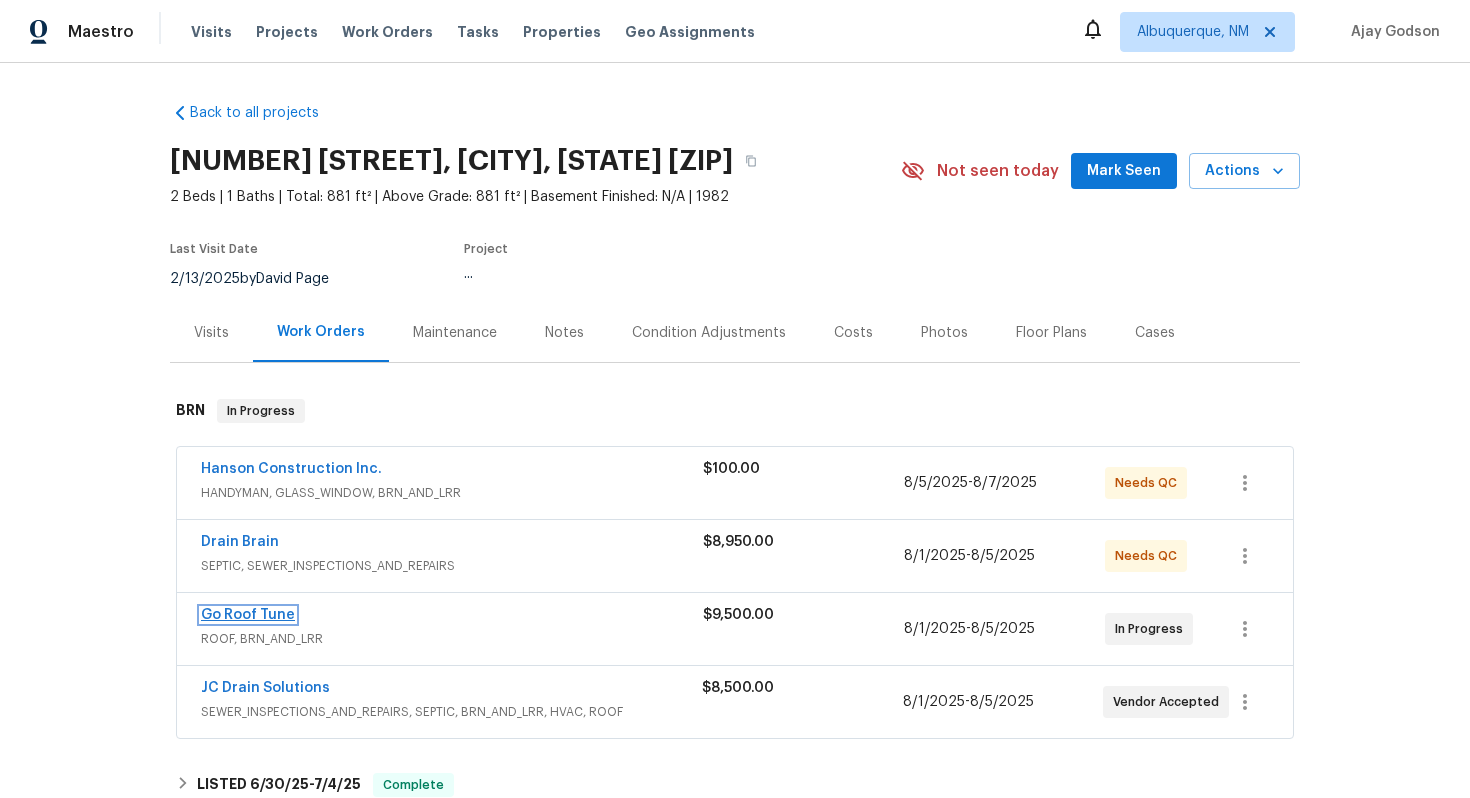 click on "Go Roof Tune" at bounding box center [248, 615] 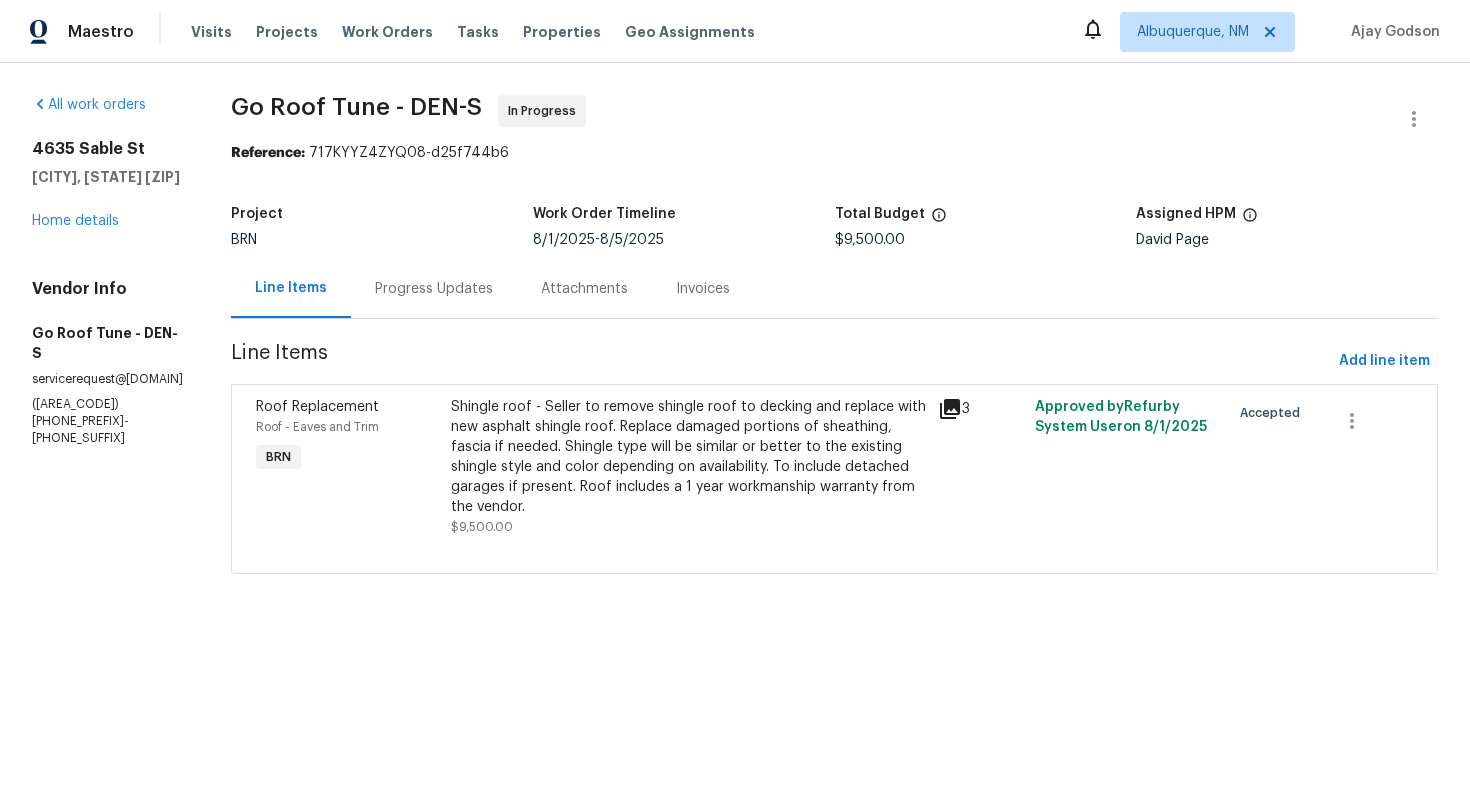 click on "Progress Updates" at bounding box center [434, 289] 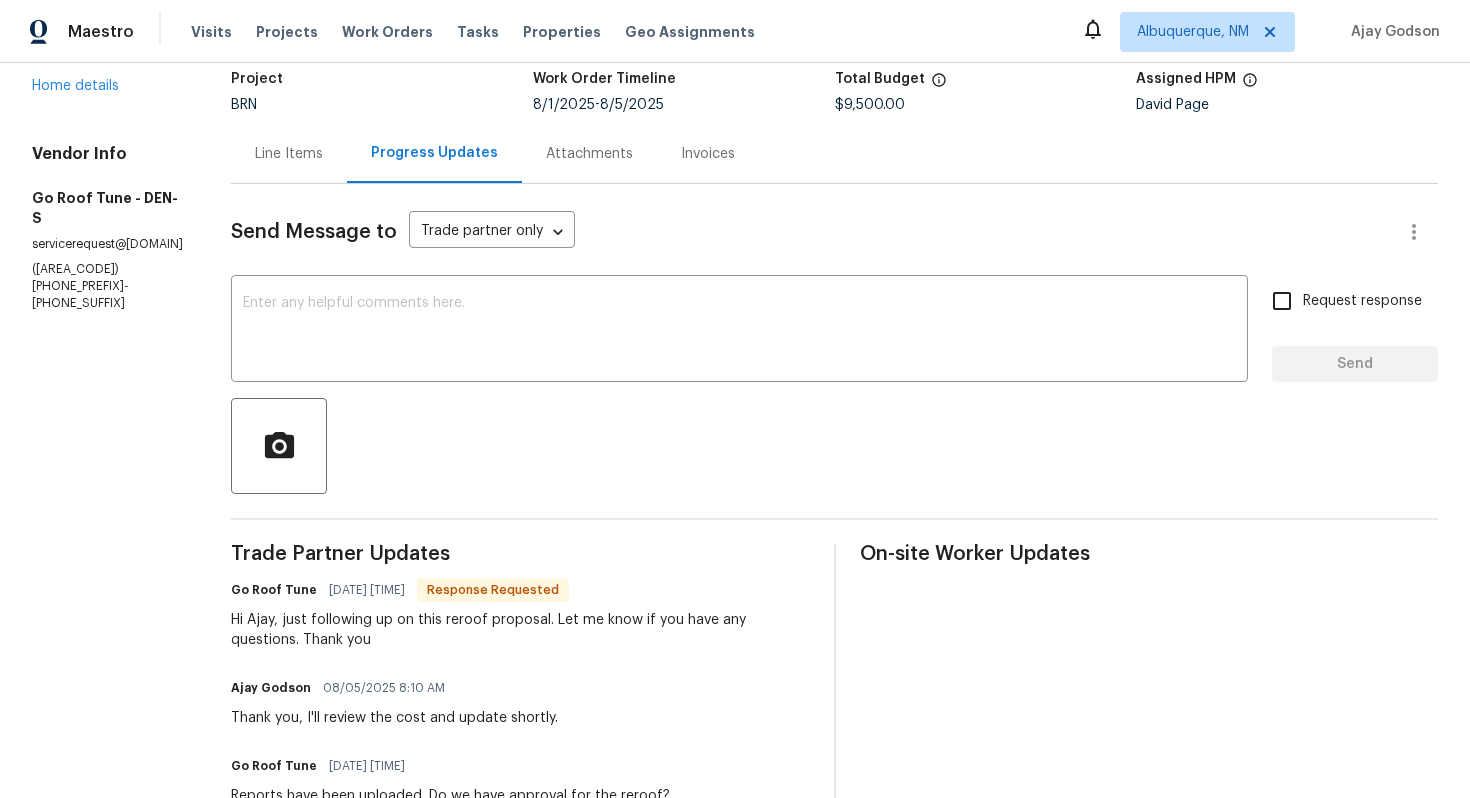 scroll, scrollTop: 136, scrollLeft: 0, axis: vertical 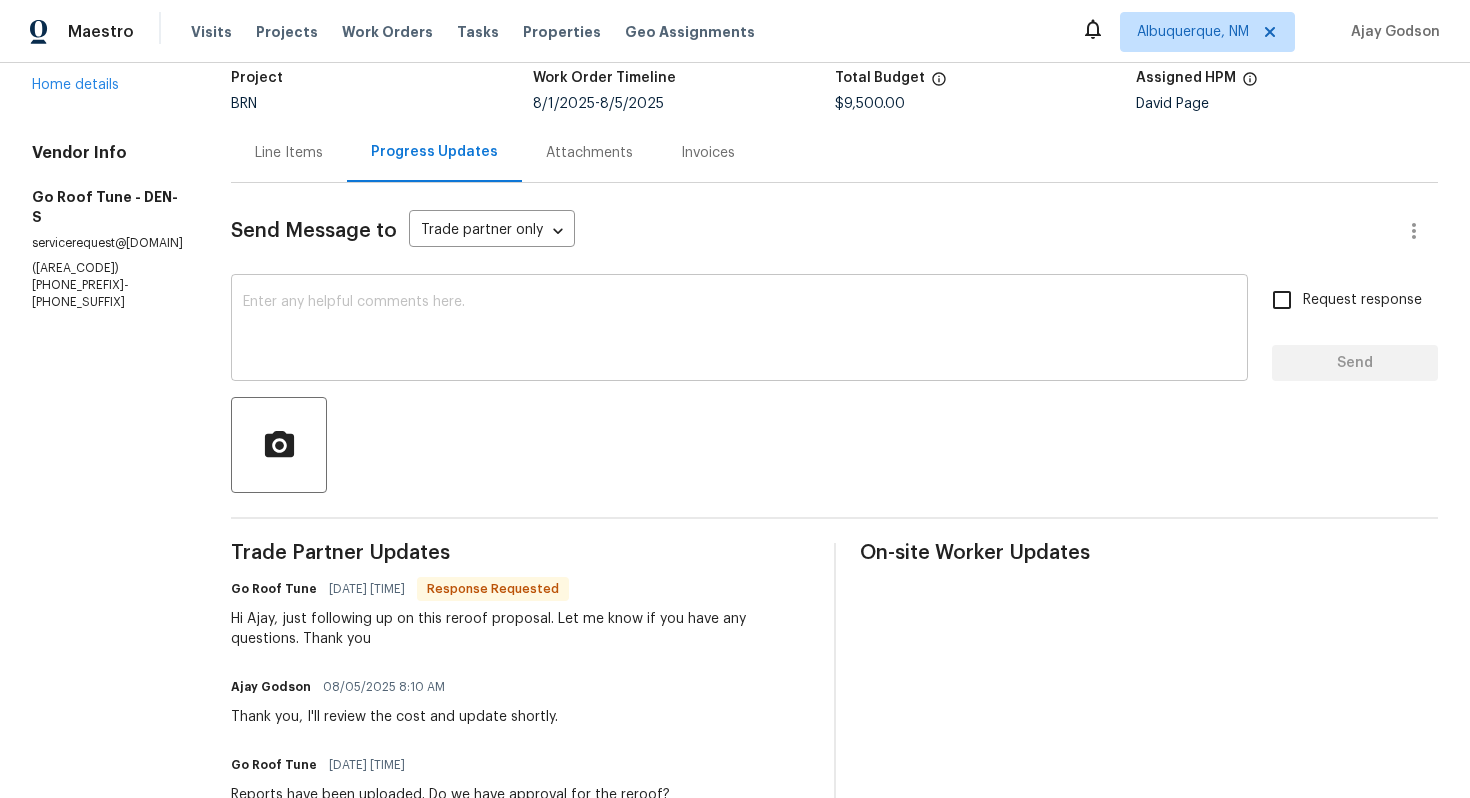 click at bounding box center (739, 330) 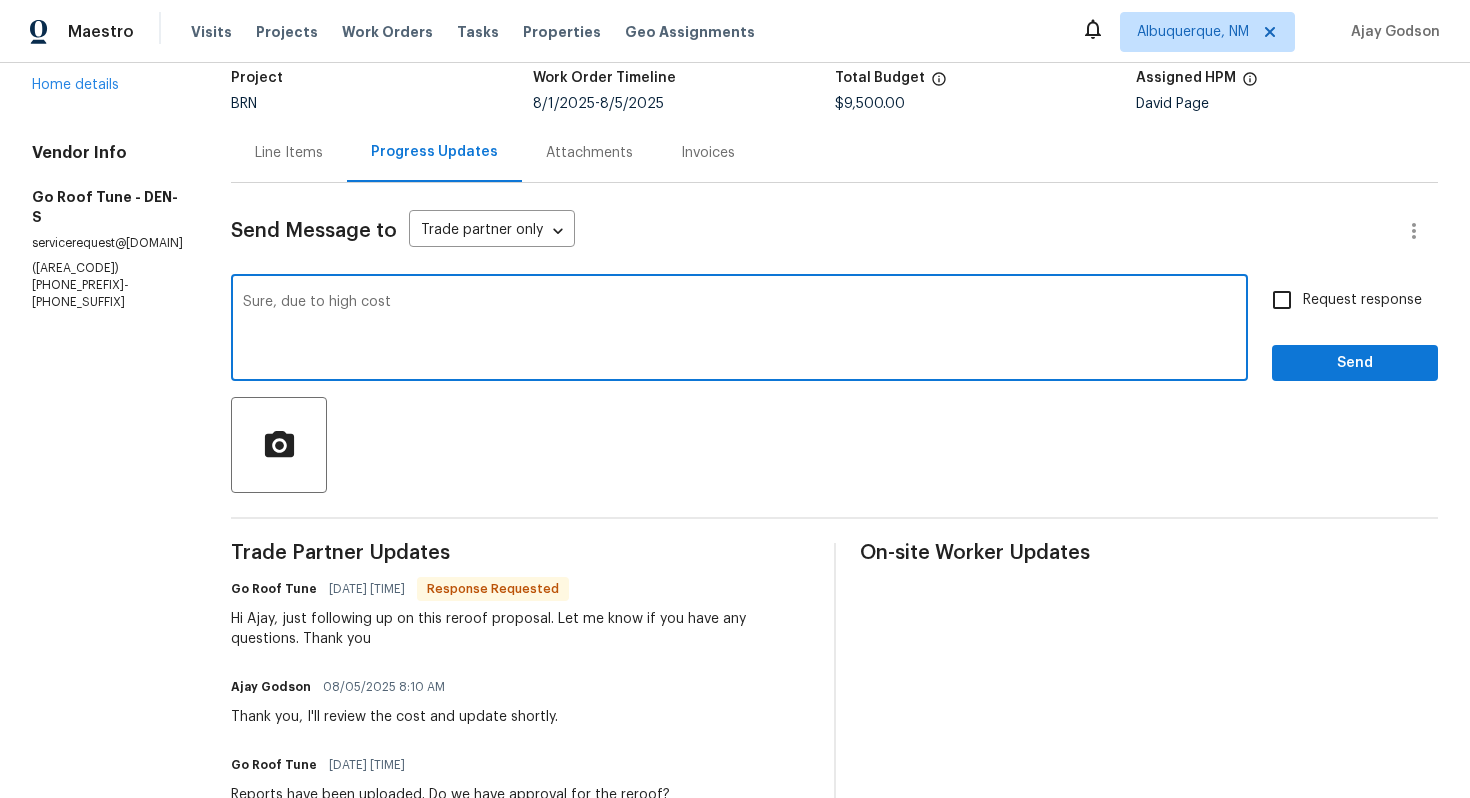 scroll, scrollTop: 0, scrollLeft: 0, axis: both 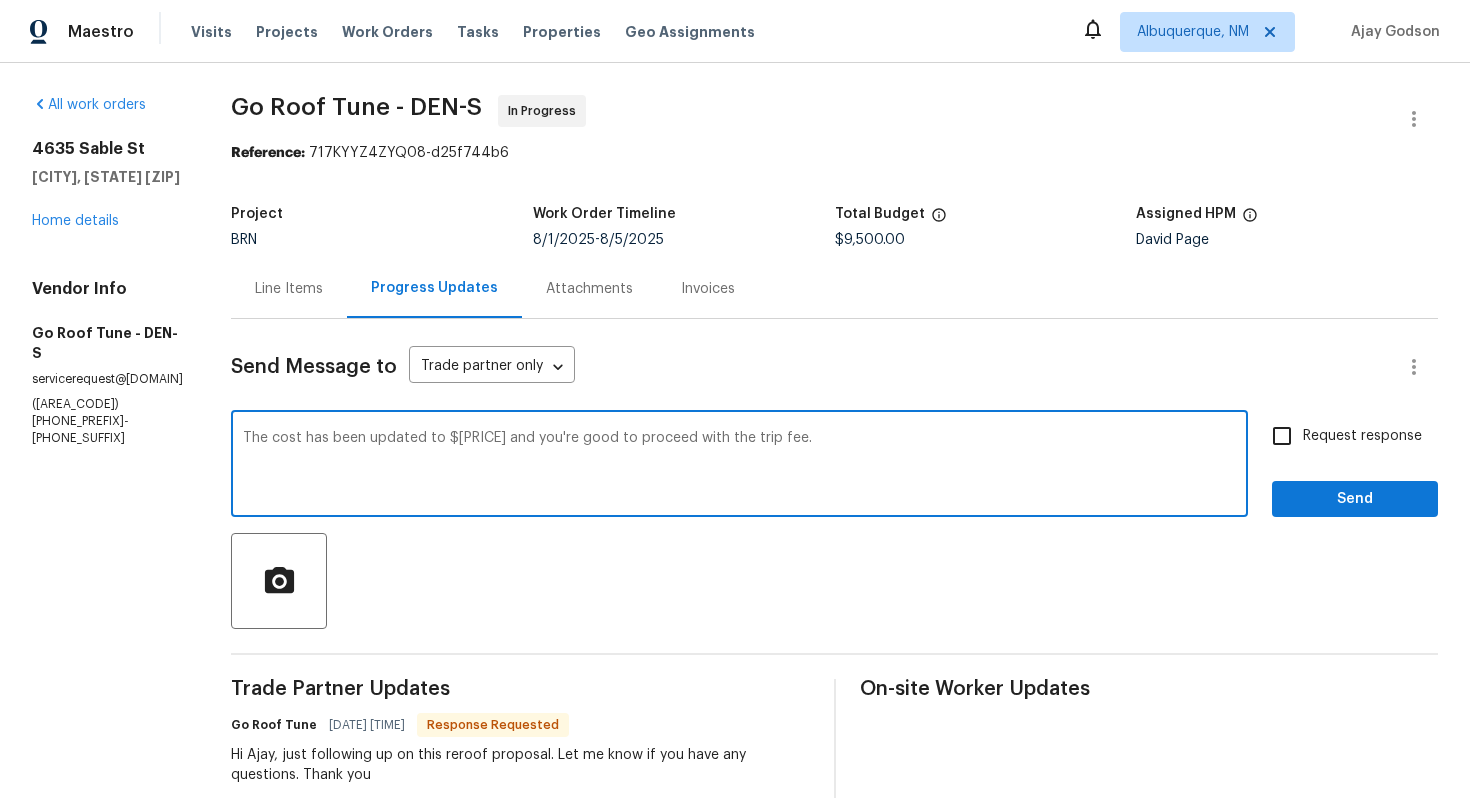type on "Sure. As the cost is a bit high, we're going with a different vendor. Please mark the WO completed and we'll pay you a trip fee." 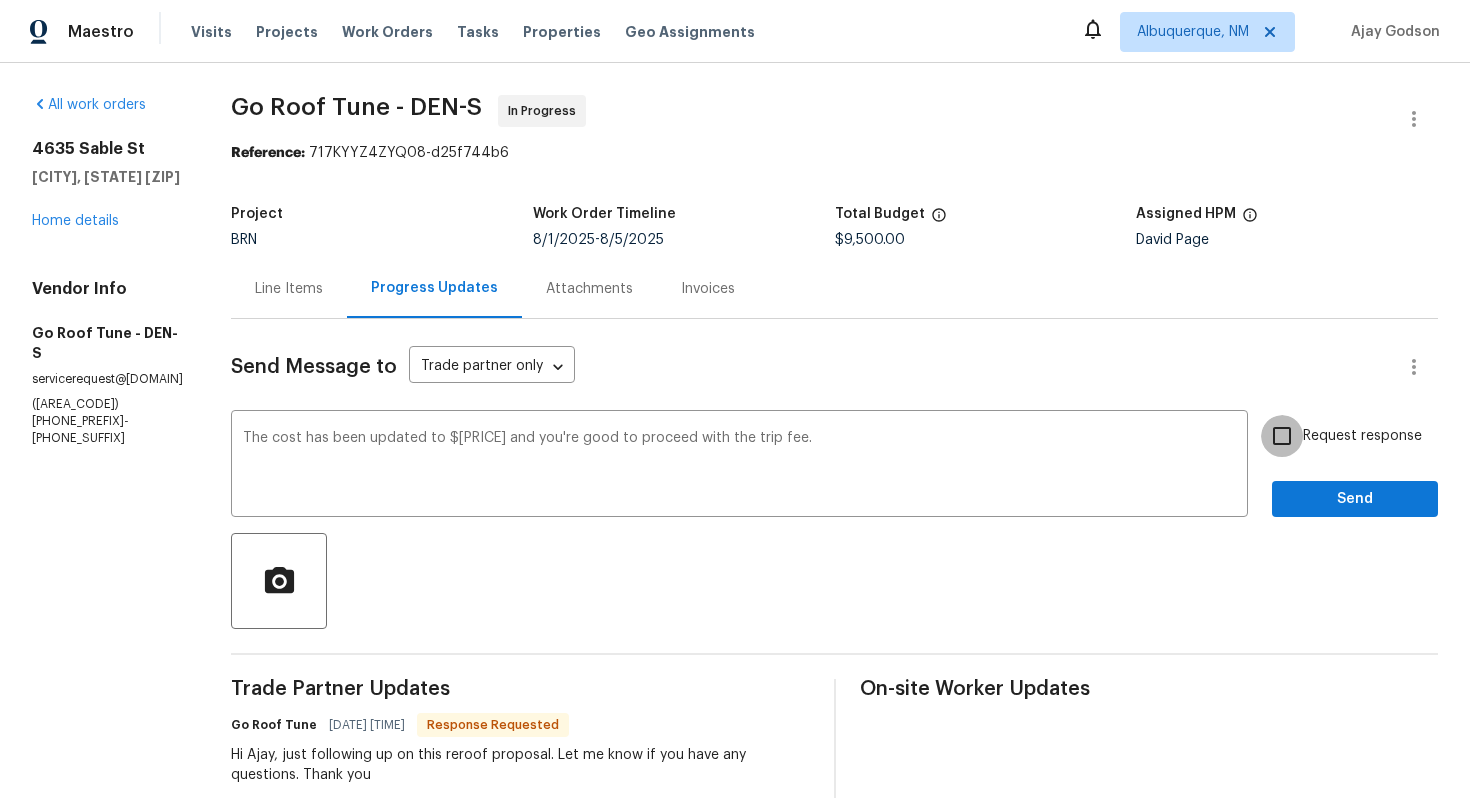 click on "Request response" at bounding box center [1282, 436] 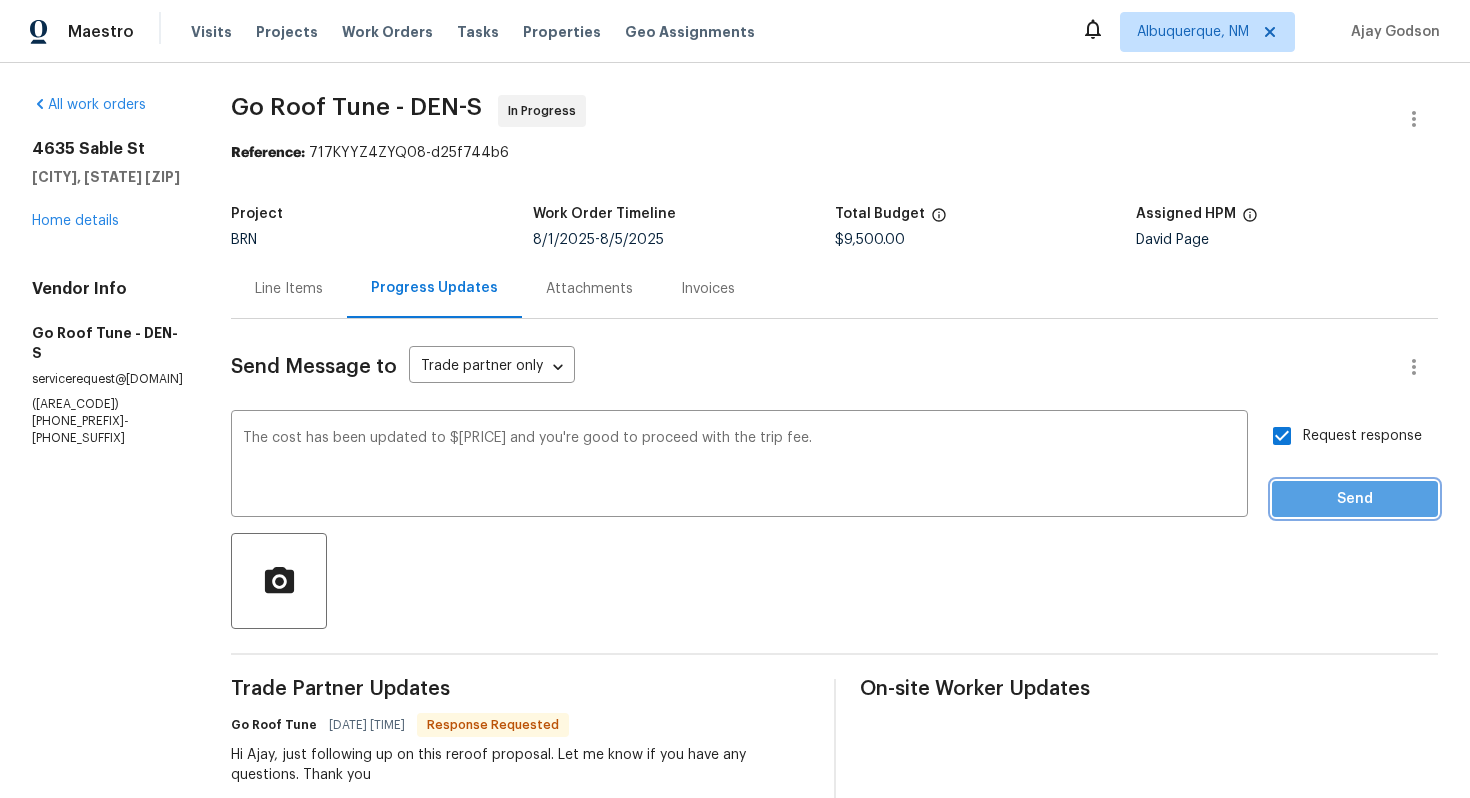 click on "Send" at bounding box center (1355, 499) 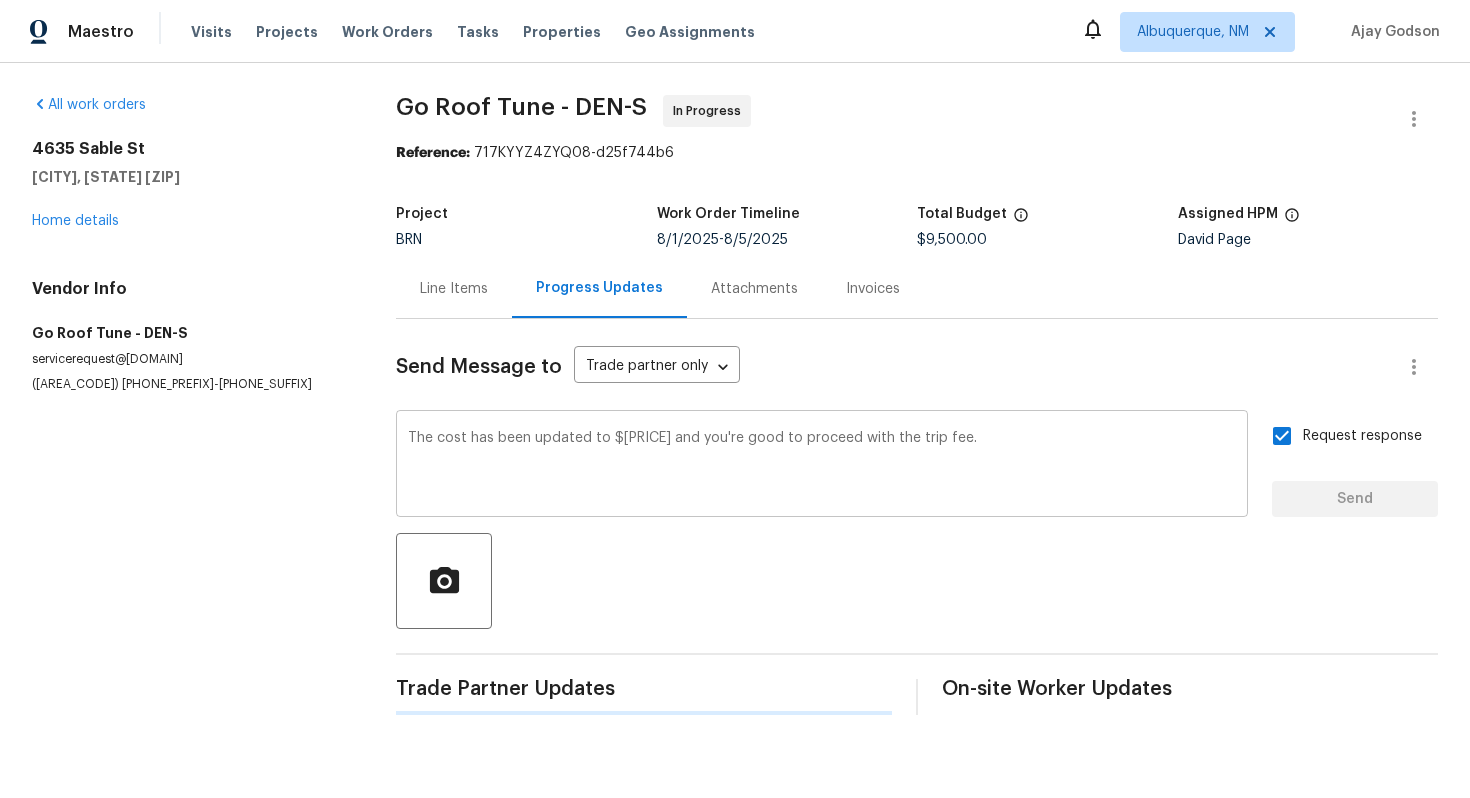 type 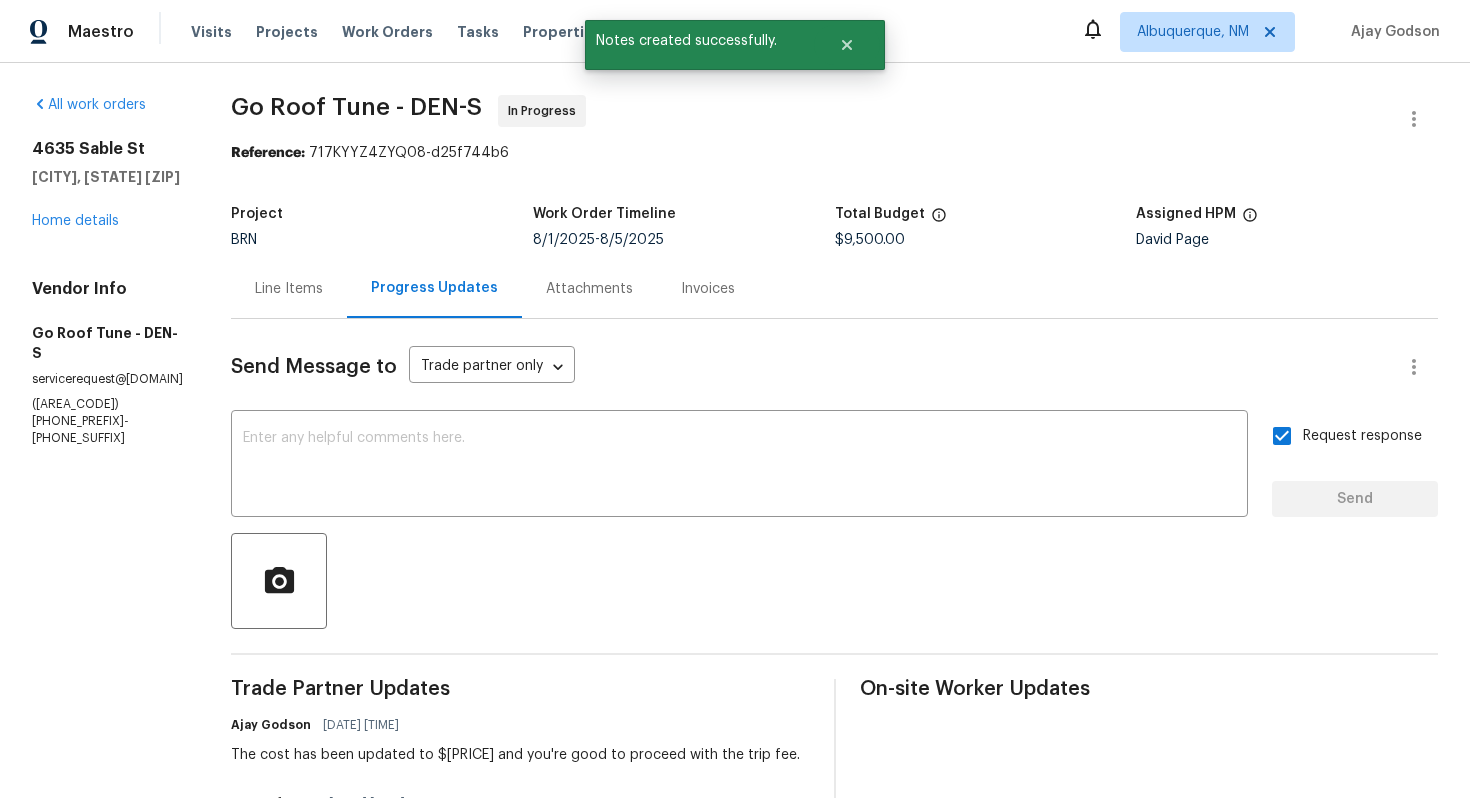 click on "Line Items" at bounding box center (289, 288) 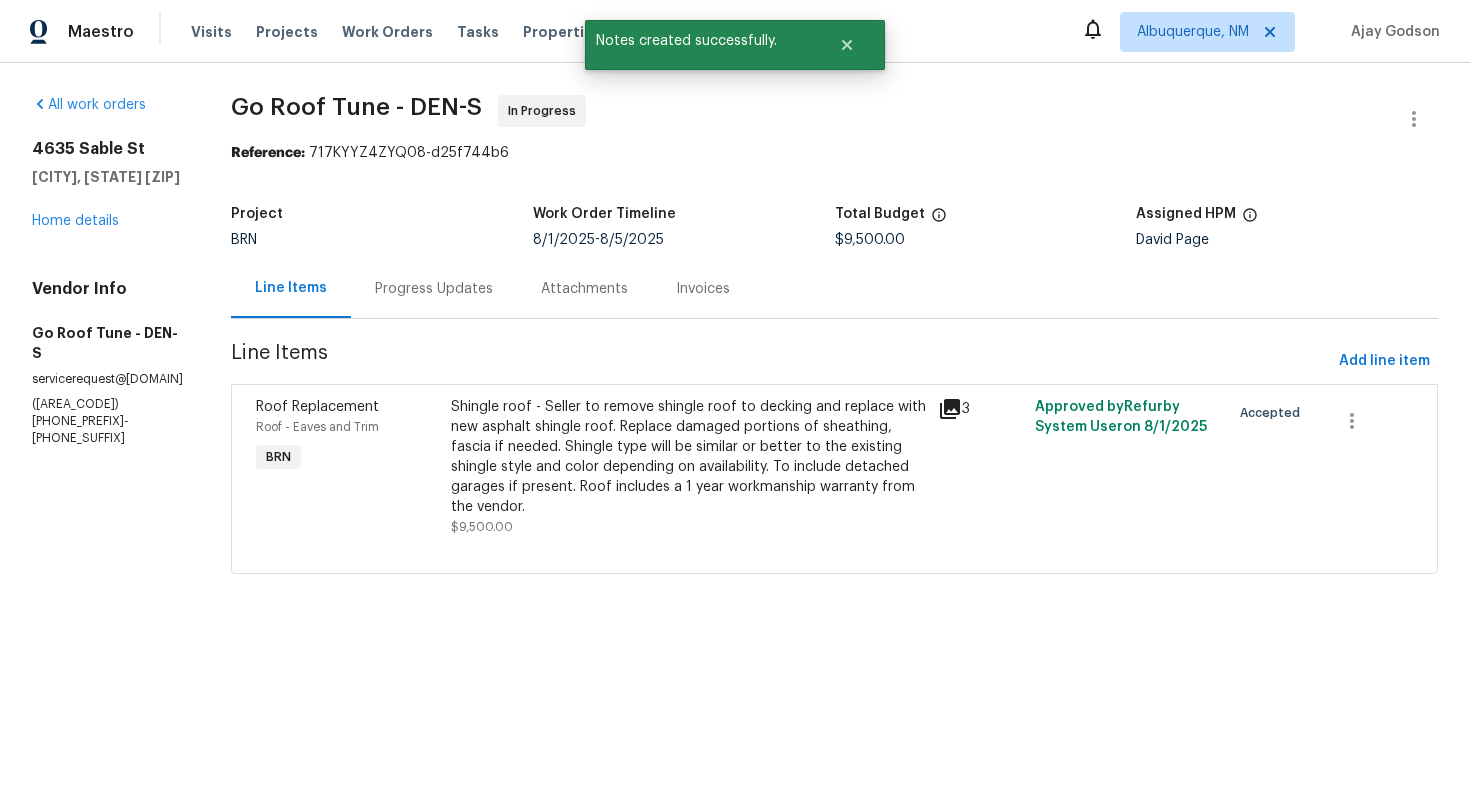 click on "Shingle roof - Seller to remove shingle roof to decking and replace with new asphalt shingle roof. Replace damaged portions of sheathing, fascia if needed. Shingle type will be similar or better to the existing shingle style and color depending on availability. To include detached garages if present. Roof includes a 1 year workmanship warranty from the vendor." at bounding box center [688, 457] 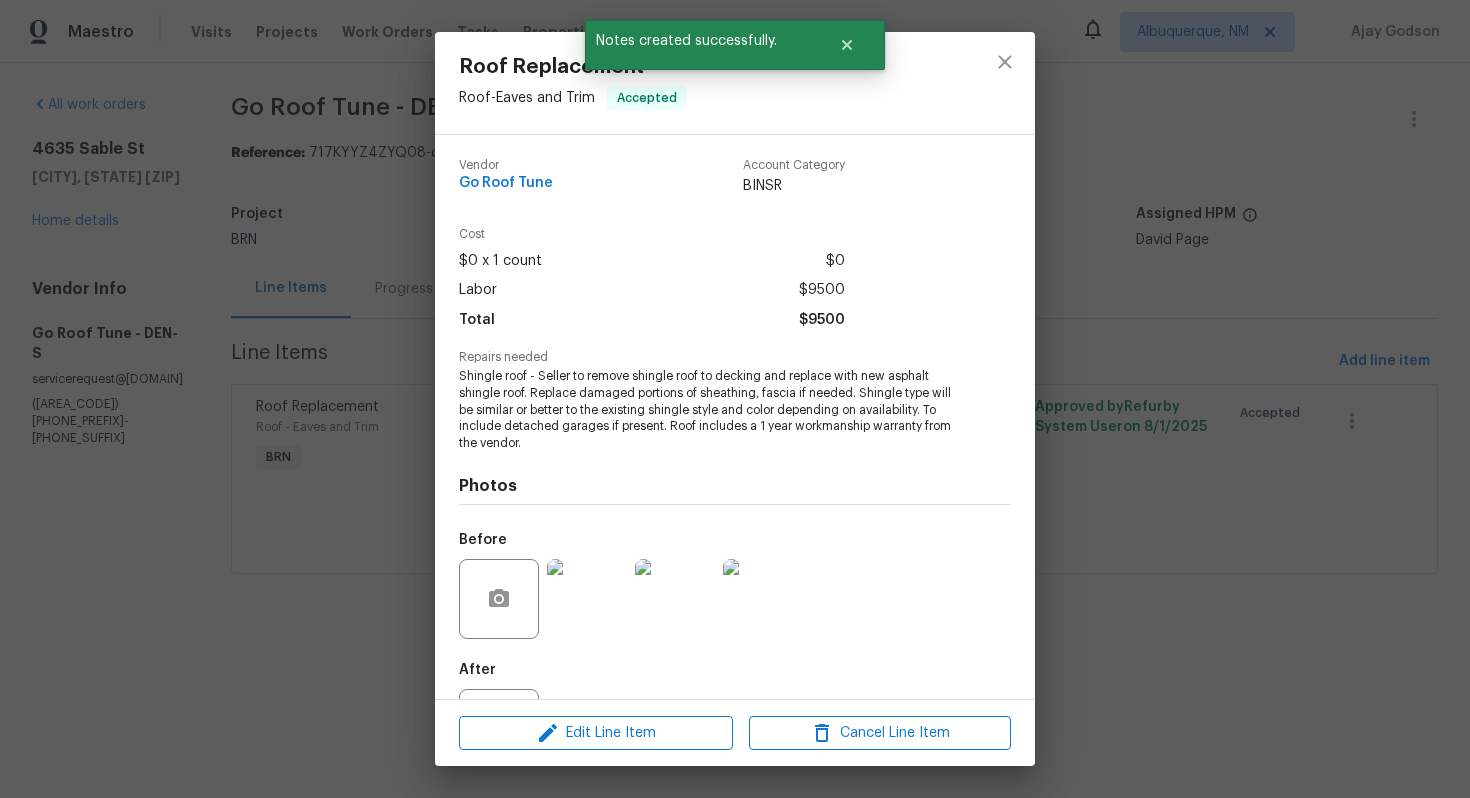 scroll, scrollTop: 90, scrollLeft: 0, axis: vertical 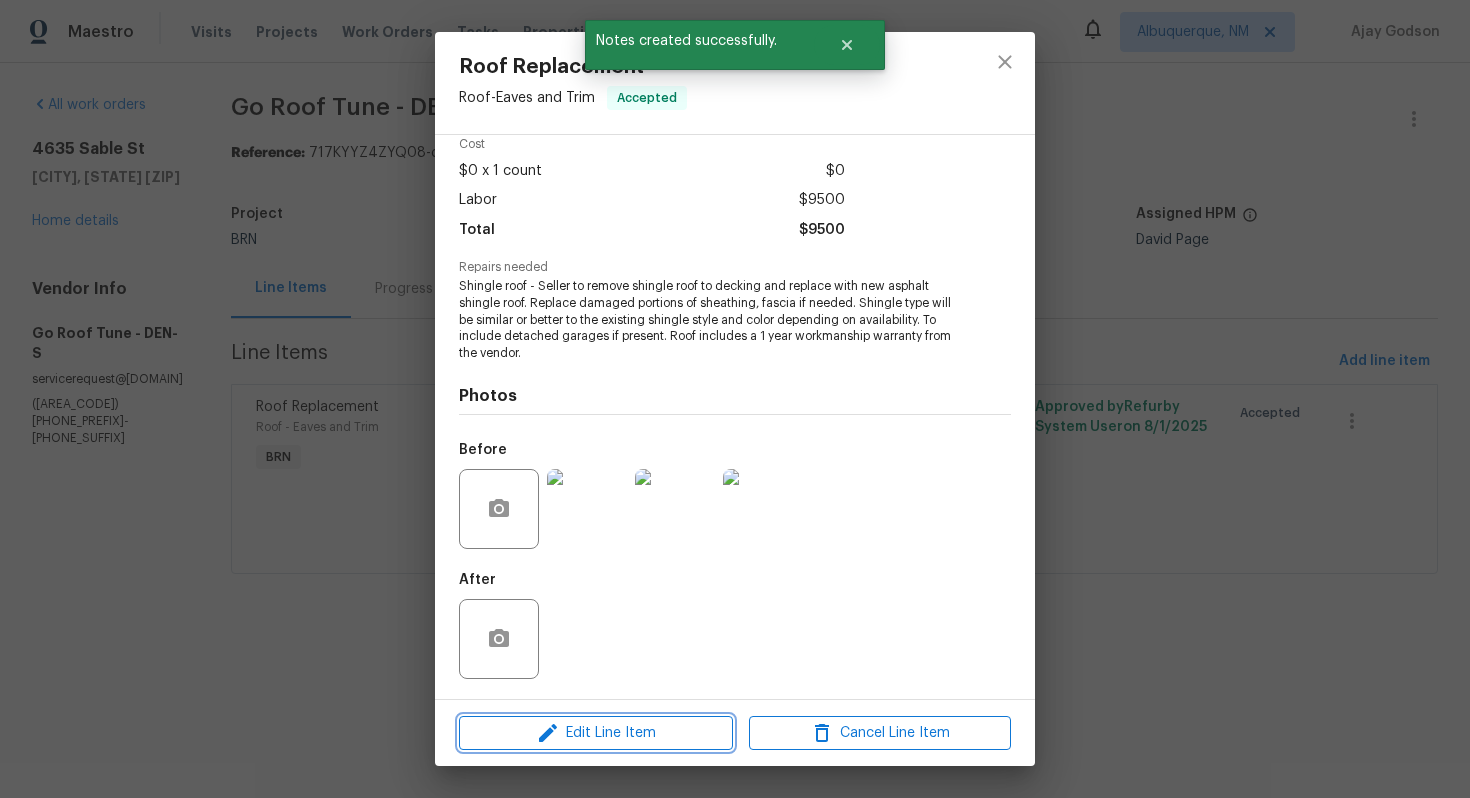 click on "Edit Line Item" at bounding box center [596, 733] 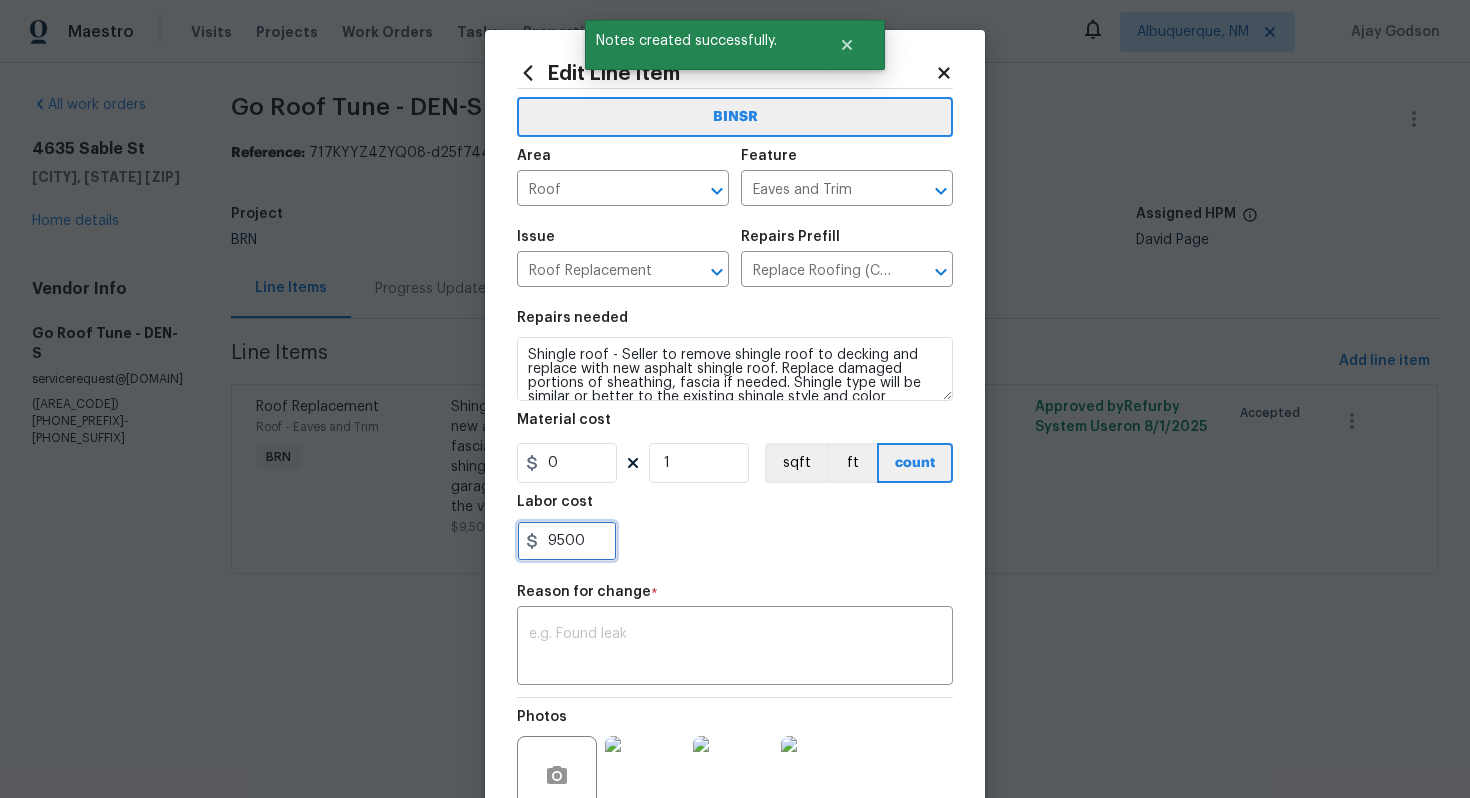 drag, startPoint x: 545, startPoint y: 546, endPoint x: 646, endPoint y: 547, distance: 101.00495 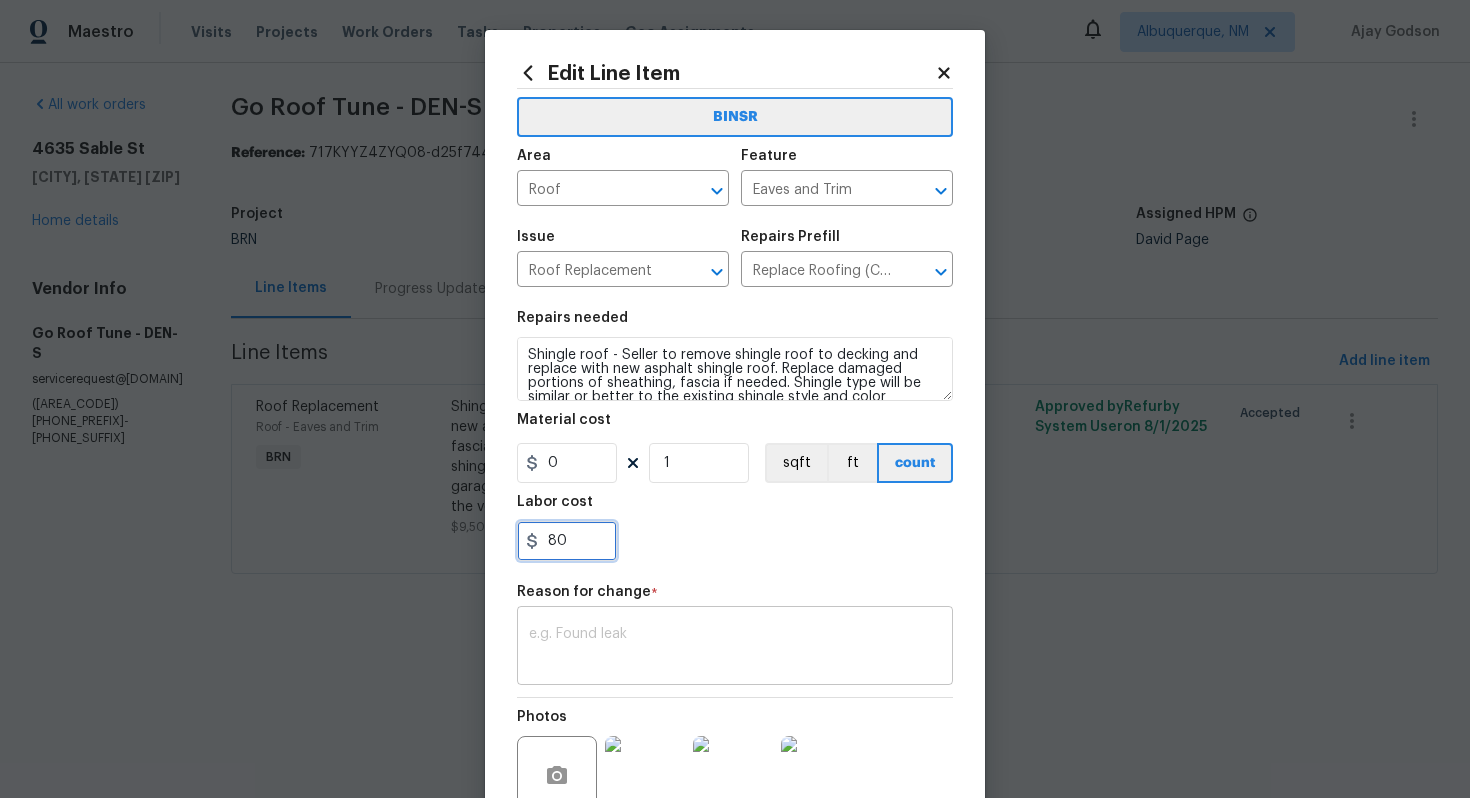 type on "80" 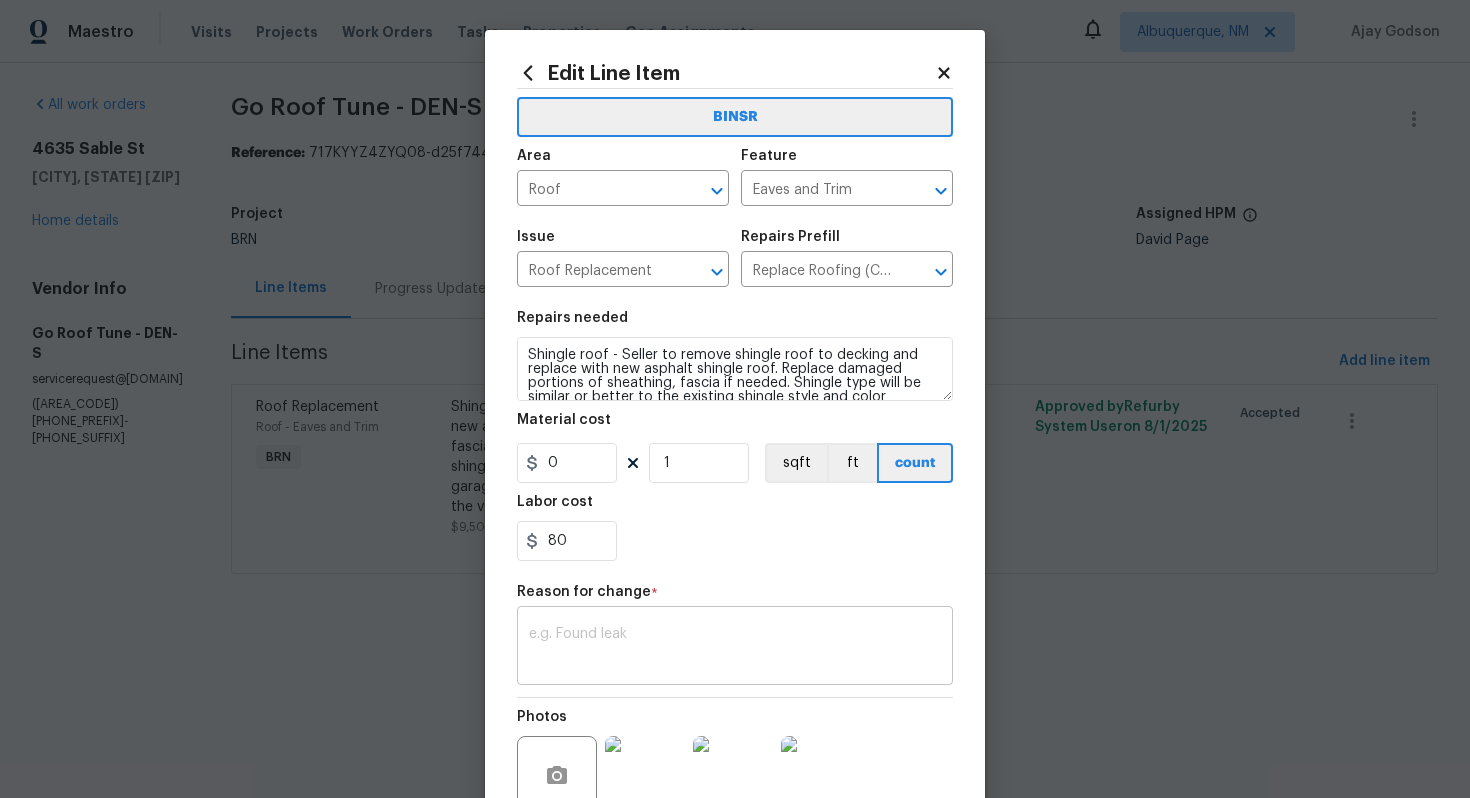 click at bounding box center [735, 648] 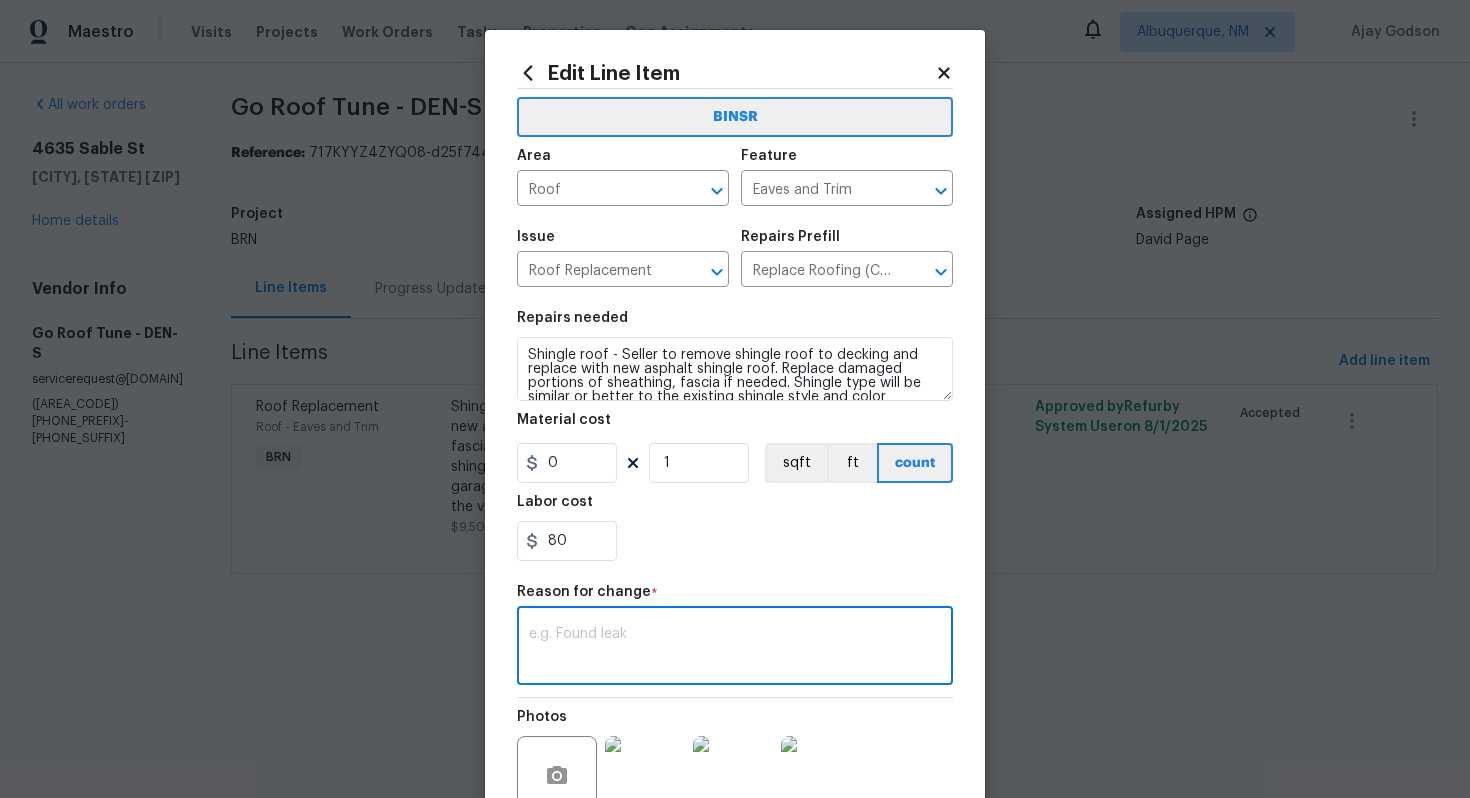 paste on "(AG) Updated per vendors final cost." 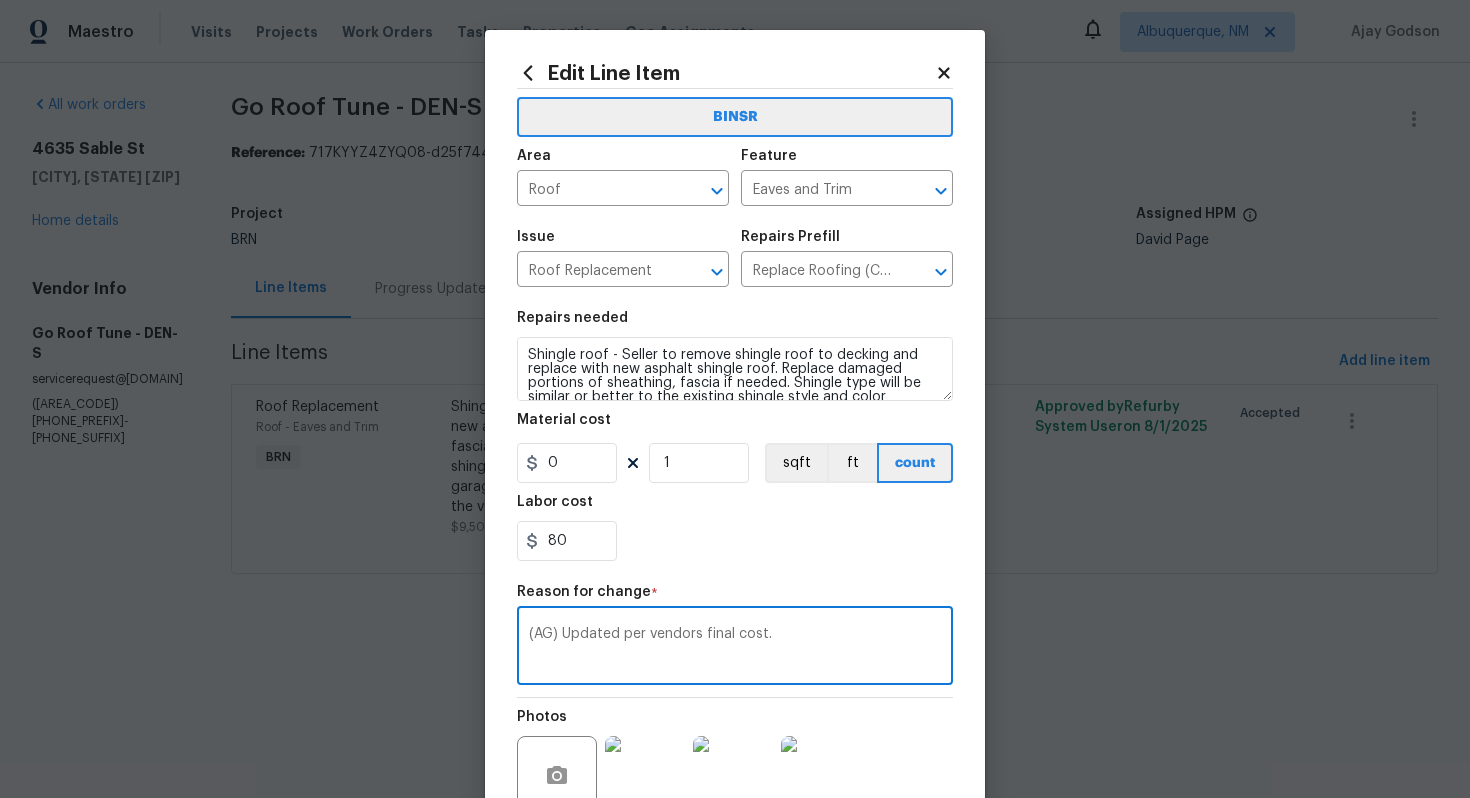 scroll, scrollTop: 188, scrollLeft: 0, axis: vertical 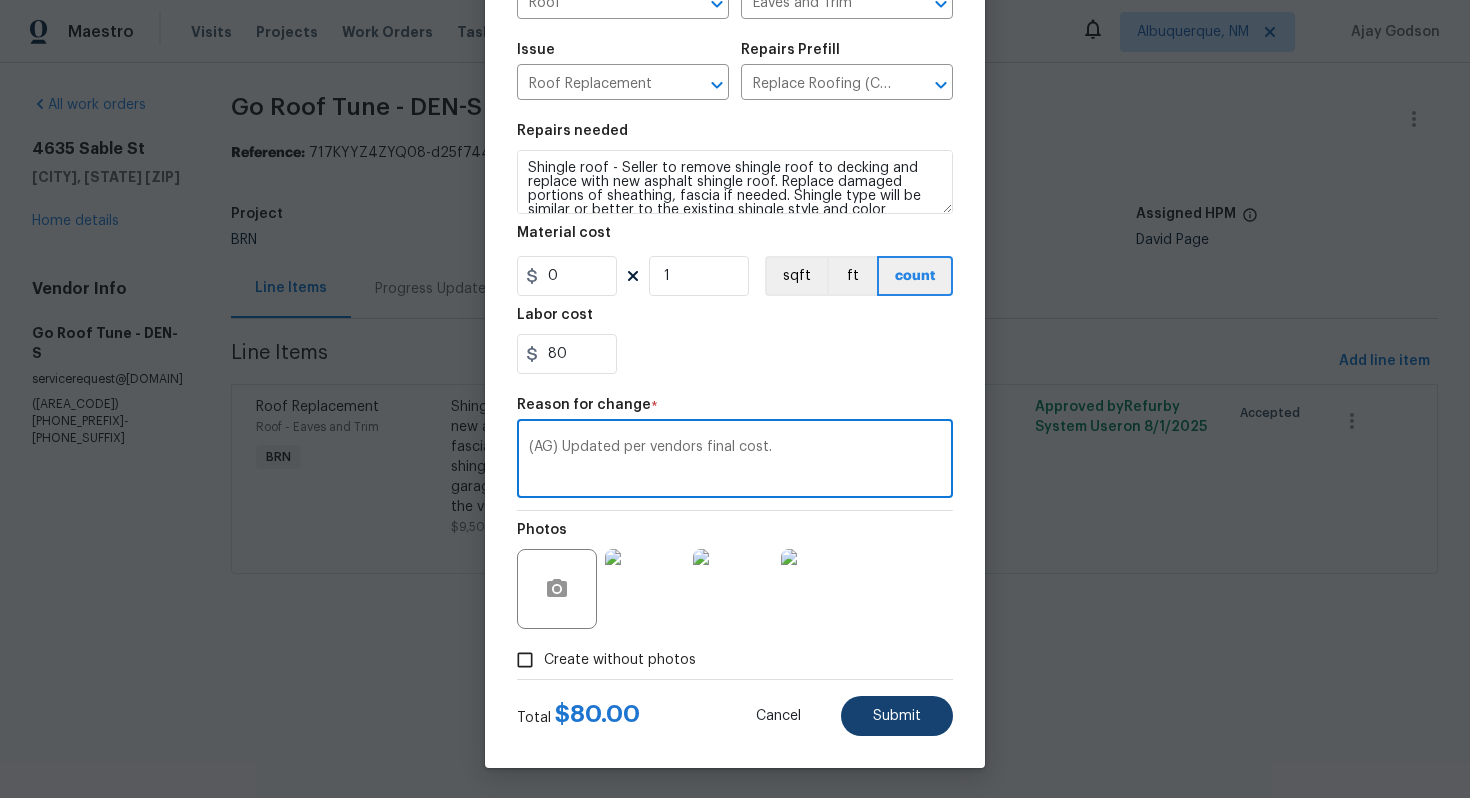 type on "(AG) Updated per vendors final cost." 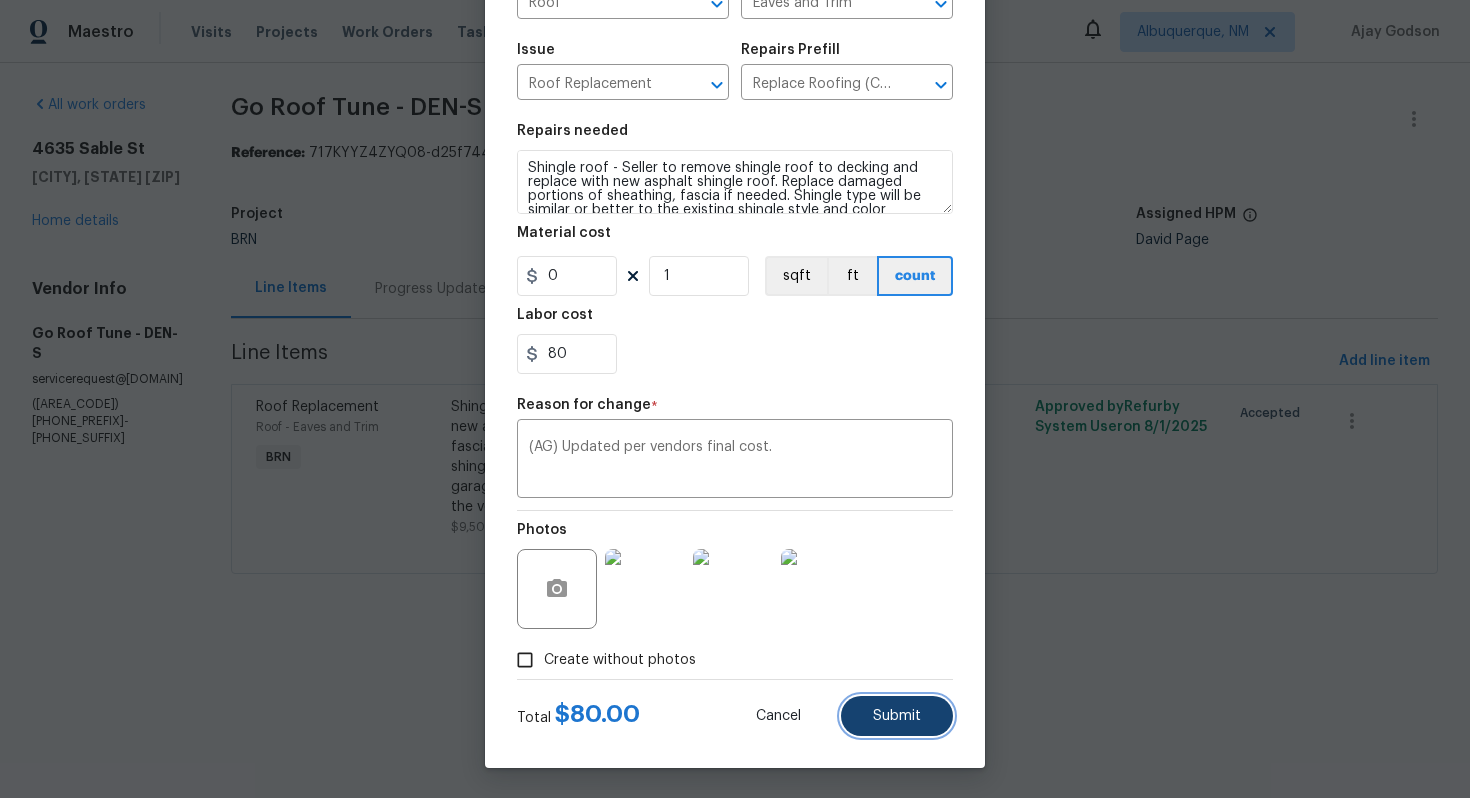 click on "Submit" at bounding box center (897, 716) 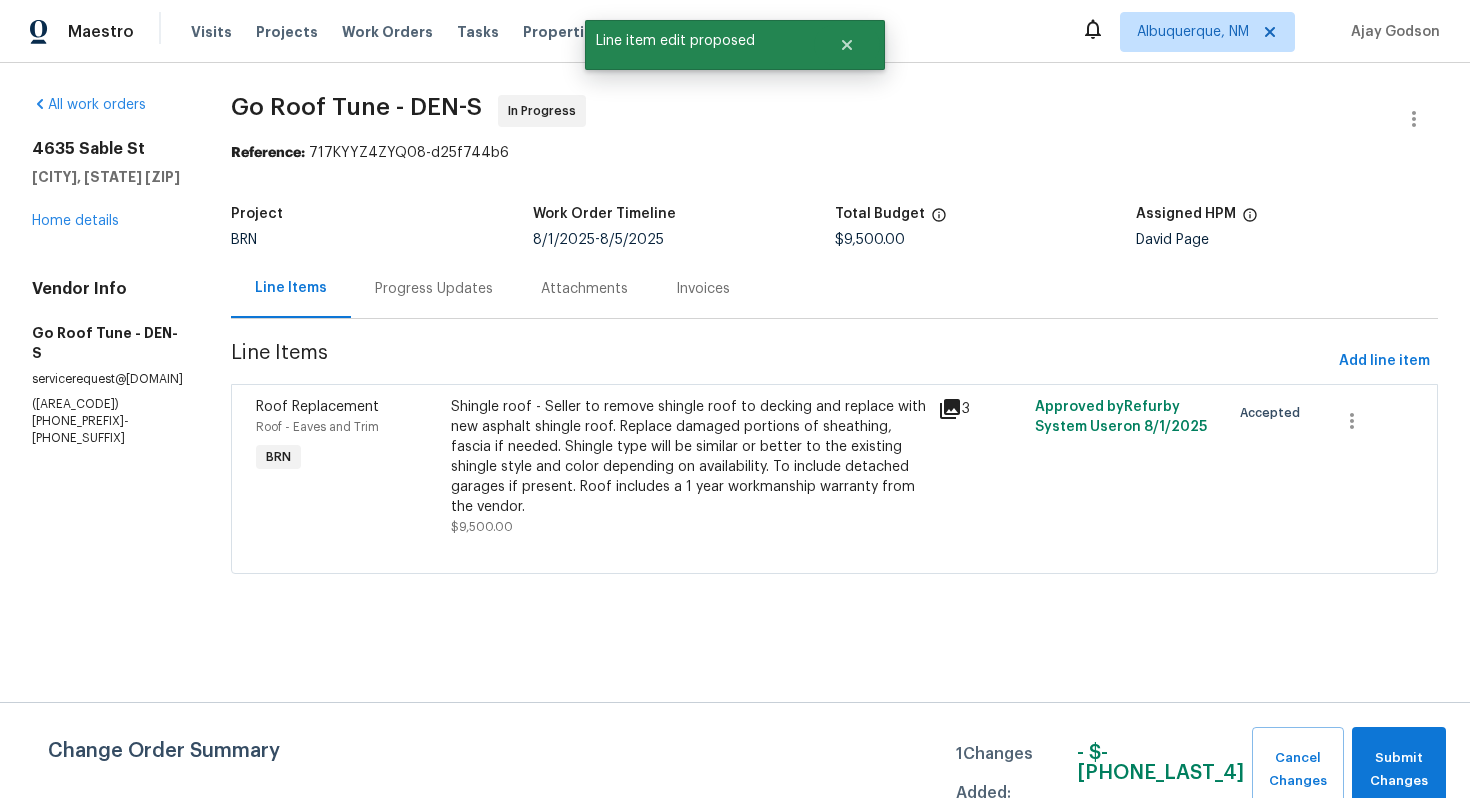 scroll, scrollTop: 0, scrollLeft: 0, axis: both 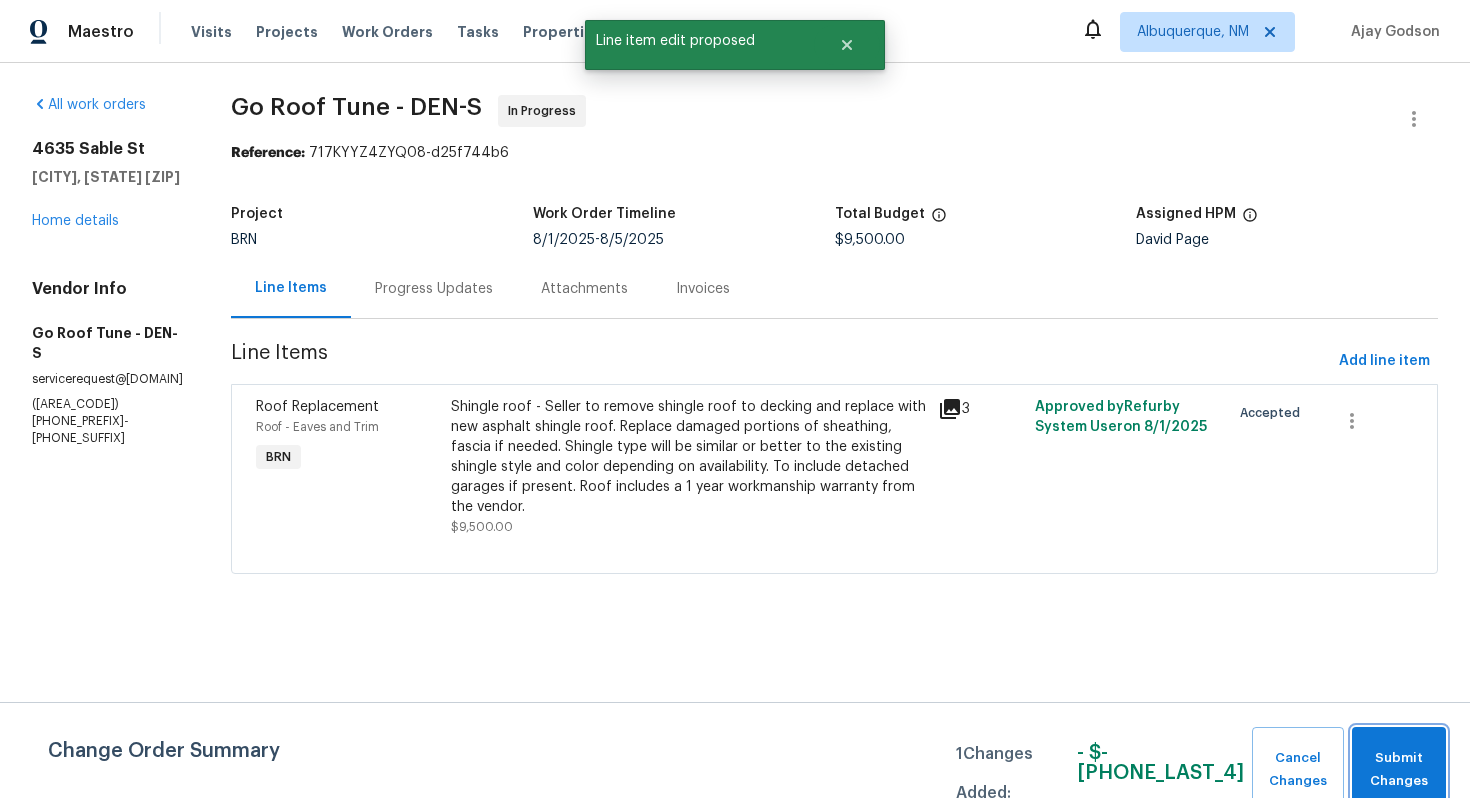 click on "Submit Changes" at bounding box center (1399, 770) 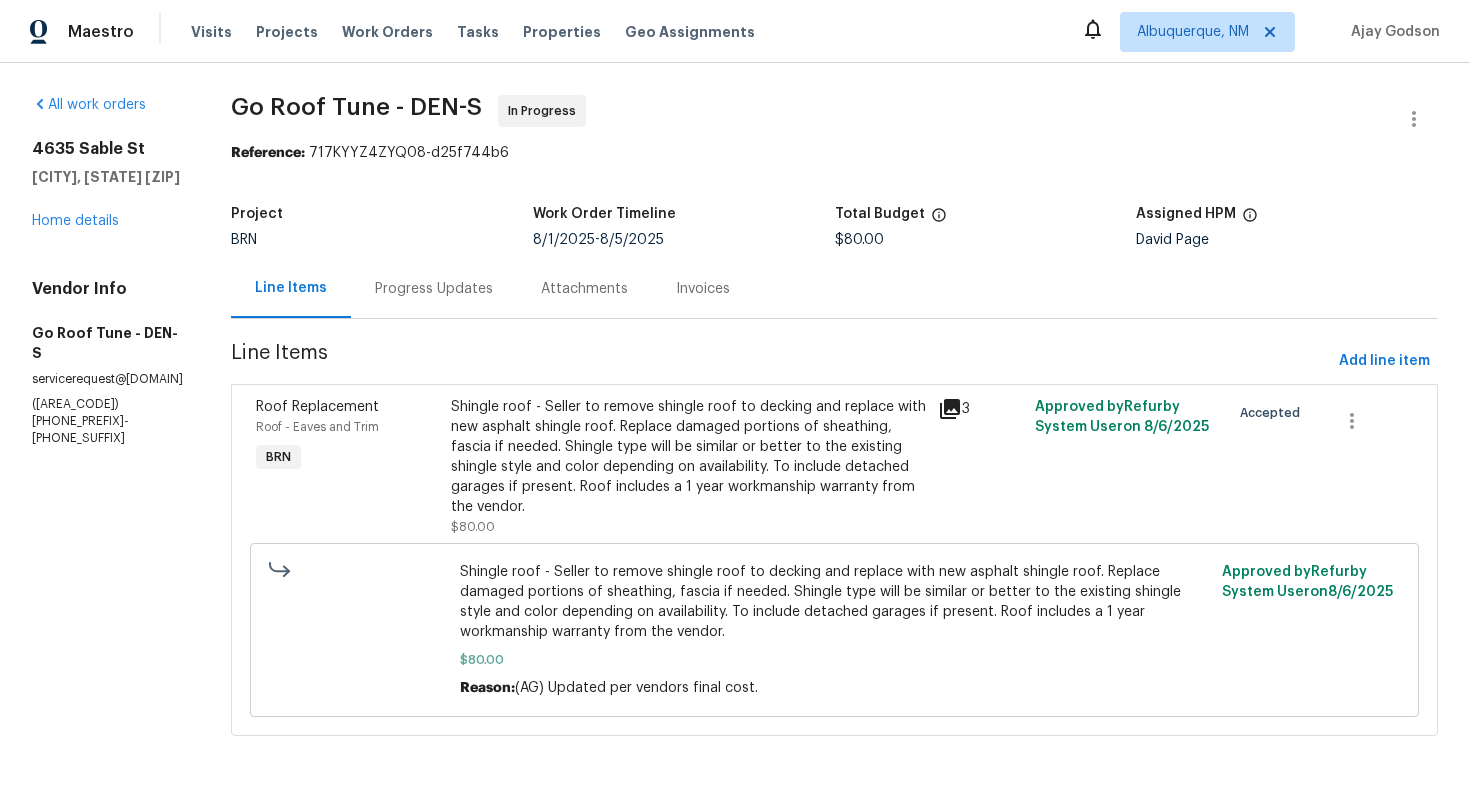 click on "Progress Updates" at bounding box center (434, 289) 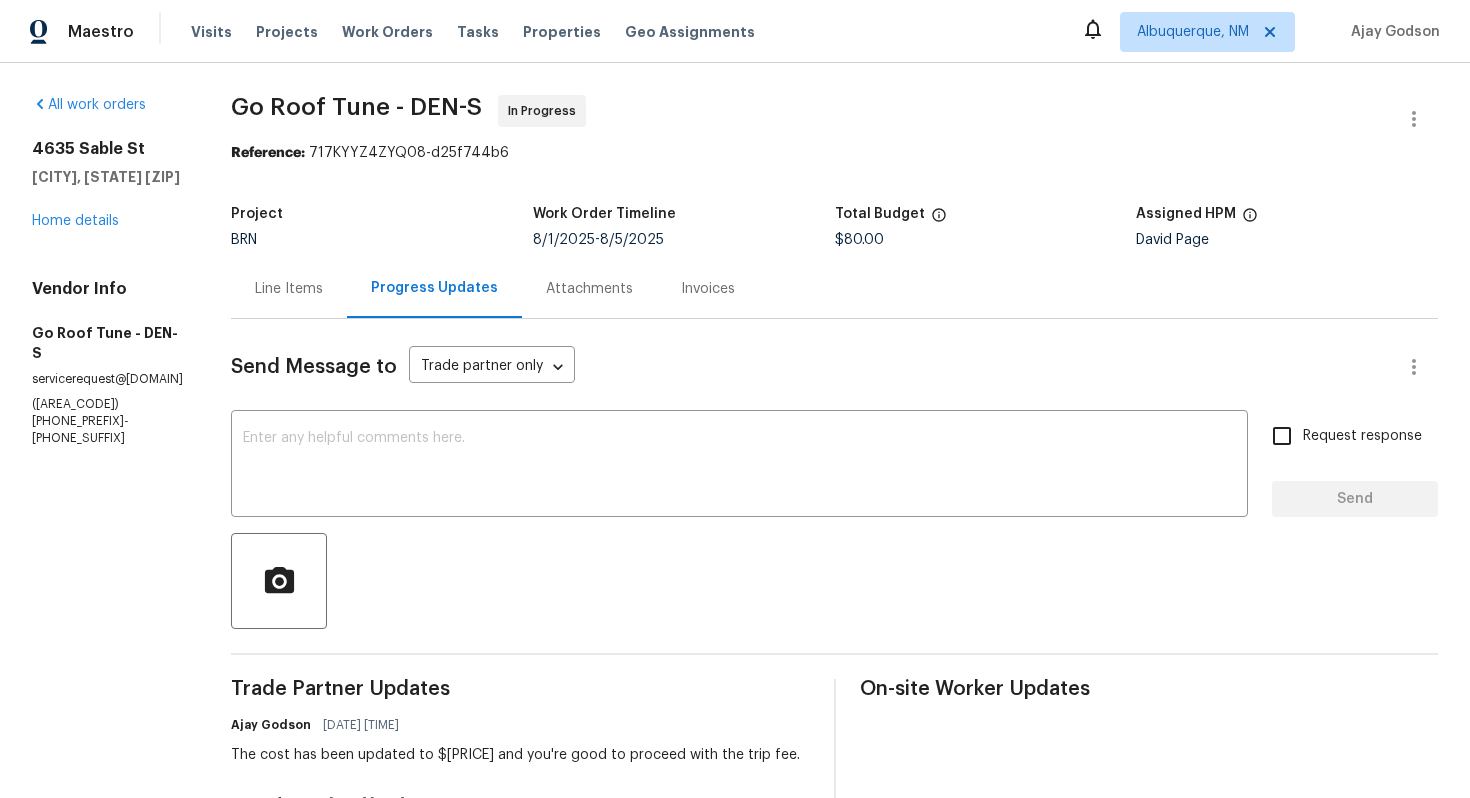 click on "Line Items" at bounding box center [289, 289] 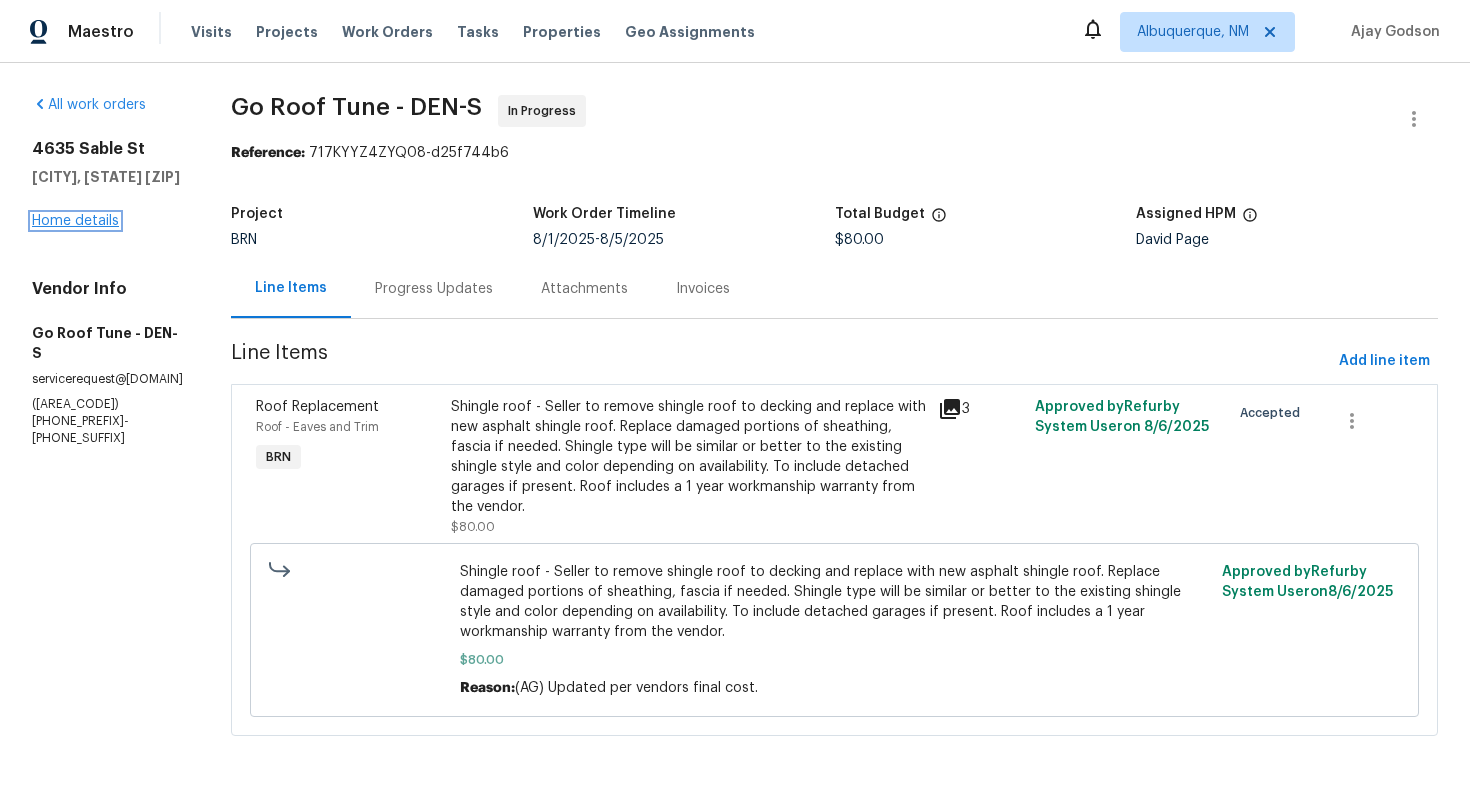click on "Home details" at bounding box center (75, 221) 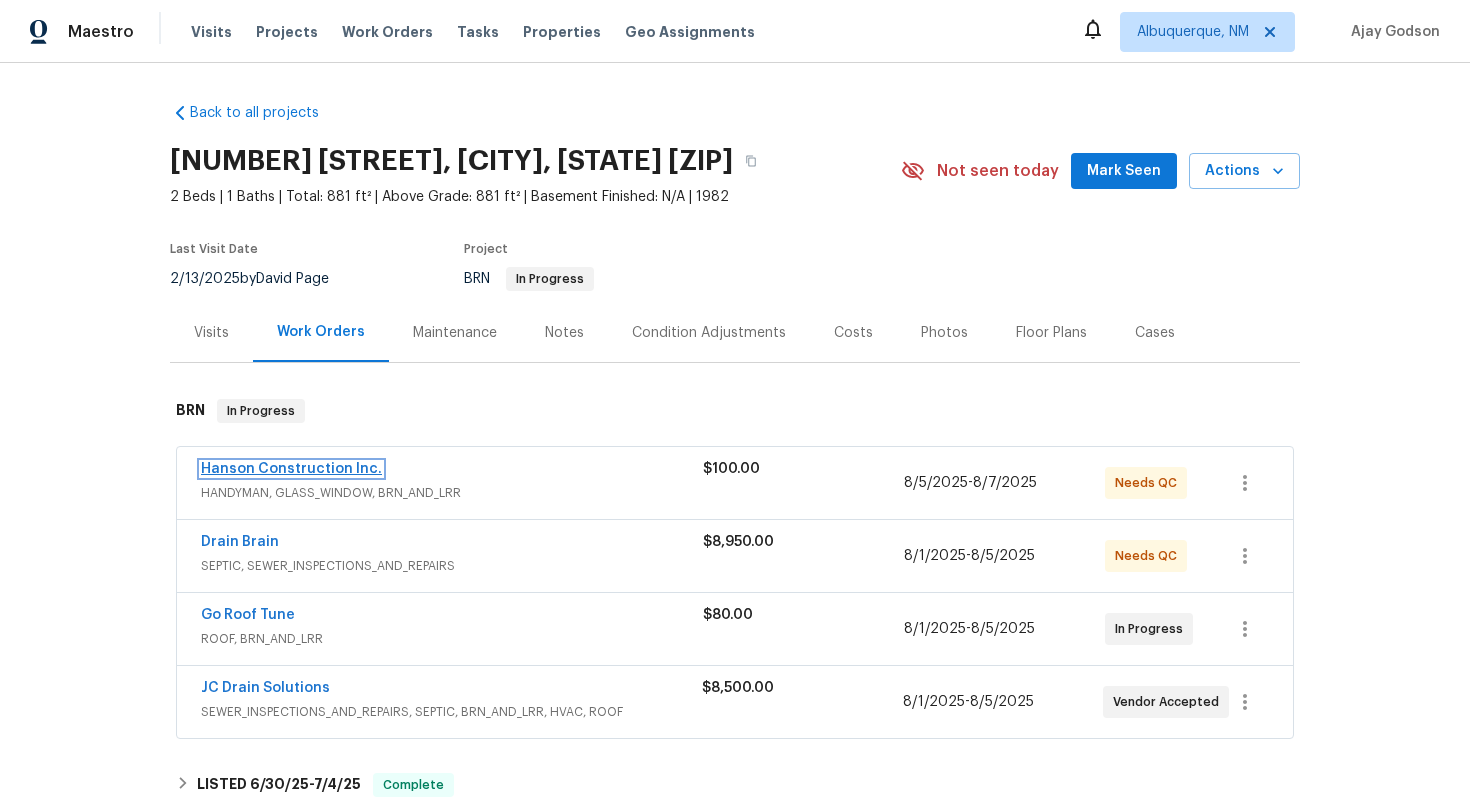 click on "Hanson Construction Inc." at bounding box center [291, 469] 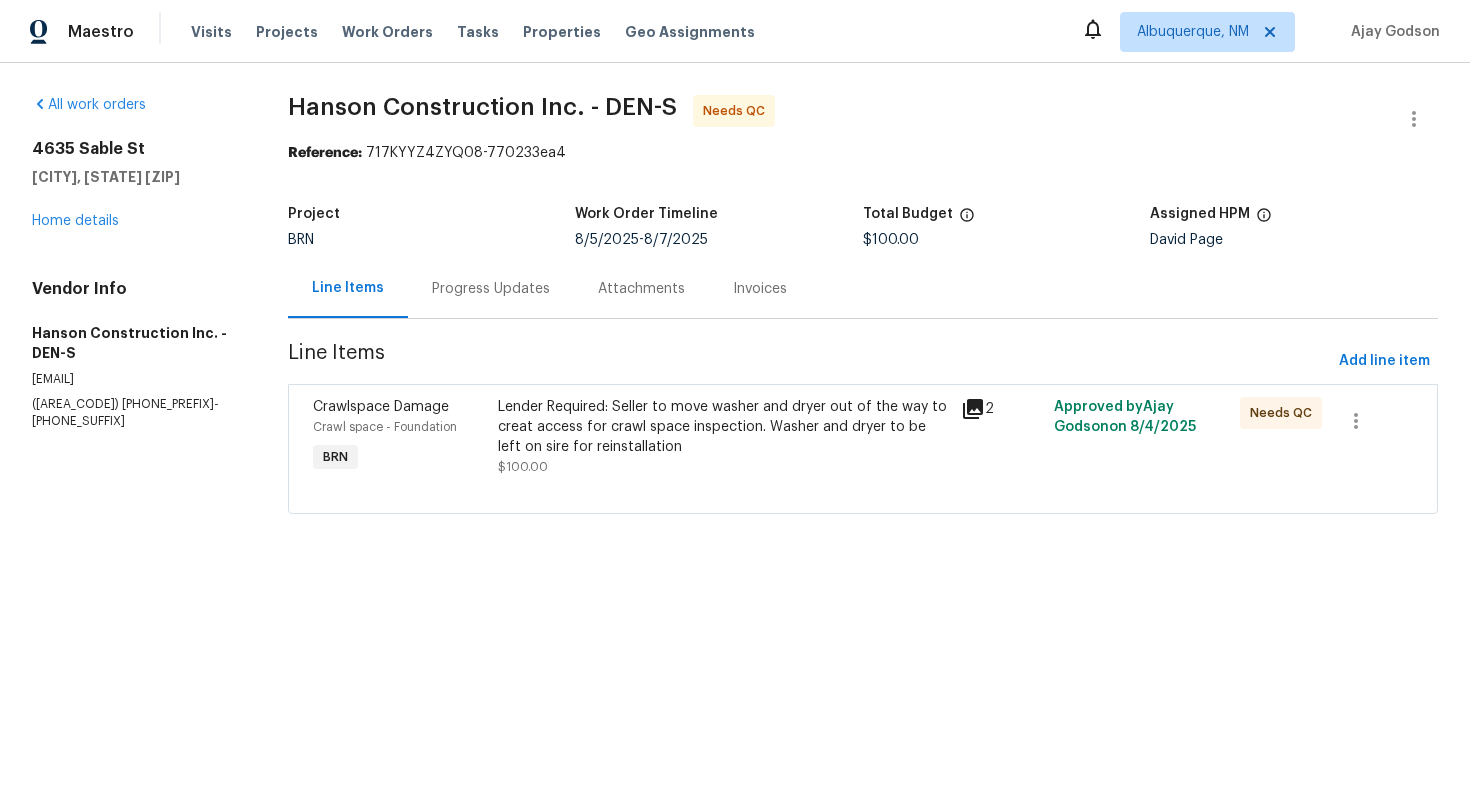 click on "Lender Required: Seller to move washer and dryer out of the way to creat access for crawl space inspection. Washer and dryer to be left on sire for reinstallation" at bounding box center (723, 427) 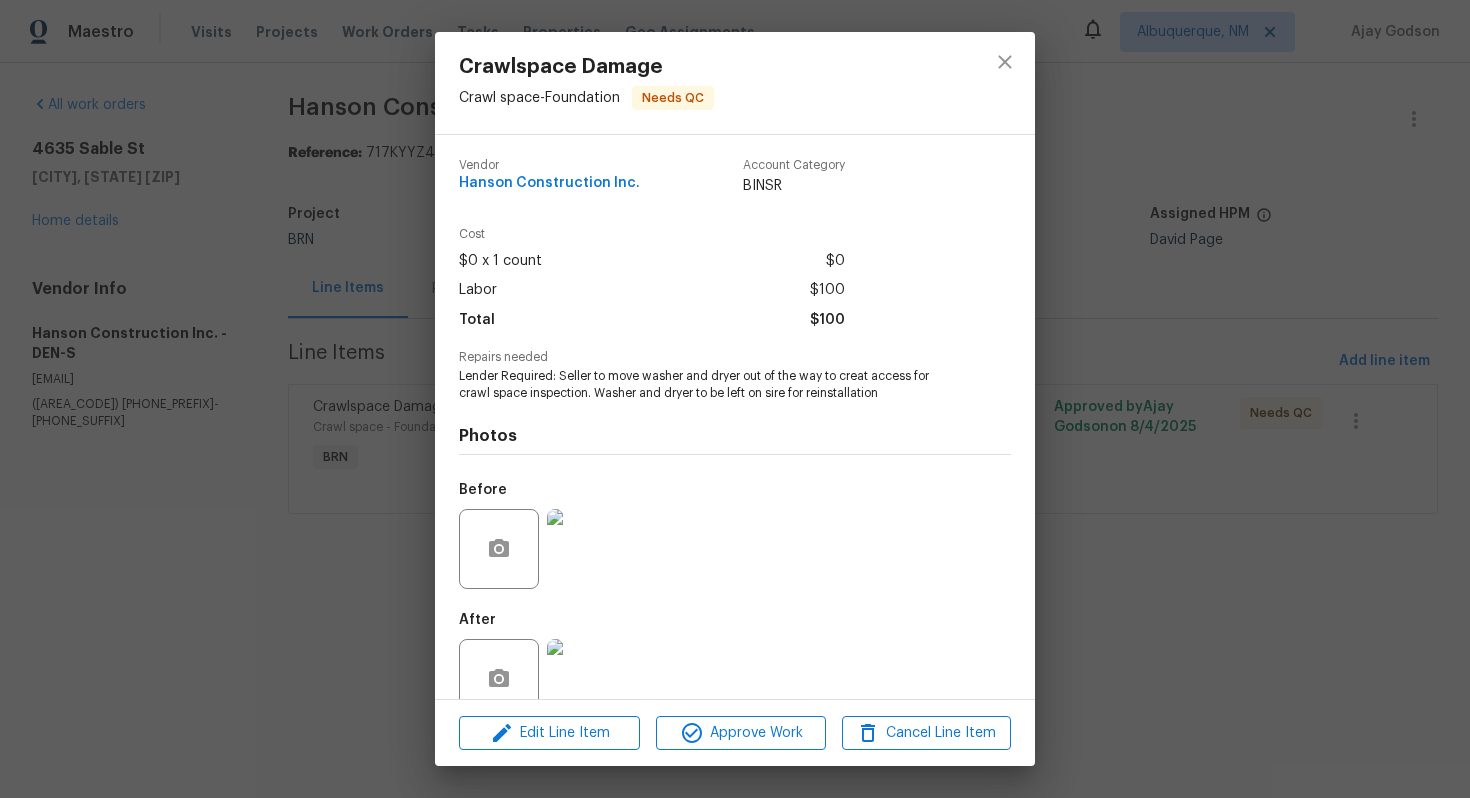 scroll, scrollTop: 40, scrollLeft: 0, axis: vertical 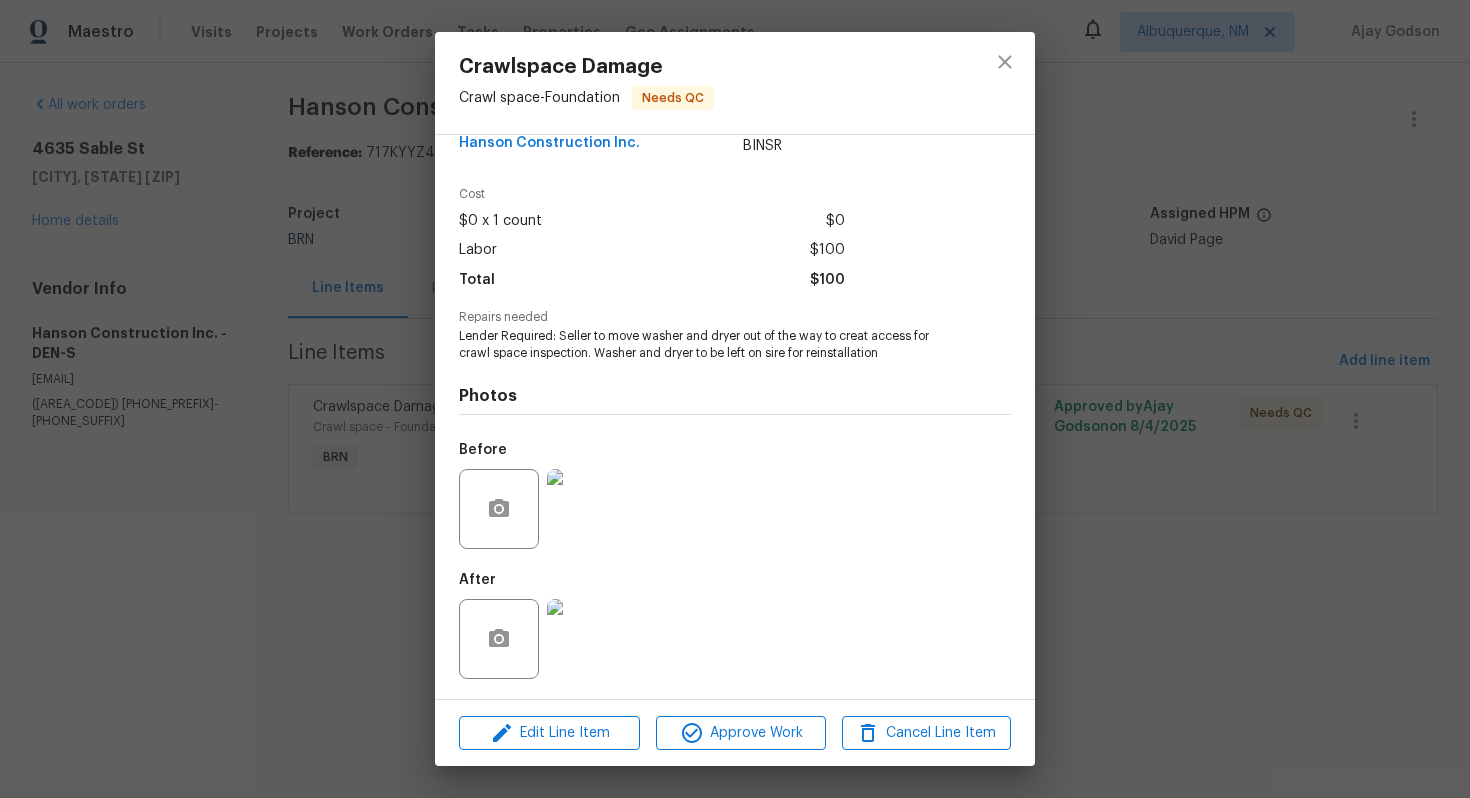click at bounding box center (587, 639) 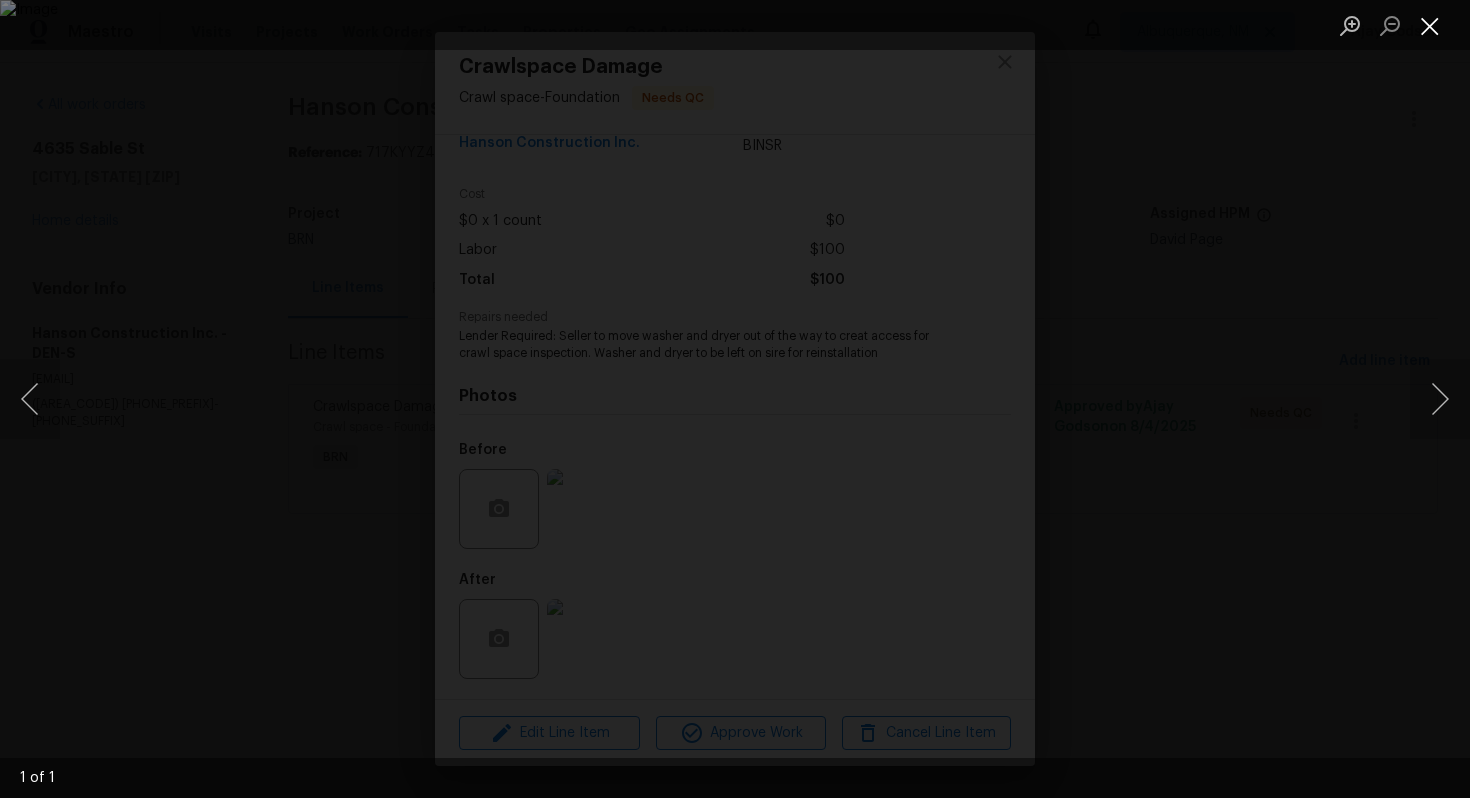 click at bounding box center [1430, 25] 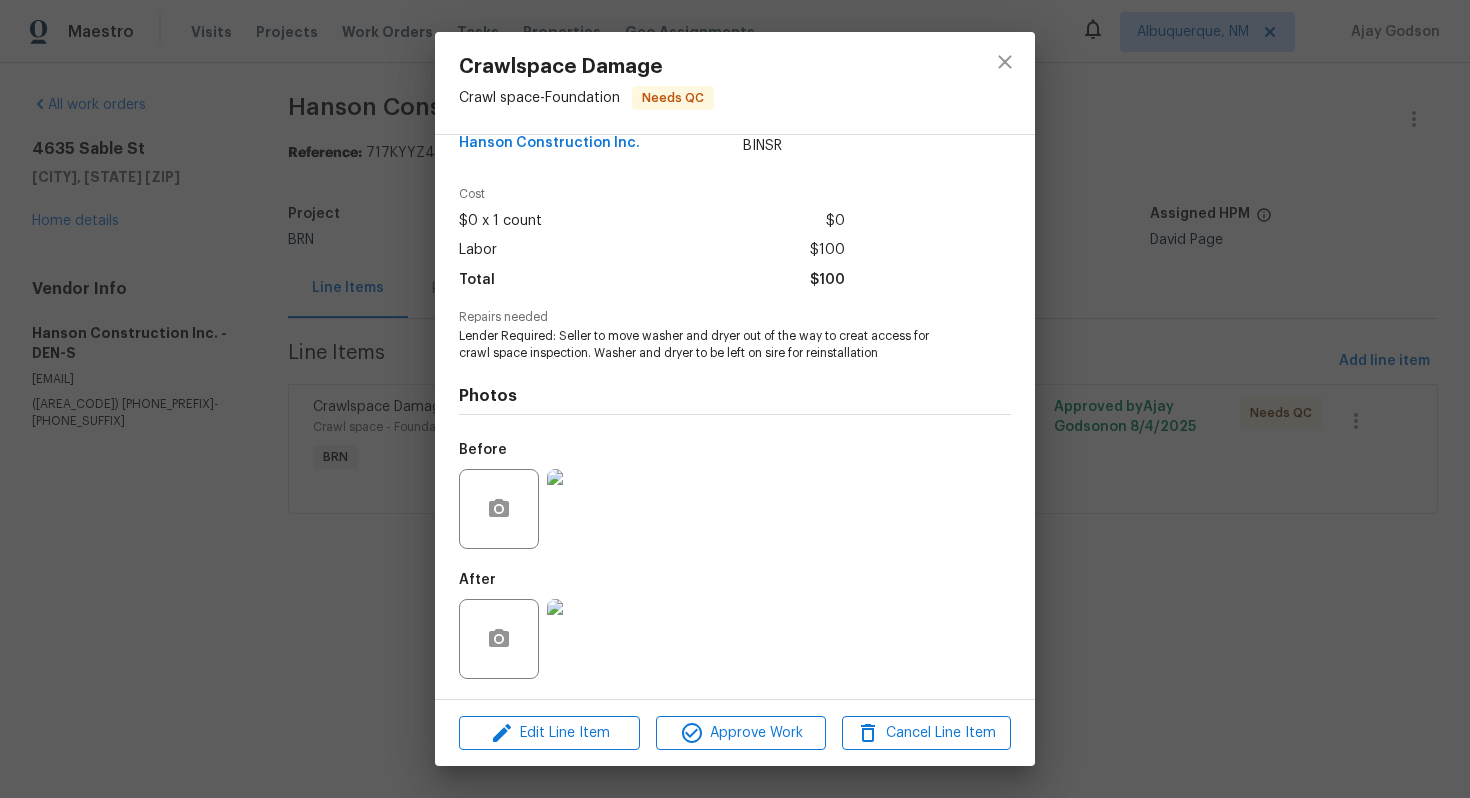 click at bounding box center (587, 639) 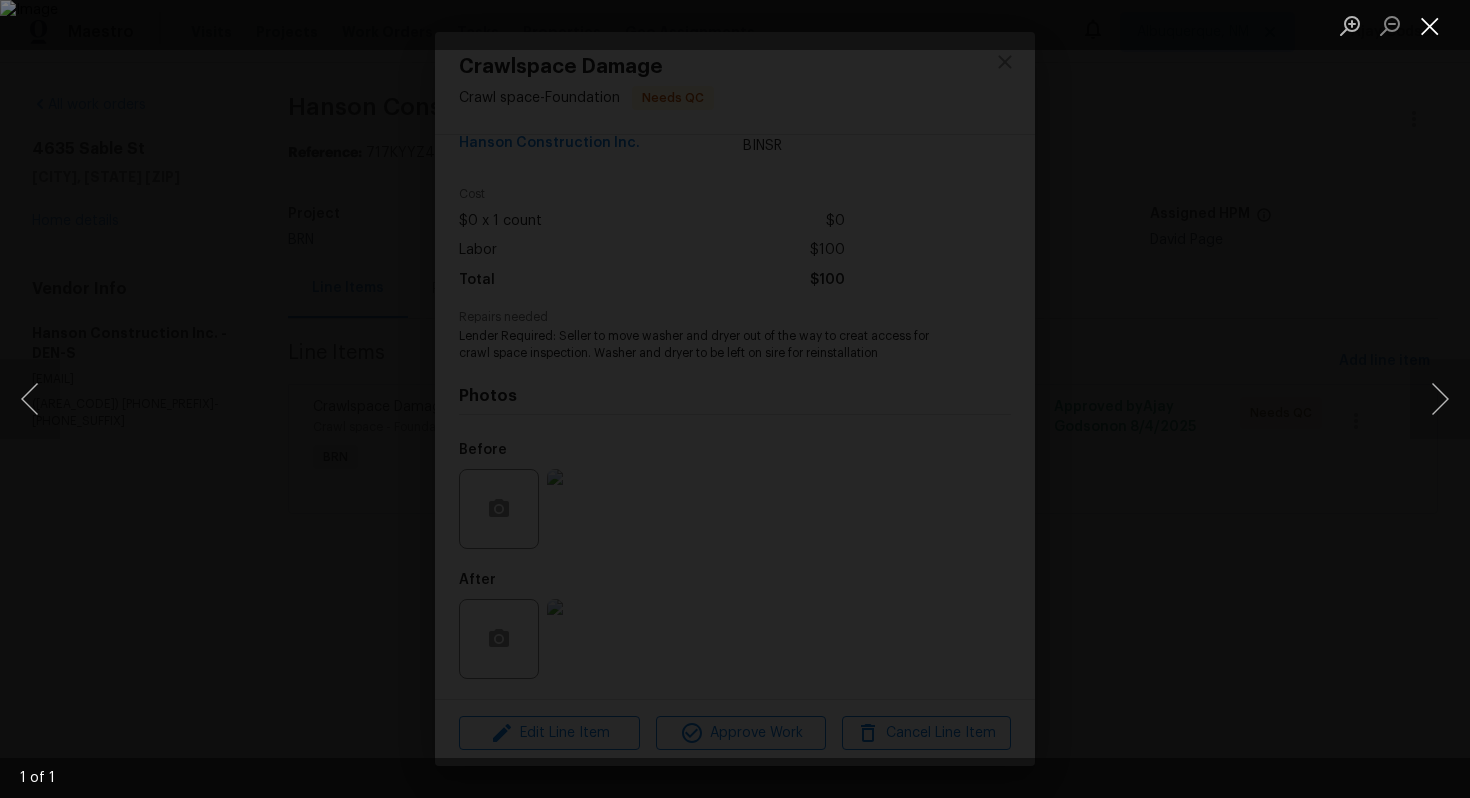 click at bounding box center [1430, 25] 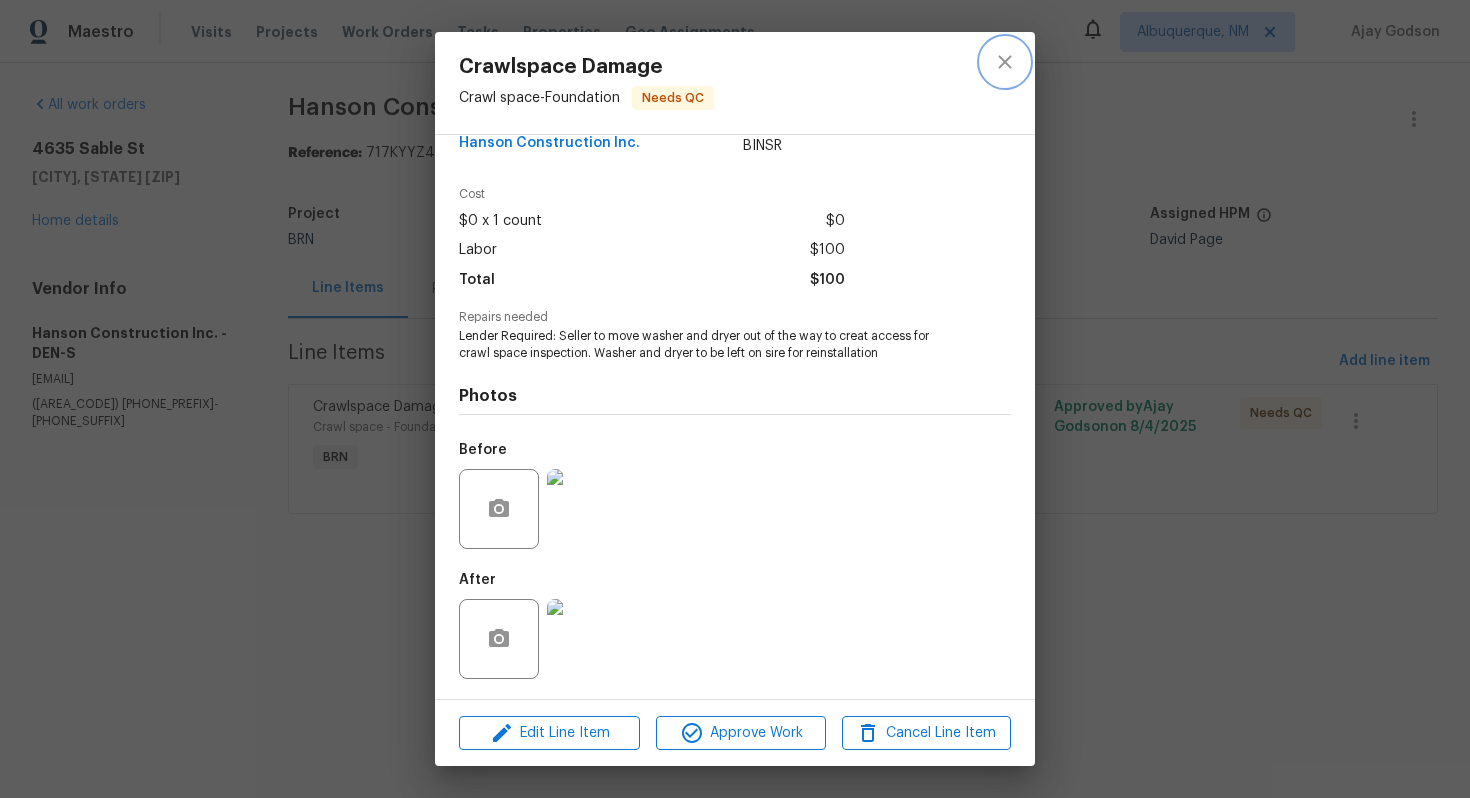 click 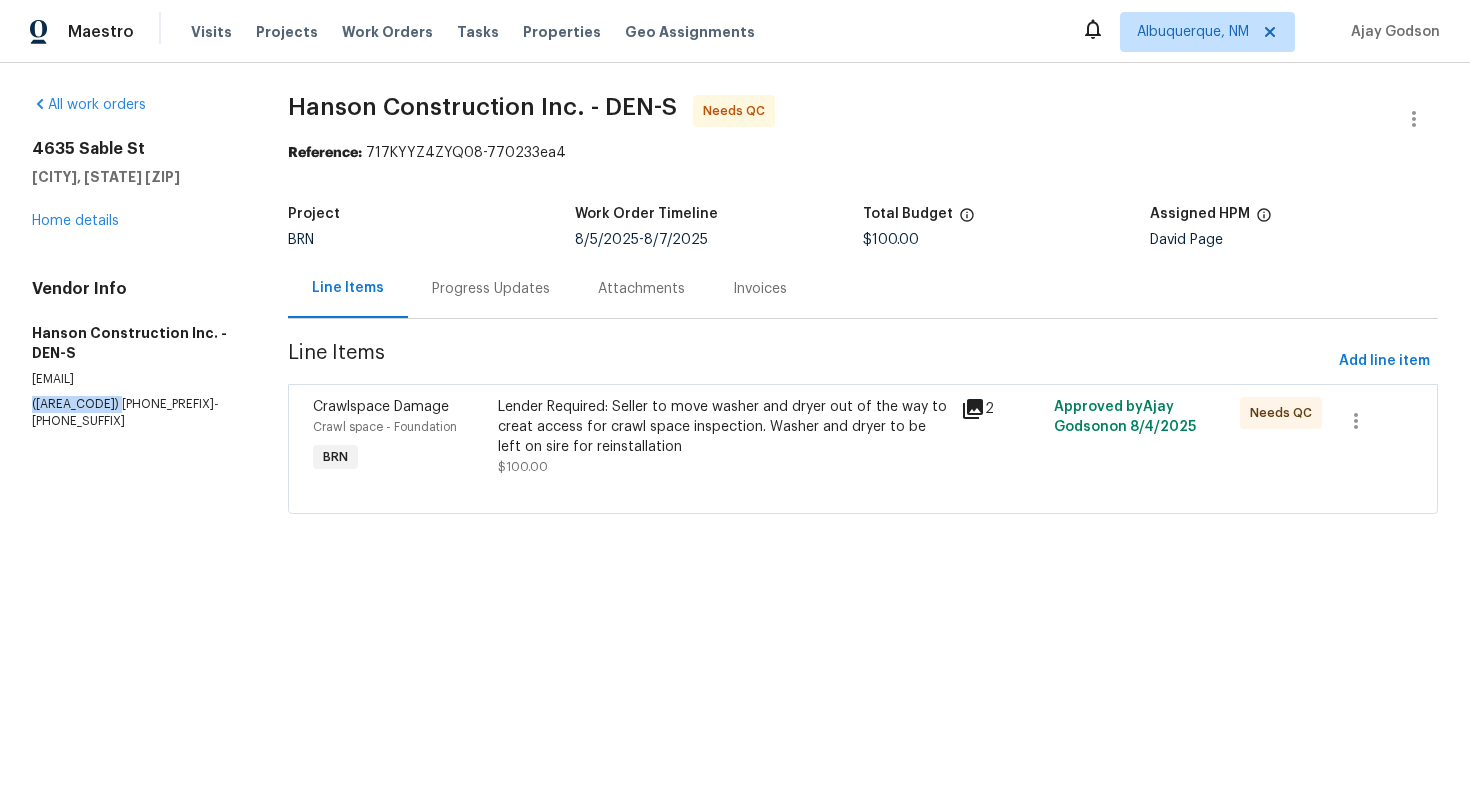 drag, startPoint x: 16, startPoint y: 402, endPoint x: 150, endPoint y: 404, distance: 134.01492 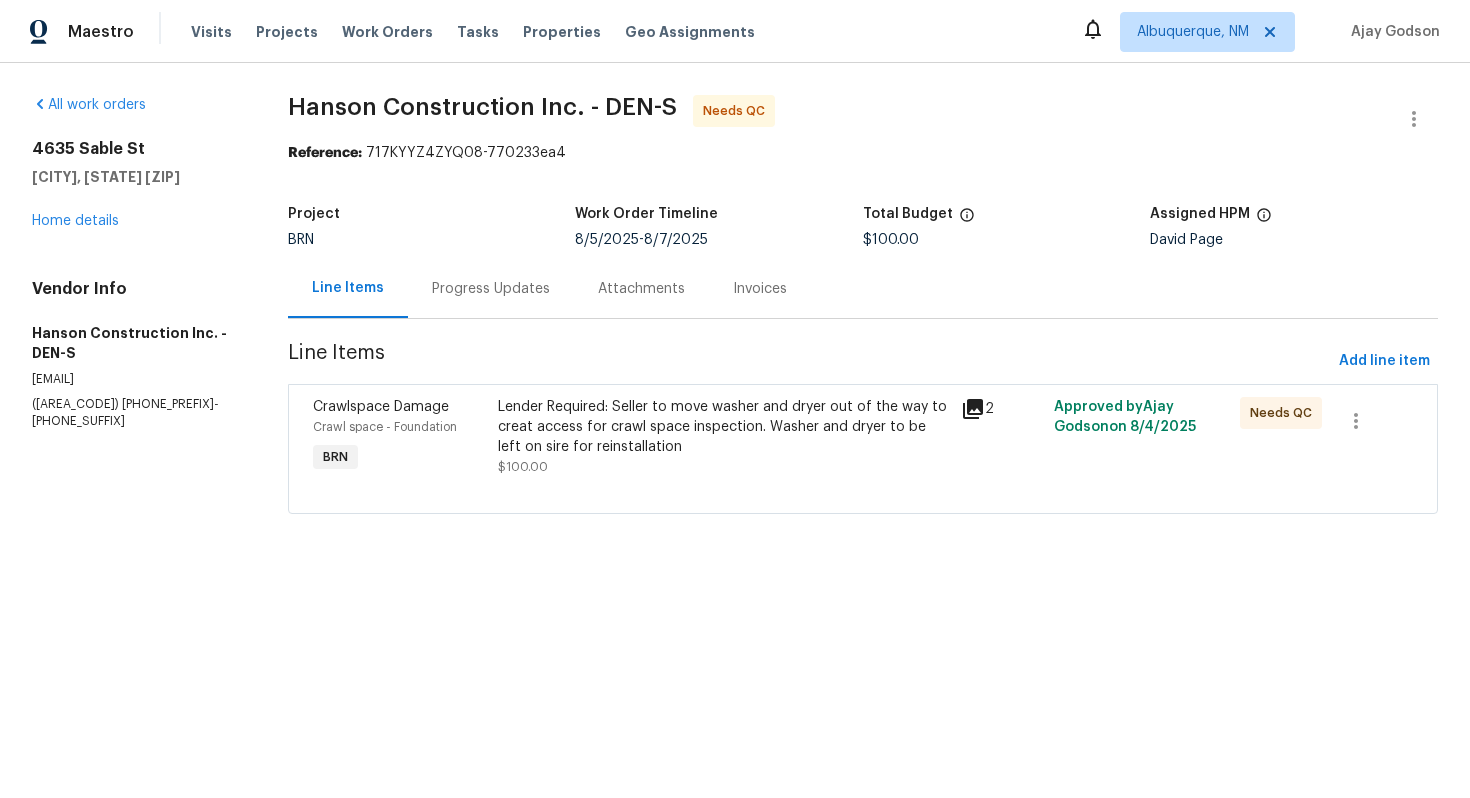 click on "Progress Updates" at bounding box center [491, 289] 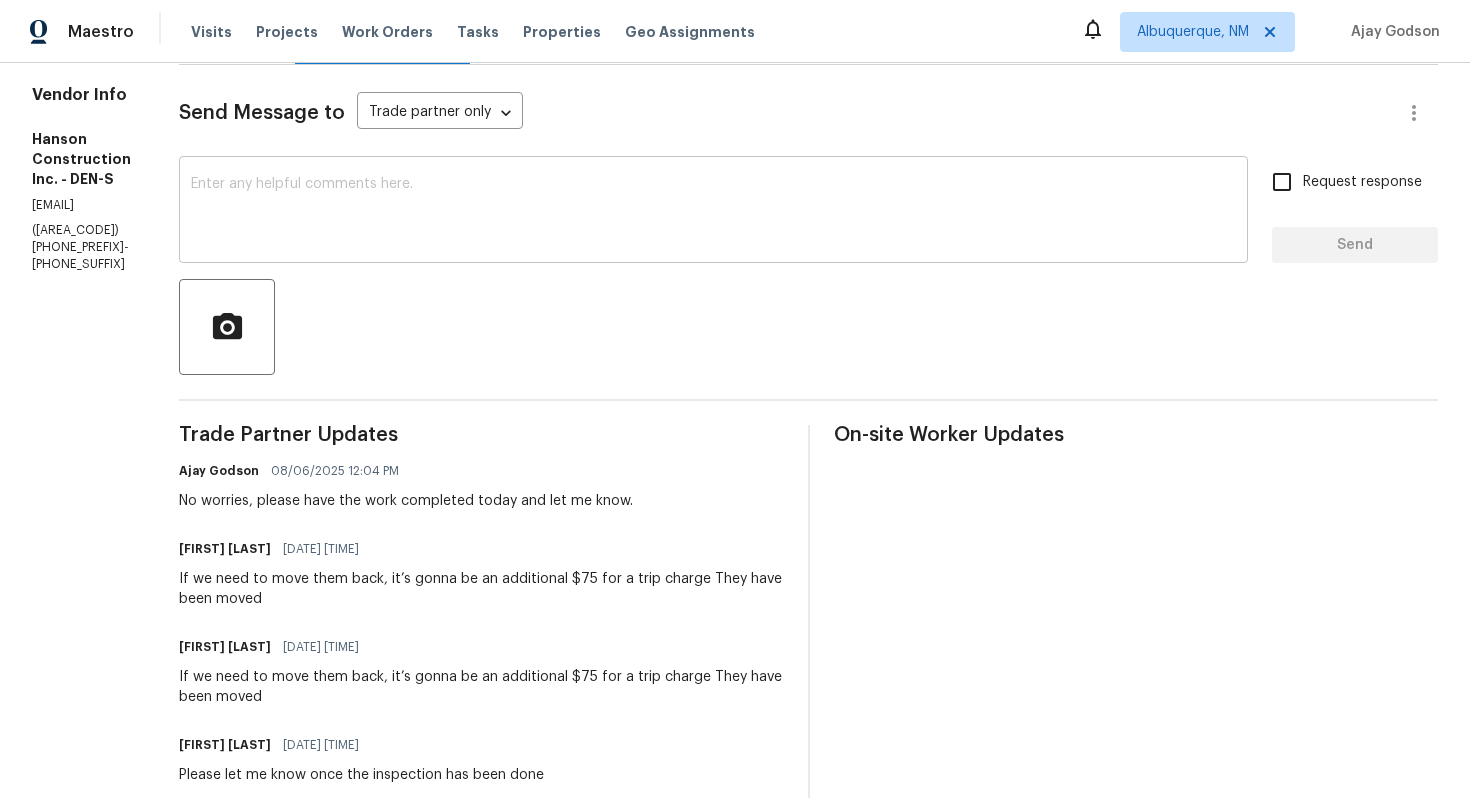 scroll, scrollTop: 0, scrollLeft: 0, axis: both 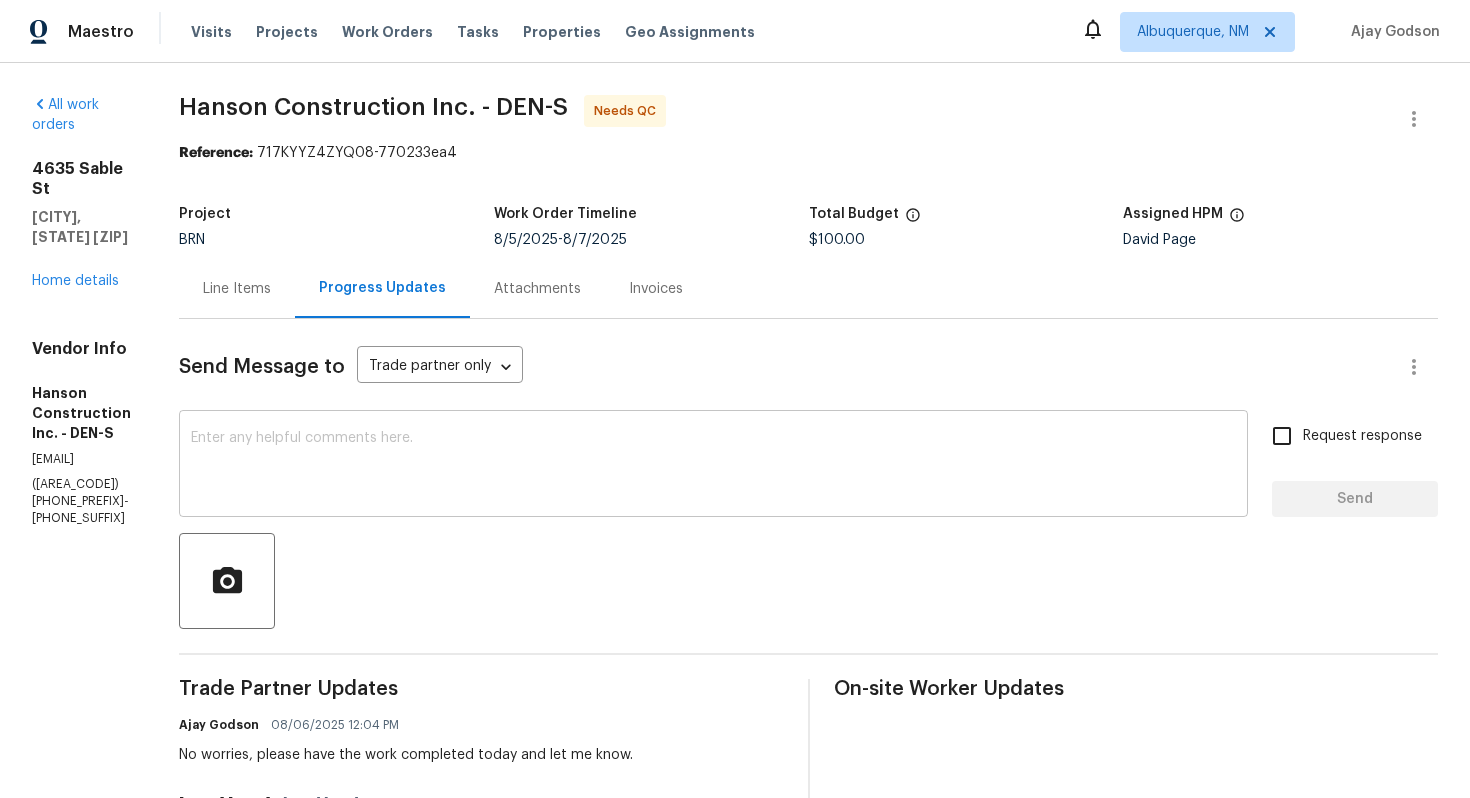 click on "x ​" at bounding box center (713, 466) 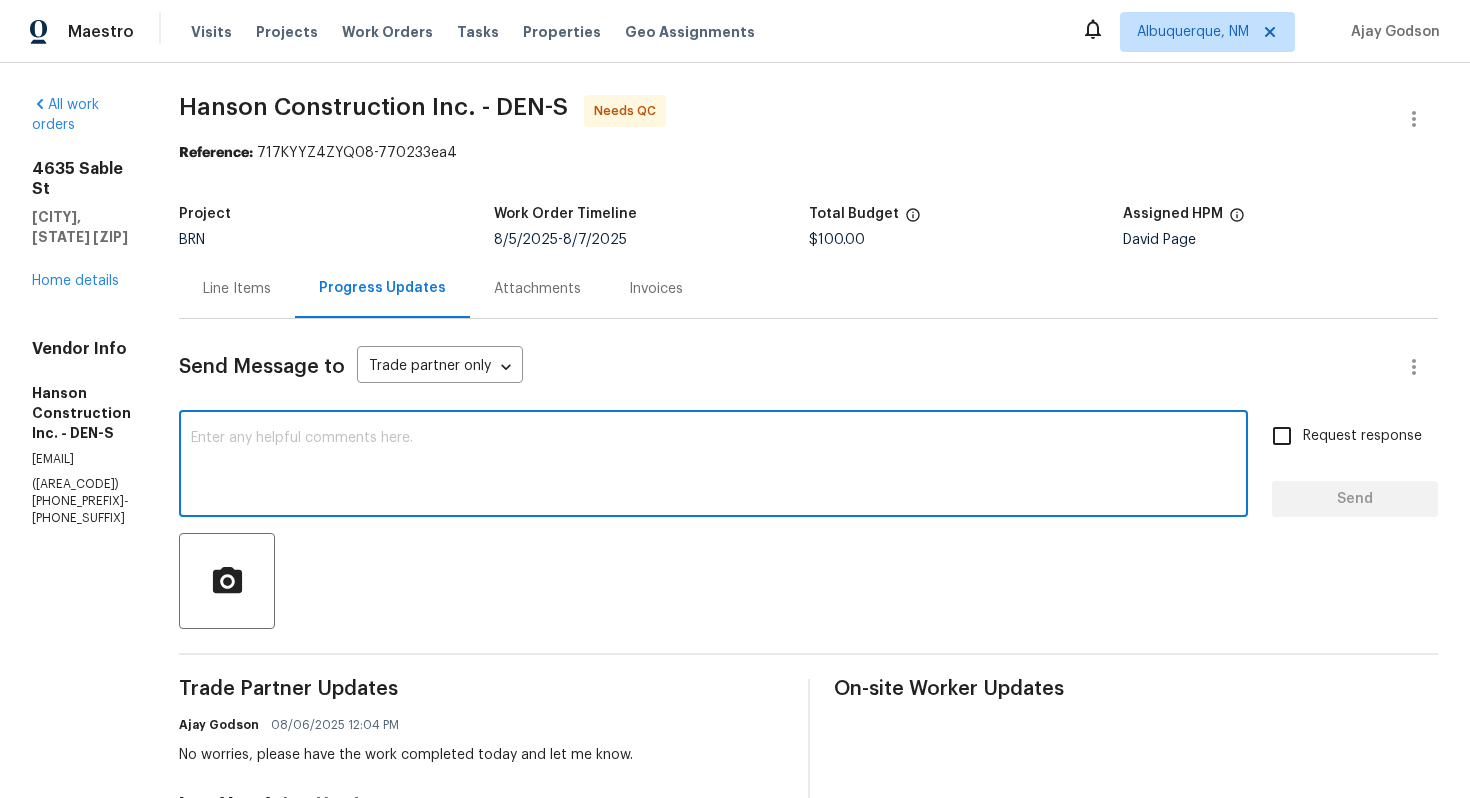 click on "Line Items" at bounding box center (237, 288) 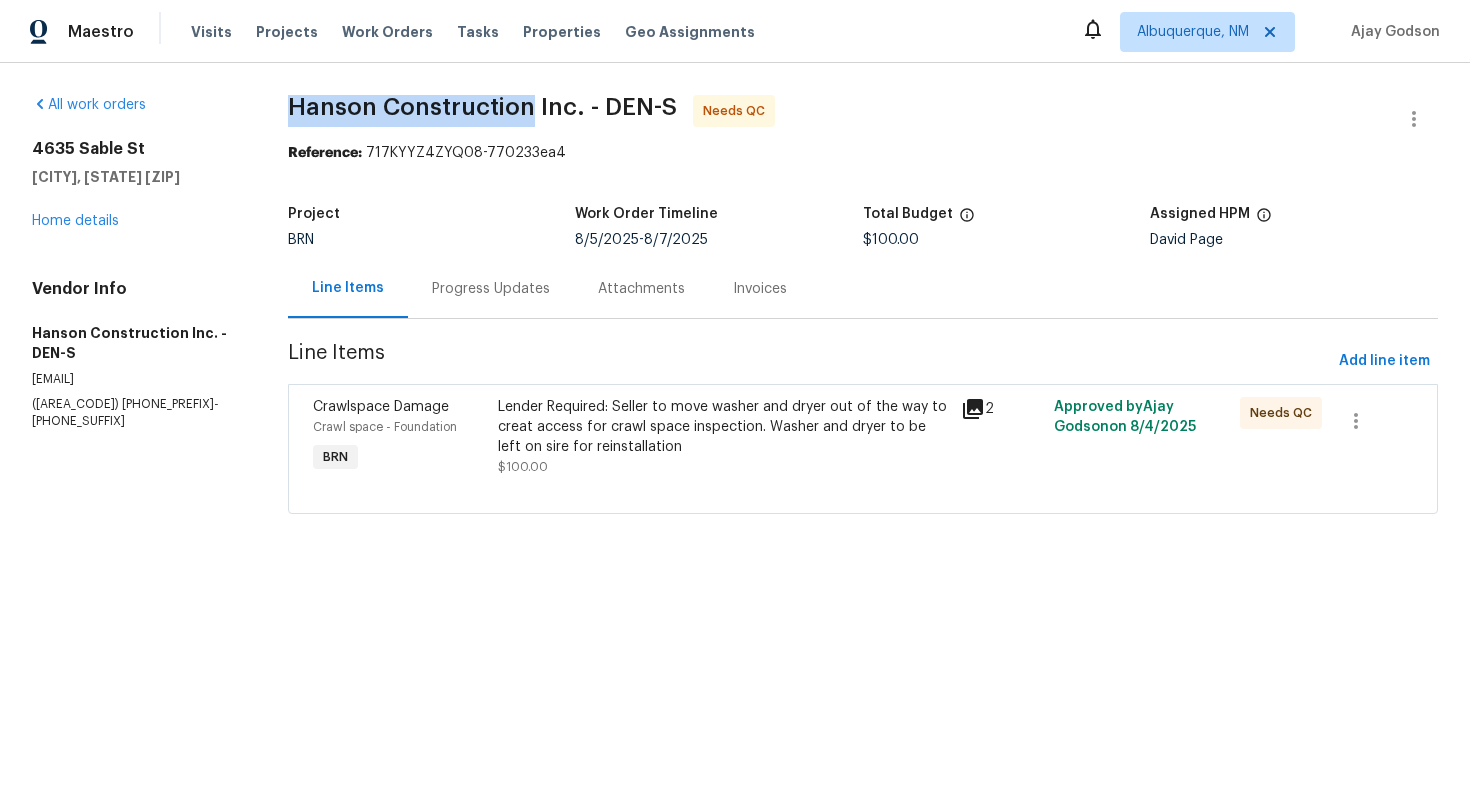 drag, startPoint x: 289, startPoint y: 110, endPoint x: 531, endPoint y: 112, distance: 242.00827 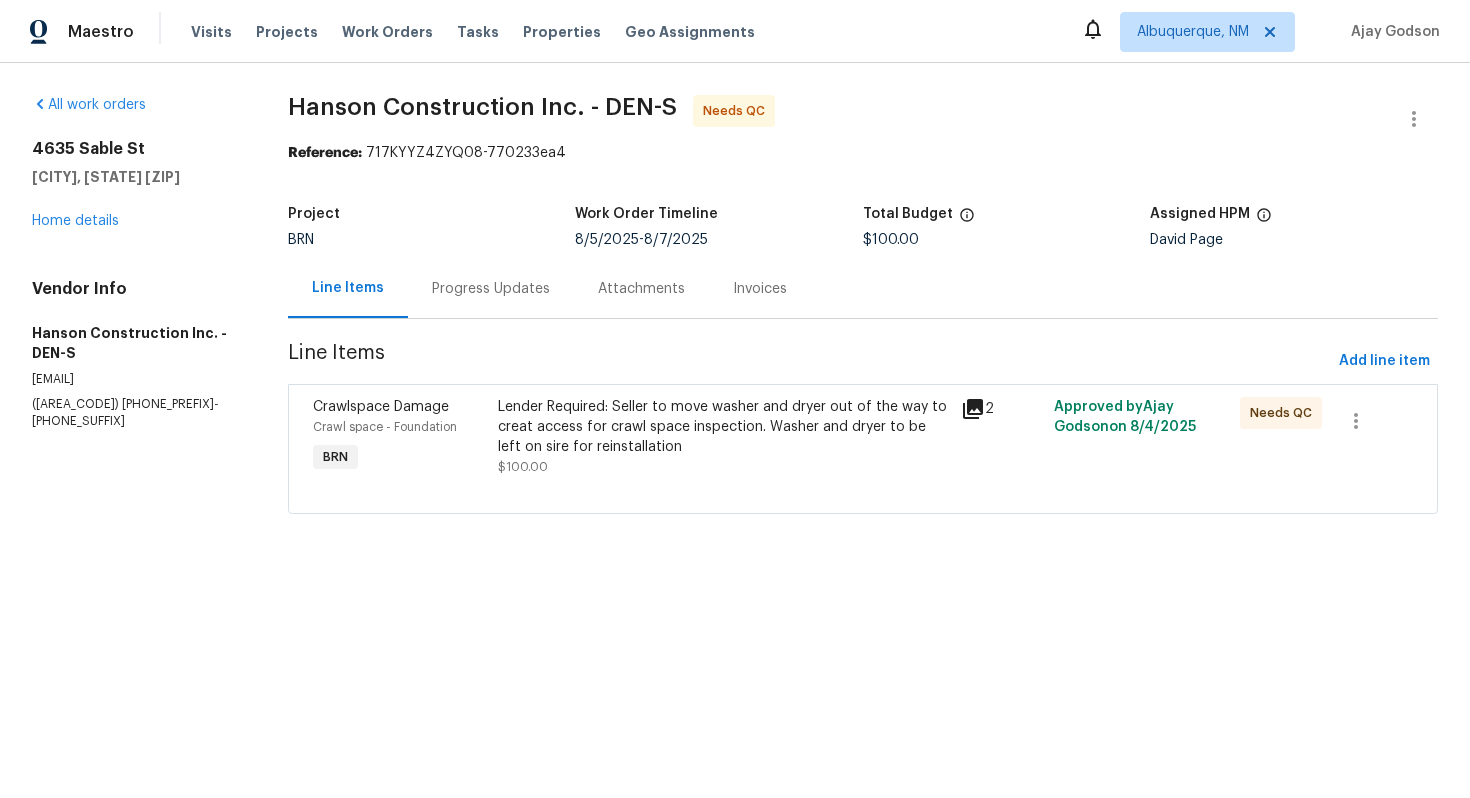 click on "Lender Required: Seller to move washer and dryer out of the way to creat access for crawl space inspection. Washer and dryer to be left on sire for reinstallation" at bounding box center (723, 427) 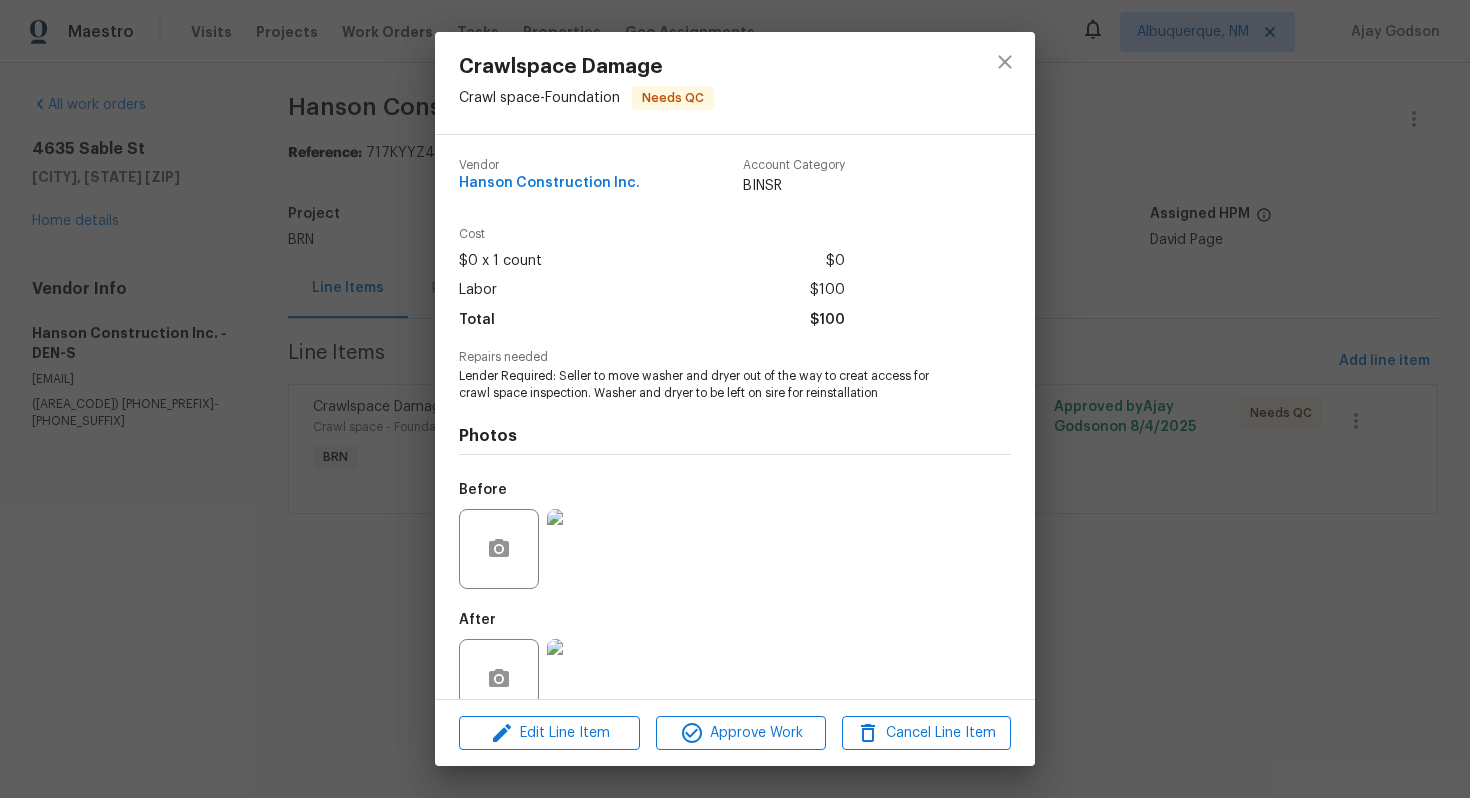 click on "Lender Required: Seller to move washer and dryer out of the way to creat access for crawl space inspection. Washer and dryer to be left on sire for reinstallation" at bounding box center [707, 385] 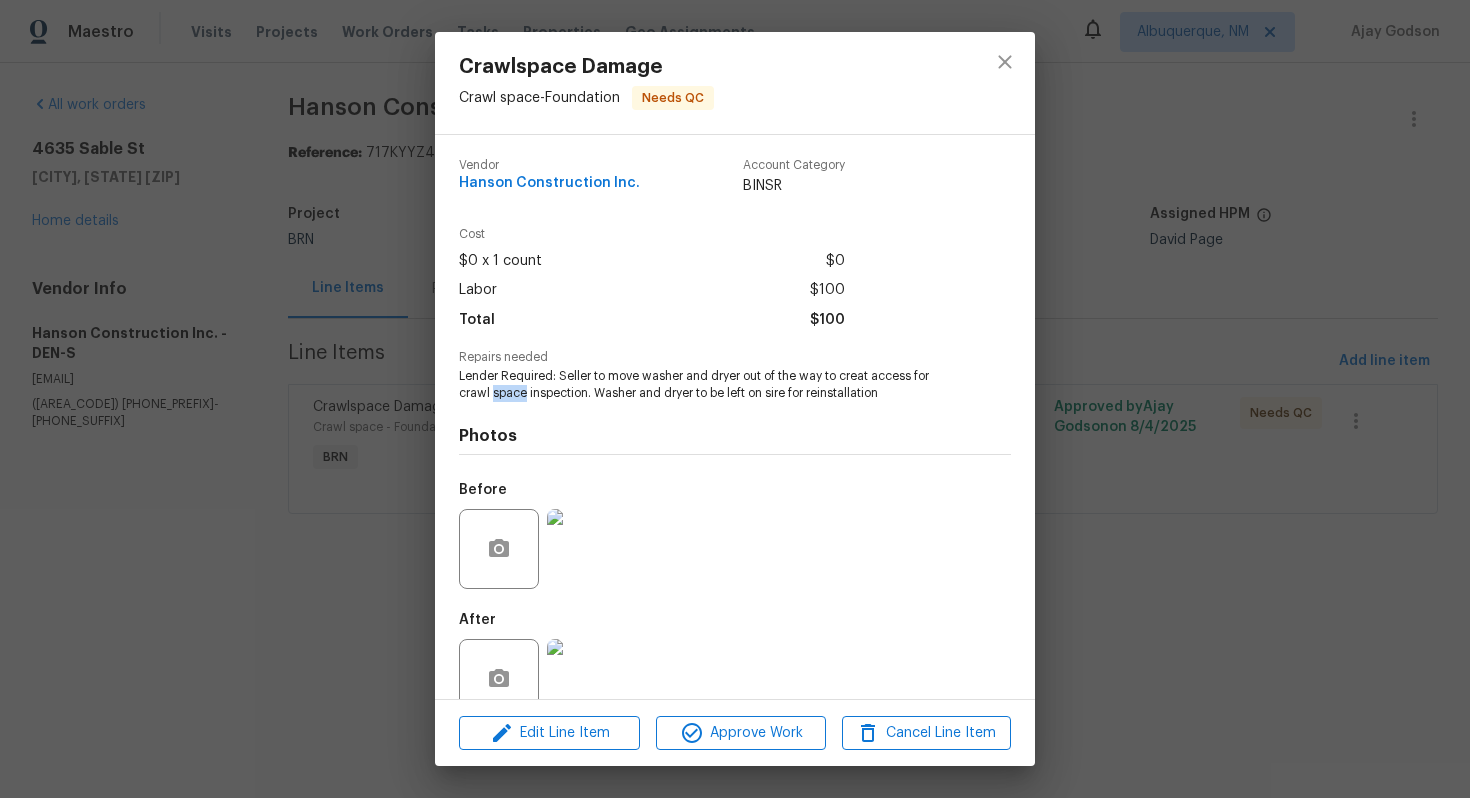 click on "Lender Required: Seller to move washer and dryer out of the way to creat access for crawl space inspection. Washer and dryer to be left on sire for reinstallation" at bounding box center [707, 385] 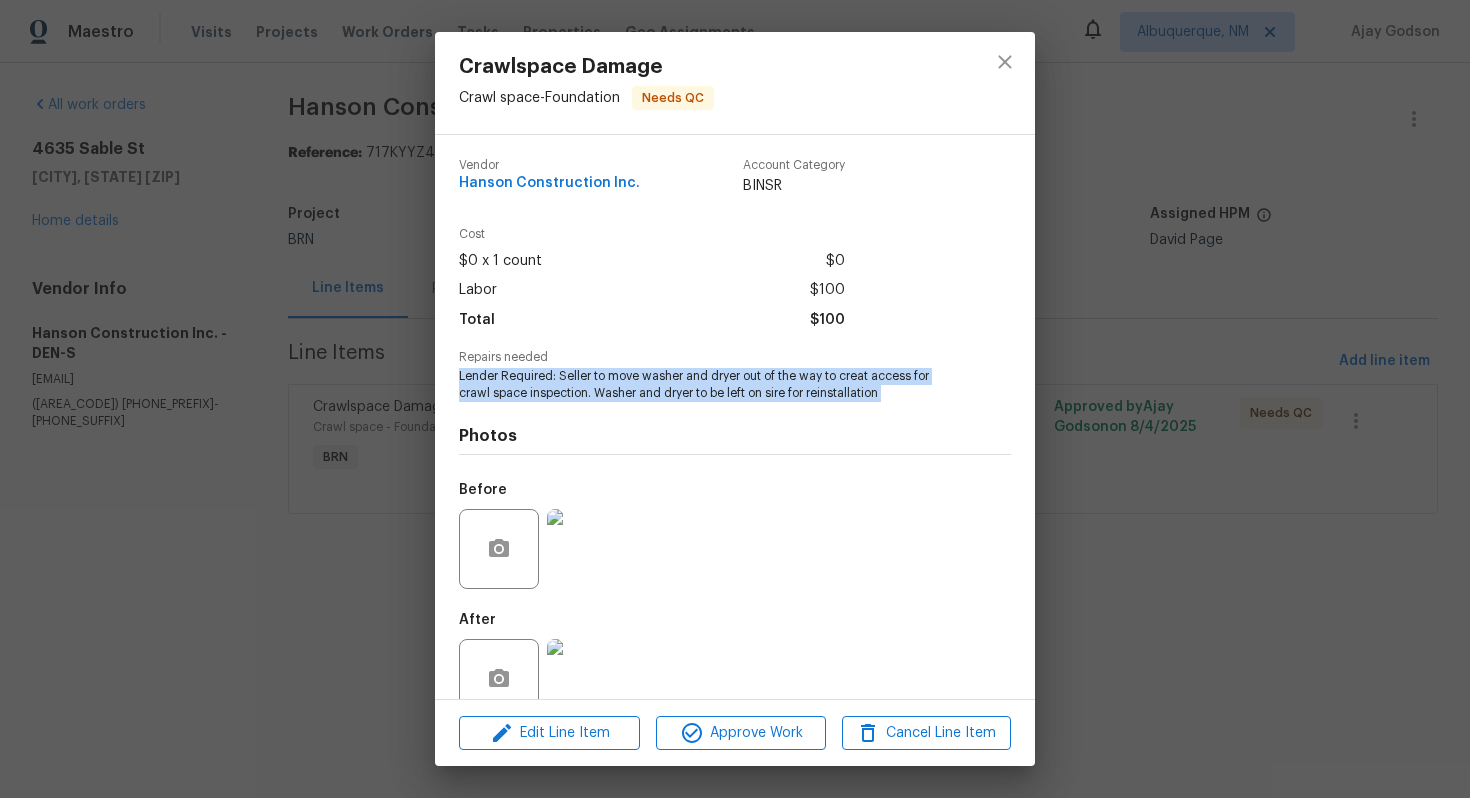 copy on "Lender Required: Seller to move washer and dryer out of the way to creat access for crawl space inspection. Washer and dryer to be left on sire for reinstallation" 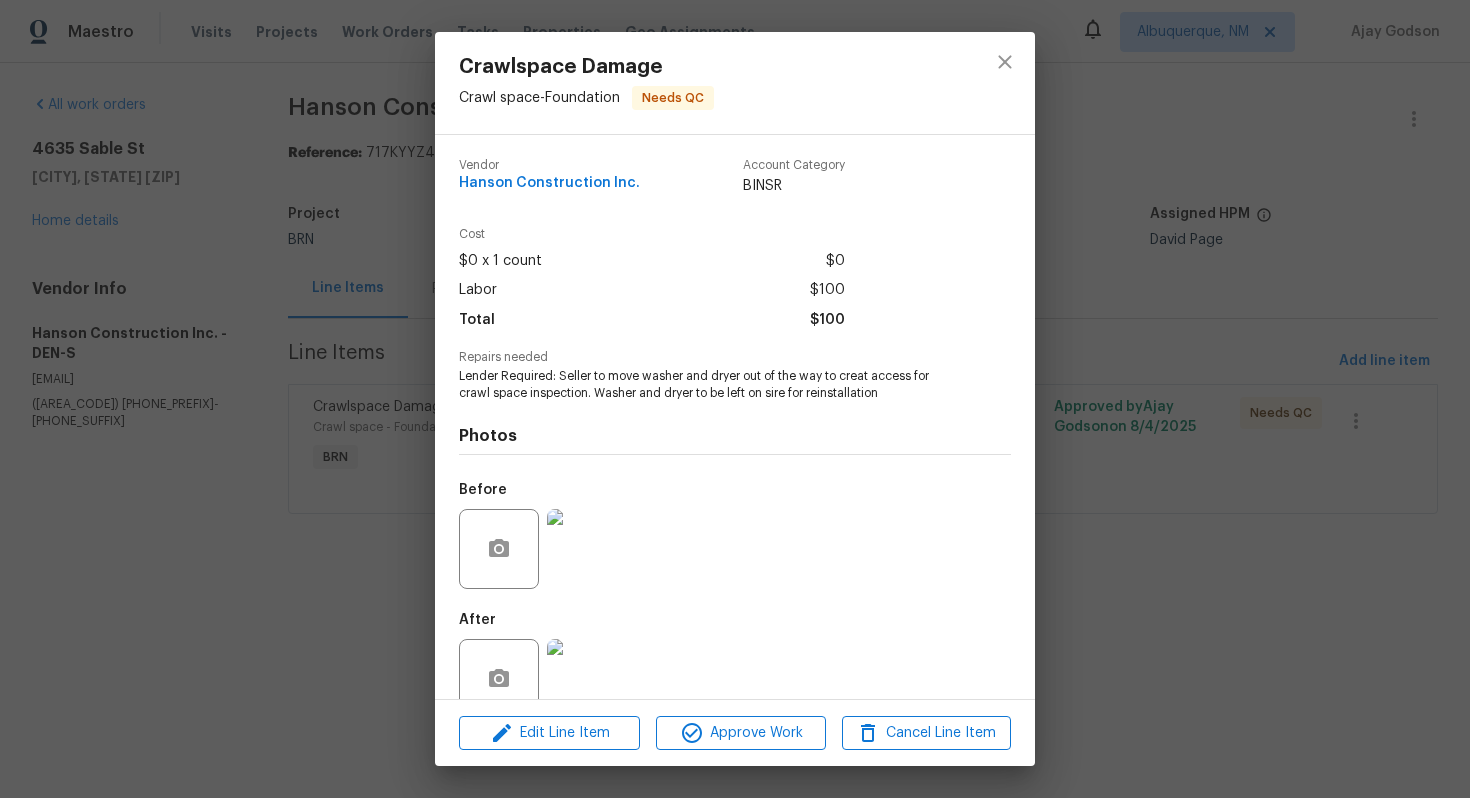 click on "Crawlspace Damage Crawl space  -  Foundation Needs QC Vendor Hanson Construction Inc. Account Category BINSR Cost $0 x 1 count $0 Labor $100 Total $100 Repairs needed Lender Required: Seller to move washer and dryer out of the way to creat access for crawl space inspection. Washer and dryer to be left on sire for reinstallation Photos Before After  Edit Line Item  Approve Work  Cancel Line Item" at bounding box center [735, 399] 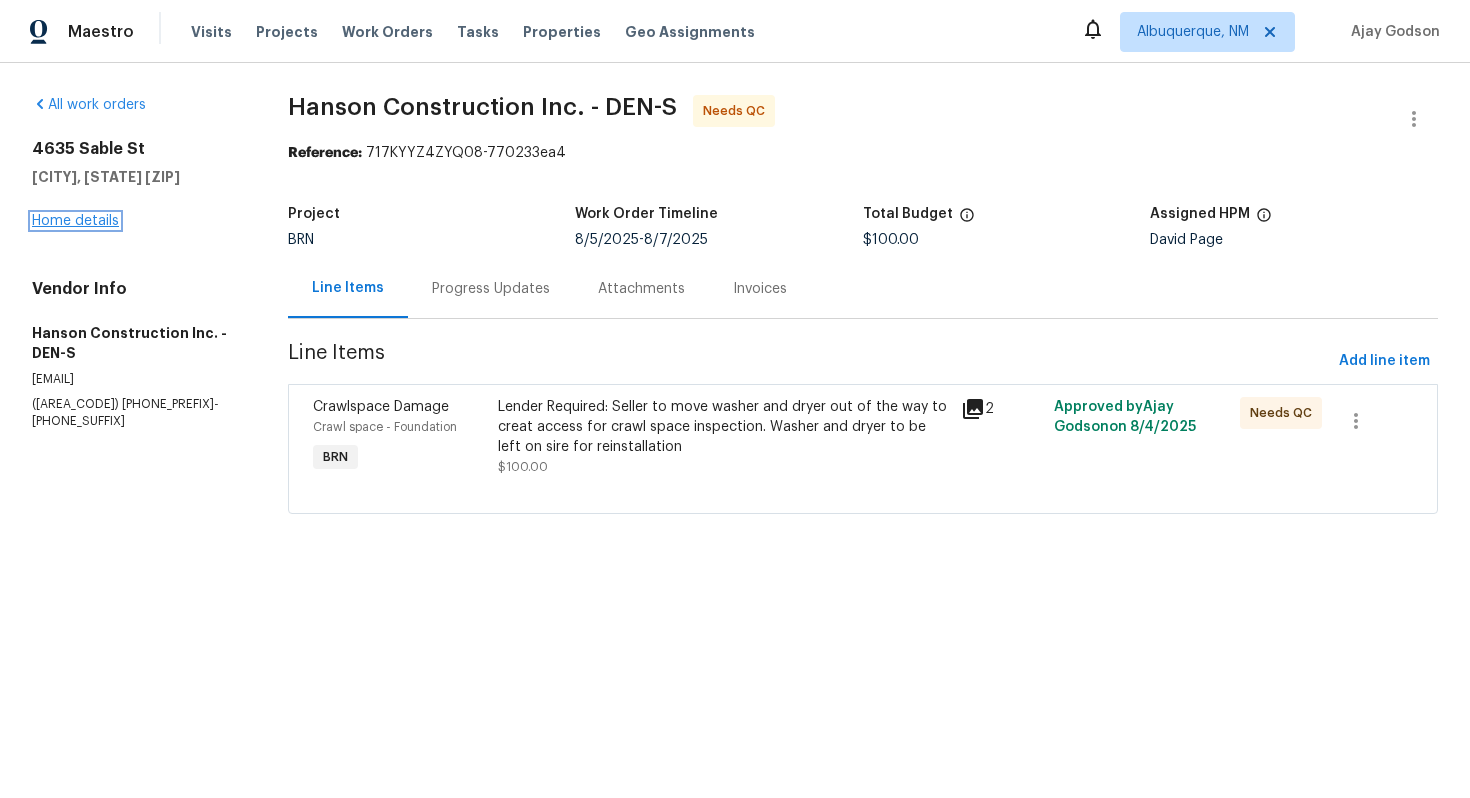 click on "Home details" at bounding box center (75, 221) 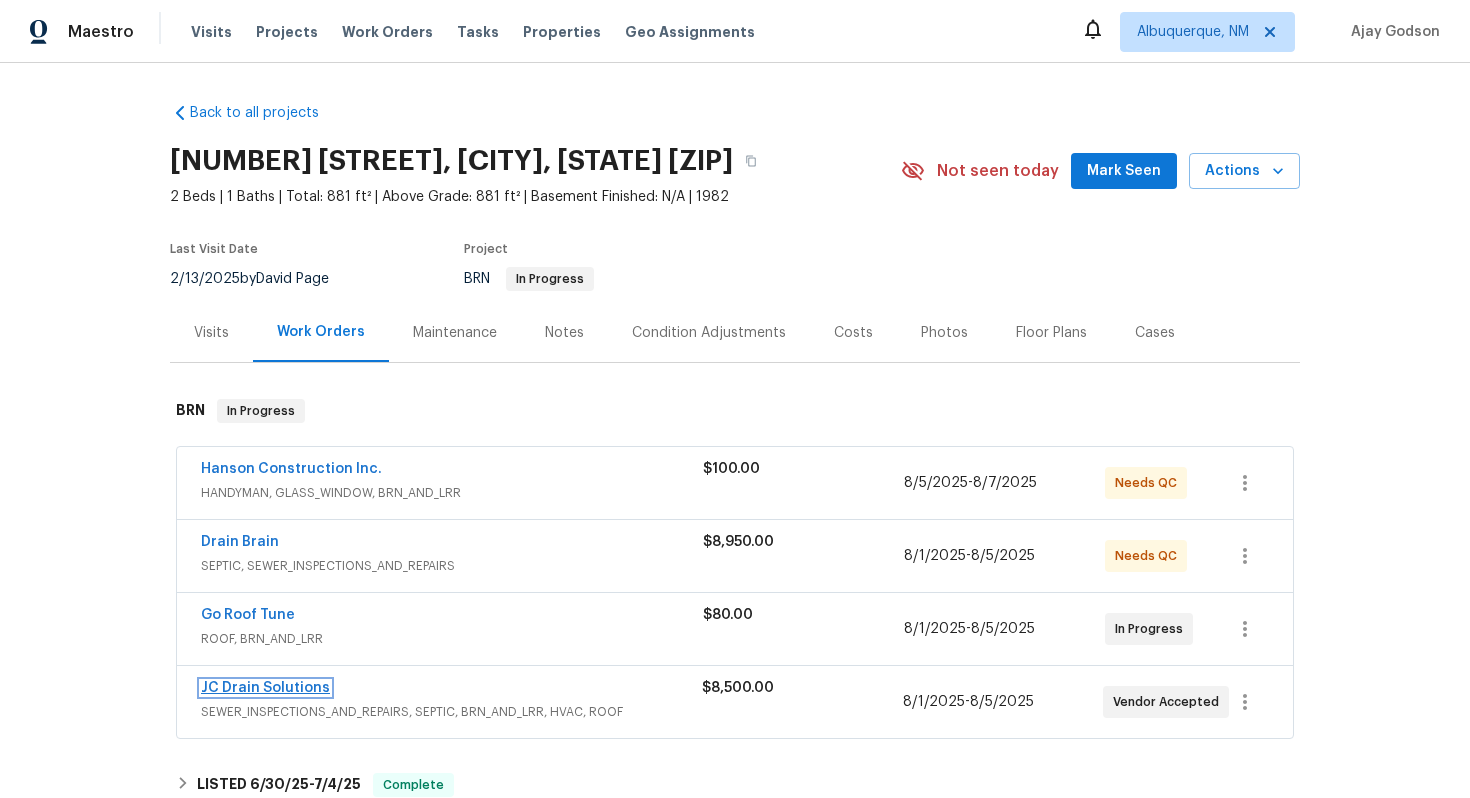click on "JC Drain Solutions" at bounding box center (265, 688) 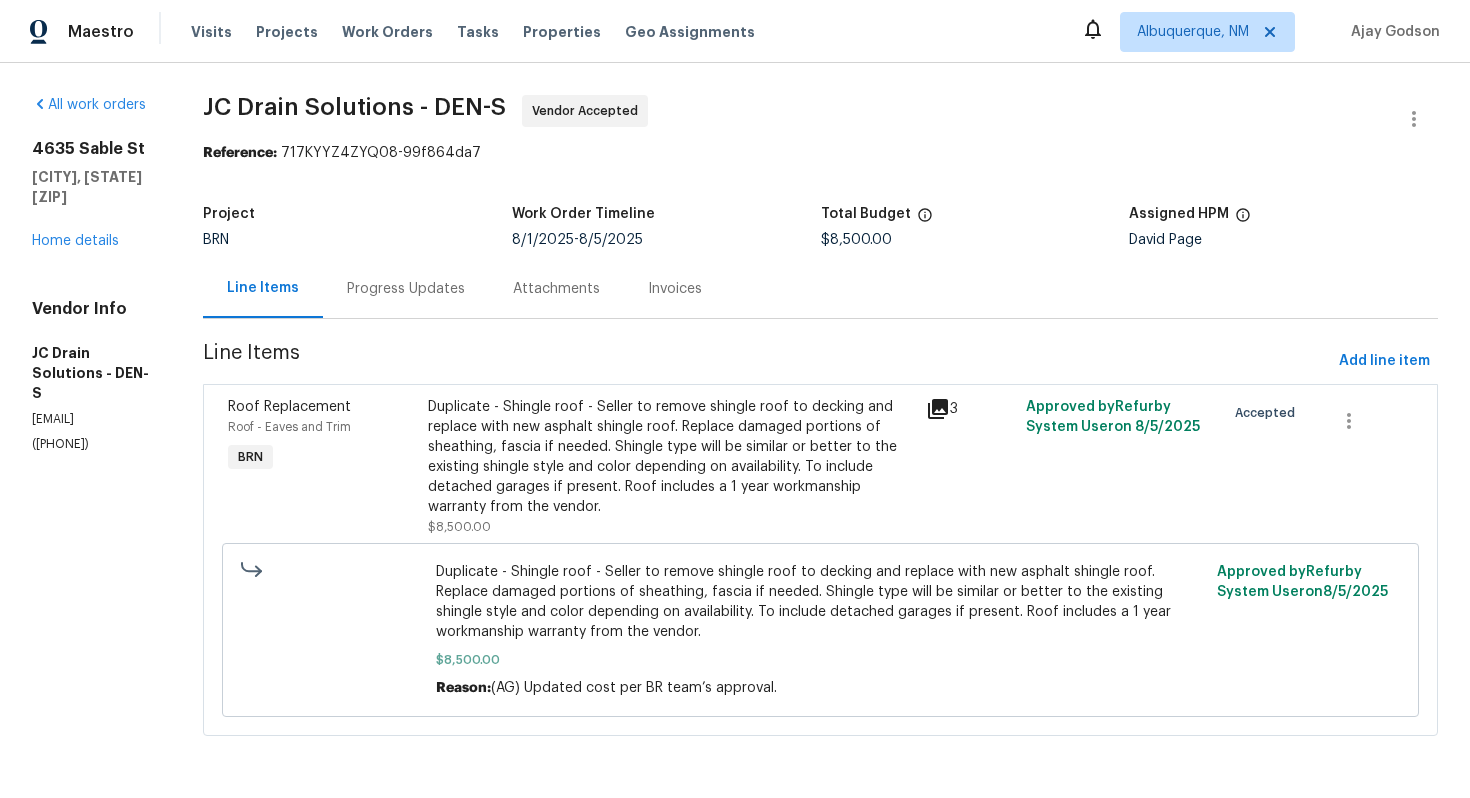drag, startPoint x: 25, startPoint y: 384, endPoint x: 140, endPoint y: 392, distance: 115.27792 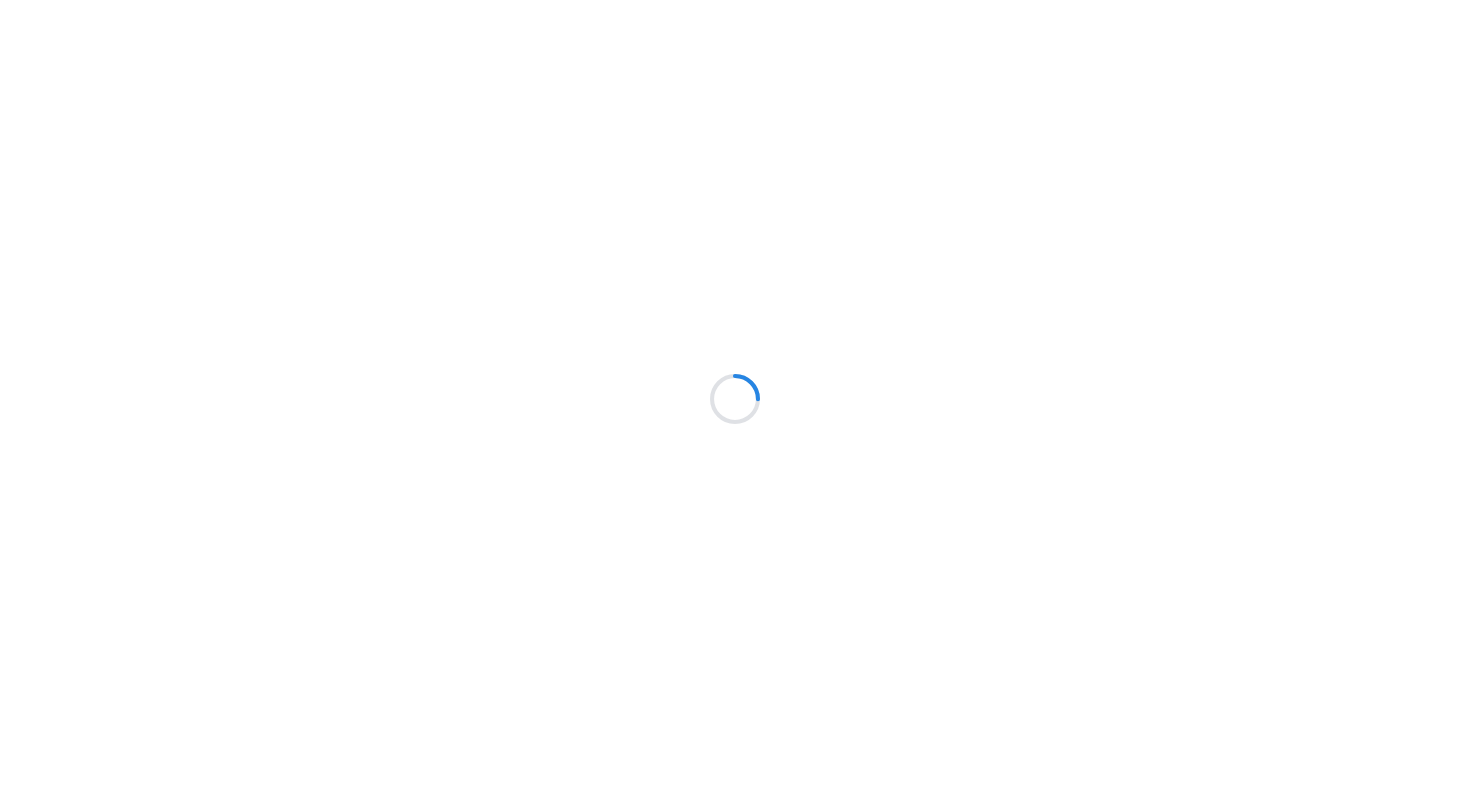 scroll, scrollTop: 0, scrollLeft: 0, axis: both 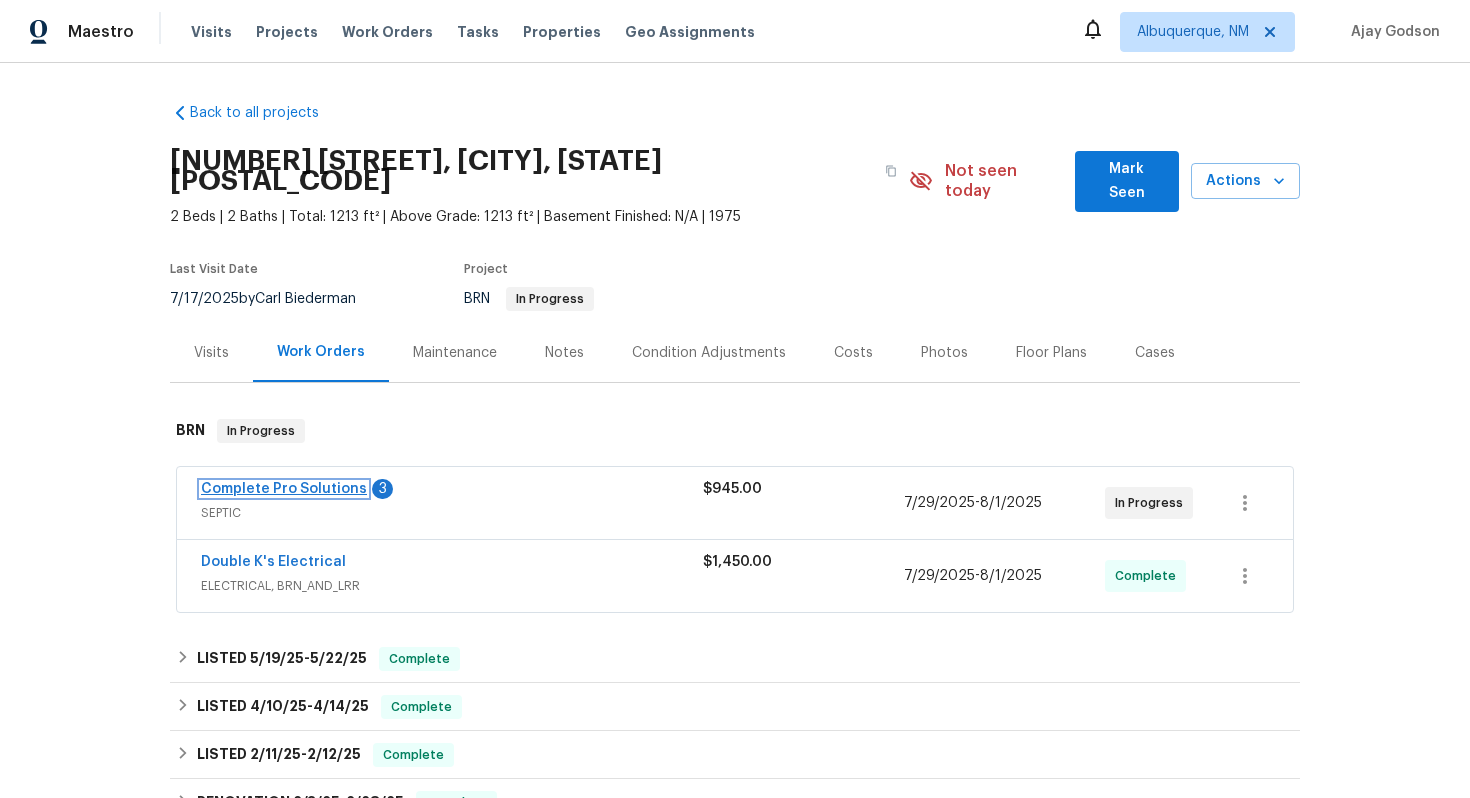 click on "Complete Pro Solutions" at bounding box center (284, 489) 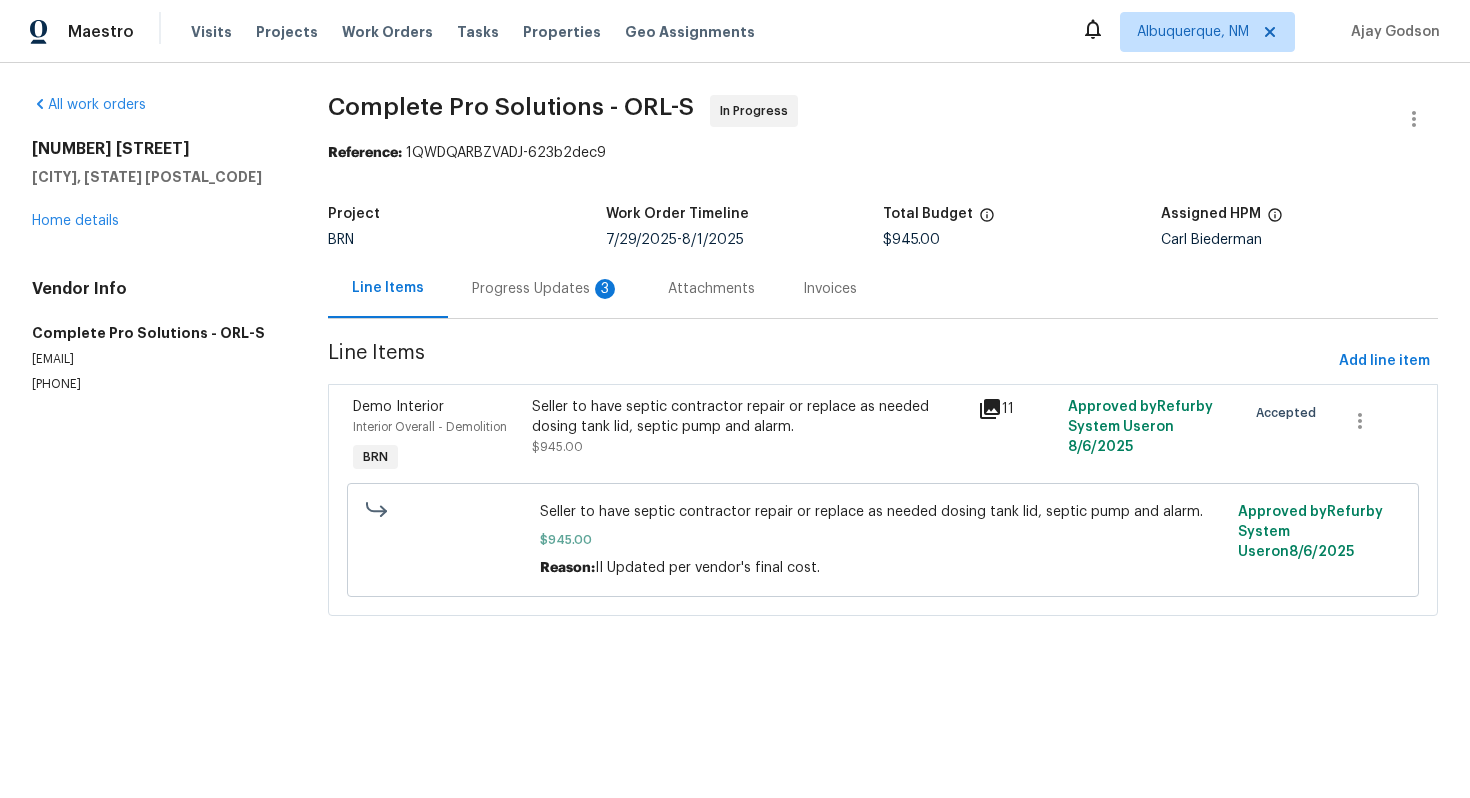 click on "Progress Updates 3" at bounding box center [546, 289] 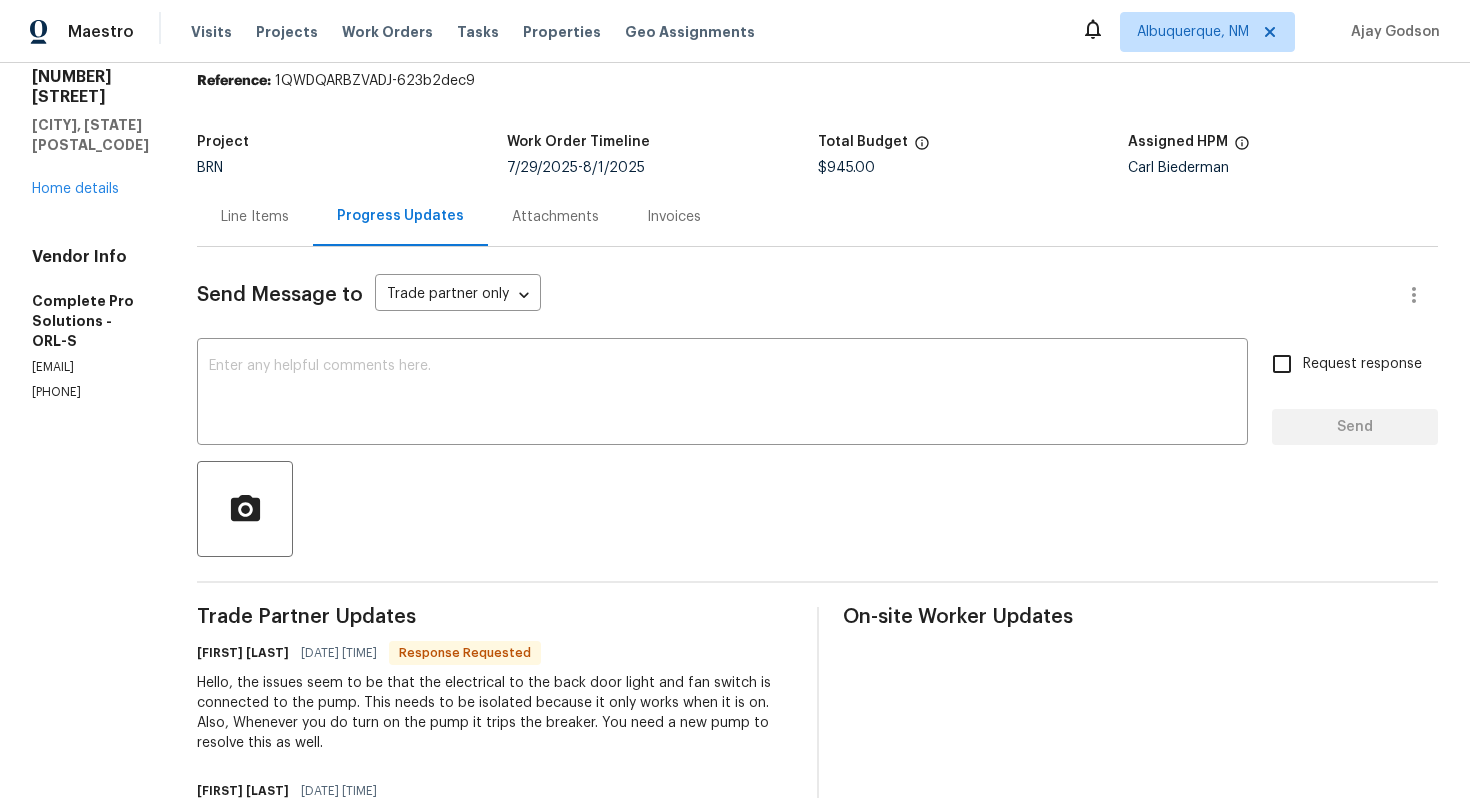 scroll, scrollTop: 0, scrollLeft: 0, axis: both 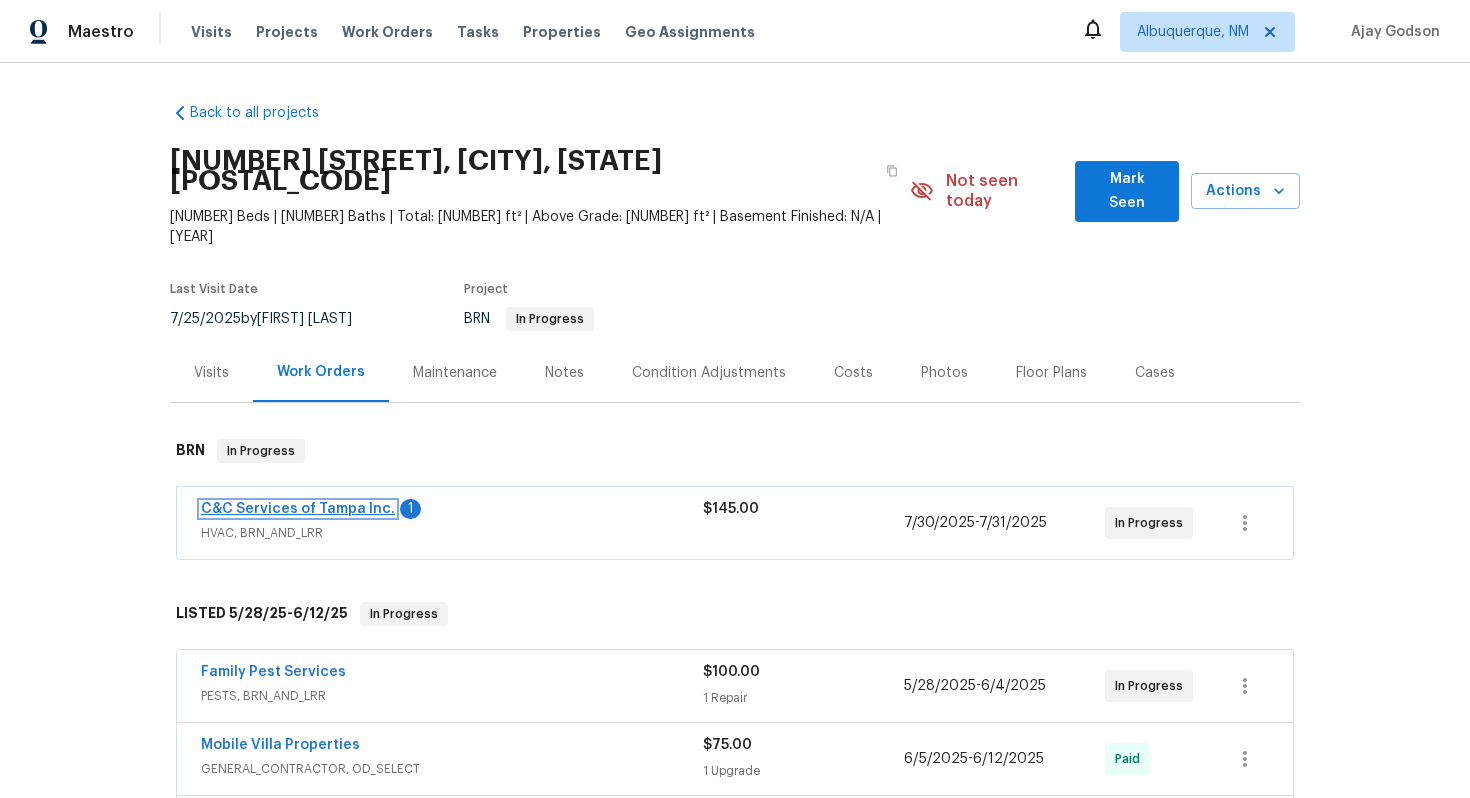 click on "C&C Services of Tampa Inc." at bounding box center (298, 509) 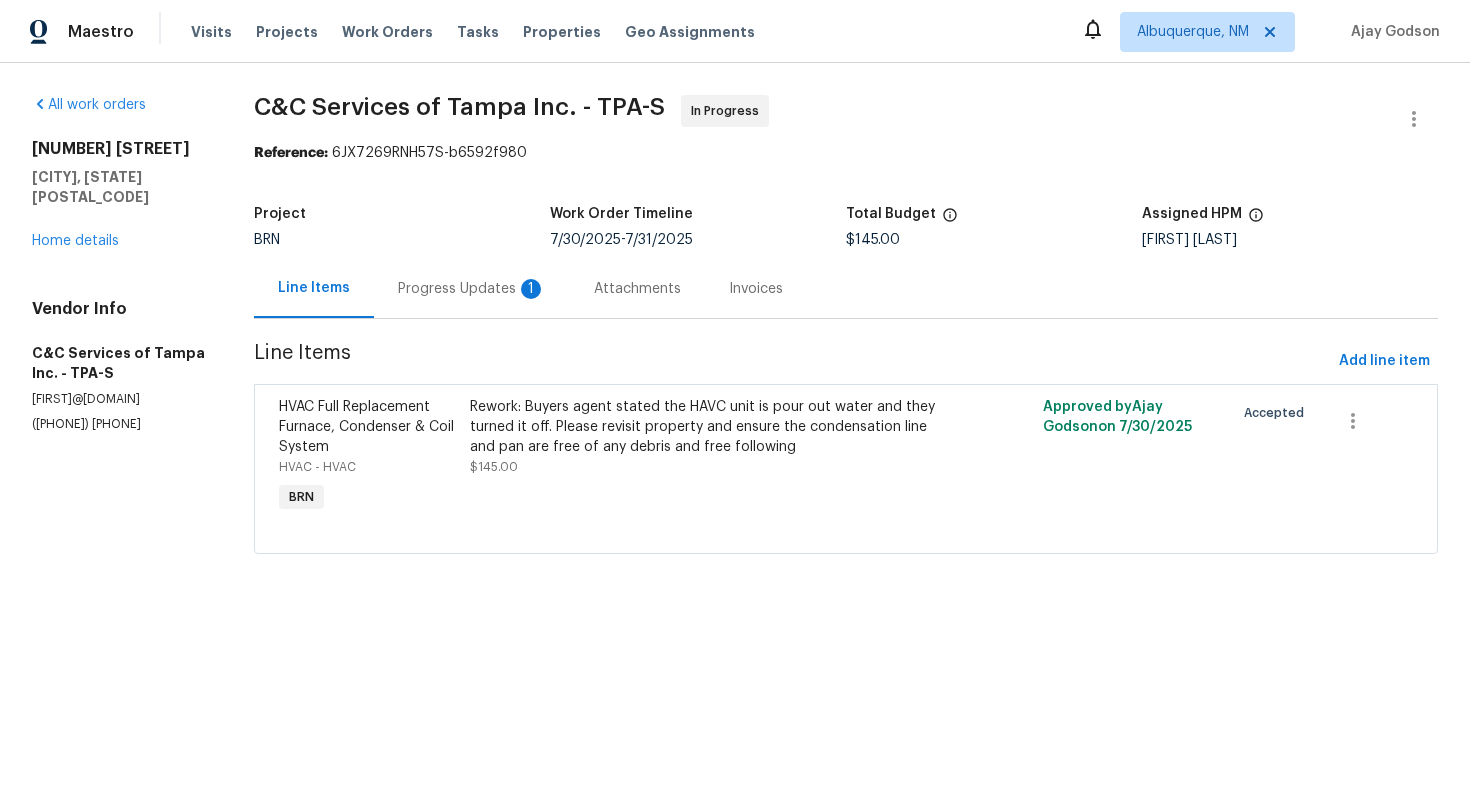 click on "Progress Updates 1" at bounding box center (472, 289) 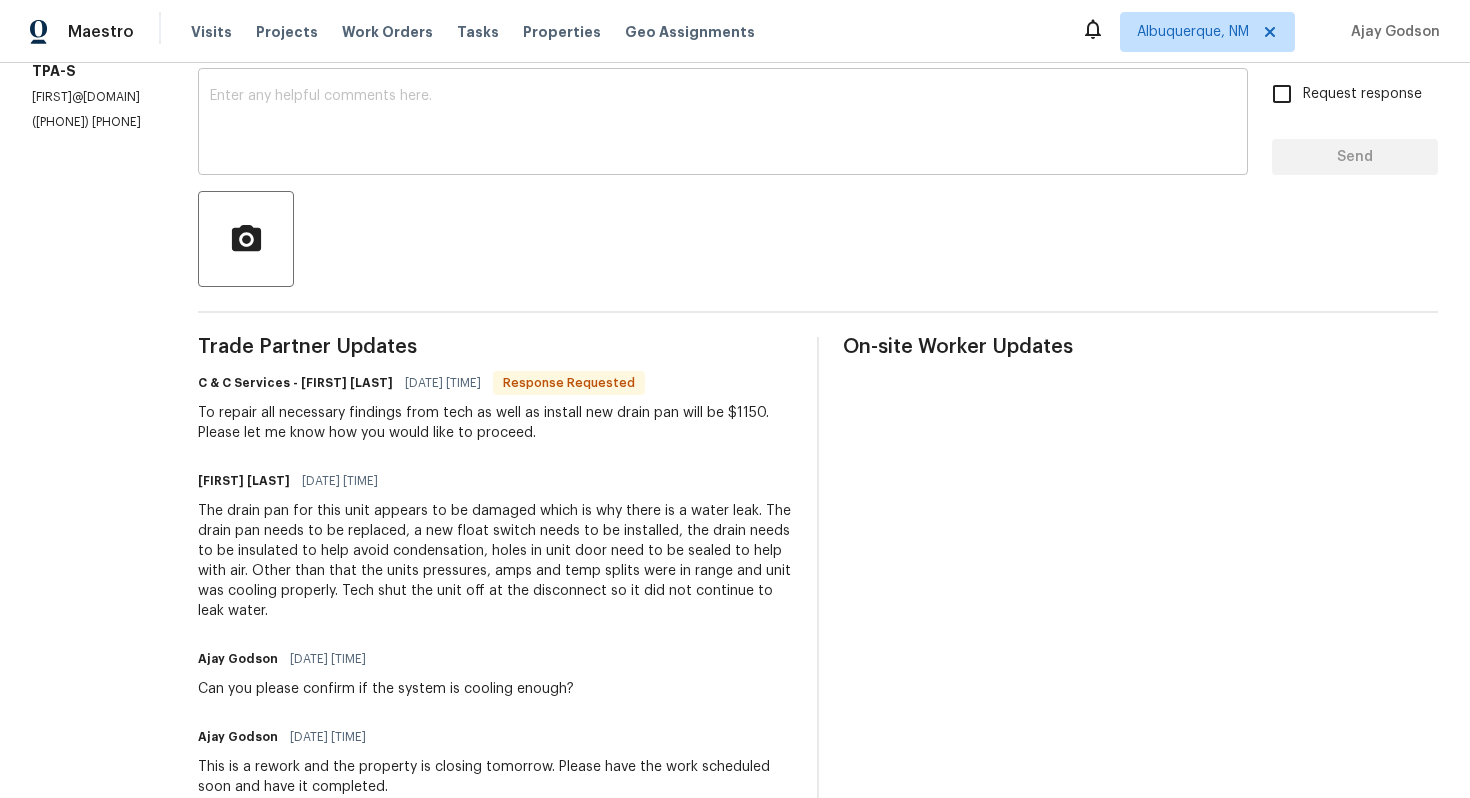 scroll, scrollTop: 0, scrollLeft: 0, axis: both 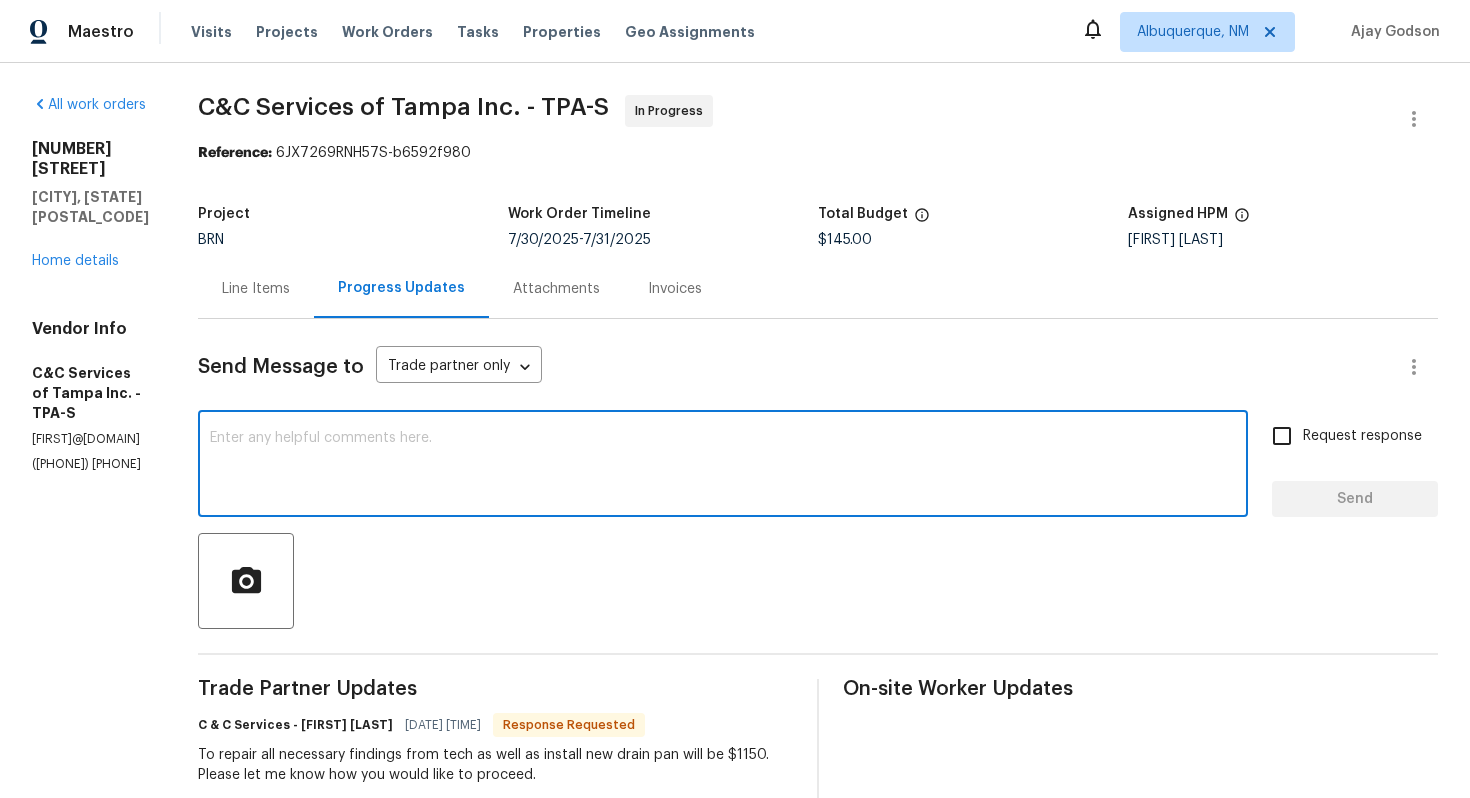 click at bounding box center (723, 466) 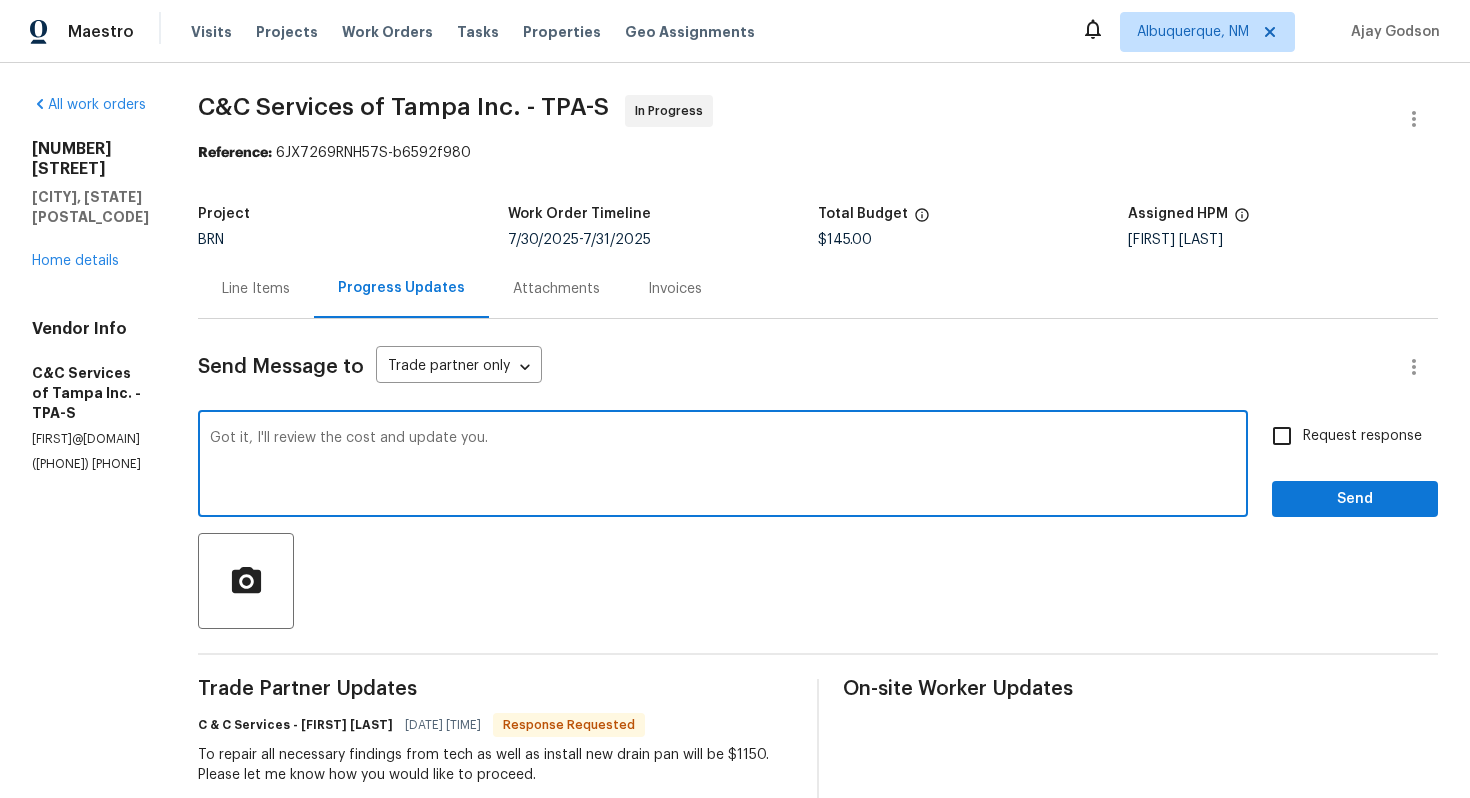 type on "Got it, I'll review the cost and update you." 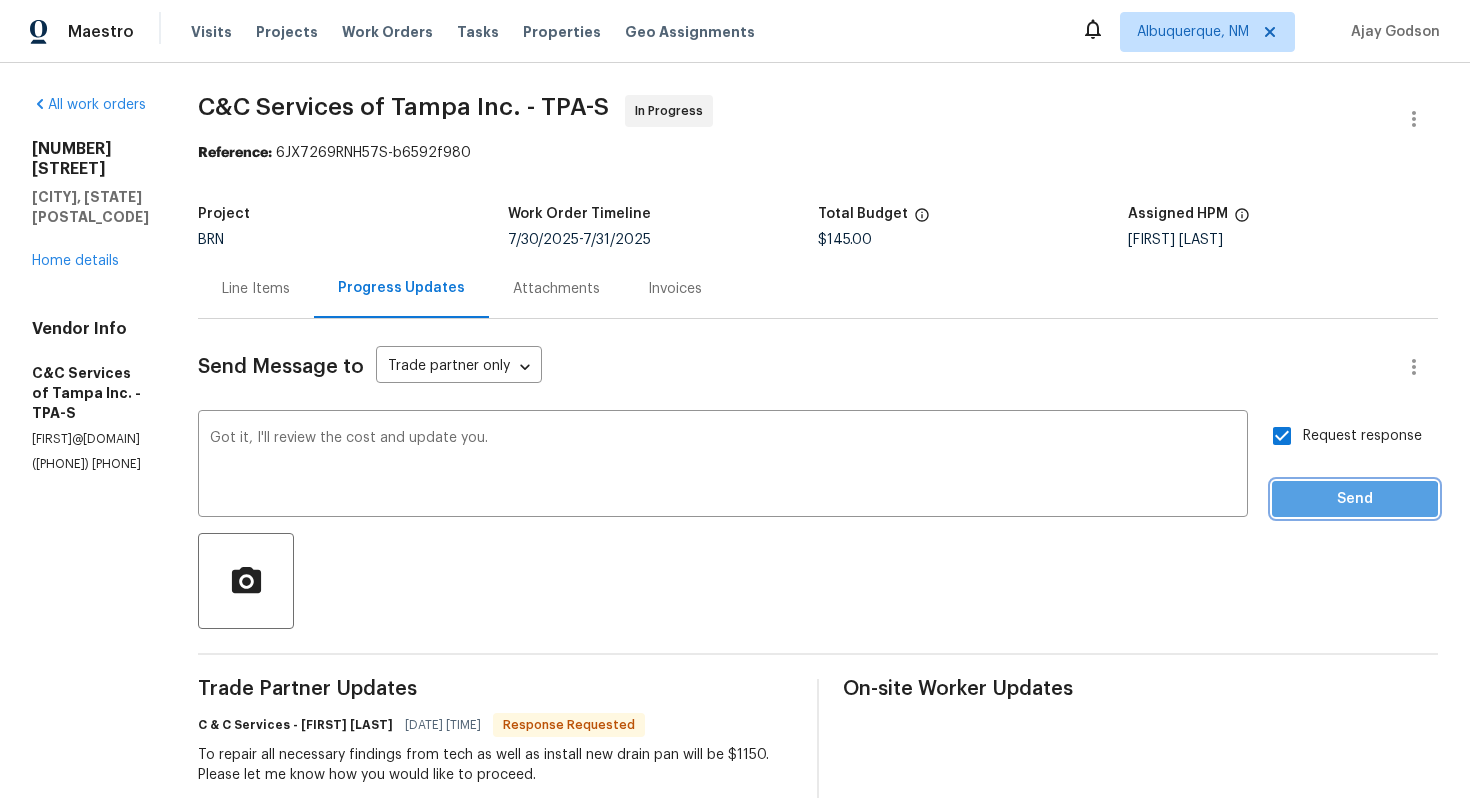 click on "Send" at bounding box center [1355, 499] 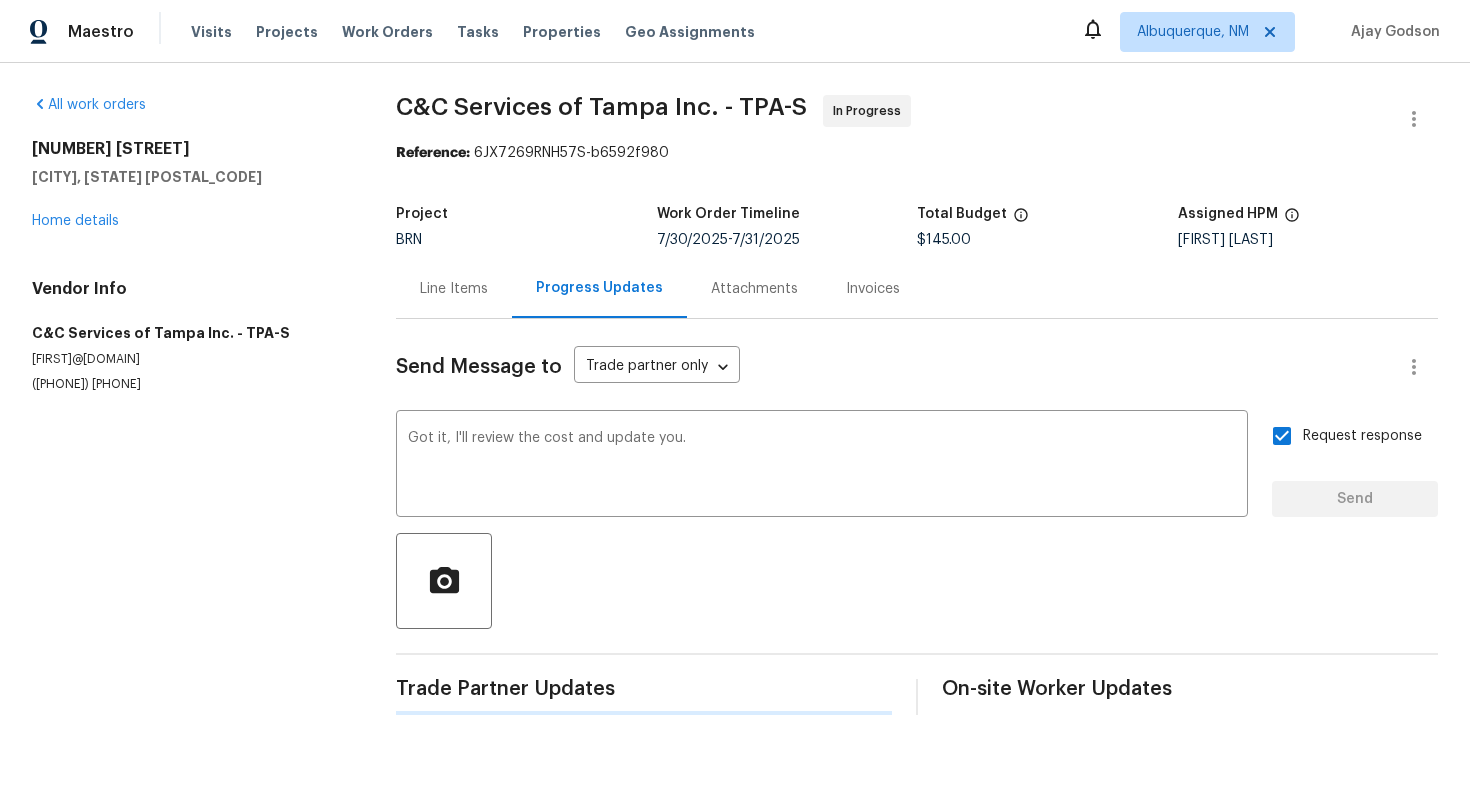 type 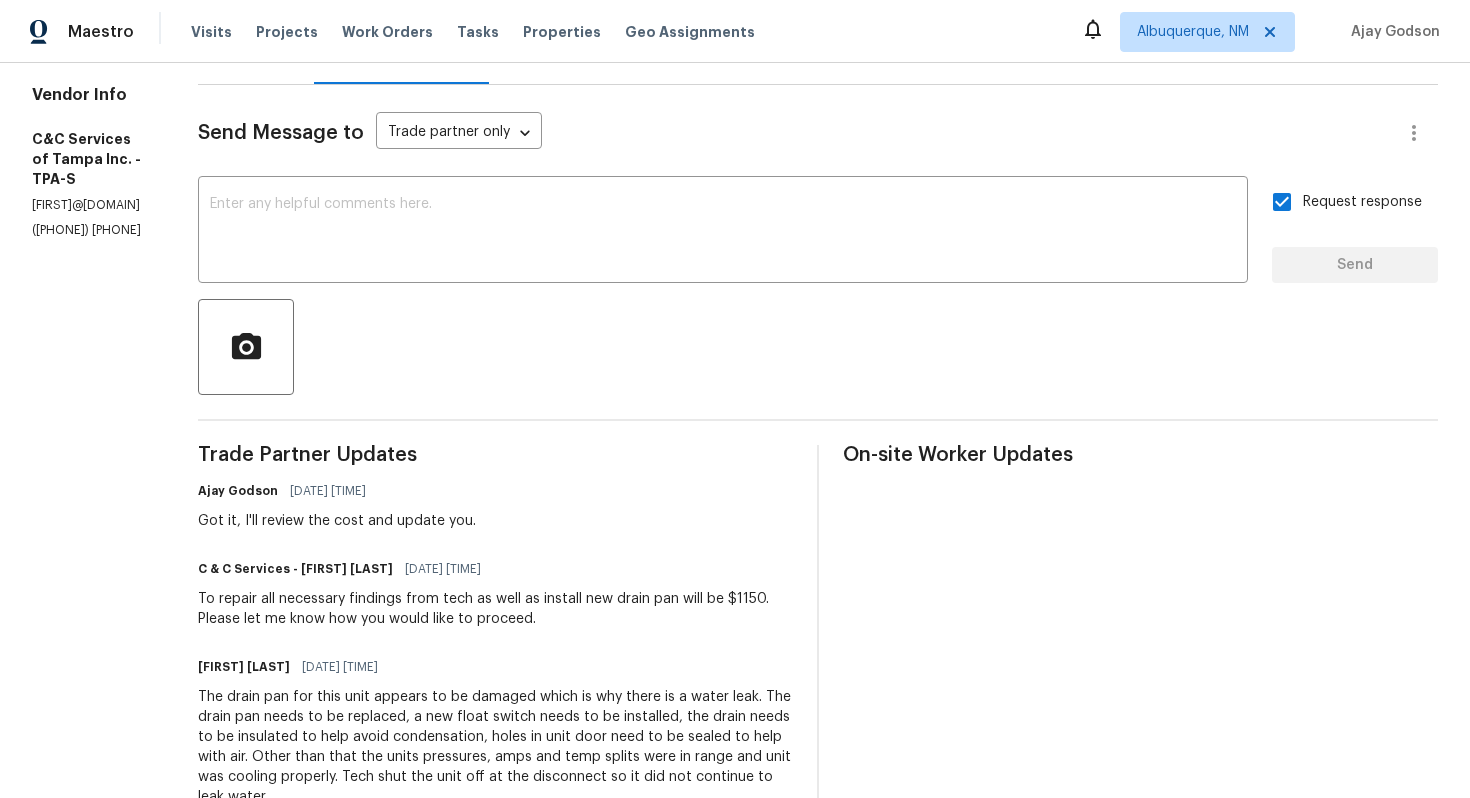scroll, scrollTop: 0, scrollLeft: 0, axis: both 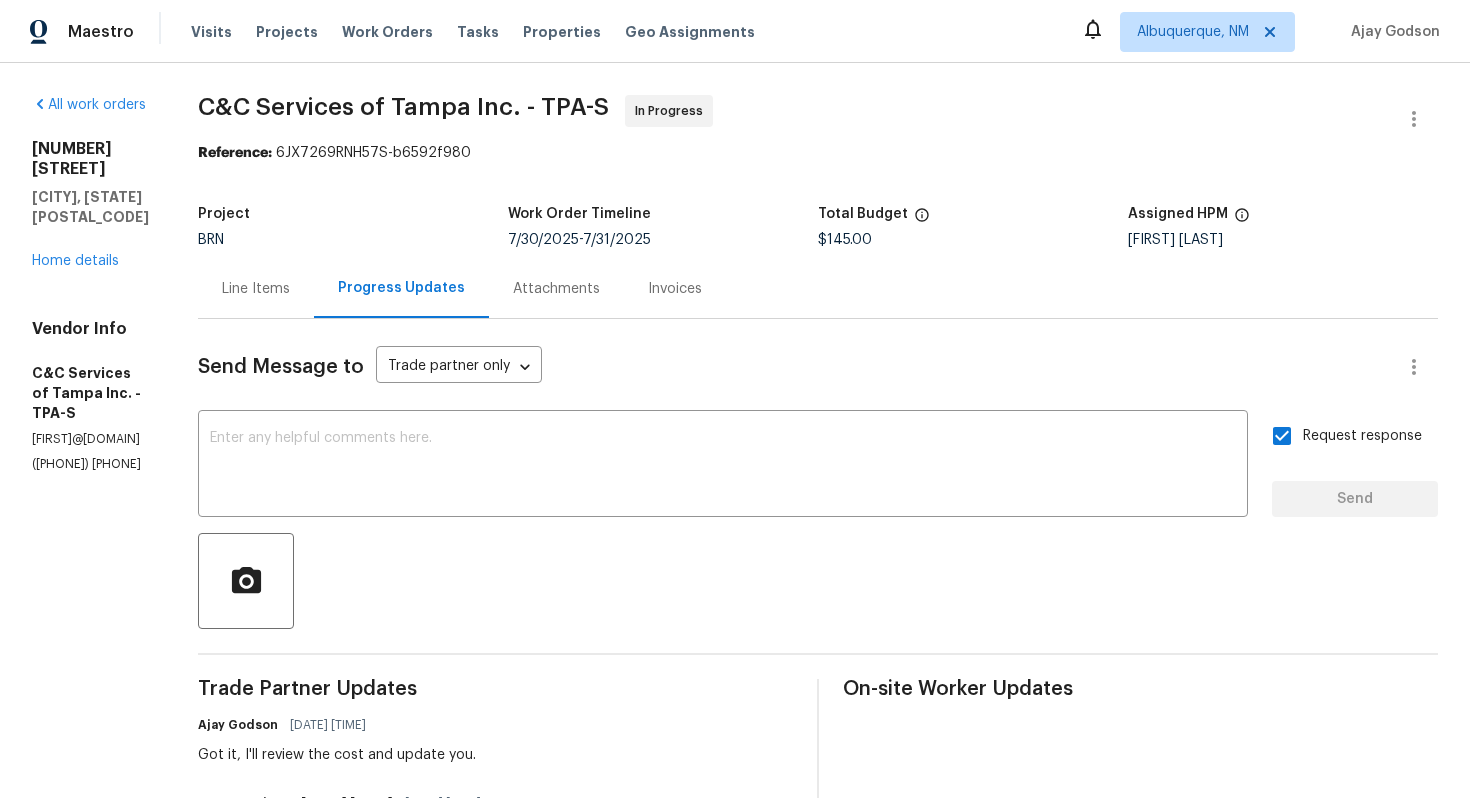 click on "Line Items" at bounding box center [256, 288] 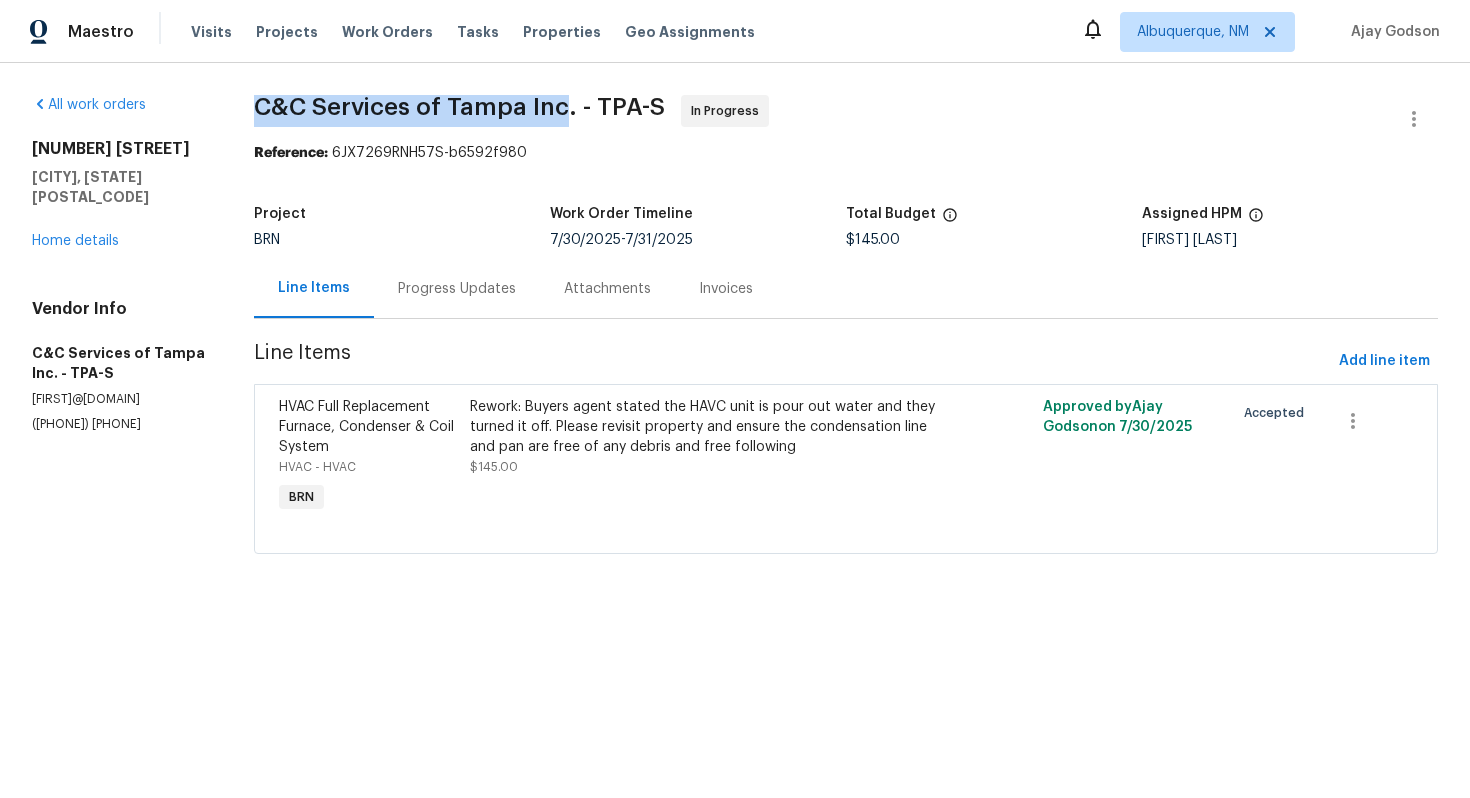 drag, startPoint x: 262, startPoint y: 106, endPoint x: 577, endPoint y: 115, distance: 315.12854 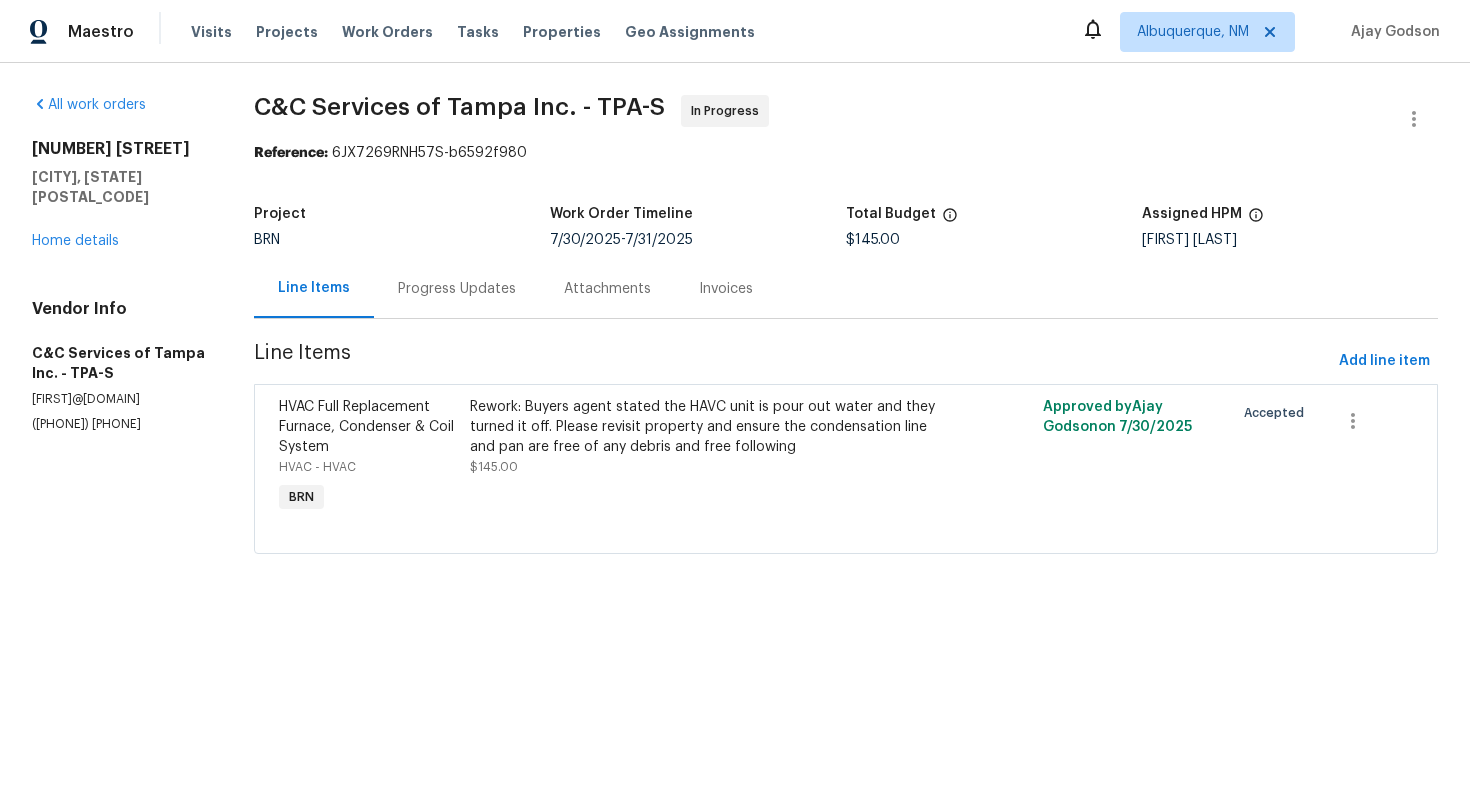 click on "C&C Services of Tampa Inc. - TPA-S In Progress" at bounding box center (822, 119) 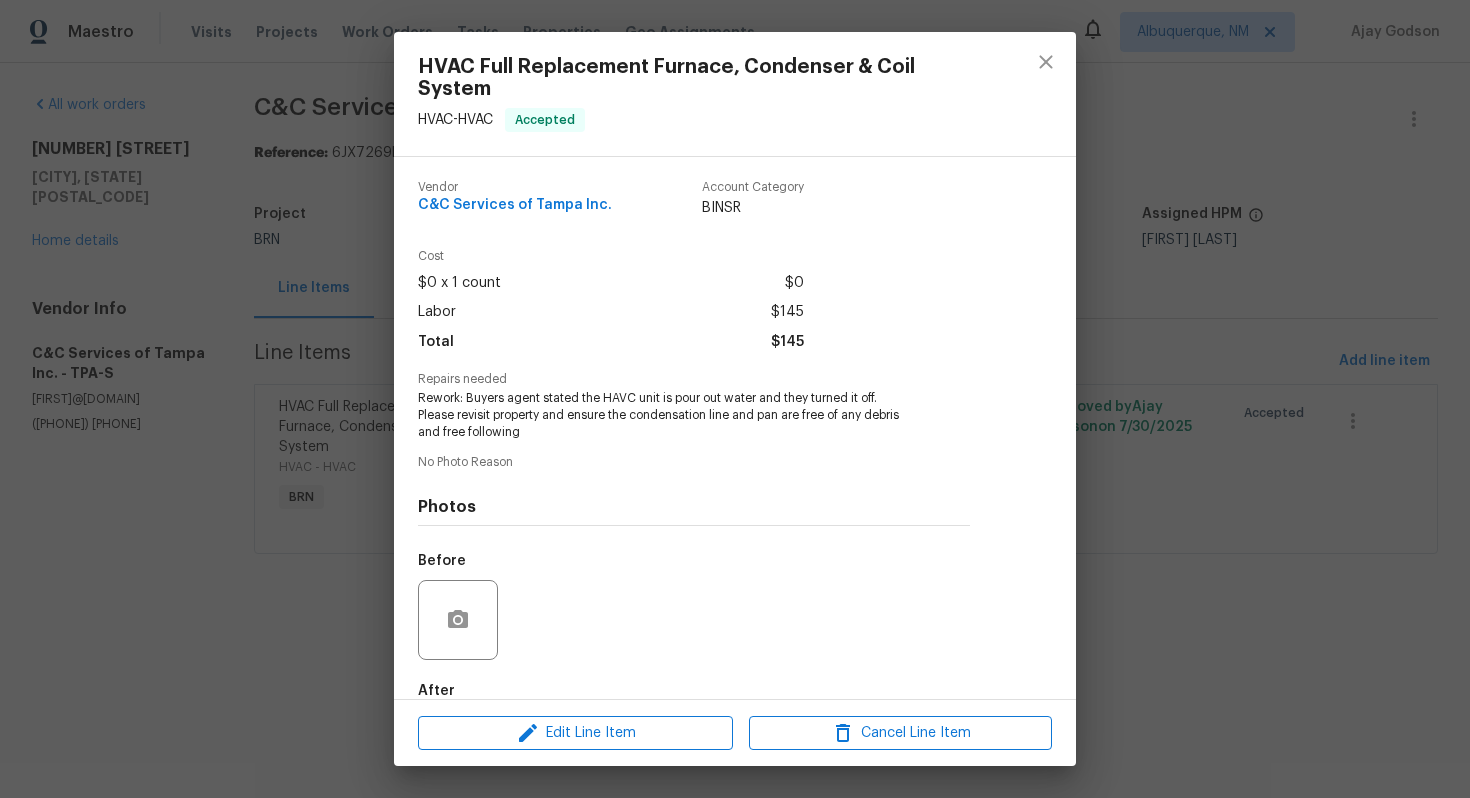 click on "Rework:  Buyers agent stated the HAVC unit is pour out water and they turned it off.  Please revisit property and ensure the condensation line and pan are free of any debris and free following" at bounding box center (666, 415) 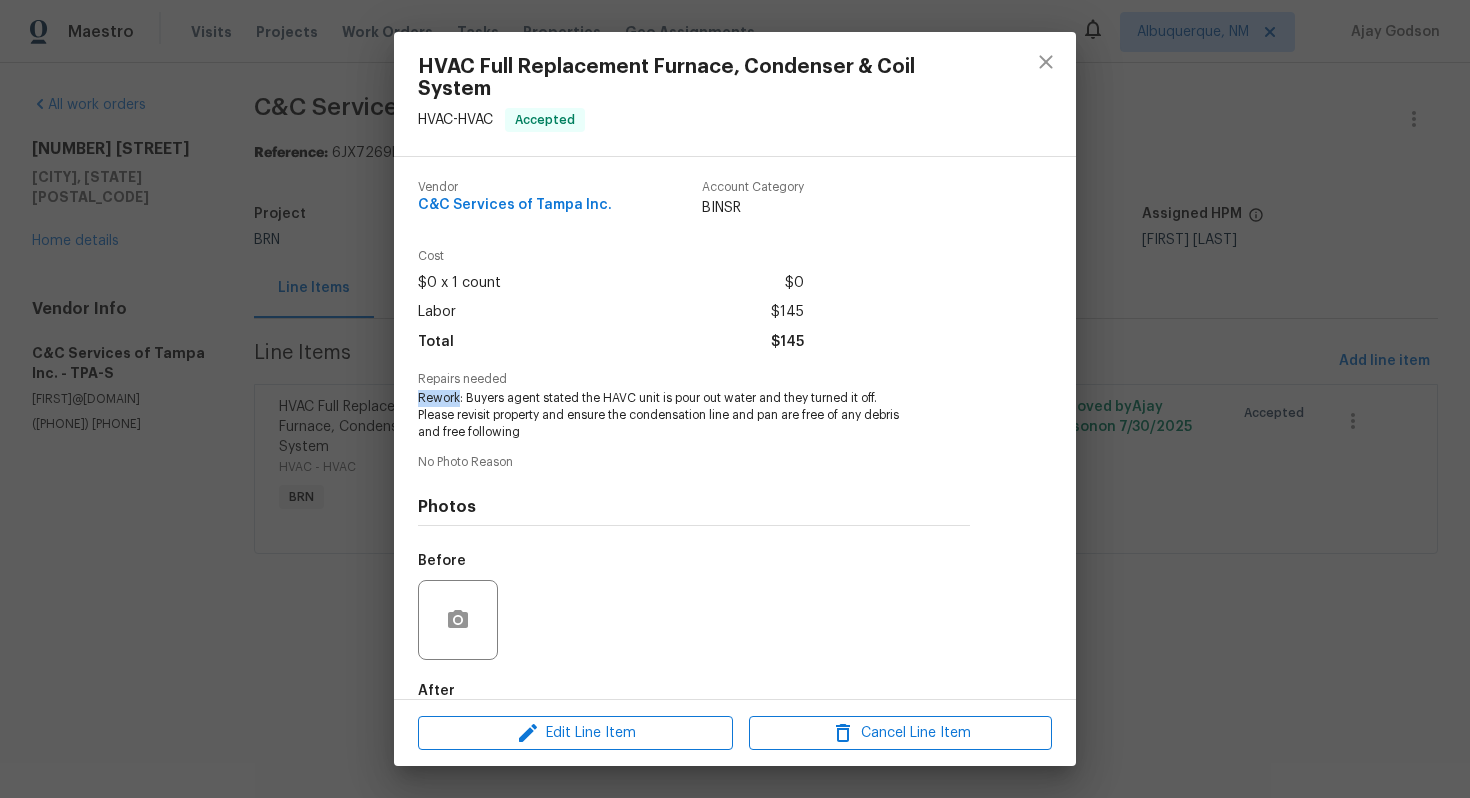 click on "Rework:  Buyers agent stated the HAVC unit is pour out water and they turned it off.  Please revisit property and ensure the condensation line and pan are free of any debris and free following" at bounding box center [666, 415] 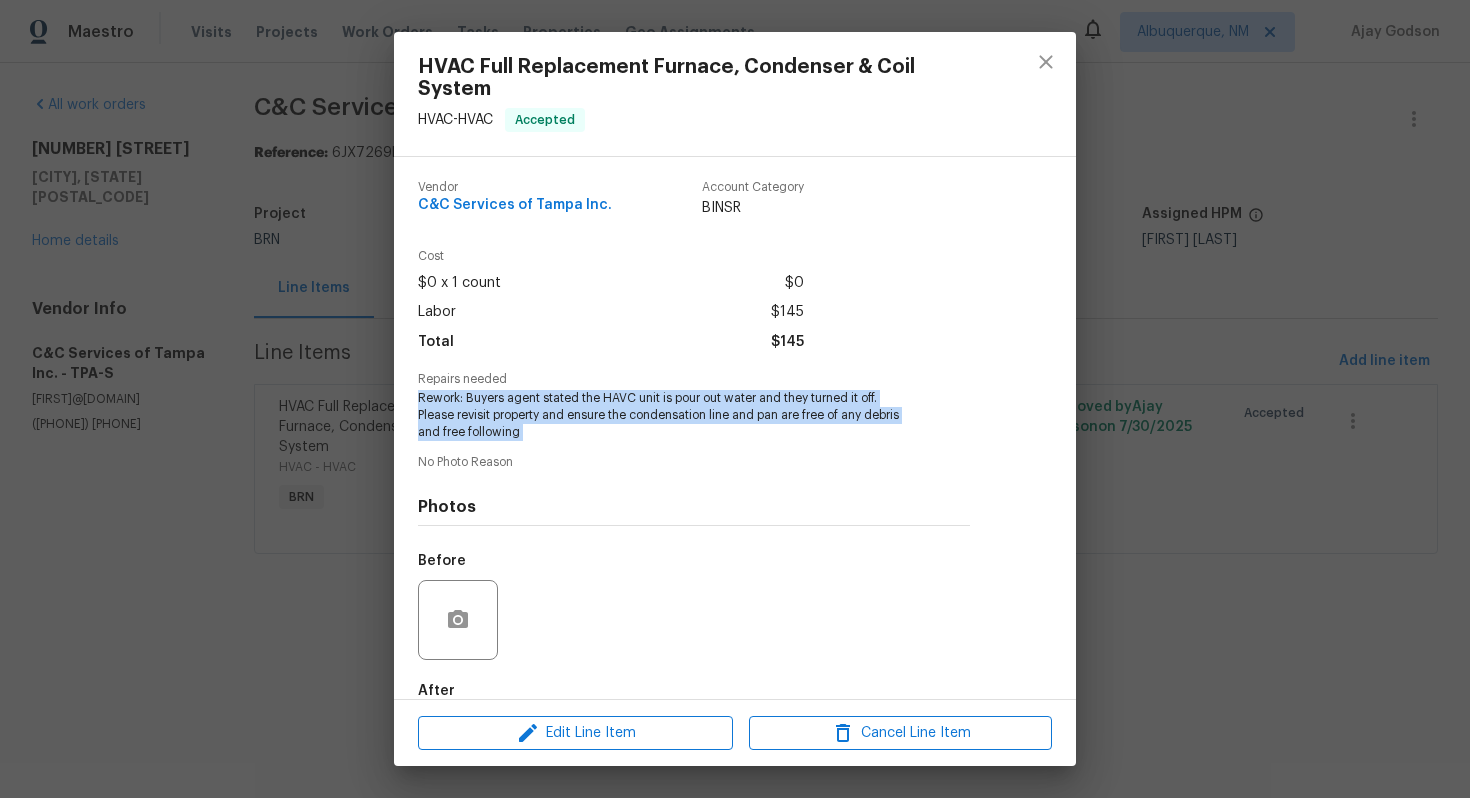 copy on "Rework:  Buyers agent stated the HAVC unit is pour out water and they turned it off.  Please revisit property and ensure the condensation line and pan are free of any debris and free following" 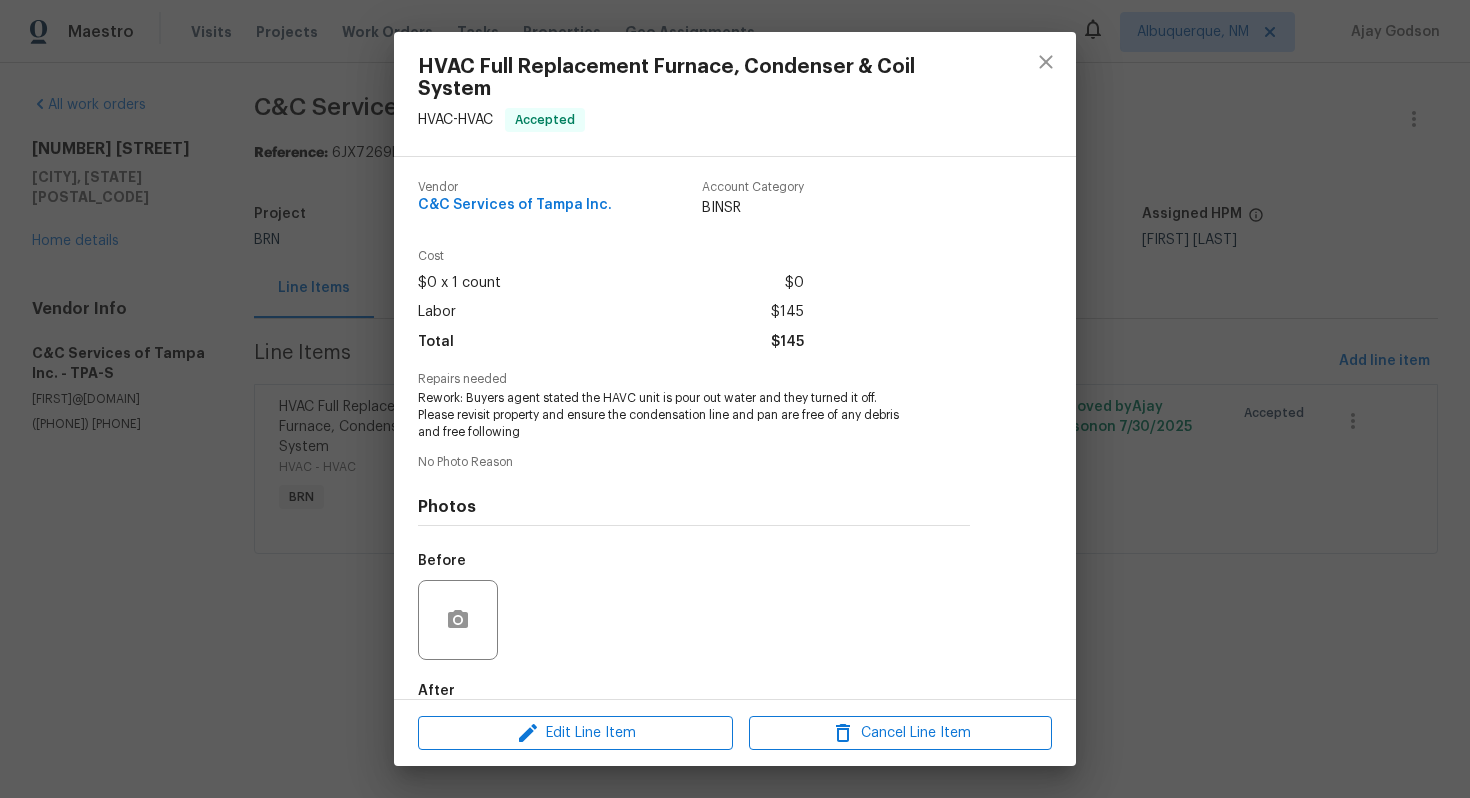 click on "HVAC Full Replacement Furnace, Condenser & Coil System HVAC  -  HVAC Accepted Vendor C&C Services of Tampa Inc. Account Category BINSR Cost $0 x 1 count $0 Labor $145 Total $145 Repairs needed Rework:  Buyers agent stated the HAVC unit is pour out water and they turned it off.  Please revisit property and ensure the condensation line and pan are free of any debris and free following No Photo Reason   Photos Before After  Edit Line Item  Cancel Line Item" at bounding box center (735, 399) 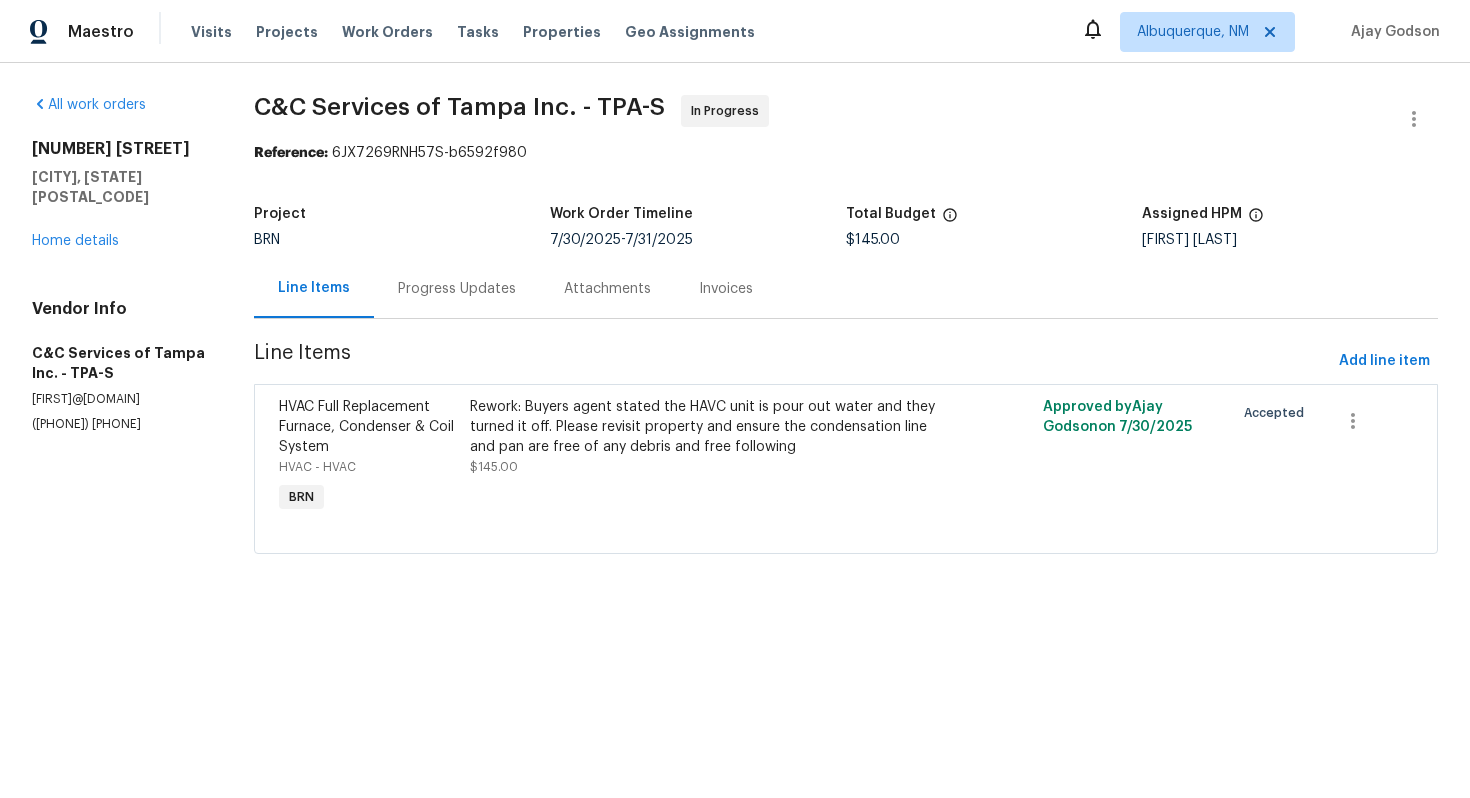 click on "Progress Updates" at bounding box center [457, 288] 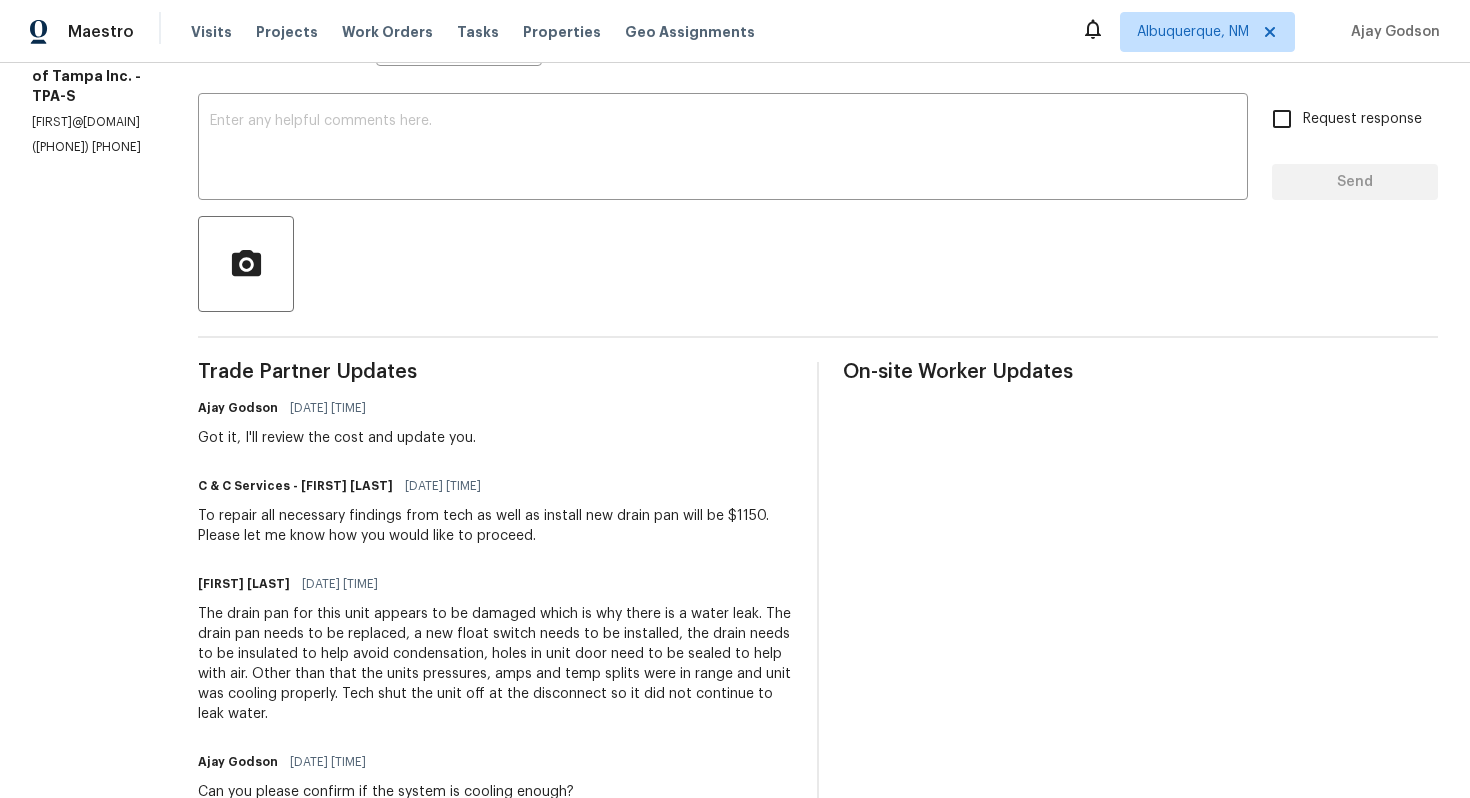 scroll, scrollTop: 335, scrollLeft: 0, axis: vertical 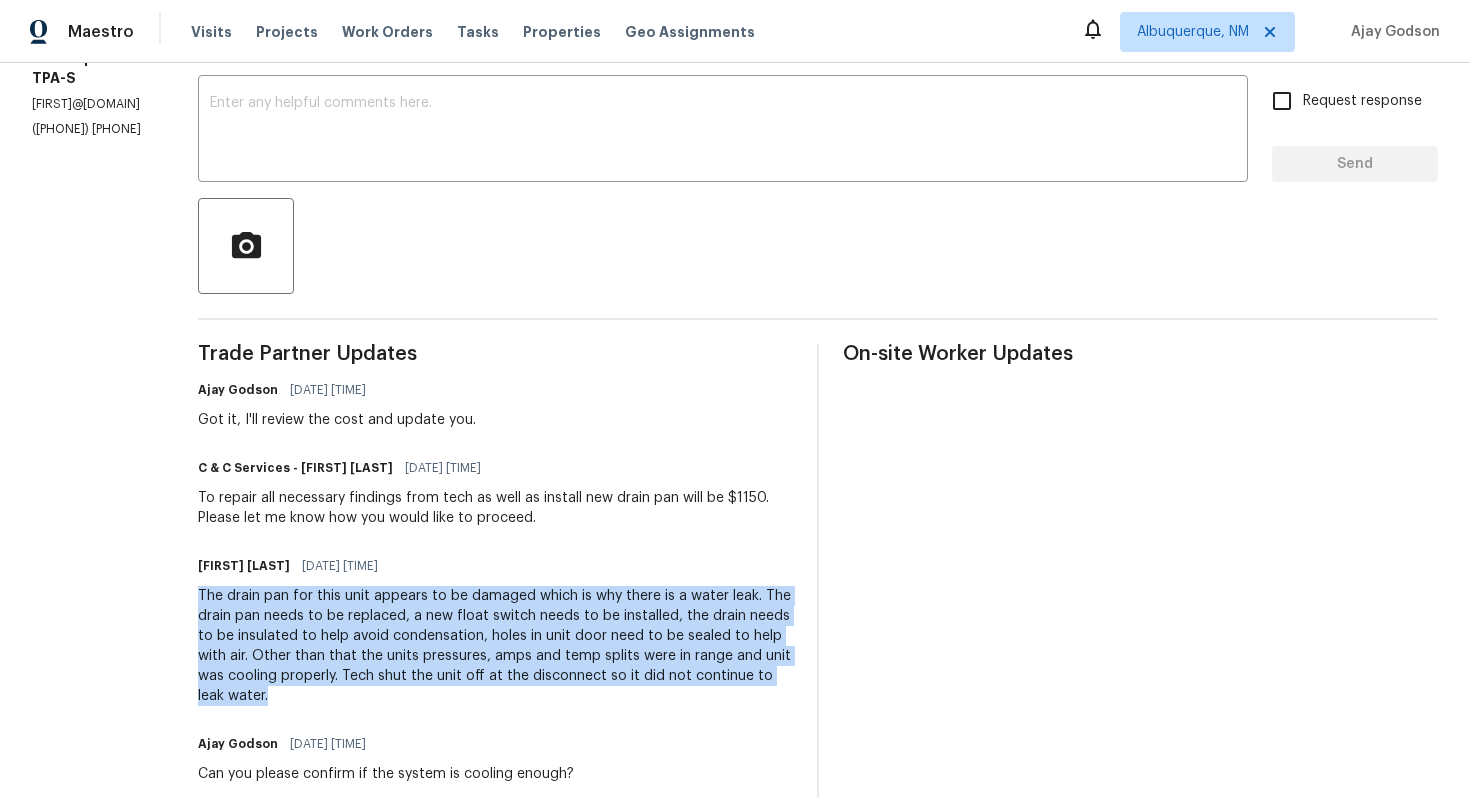 drag, startPoint x: 274, startPoint y: 593, endPoint x: 520, endPoint y: 703, distance: 269.47357 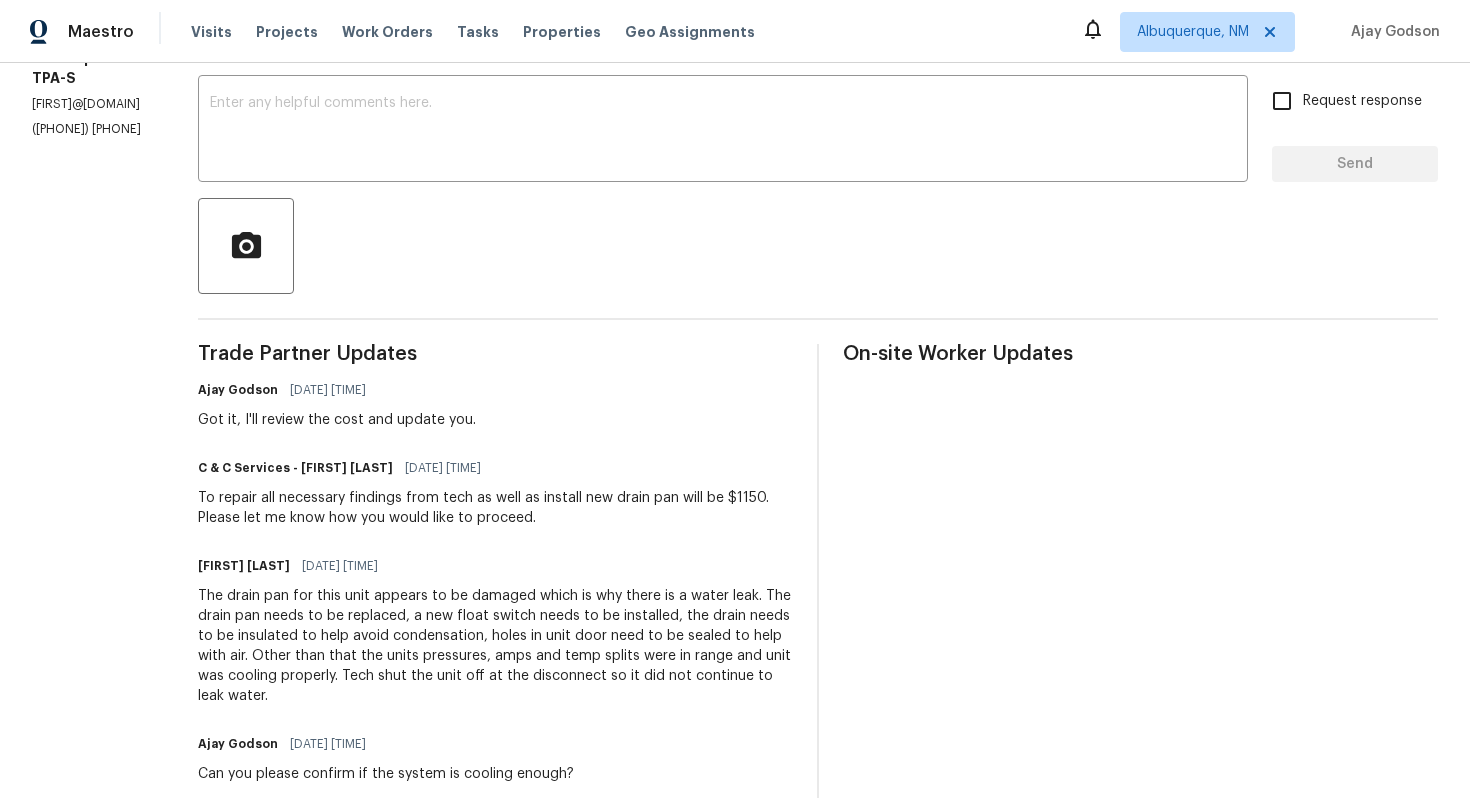 click on "To repair all necessary findings from tech as well as install new drain pan will be $1150. Please let me know how you would like to proceed." at bounding box center [495, 508] 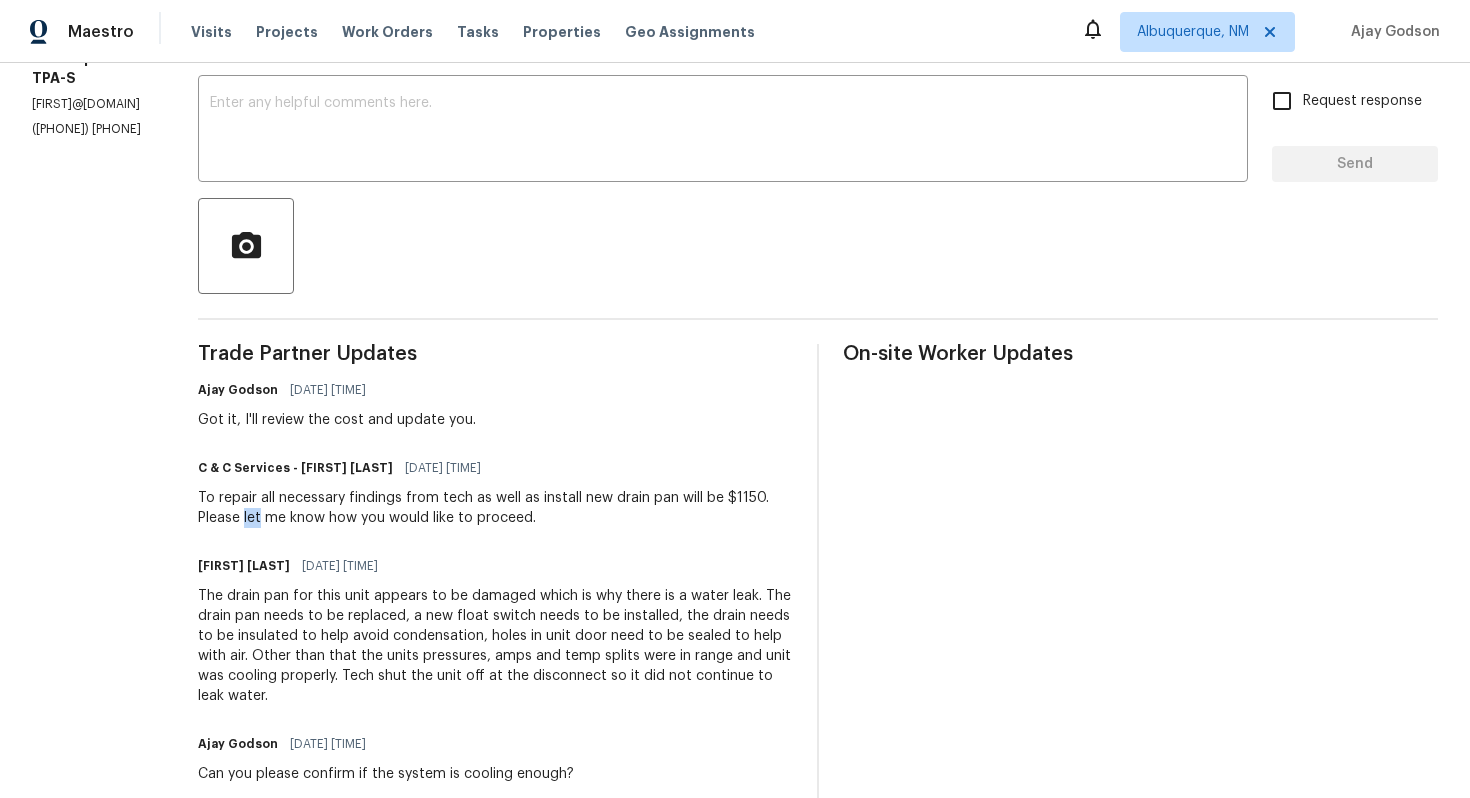 click on "To repair all necessary findings from tech as well as install new drain pan will be $1150. Please let me know how you would like to proceed." at bounding box center (495, 508) 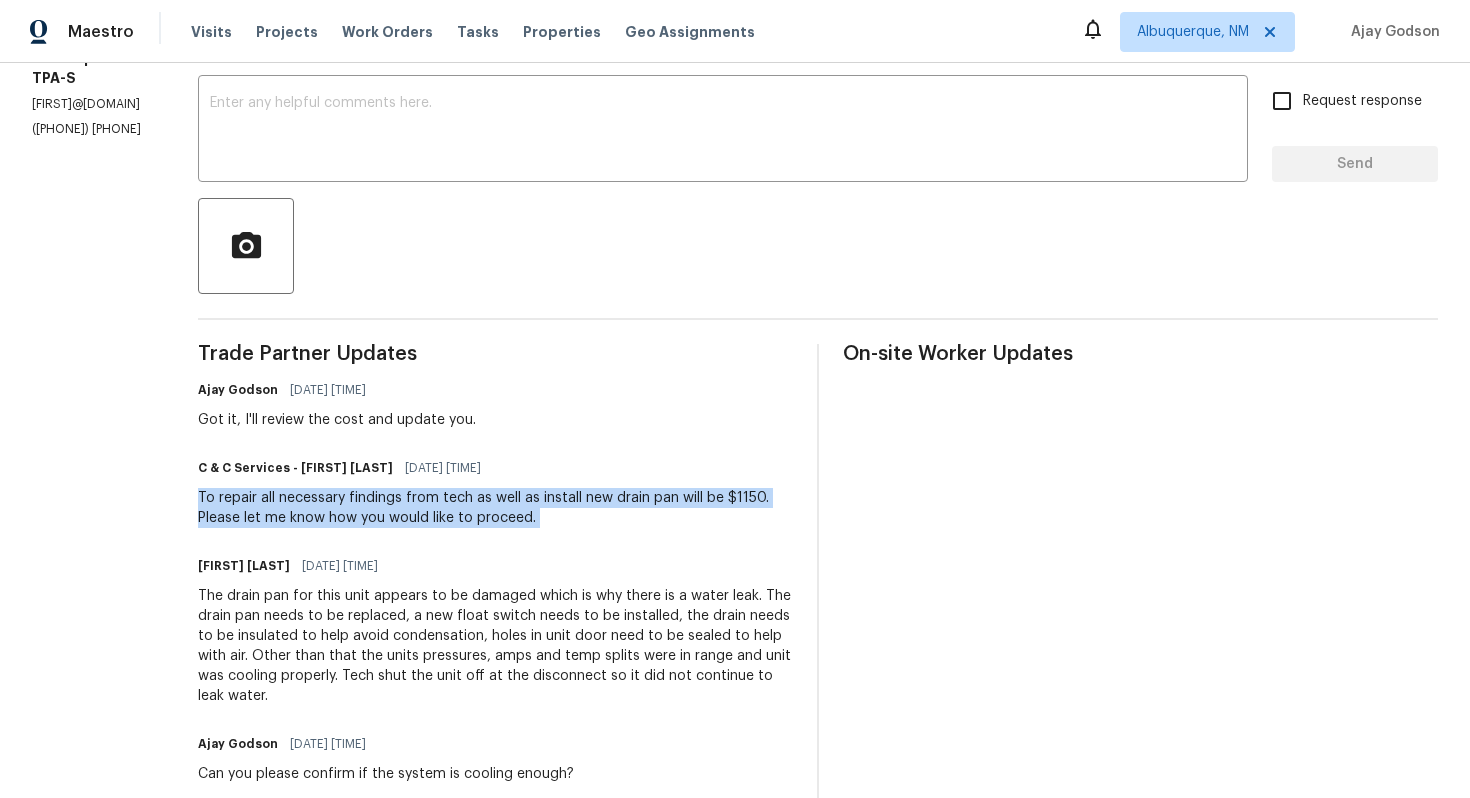 copy on "To repair all necessary findings from tech as well as install new drain pan will be $1150. Please let me know how you would like to proceed." 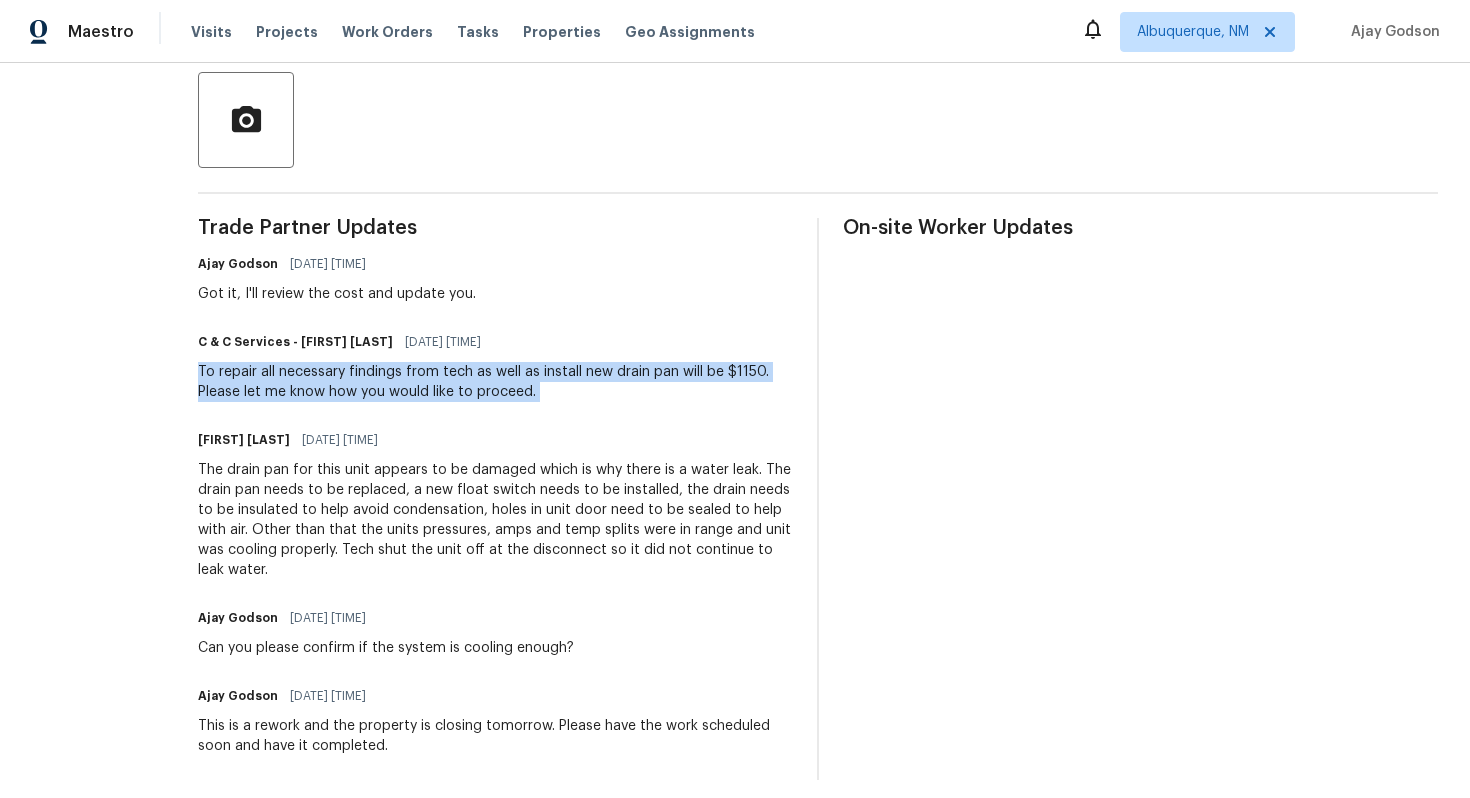 scroll, scrollTop: 475, scrollLeft: 0, axis: vertical 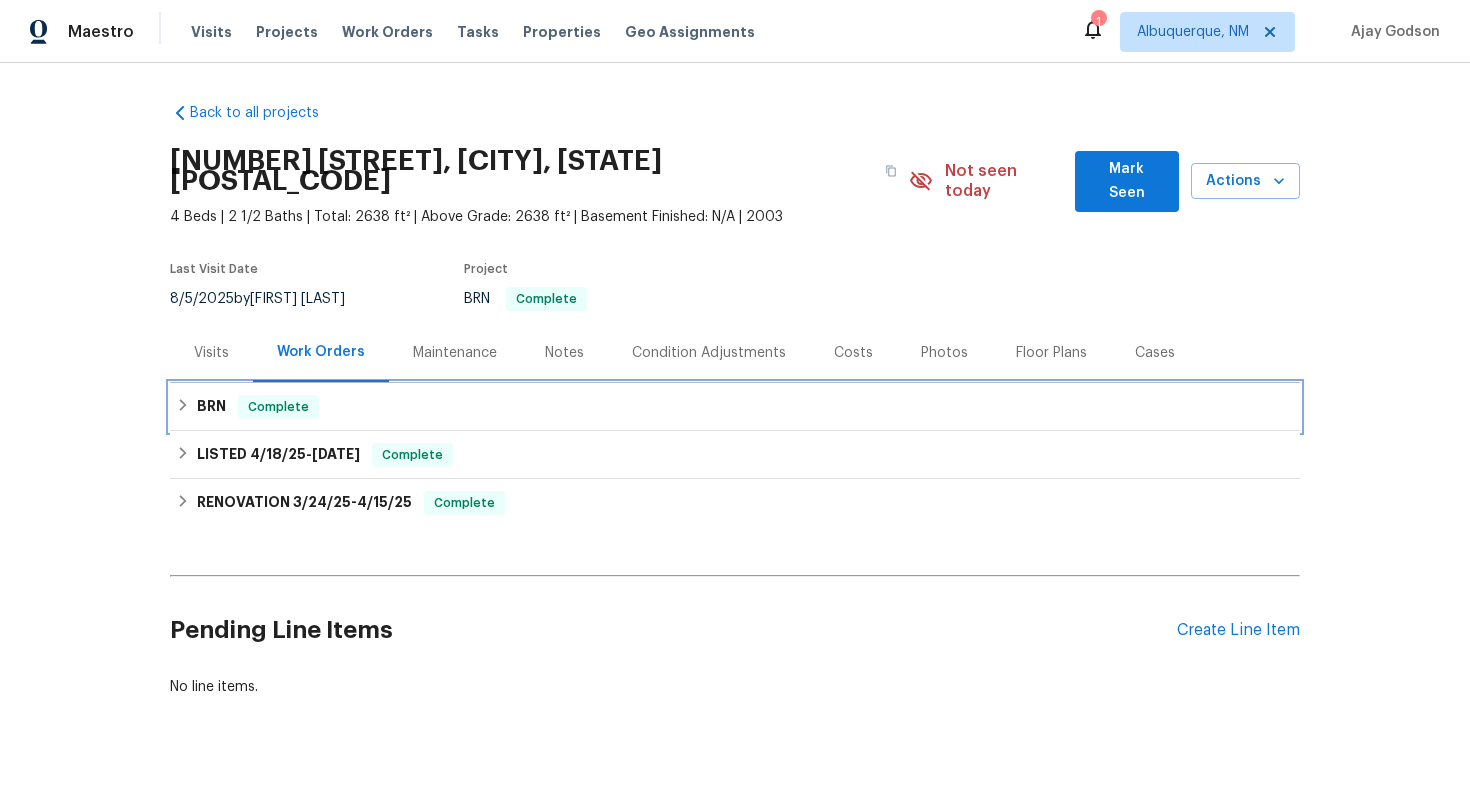 click on "Complete" at bounding box center (278, 407) 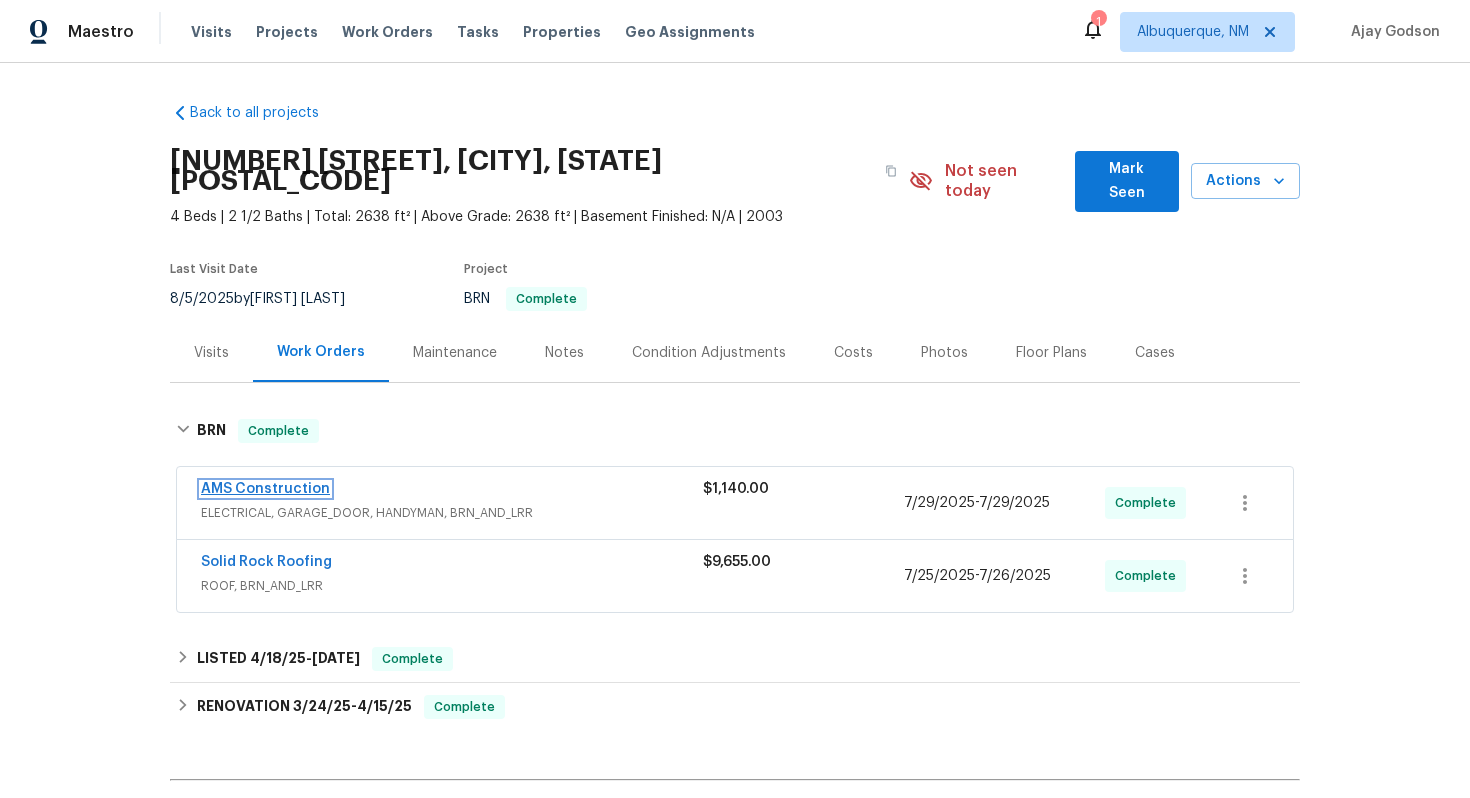 click on "AMS Construction" at bounding box center [265, 489] 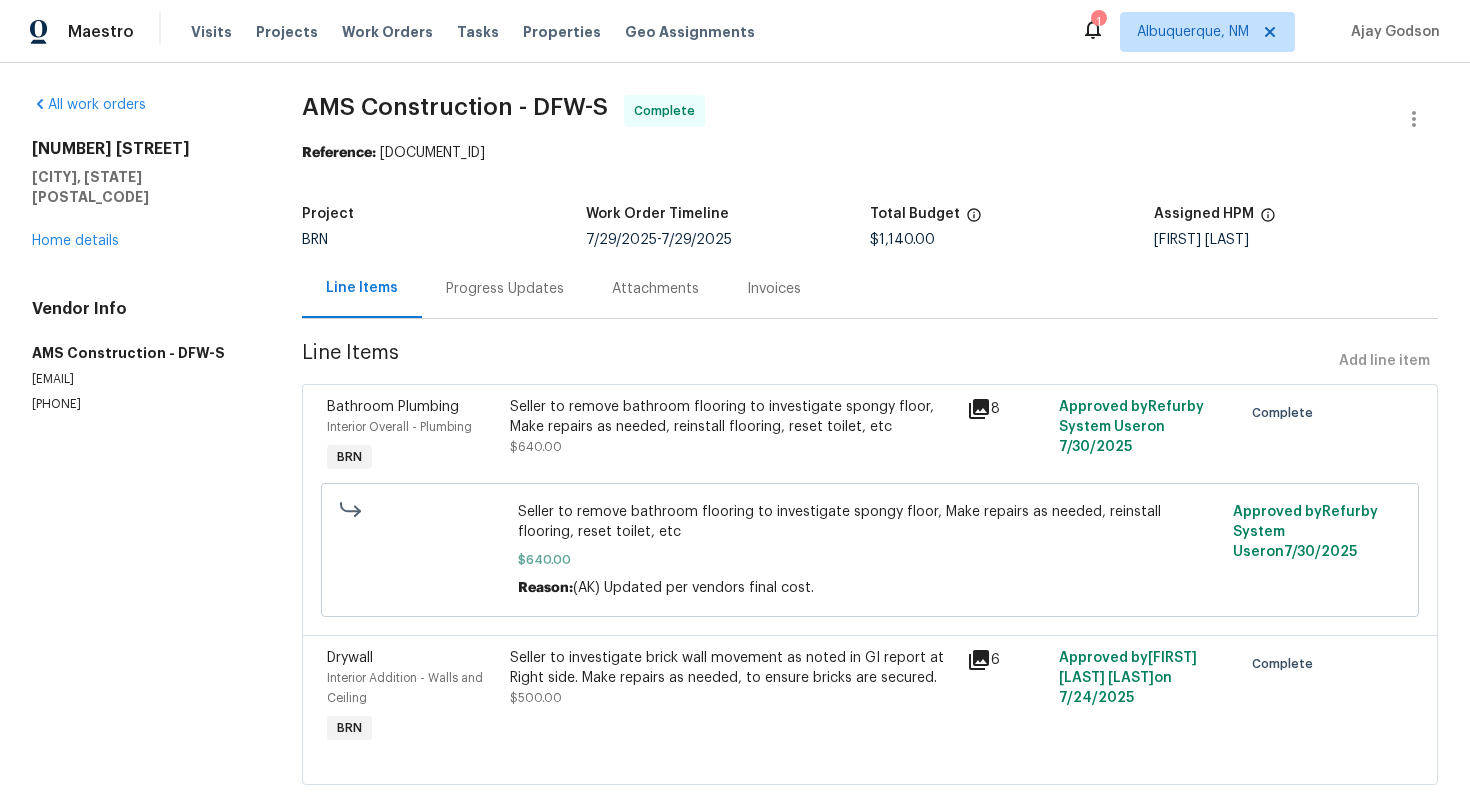 click on "Seller to remove bathroom flooring to investigate spongy floor, Make repairs as needed, reinstall flooring, reset toilet, etc" at bounding box center [733, 417] 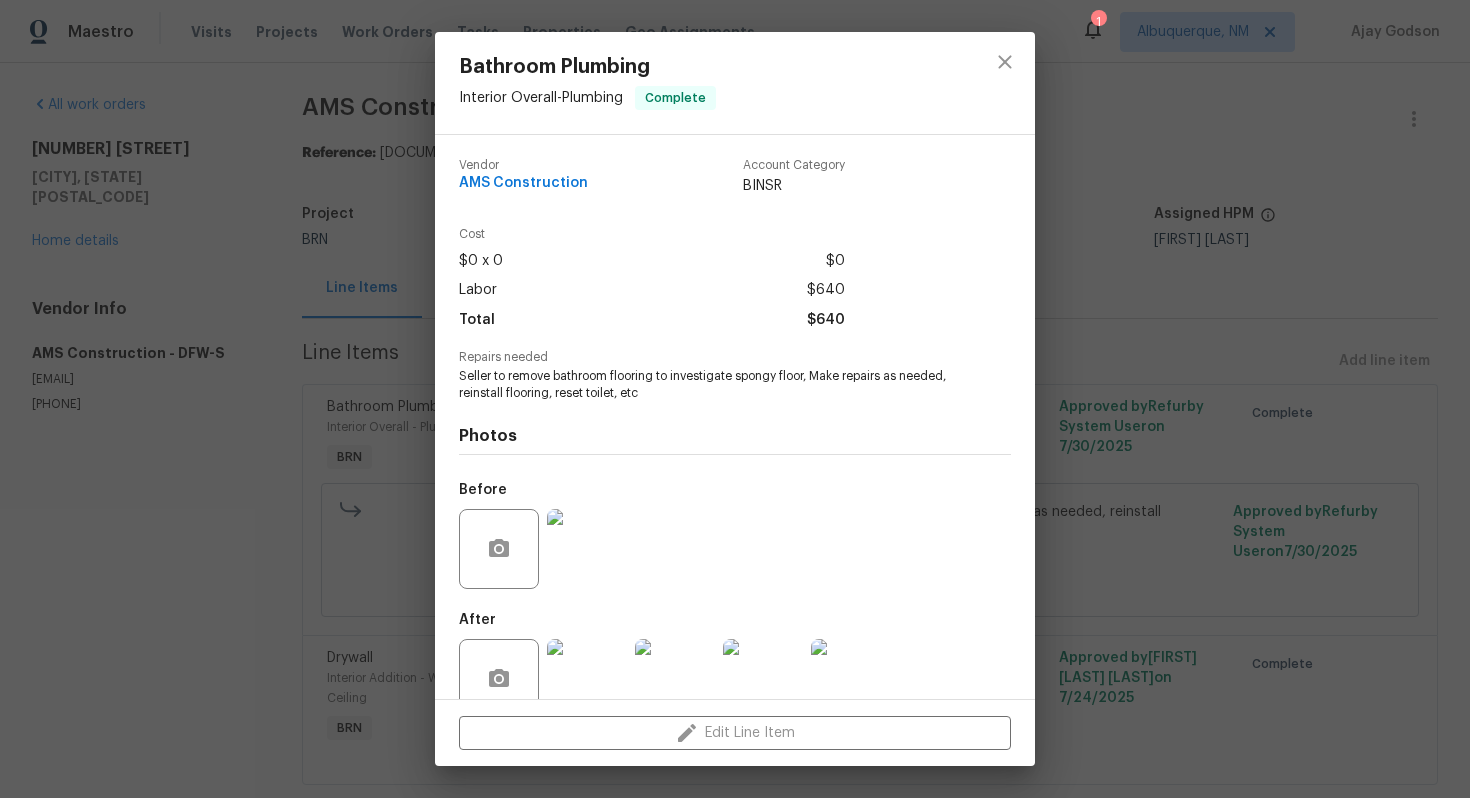 click on "Seller to remove bathroom flooring to investigate spongy floor, Make repairs as needed, reinstall flooring, reset toilet, etc" at bounding box center (707, 385) 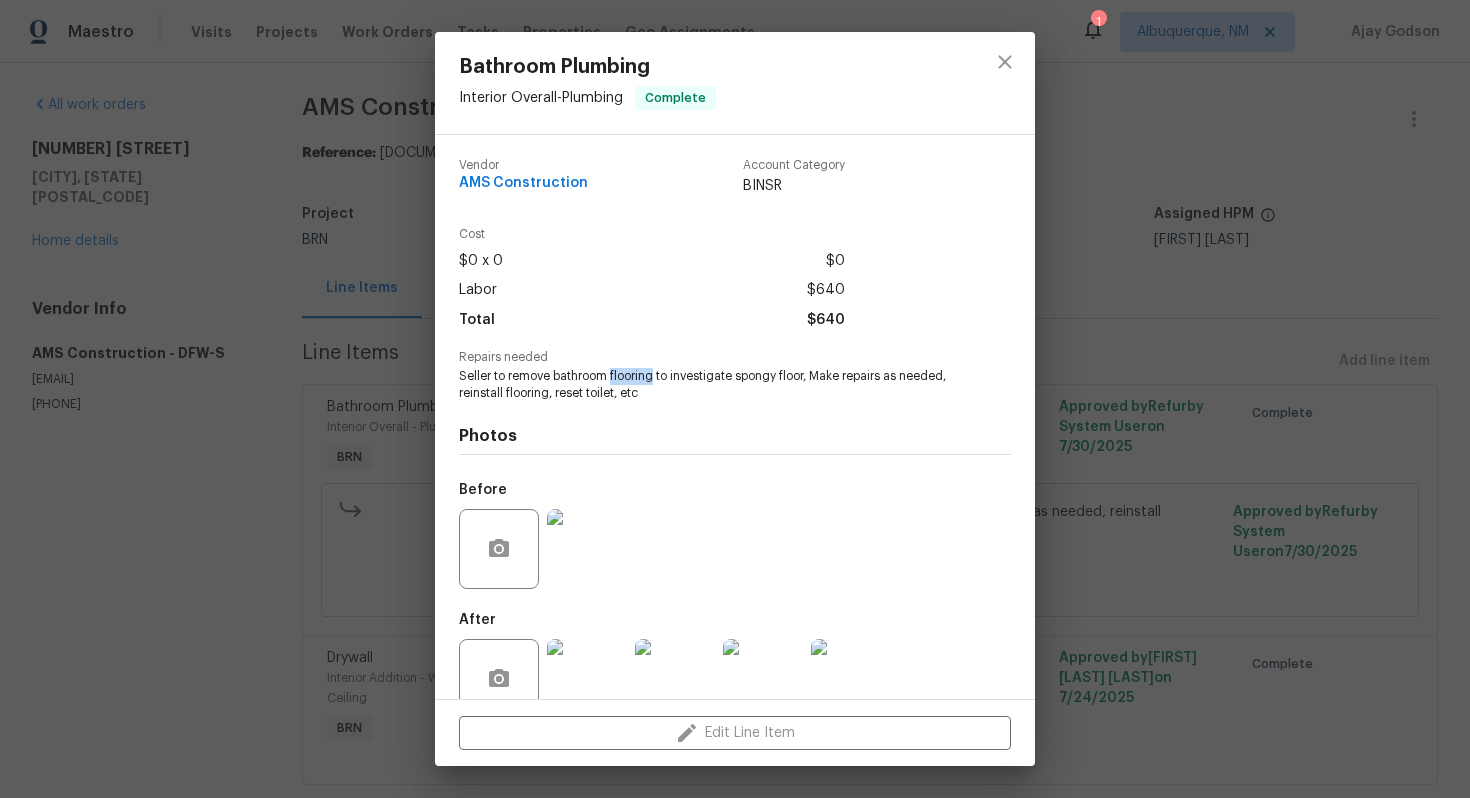 click on "Seller to remove bathroom flooring to investigate spongy floor, Make repairs as needed, reinstall flooring, reset toilet, etc" at bounding box center (707, 385) 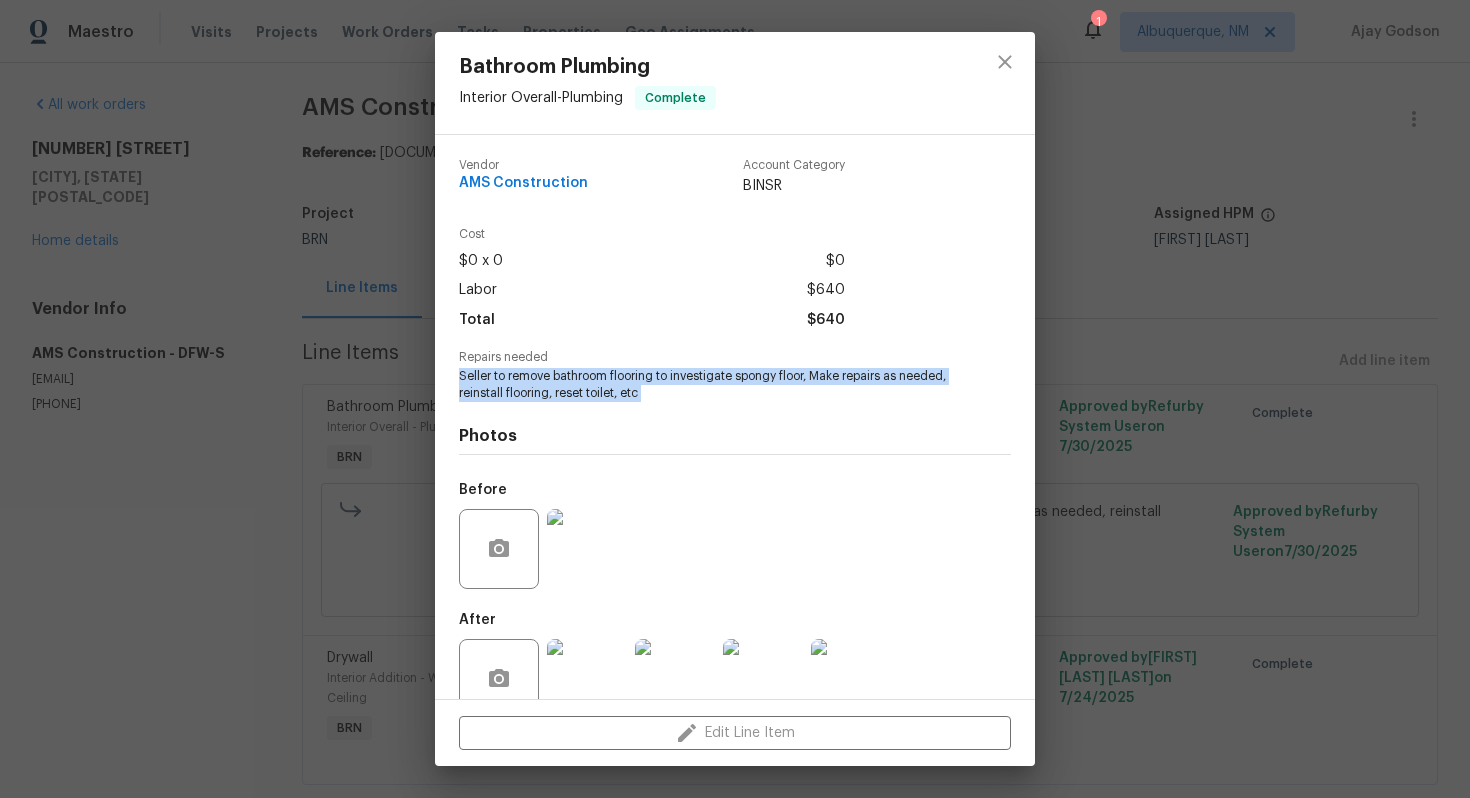 copy on "Seller to remove bathroom flooring to investigate spongy floor, Make repairs as needed, reinstall flooring, reset toilet, etc" 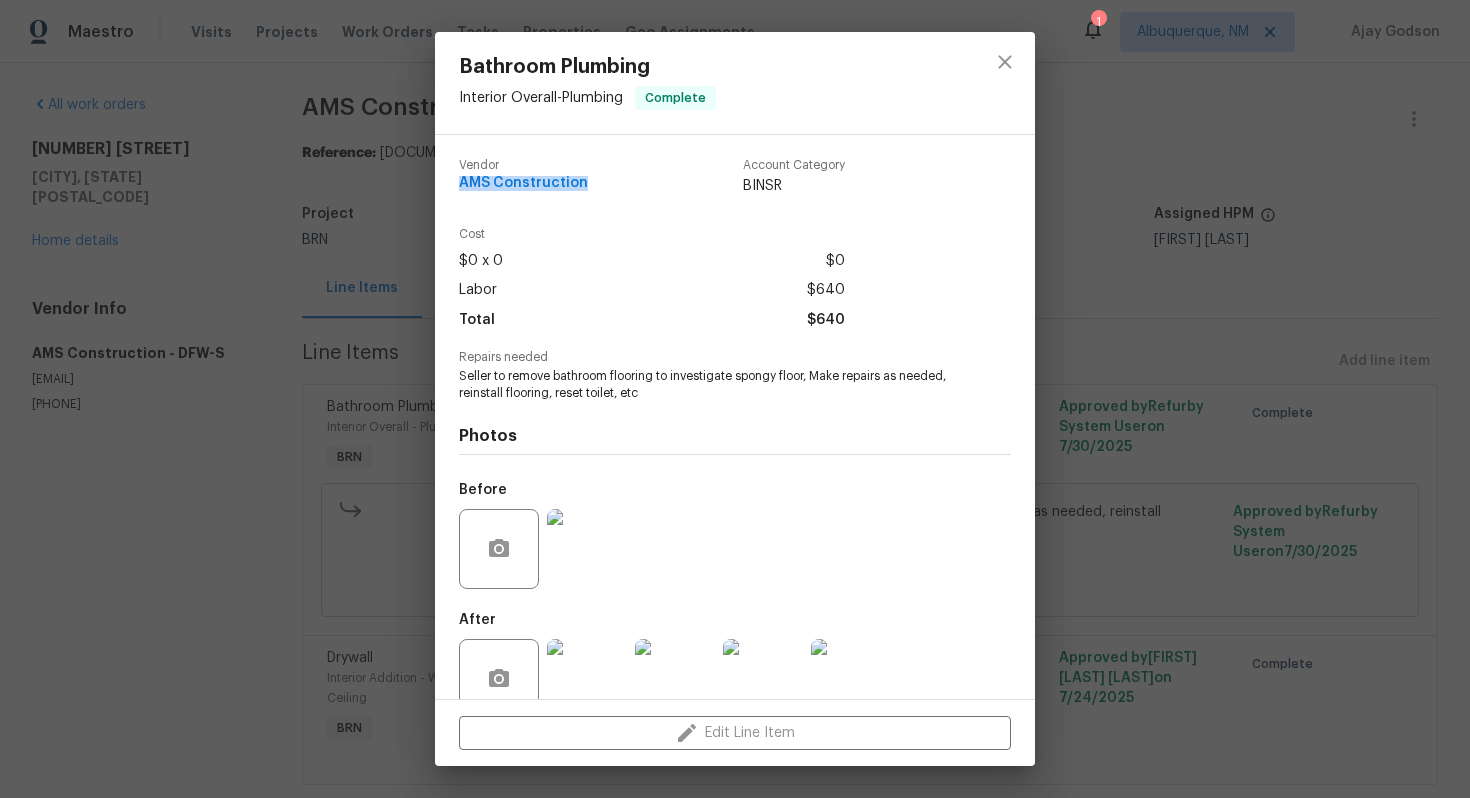 drag, startPoint x: 455, startPoint y: 185, endPoint x: 587, endPoint y: 185, distance: 132 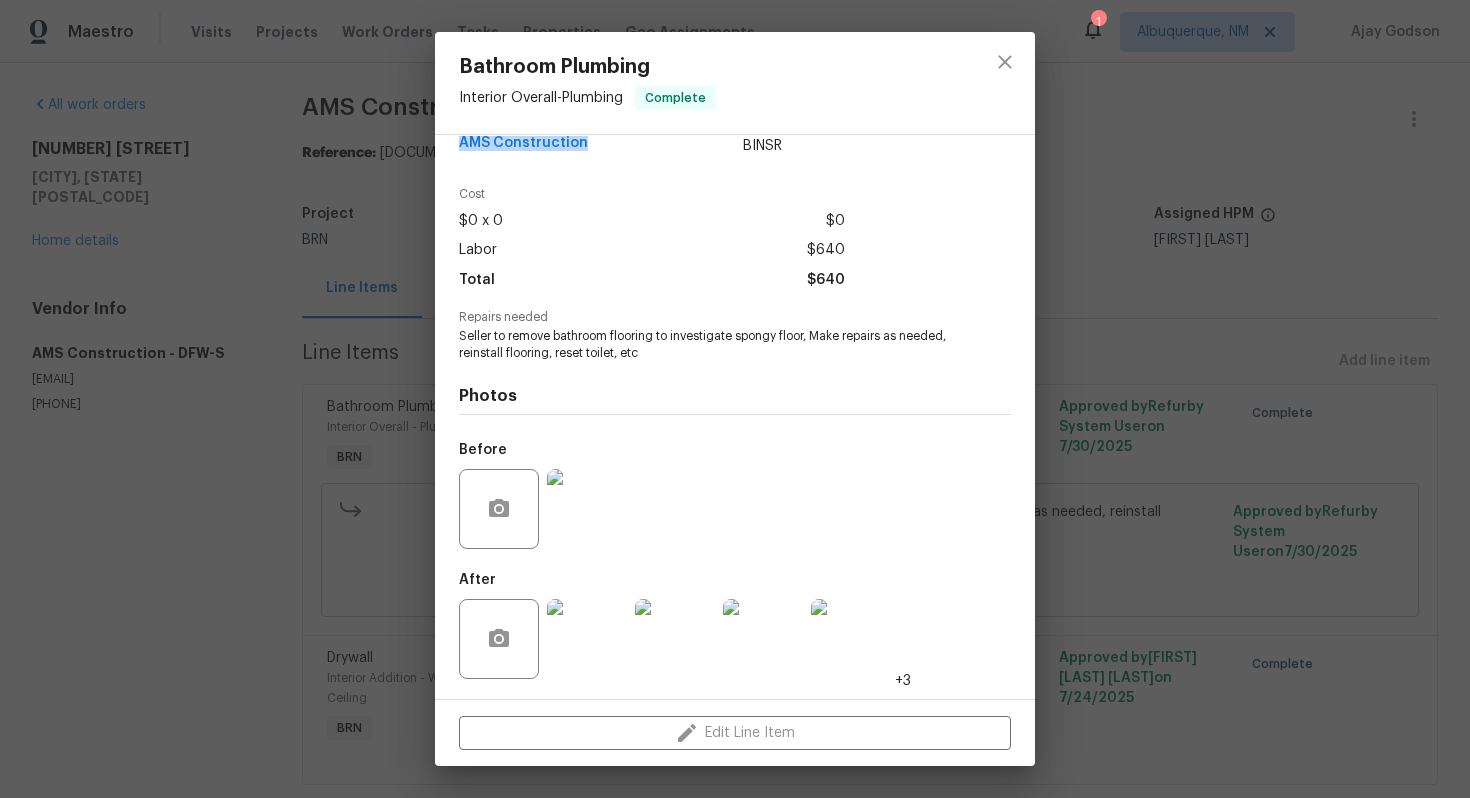 click at bounding box center (587, 509) 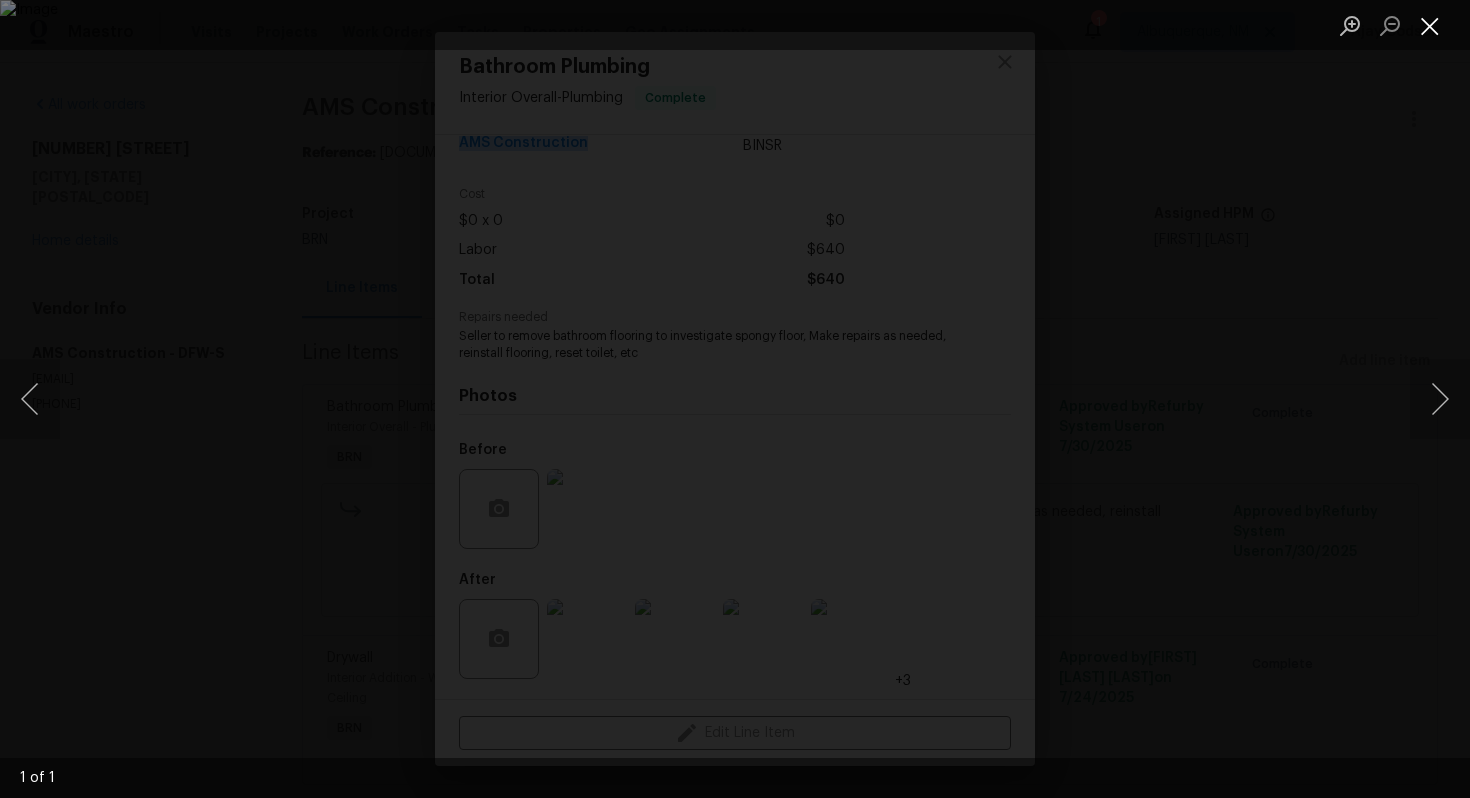 click at bounding box center (1430, 25) 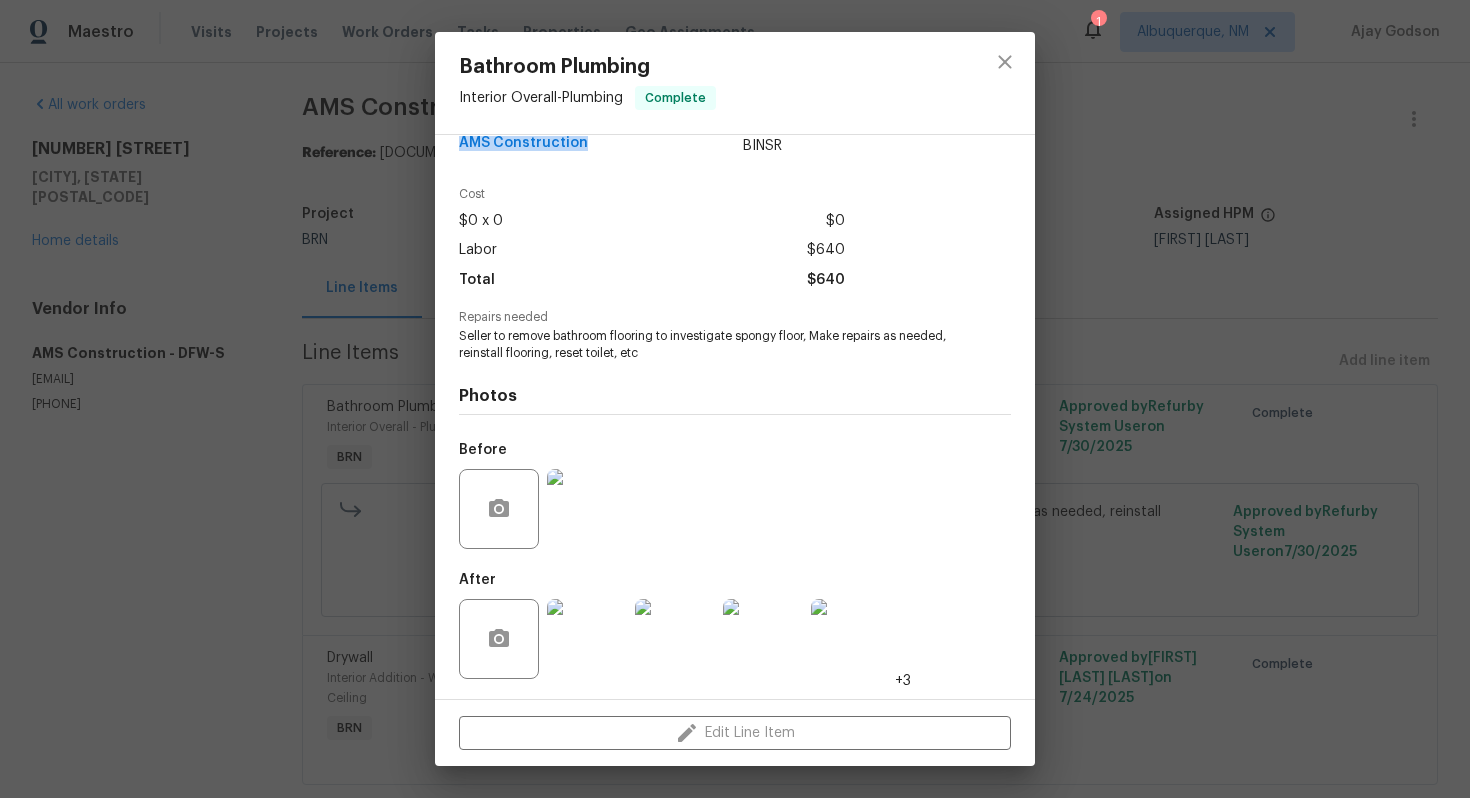 click at bounding box center [587, 639] 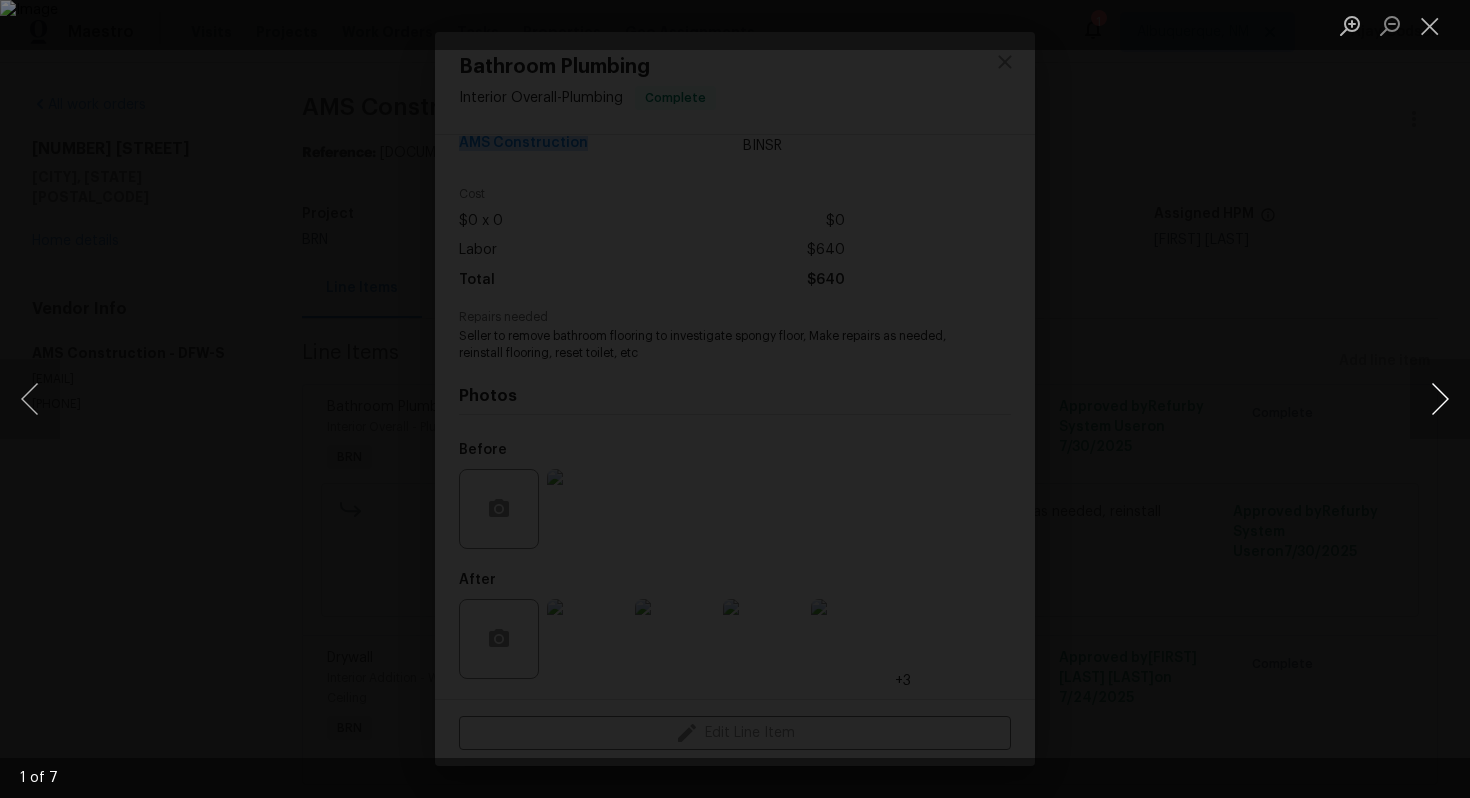 click at bounding box center (1440, 399) 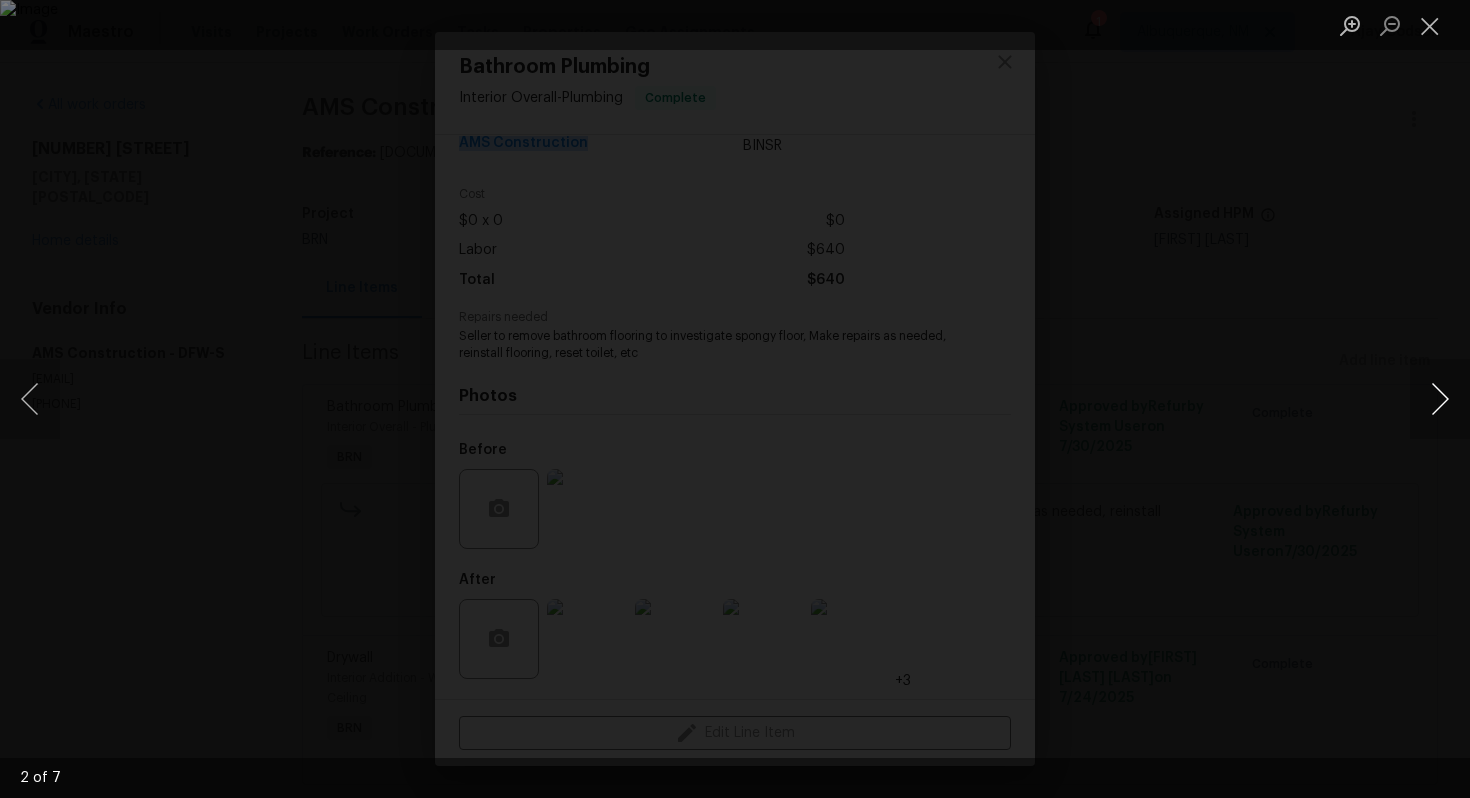 click at bounding box center (1440, 399) 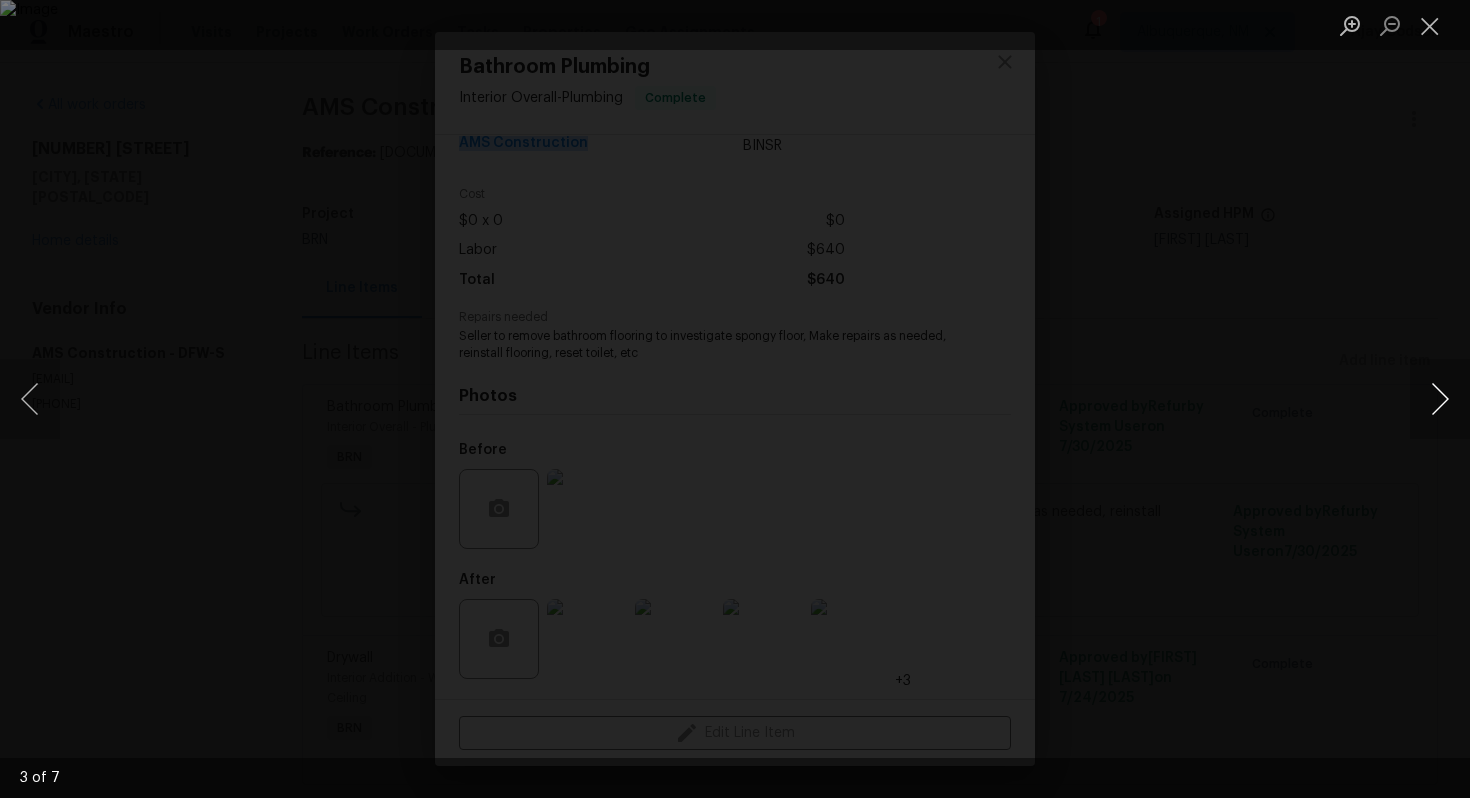 click at bounding box center (1440, 399) 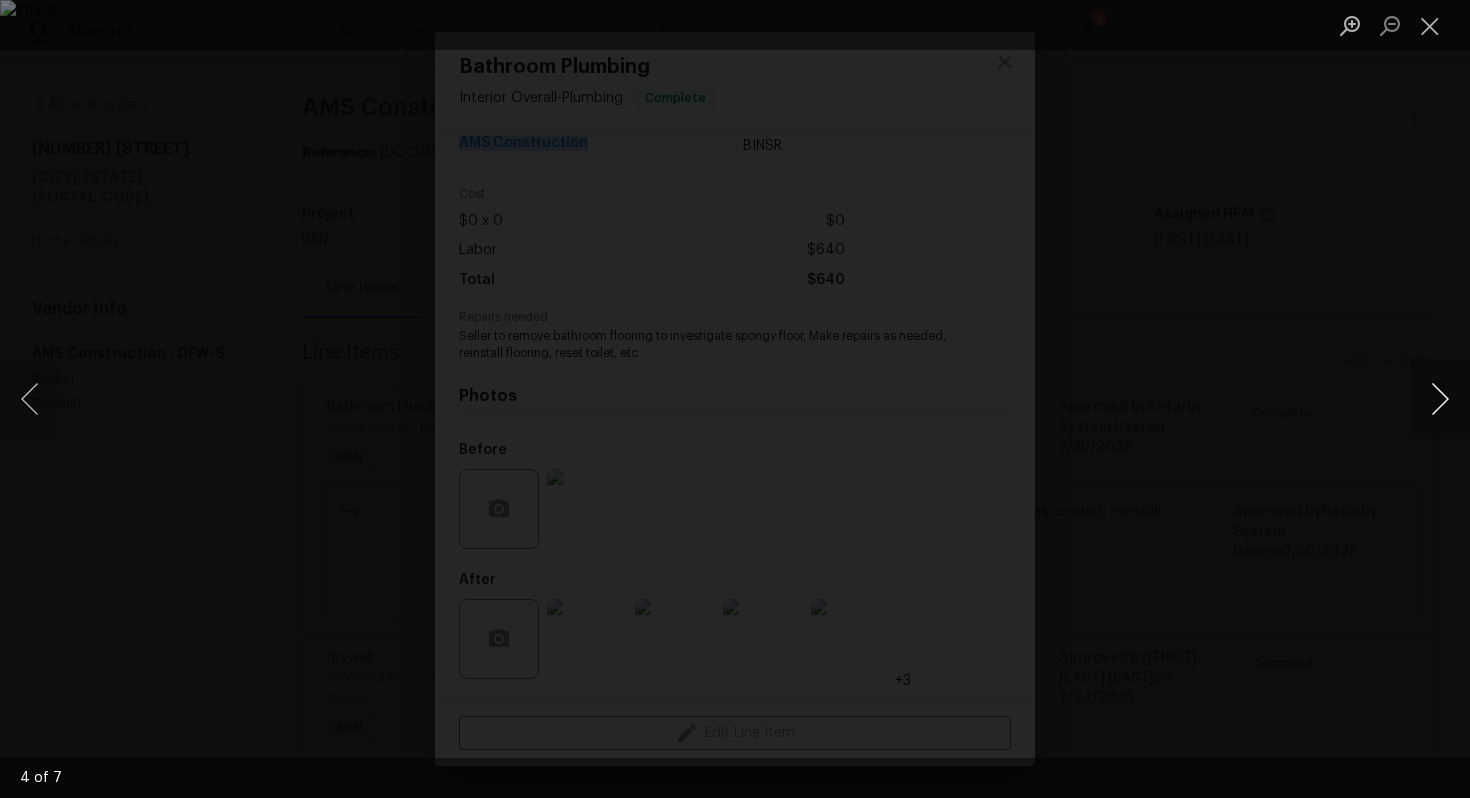 click at bounding box center (1440, 399) 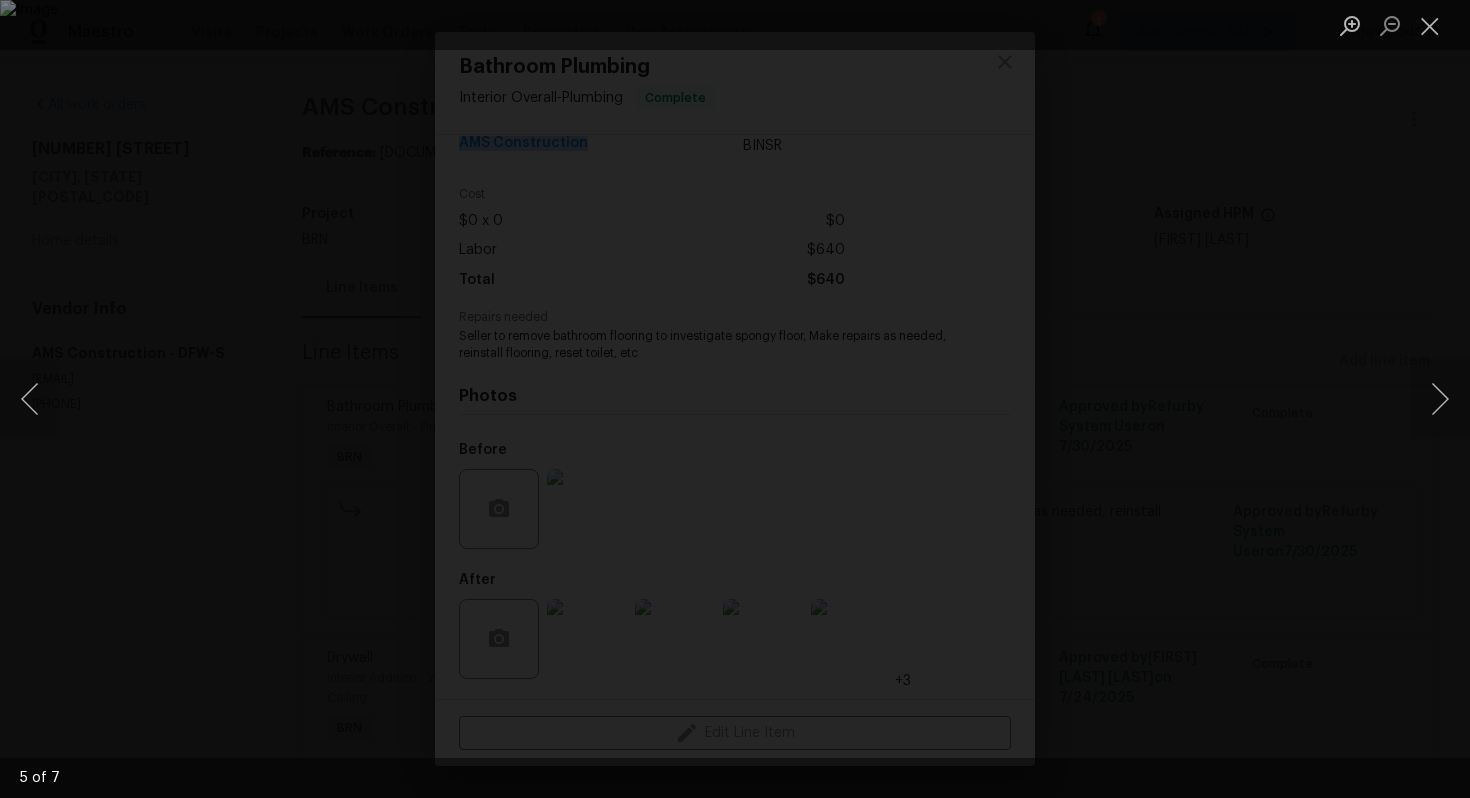 click at bounding box center (735, 399) 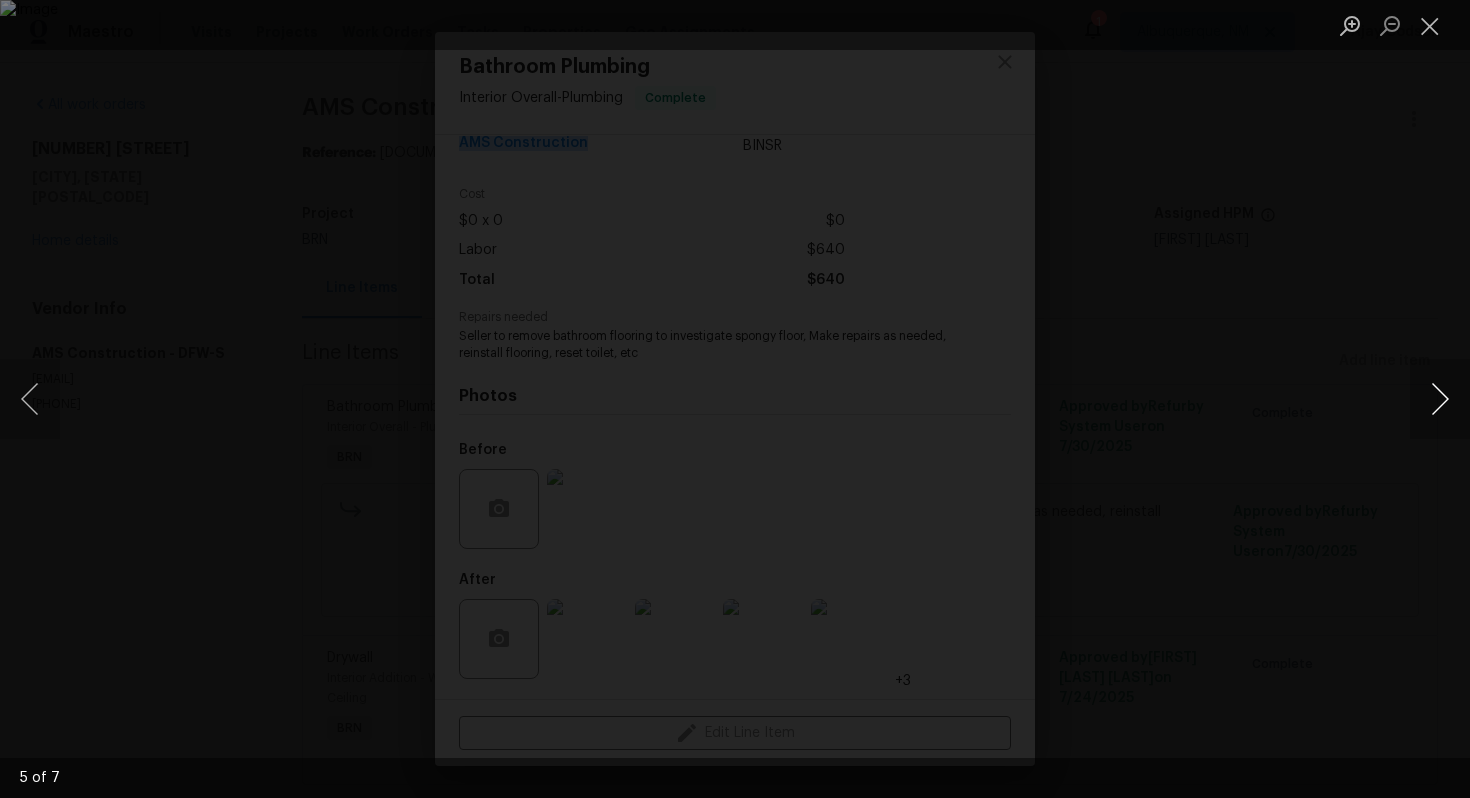 click at bounding box center [1440, 399] 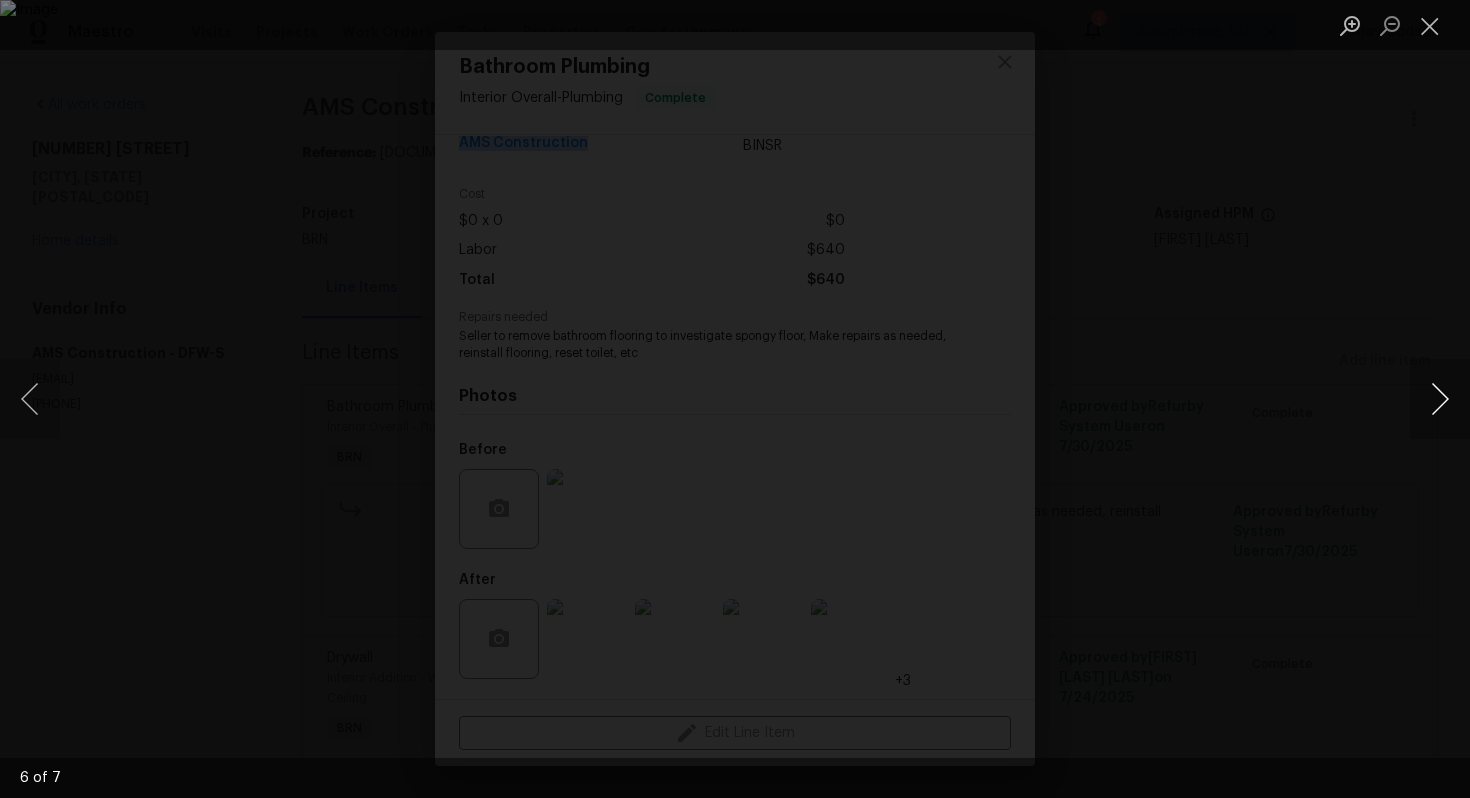 click at bounding box center (1440, 399) 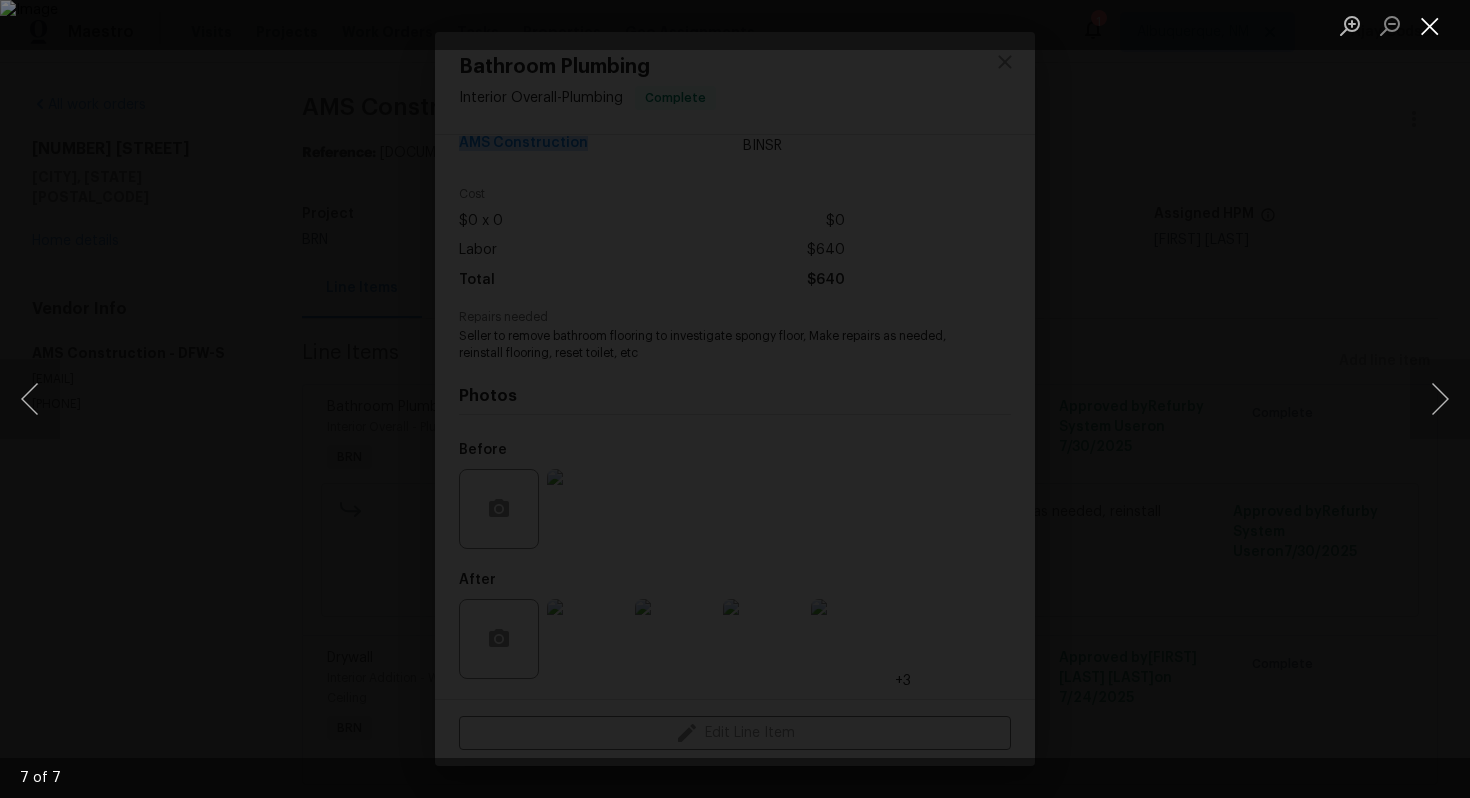 click at bounding box center [1430, 25] 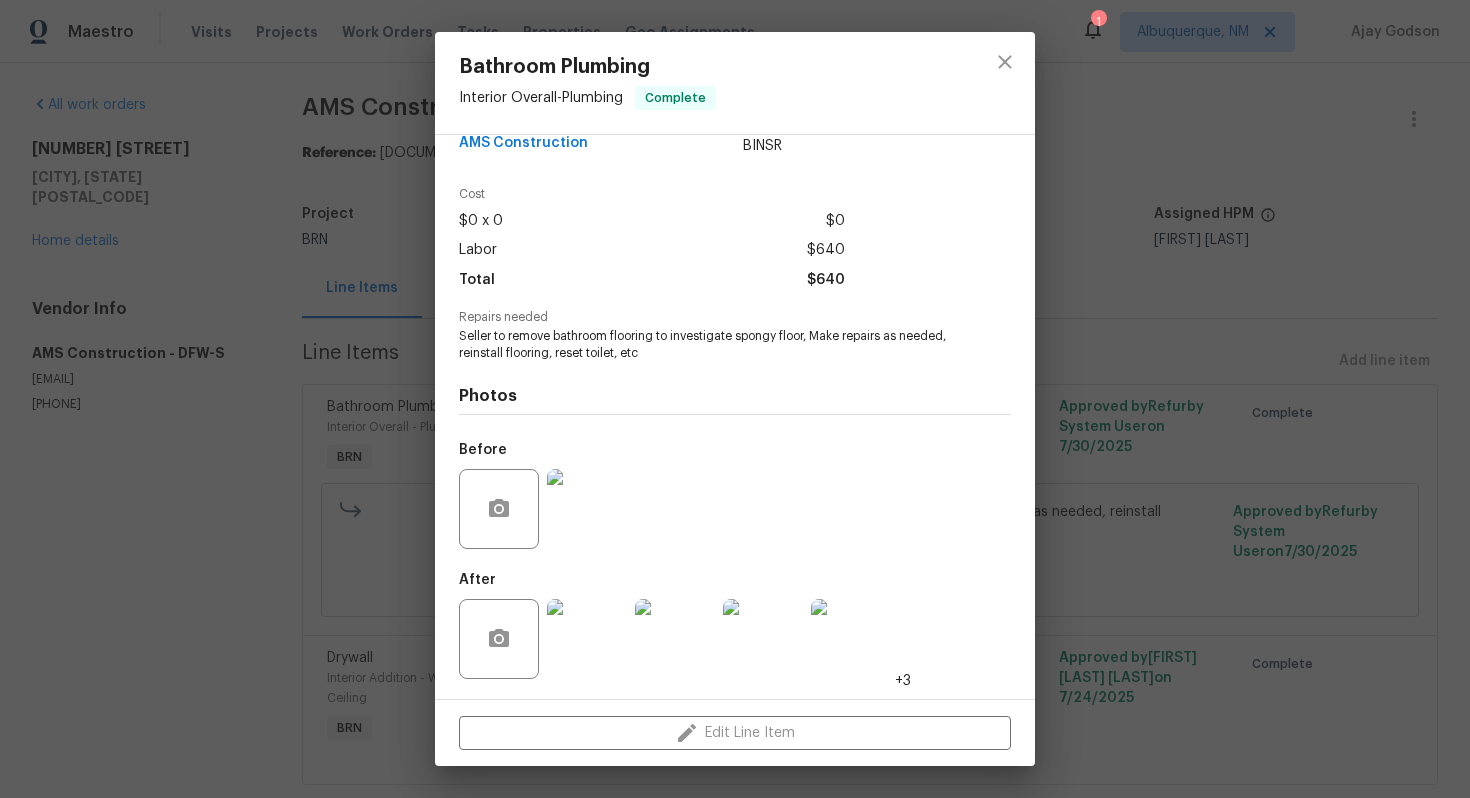 click on "Bathroom Plumbing Interior Overall  -  Plumbing Complete Vendor AMS Construction Account Category BINSR Cost $0 x 0  $0 Labor $640 Total $640 Repairs needed Seller to remove bathroom flooring to investigate spongy floor, Make repairs as needed, reinstall flooring, reset toilet, etc Photos Before After  +3  Edit Line Item" at bounding box center (735, 399) 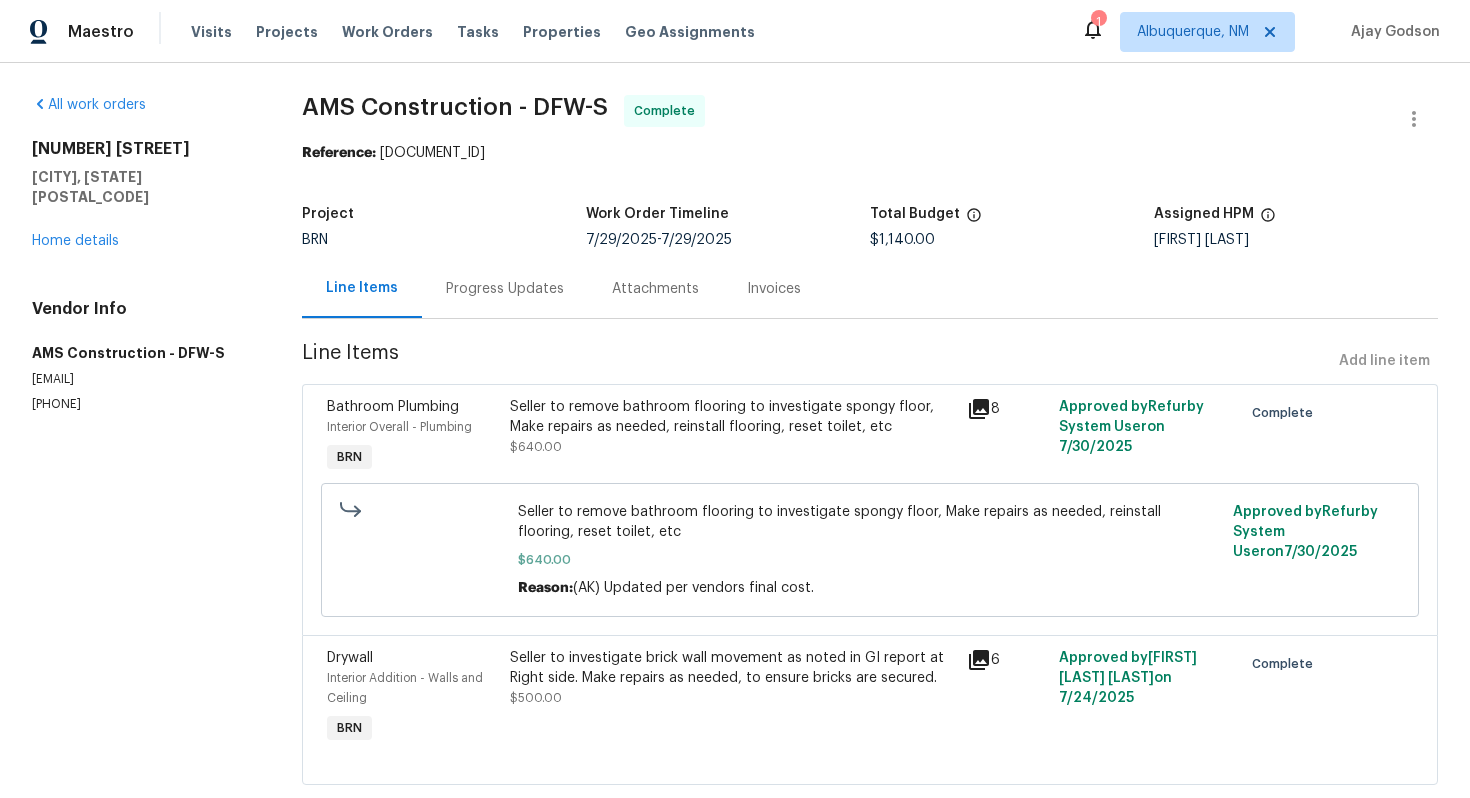 scroll, scrollTop: 45, scrollLeft: 0, axis: vertical 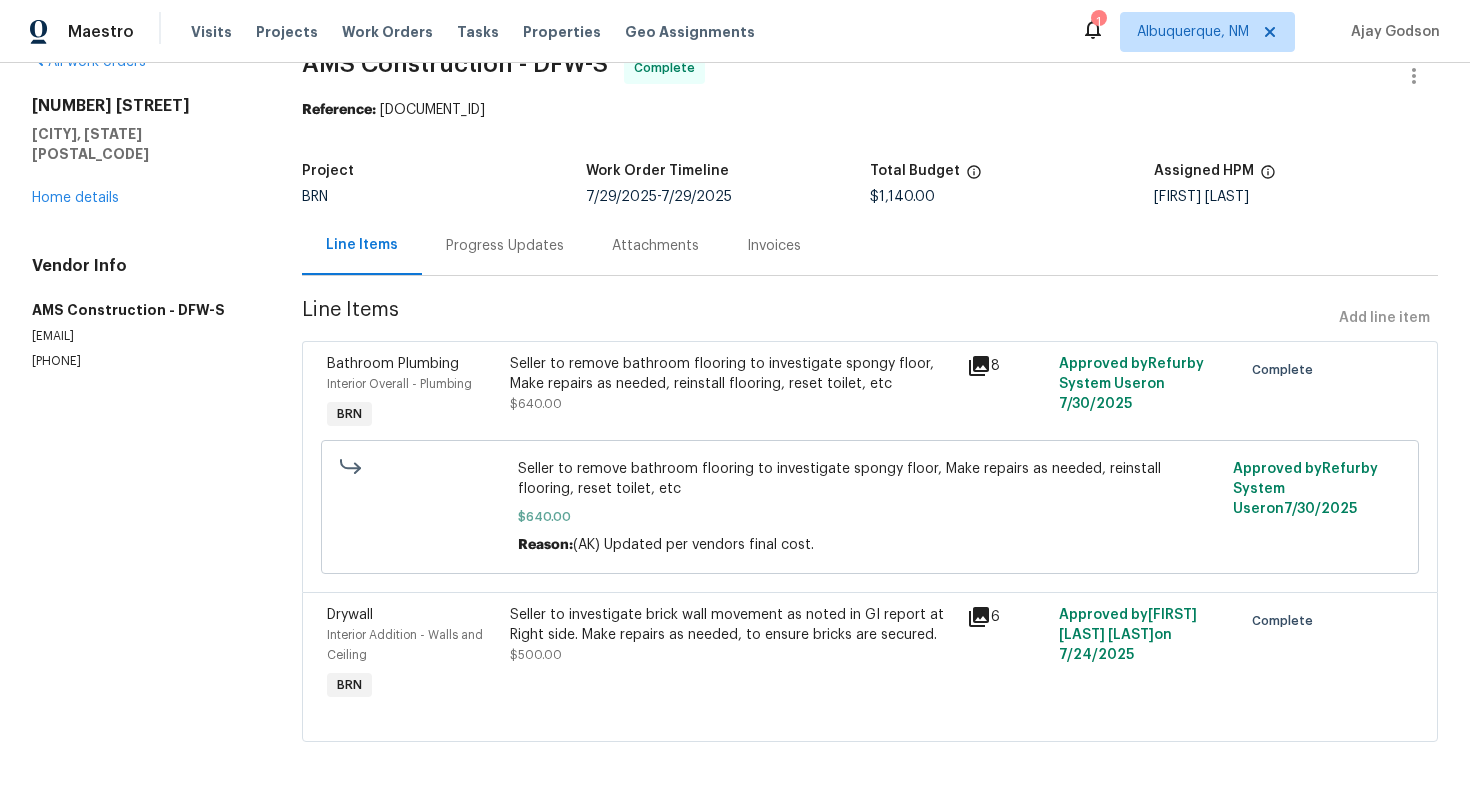 click on "Seller  to investigate brick wall movement as noted in GI report at Right side. Make repairs as needed, to ensure bricks are secured." at bounding box center [733, 625] 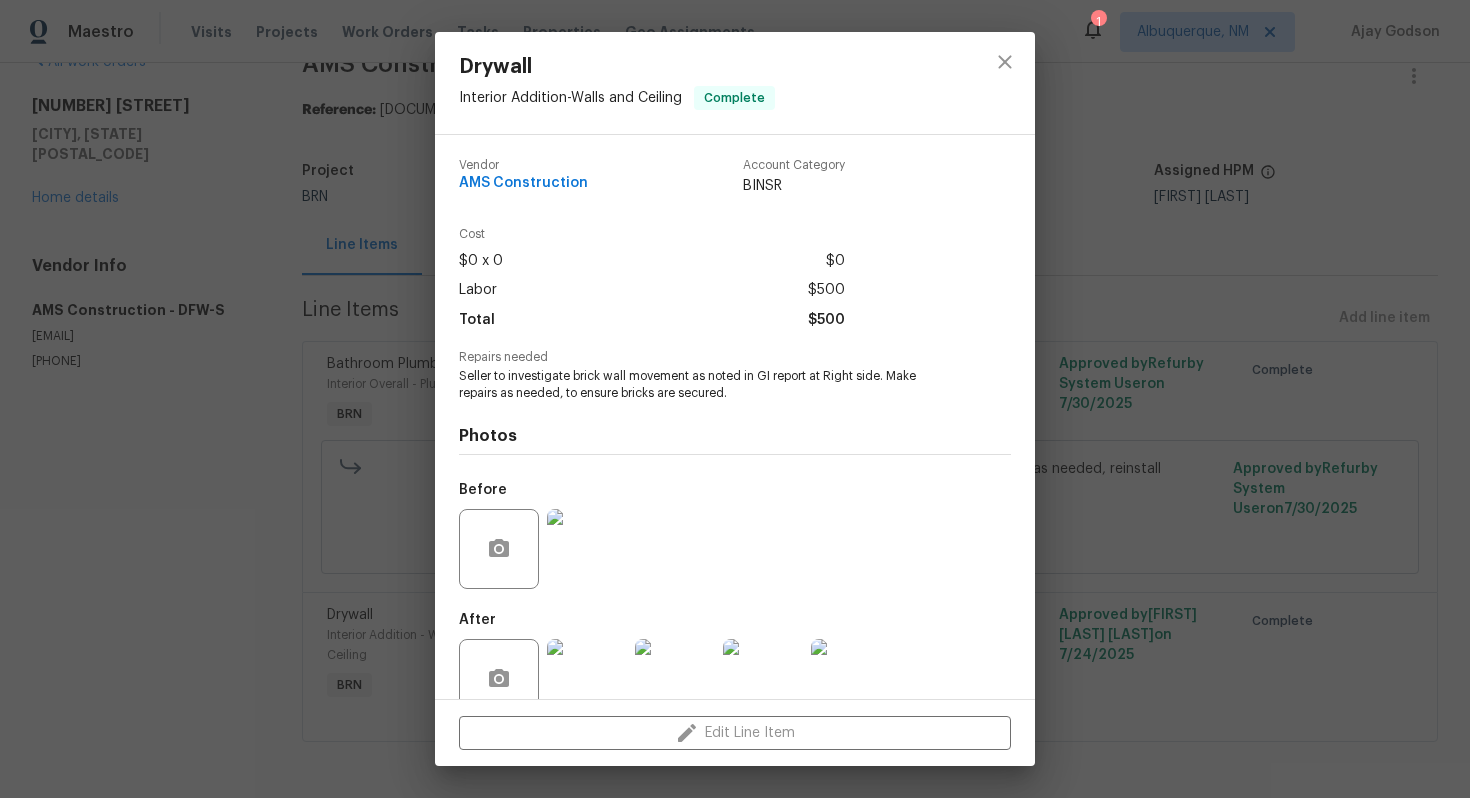 click on "Seller  to investigate brick wall movement as noted in GI report at Right side. Make repairs as needed, to ensure bricks are secured." at bounding box center (707, 385) 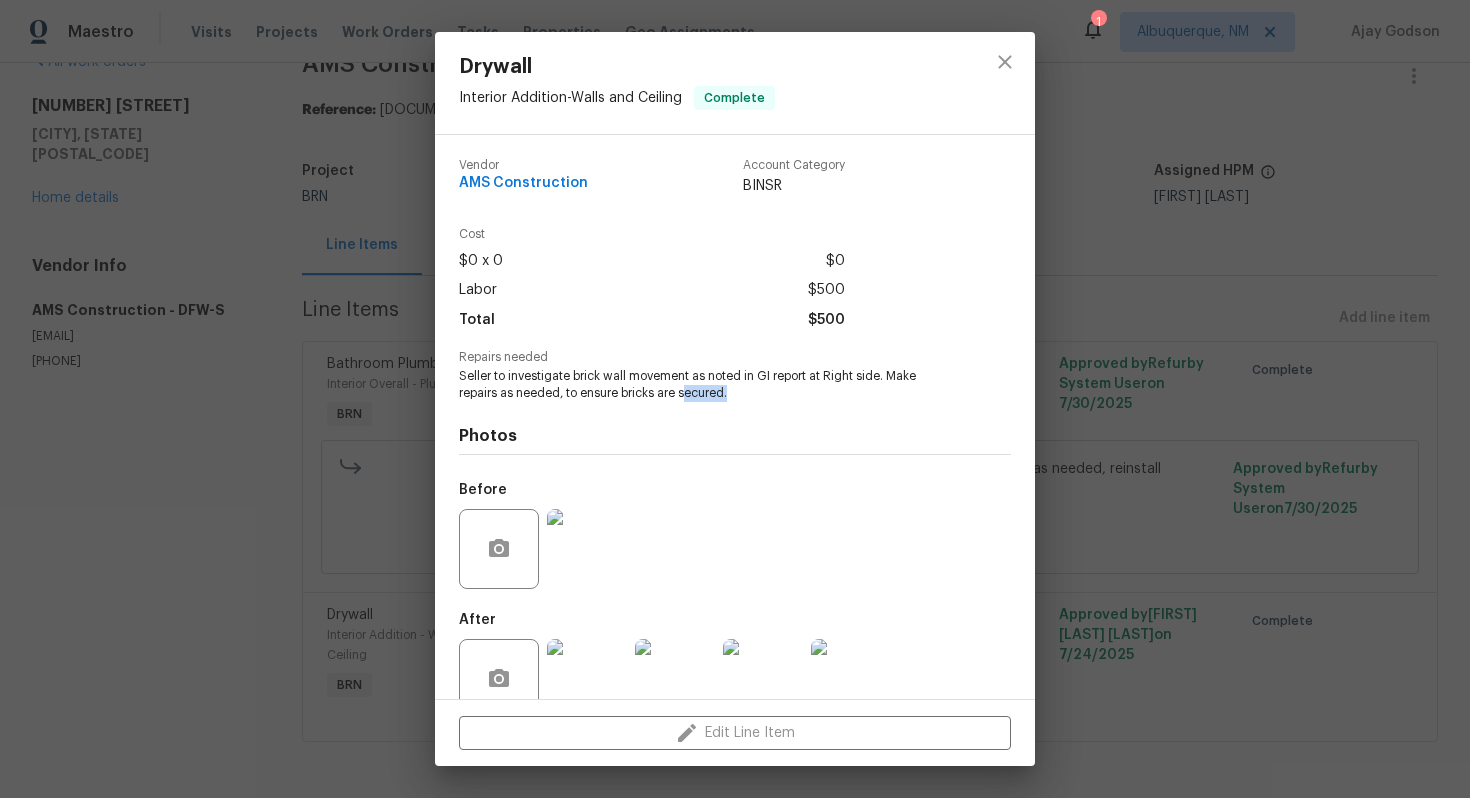 click on "Seller  to investigate brick wall movement as noted in GI report at Right side. Make repairs as needed, to ensure bricks are secured." at bounding box center [707, 385] 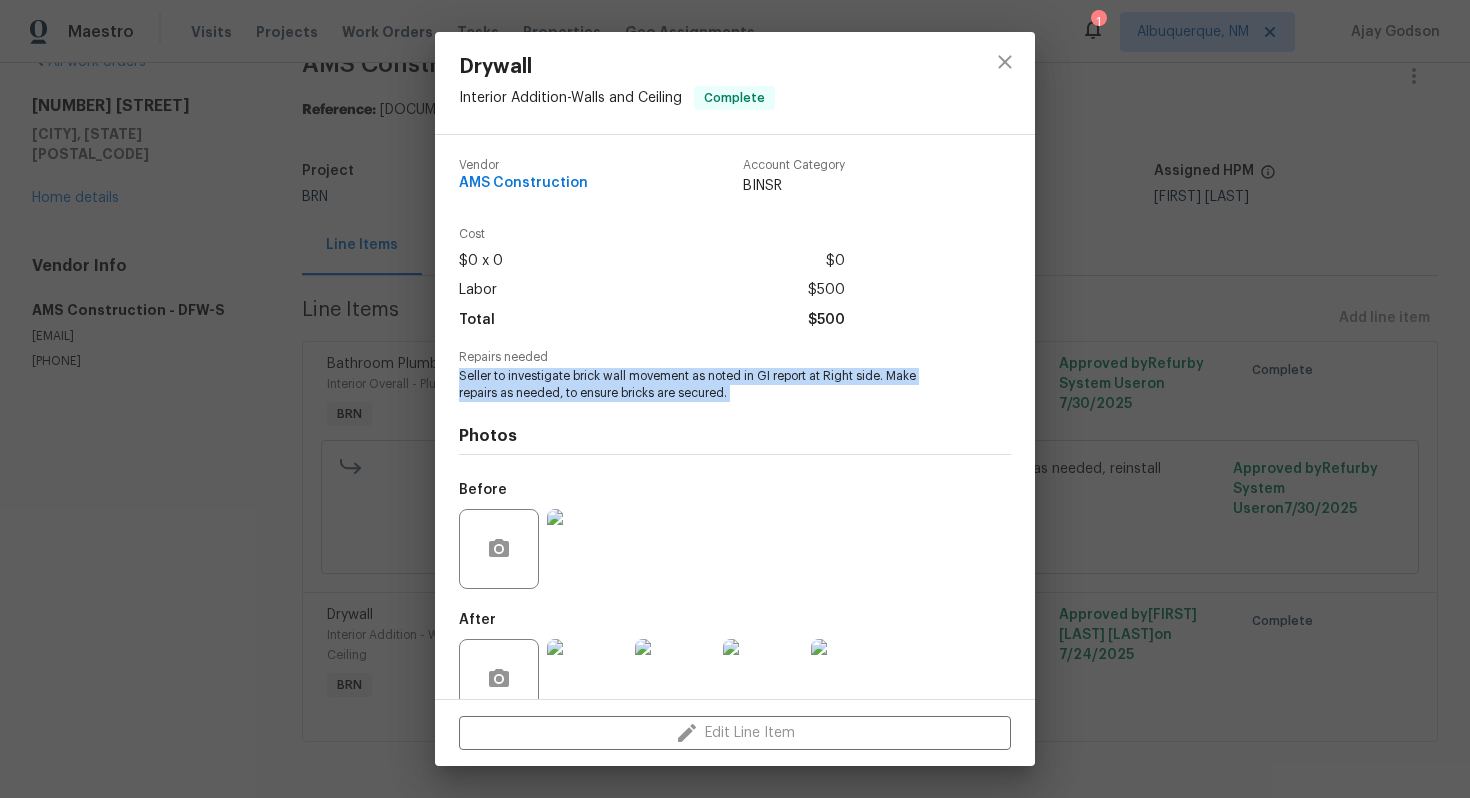 copy on "Seller  to investigate brick wall movement as noted in GI report at Right side. Make repairs as needed, to ensure bricks are secured." 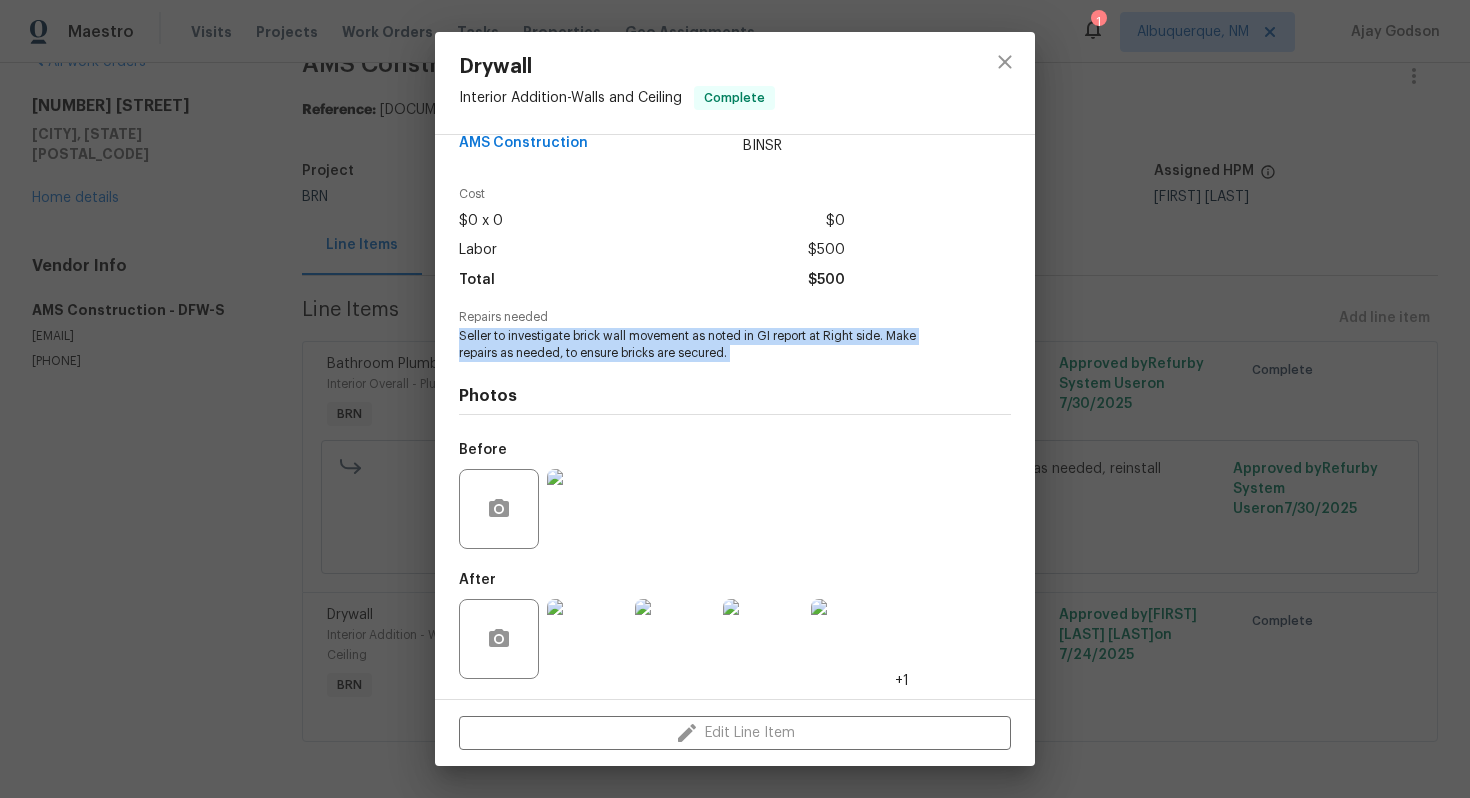 scroll, scrollTop: 0, scrollLeft: 0, axis: both 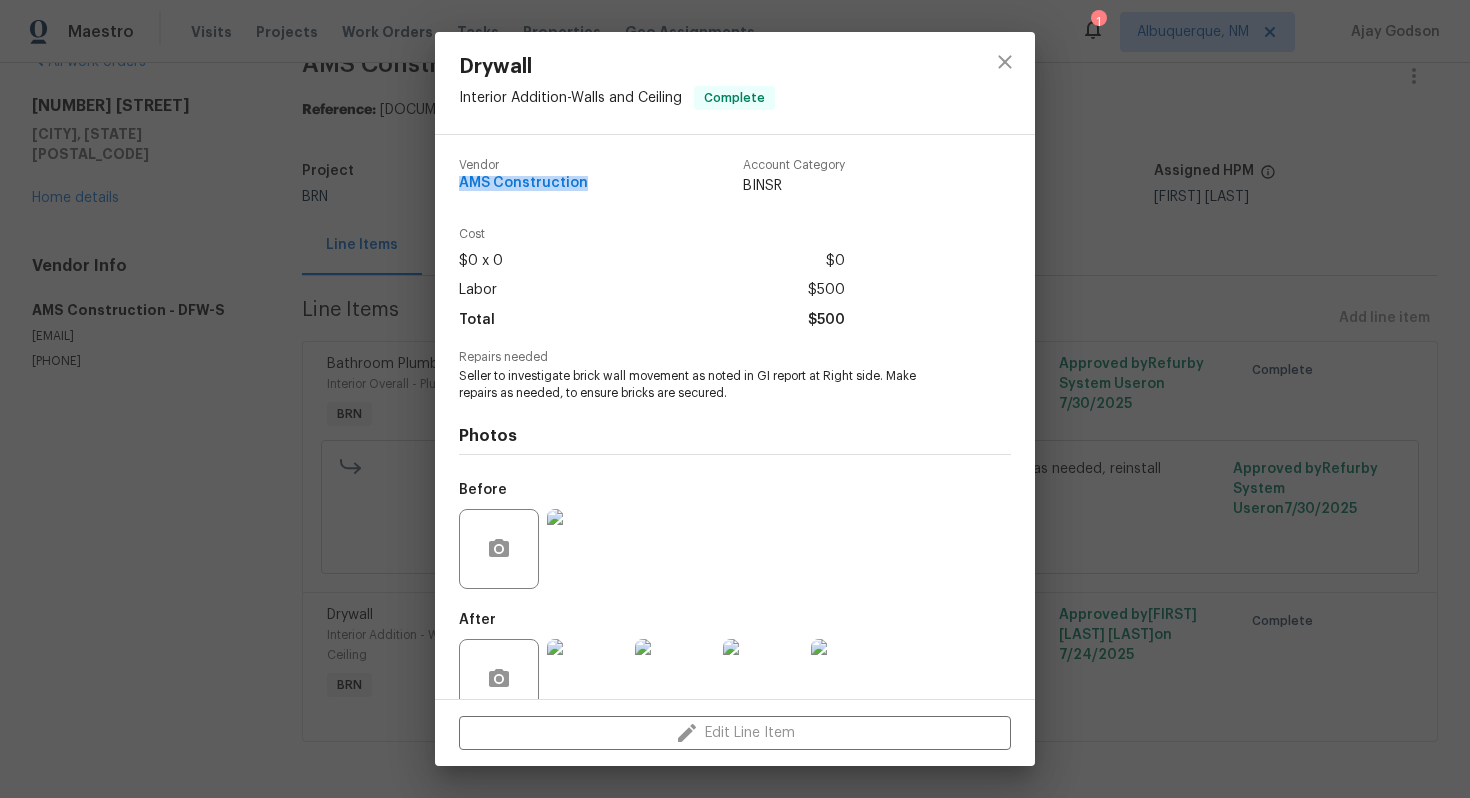 drag, startPoint x: 457, startPoint y: 183, endPoint x: 599, endPoint y: 179, distance: 142.05632 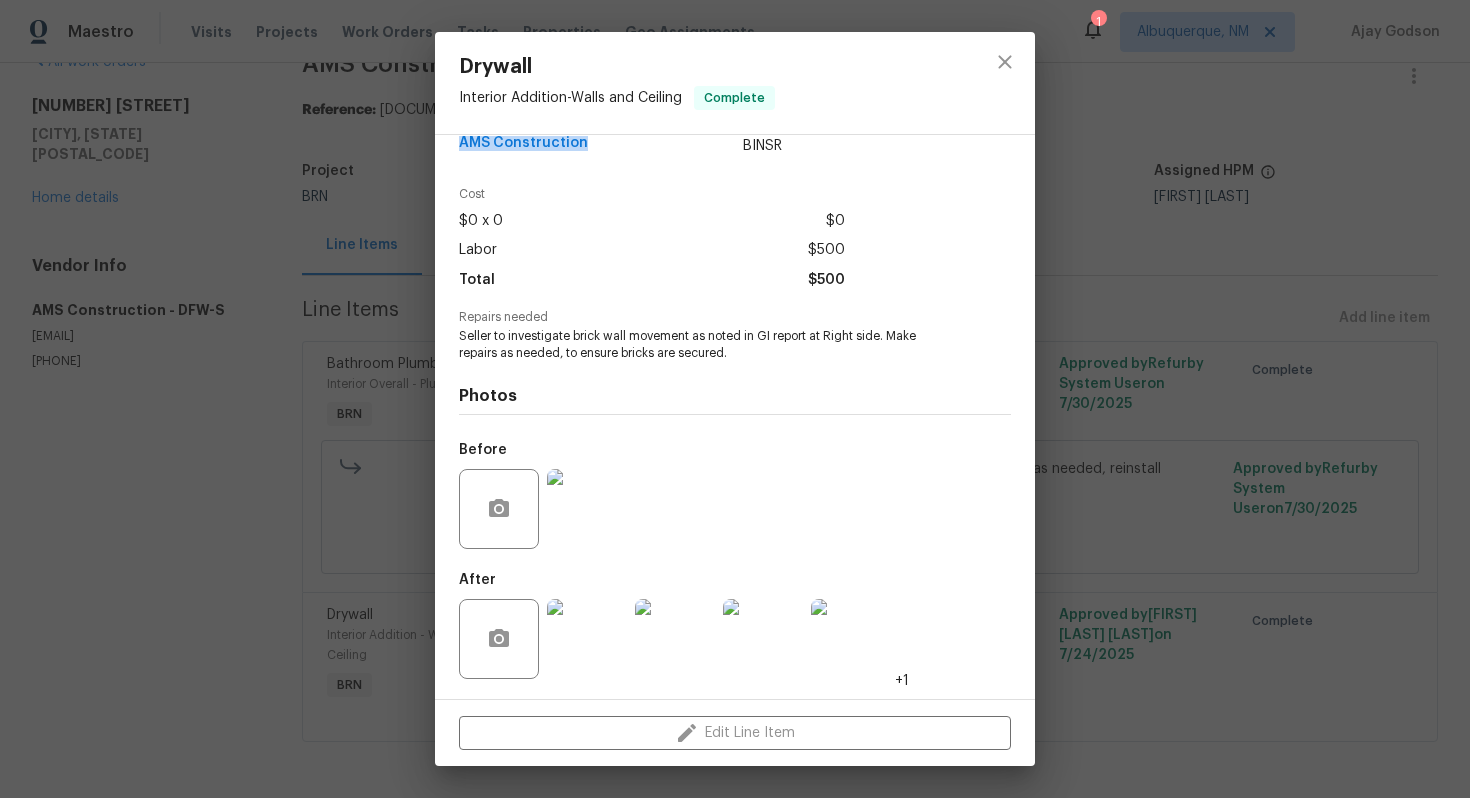 click at bounding box center (587, 509) 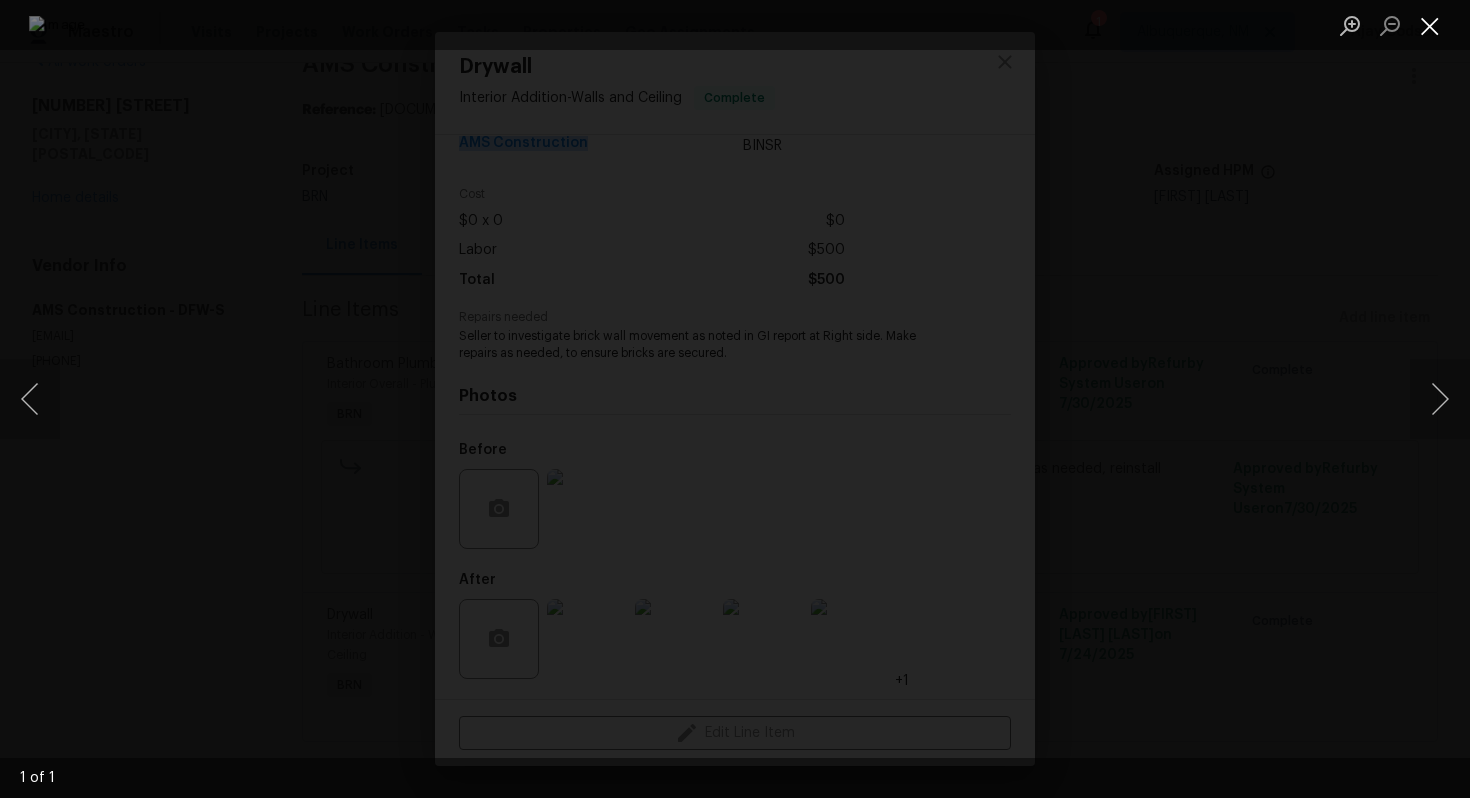 click at bounding box center [1430, 25] 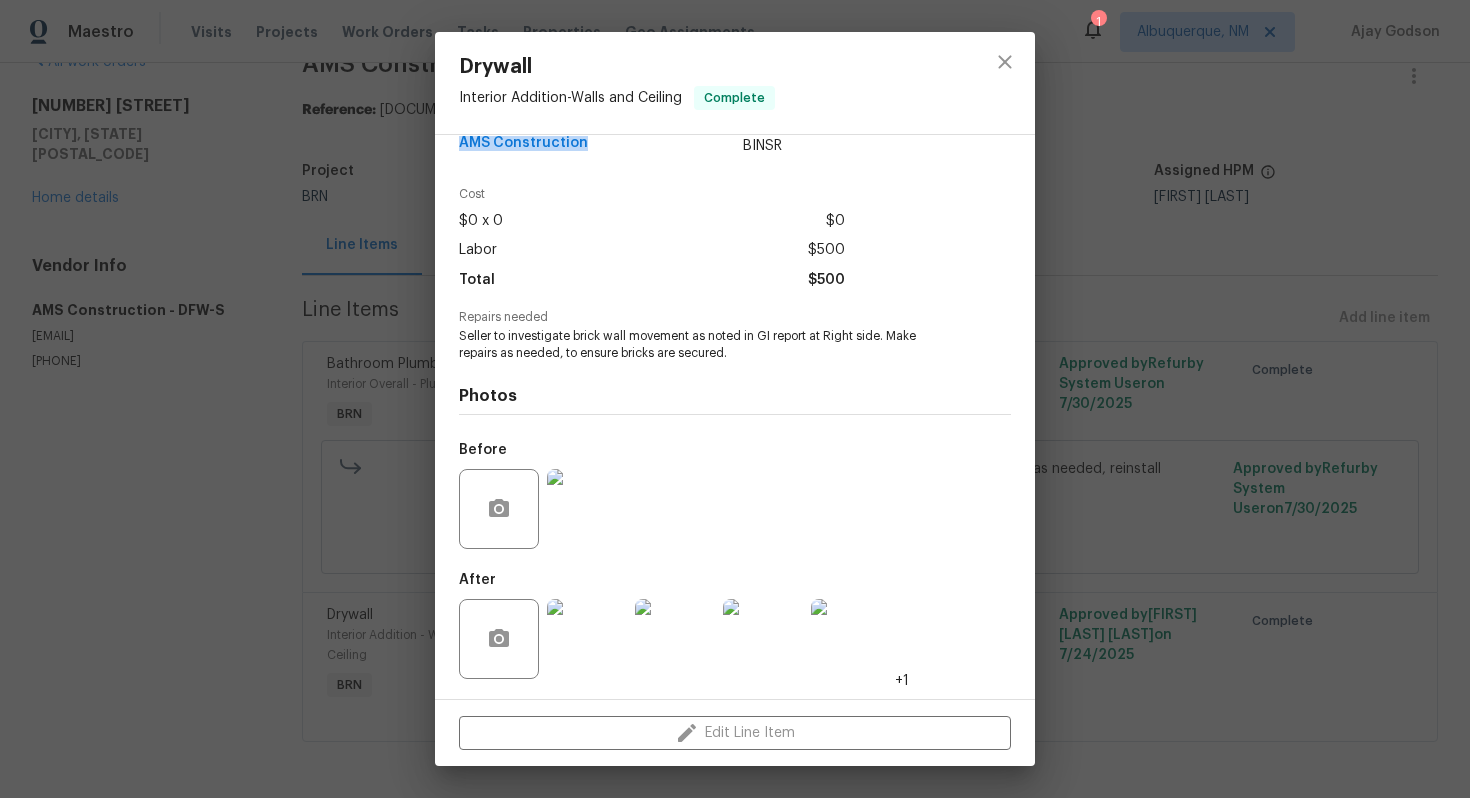click at bounding box center [587, 639] 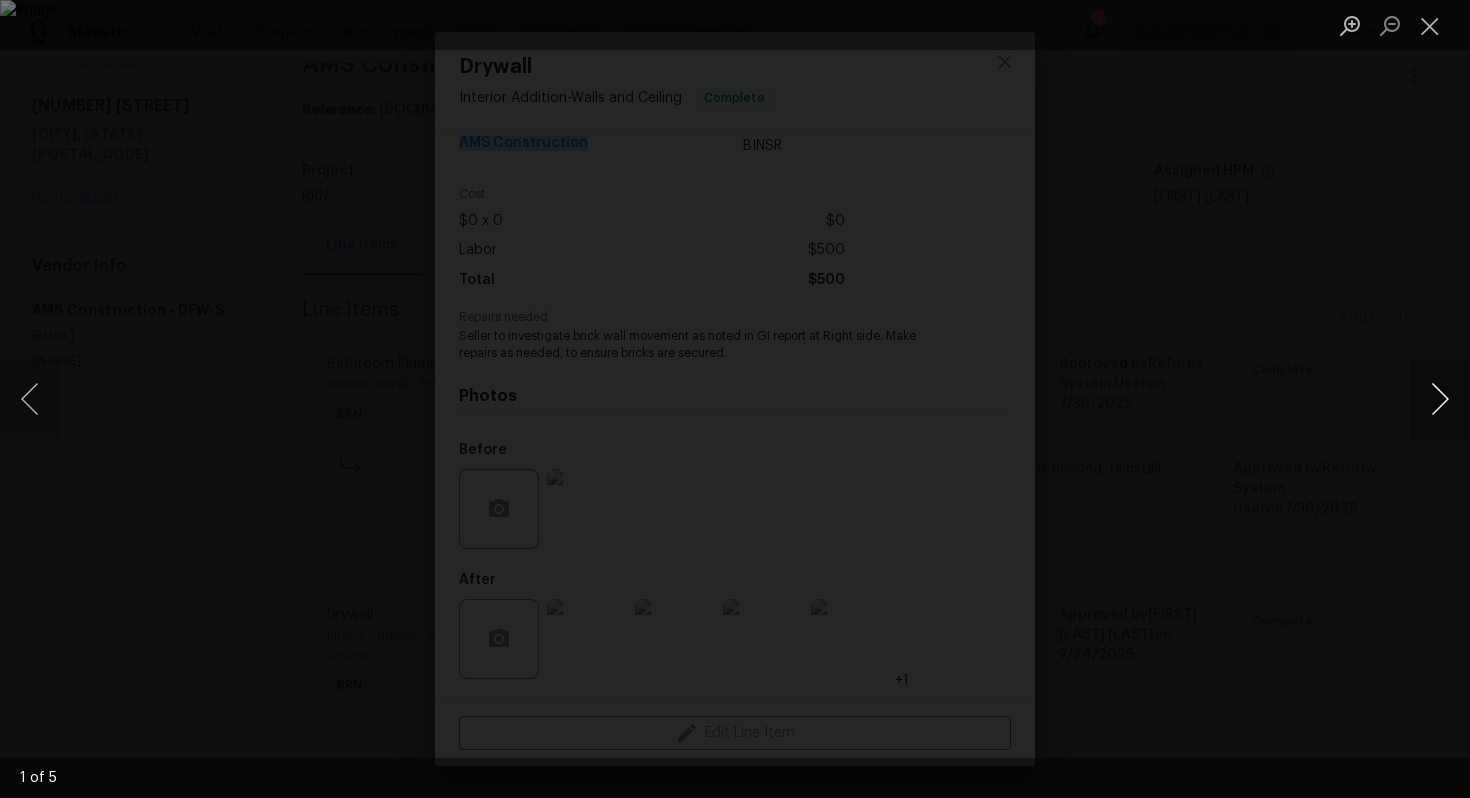 click at bounding box center (1440, 399) 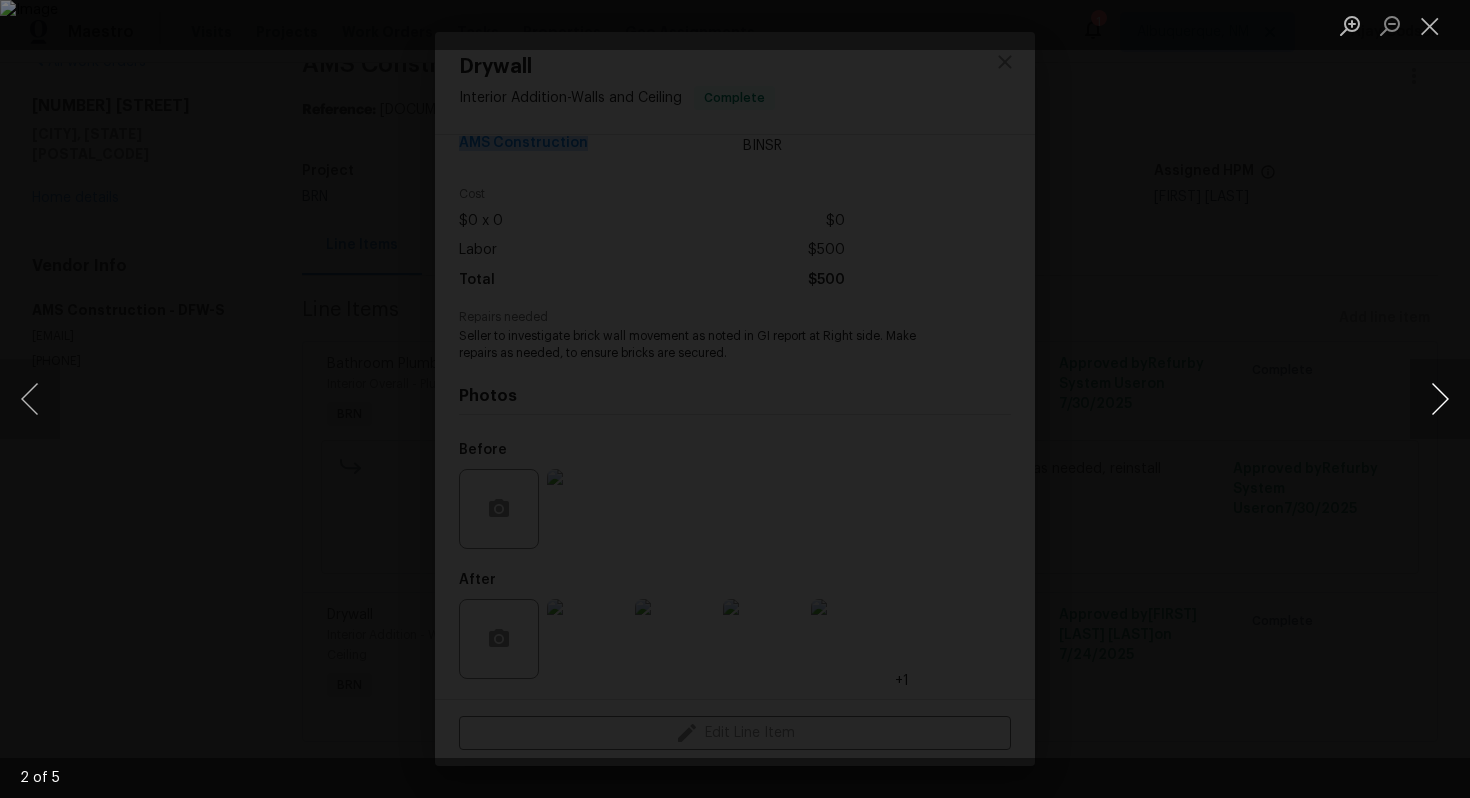 click at bounding box center (1440, 399) 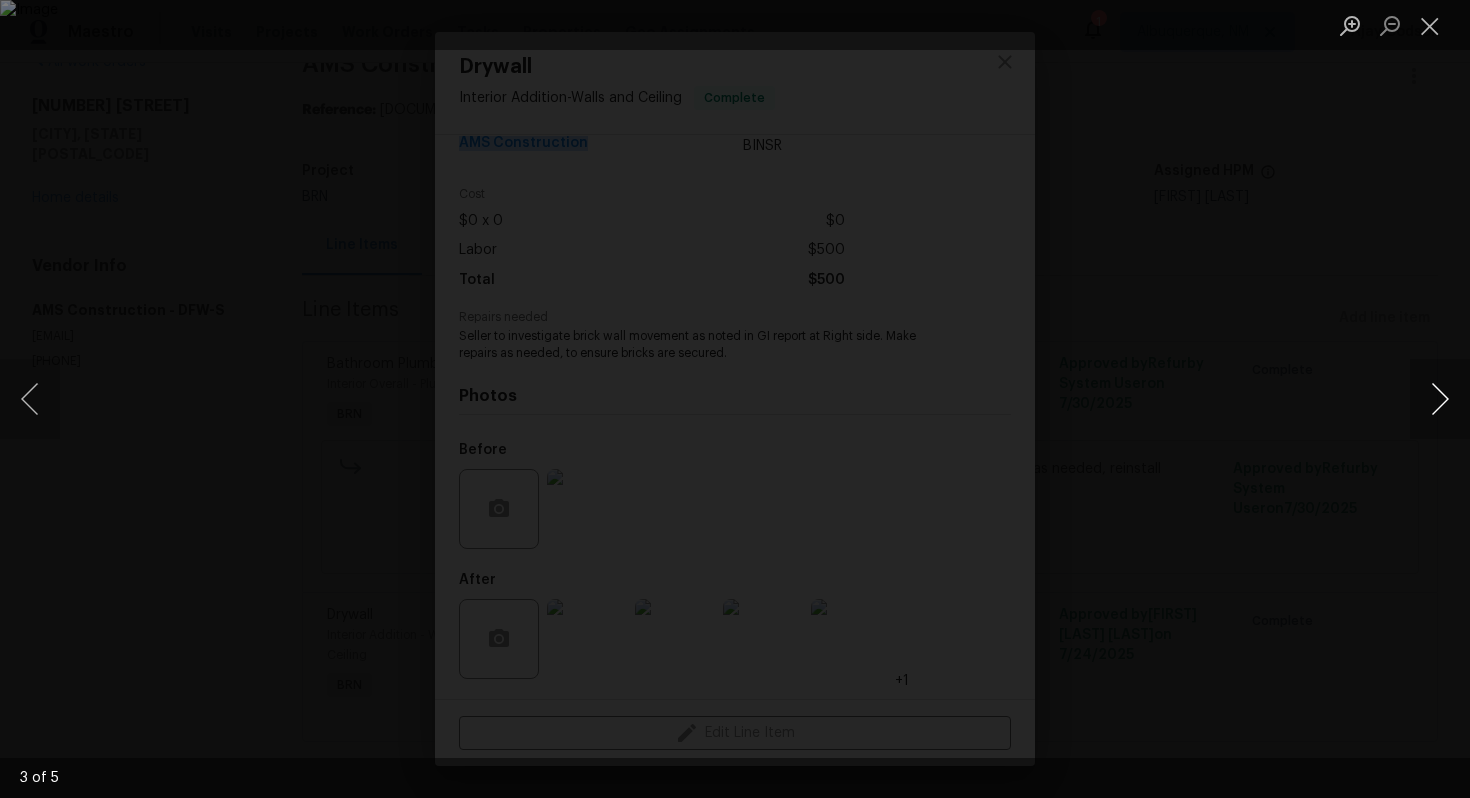 click at bounding box center [1440, 399] 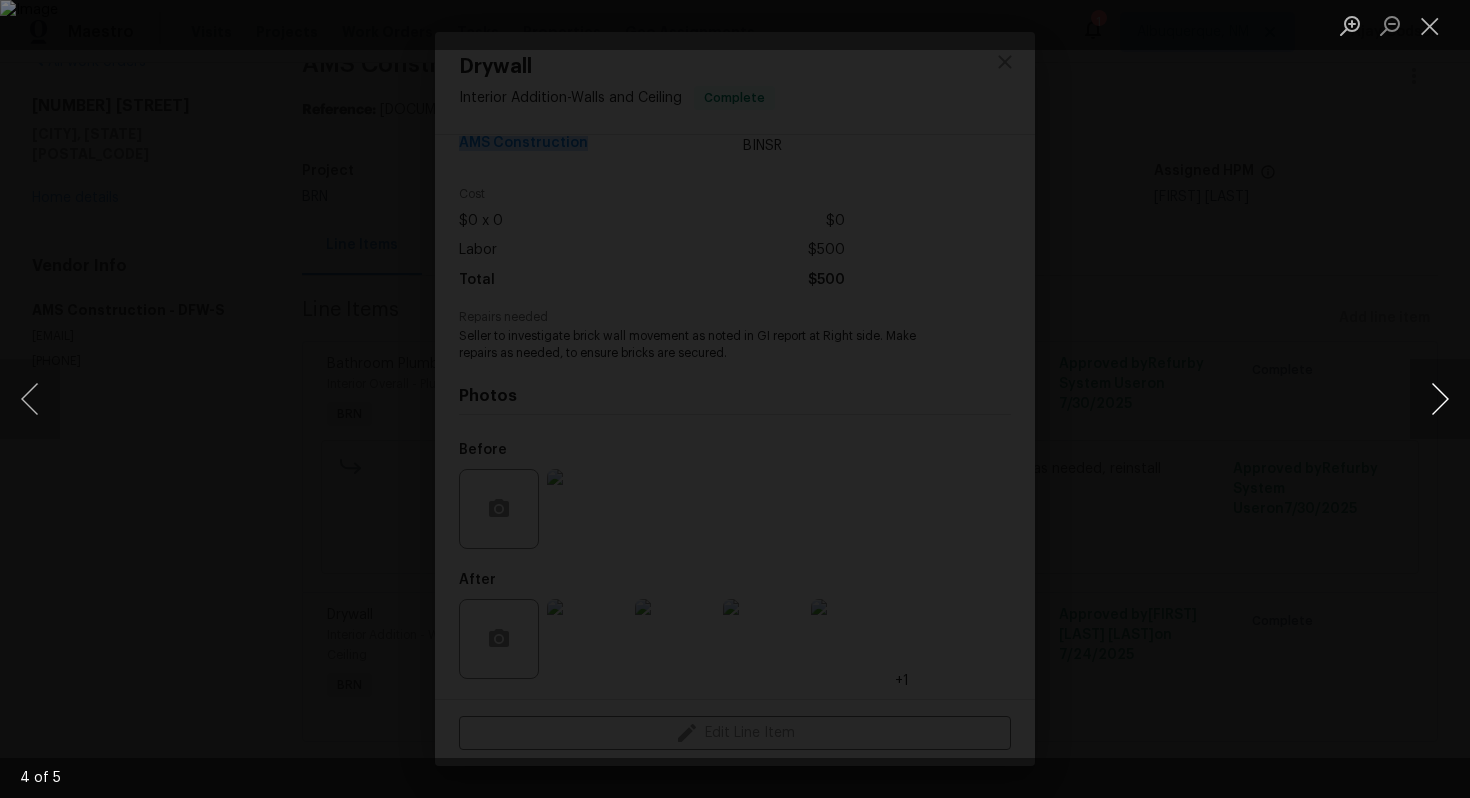 click at bounding box center [1440, 399] 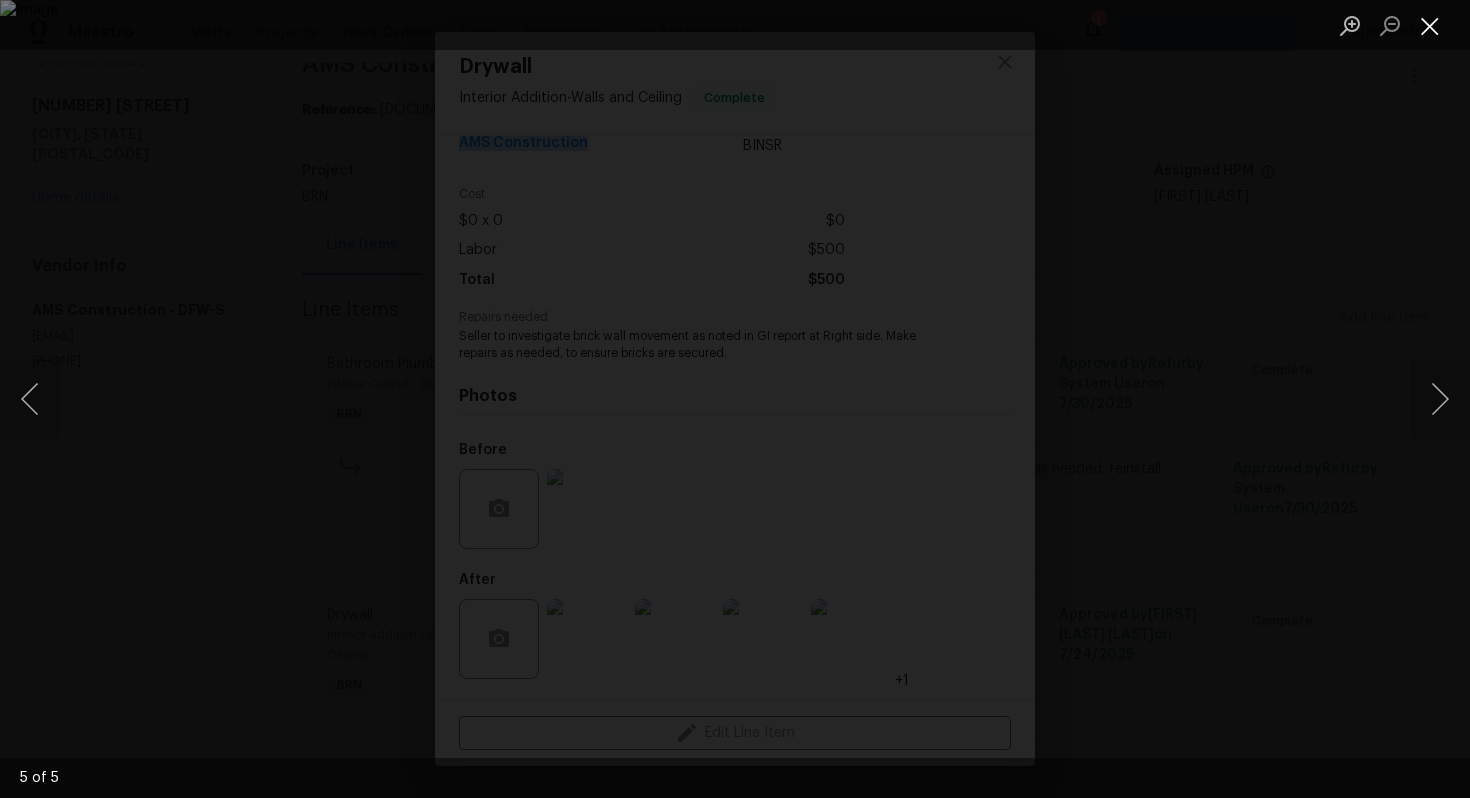 click at bounding box center (1430, 25) 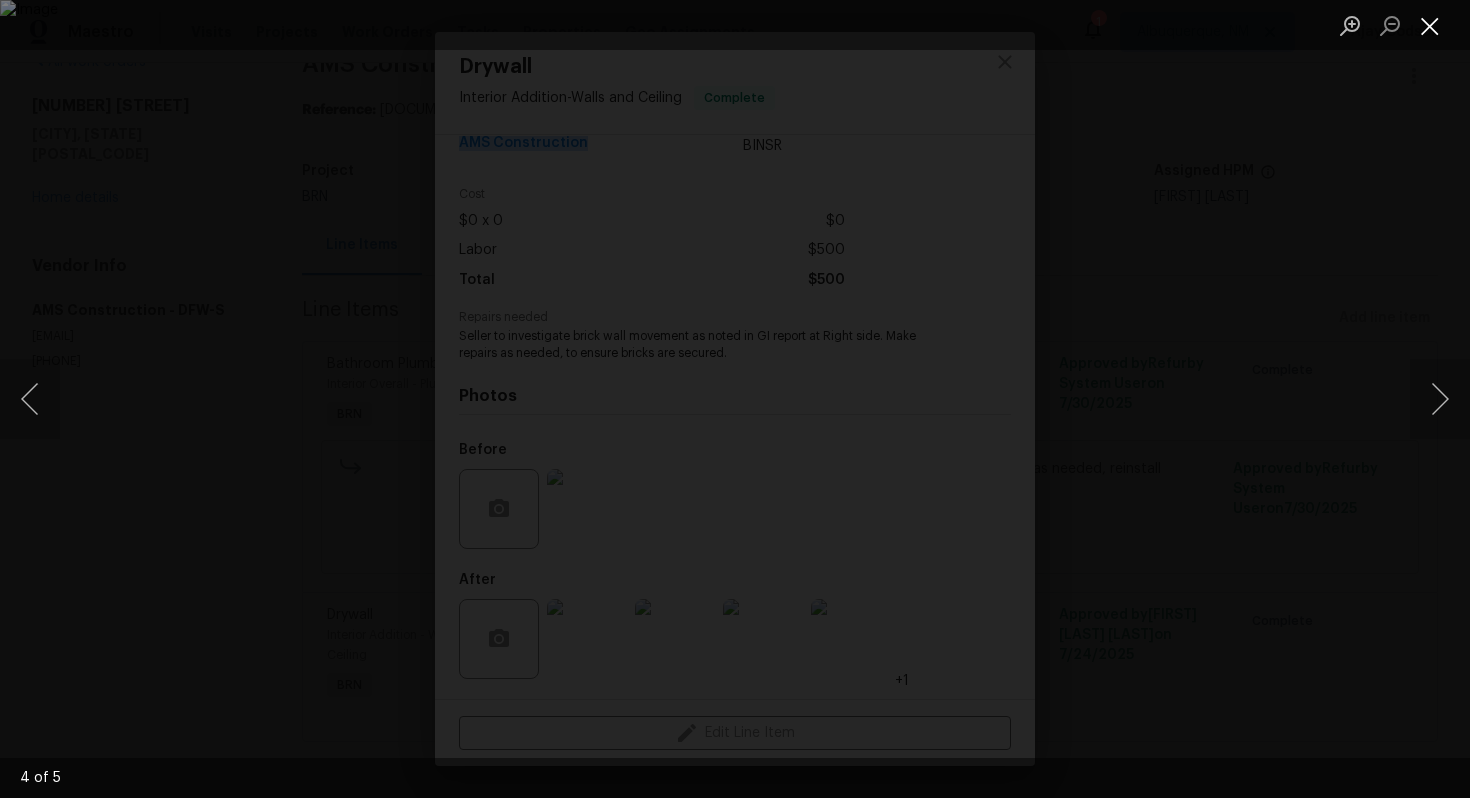 click at bounding box center [1430, 25] 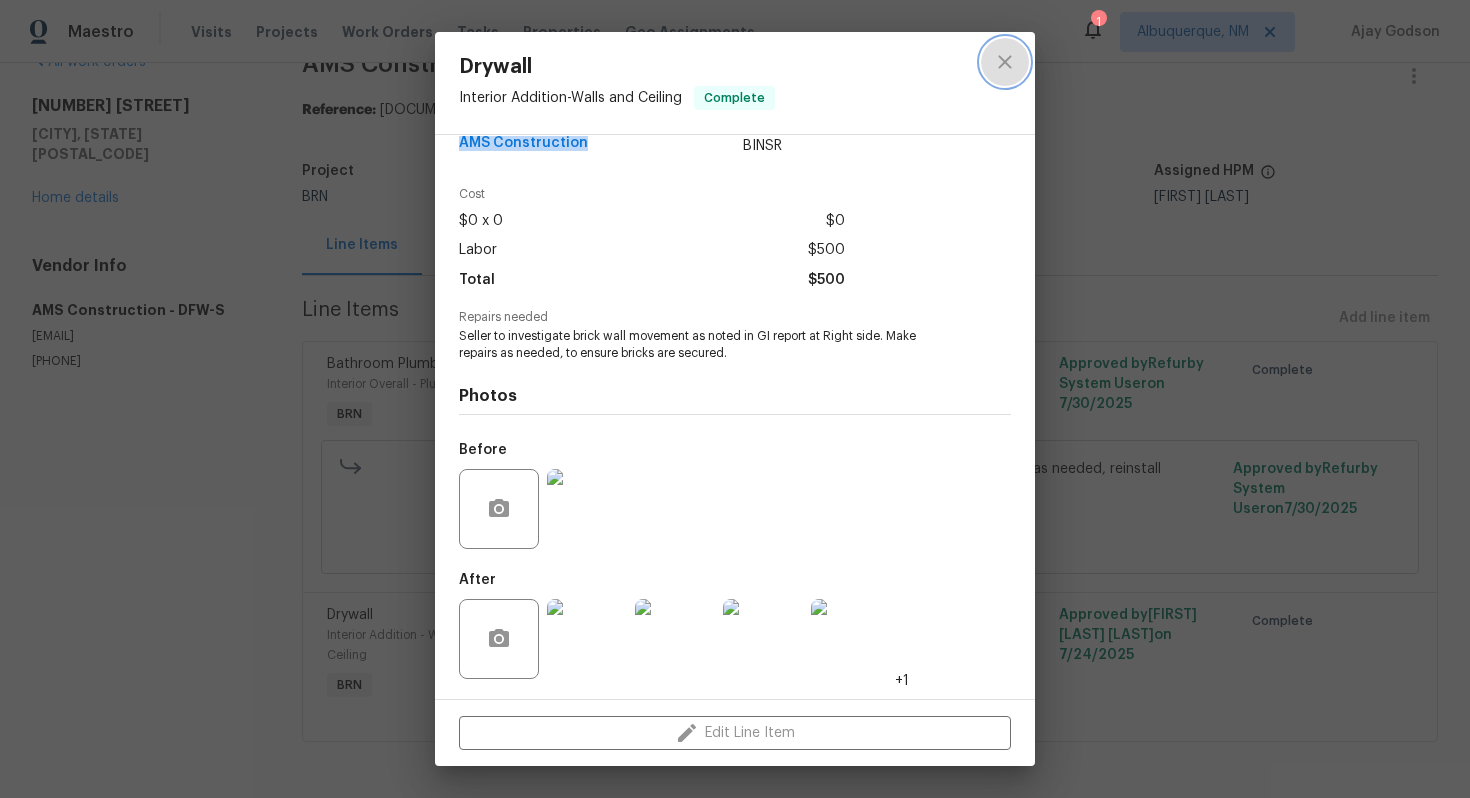 click 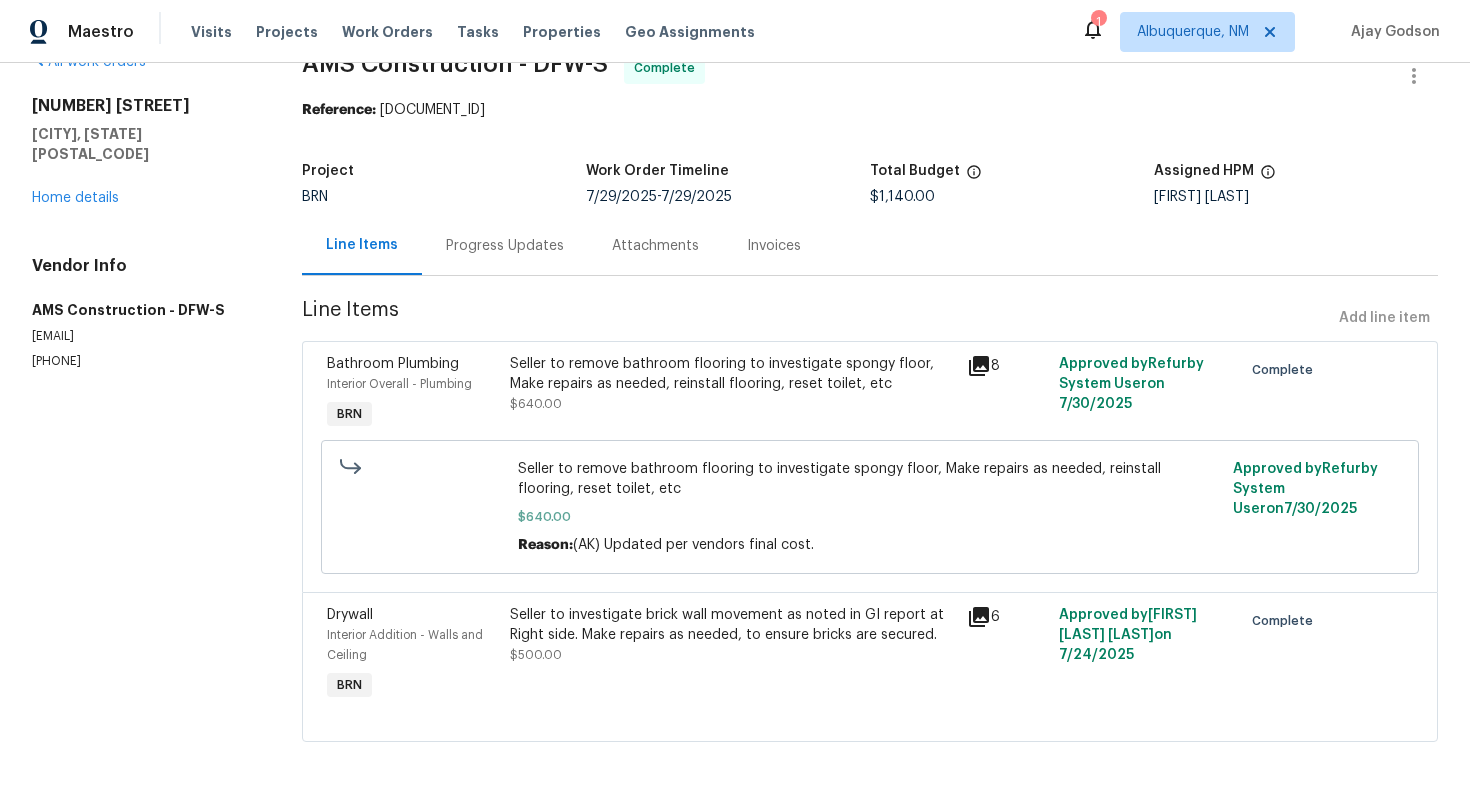 click on "Invoices" at bounding box center [774, 246] 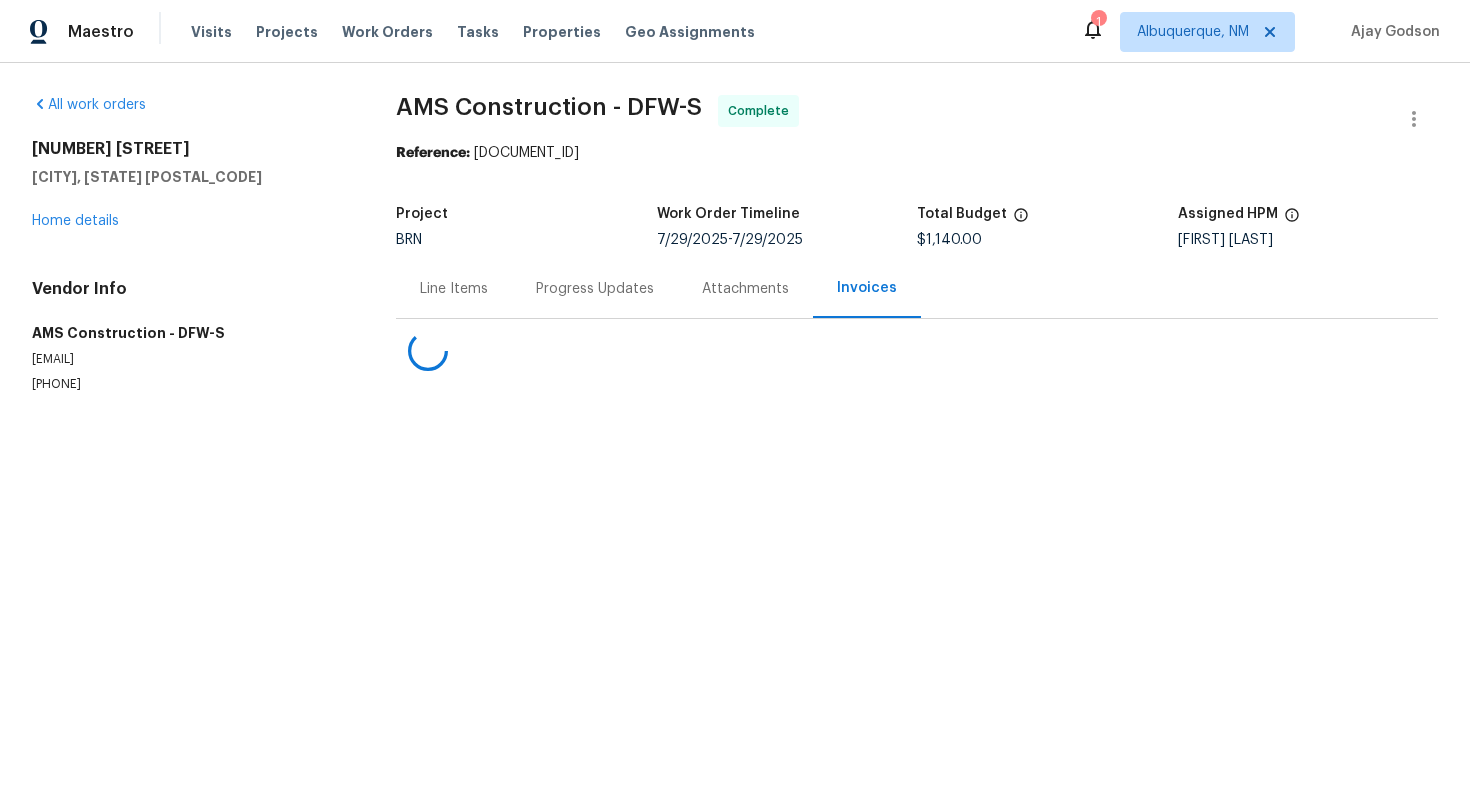 scroll, scrollTop: 0, scrollLeft: 0, axis: both 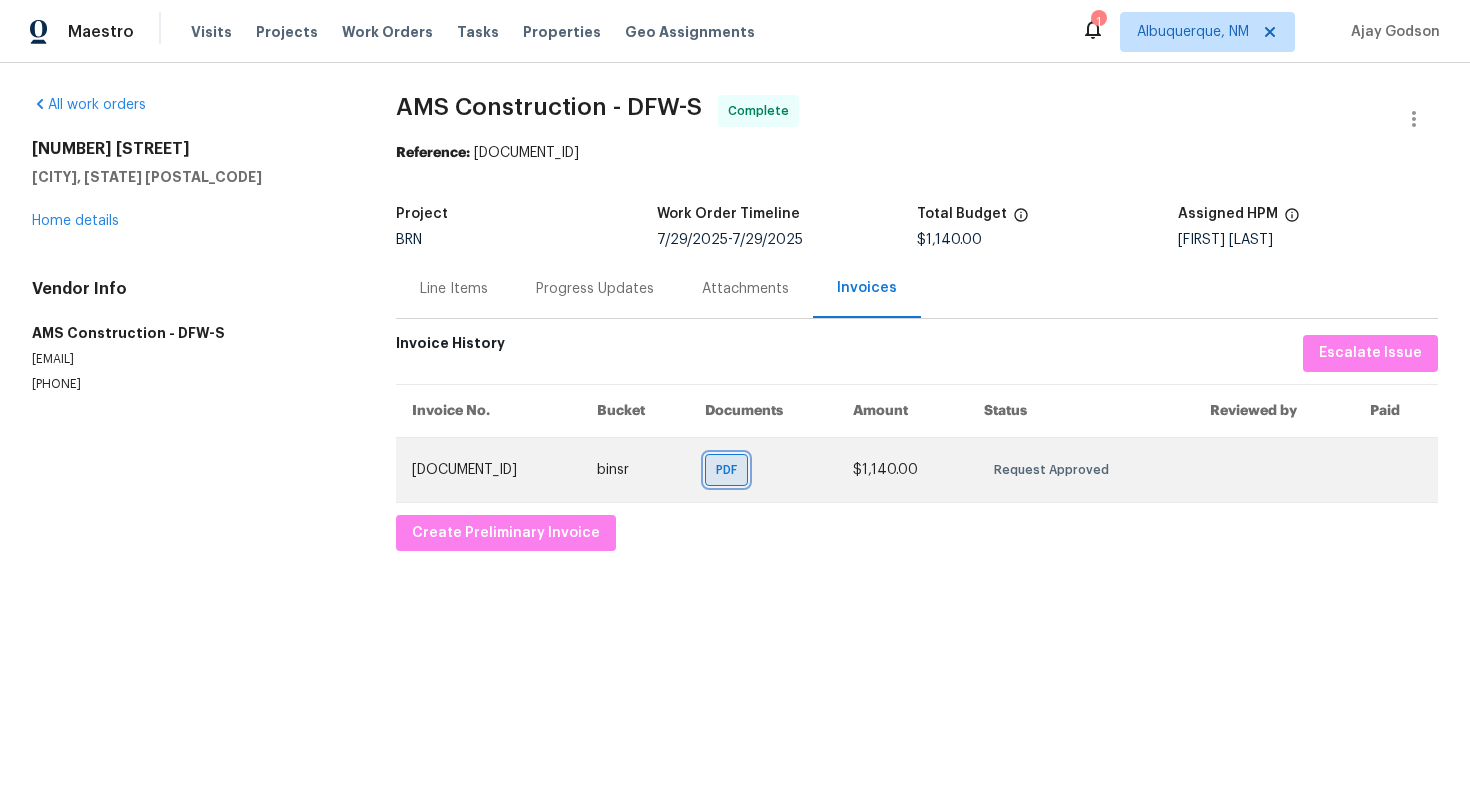 click on "PDF" at bounding box center [730, 470] 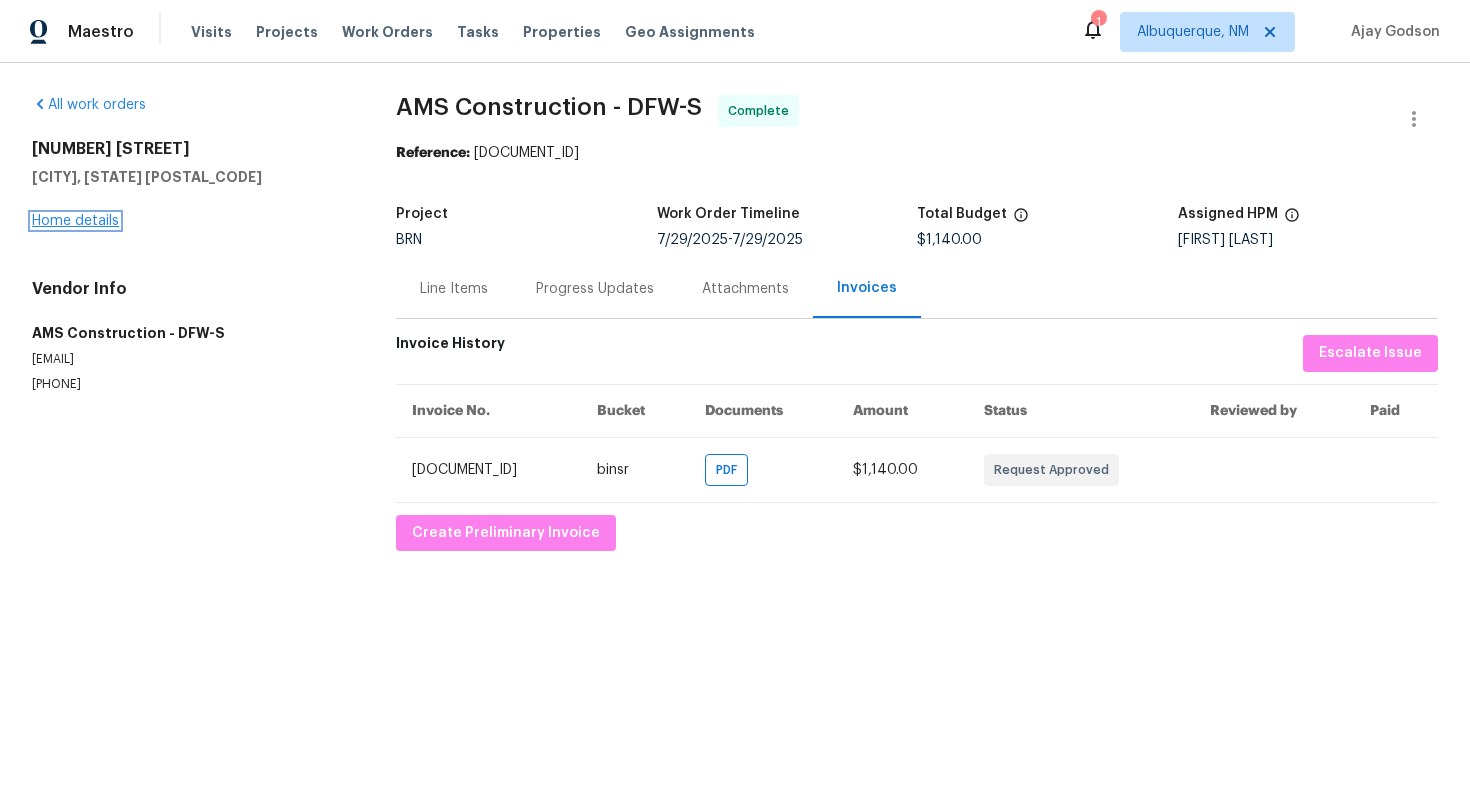 click on "Home details" at bounding box center (75, 221) 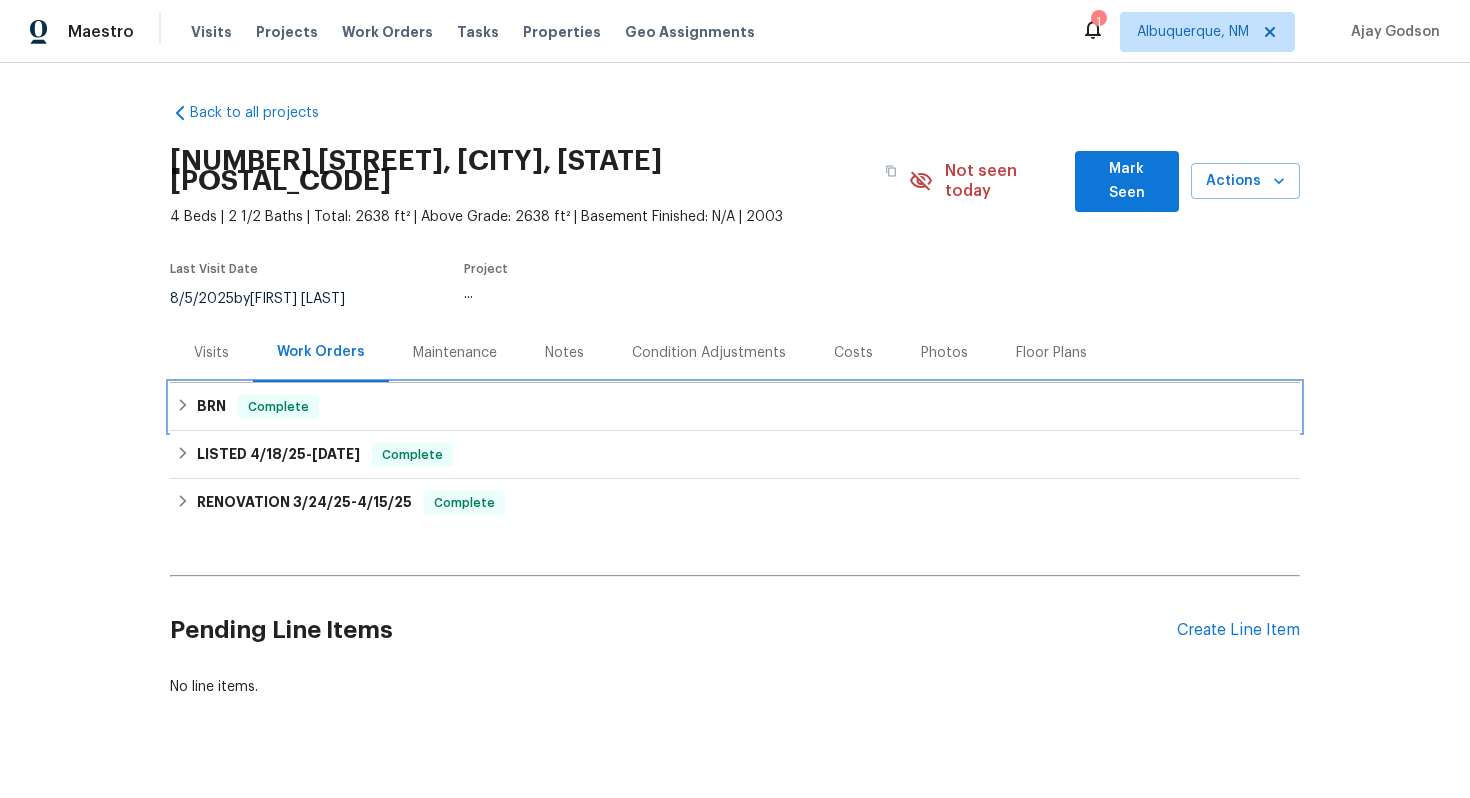 click on "Complete" at bounding box center (278, 407) 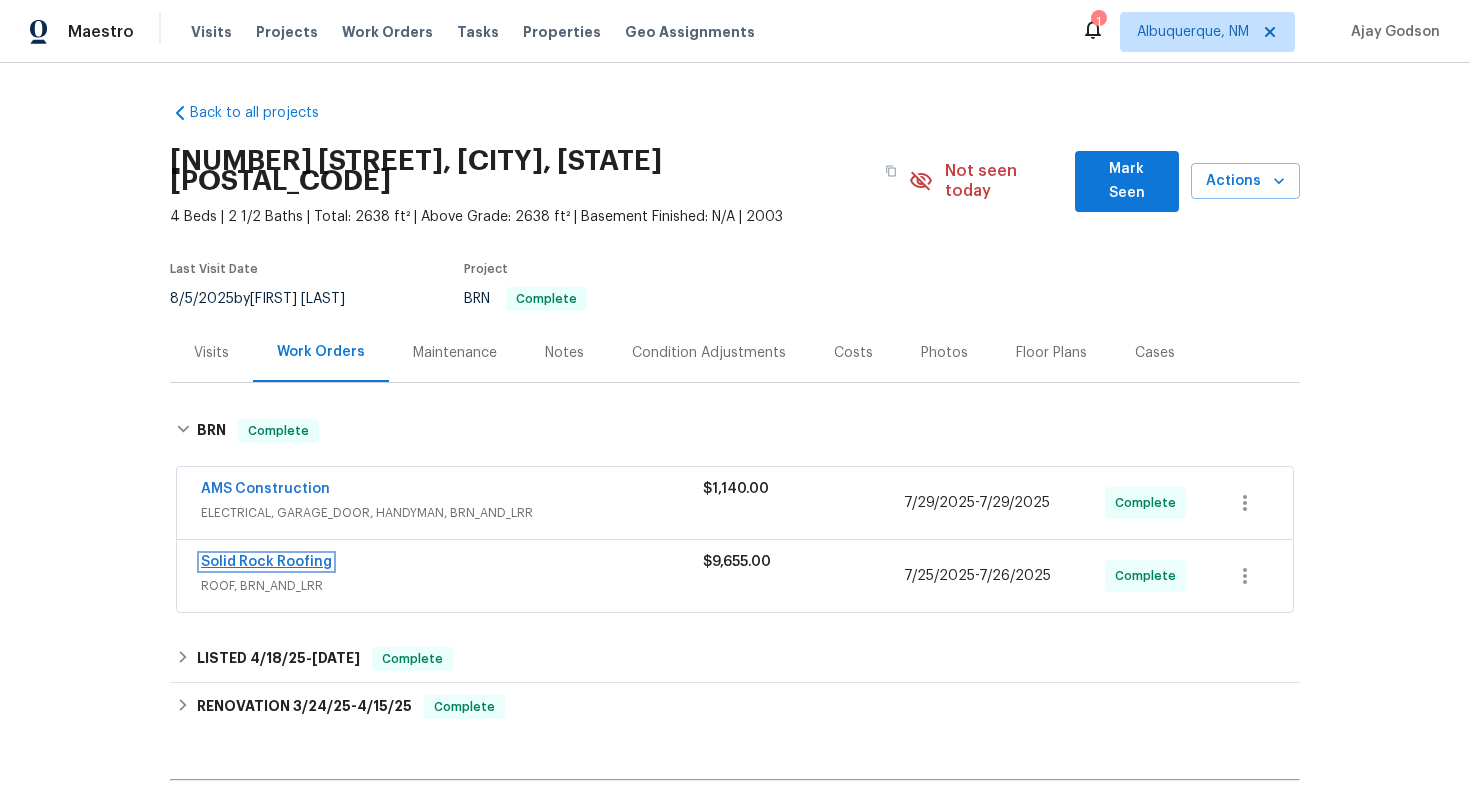 click on "Solid Rock Roofing" at bounding box center (266, 562) 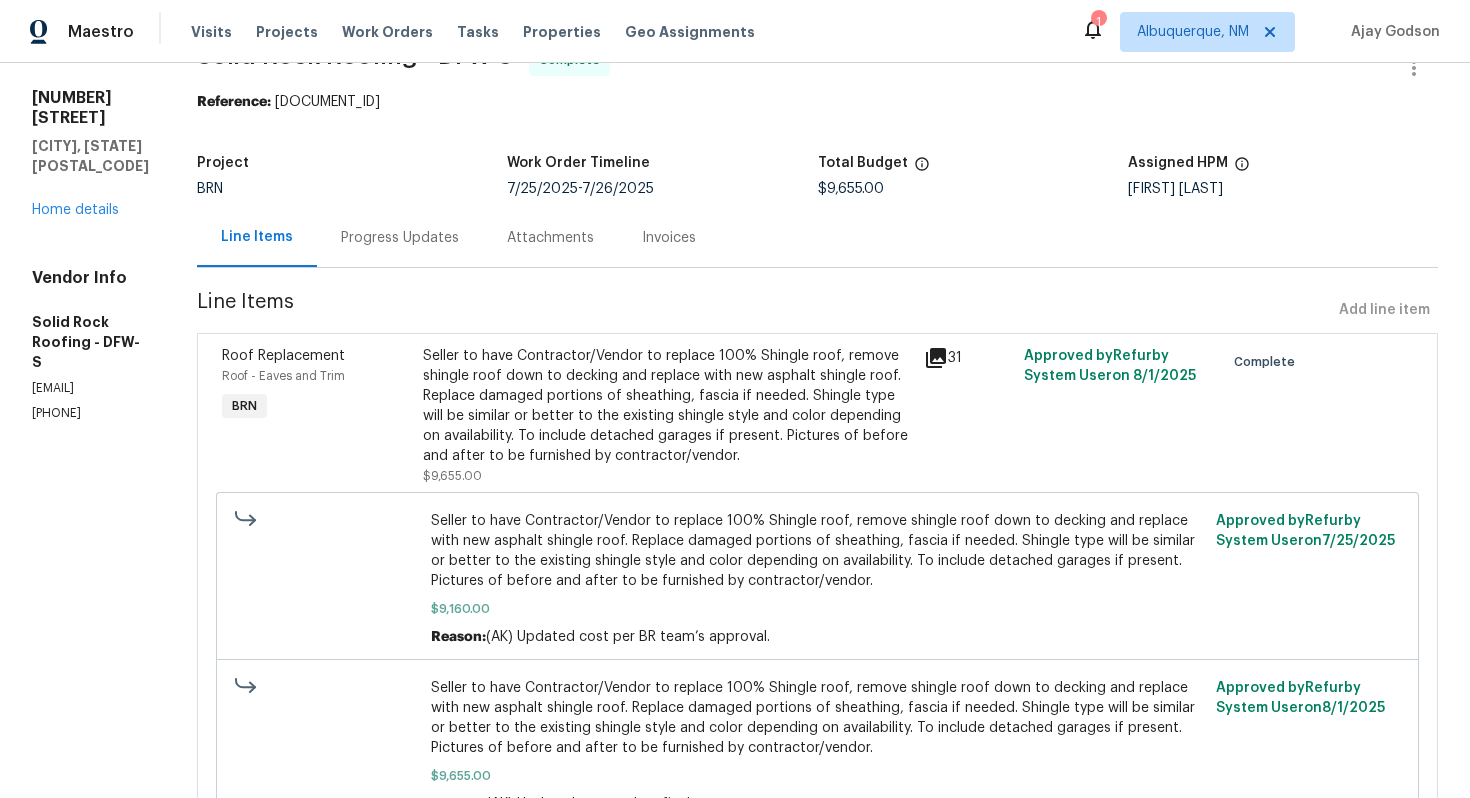 scroll, scrollTop: 0, scrollLeft: 0, axis: both 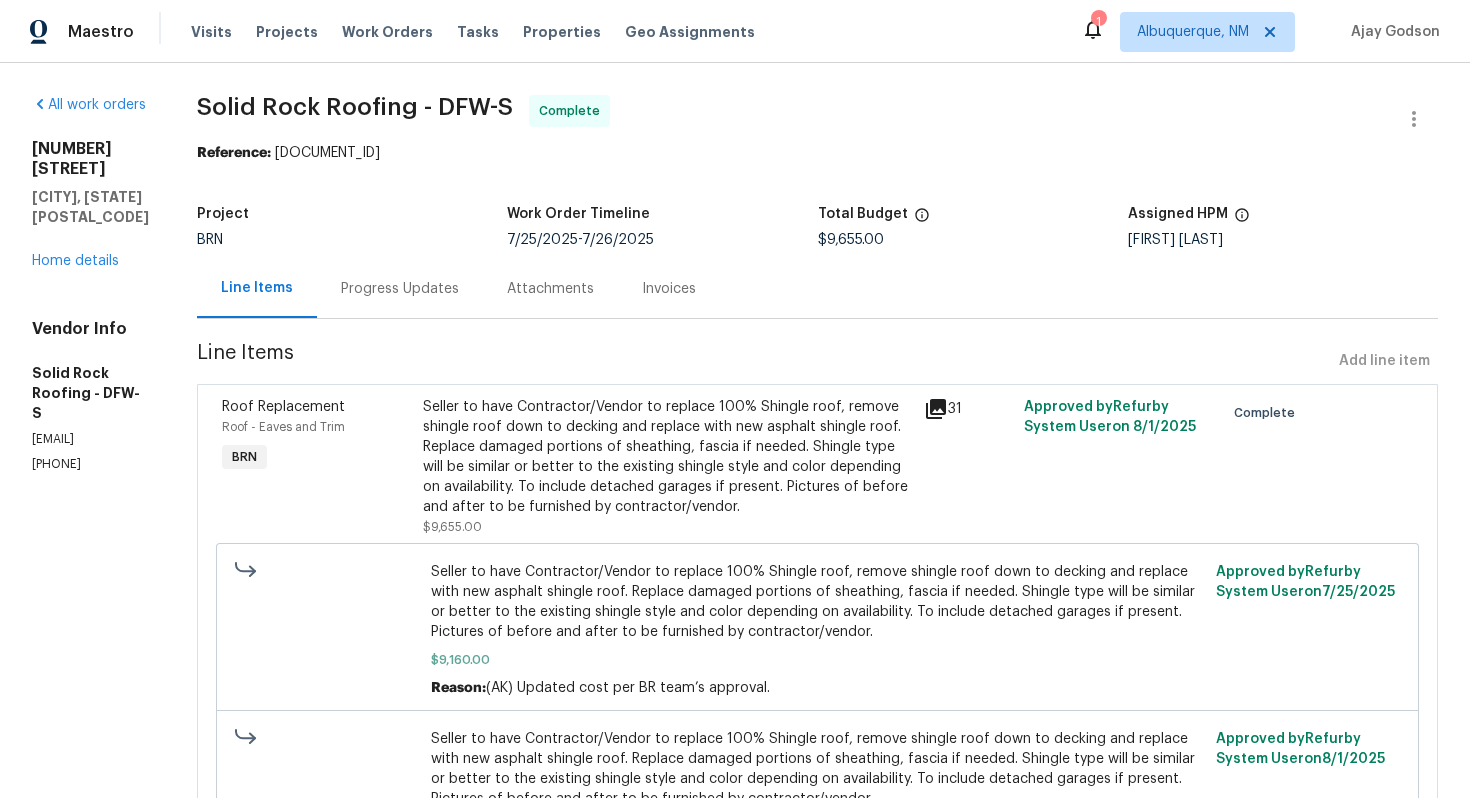 click on "Seller to have Contractor/Vendor to replace 100% Shingle roof,  remove shingle roof down to decking and replace with new asphalt shingle roof. Replace damaged portions of sheathing, fascia if needed. Shingle type will be similar or better to the existing shingle style and color depending on availability. To include detached garages if present. Pictures of before and after to be furnished by contractor/vendor." at bounding box center (667, 457) 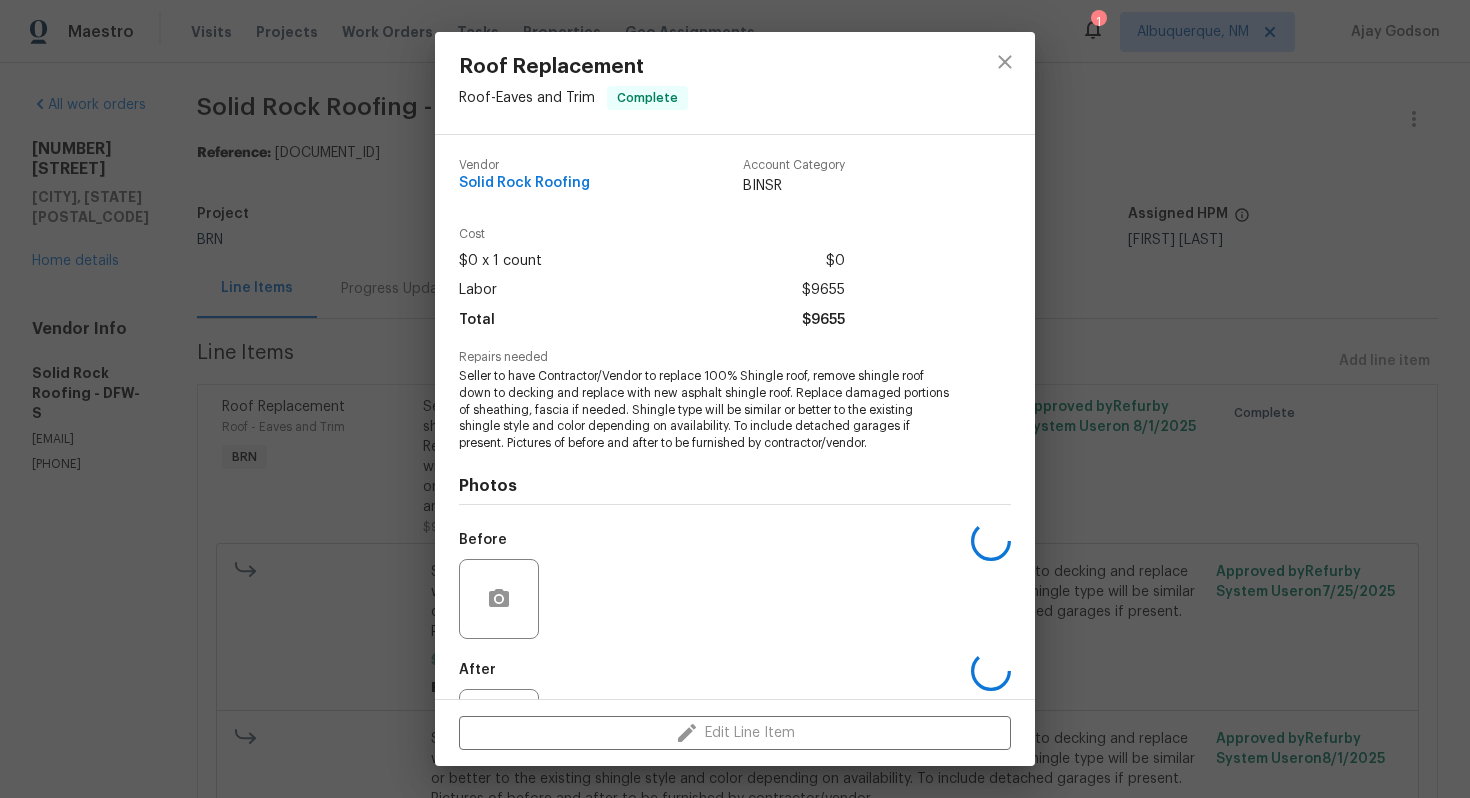 click on "Seller to have Contractor/Vendor to replace 100% Shingle roof,  remove shingle roof down to decking and replace with new asphalt shingle roof. Replace damaged portions of sheathing, fascia if needed. Shingle type will be similar or better to the existing shingle style and color depending on availability. To include detached garages if present. Pictures of before and after to be furnished by contractor/vendor." at bounding box center [707, 410] 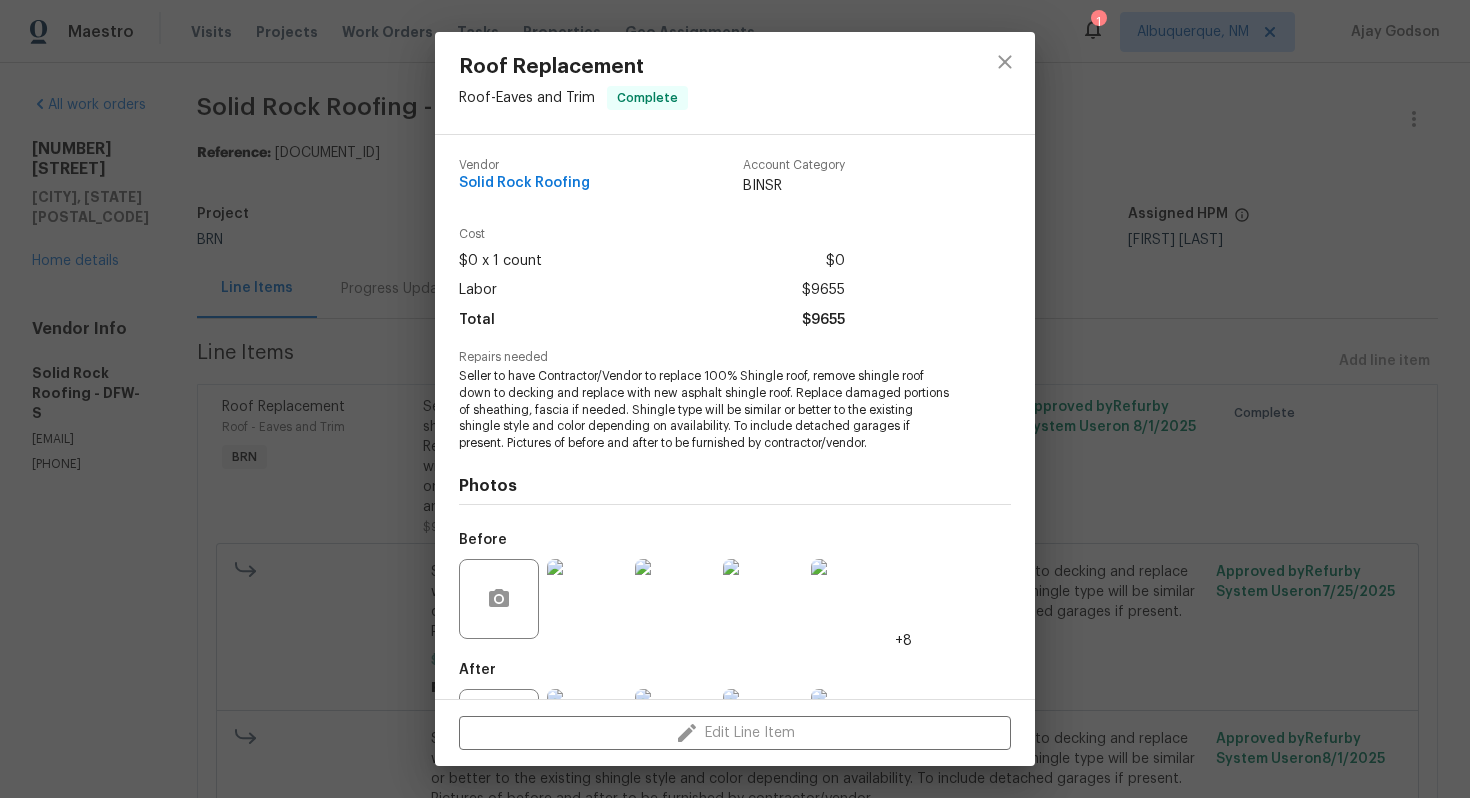 click on "Seller to have Contractor/Vendor to replace 100% Shingle roof,  remove shingle roof down to decking and replace with new asphalt shingle roof. Replace damaged portions of sheathing, fascia if needed. Shingle type will be similar or better to the existing shingle style and color depending on availability. To include detached garages if present. Pictures of before and after to be furnished by contractor/vendor." at bounding box center (707, 410) 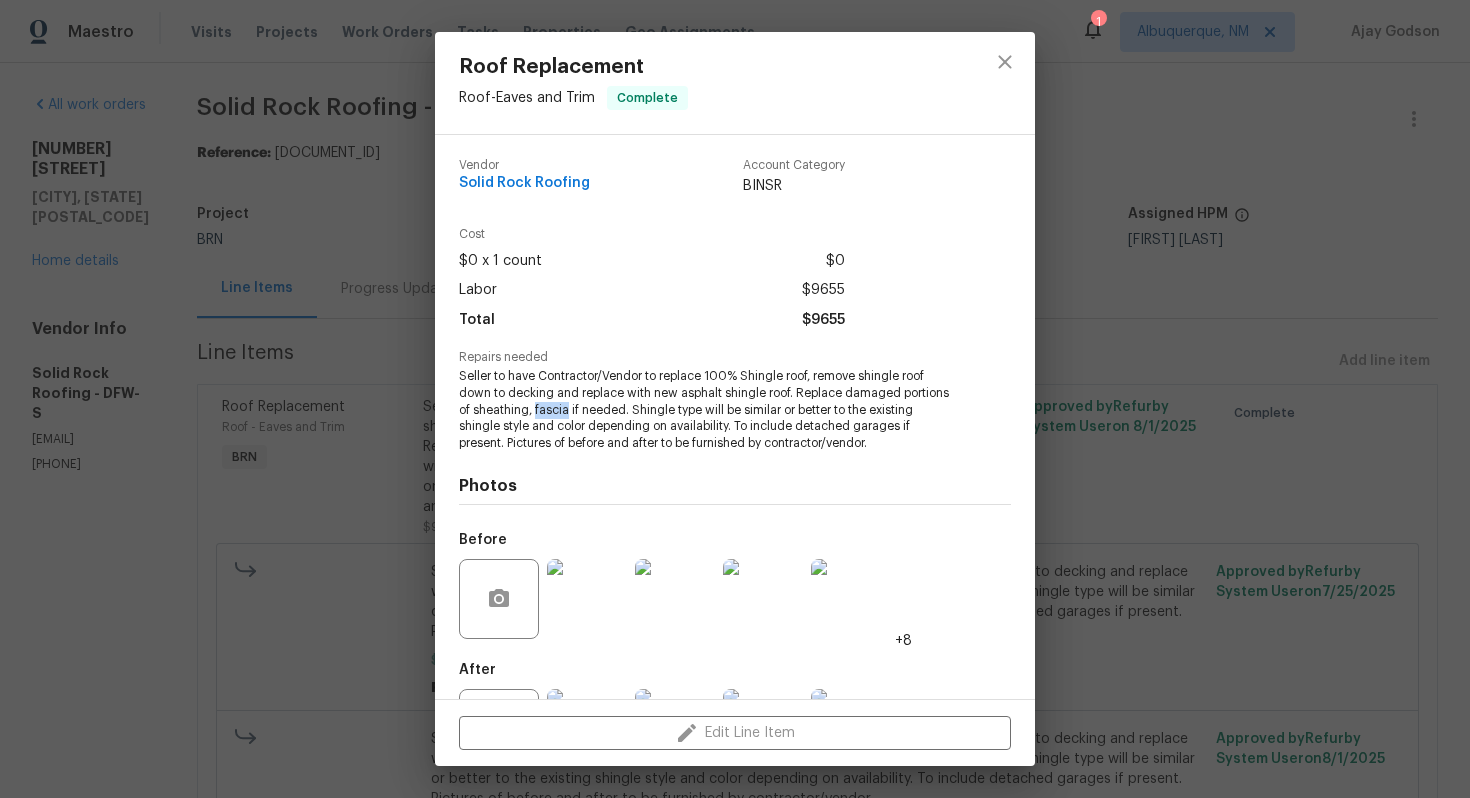 click on "Seller to have Contractor/Vendor to replace 100% Shingle roof,  remove shingle roof down to decking and replace with new asphalt shingle roof. Replace damaged portions of sheathing, fascia if needed. Shingle type will be similar or better to the existing shingle style and color depending on availability. To include detached garages if present. Pictures of before and after to be furnished by contractor/vendor." at bounding box center (707, 410) 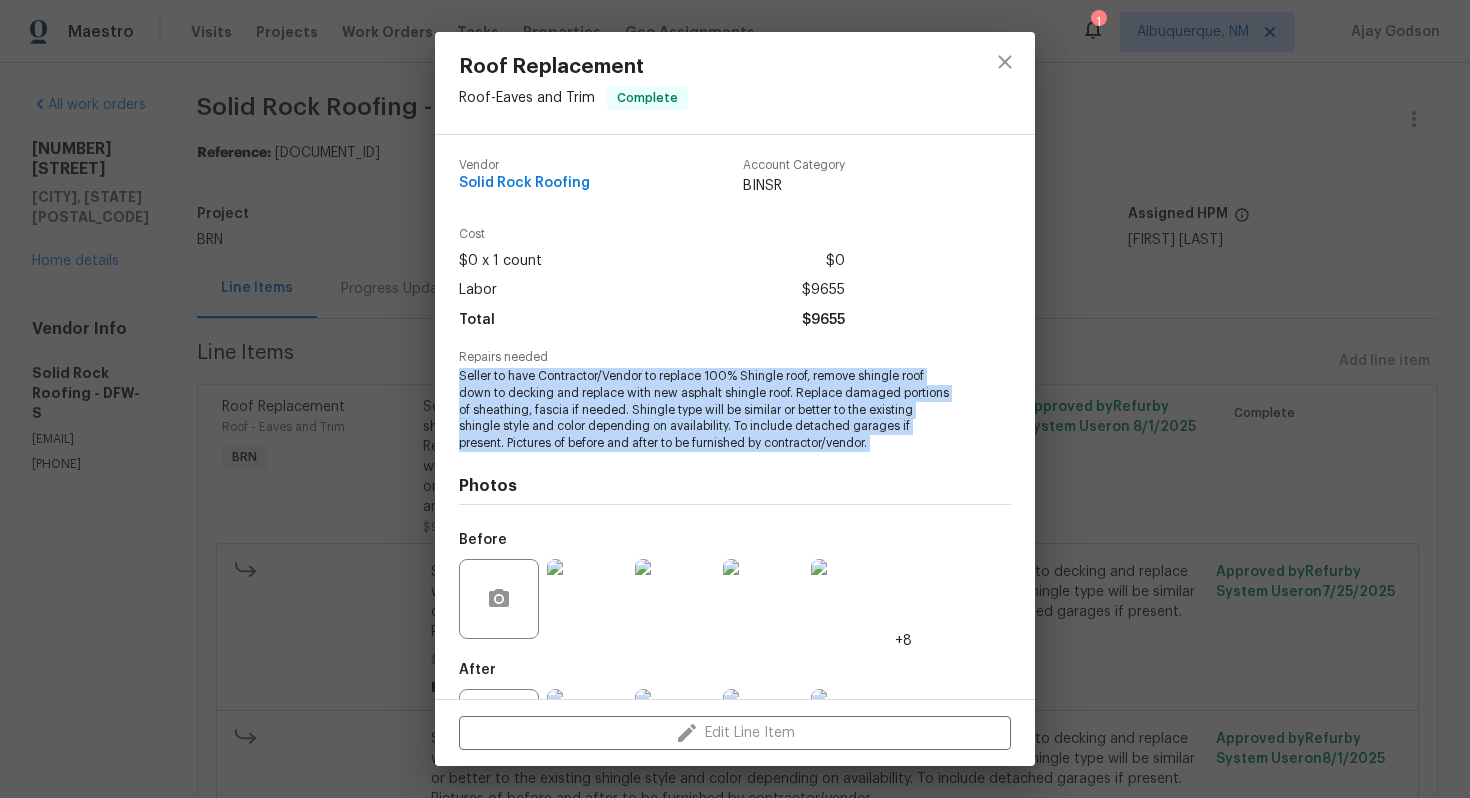 copy on "Seller to have Contractor/Vendor to replace 100% Shingle roof,  remove shingle roof down to decking and replace with new asphalt shingle roof. Replace damaged portions of sheathing, fascia if needed. Shingle type will be similar or better to the existing shingle style and color depending on availability. To include detached garages if present. Pictures of before and after to be furnished by contractor/vendor." 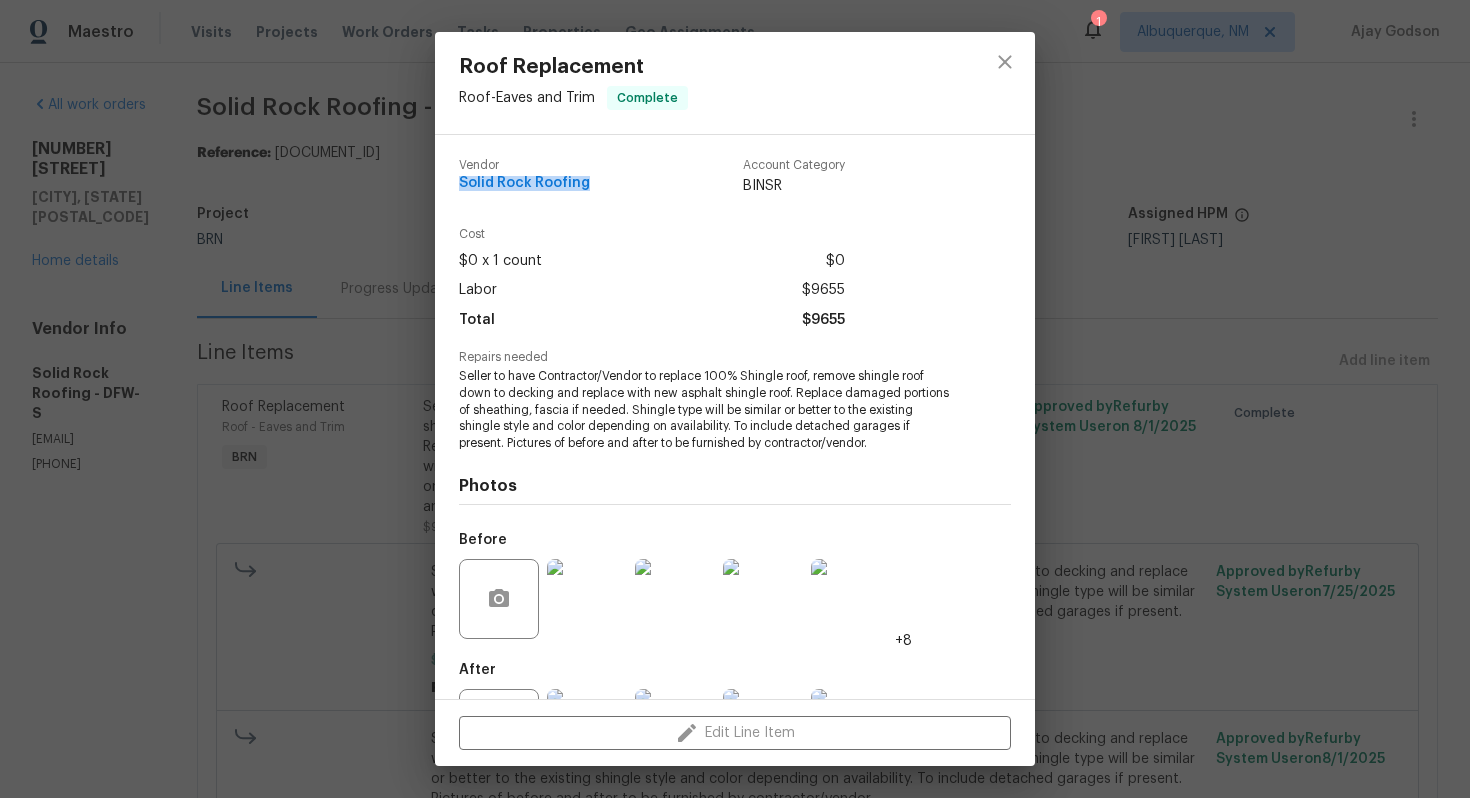 drag, startPoint x: 451, startPoint y: 188, endPoint x: 586, endPoint y: 190, distance: 135.01482 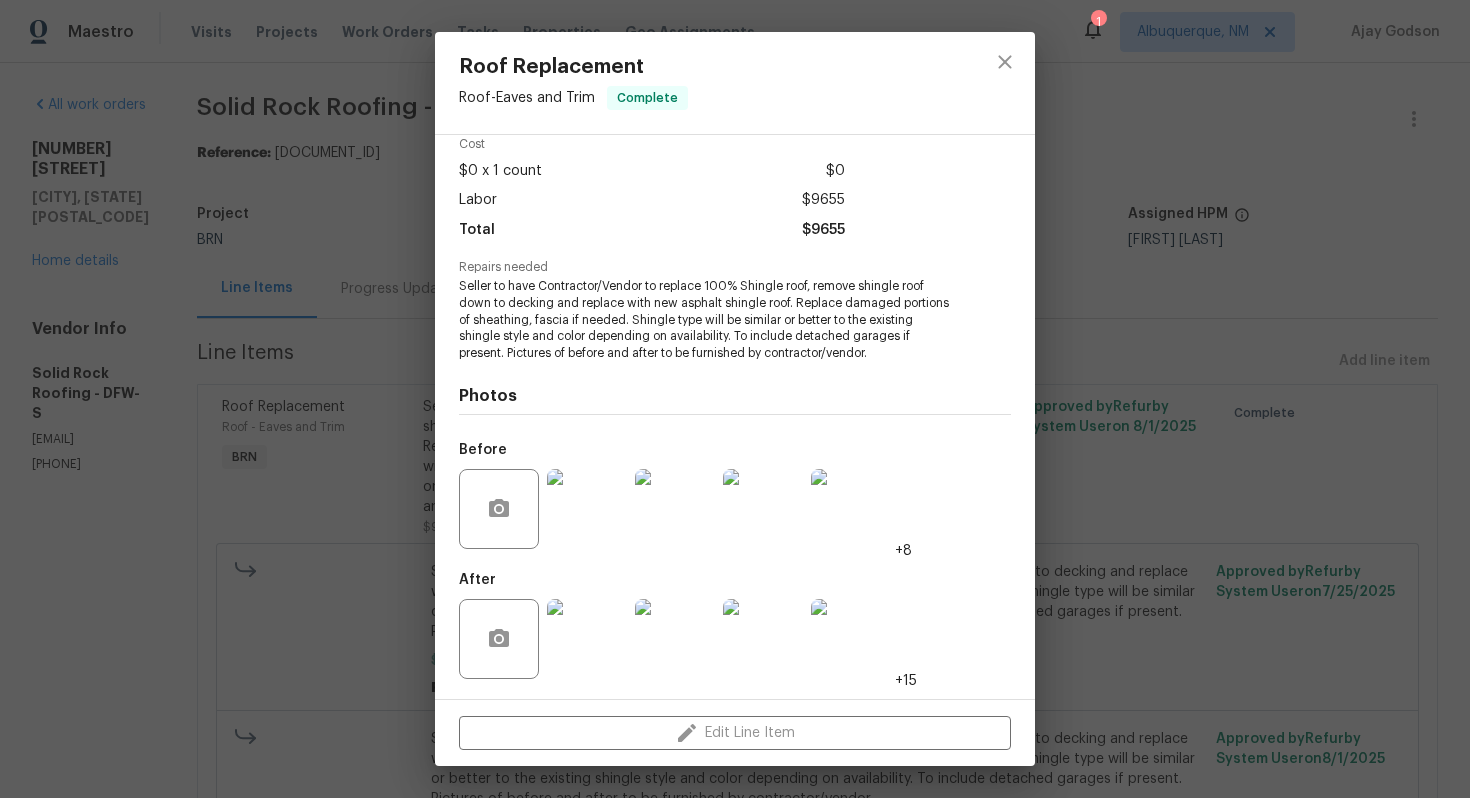 click at bounding box center (587, 509) 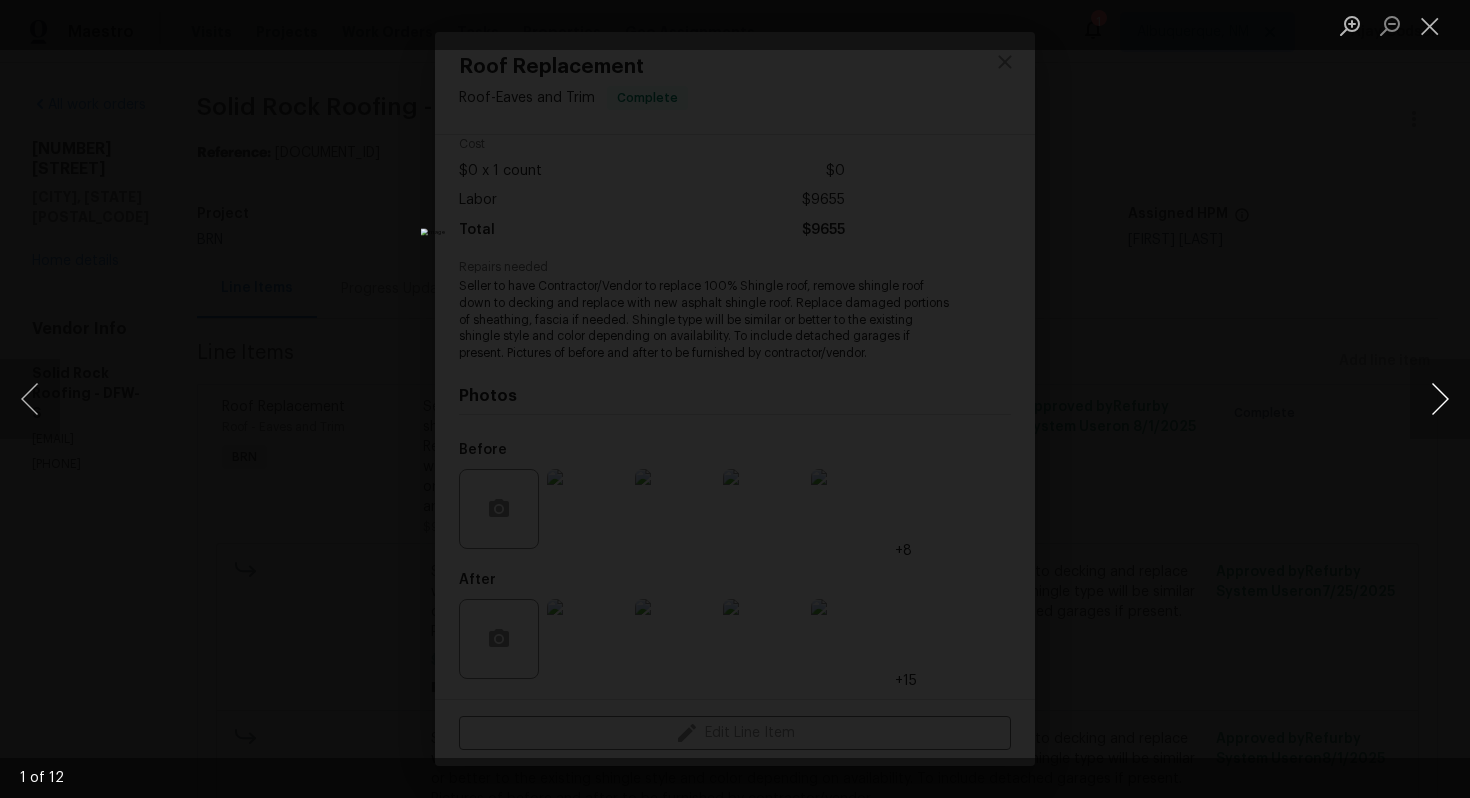 click at bounding box center (1440, 399) 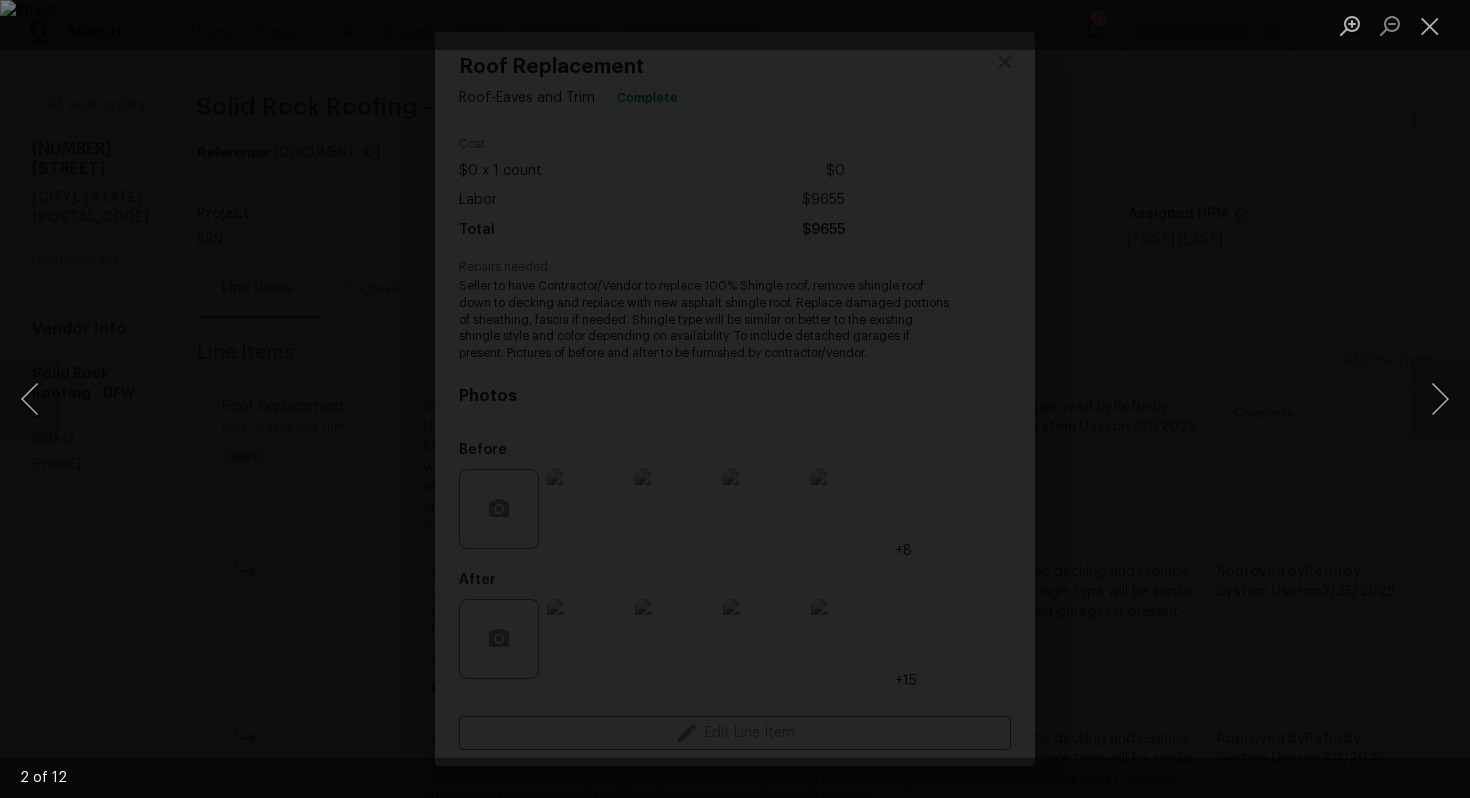 click at bounding box center (735, 399) 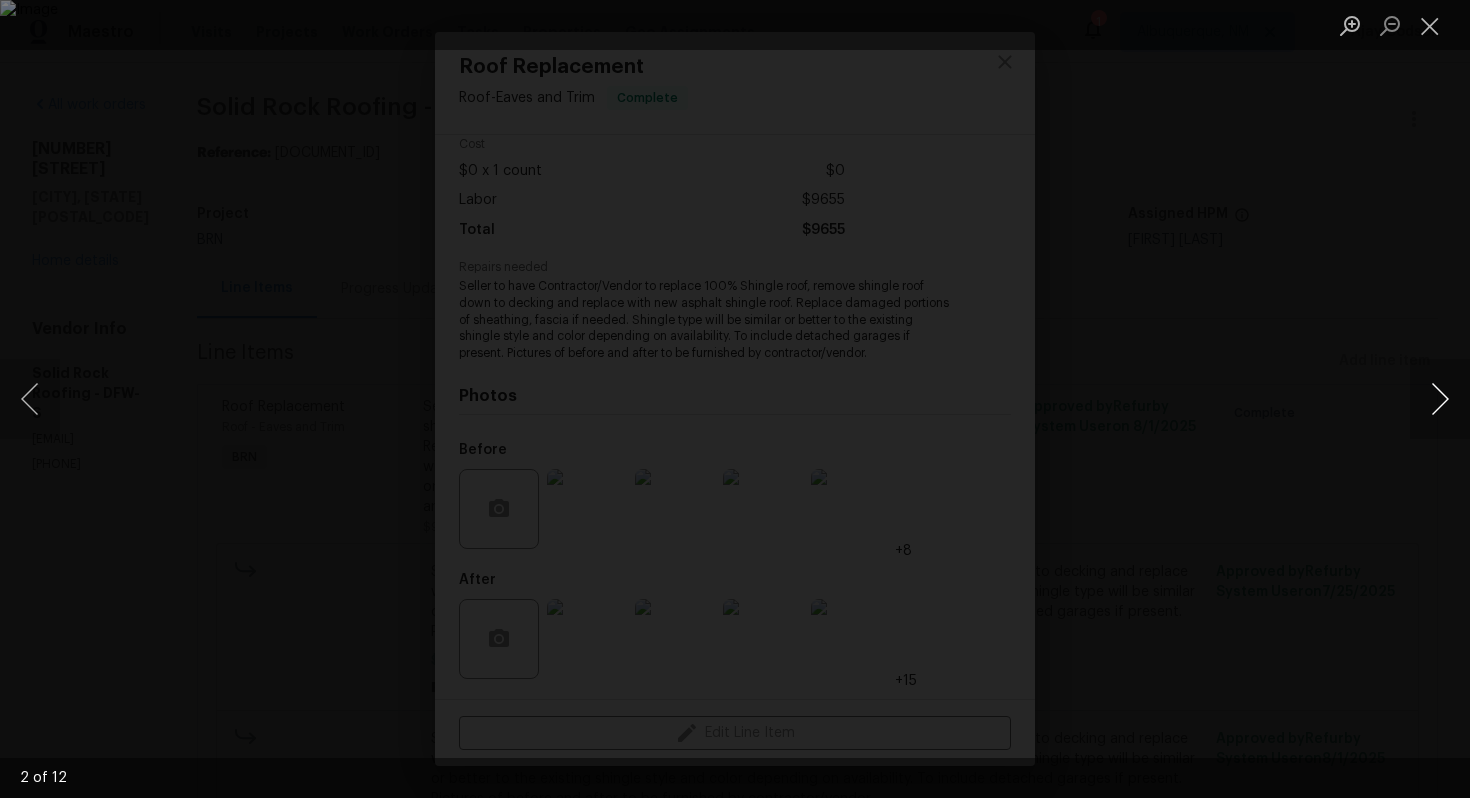click at bounding box center (1440, 399) 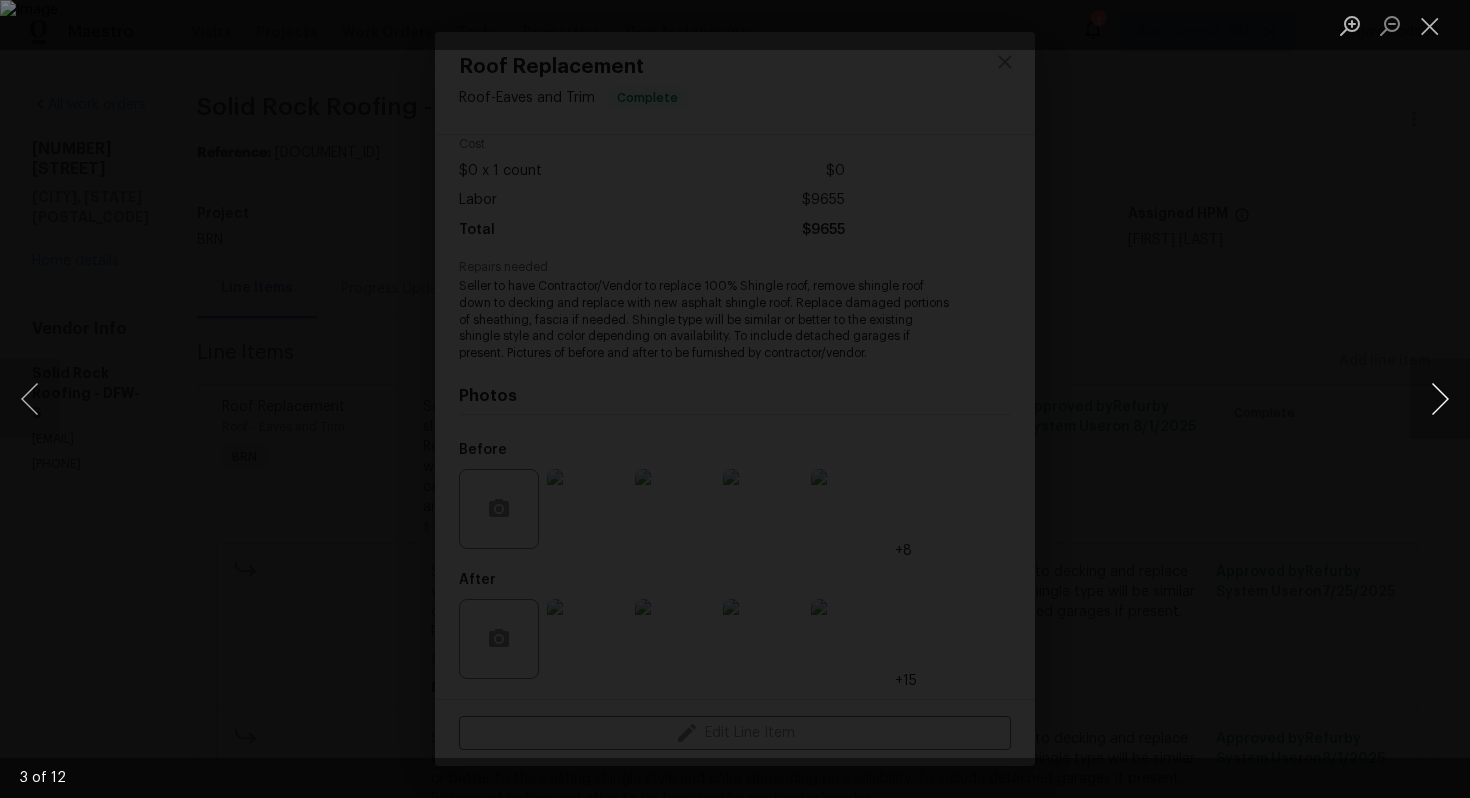 click at bounding box center [1440, 399] 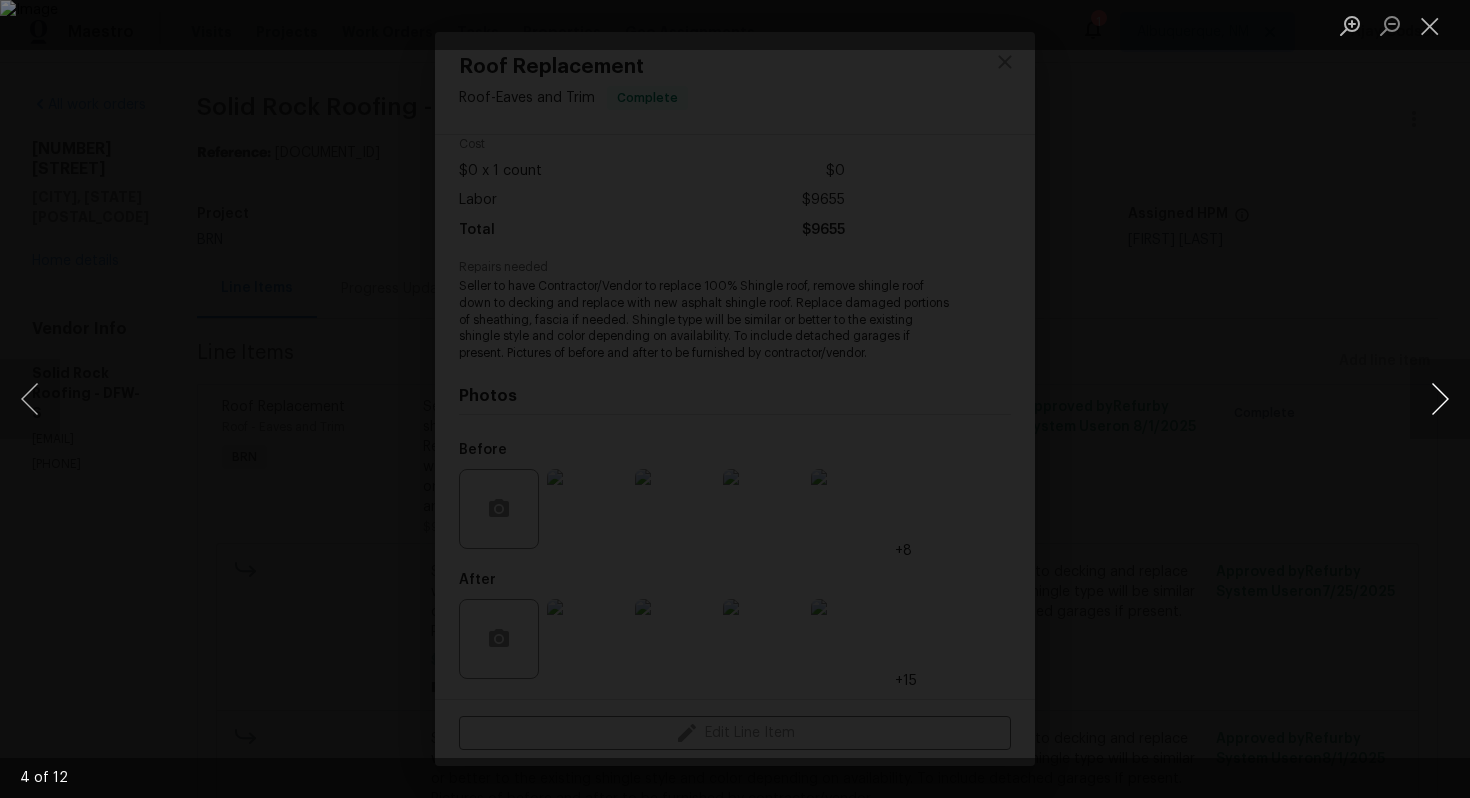 click at bounding box center [1440, 399] 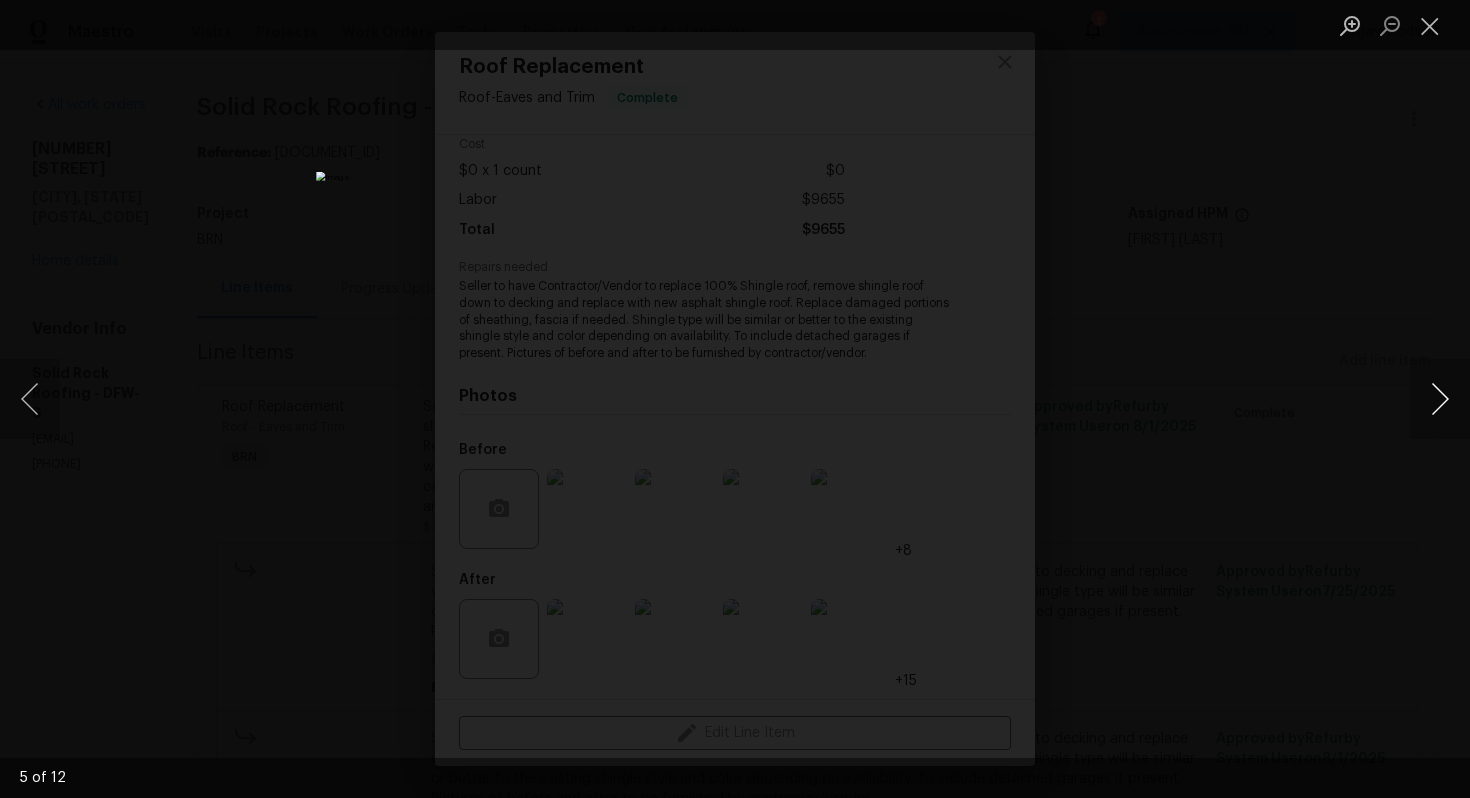 click at bounding box center (1440, 399) 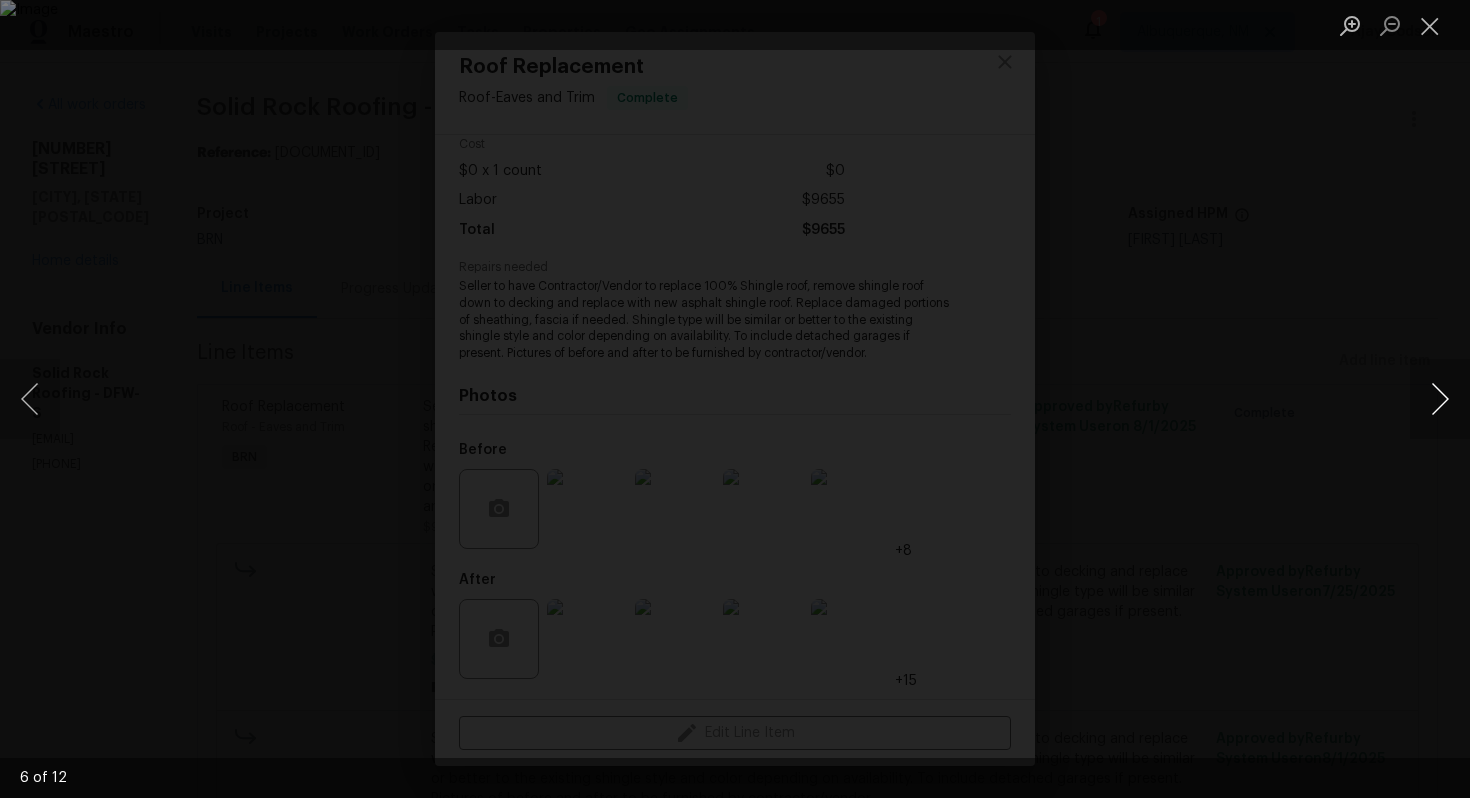 click at bounding box center [1440, 399] 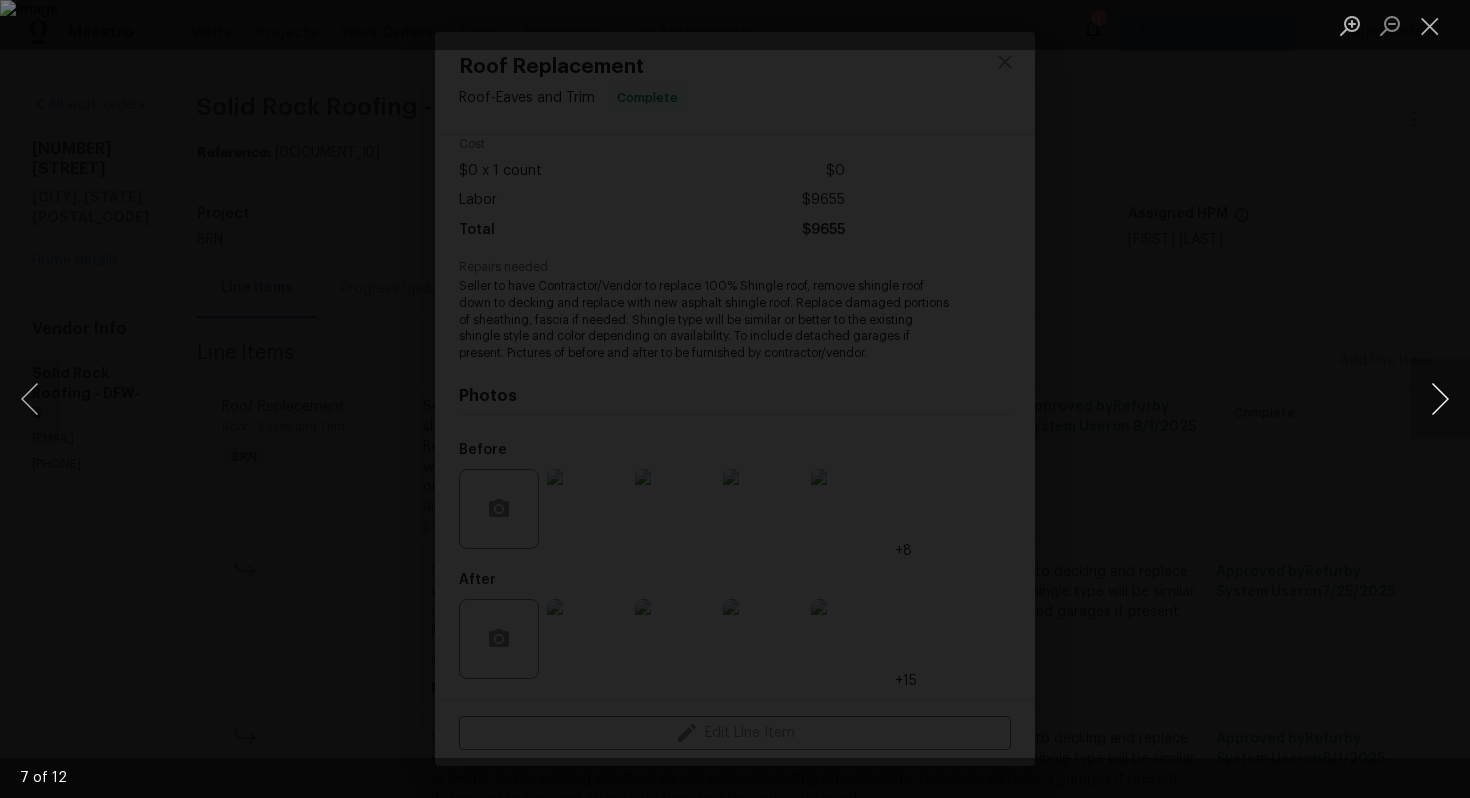 click at bounding box center (1440, 399) 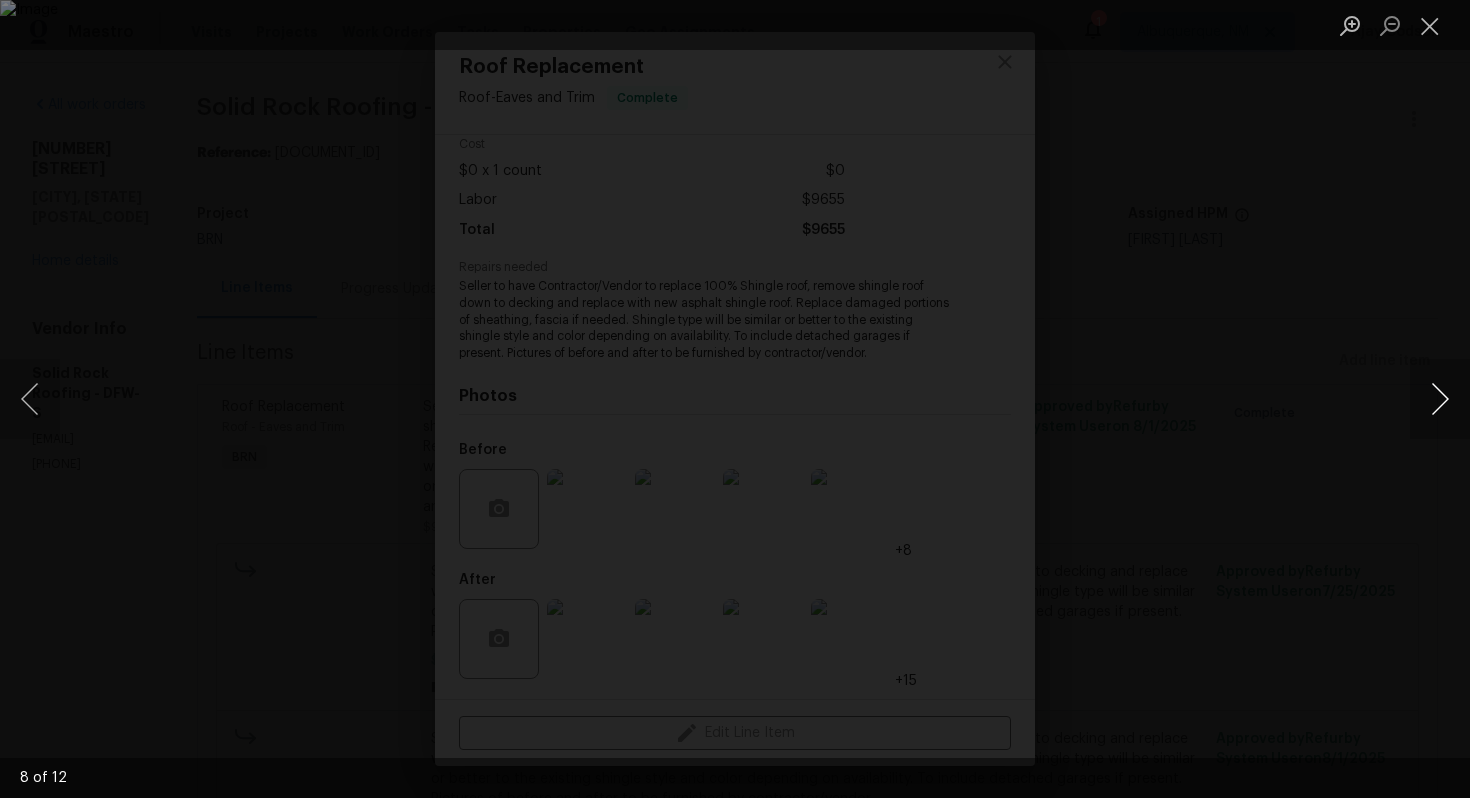 click at bounding box center (1440, 399) 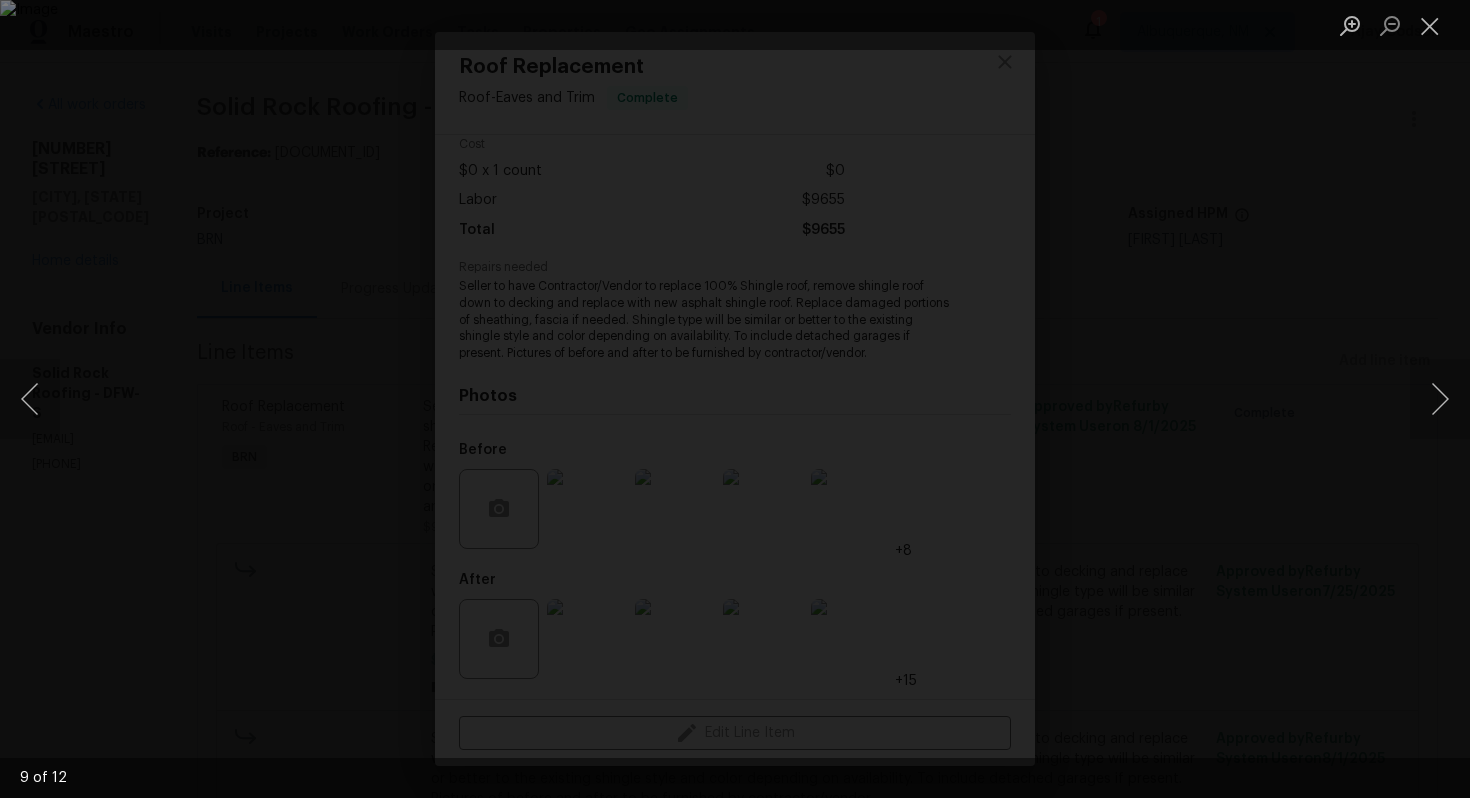 click at bounding box center (735, 399) 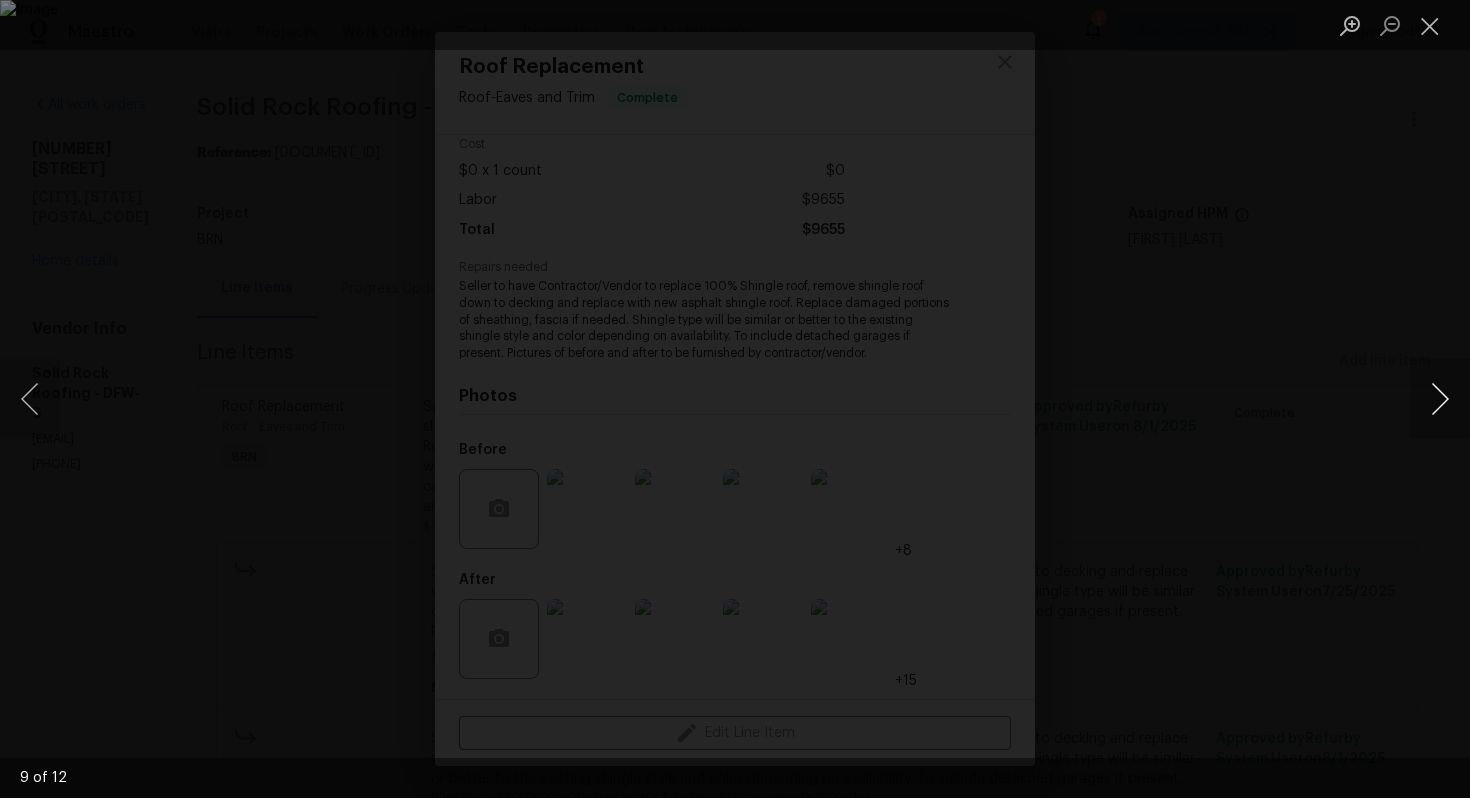 click at bounding box center (1440, 399) 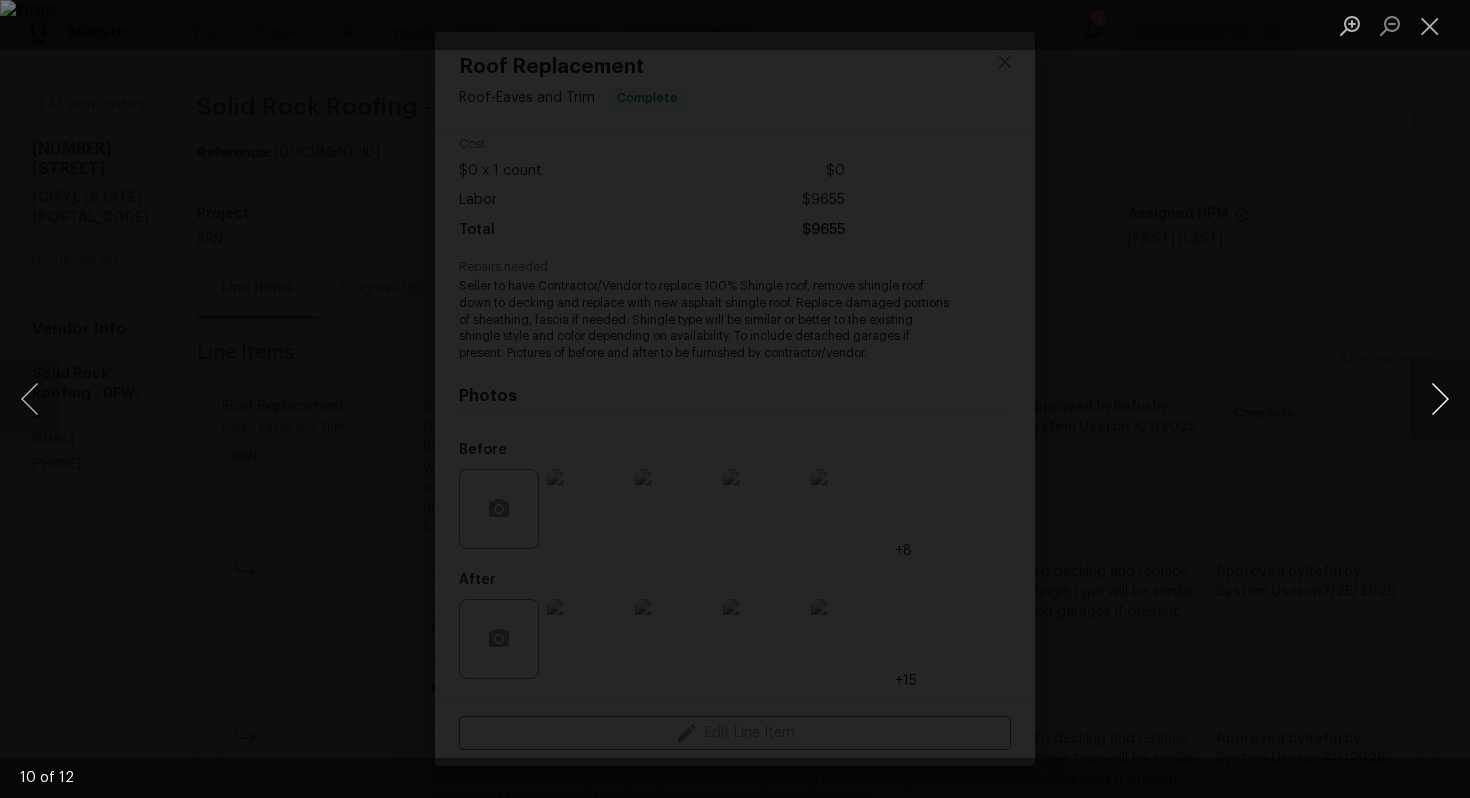 click at bounding box center (1440, 399) 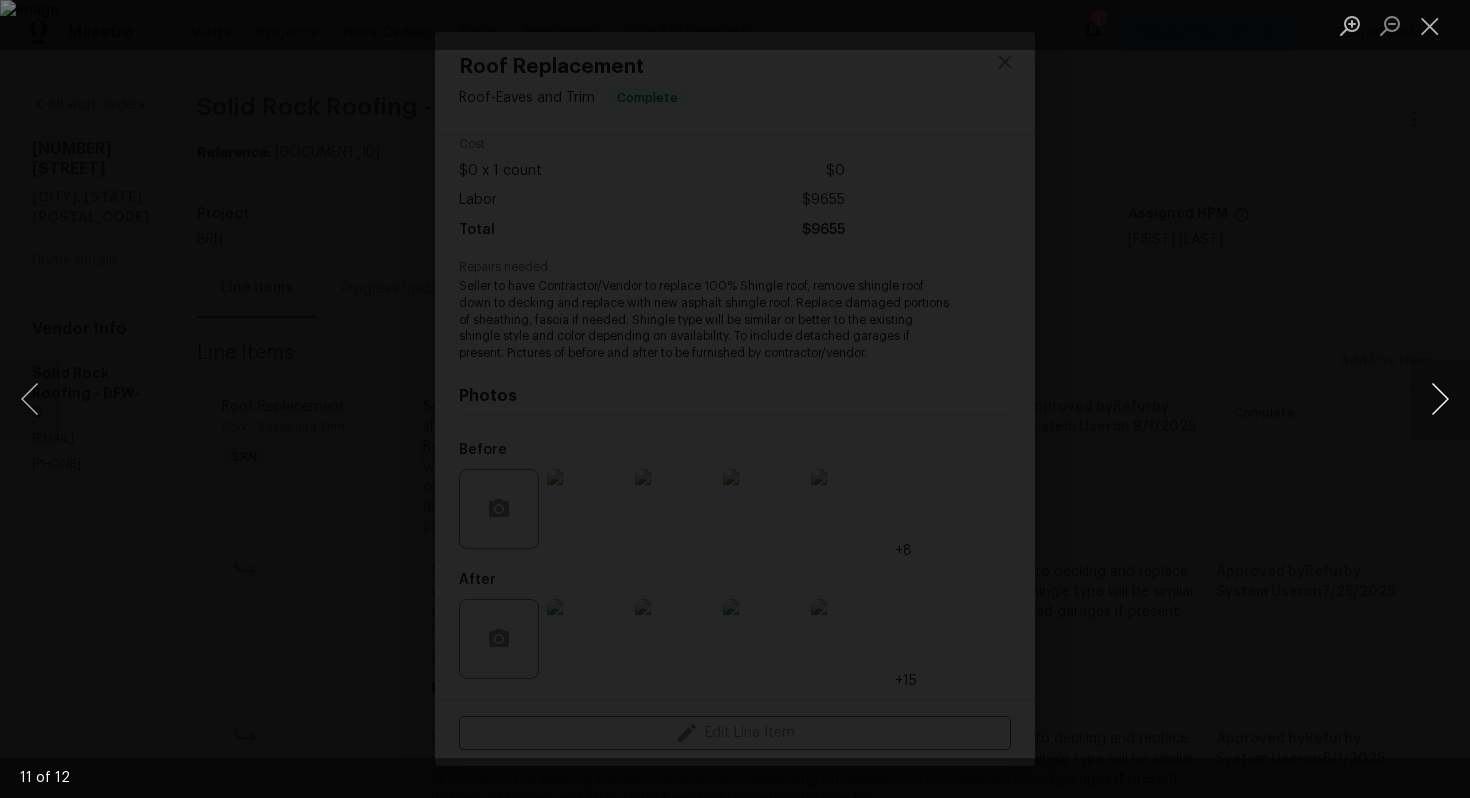 click at bounding box center [1440, 399] 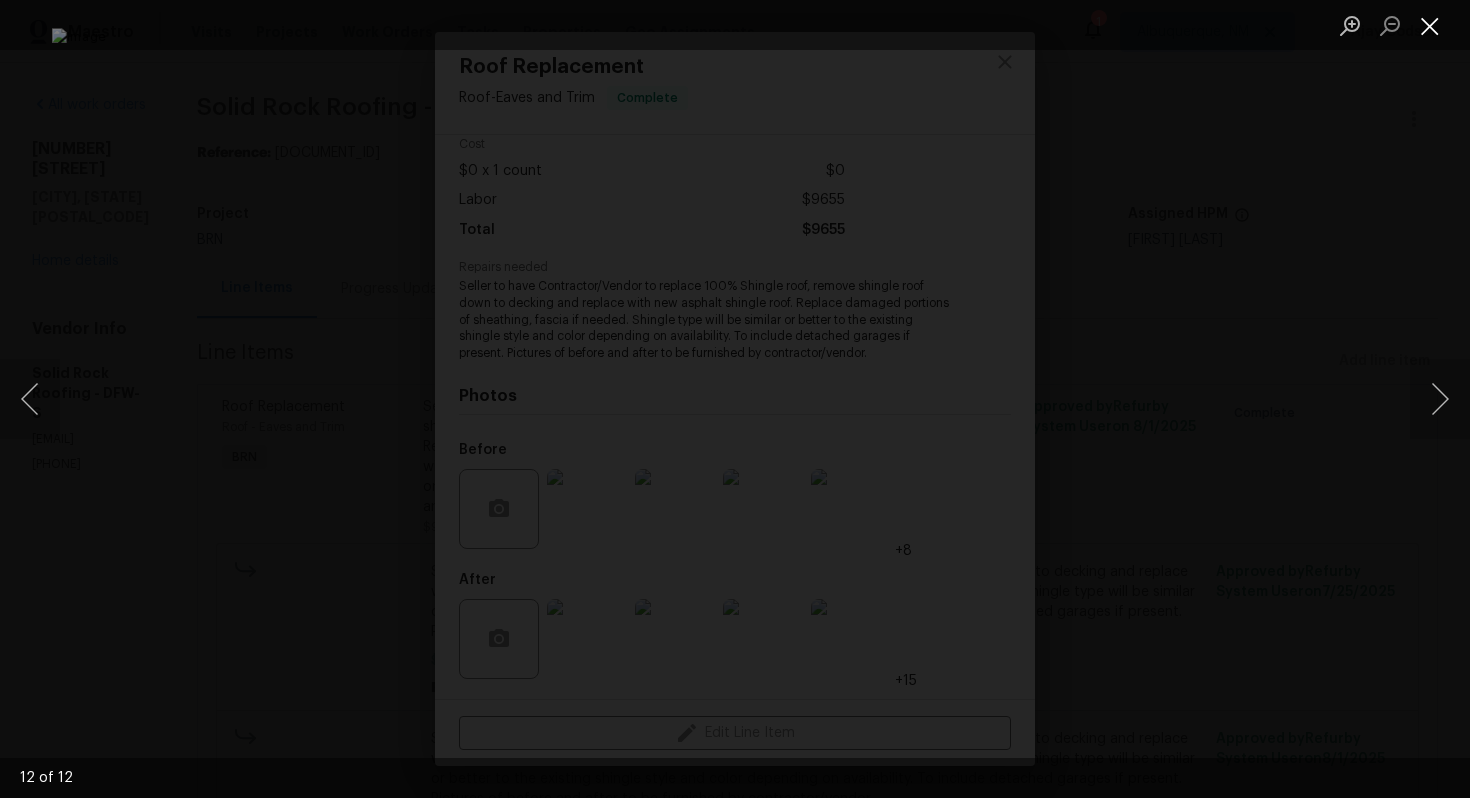 click at bounding box center [1430, 25] 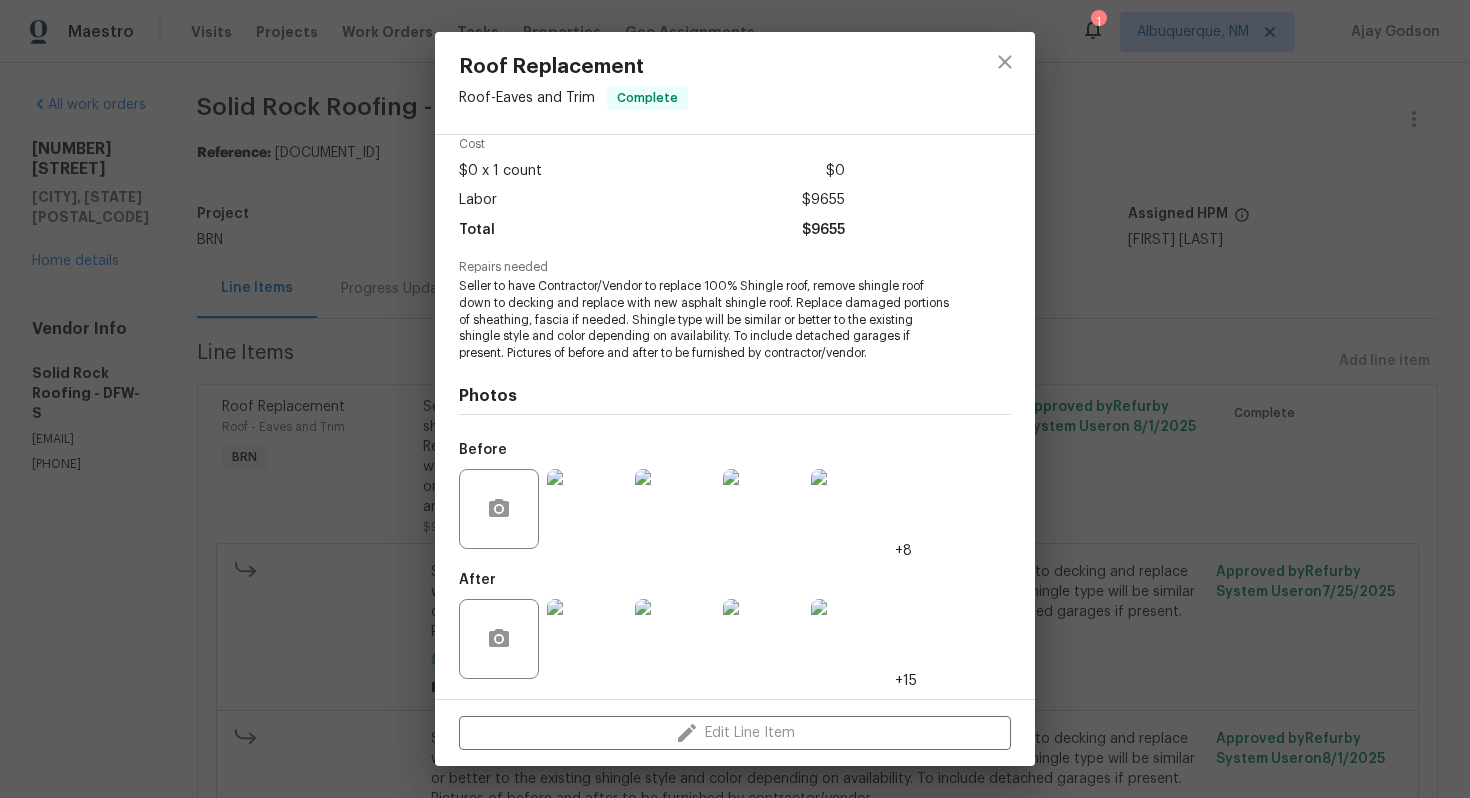click at bounding box center (587, 639) 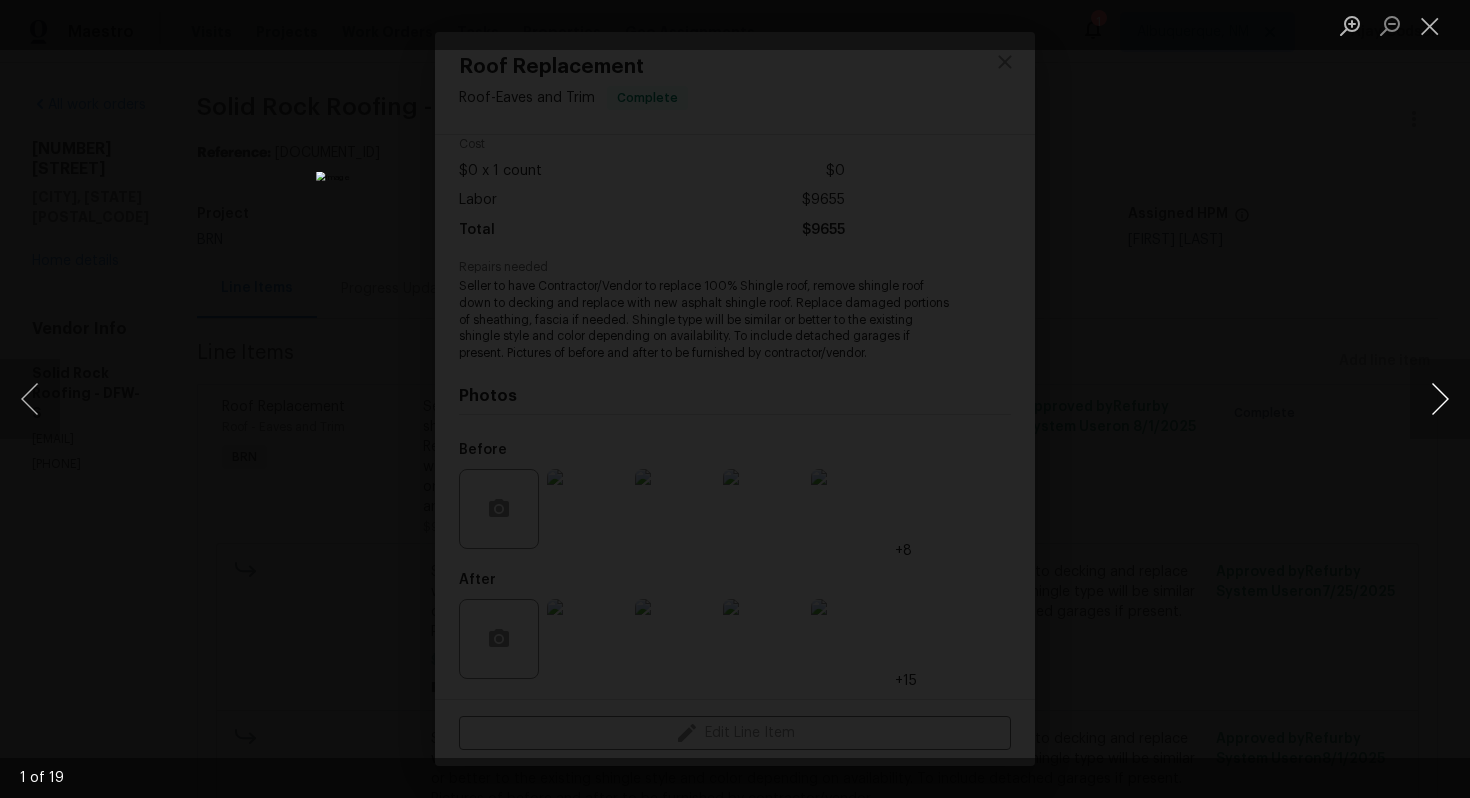 click at bounding box center [1440, 399] 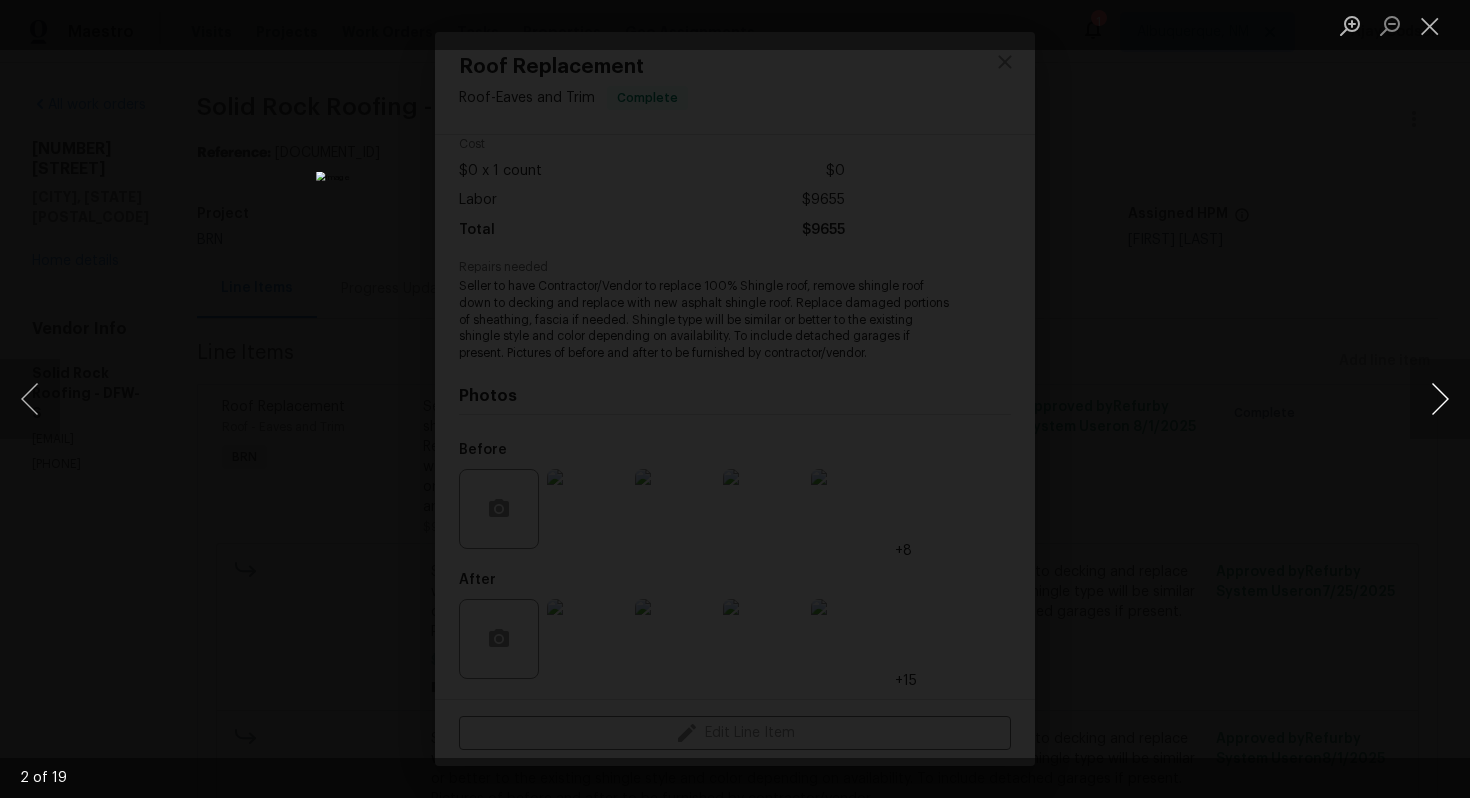 click at bounding box center (1440, 399) 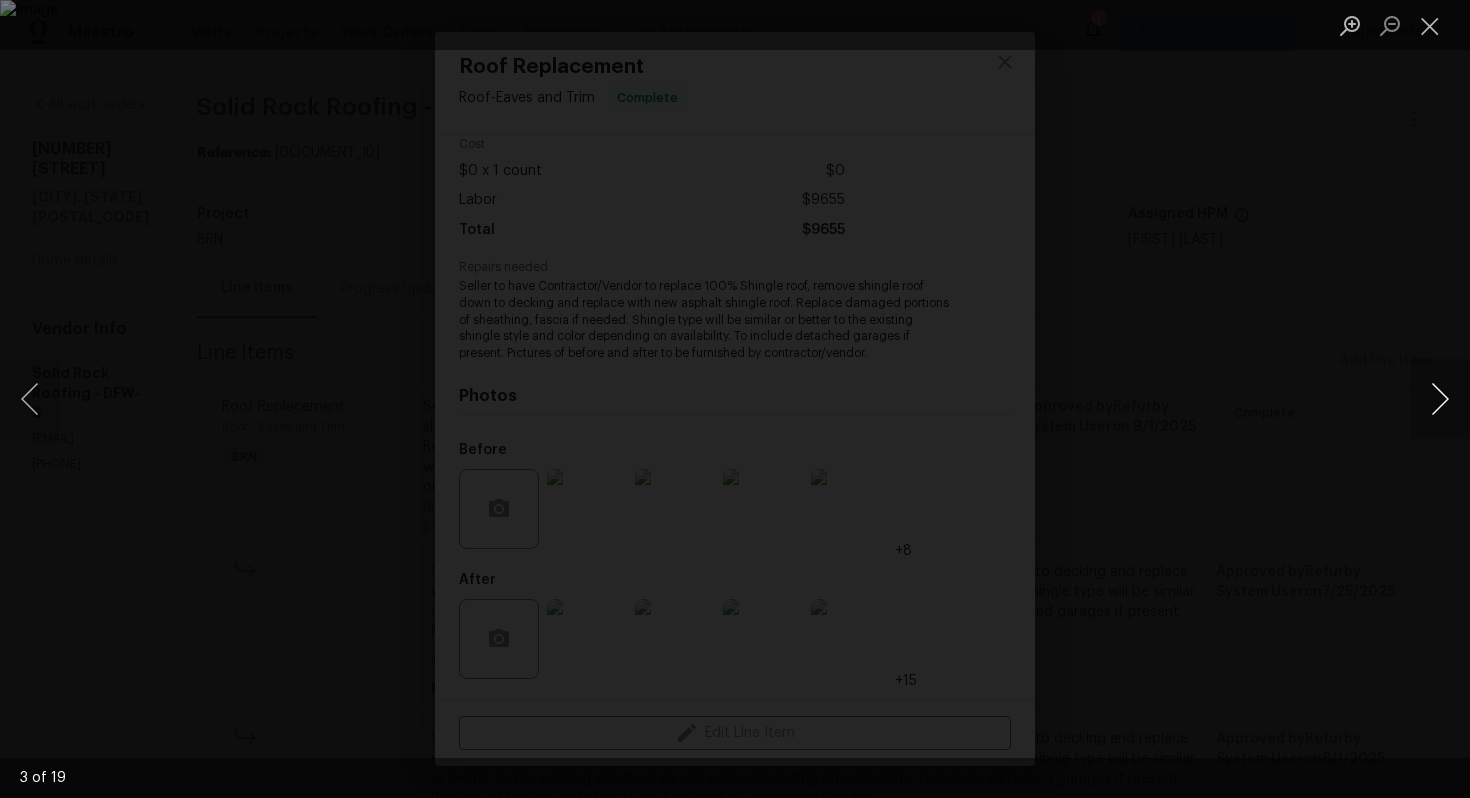 click at bounding box center [1440, 399] 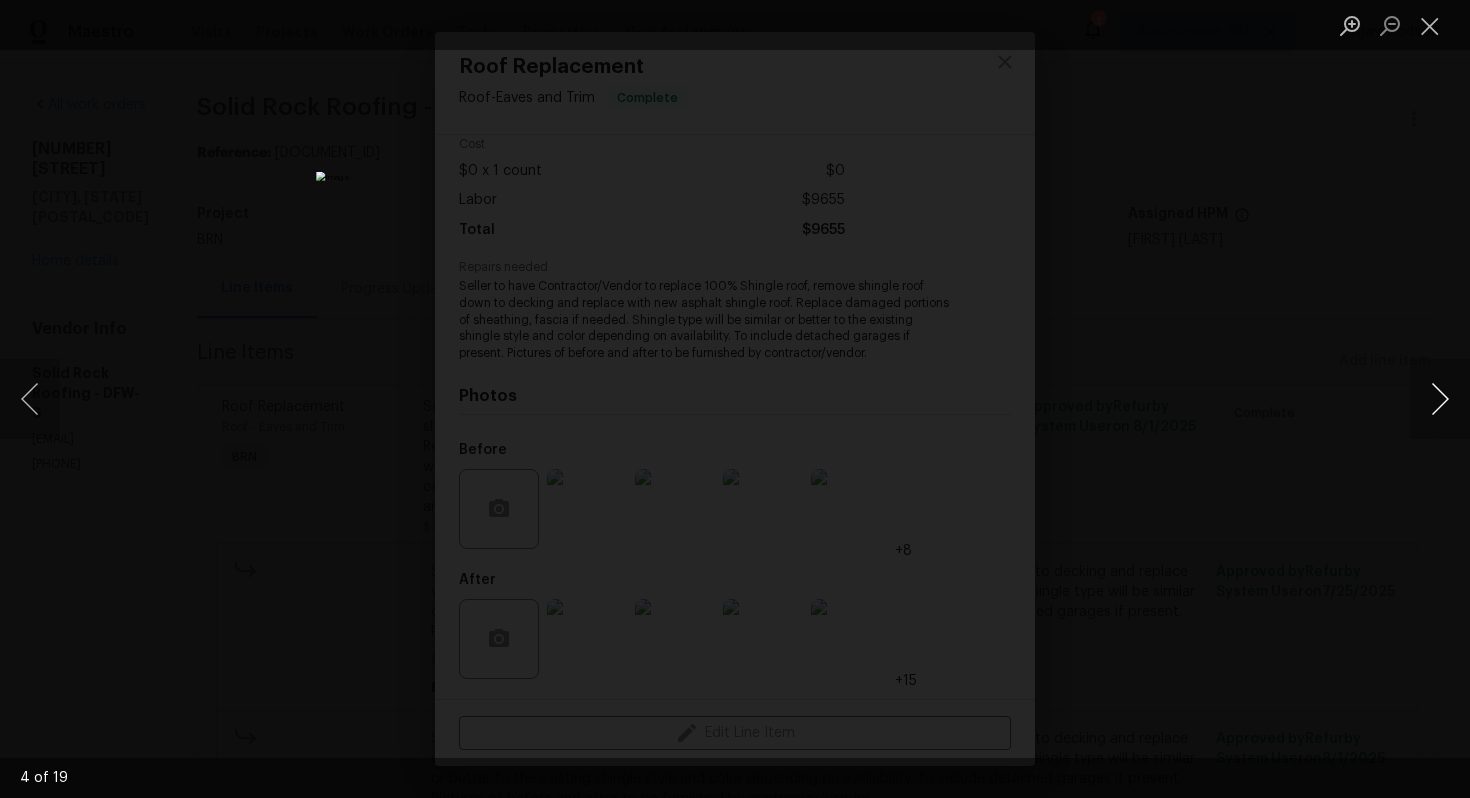click at bounding box center [1440, 399] 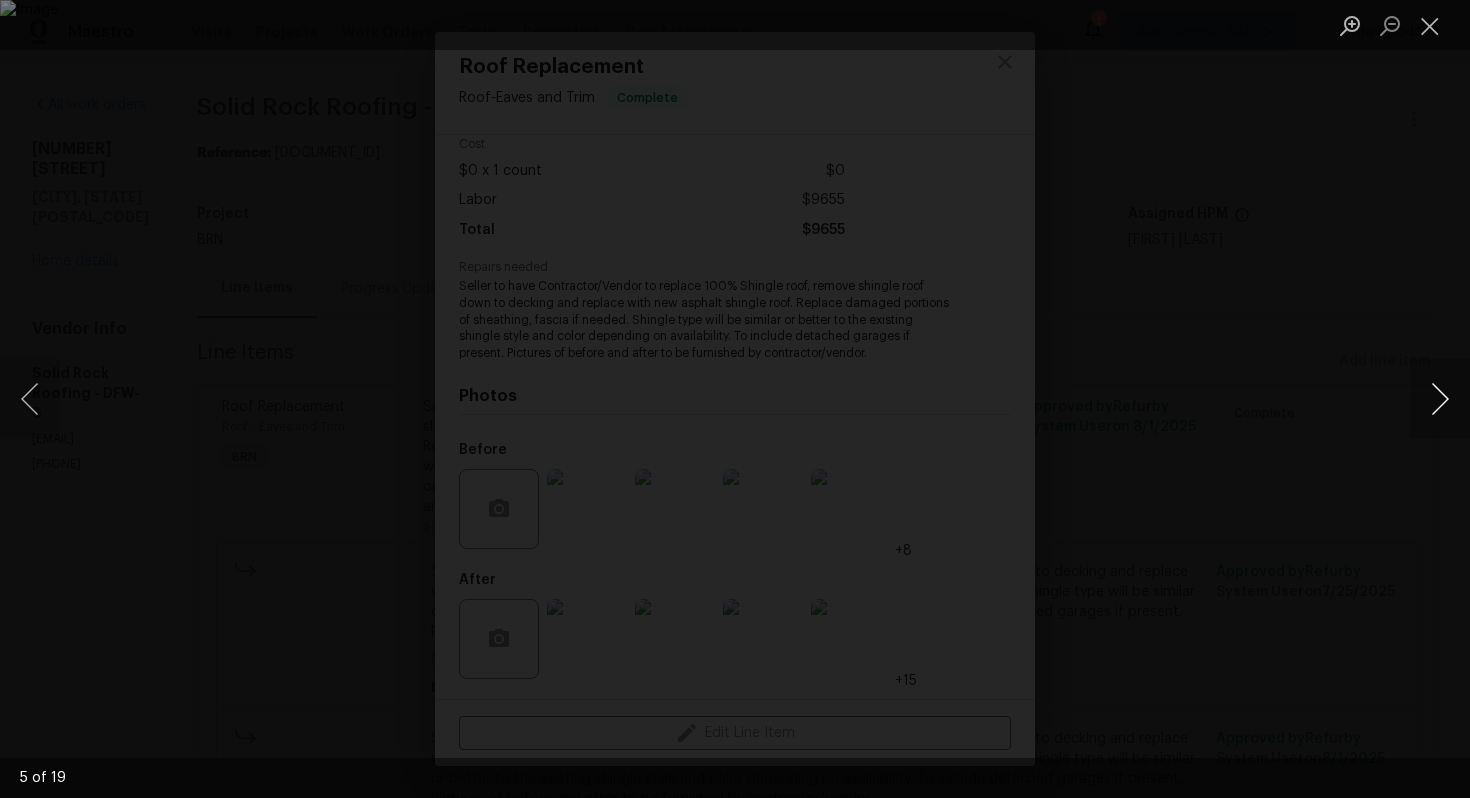 click at bounding box center (1440, 399) 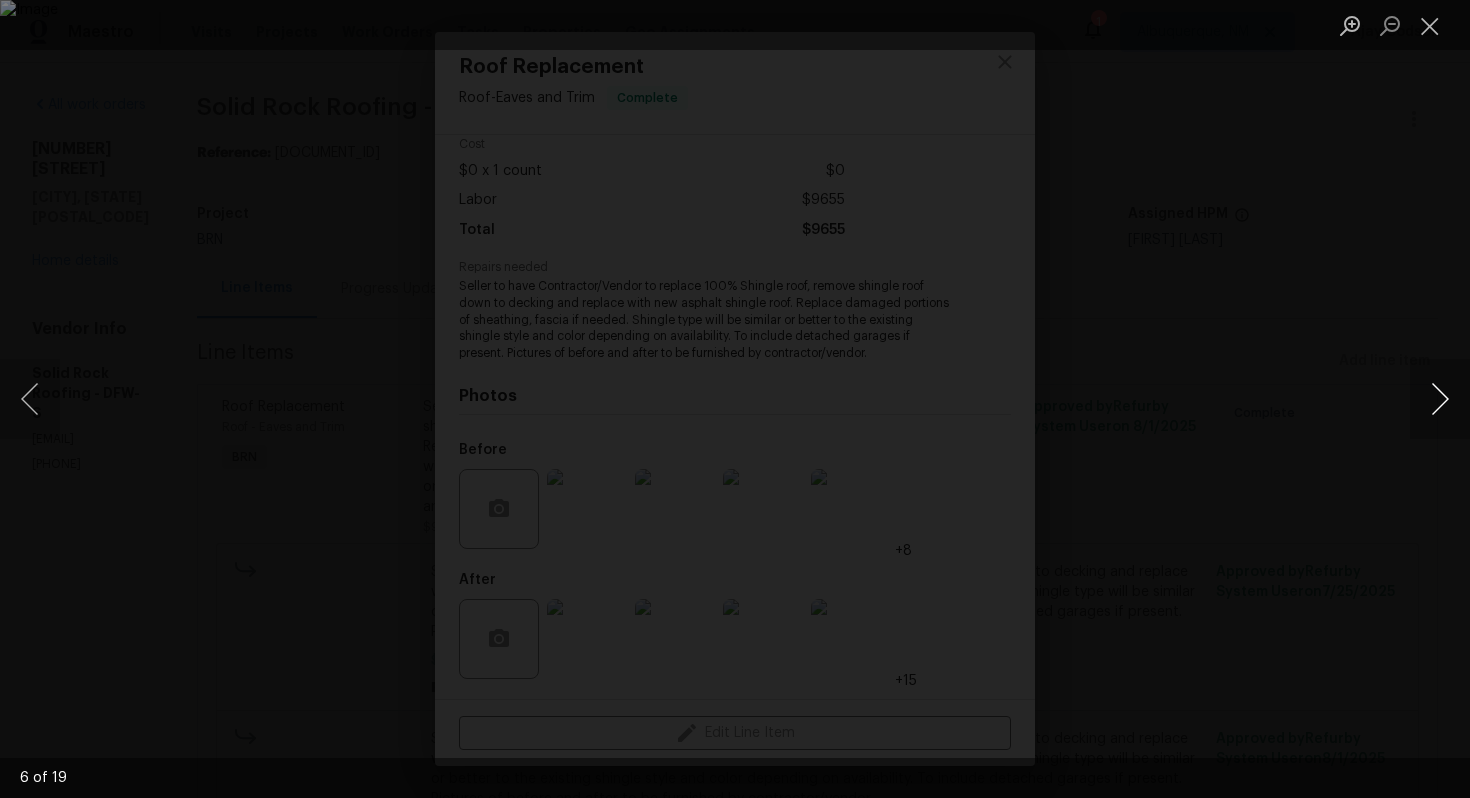 click at bounding box center (1440, 399) 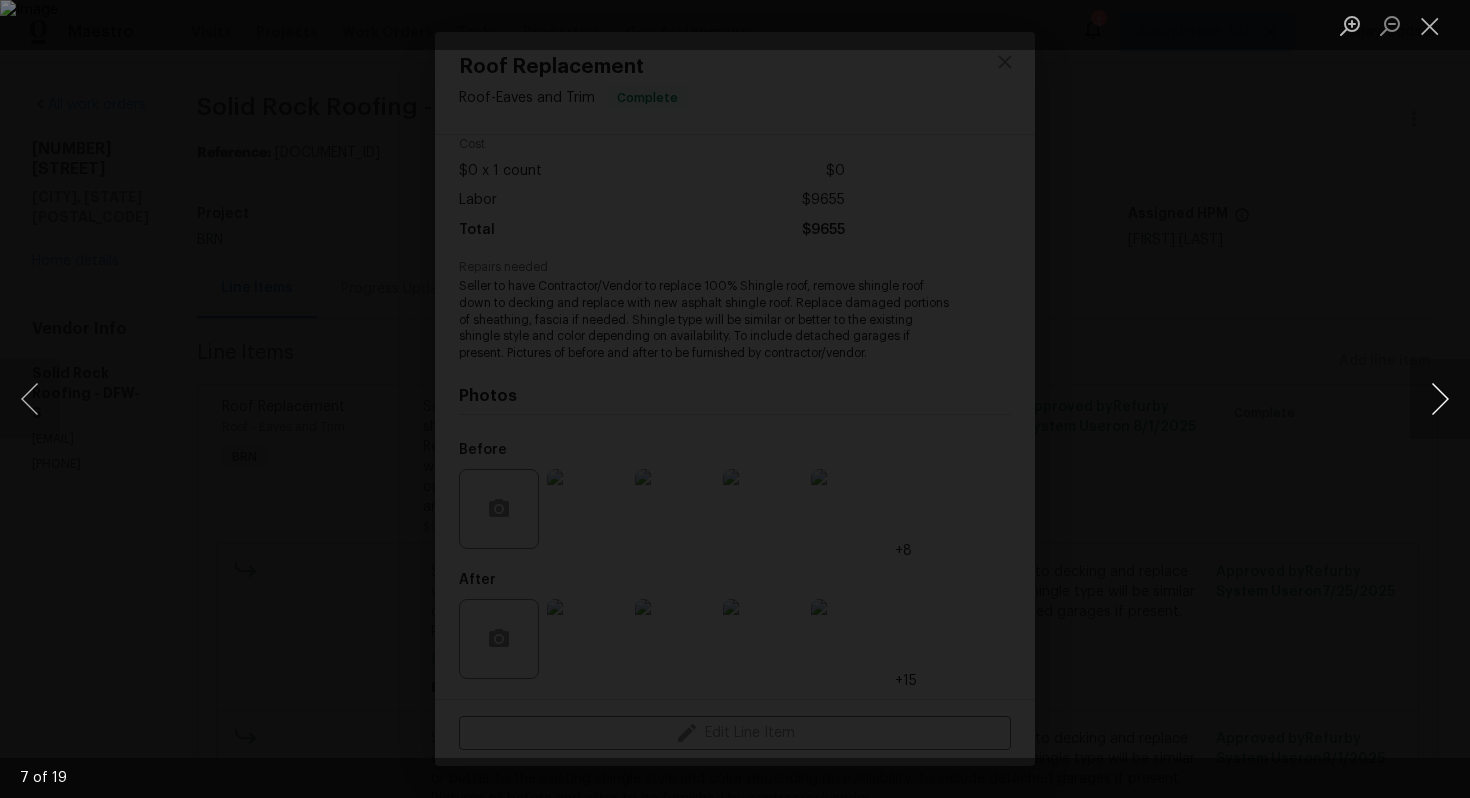 click at bounding box center [1440, 399] 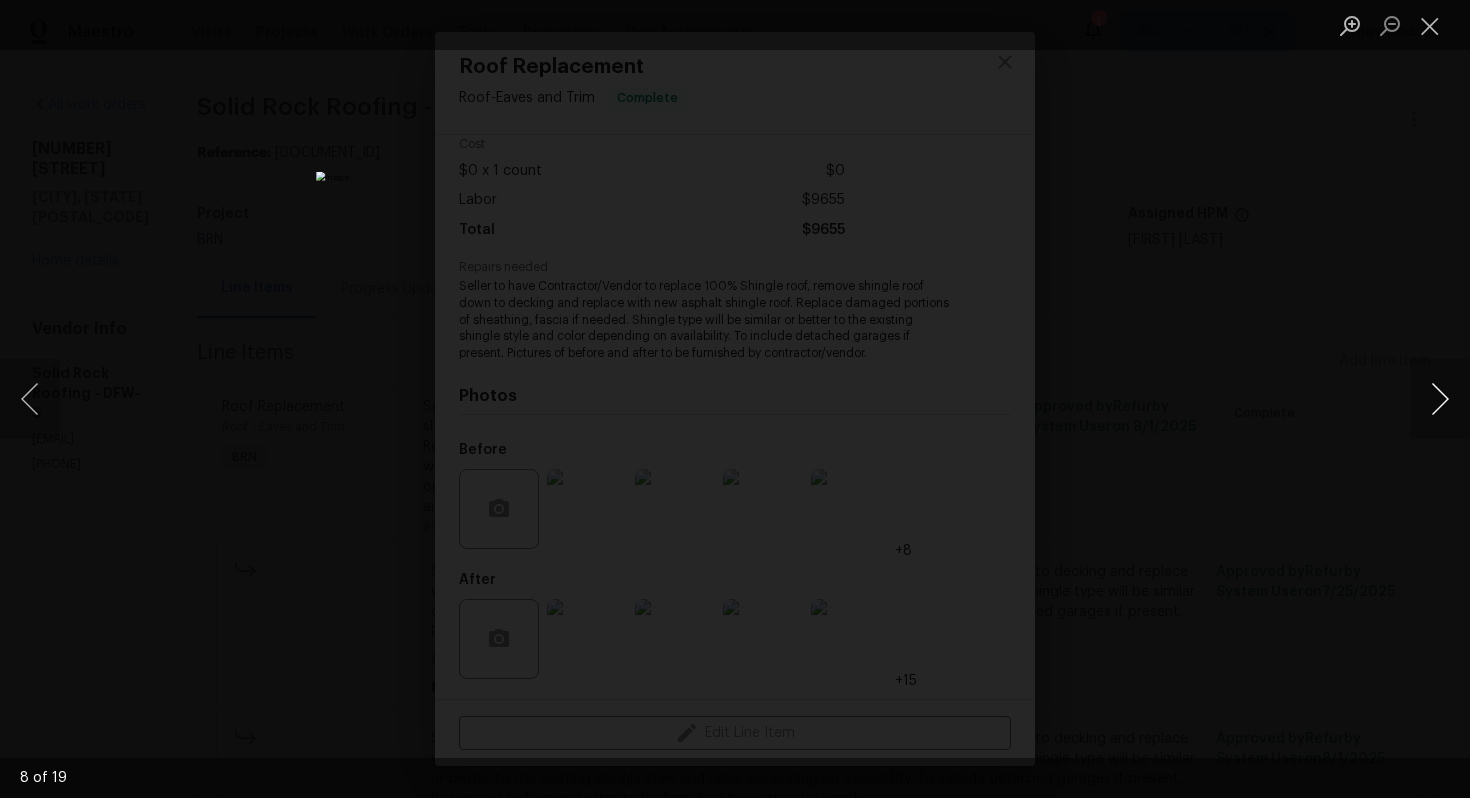 click at bounding box center (1440, 399) 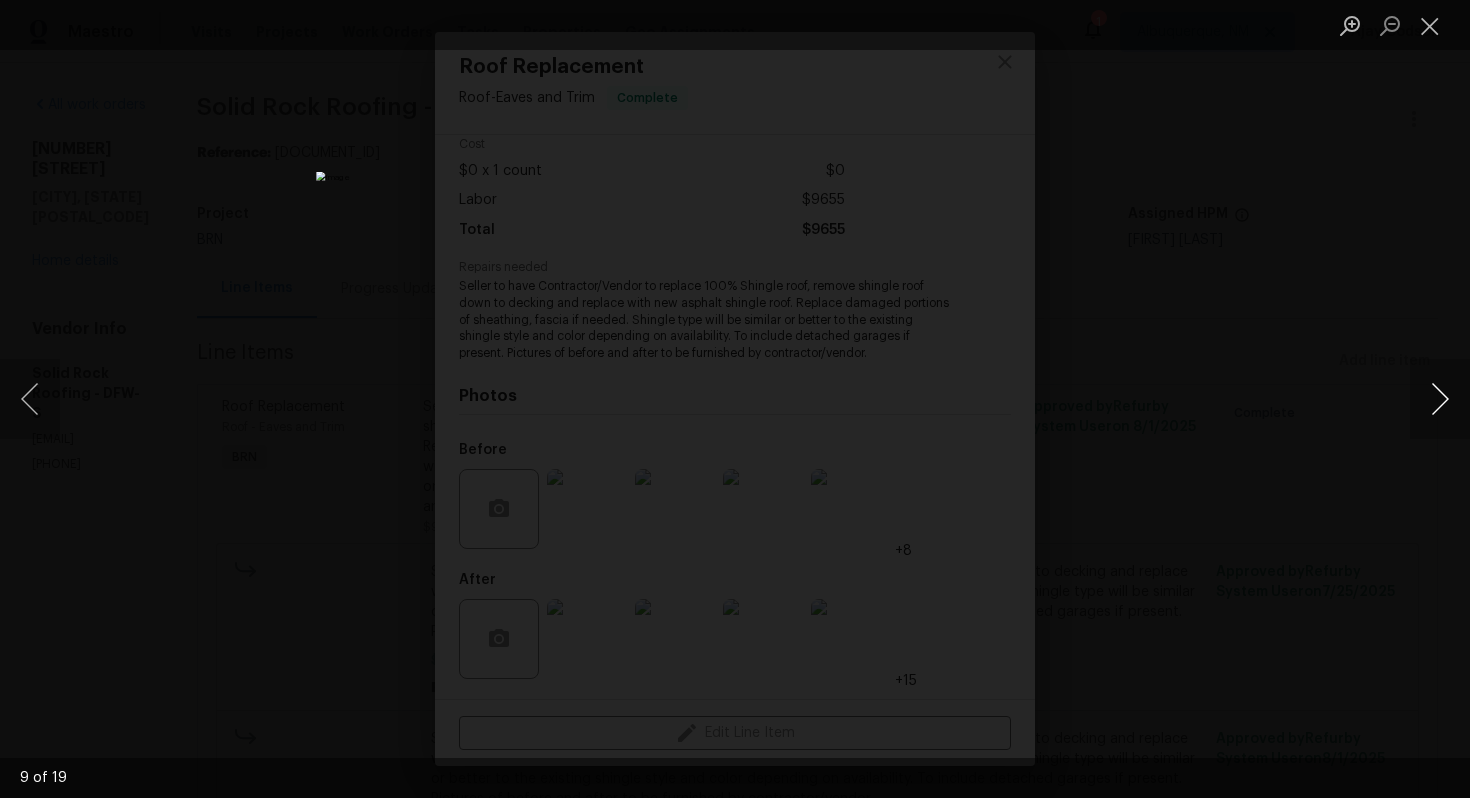 click at bounding box center [1440, 399] 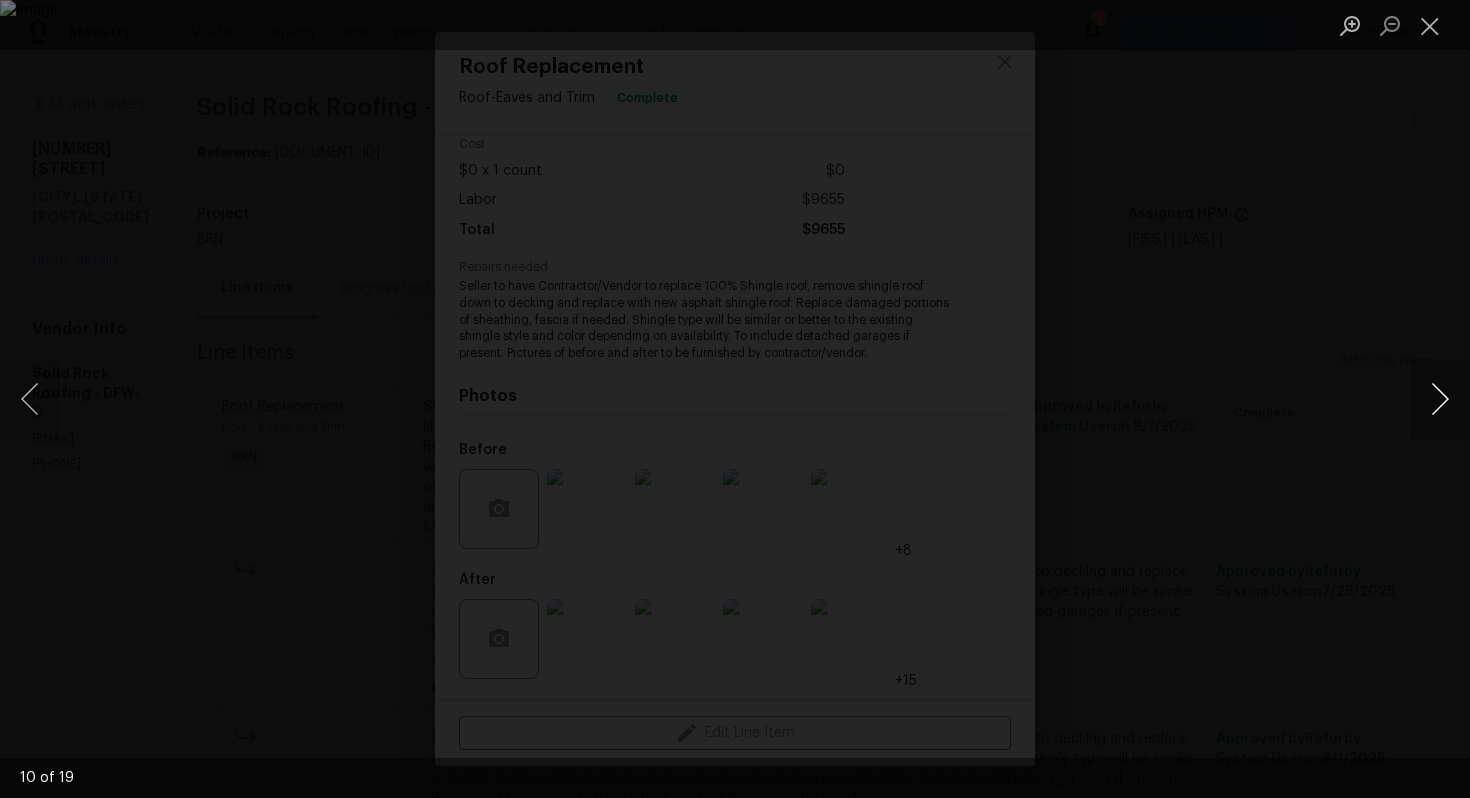 click at bounding box center [1440, 399] 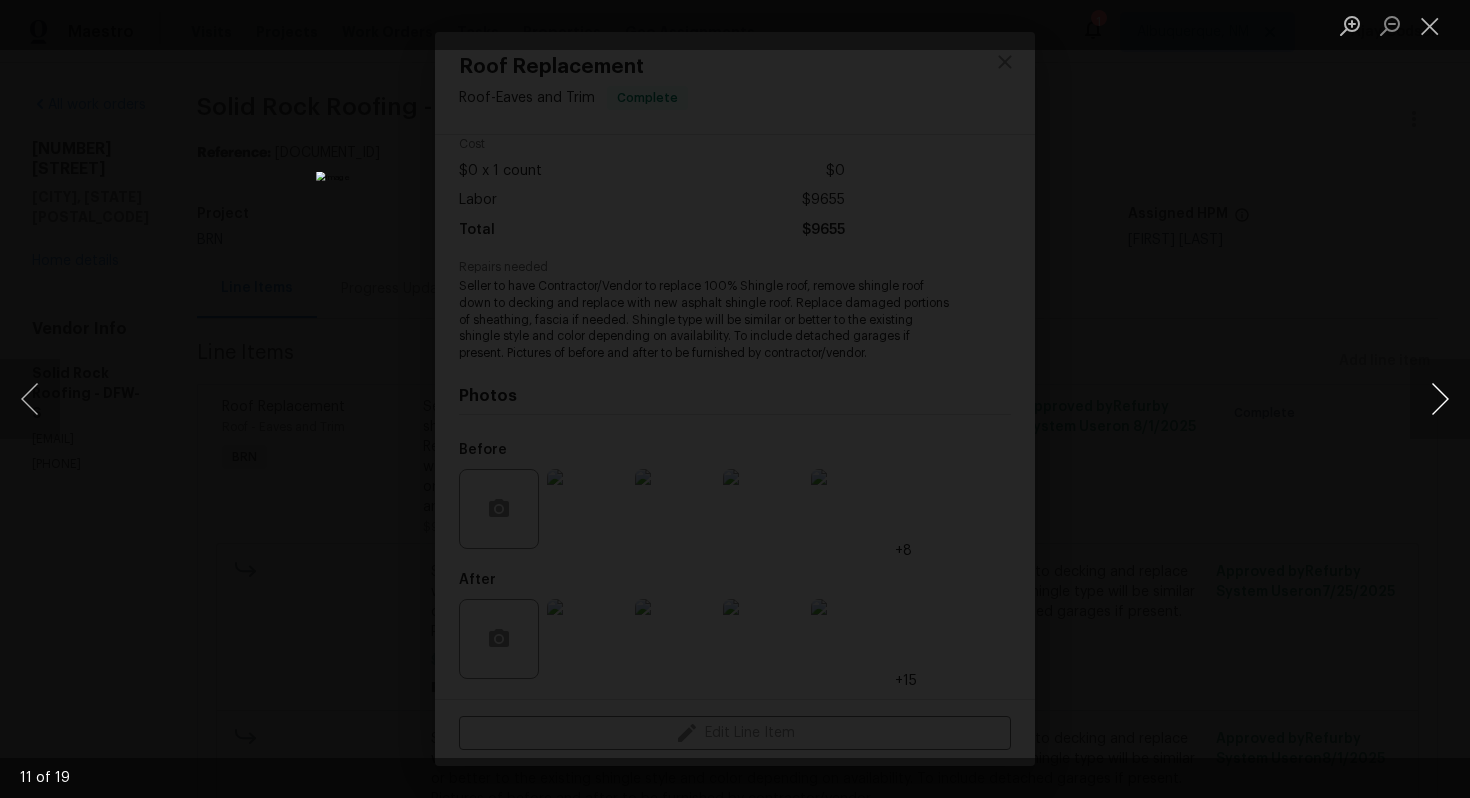 click at bounding box center [1440, 399] 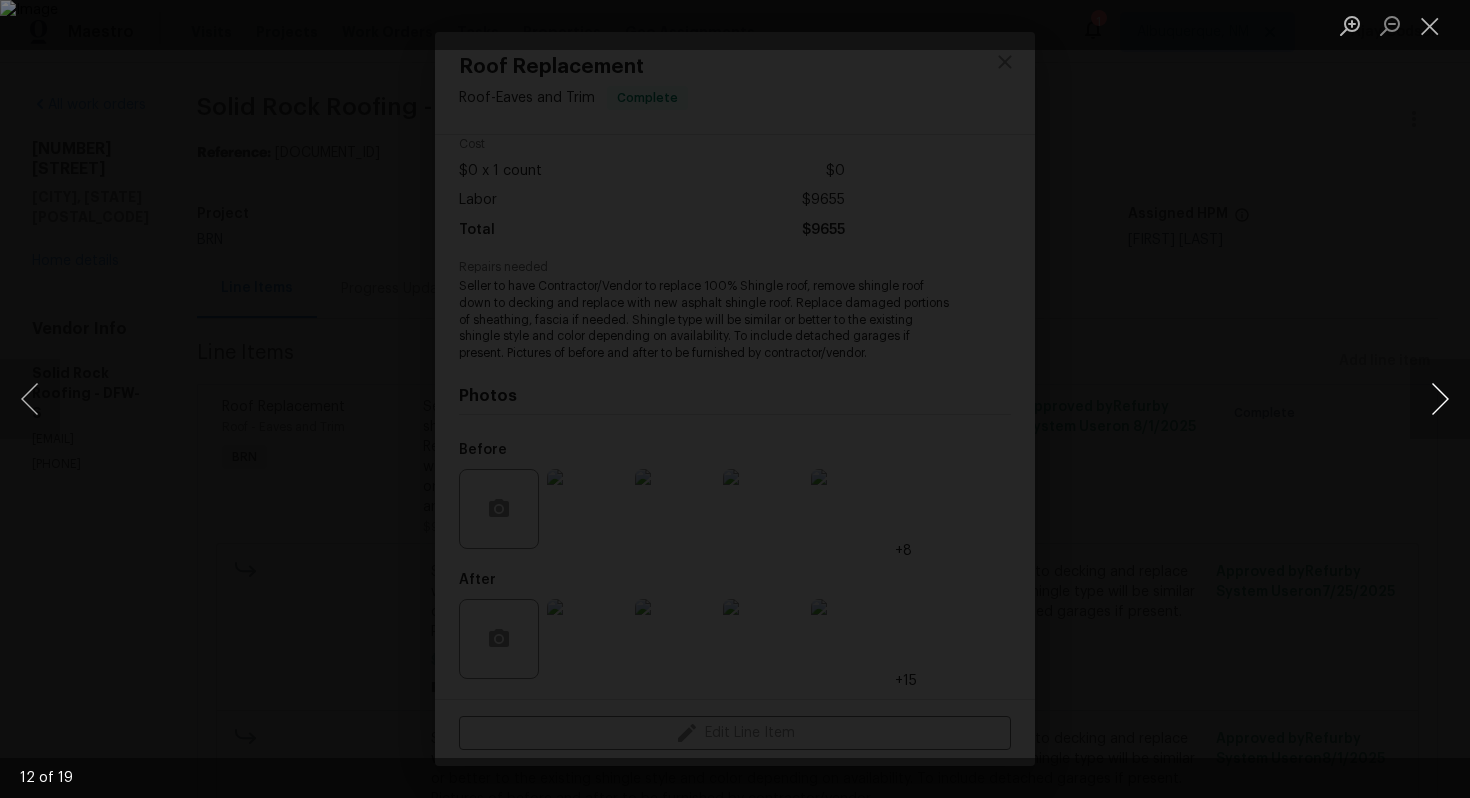 click at bounding box center (1440, 399) 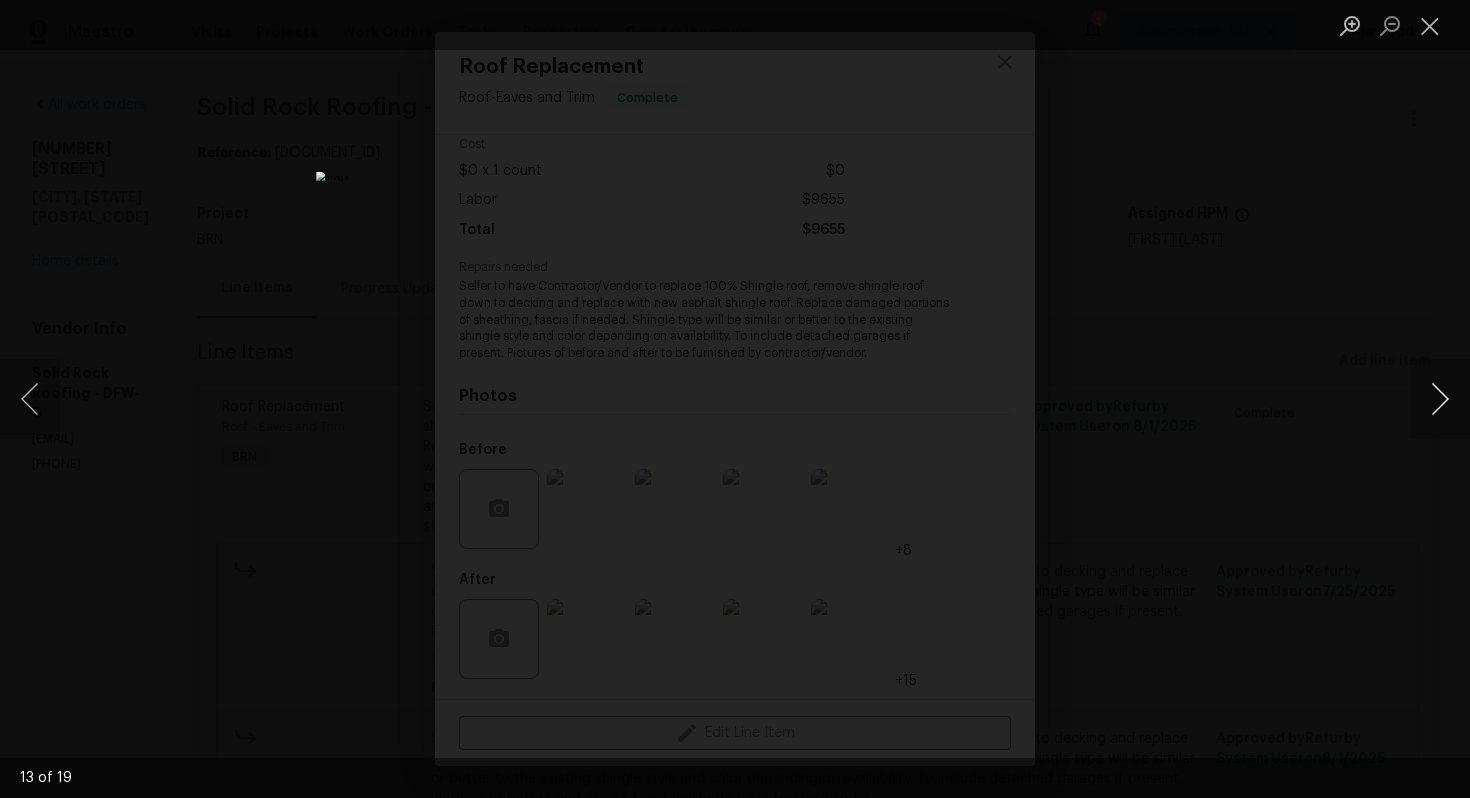 click at bounding box center [1440, 399] 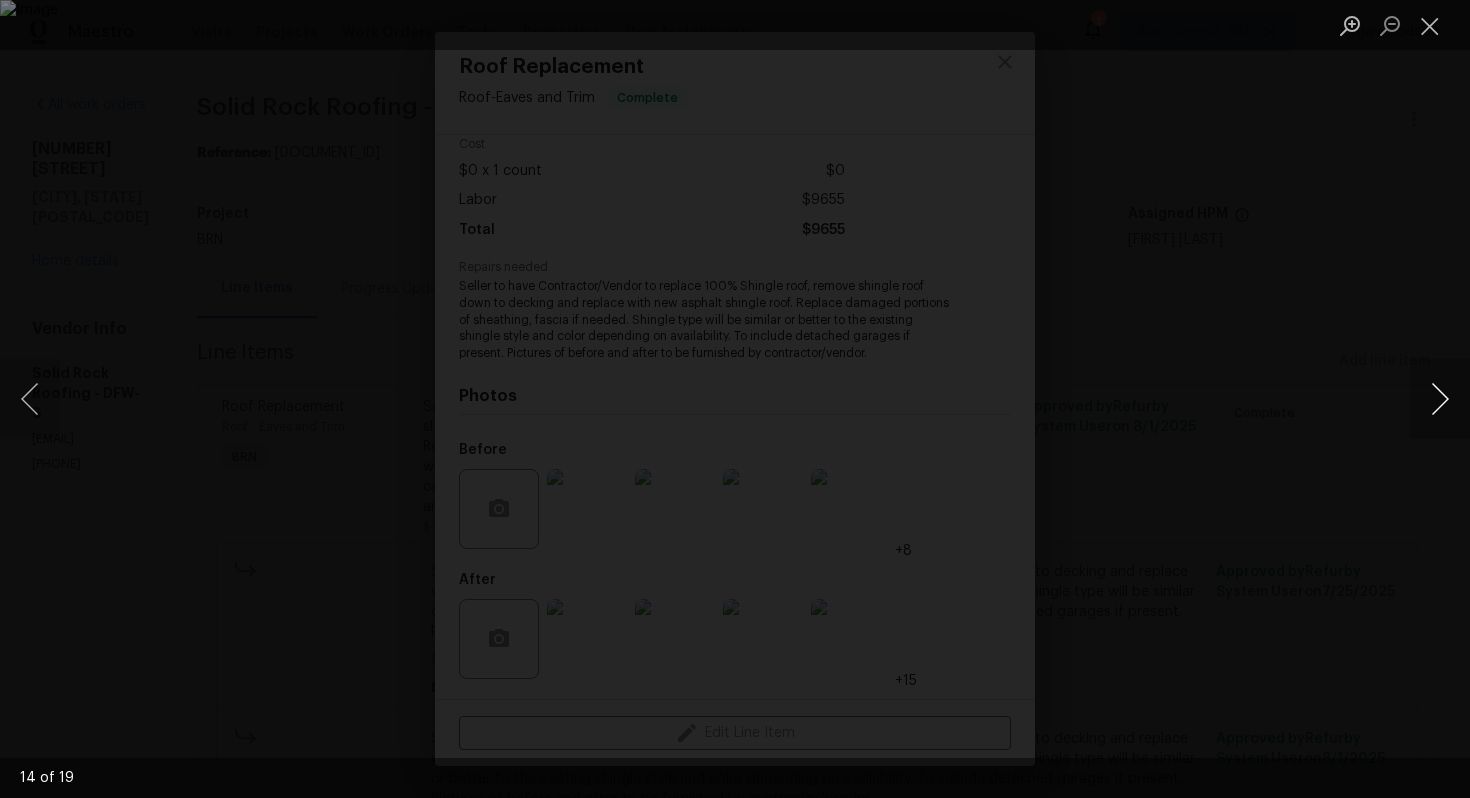 click at bounding box center [1440, 399] 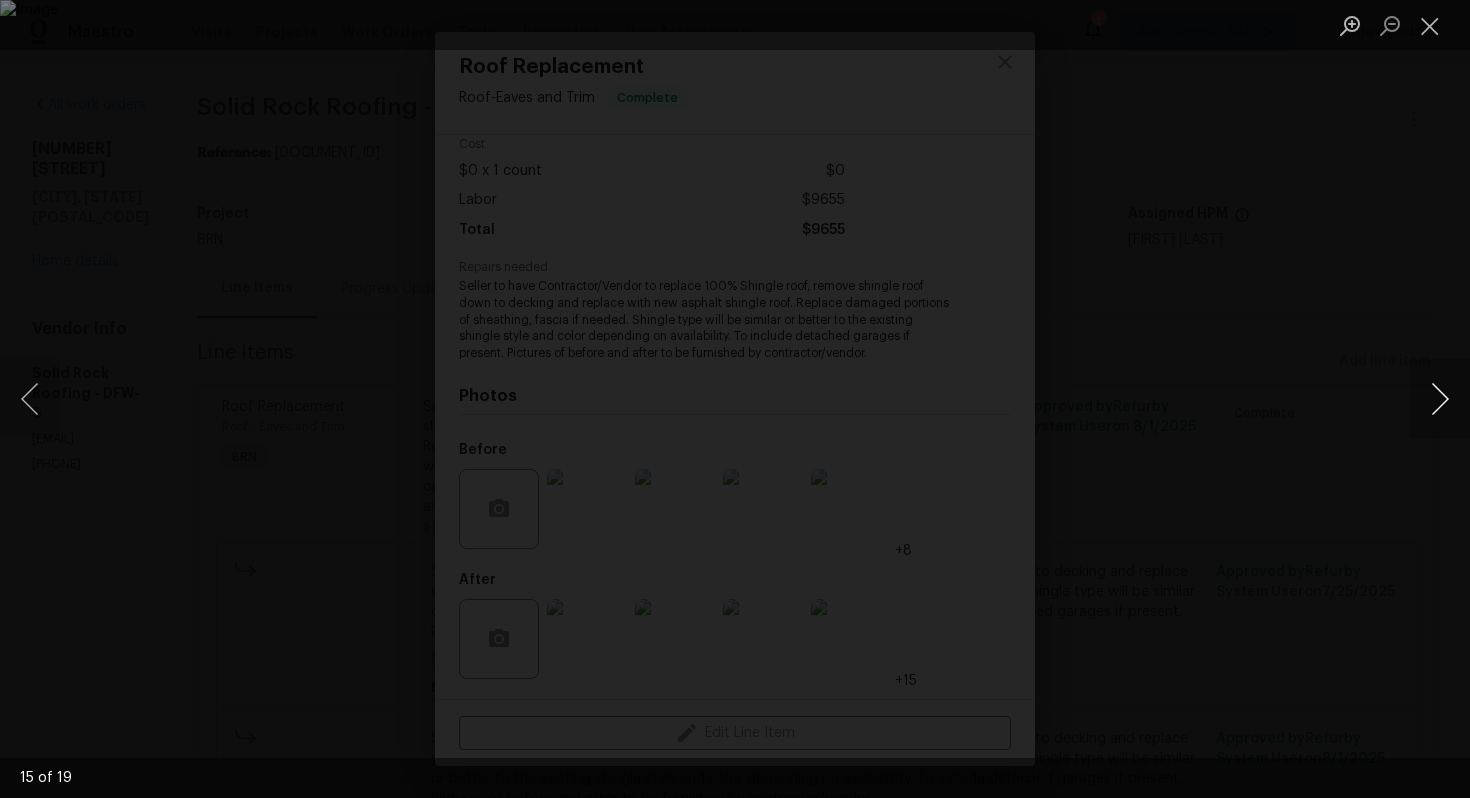 click at bounding box center (1440, 399) 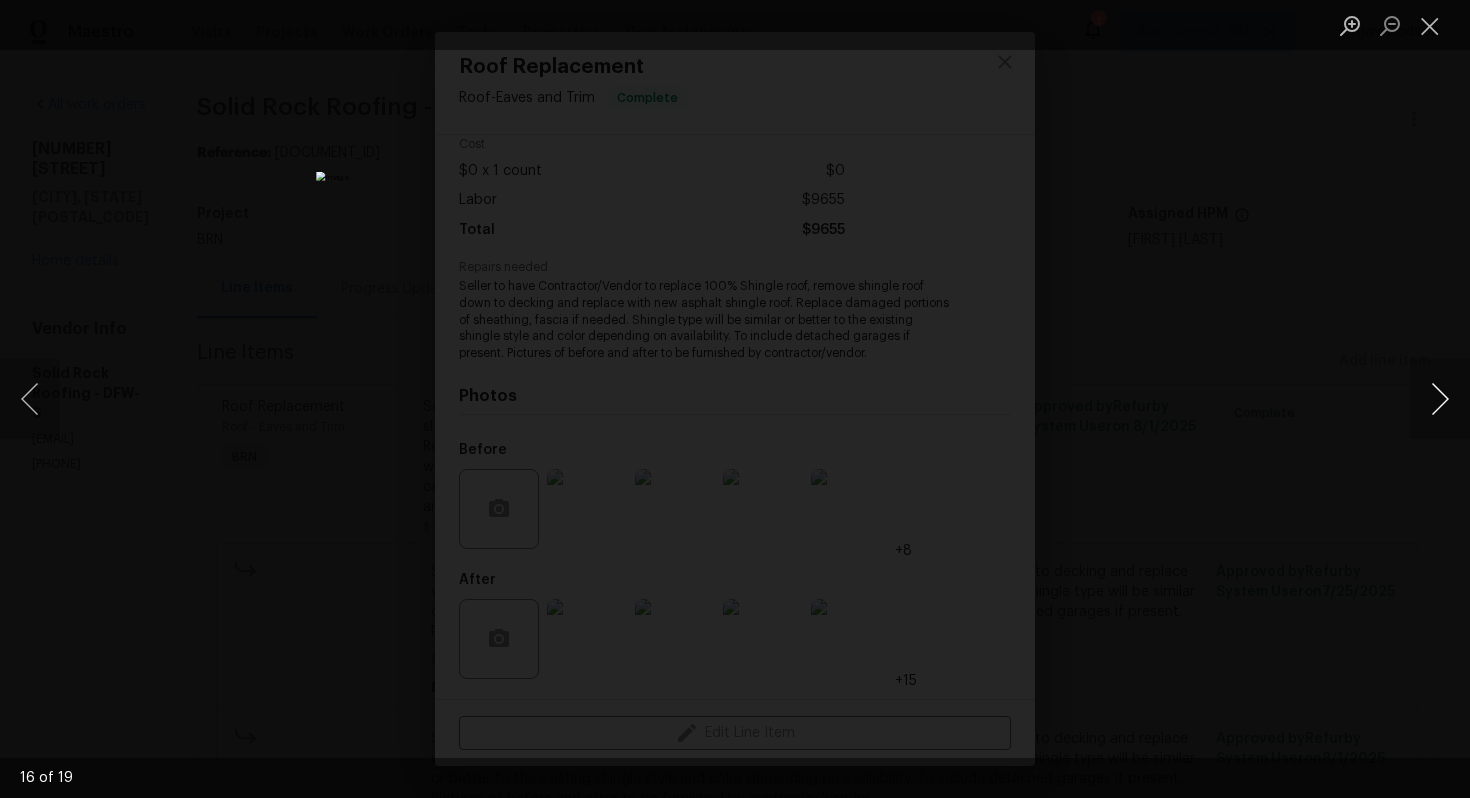 click at bounding box center [1440, 399] 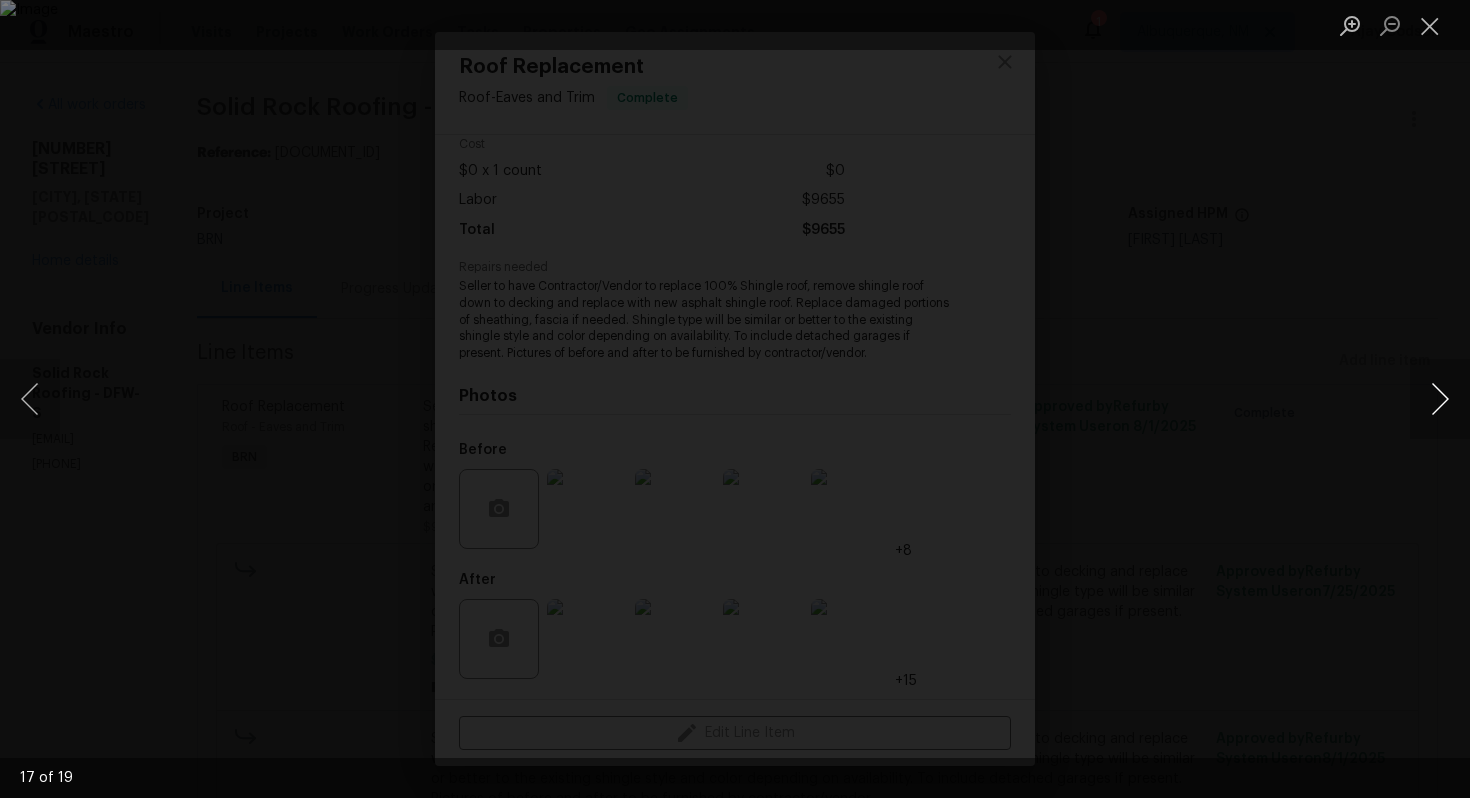click at bounding box center [1440, 399] 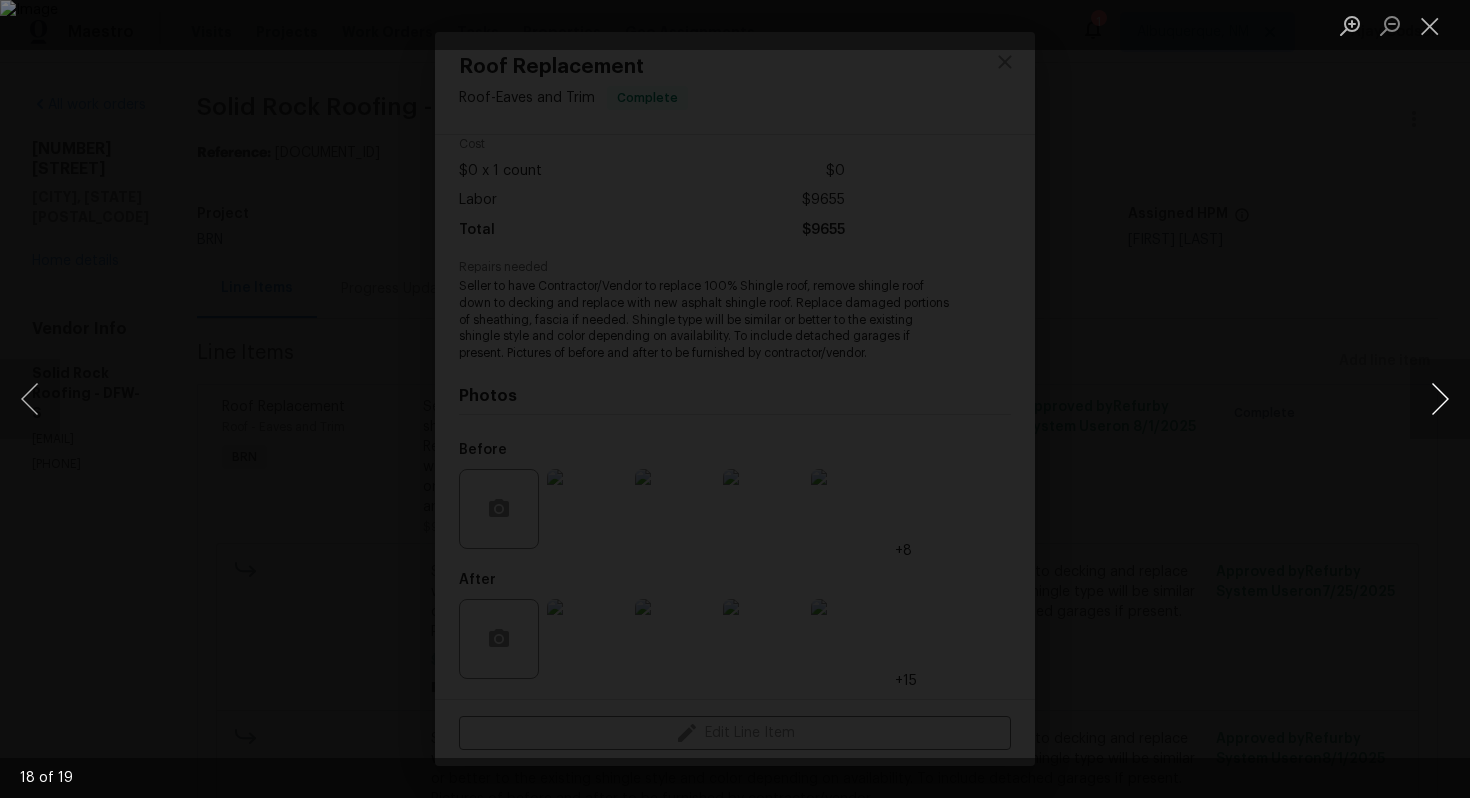 click at bounding box center [1440, 399] 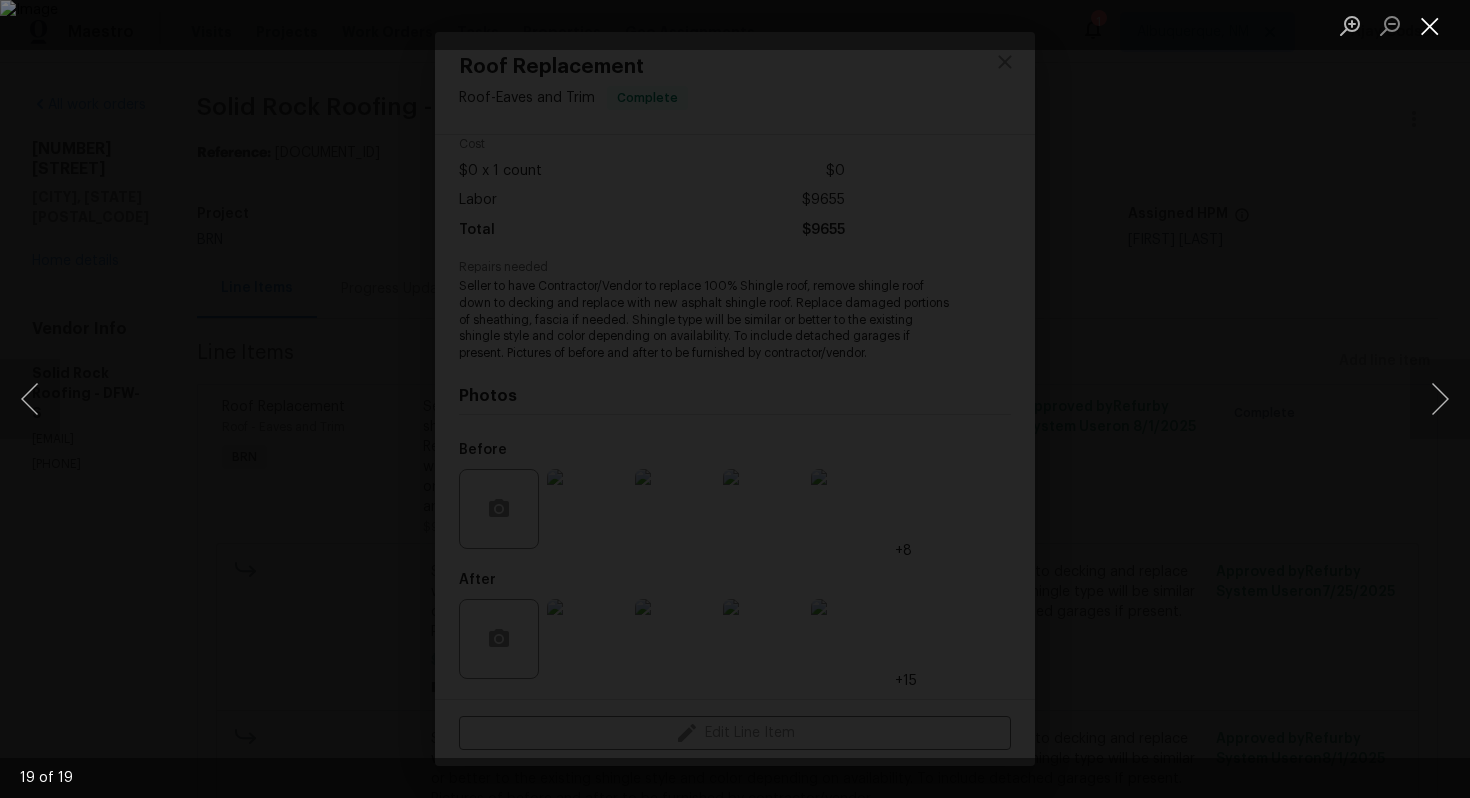 click at bounding box center (1430, 25) 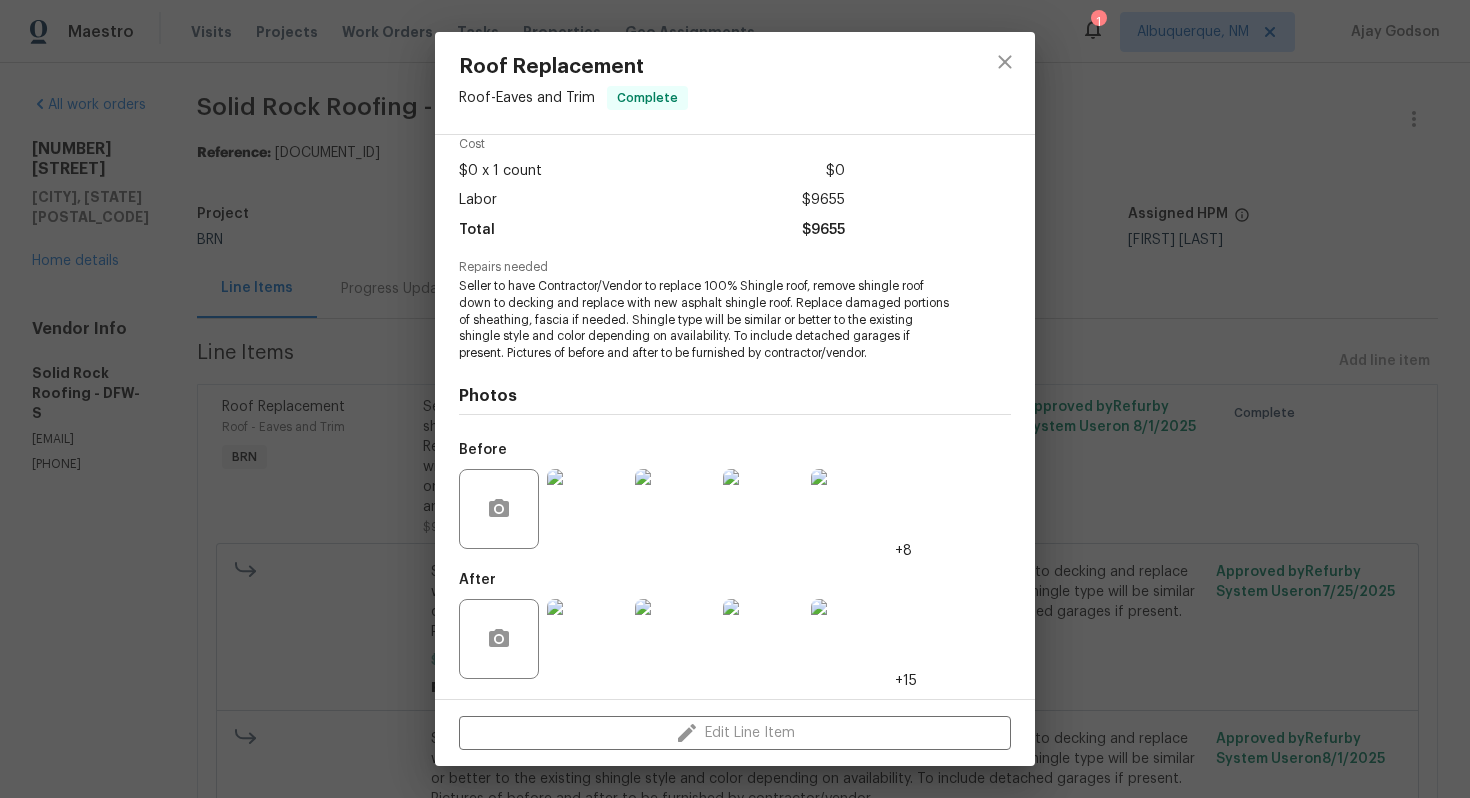click on "Roof Replacement Roof  -  Eaves and Trim Complete Vendor Solid Rock Roofing Account Category BINSR Cost $0 x 1 count $0 Labor $9655 Total $9655 Repairs needed Seller to have Contractor/Vendor to replace 100% Shingle roof,  remove shingle roof down to decking and replace with new asphalt shingle roof. Replace damaged portions of sheathing, fascia if needed. Shingle type will be similar or better to the existing shingle style and color depending on availability. To include detached garages if present. Pictures of before and after to be furnished by contractor/vendor. Photos Before  +8 After  +15  Edit Line Item" at bounding box center [735, 399] 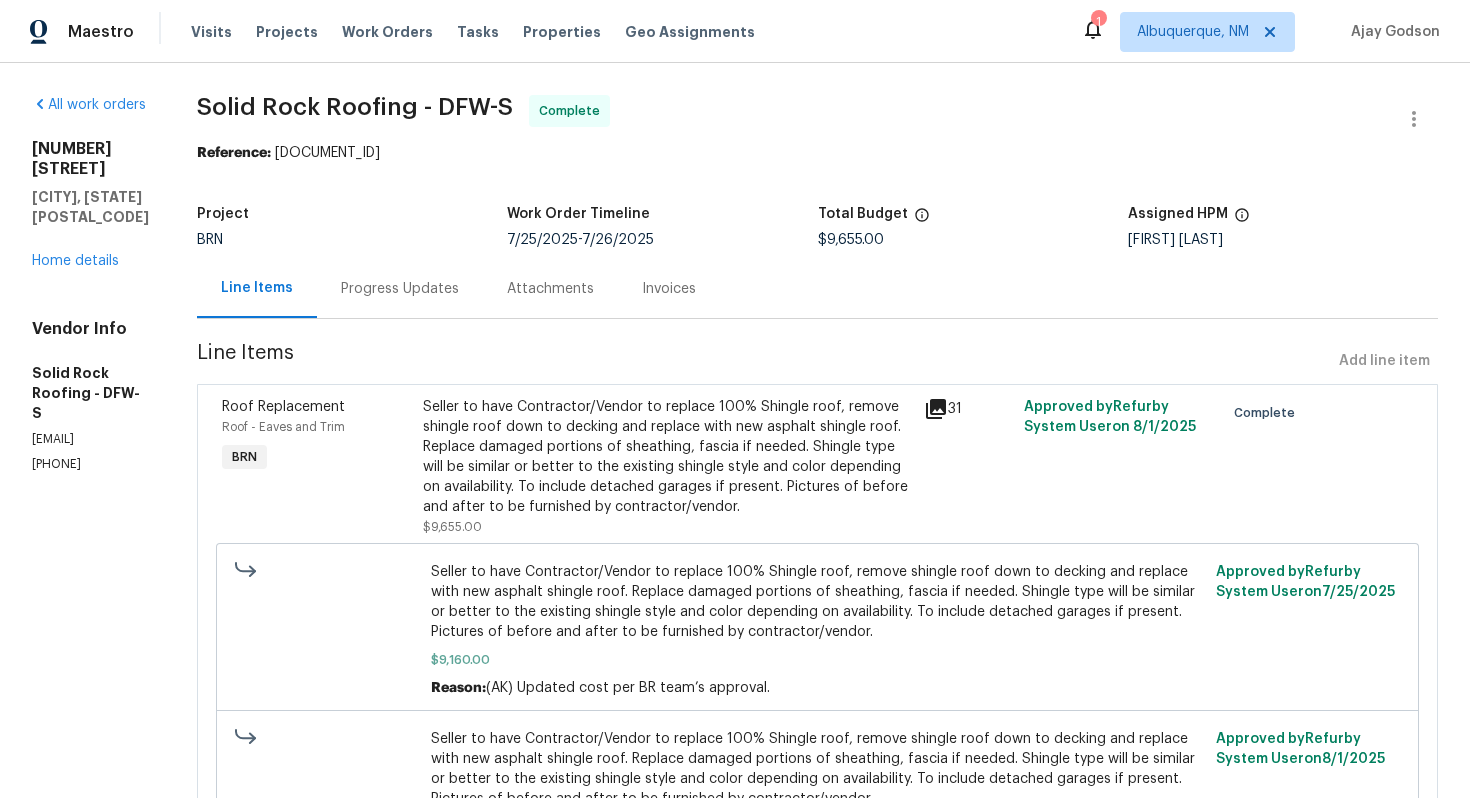 click on "Invoices" at bounding box center [669, 288] 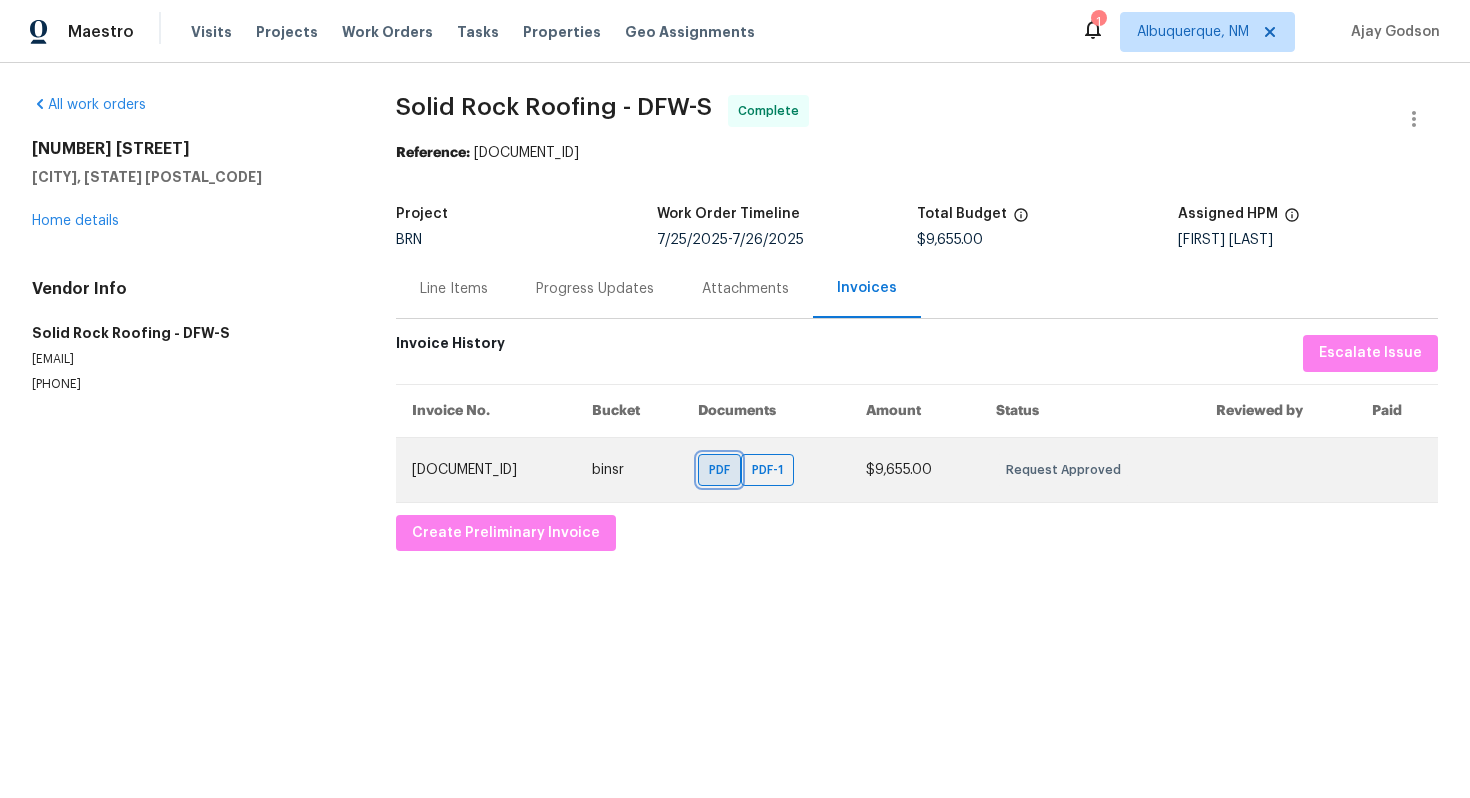 click on "PDF" at bounding box center [723, 470] 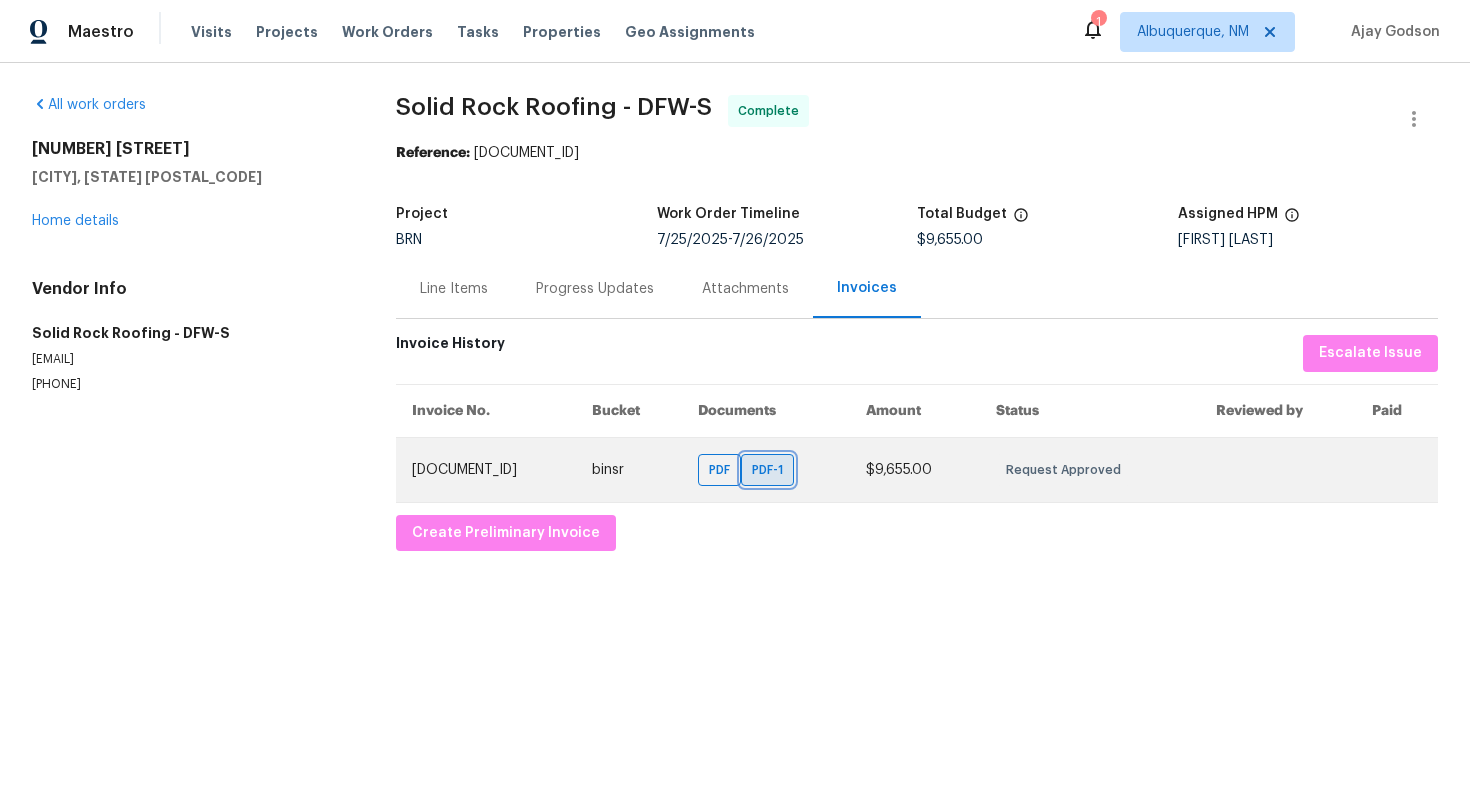 click on "PDF-1" at bounding box center [771, 470] 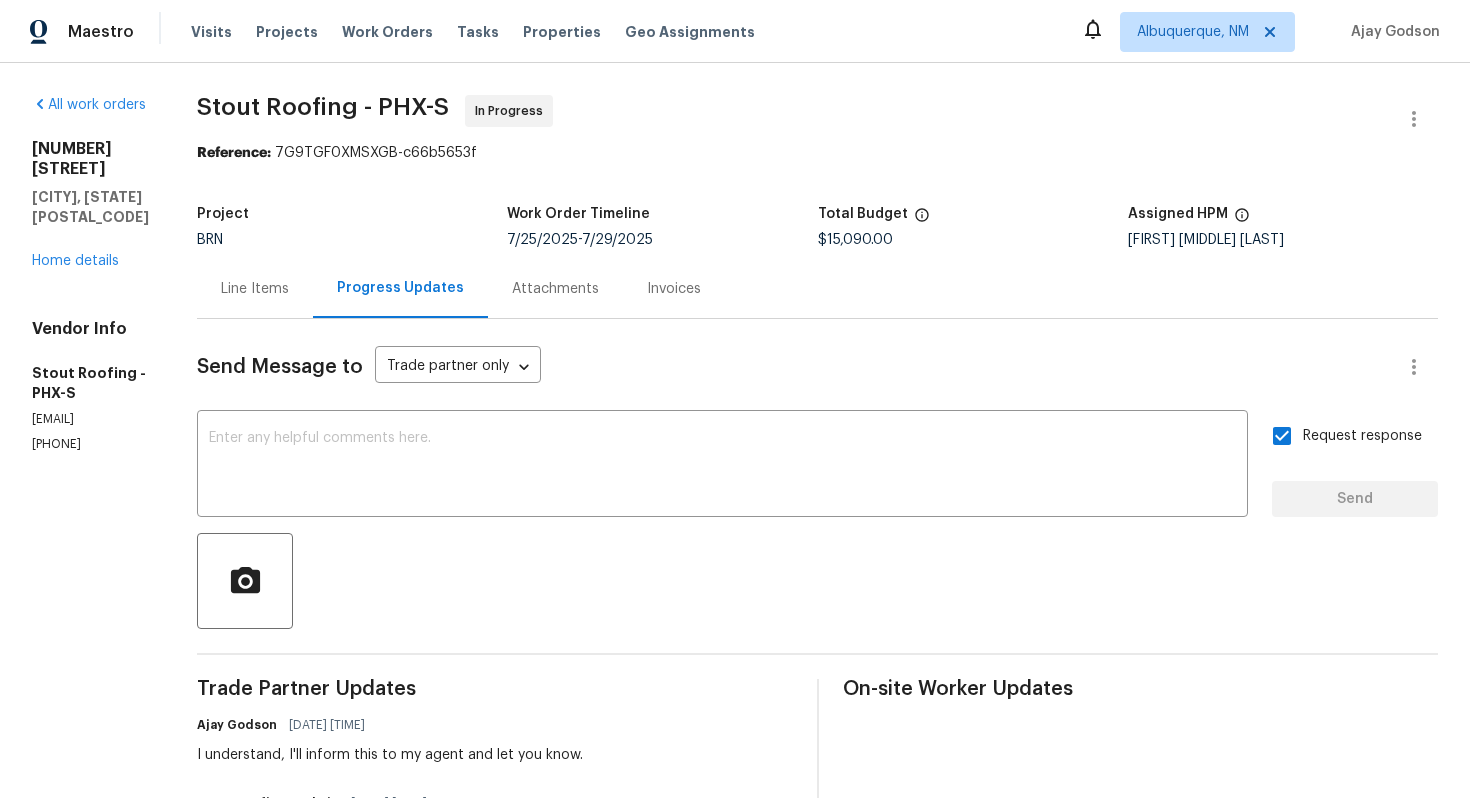 scroll, scrollTop: 0, scrollLeft: 0, axis: both 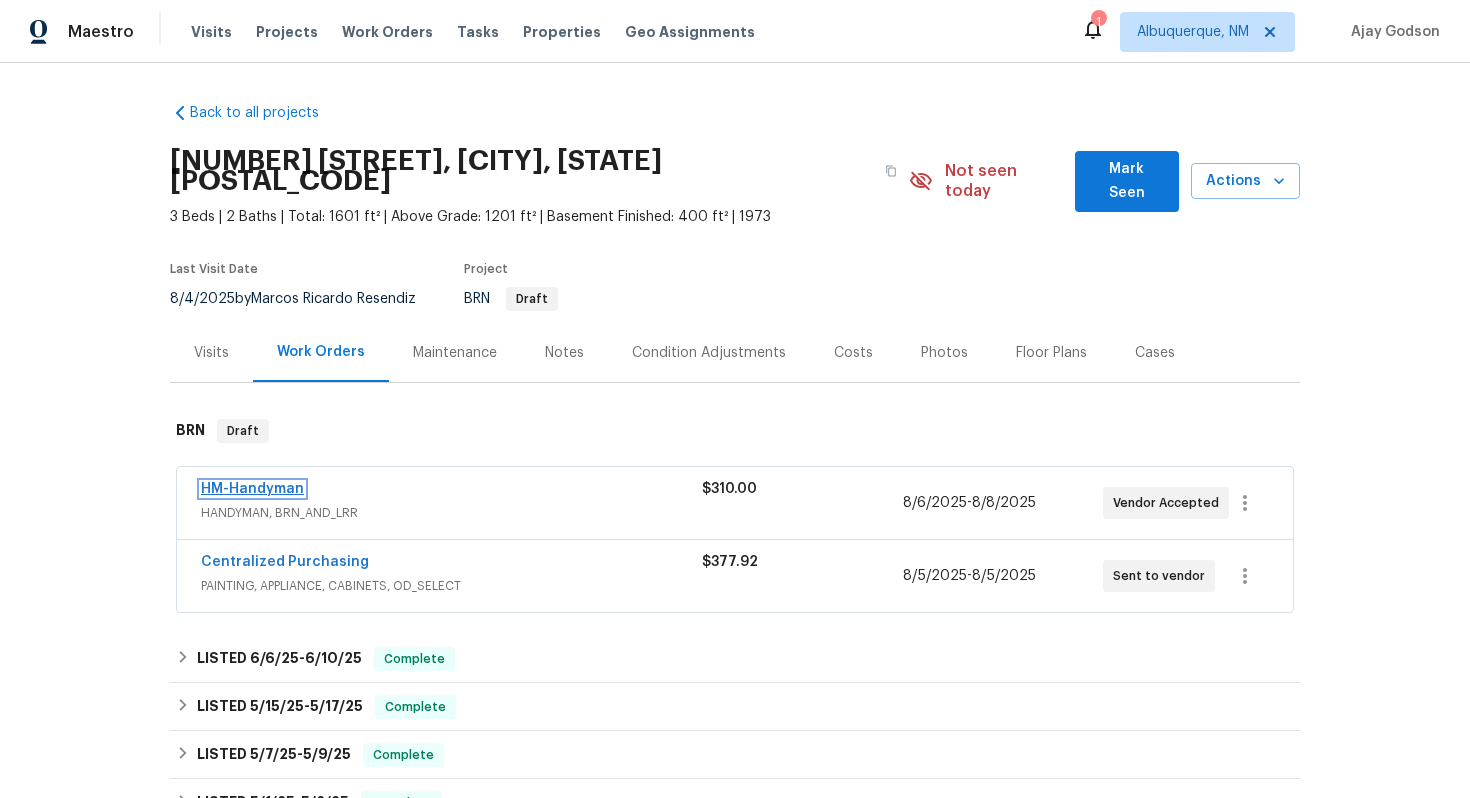 click on "HM-Handyman" at bounding box center [252, 489] 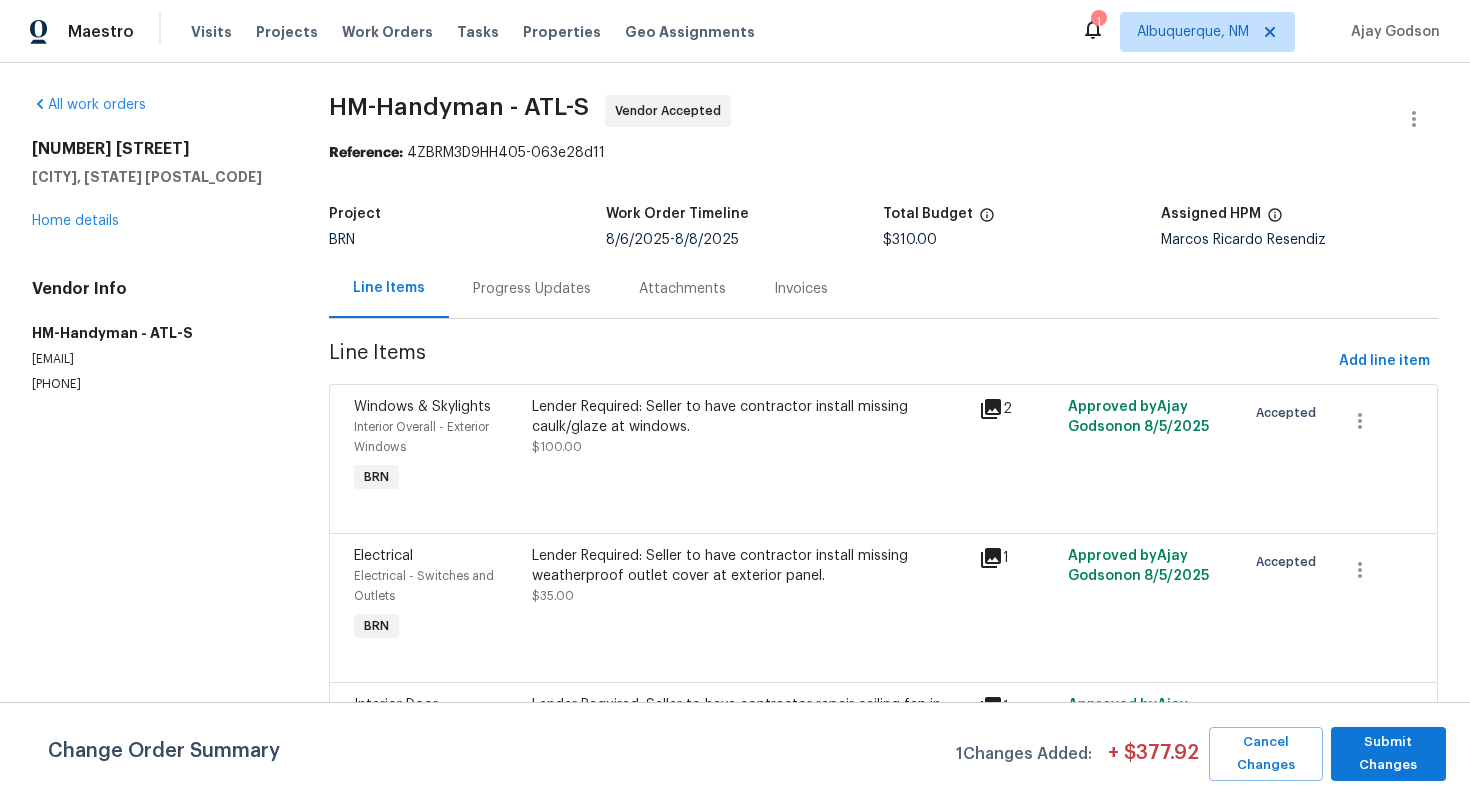 click on "Progress Updates" at bounding box center (532, 288) 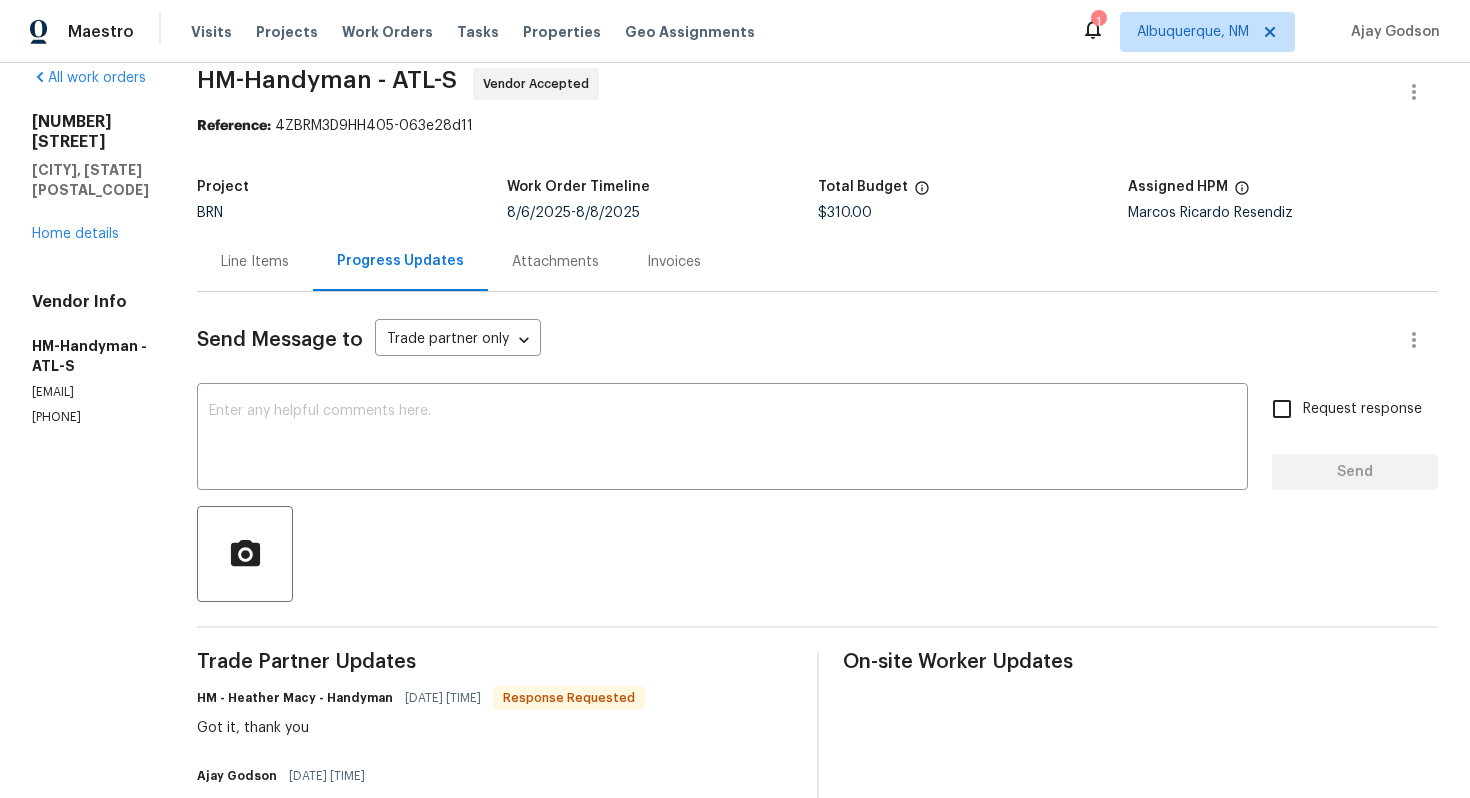 scroll, scrollTop: 0, scrollLeft: 0, axis: both 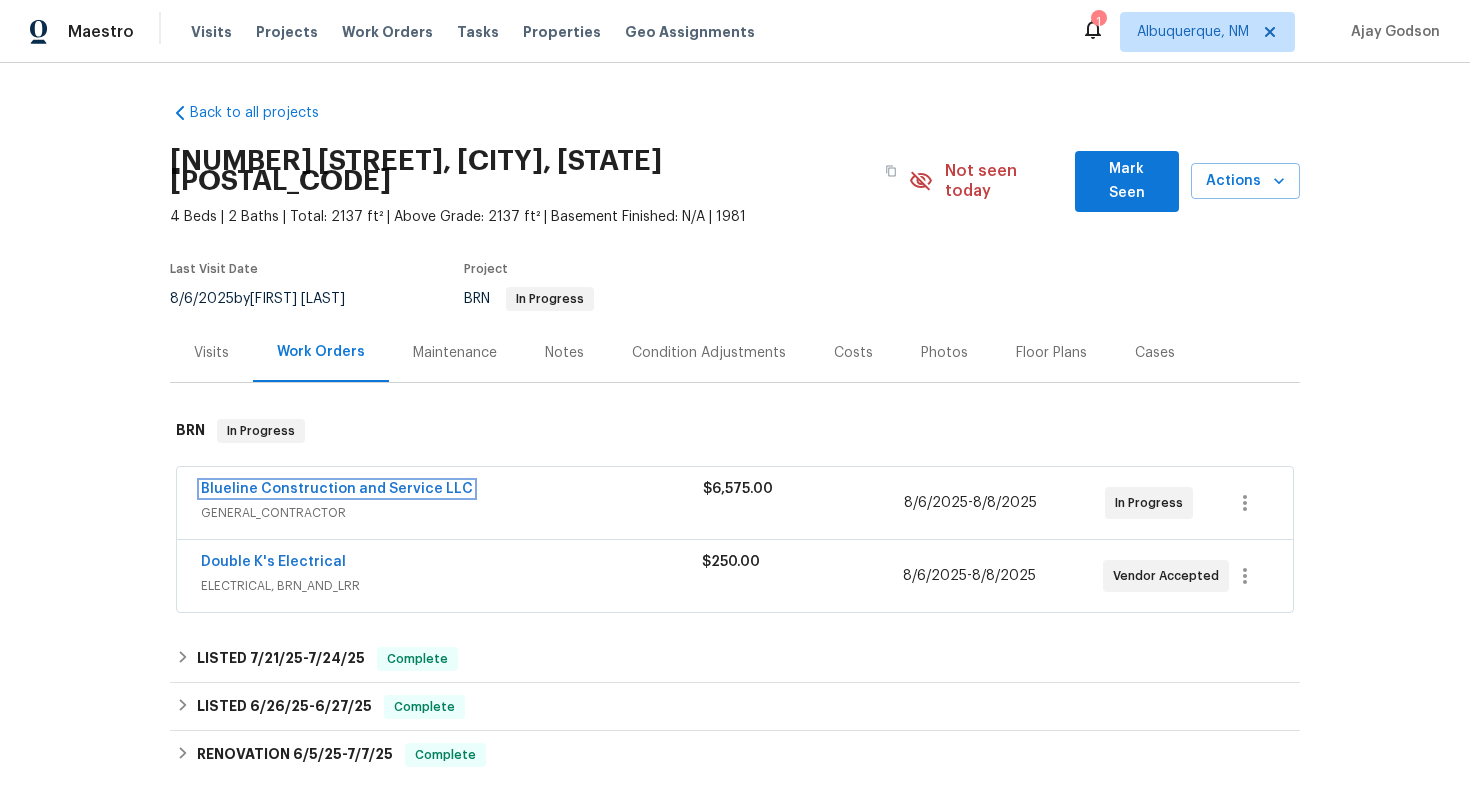 click on "Blueline Construction and Service LLC" at bounding box center [337, 489] 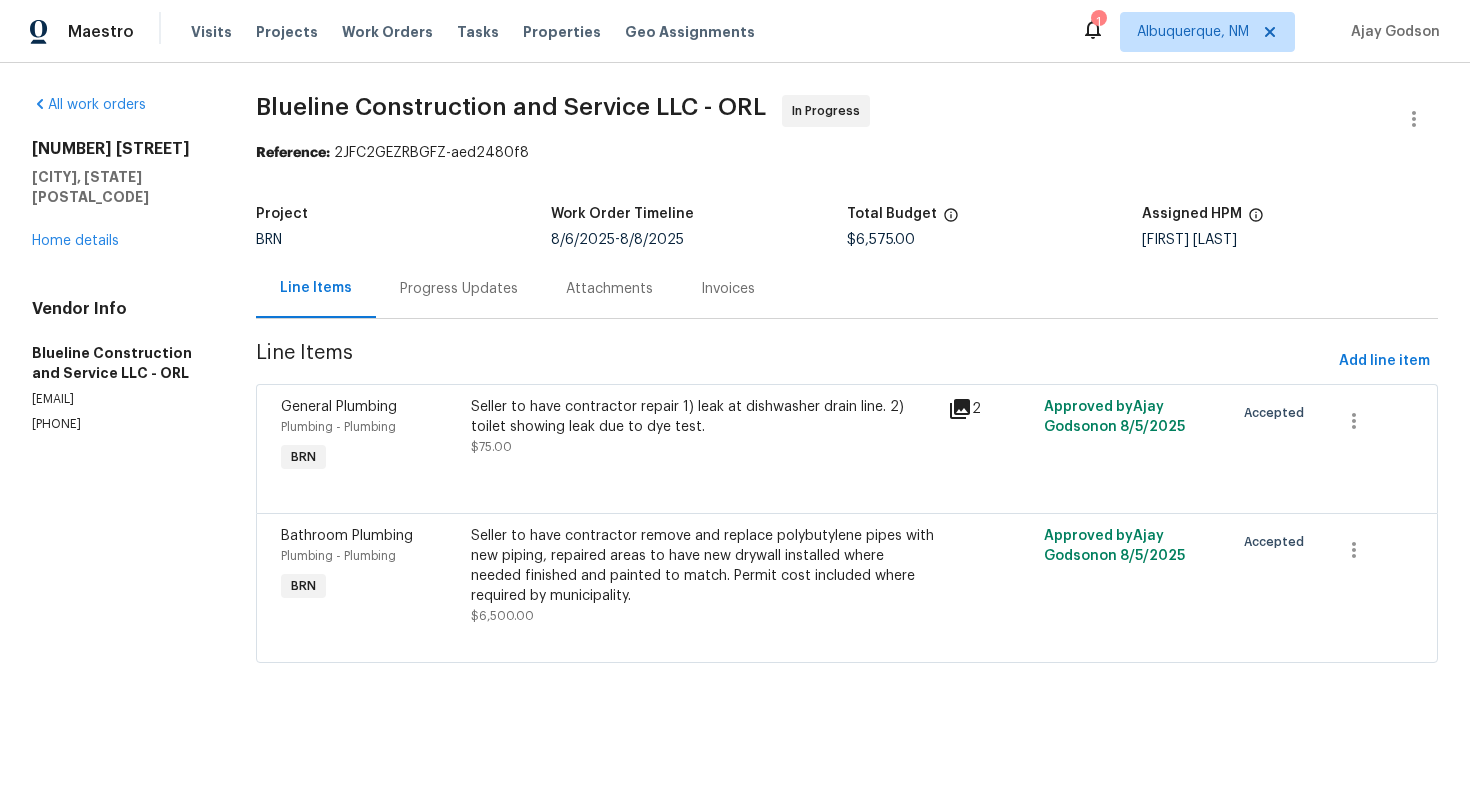 click on "Progress Updates" at bounding box center (459, 289) 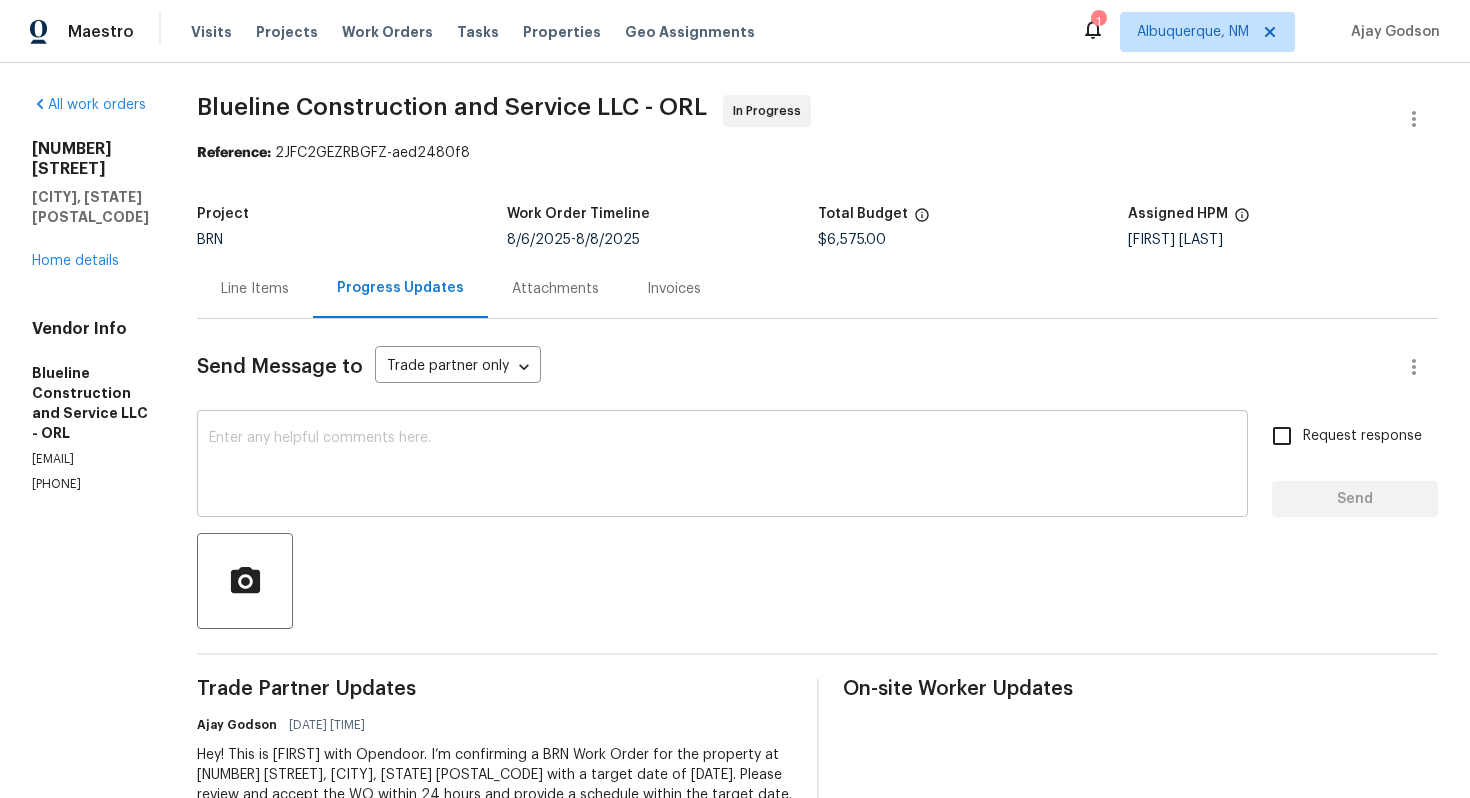 click at bounding box center [722, 466] 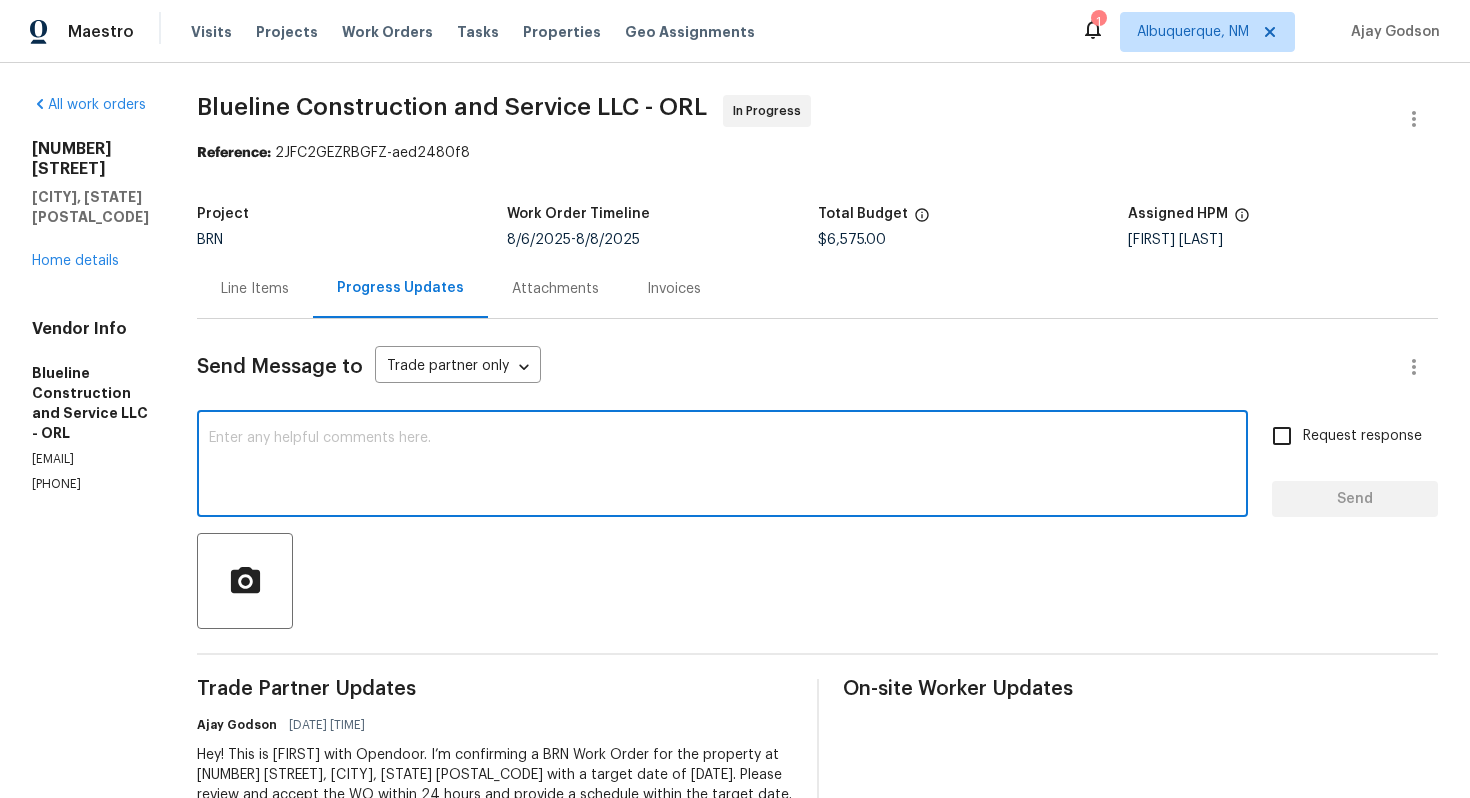 paste on "Thank you for accepting the WO! Could you please provide me with the scheduled start?" 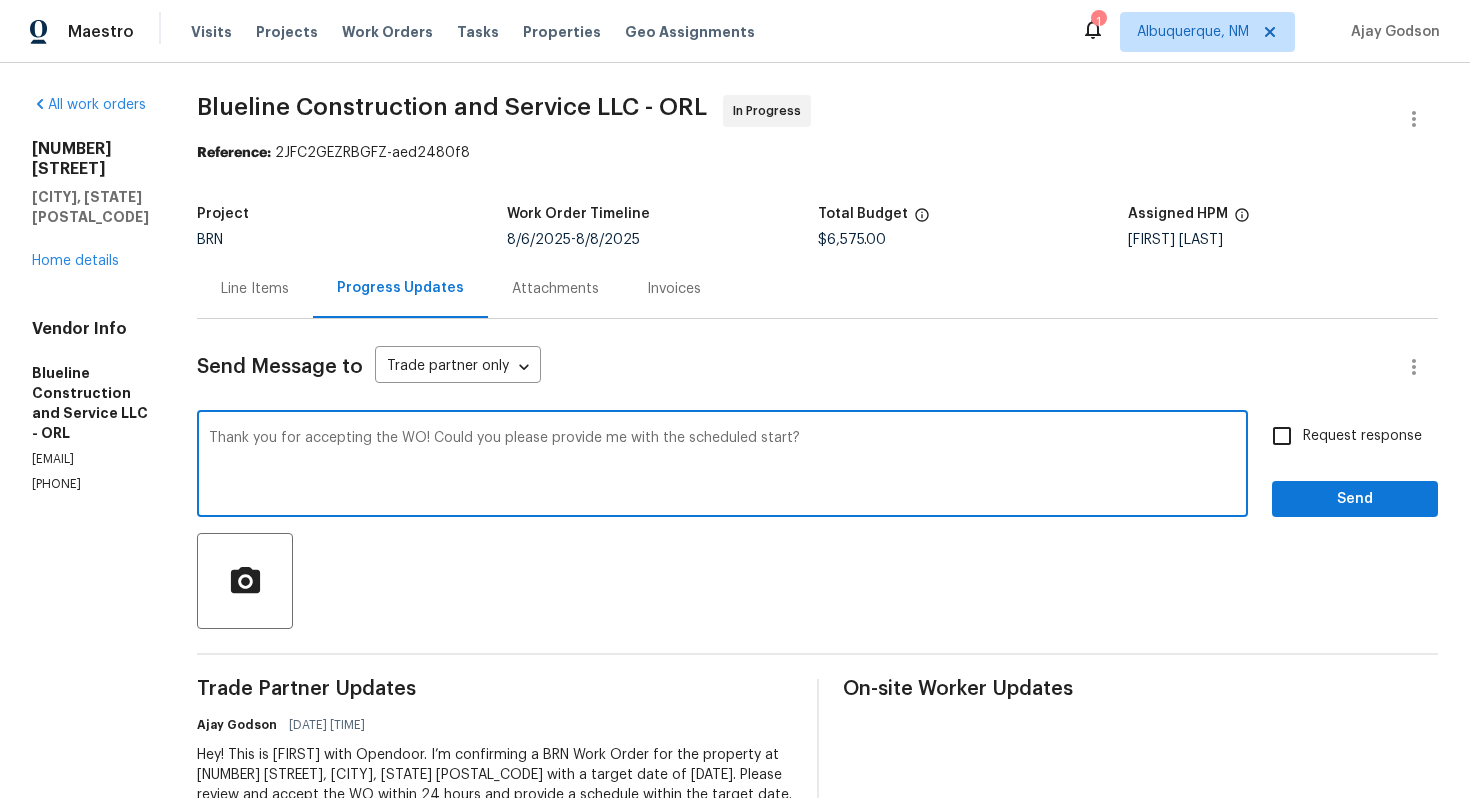 type on "Thank you for accepting the WO! Could you please provide me with the scheduled start?" 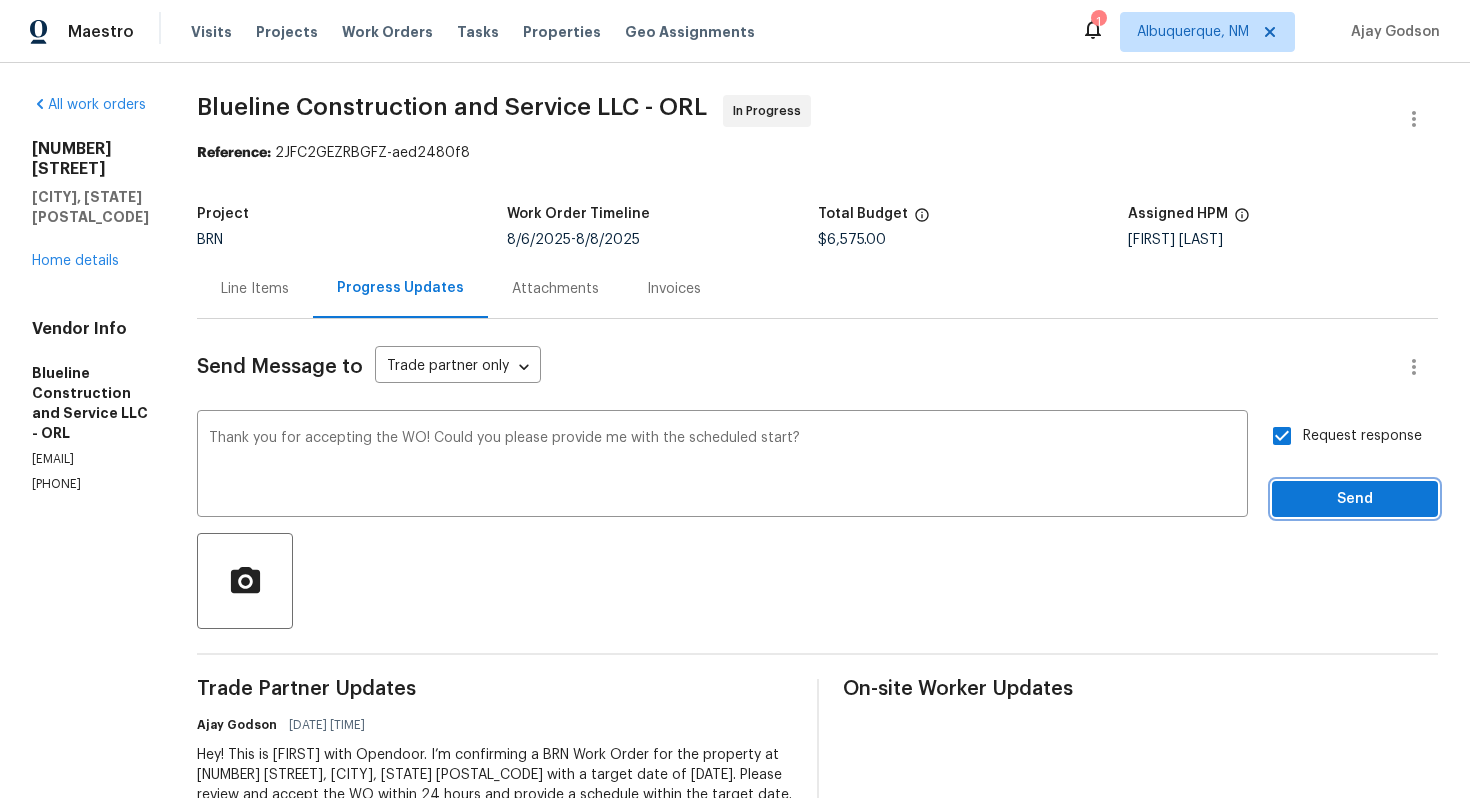 click on "Send" at bounding box center (1355, 499) 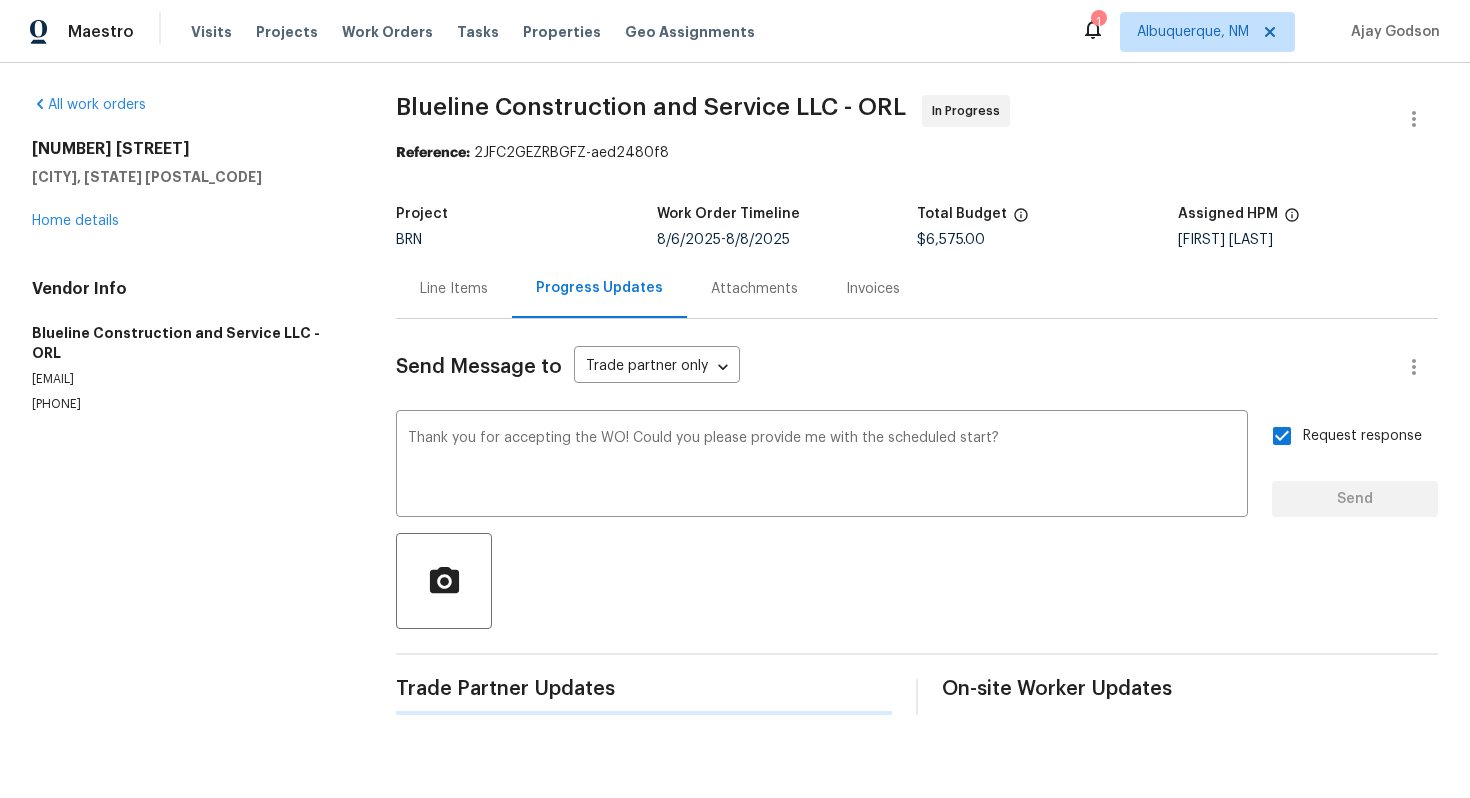 type 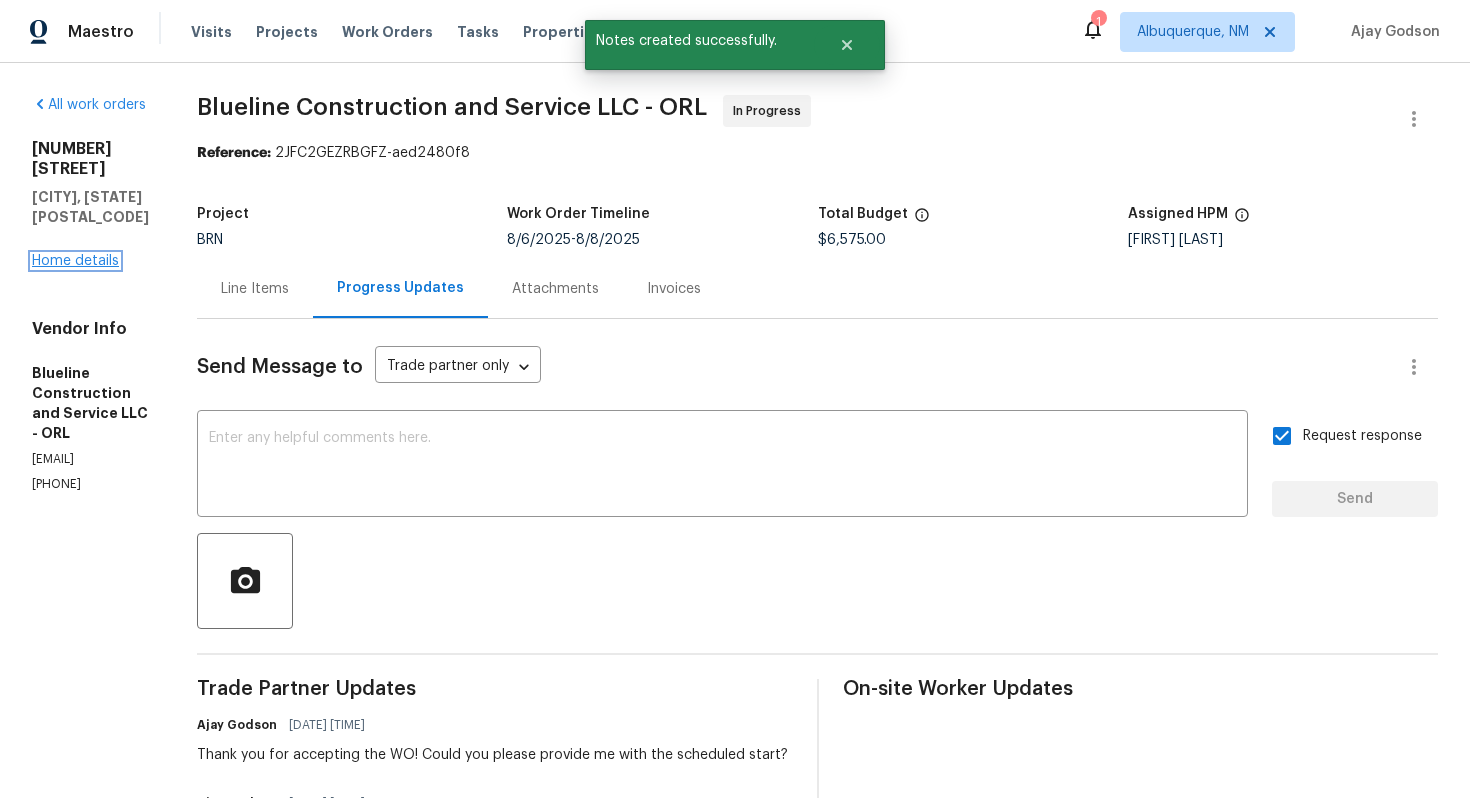 click on "Home details" at bounding box center (75, 261) 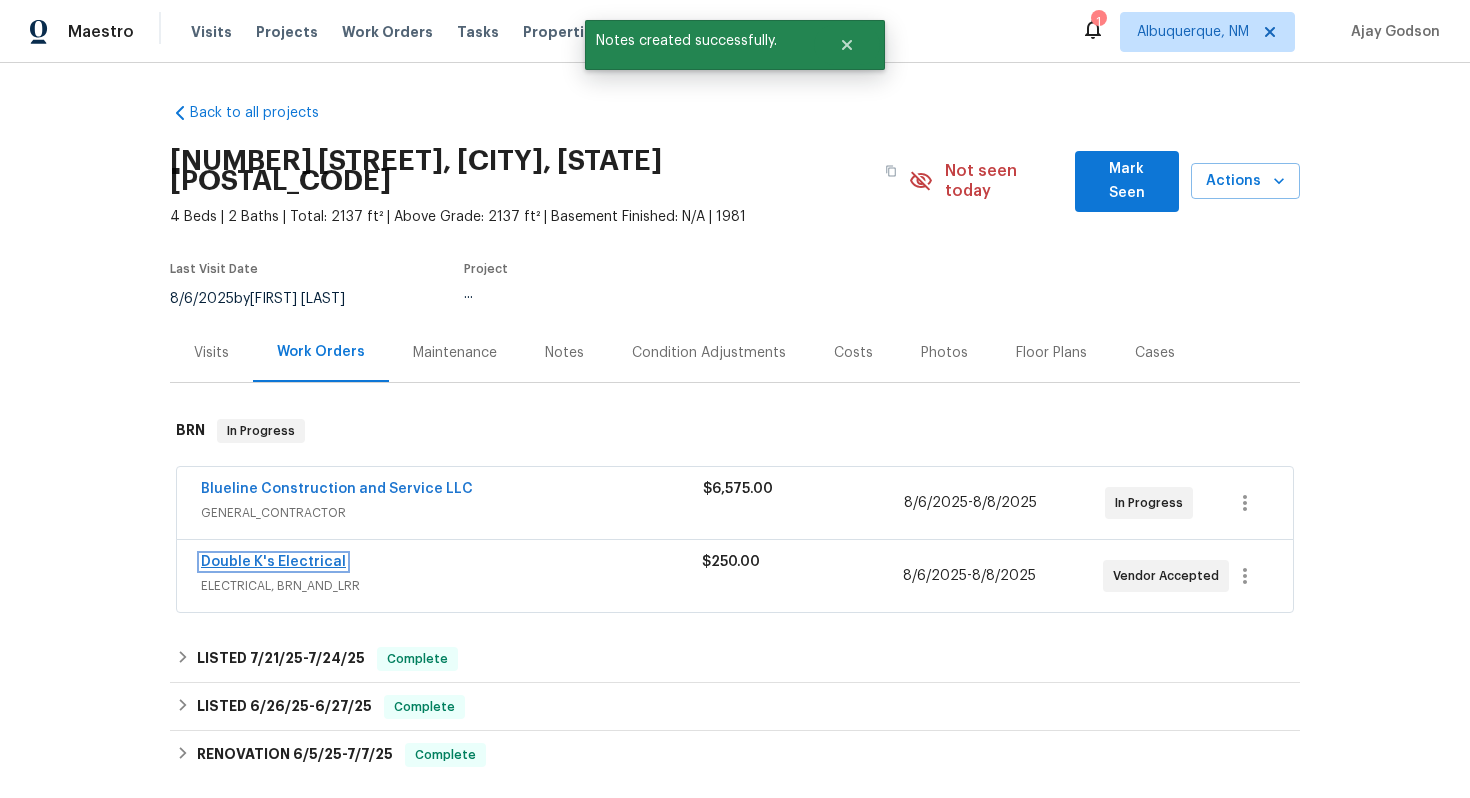 click on "Double K's Electrical" at bounding box center [273, 562] 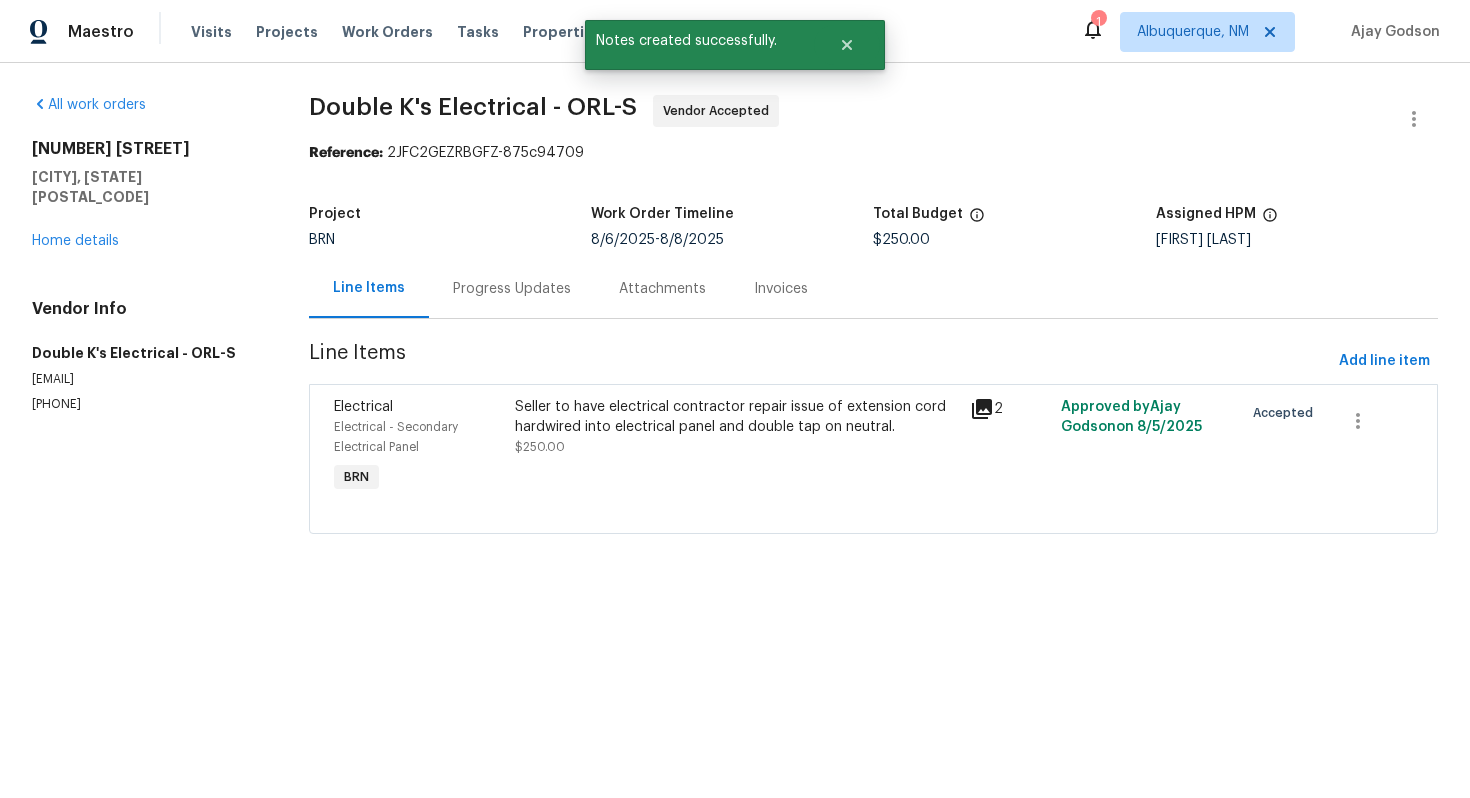 click on "Progress Updates" at bounding box center [512, 288] 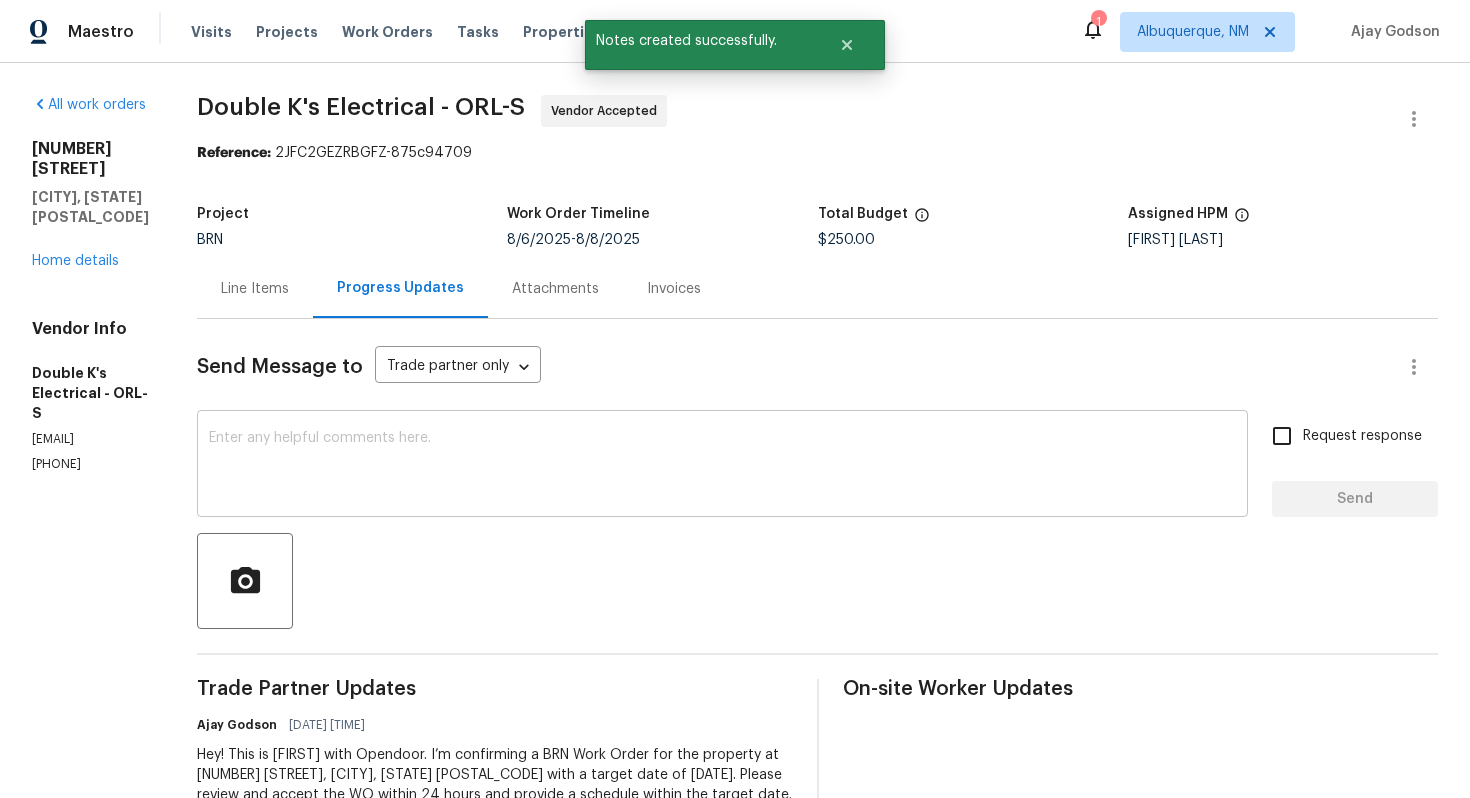 click at bounding box center (722, 466) 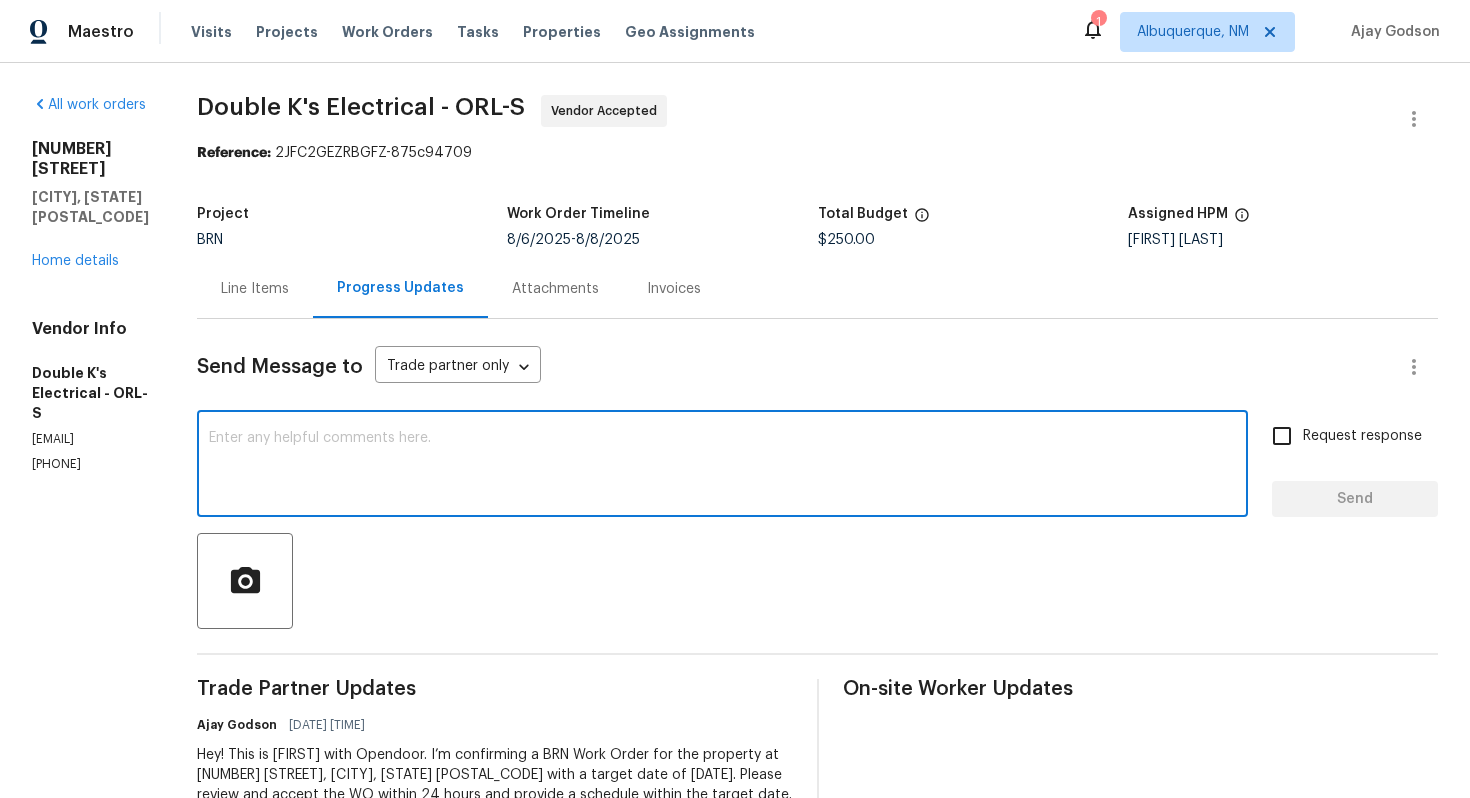 paste on "Thank you for accepting the WO! Could you please provide me with the scheduled start?" 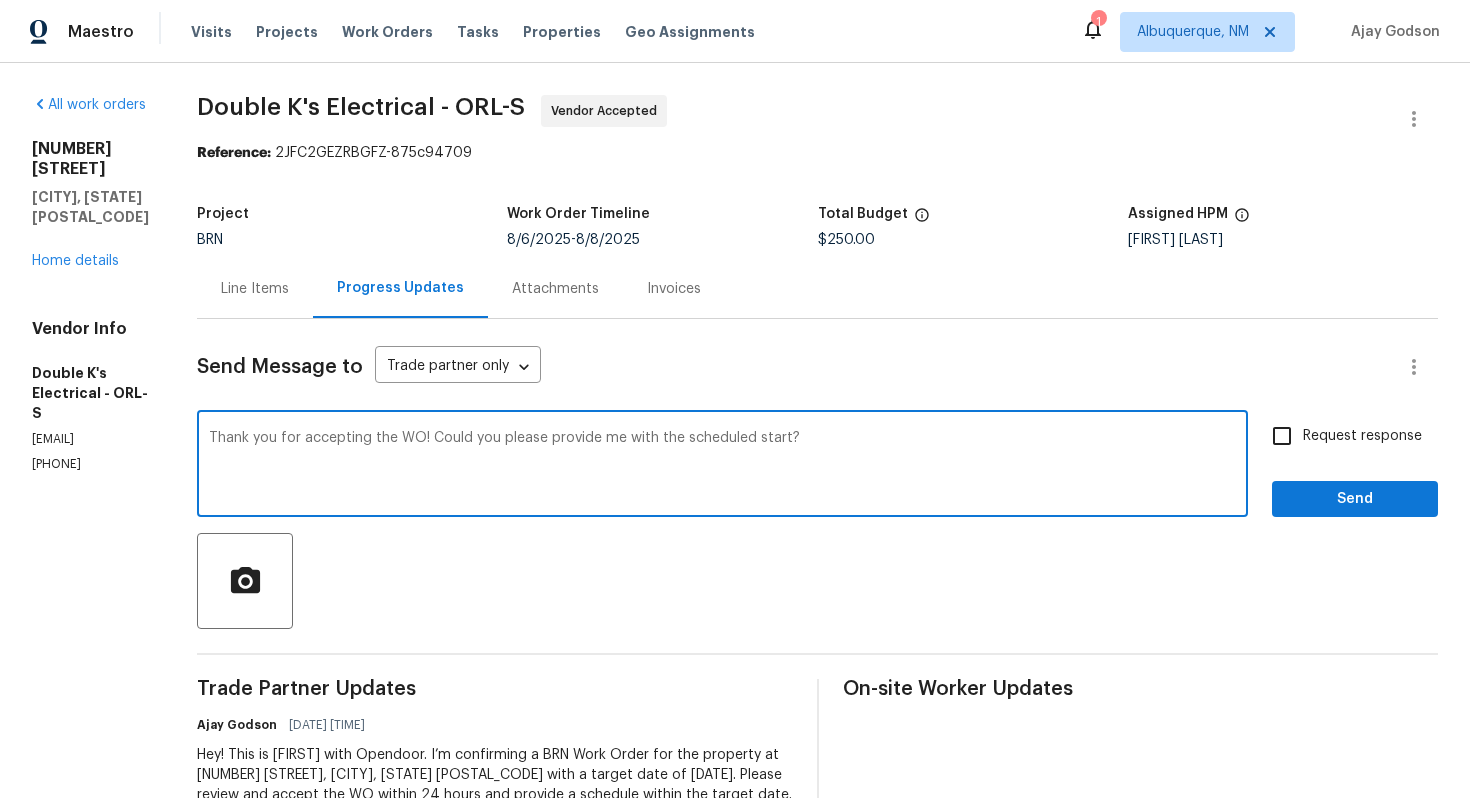 type on "Thank you for accepting the WO! Could you please provide me with the scheduled start?" 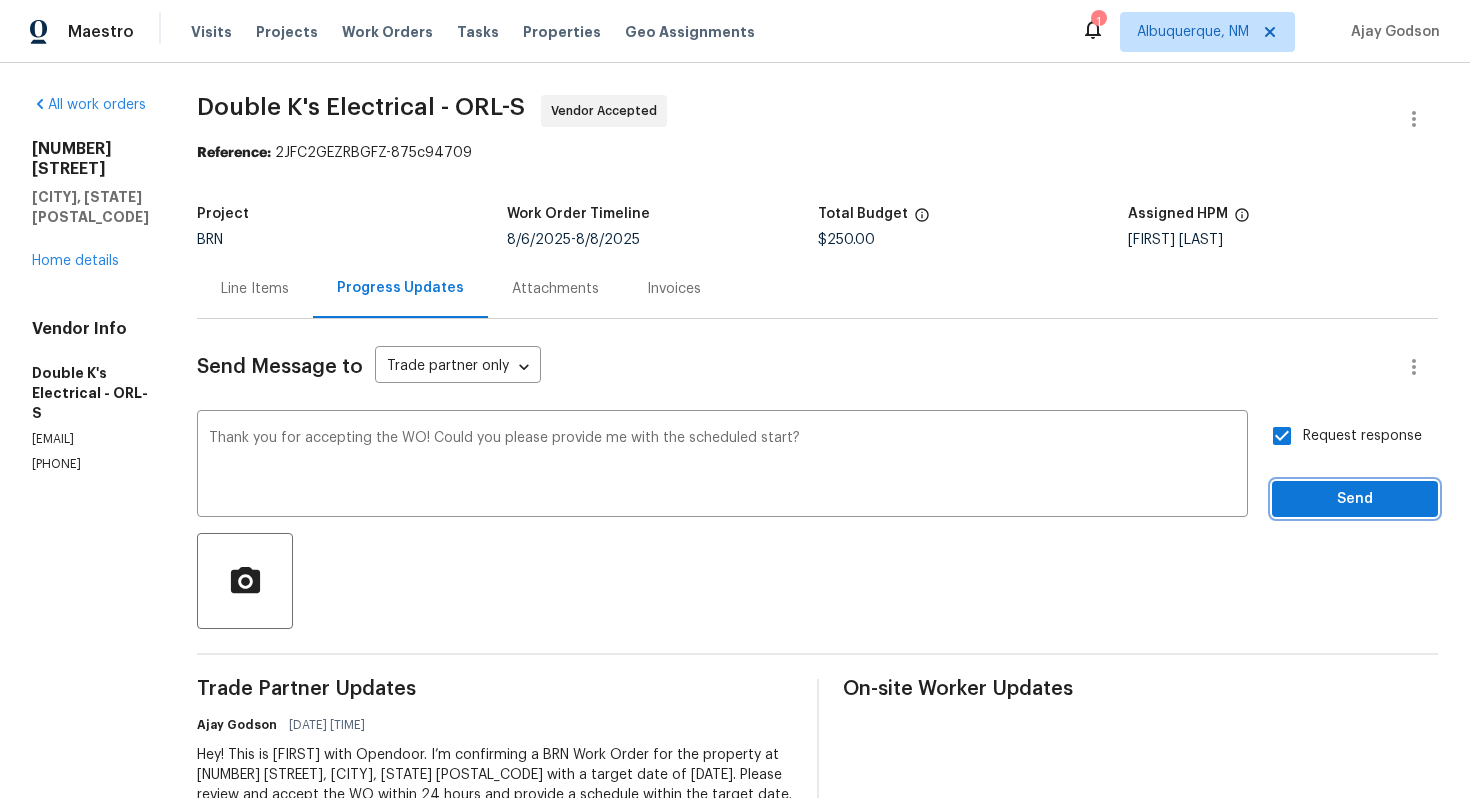 click on "Send" at bounding box center (1355, 499) 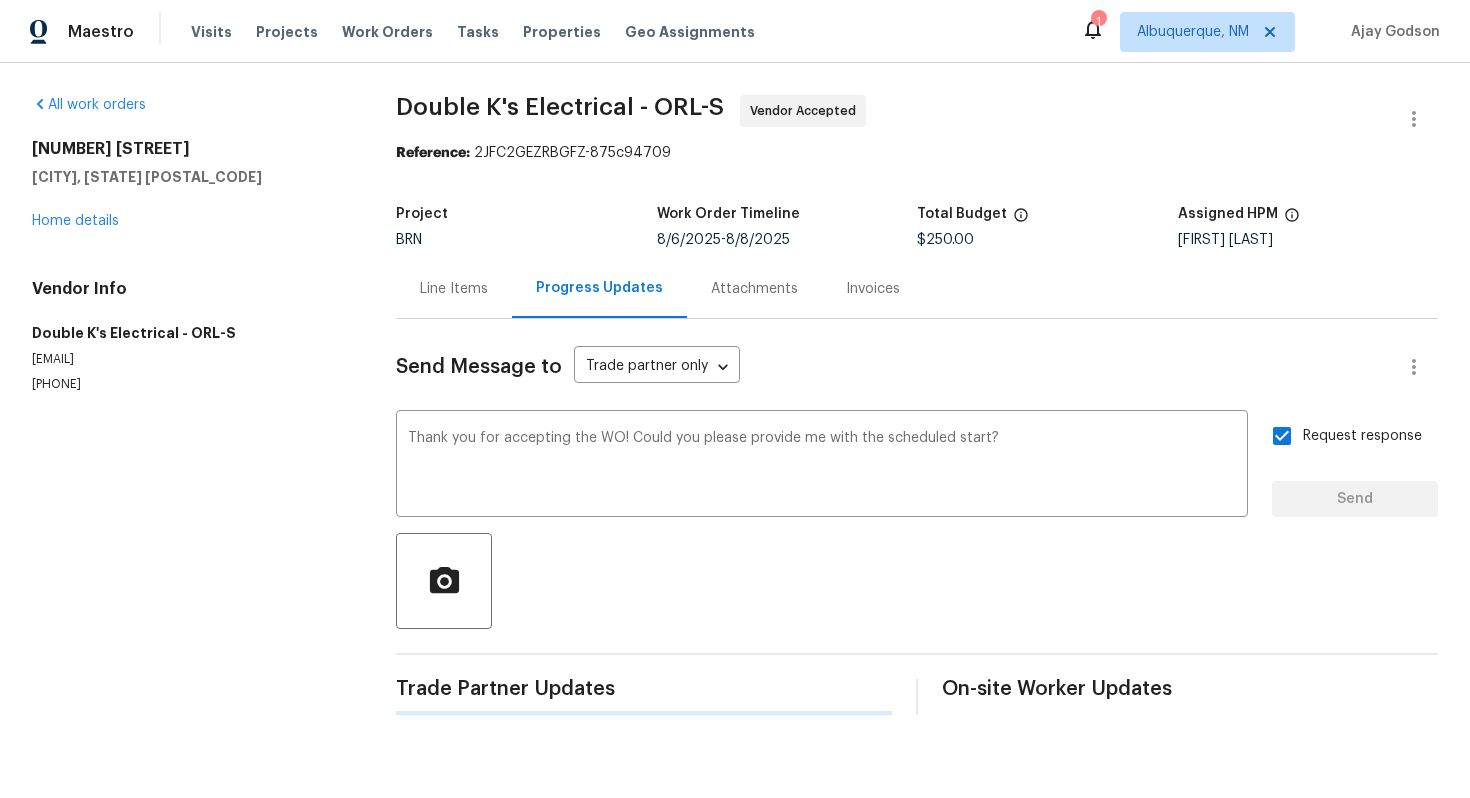 type 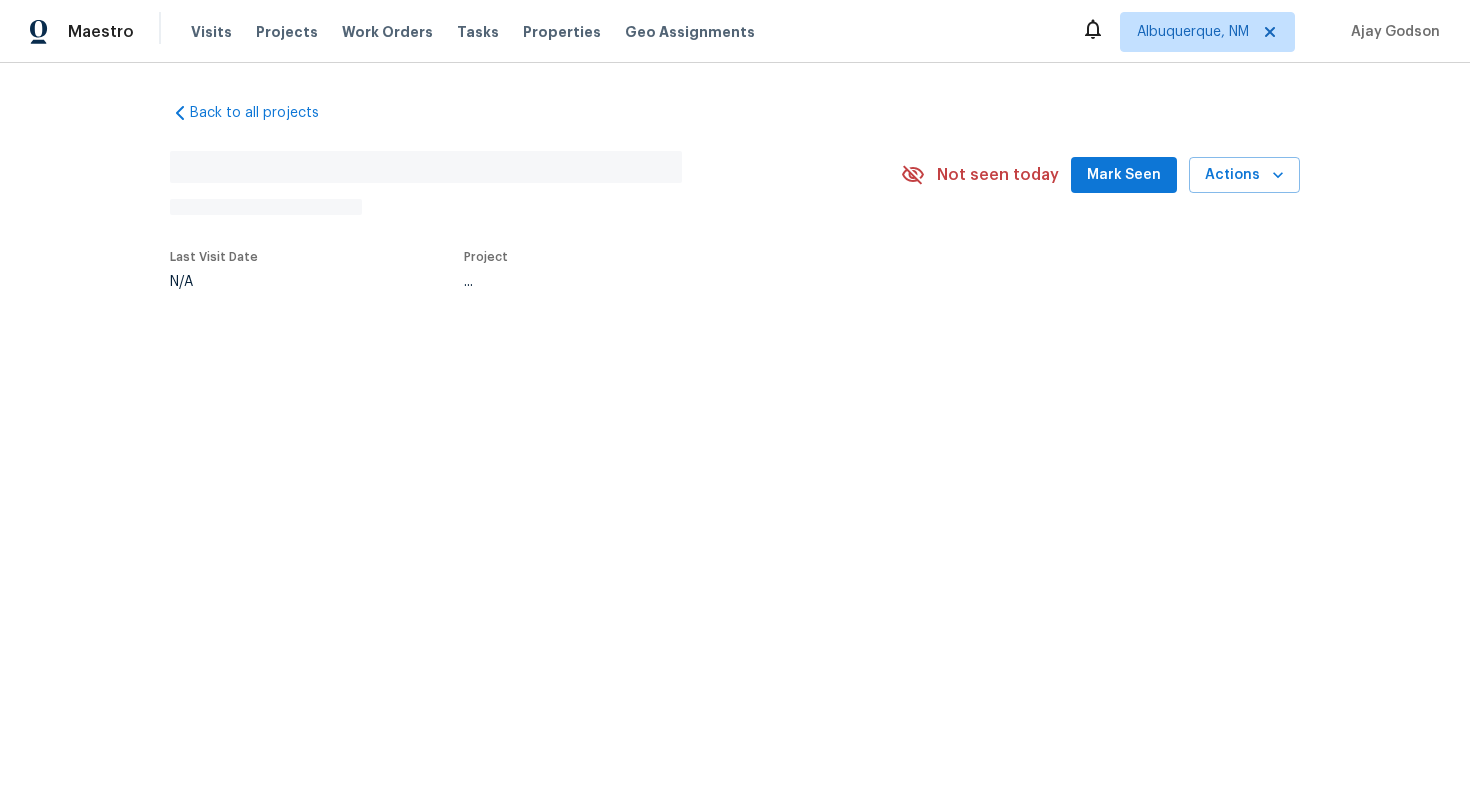 scroll, scrollTop: 0, scrollLeft: 0, axis: both 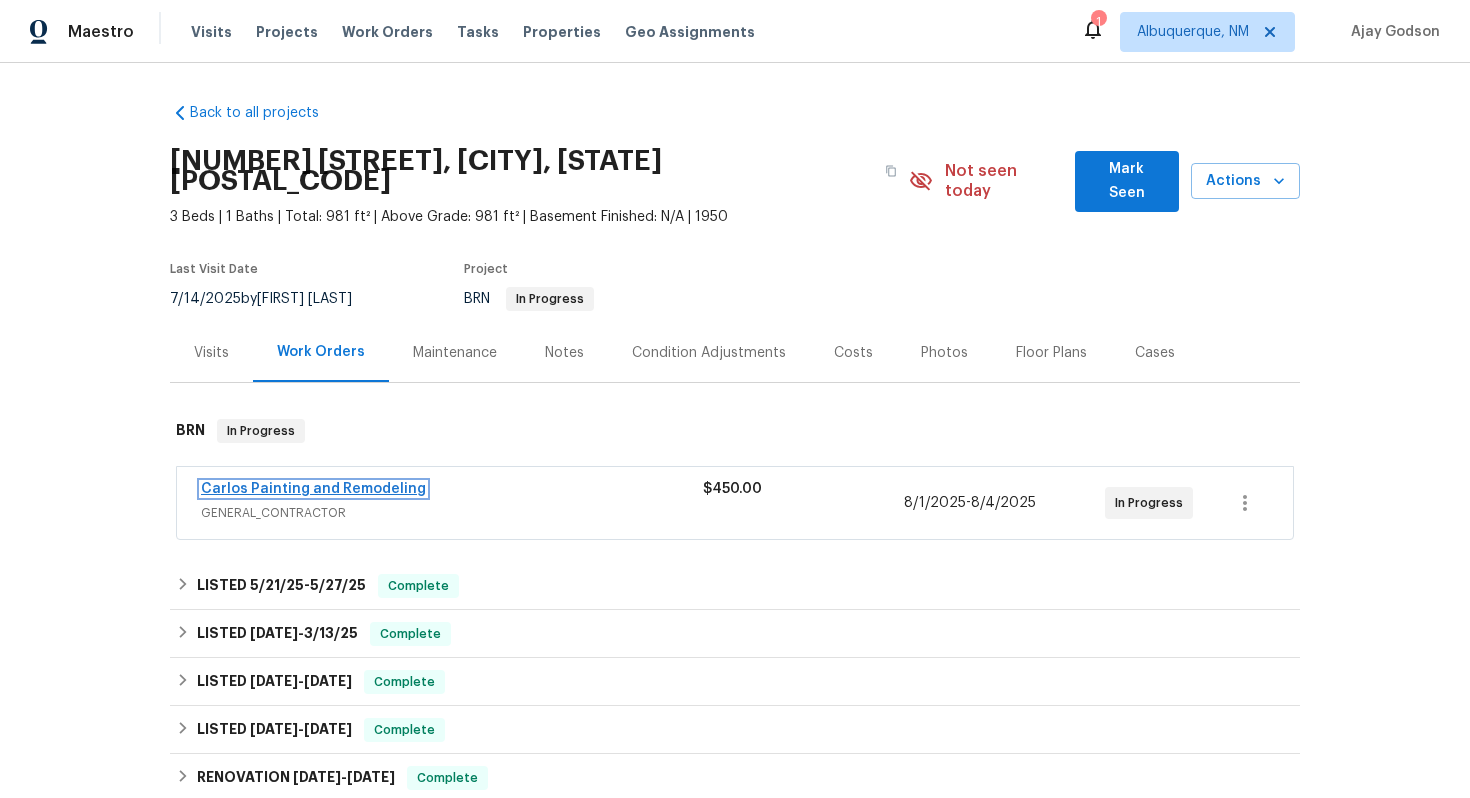 click on "Carlos Painting and Remodeling" at bounding box center (313, 489) 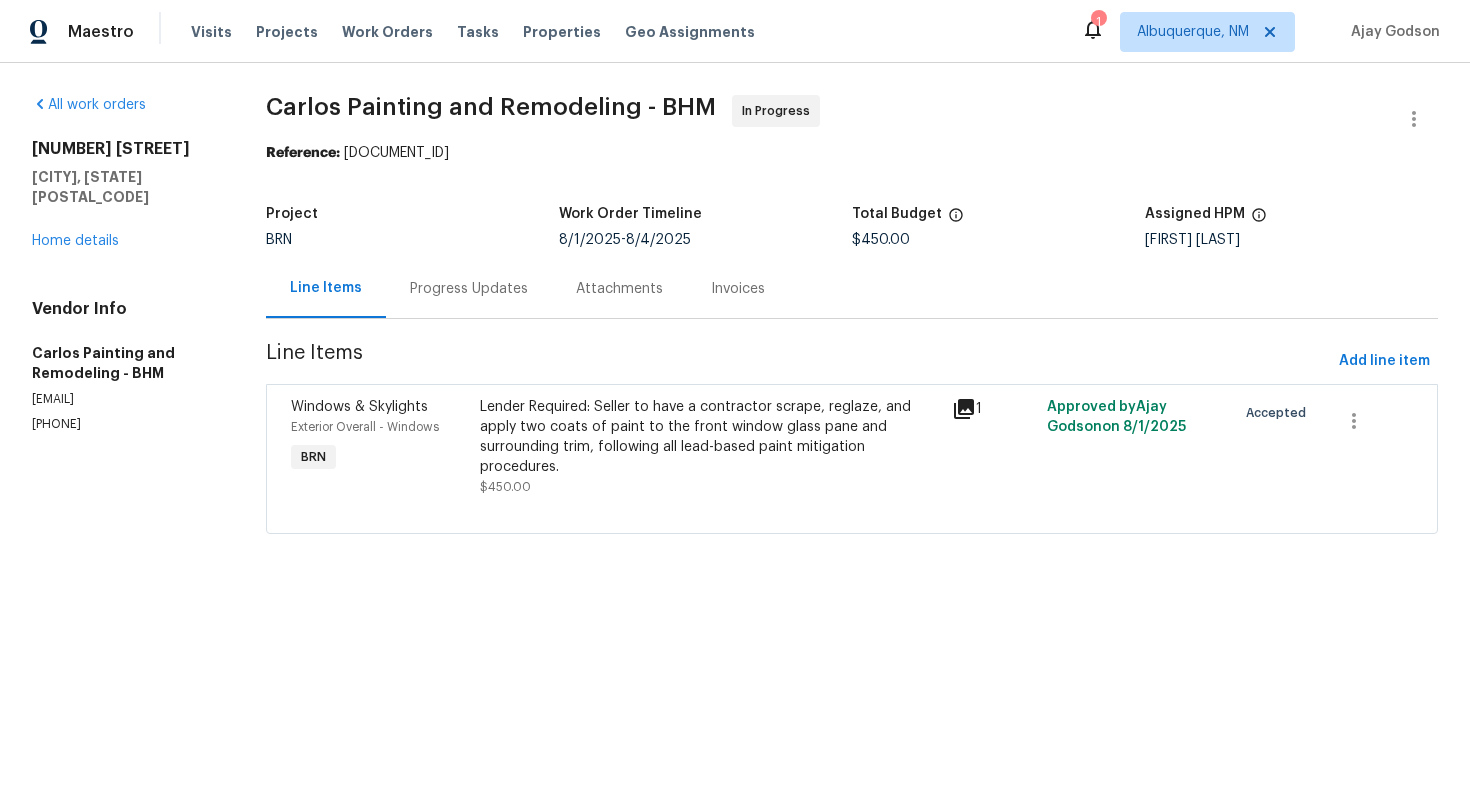 click on "Progress Updates" at bounding box center [469, 288] 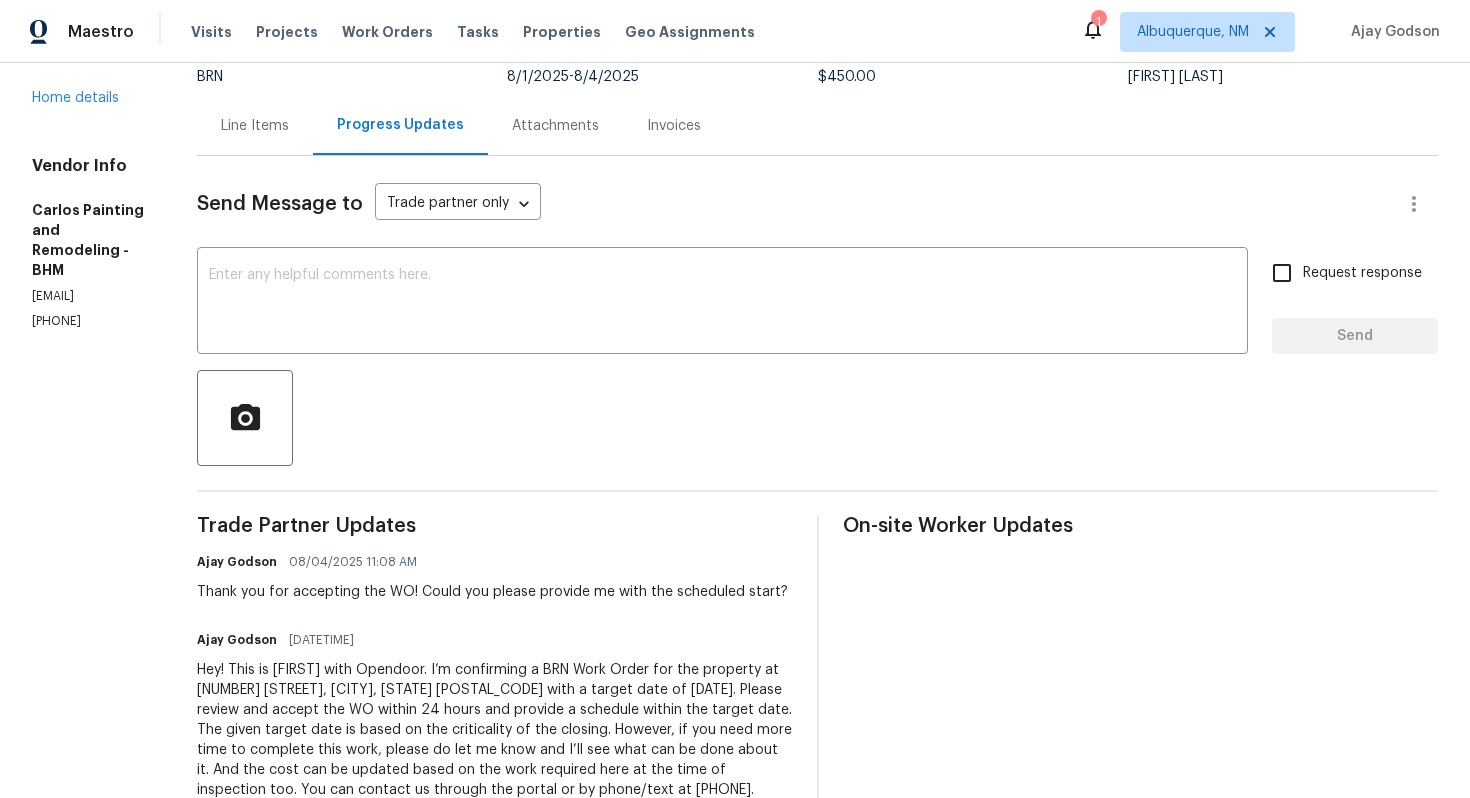 scroll, scrollTop: 0, scrollLeft: 0, axis: both 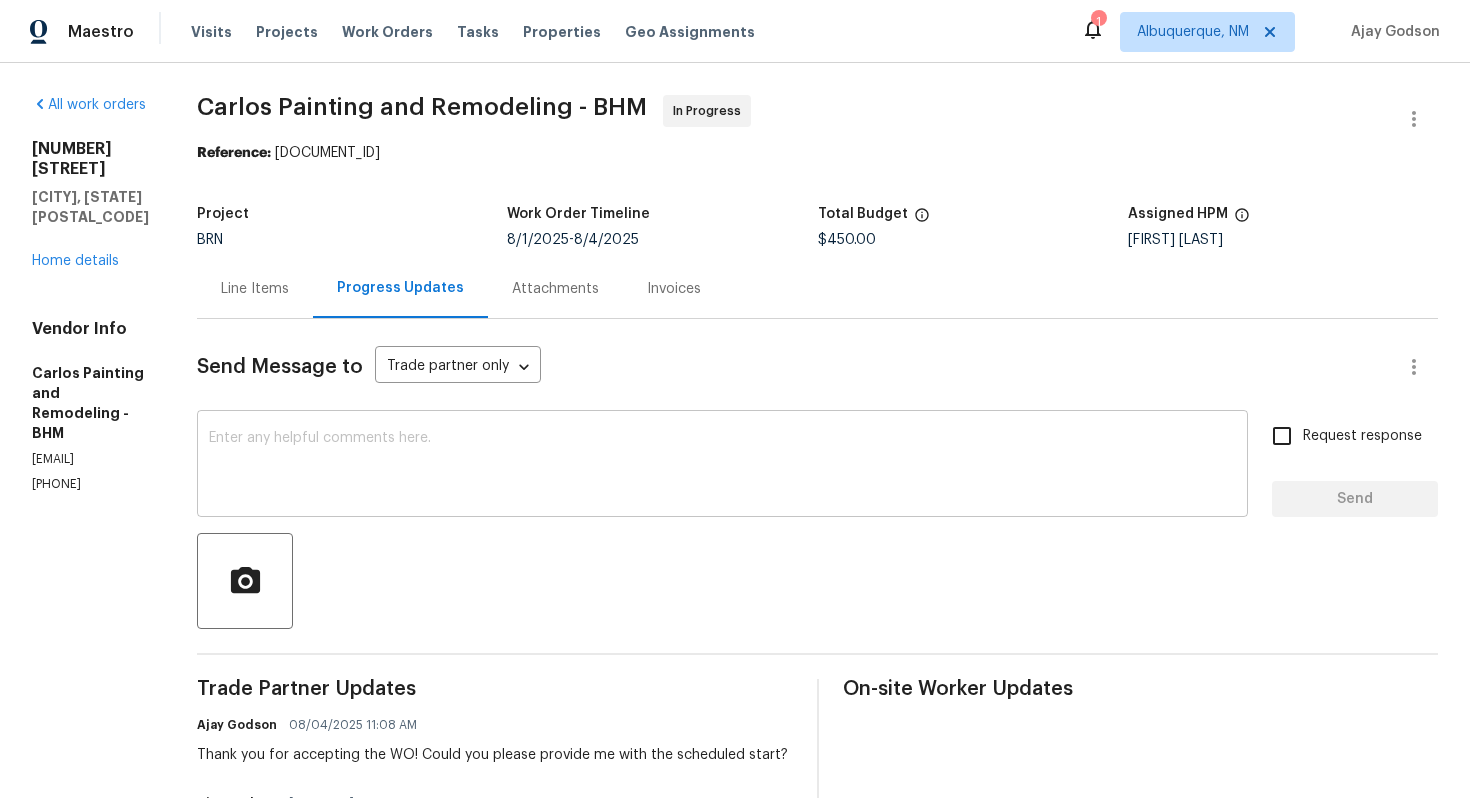click at bounding box center (722, 466) 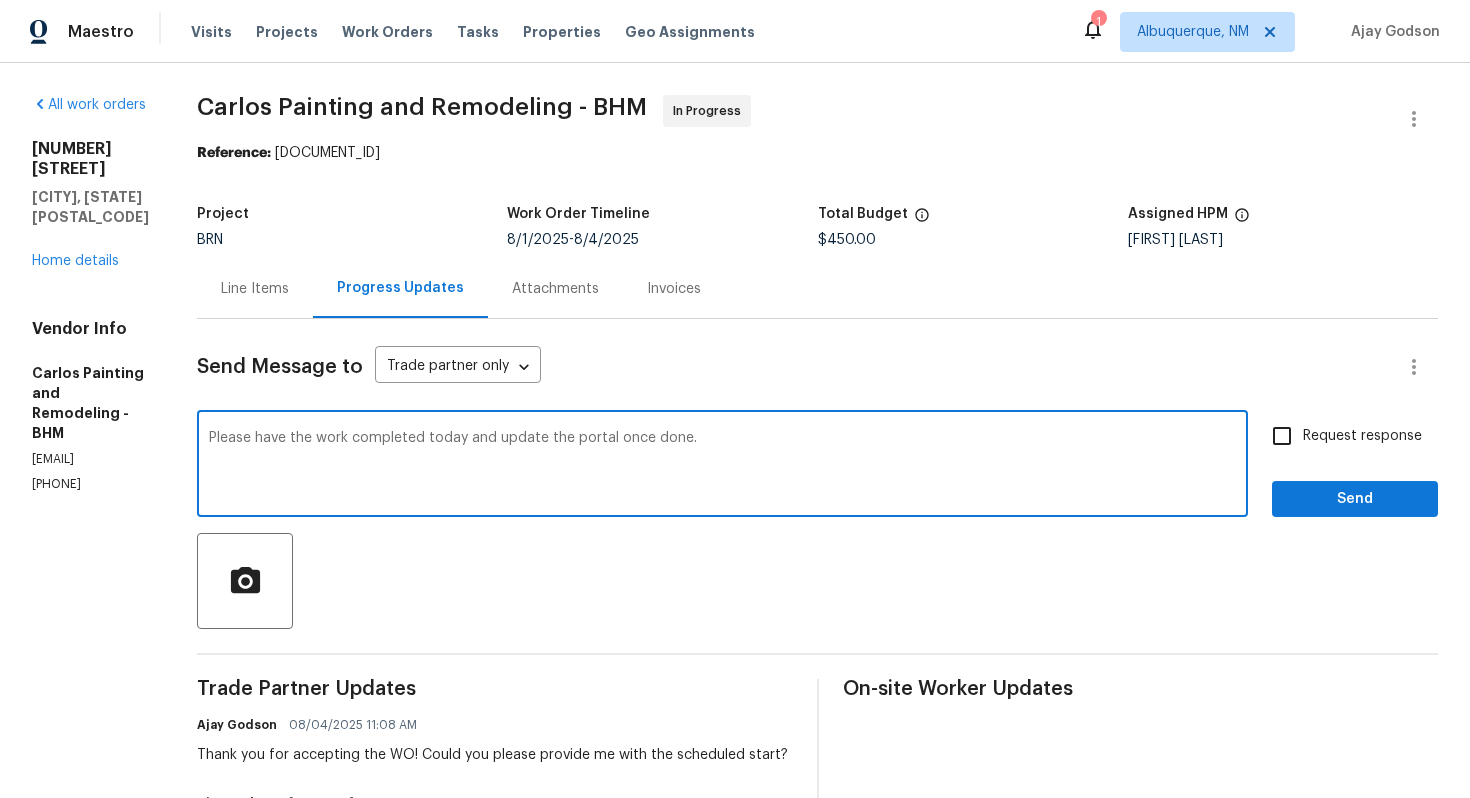 type on "Please have the work completed today and update the portal once done." 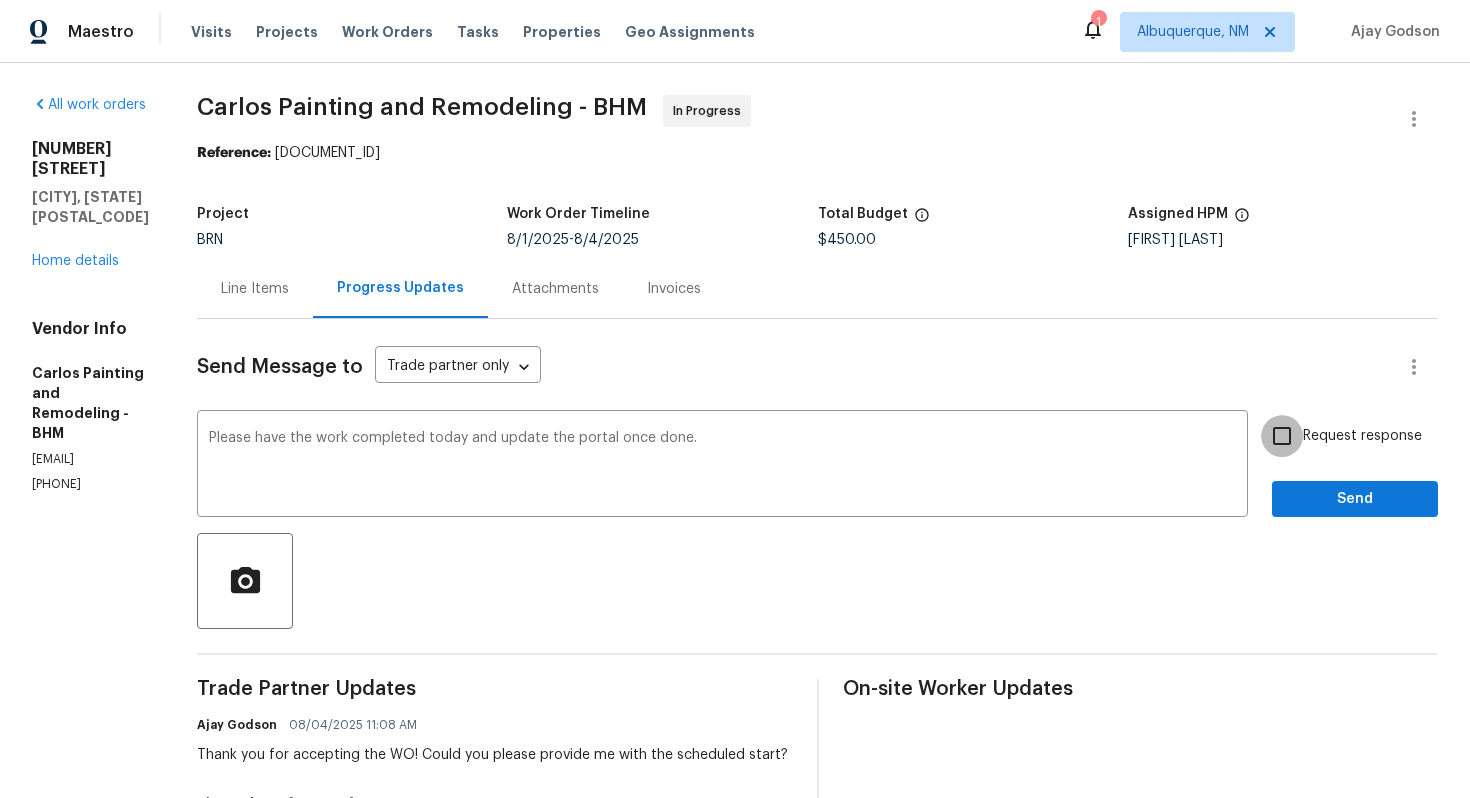 click on "Request response" at bounding box center (1282, 436) 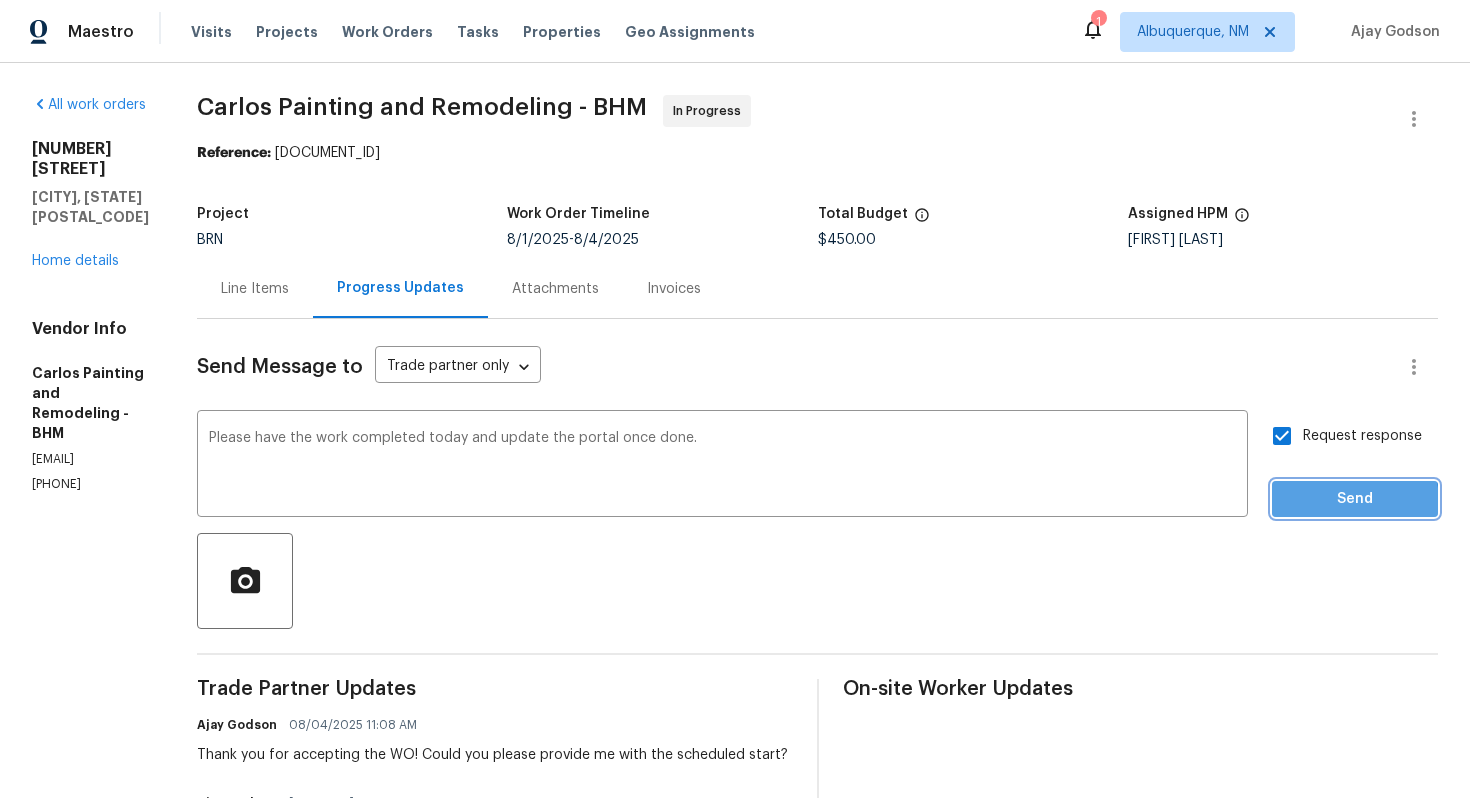click on "Send" at bounding box center [1355, 499] 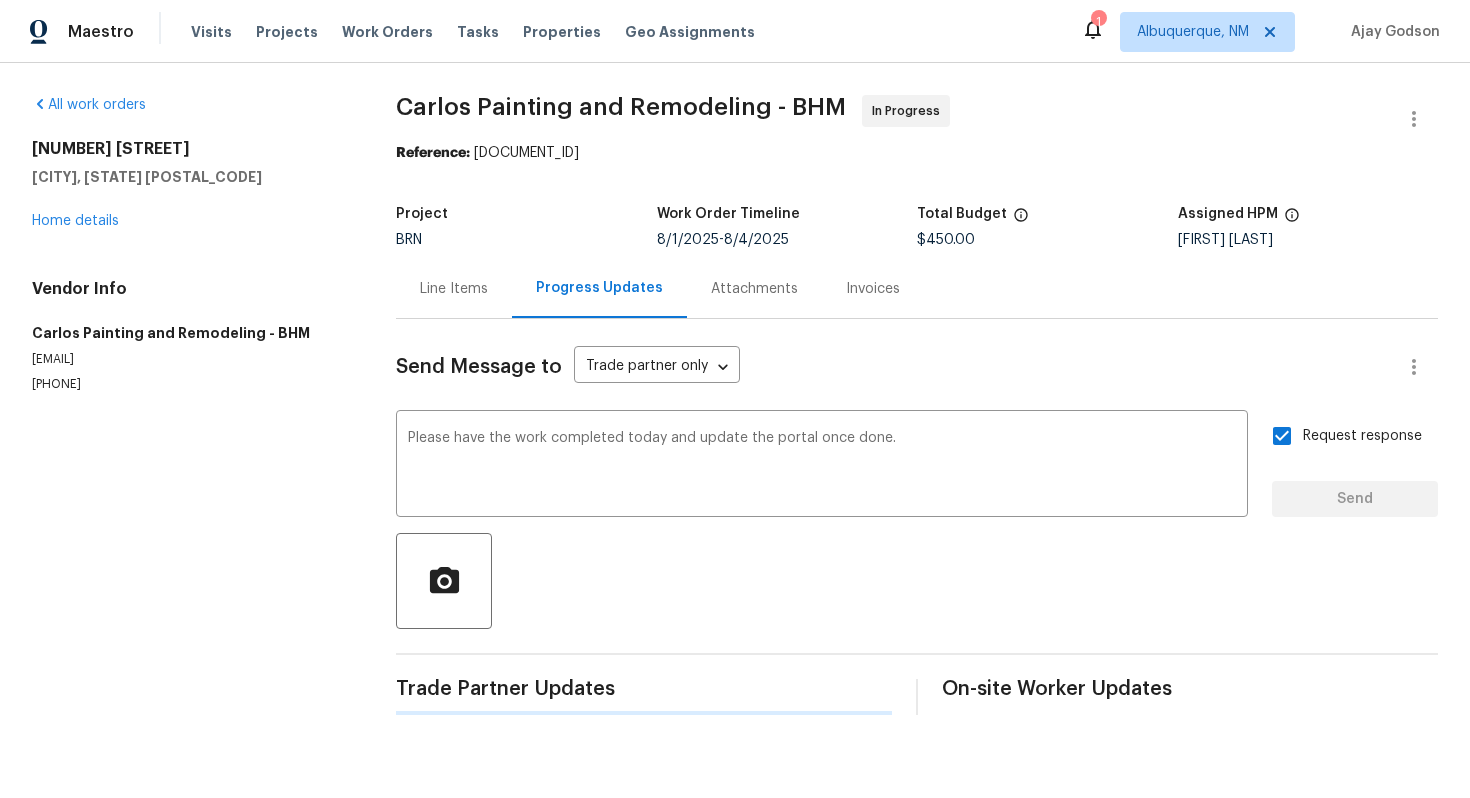 type 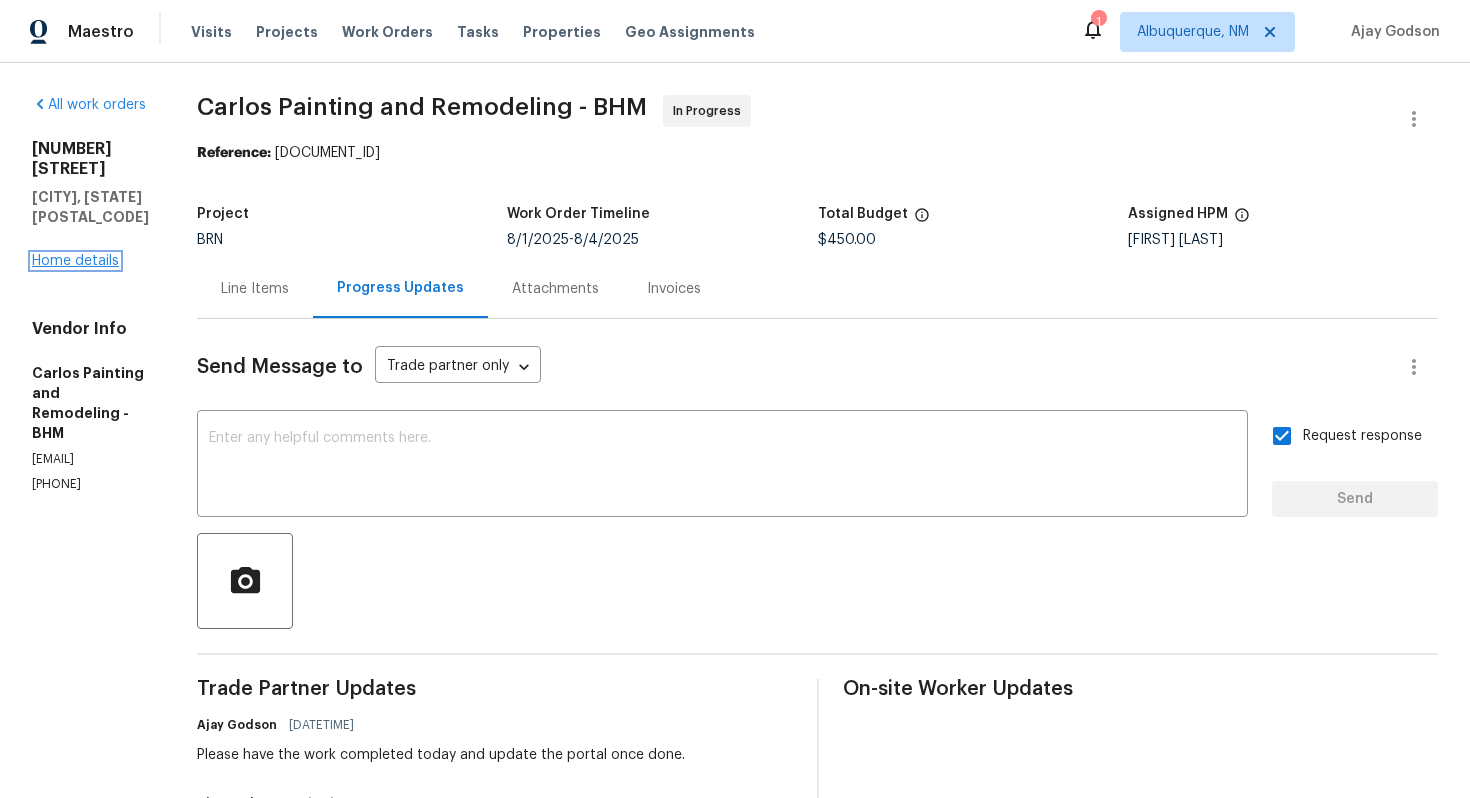 click on "Home details" at bounding box center [75, 261] 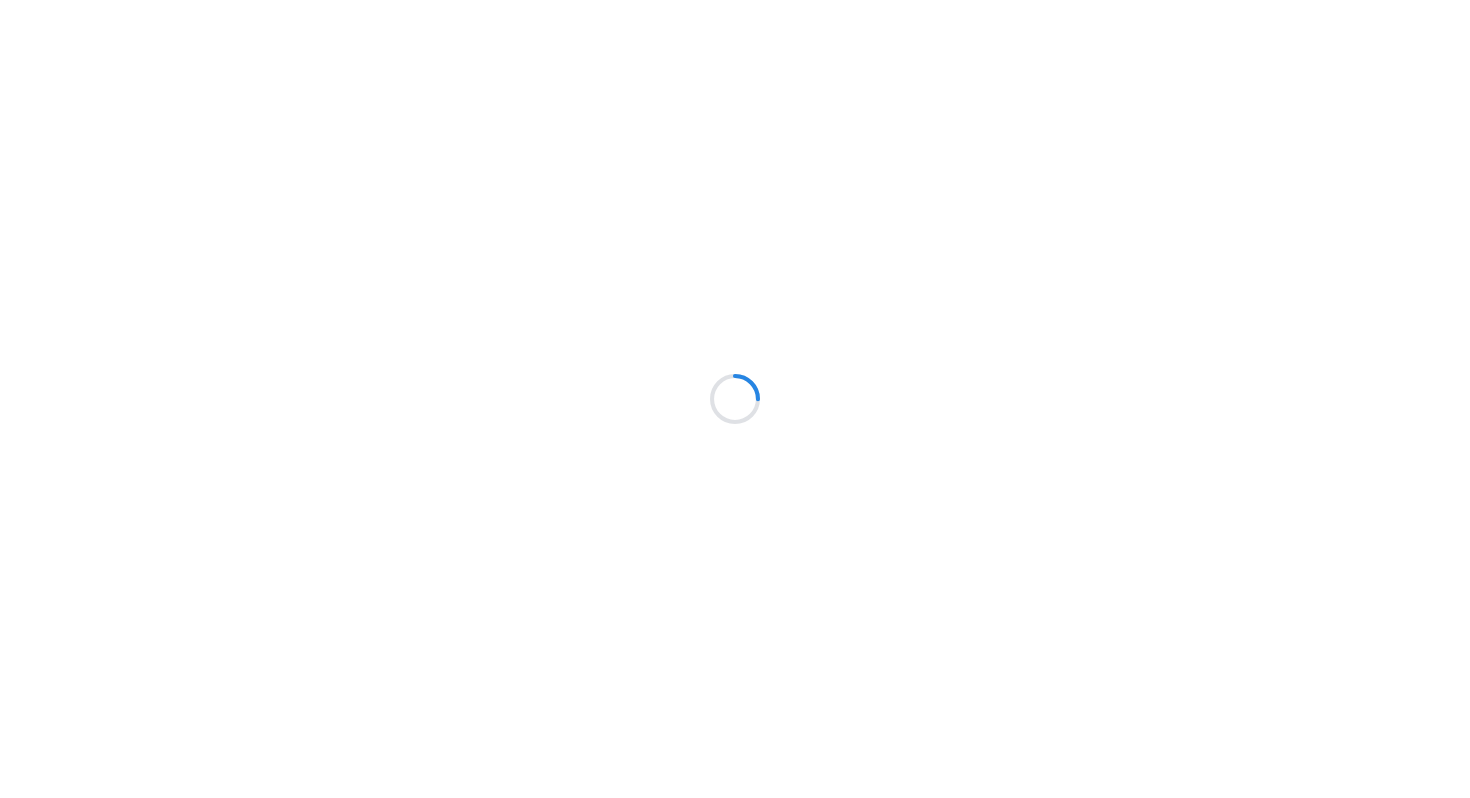 scroll, scrollTop: 0, scrollLeft: 0, axis: both 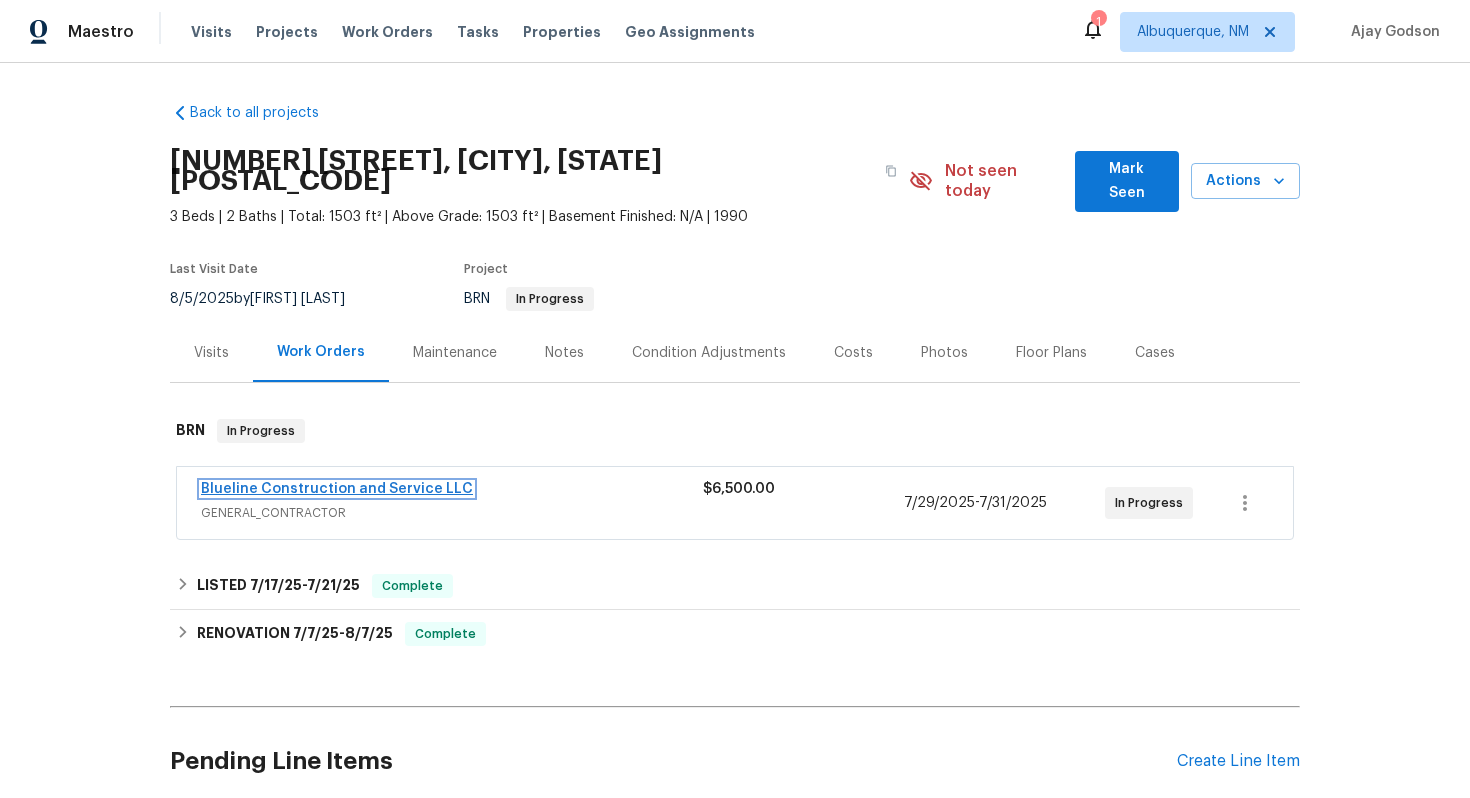 click on "Blueline Construction and Service LLC" at bounding box center (337, 489) 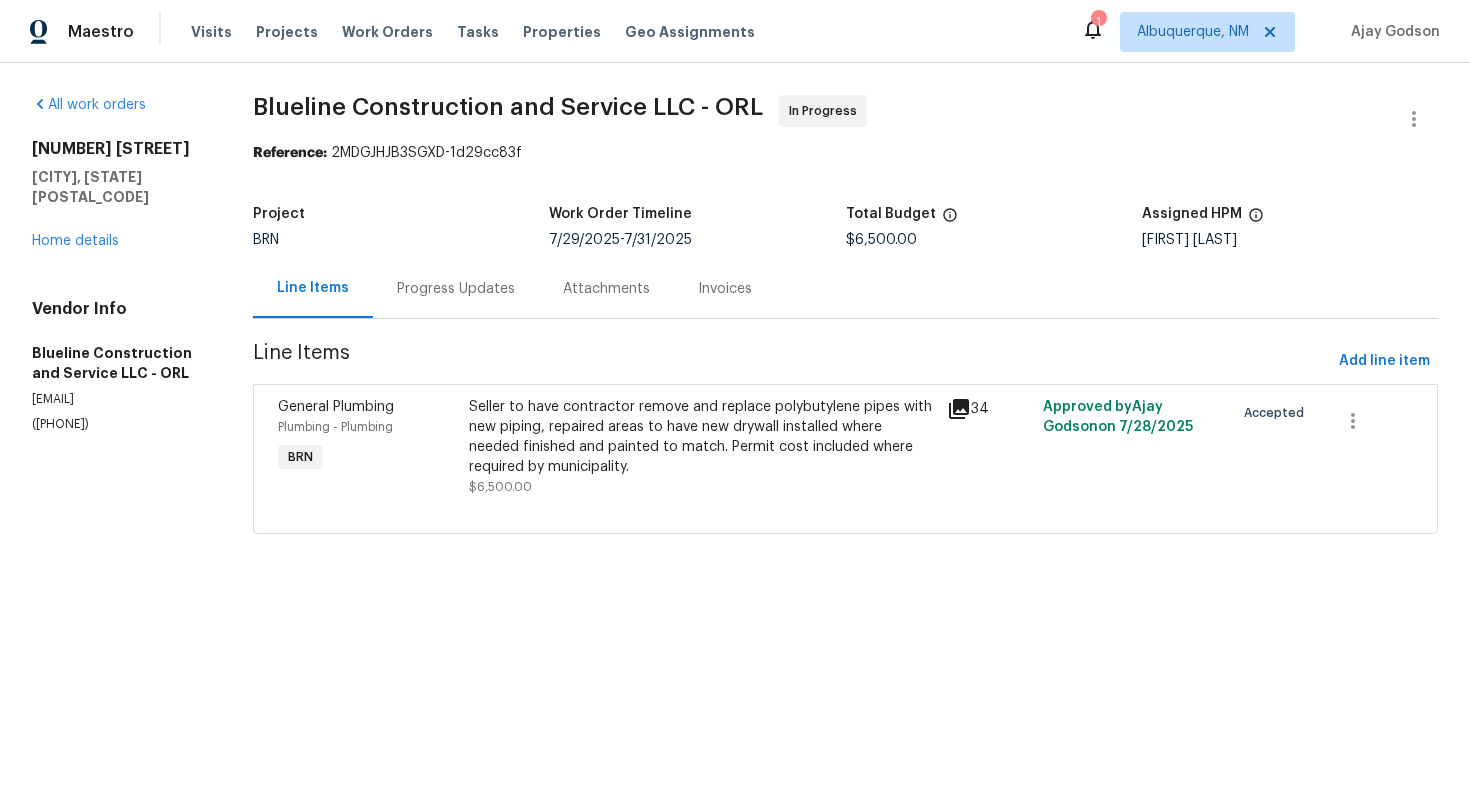 drag, startPoint x: 29, startPoint y: 401, endPoint x: 117, endPoint y: 401, distance: 88 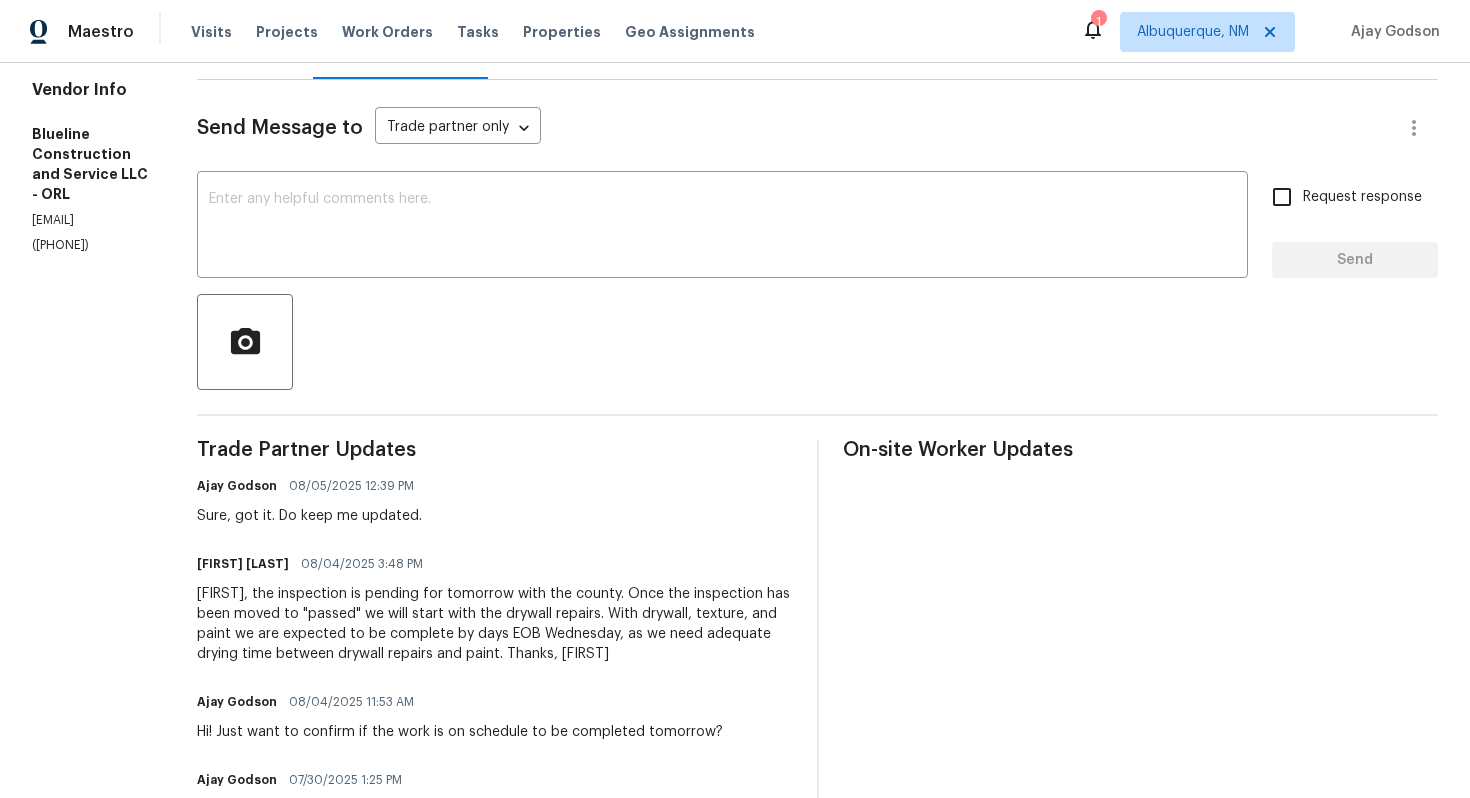 scroll, scrollTop: 0, scrollLeft: 0, axis: both 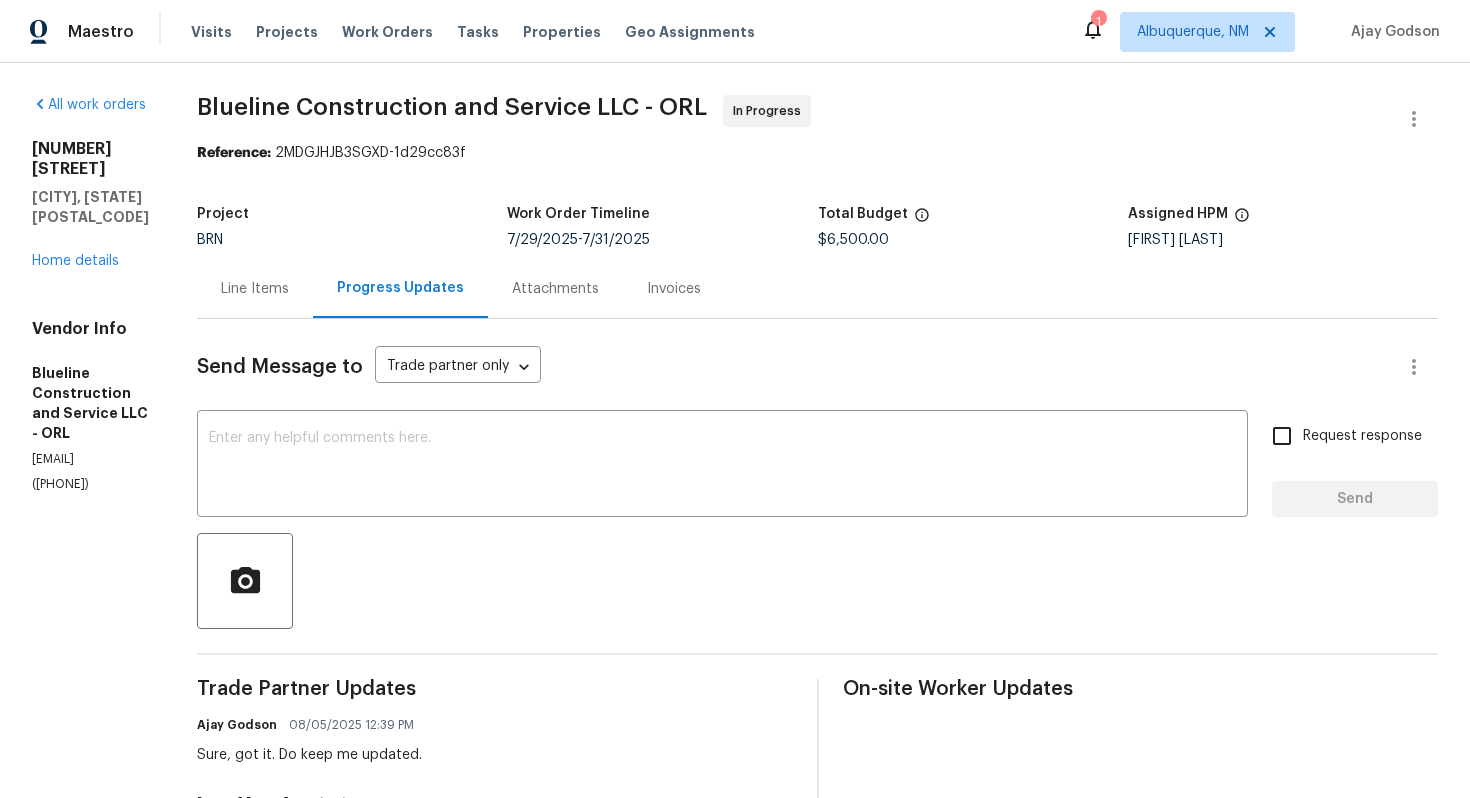 click on "([PHONE])" at bounding box center [90, 484] 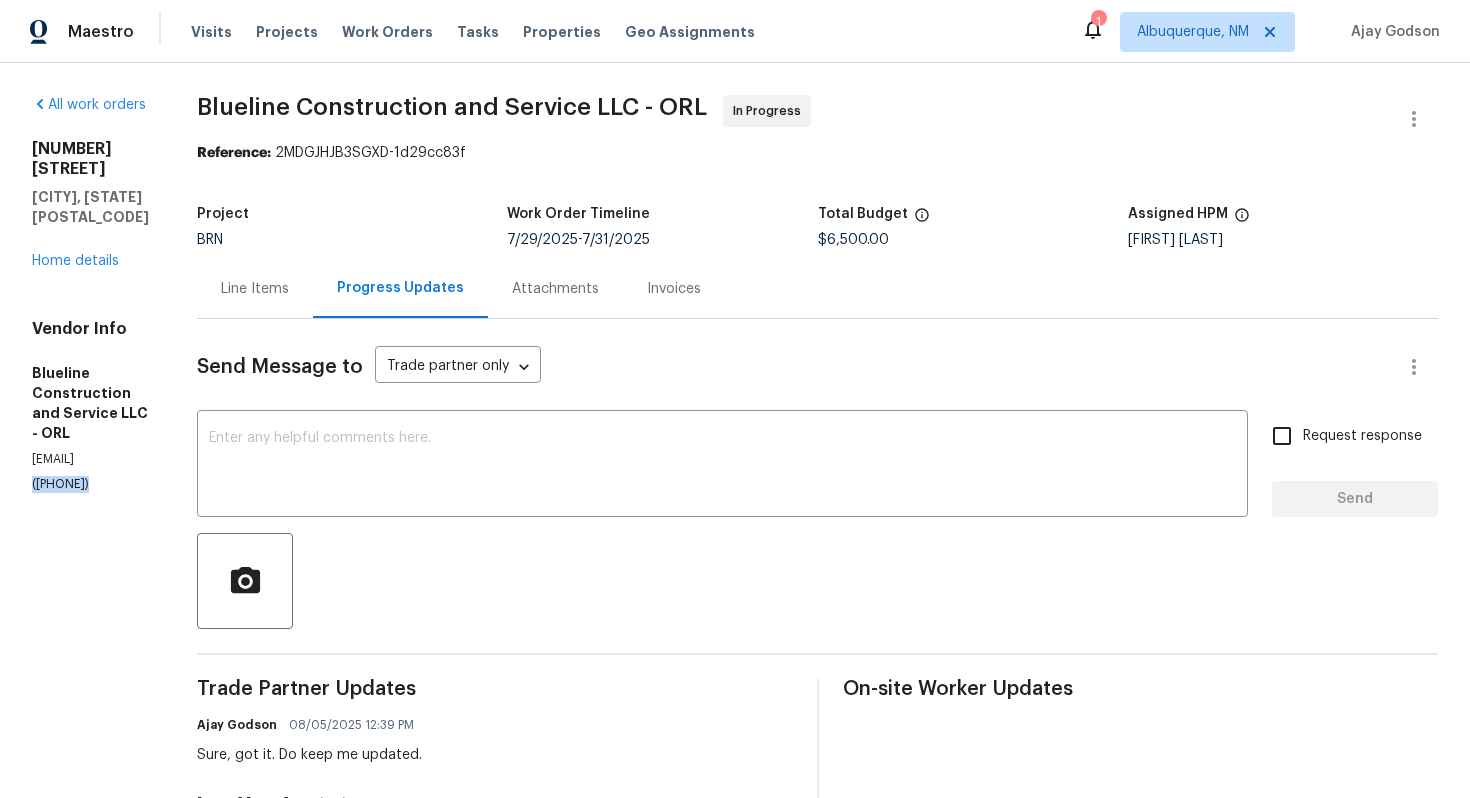 copy on "([PHONE])" 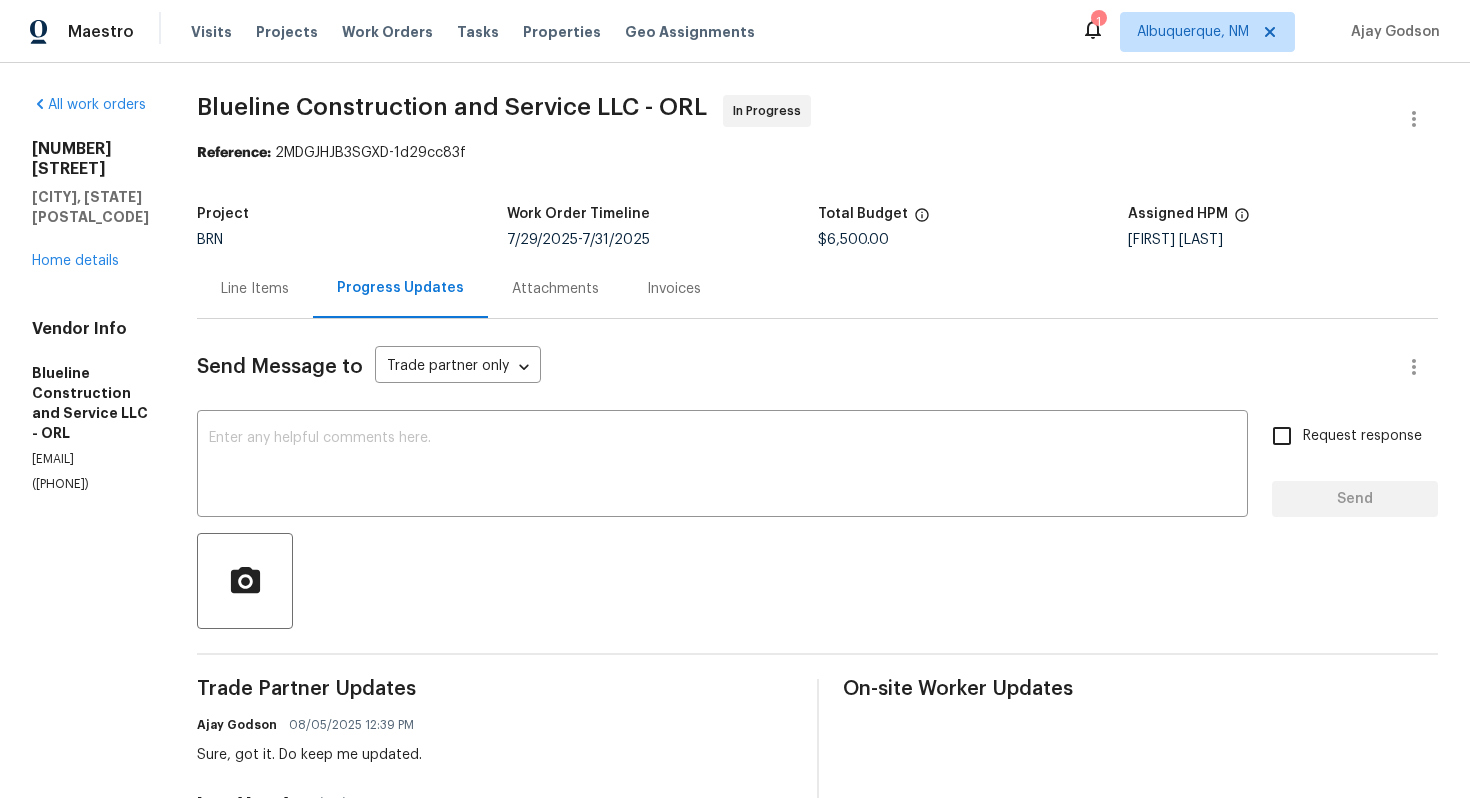 click on "Send Message to Trade partner only Trade partner only ​ x ​ Request response Send Trade Partner Updates [FIRST] [LAST] 08/05/2025 12:39 PM Sure, got it. Do keep me updated. [FIRST] [LAST] 08/04/2025 3:48 PM [FIRST], the inspection is pending for tomorrow with the  county.  Once the inspection has  been moved to "passed" we will start with the drywall repairs.  With drywall, texture, and paint we are expected to be complete by days  EOB Wednesday, as we need adequate drying time between drywall repairs and paint.
Thanks,
[FIRST] [FIRST] [FIRST] [FIRST] 08/04/2025 11:53 AM Hi! Just want to confirm if the work is on schedule to be completed tomorrow? [FIRST] [LAST] 07/30/2025 1:25 PM That's great! Please let me know once the permit has been pulled and the work gets completed. [FIRST] [LAST] 07/29/2025 4:02 PM [FIRST] [LAST] 07/29/2025 3:18 PM [FIRST] [LAST]" at bounding box center [817, 908] 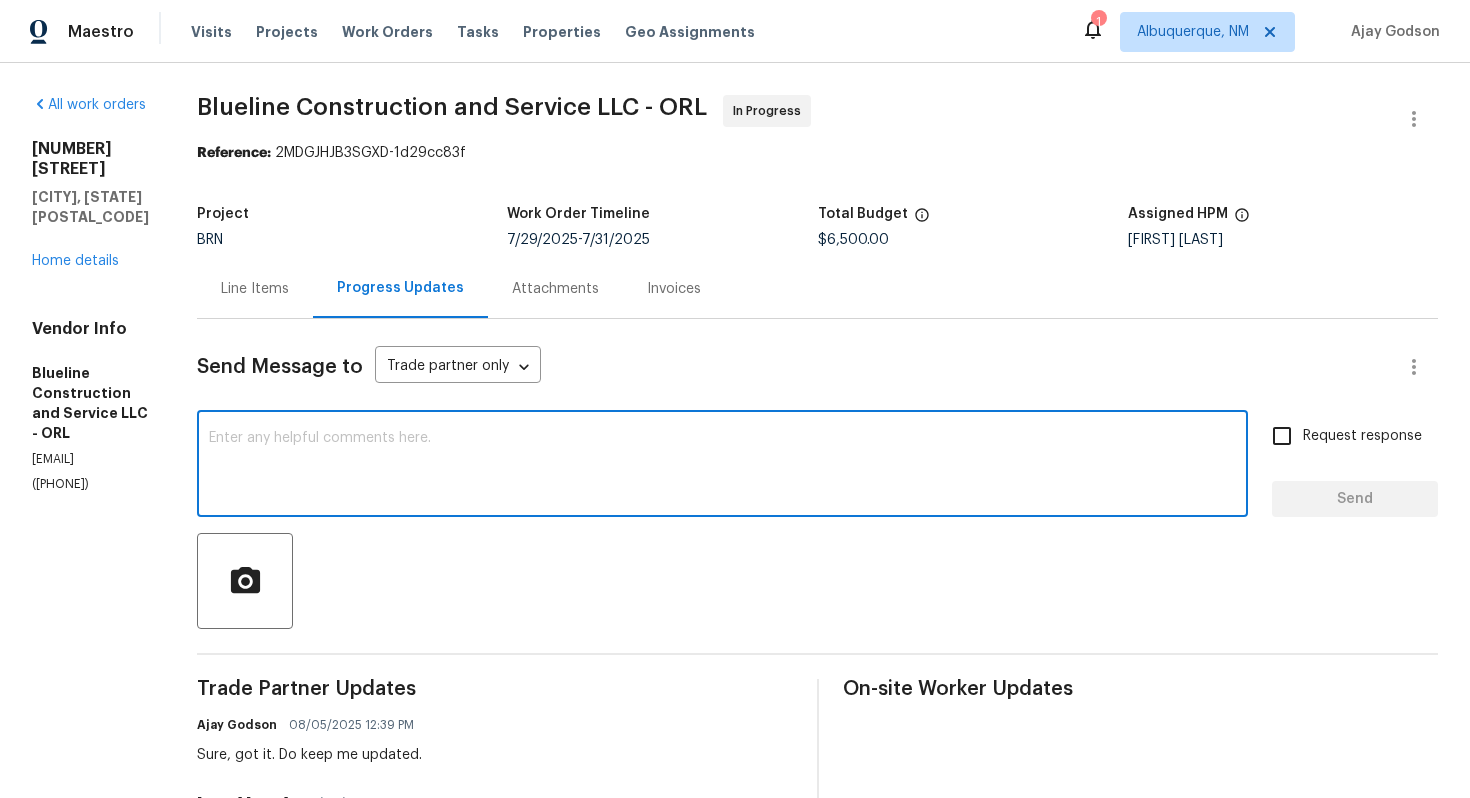 click at bounding box center (722, 466) 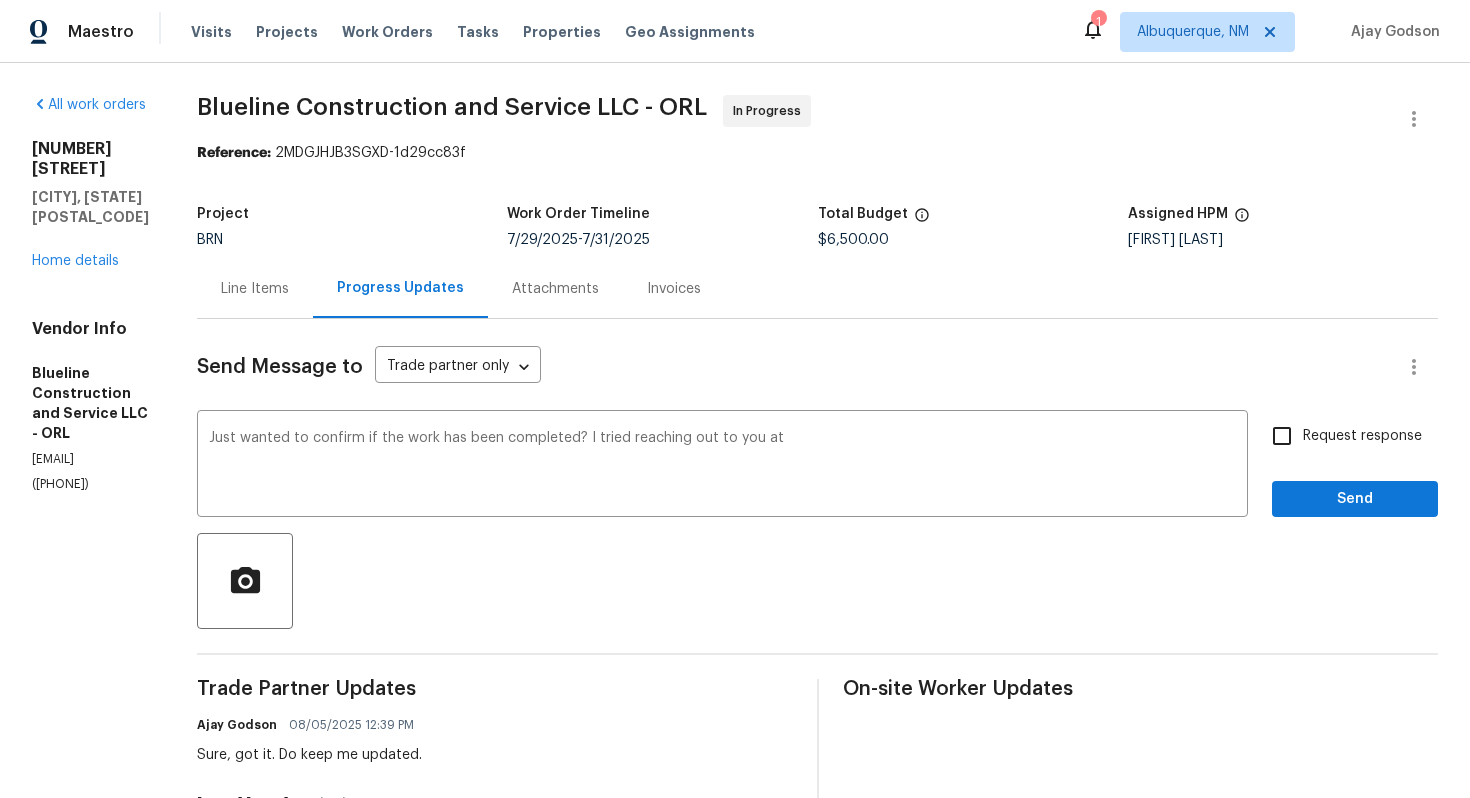 drag, startPoint x: 28, startPoint y: 402, endPoint x: 140, endPoint y: 411, distance: 112.36102 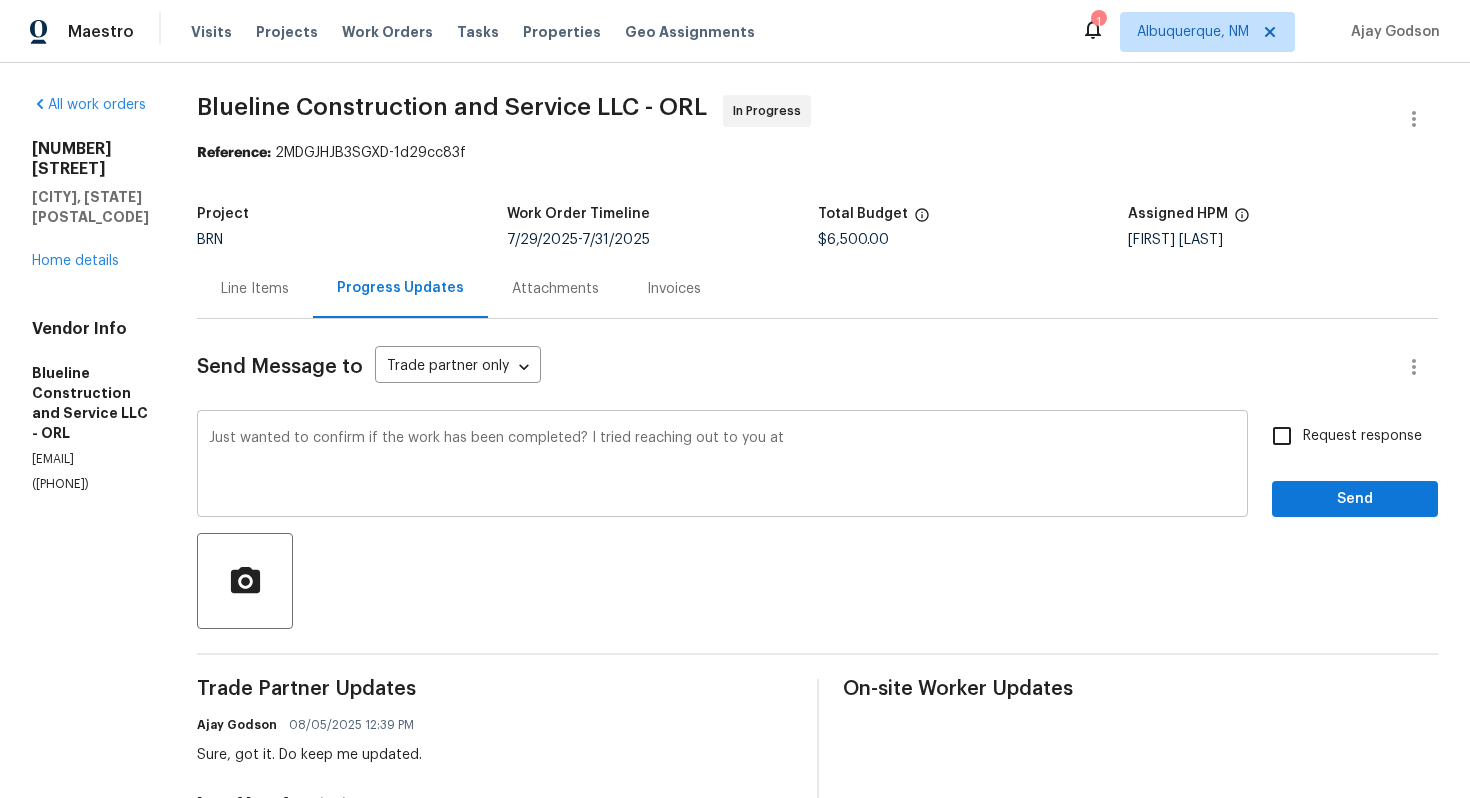 click on "Just wanted to confirm if the work has been completed? I tried reaching out to you at" at bounding box center (722, 466) 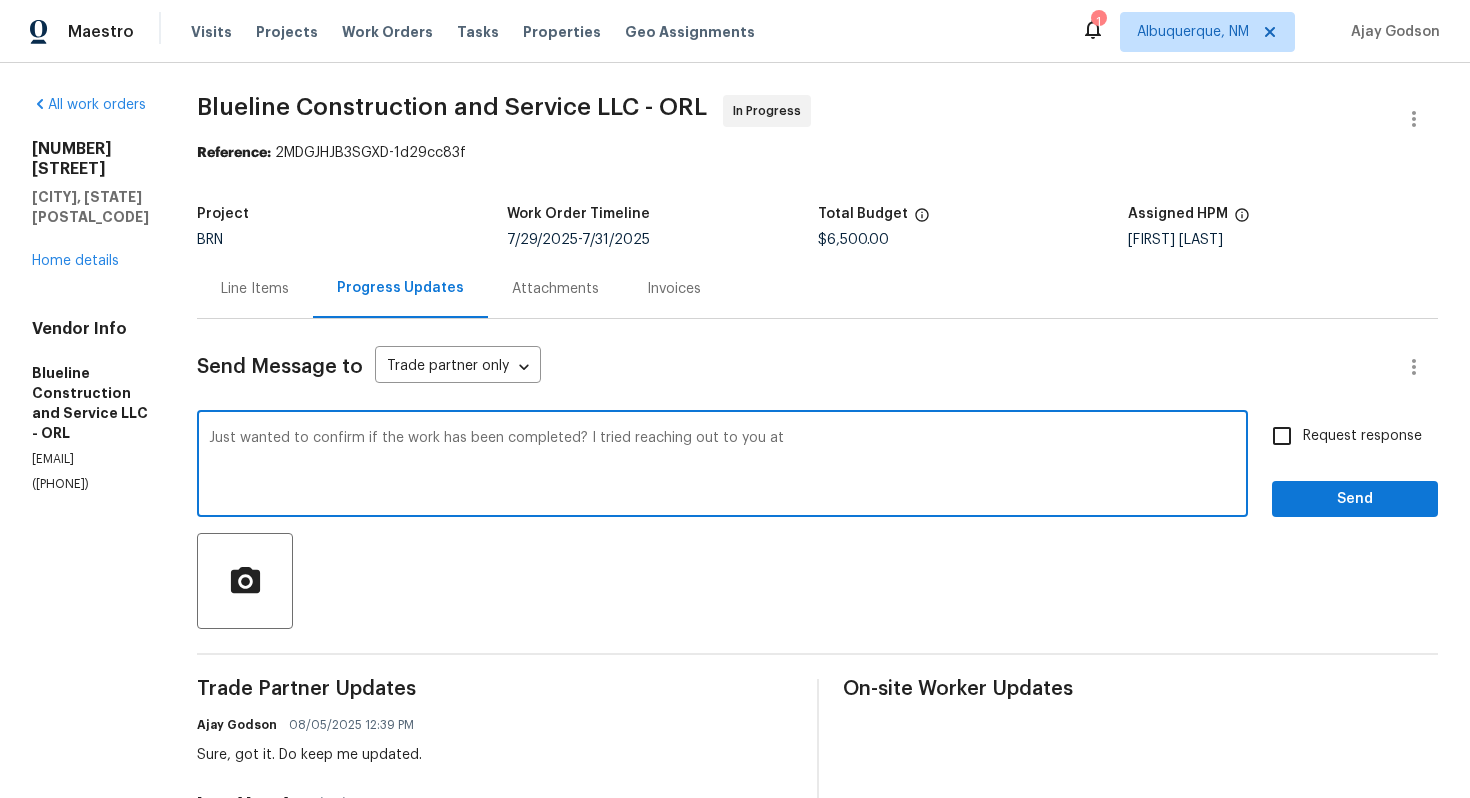 paste on "([PHONE])" 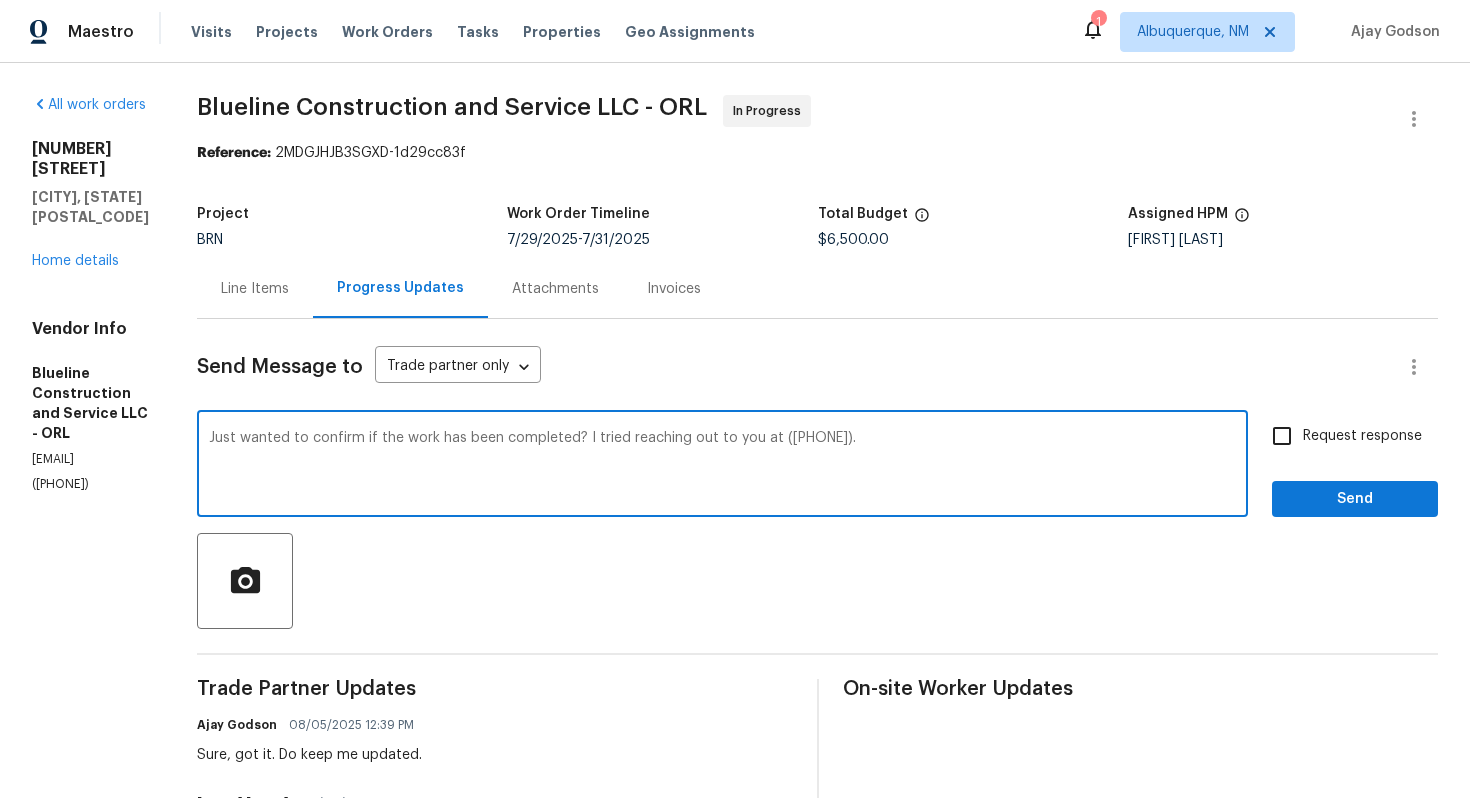 type on "Just wanted to confirm if the work has been completed? I tried reaching out to you at ([PHONE])." 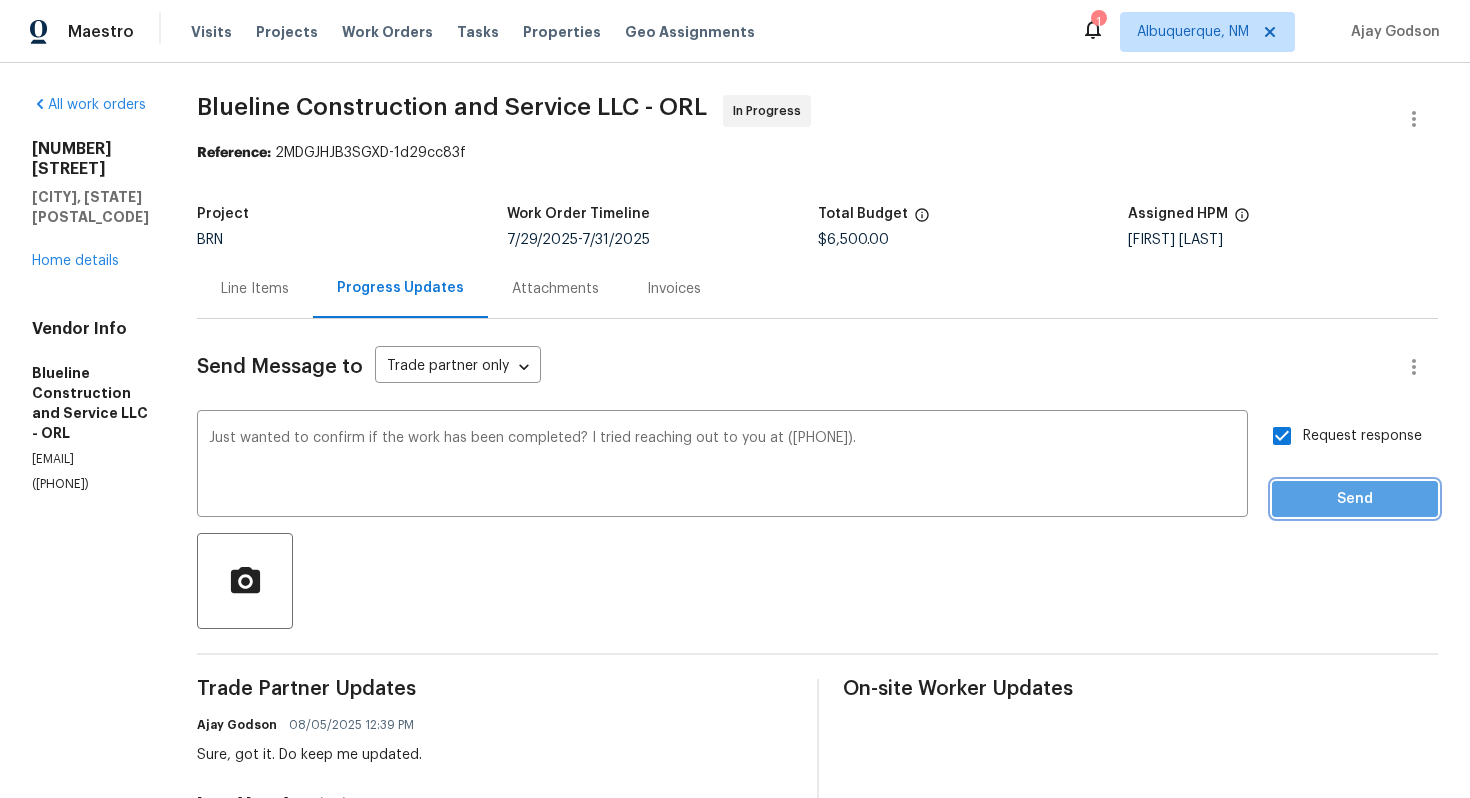 click on "Send" at bounding box center (1355, 499) 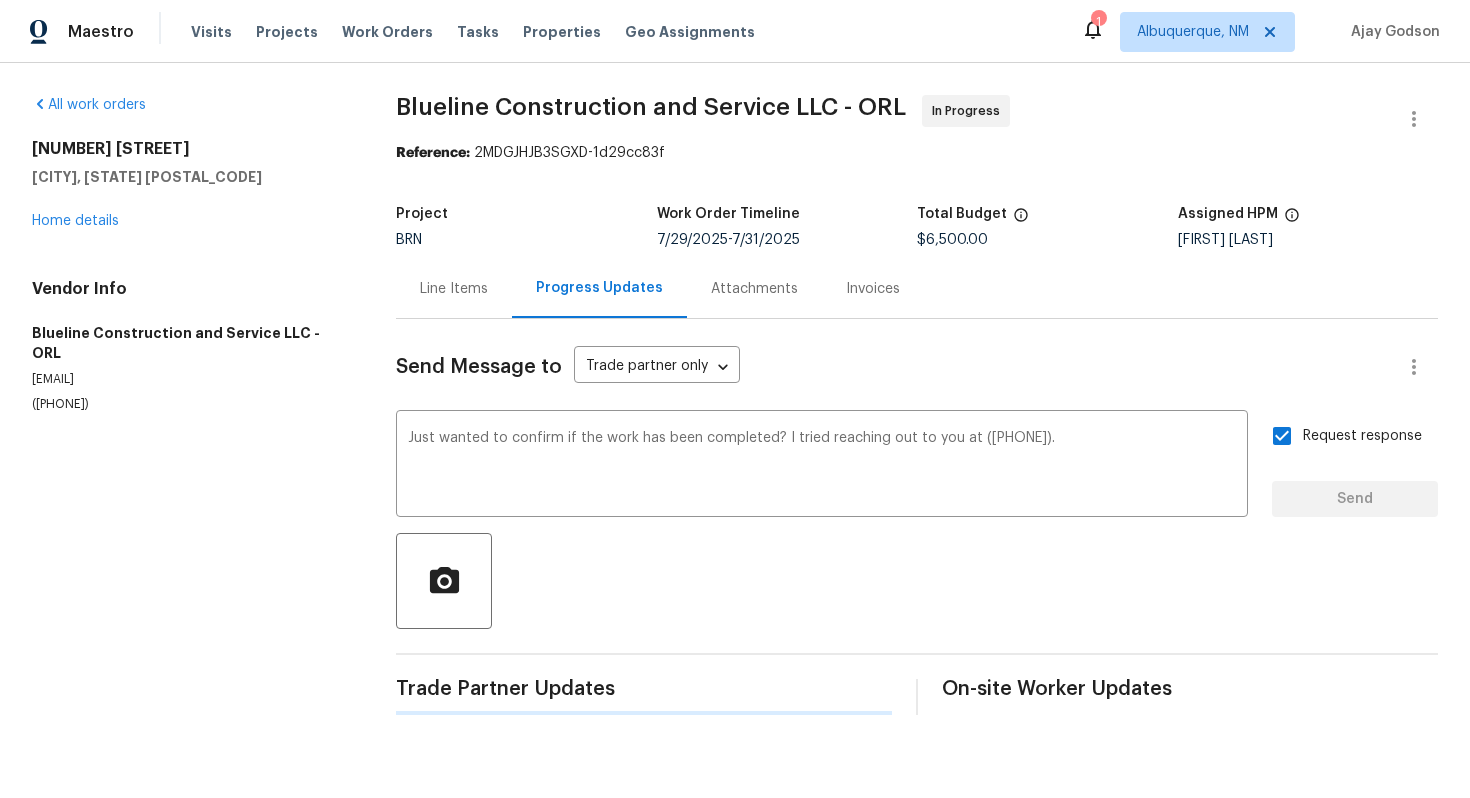 type 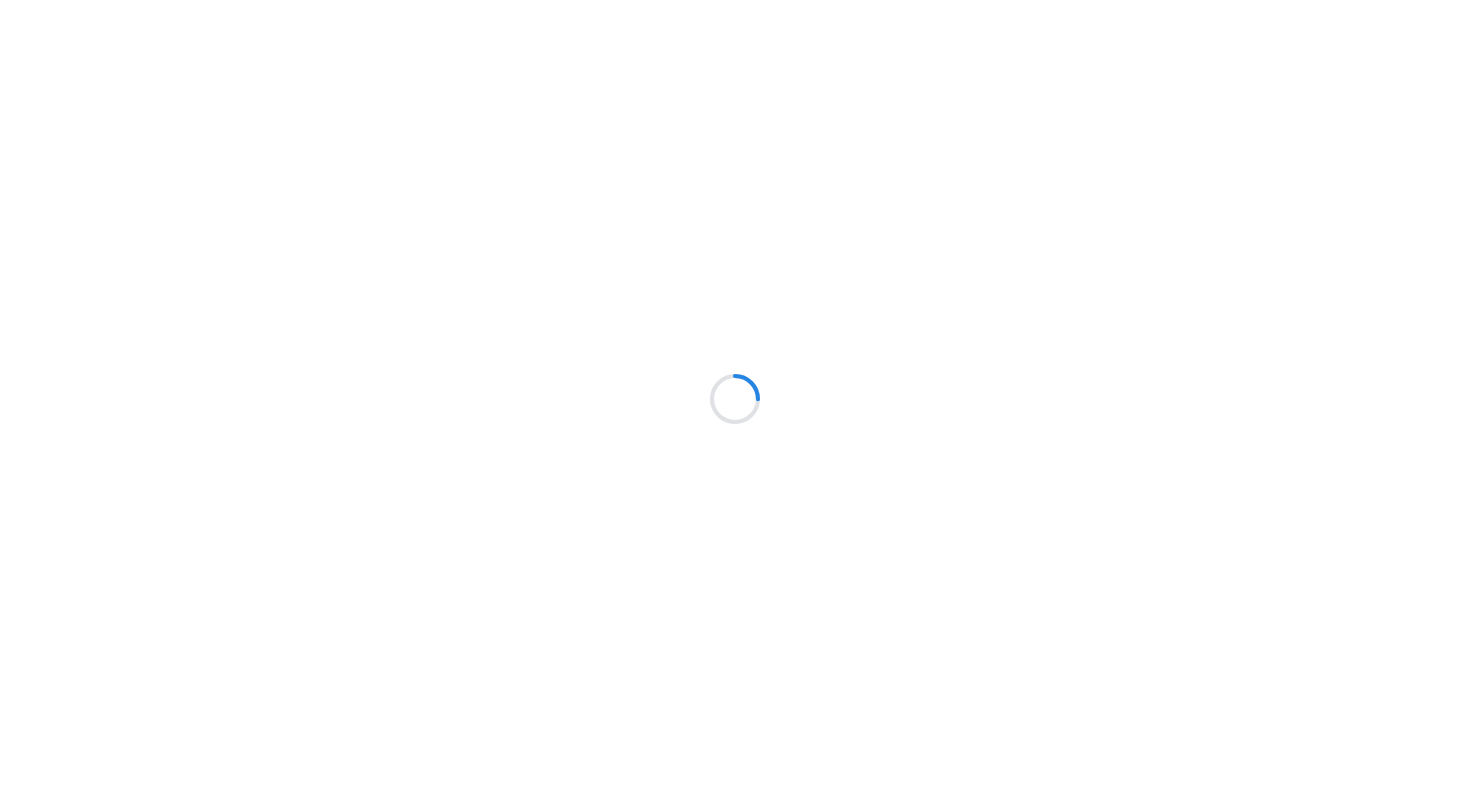 scroll, scrollTop: 0, scrollLeft: 0, axis: both 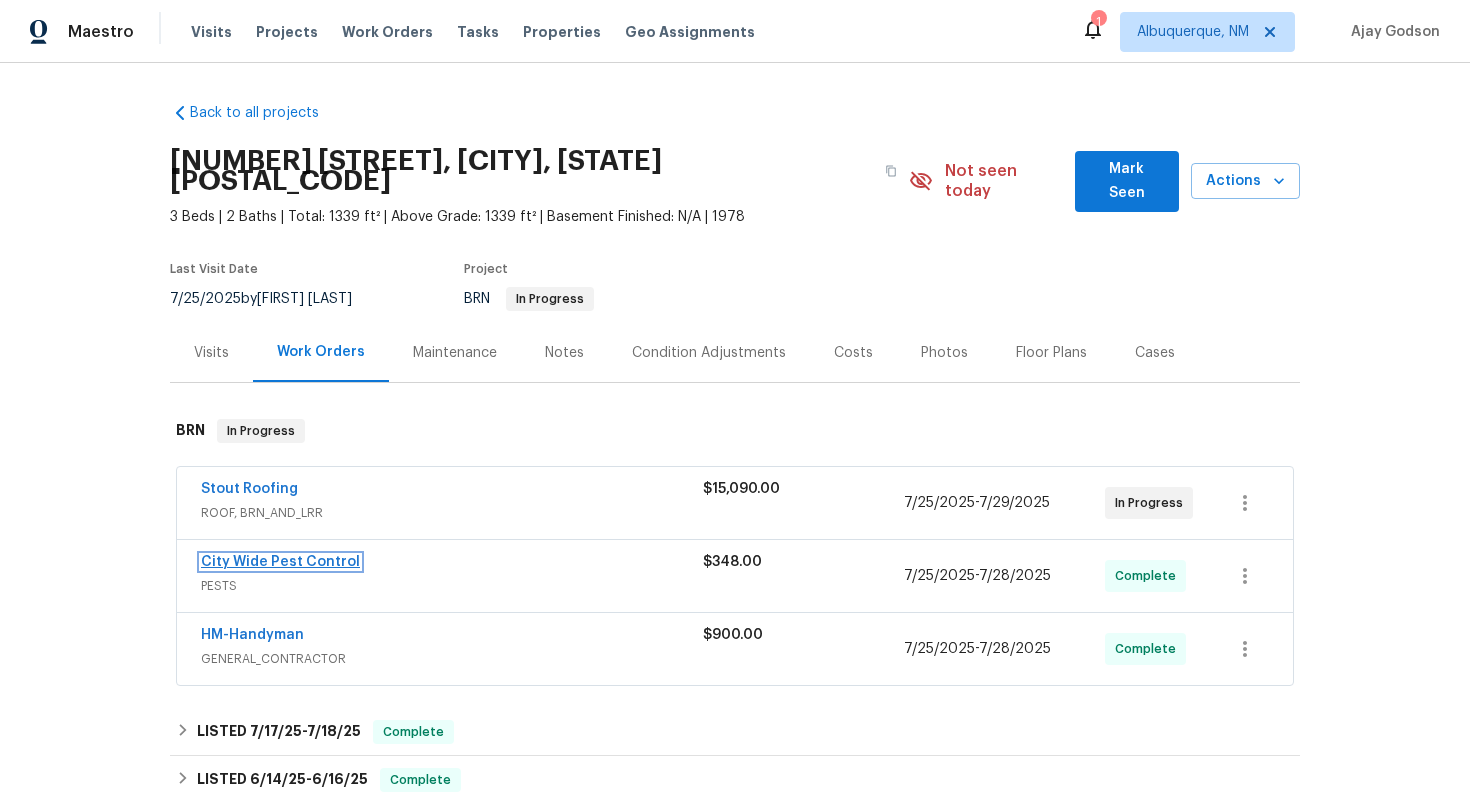 click on "City Wide Pest Control" at bounding box center [280, 562] 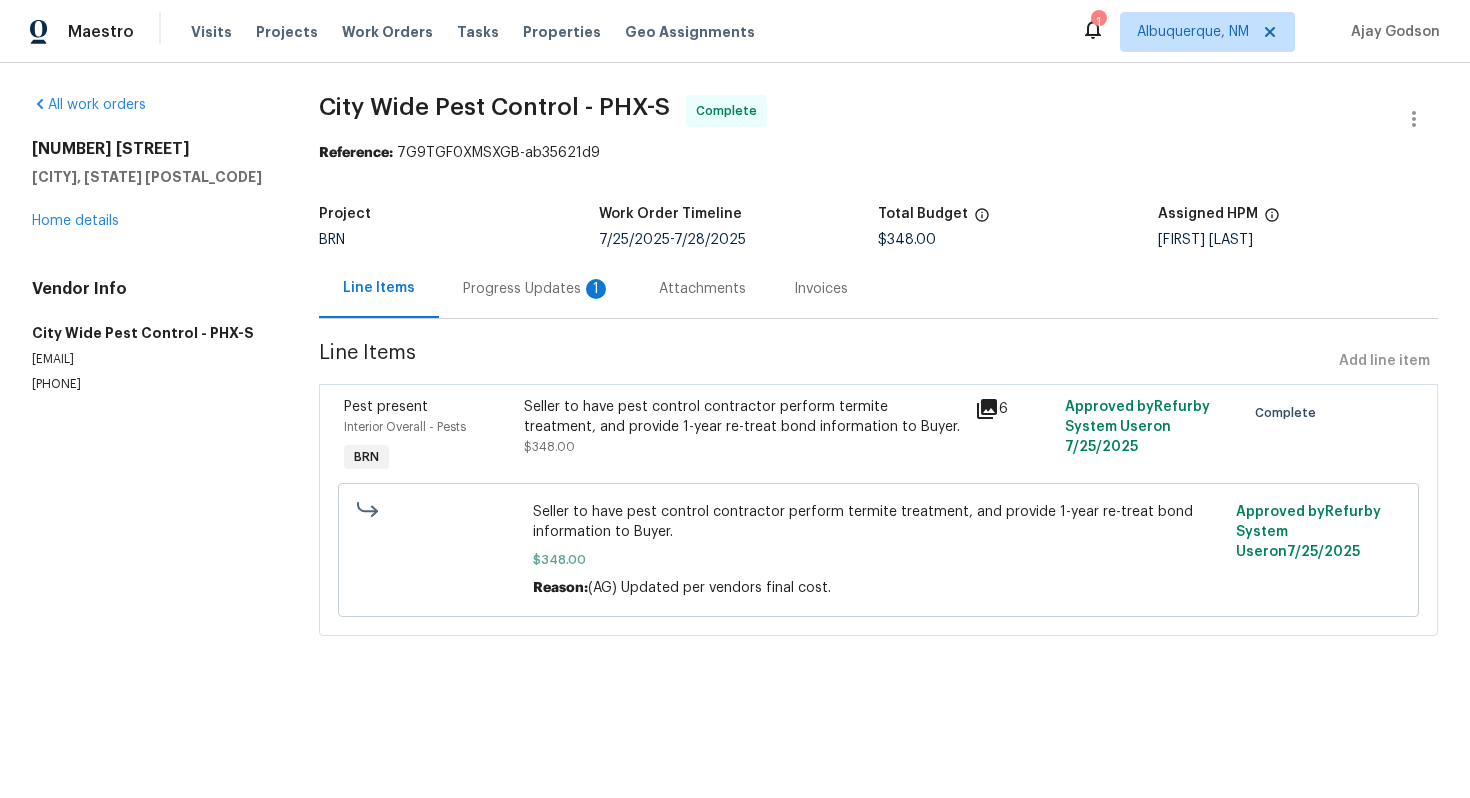 click on "Progress Updates 1" at bounding box center [537, 289] 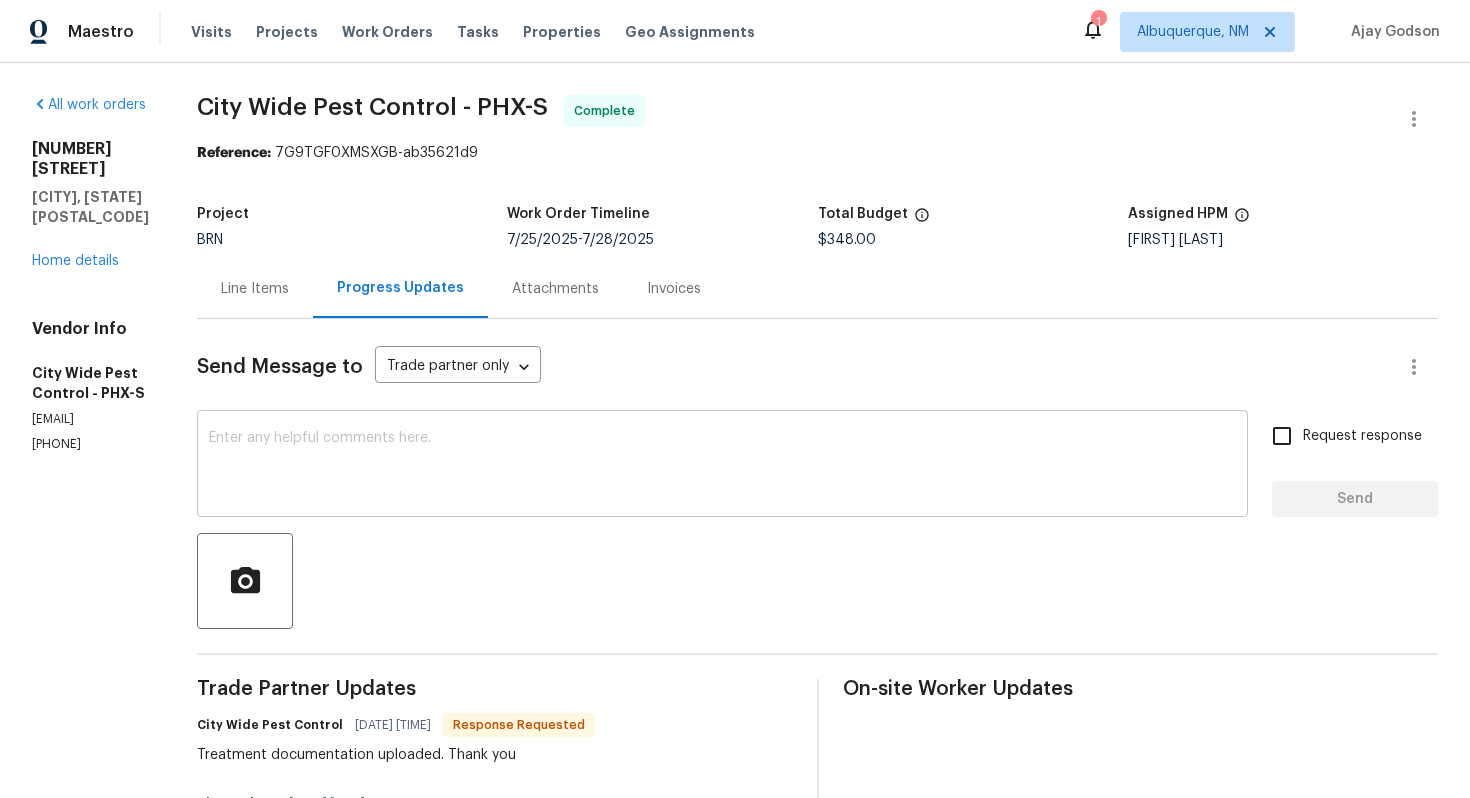 click at bounding box center (722, 466) 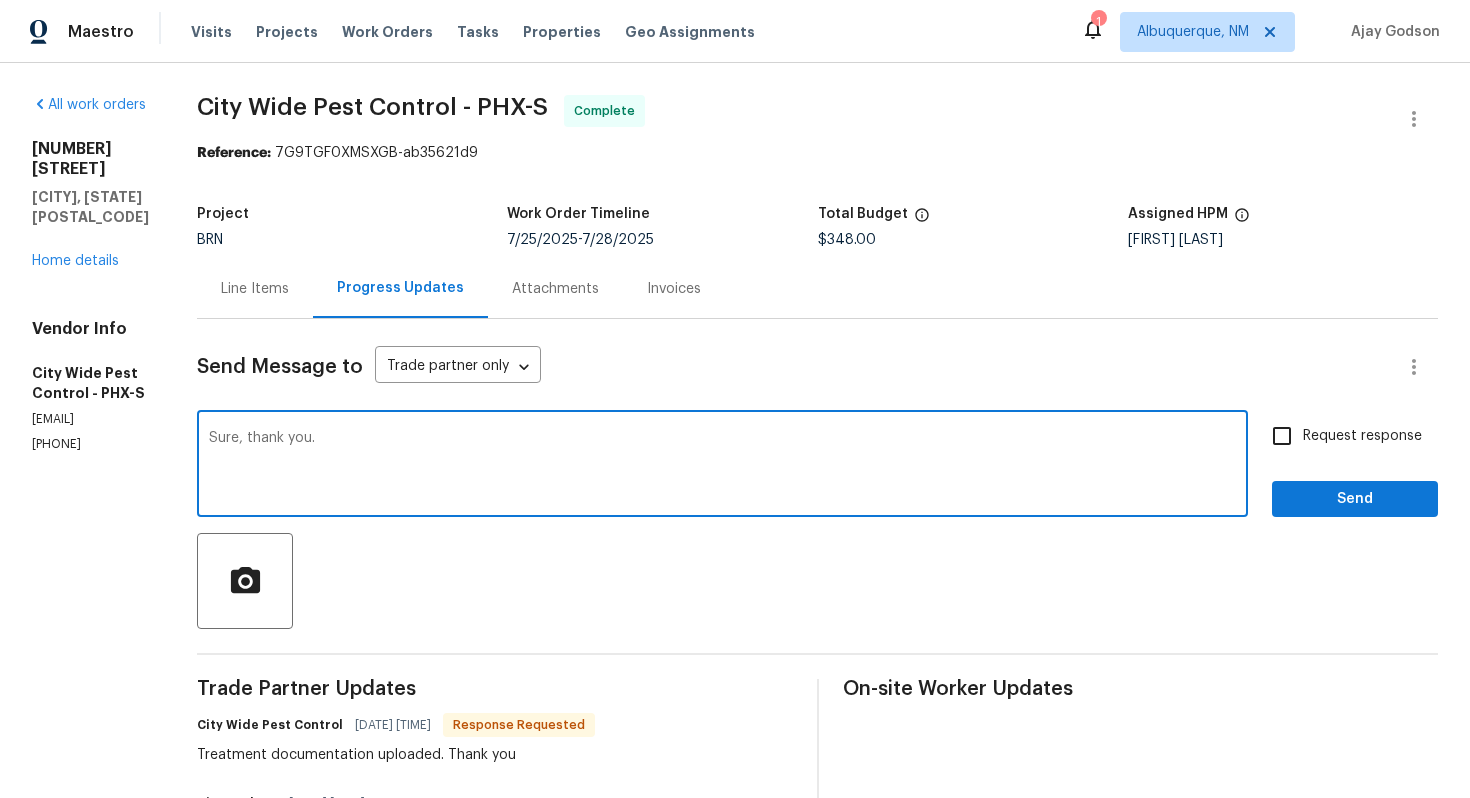 type on "Sure, thank you." 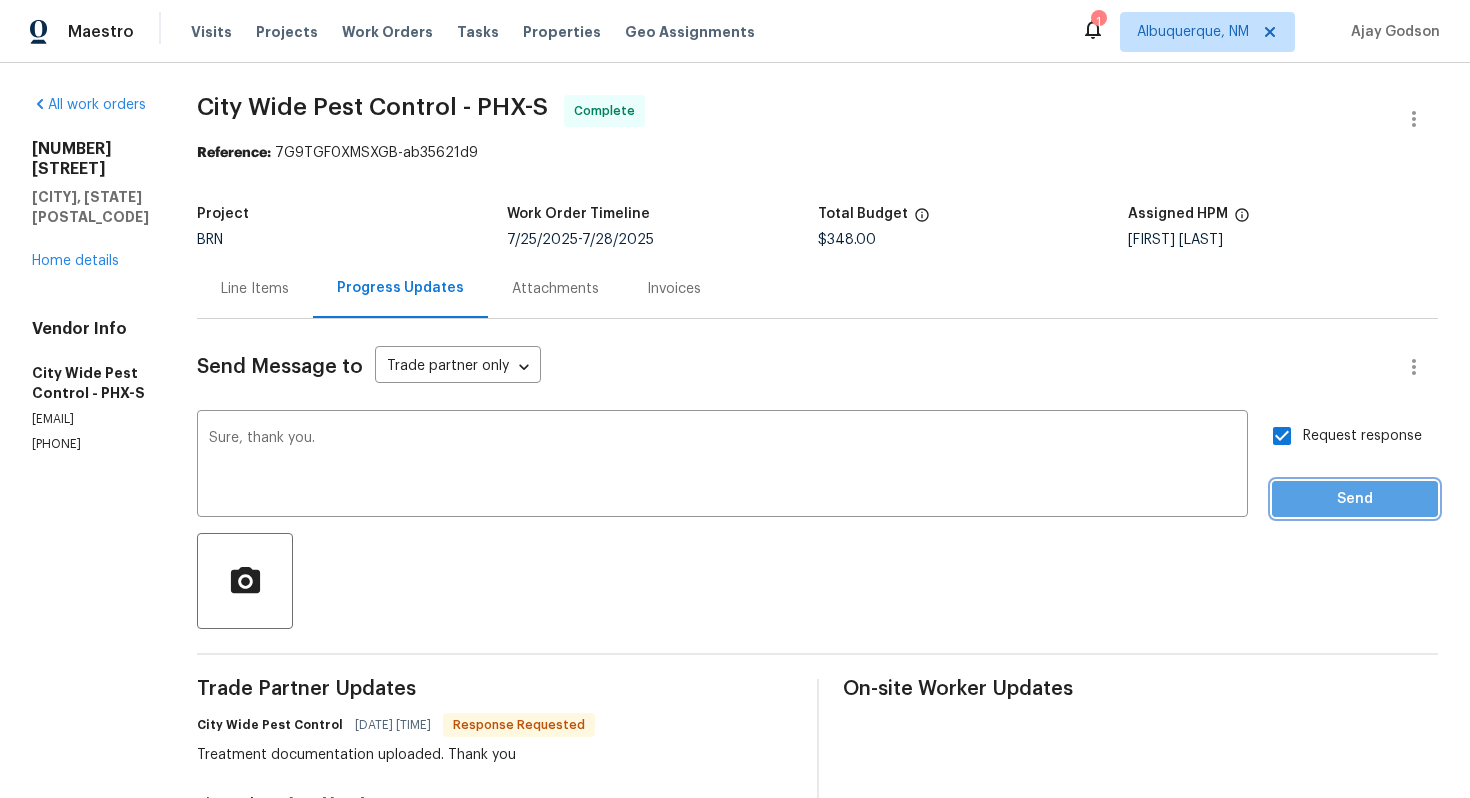click on "Send" at bounding box center (1355, 499) 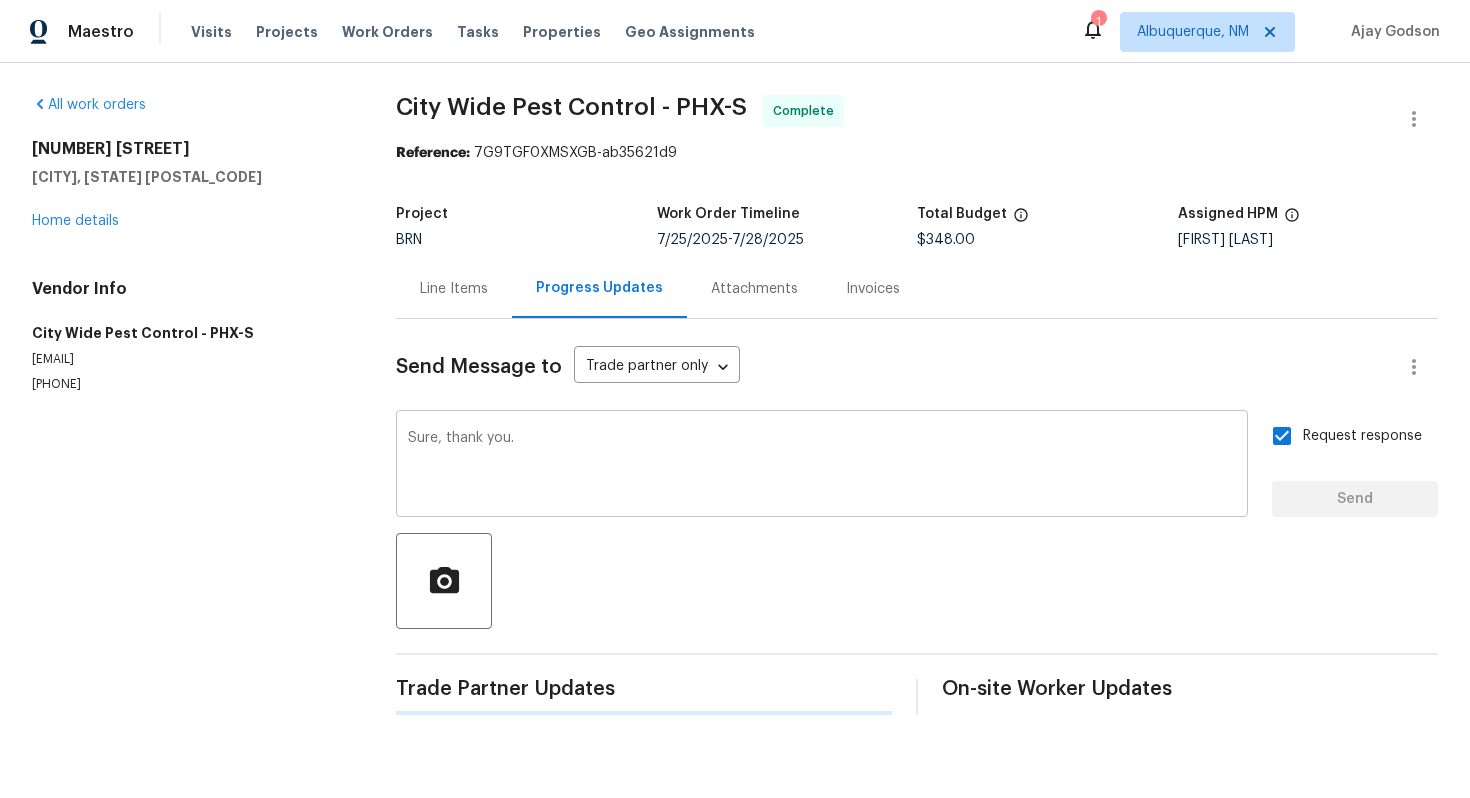 type 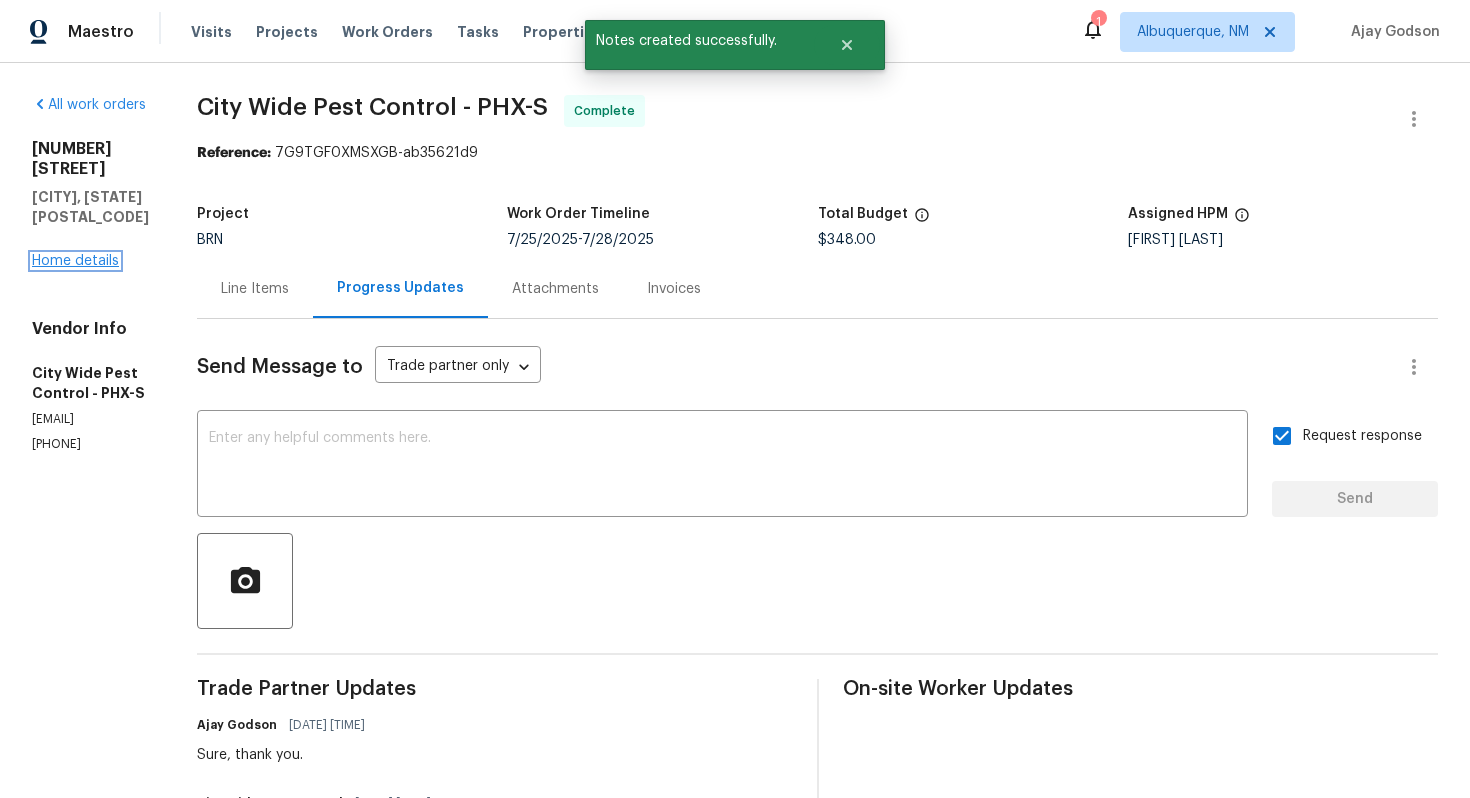 click on "Home details" at bounding box center [75, 261] 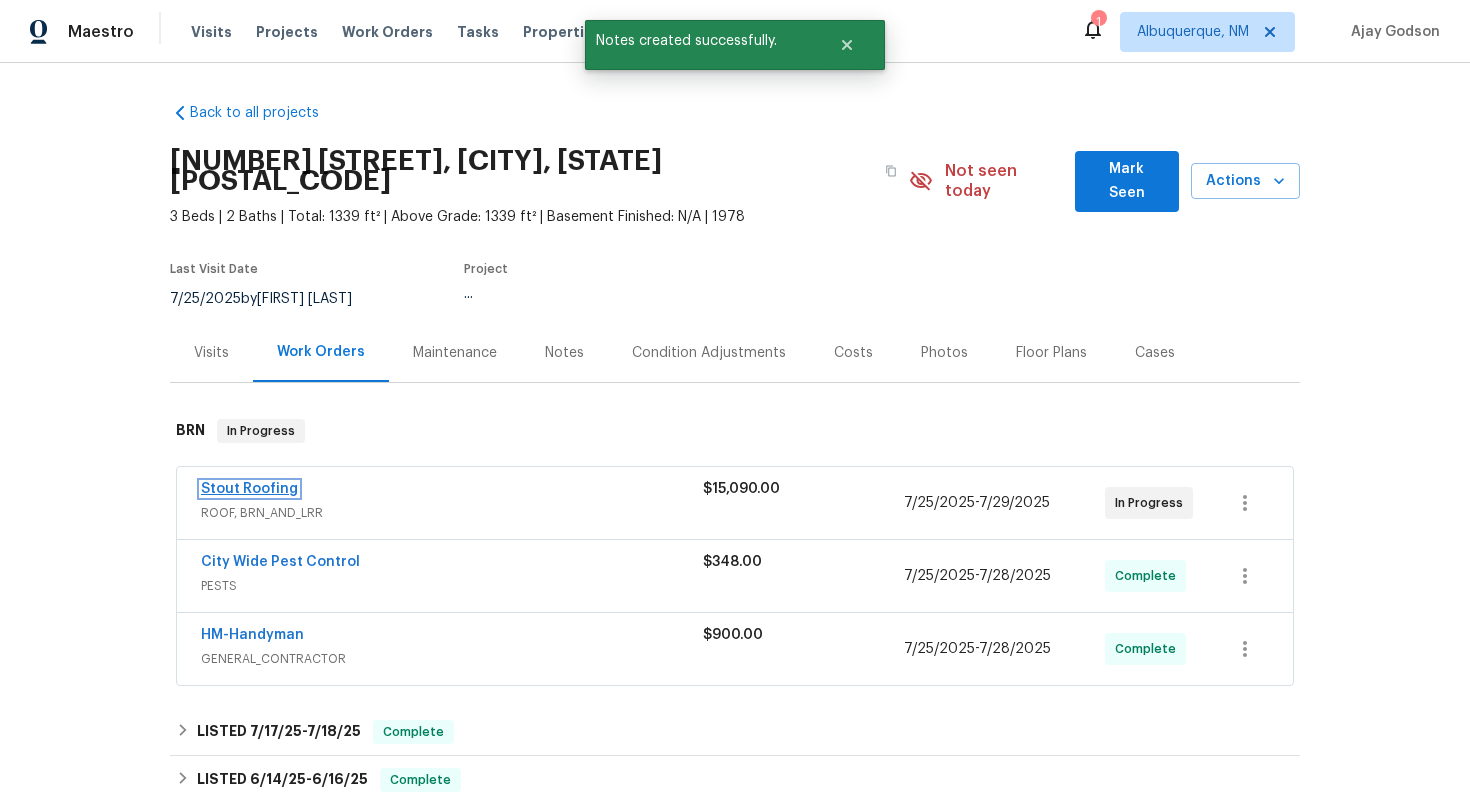 click on "Stout Roofing" at bounding box center (249, 489) 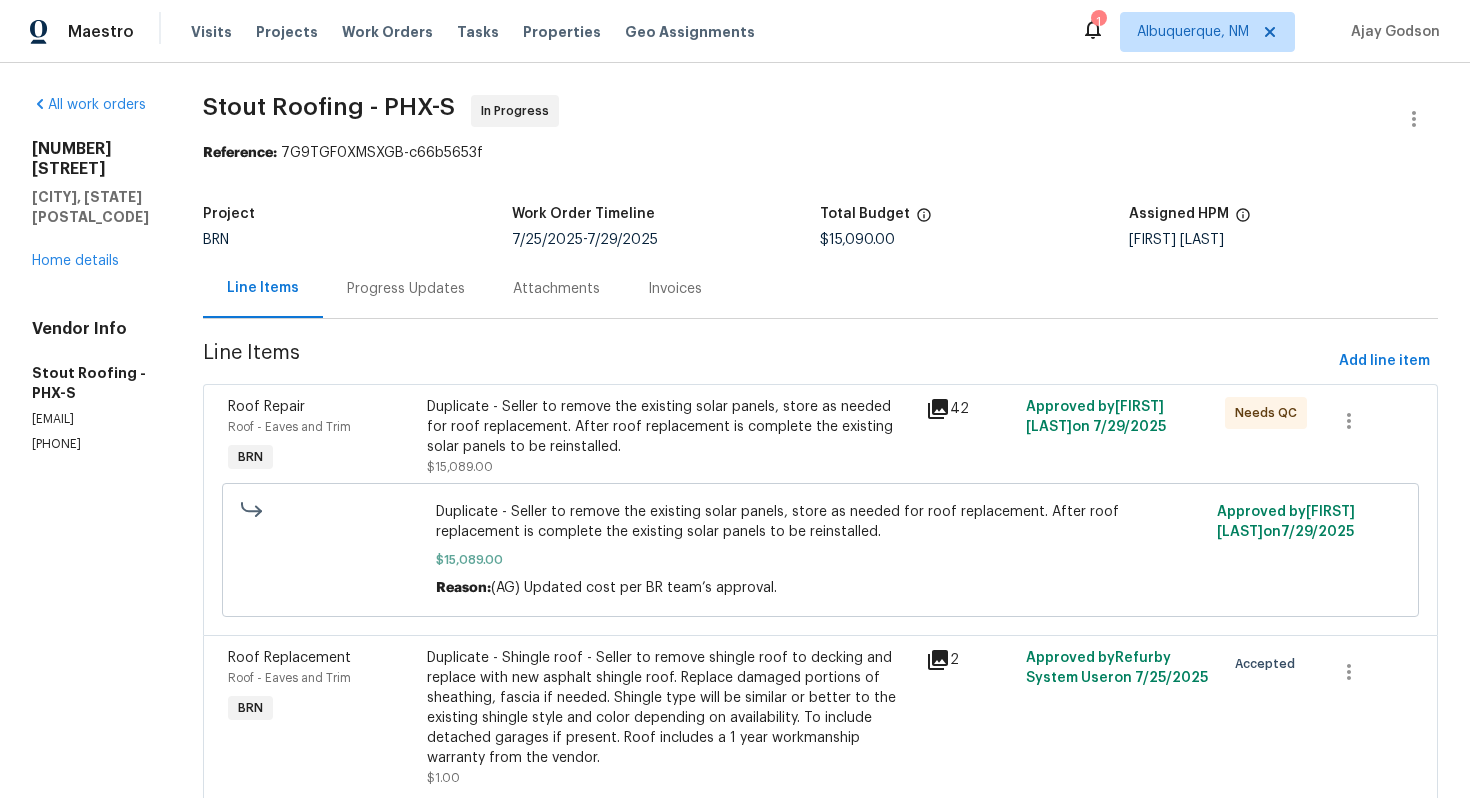 click on "Progress Updates" at bounding box center [406, 289] 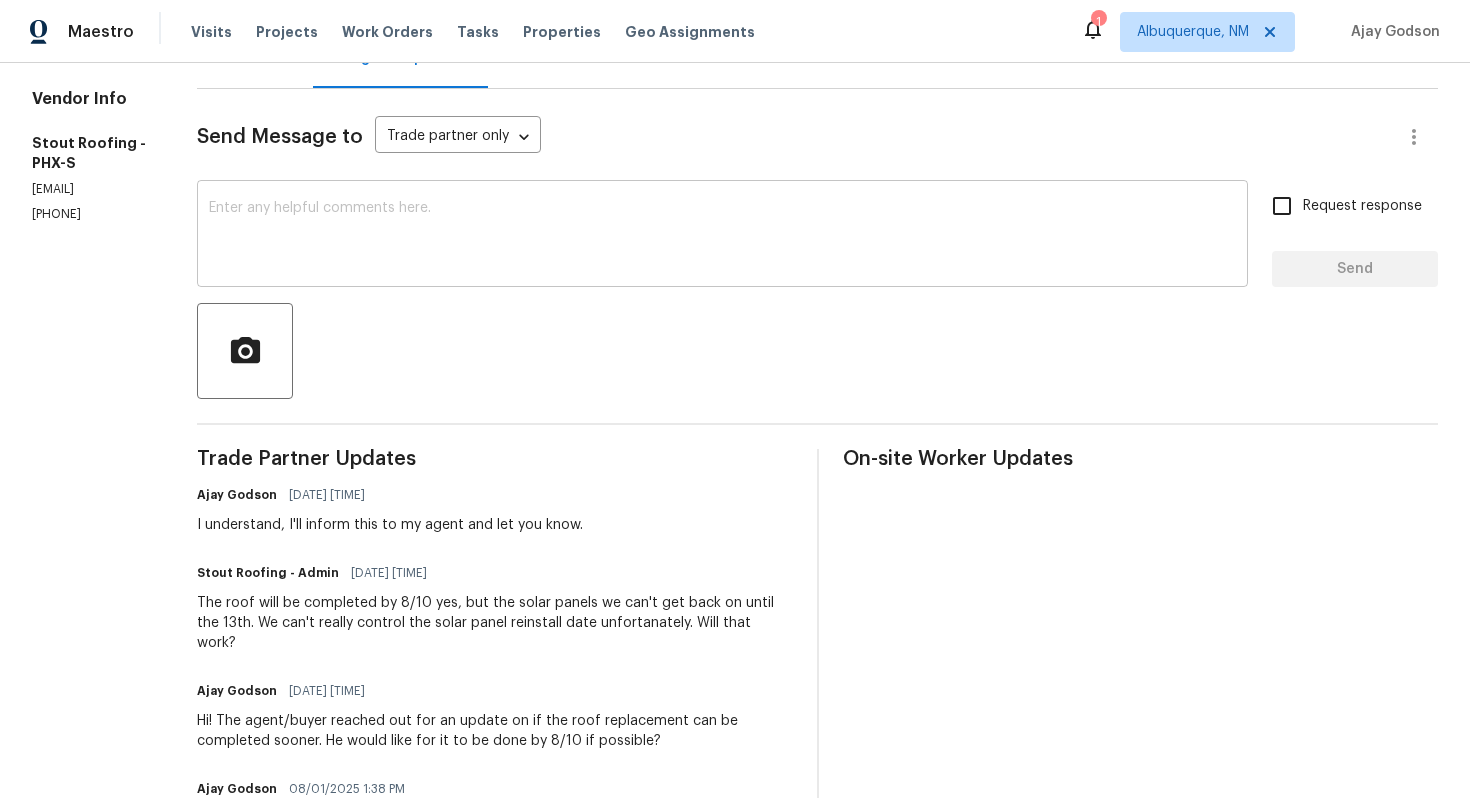 scroll, scrollTop: 0, scrollLeft: 0, axis: both 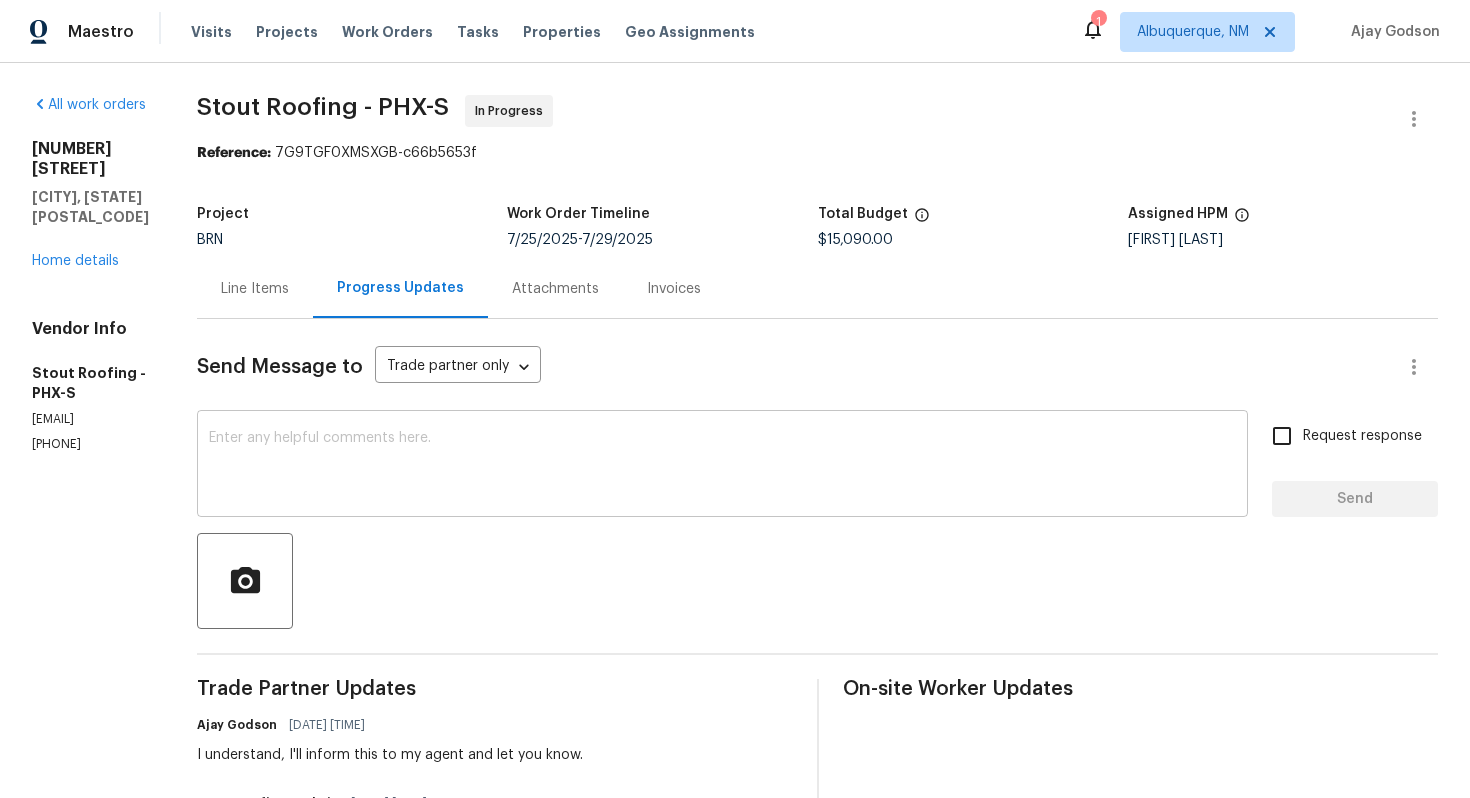 click at bounding box center [722, 466] 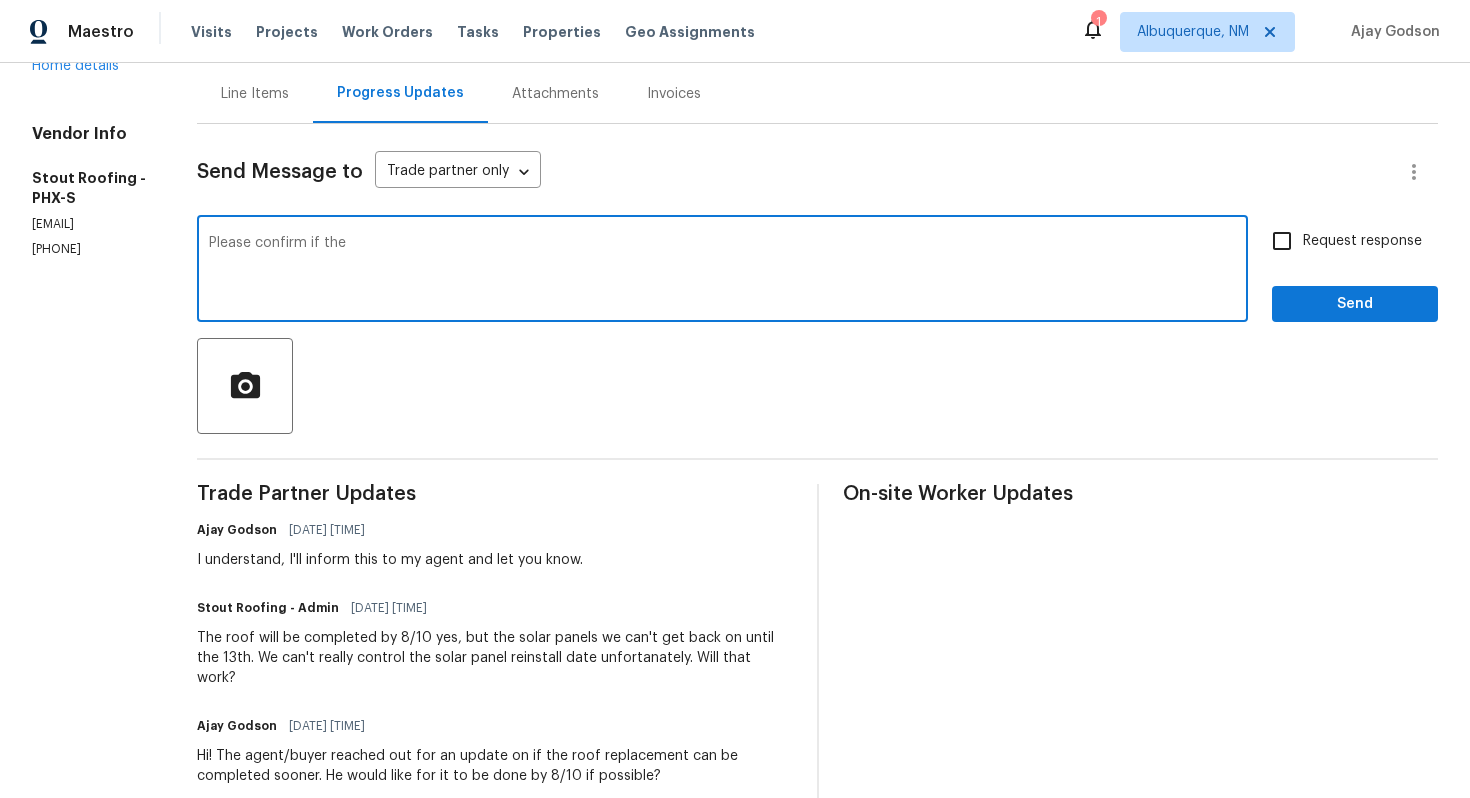 scroll, scrollTop: 198, scrollLeft: 0, axis: vertical 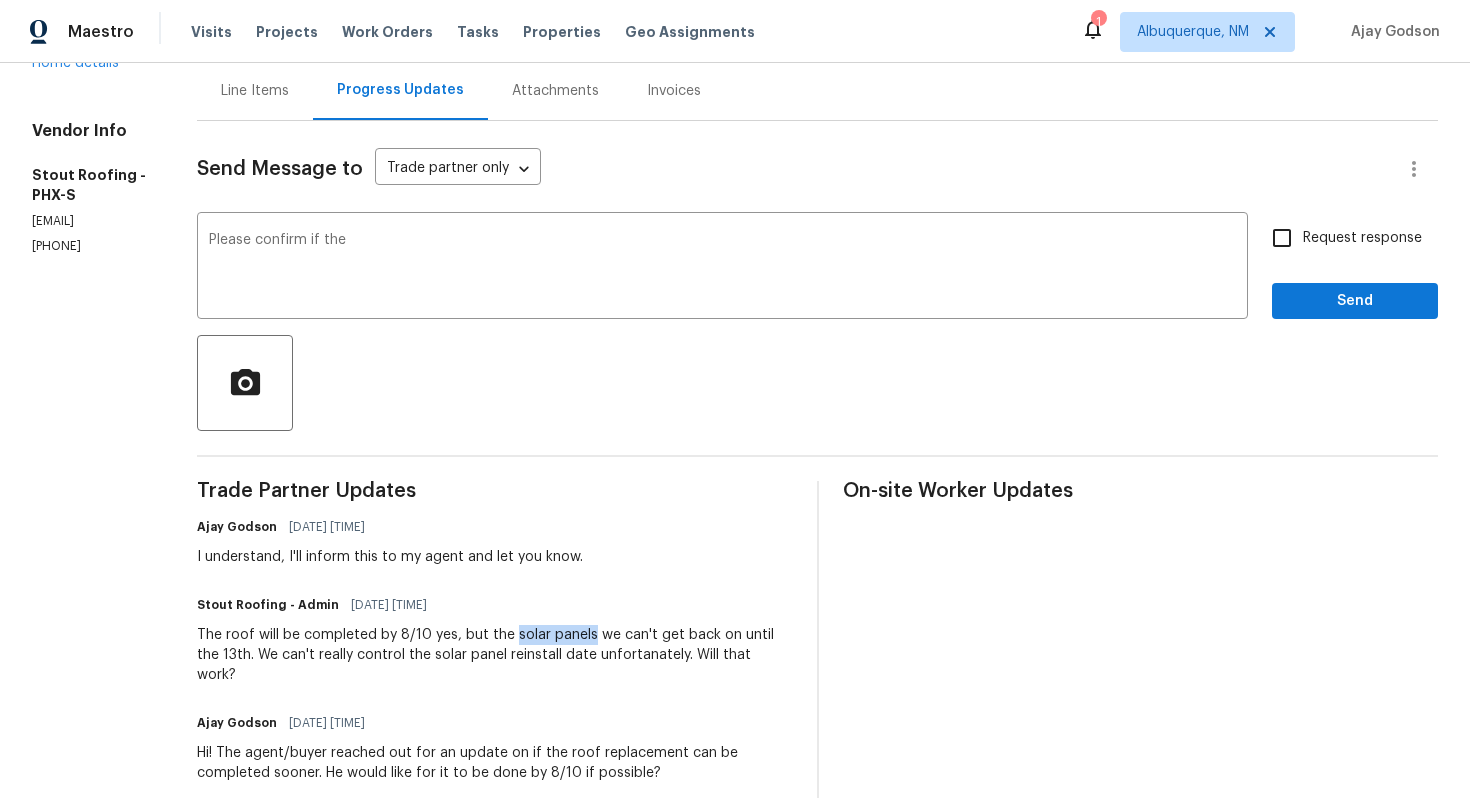 drag, startPoint x: 548, startPoint y: 639, endPoint x: 627, endPoint y: 634, distance: 79.15807 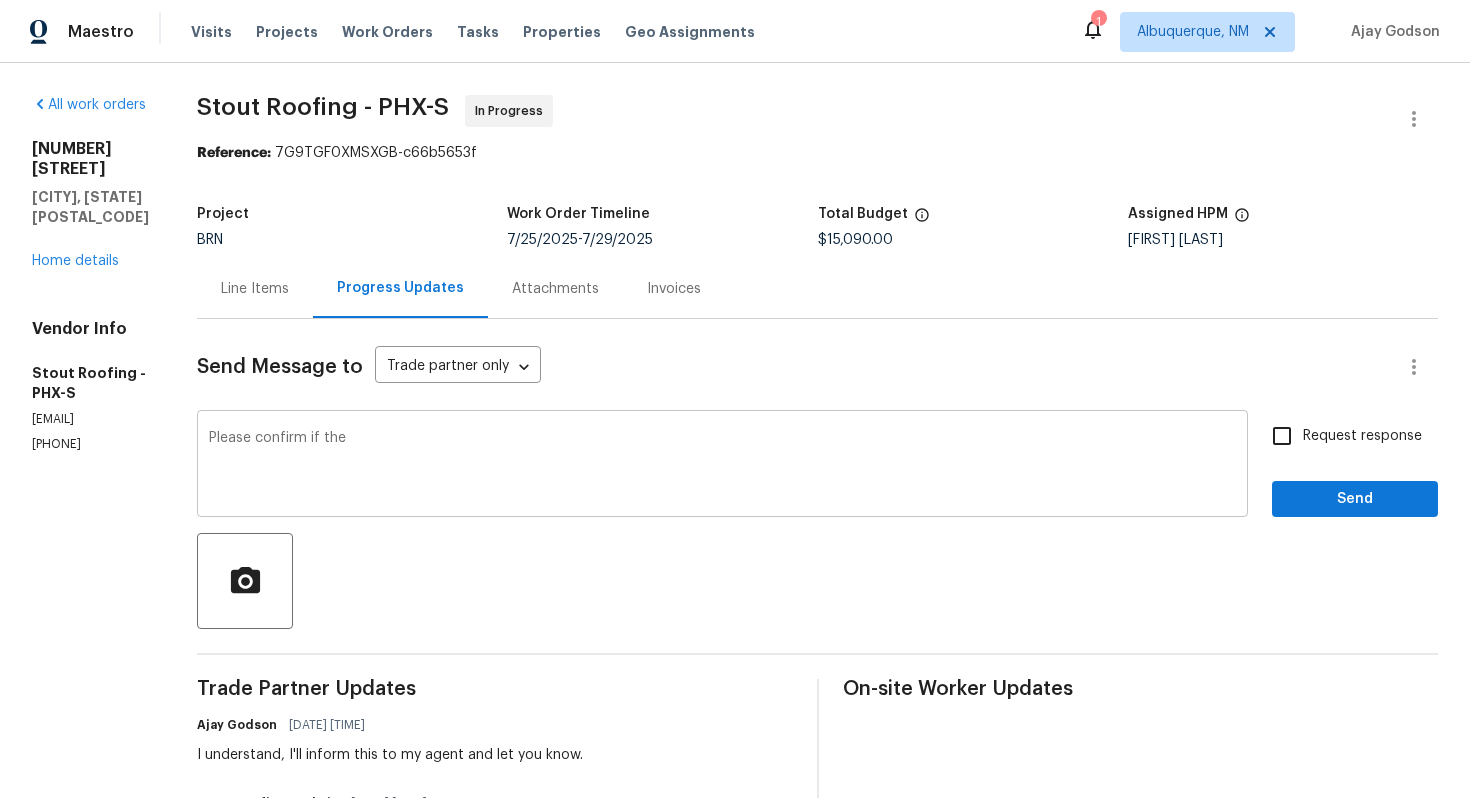 click on "Please confirm if the" at bounding box center (722, 466) 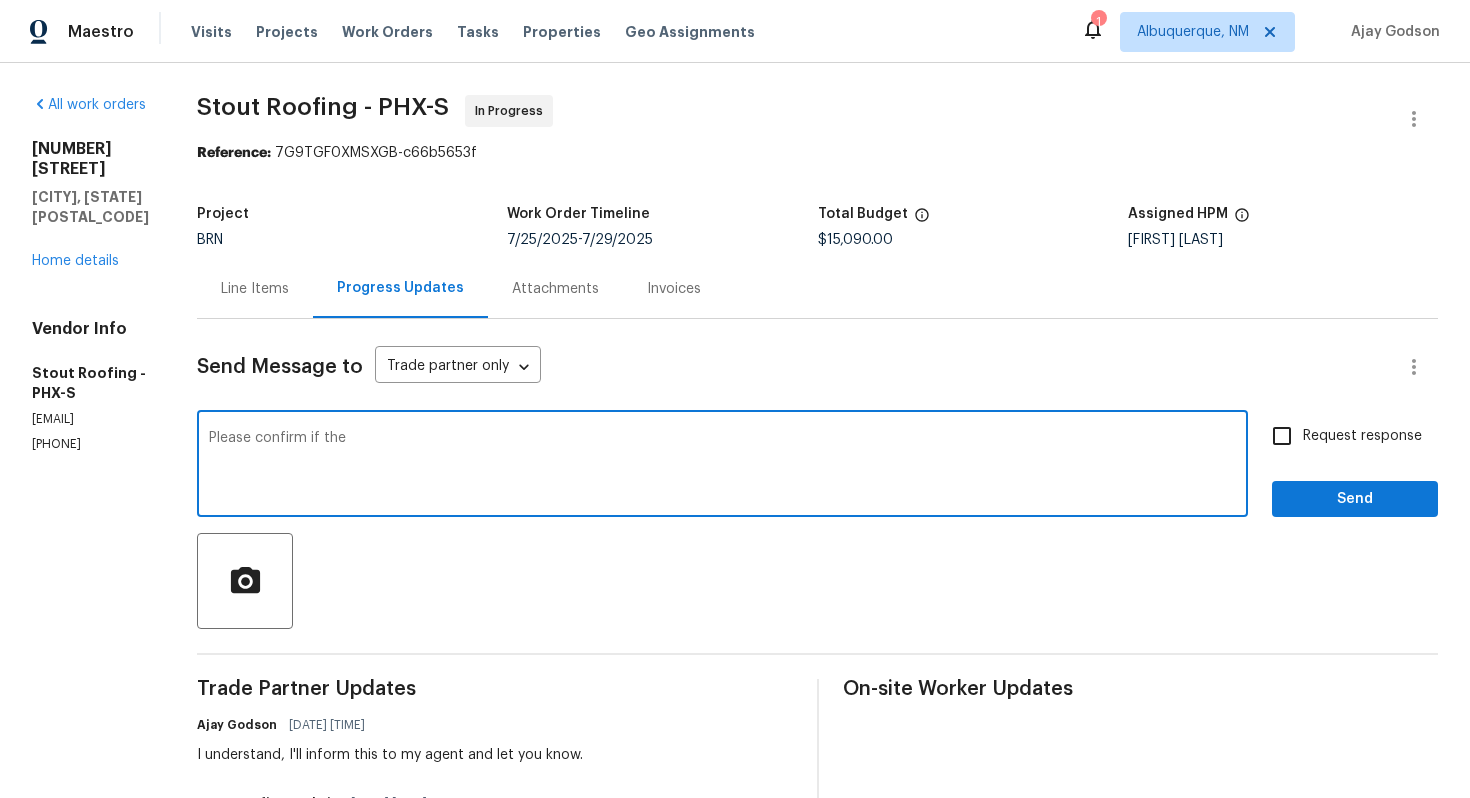 paste on "solar panels" 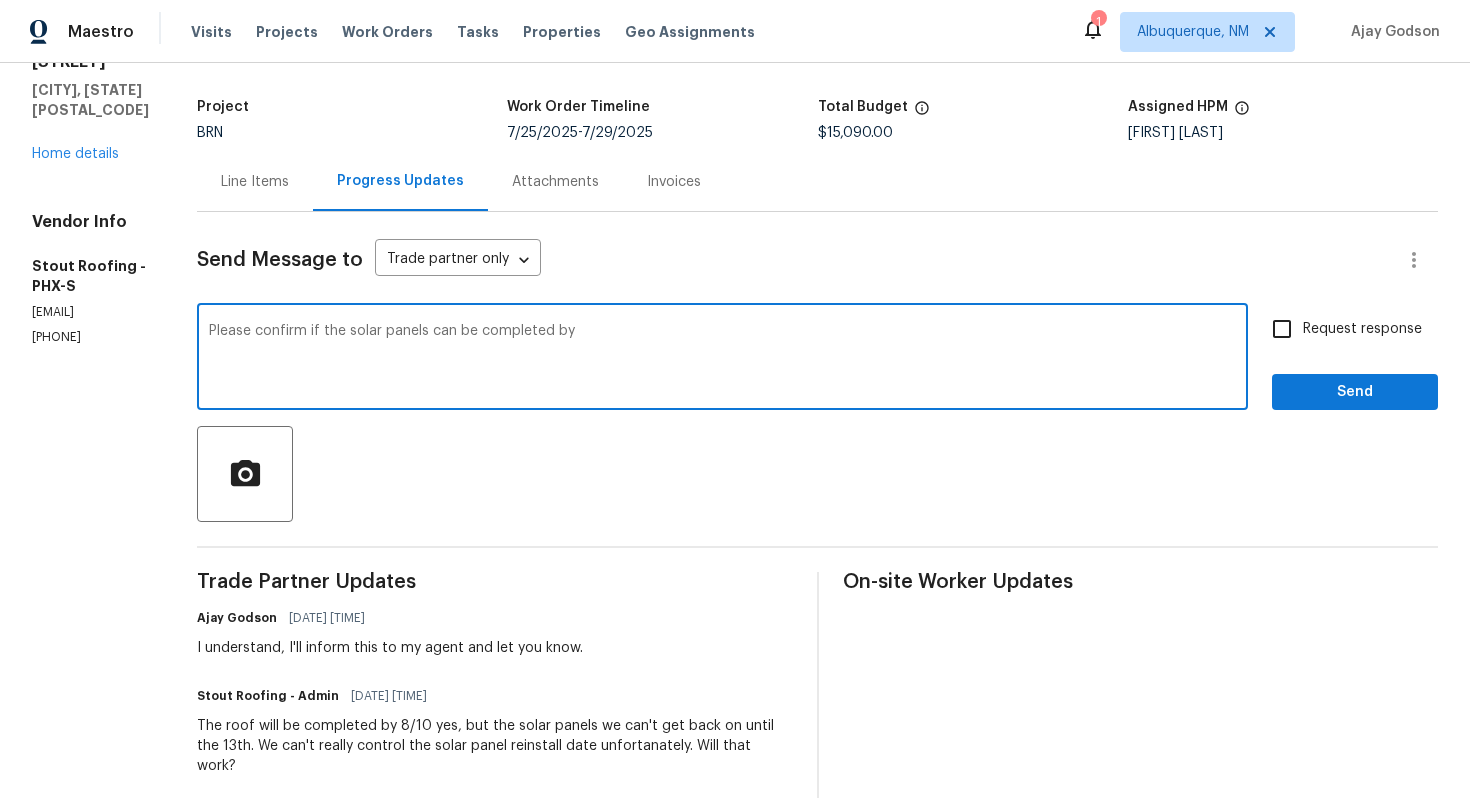 scroll, scrollTop: 0, scrollLeft: 0, axis: both 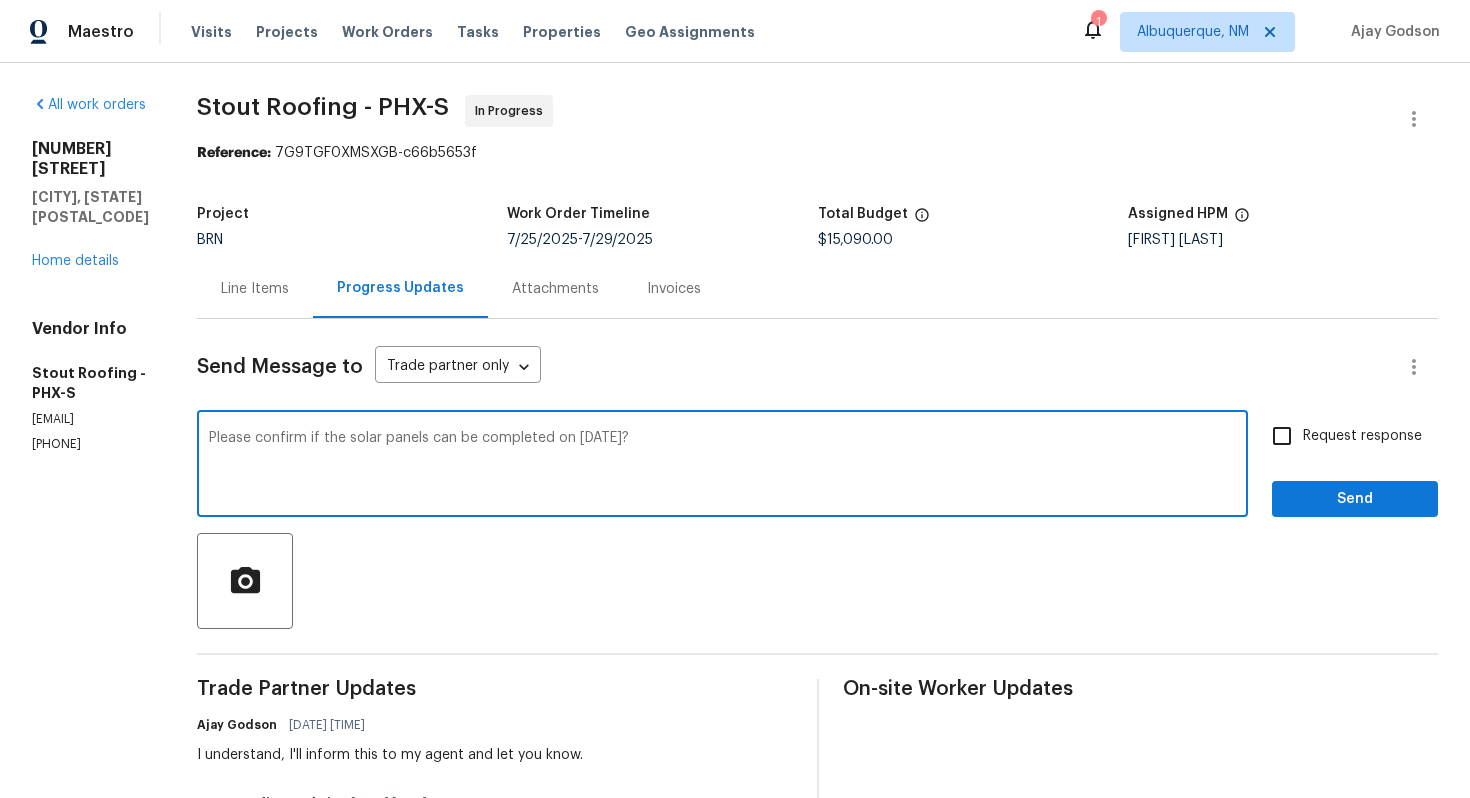 type on "Please confirm if the solar panels can be completed on 8/13?" 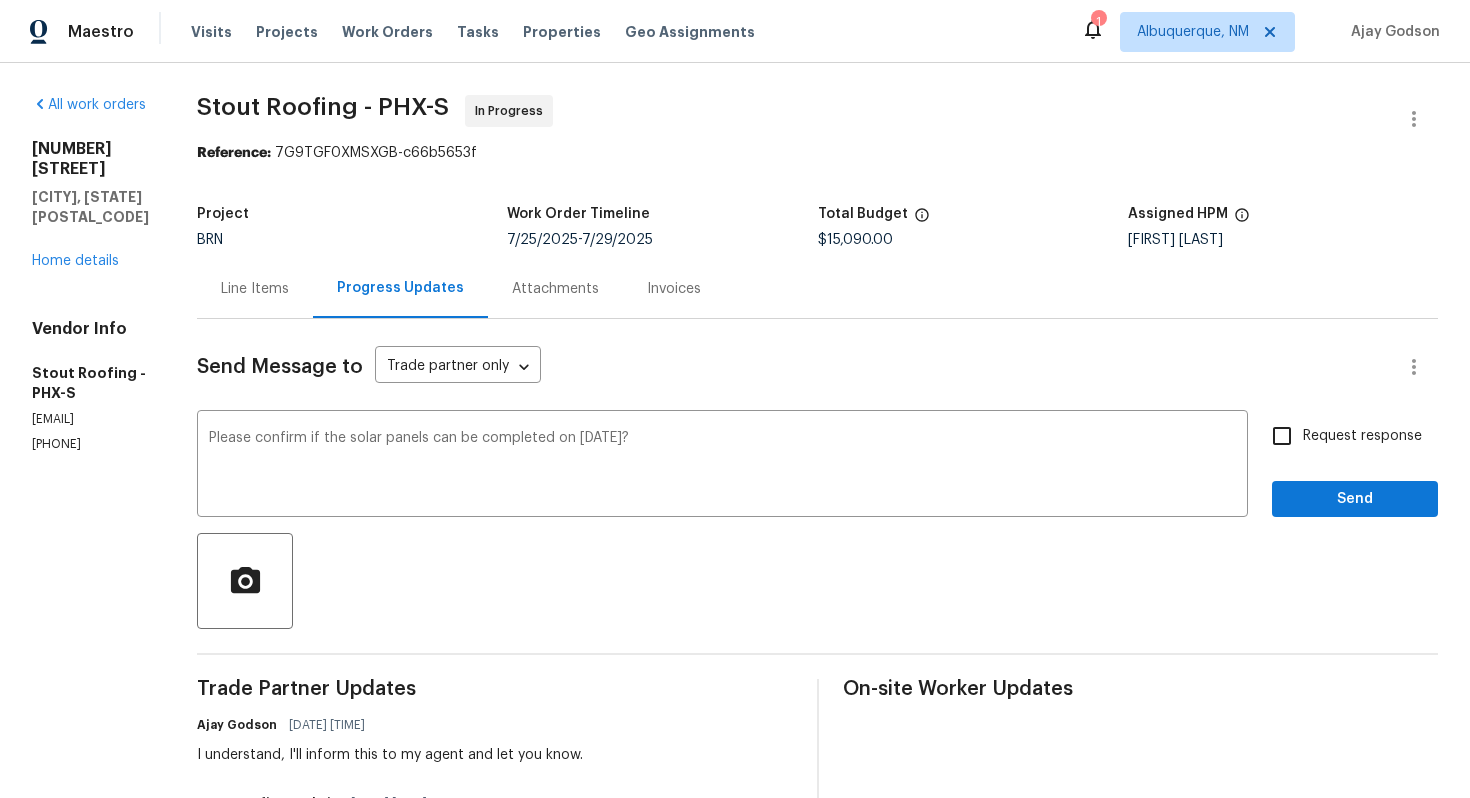 click on "Request response" at bounding box center [1362, 436] 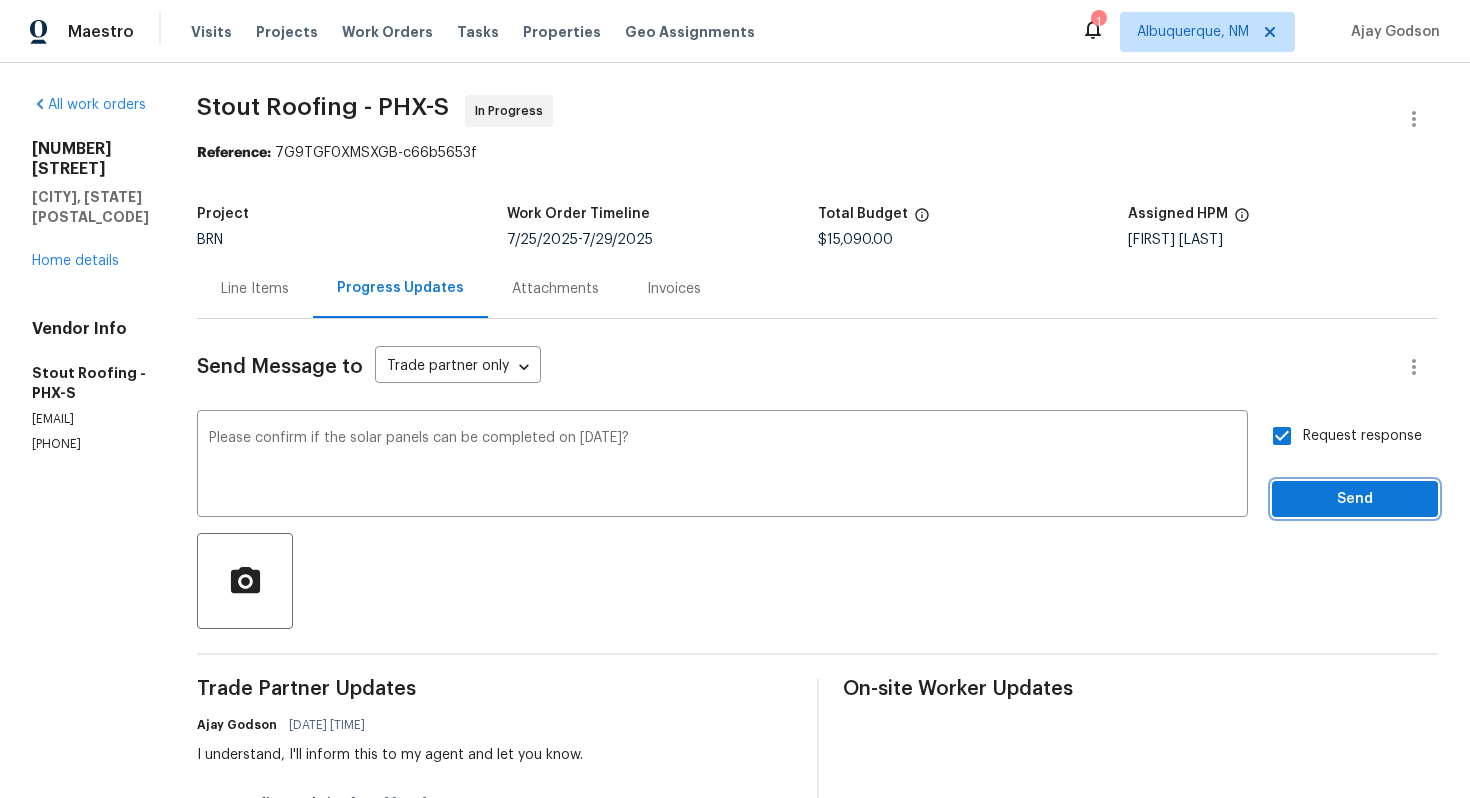 click on "Send" at bounding box center (1355, 499) 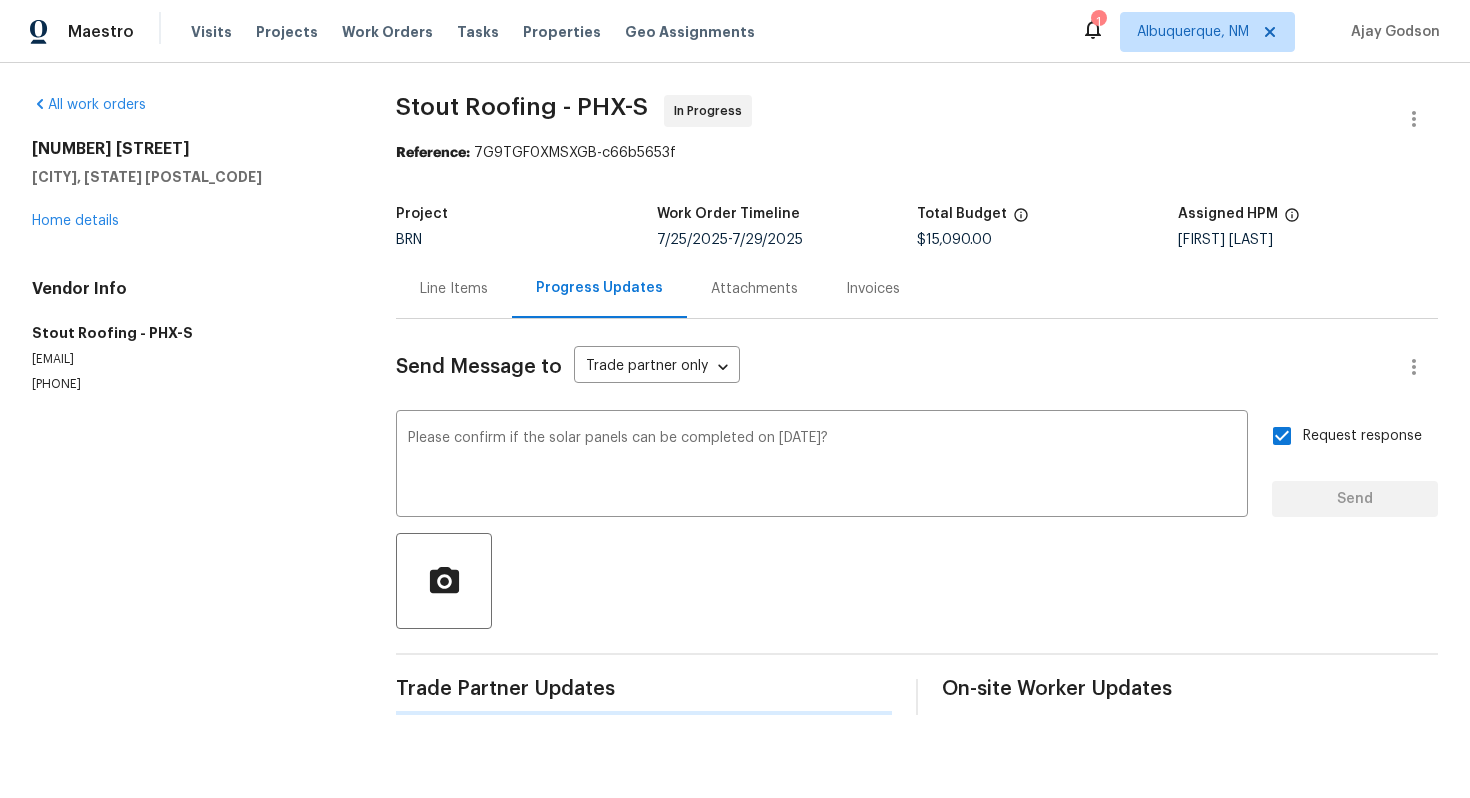 type 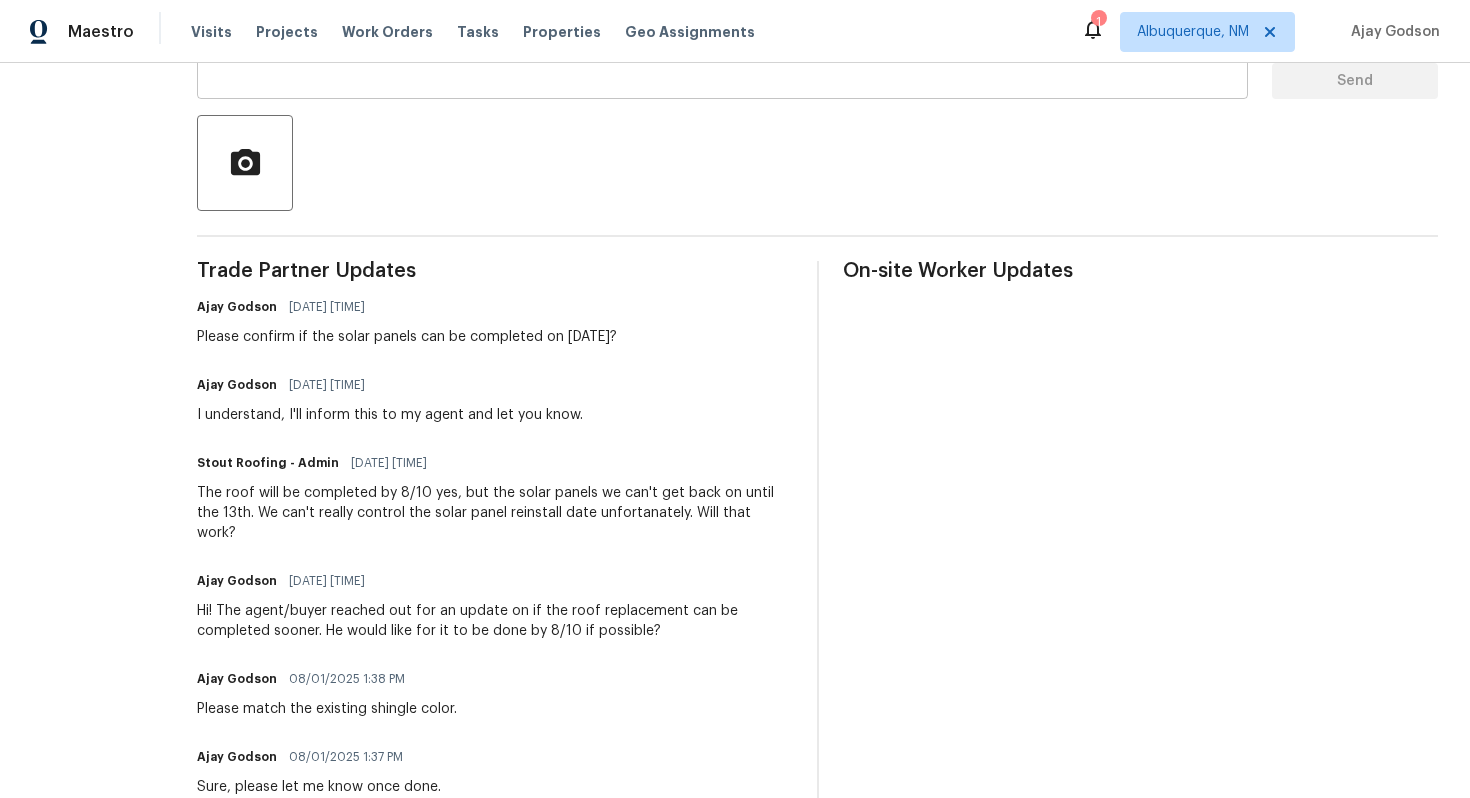 scroll, scrollTop: 431, scrollLeft: 0, axis: vertical 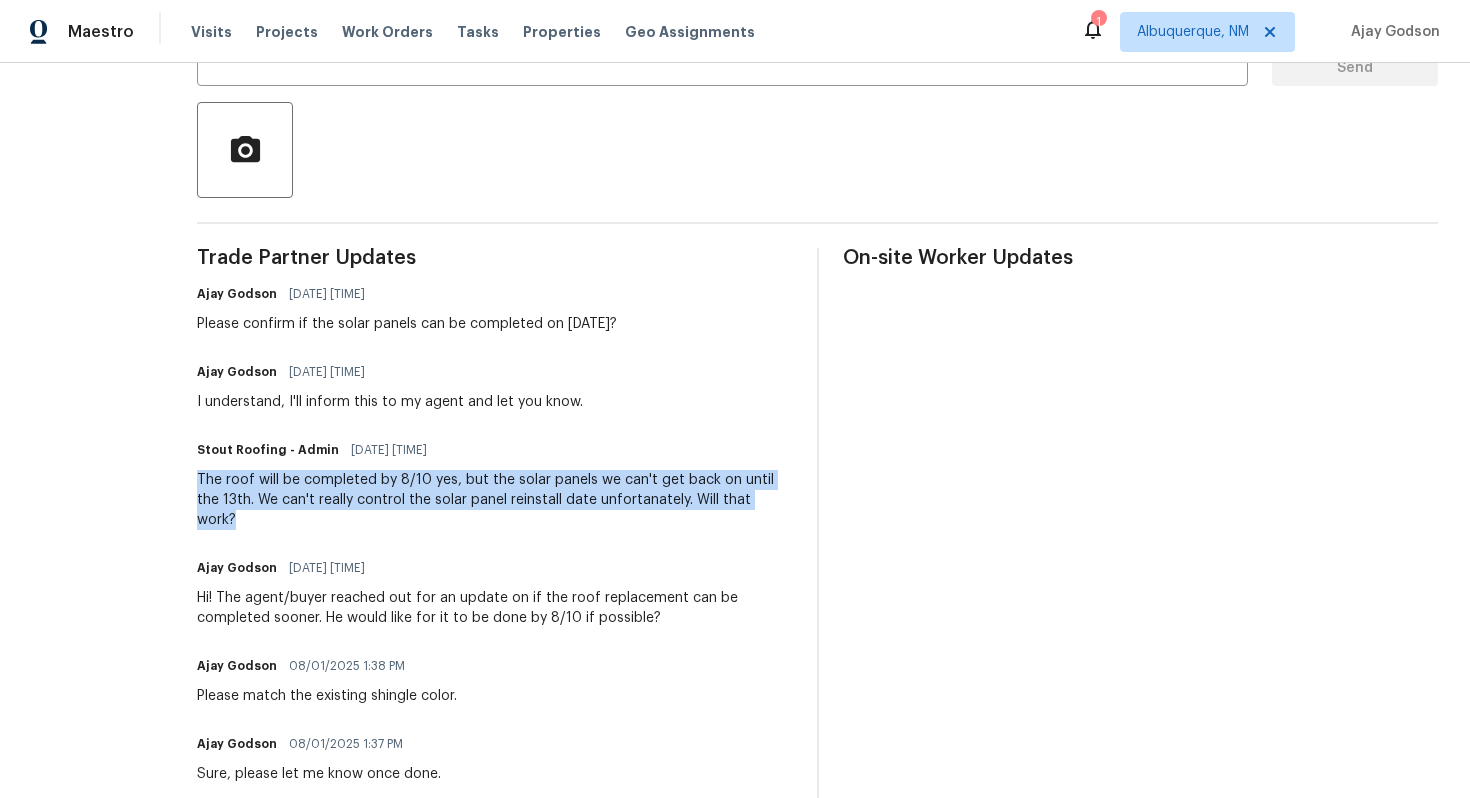 drag, startPoint x: 231, startPoint y: 482, endPoint x: 311, endPoint y: 514, distance: 86.162636 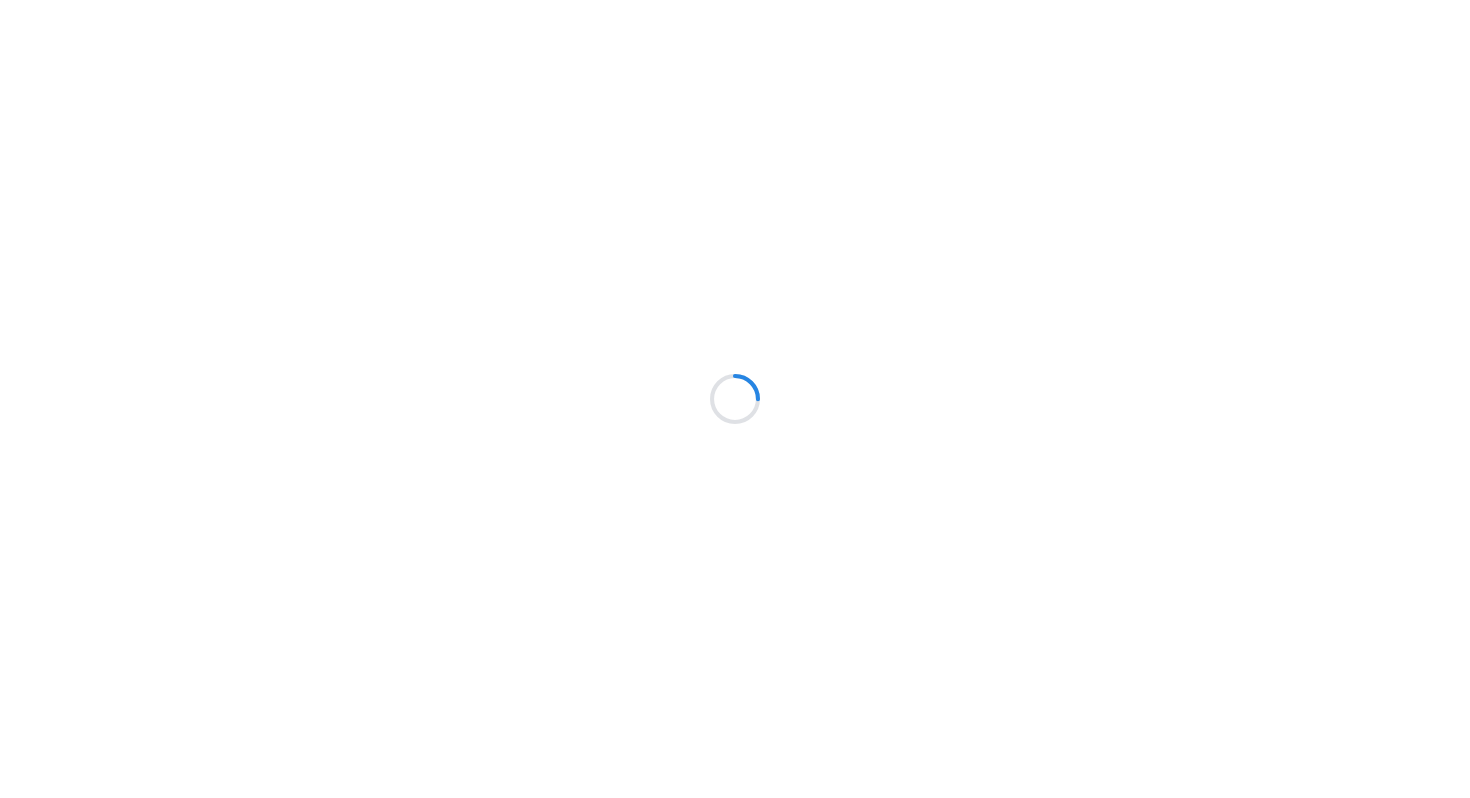 scroll, scrollTop: 0, scrollLeft: 0, axis: both 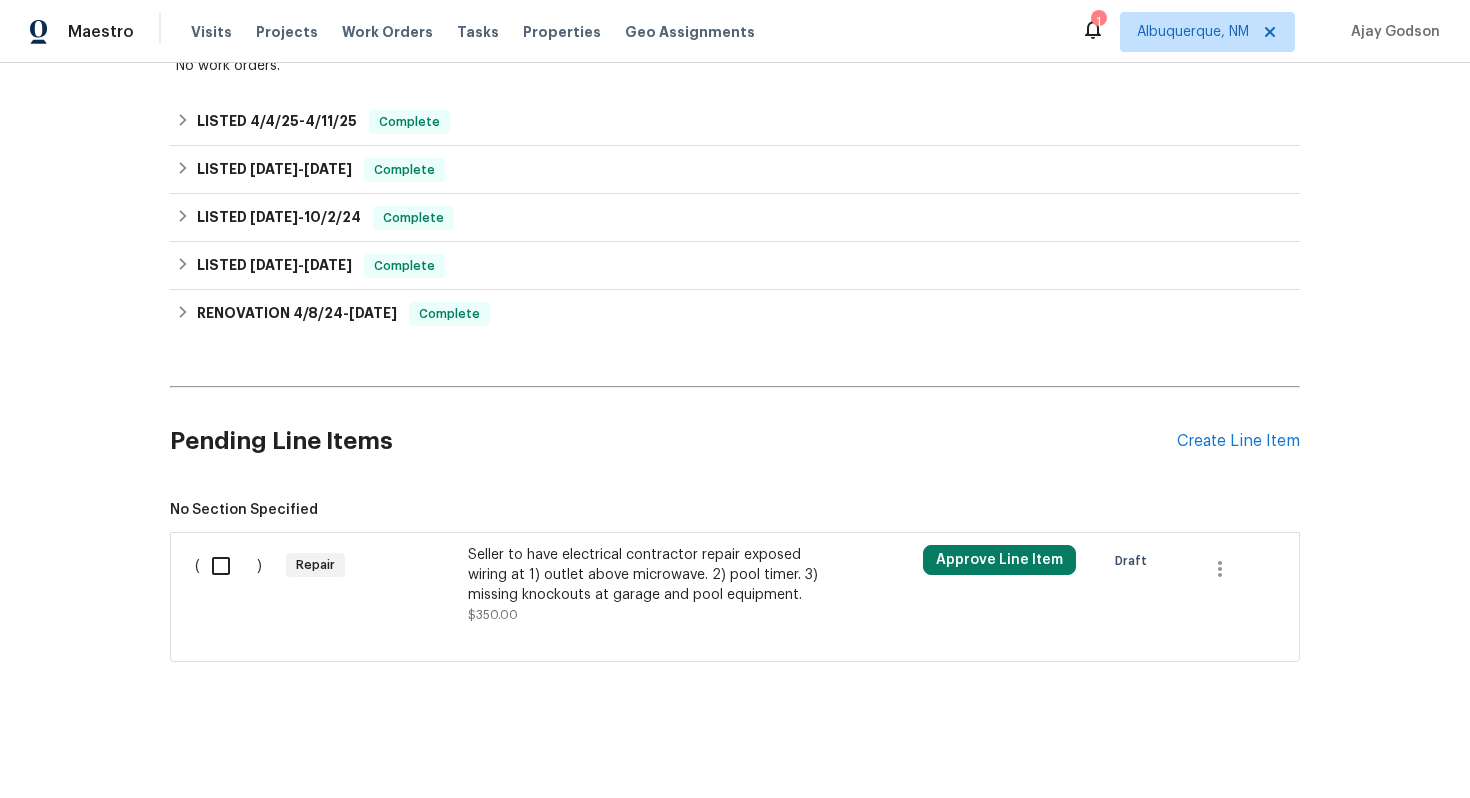 click on "Seller to have electrical contractor repair exposed wiring at 1) outlet above microwave.  2) pool timer.   3) missing knockouts at garage and pool equipment." at bounding box center [644, 575] 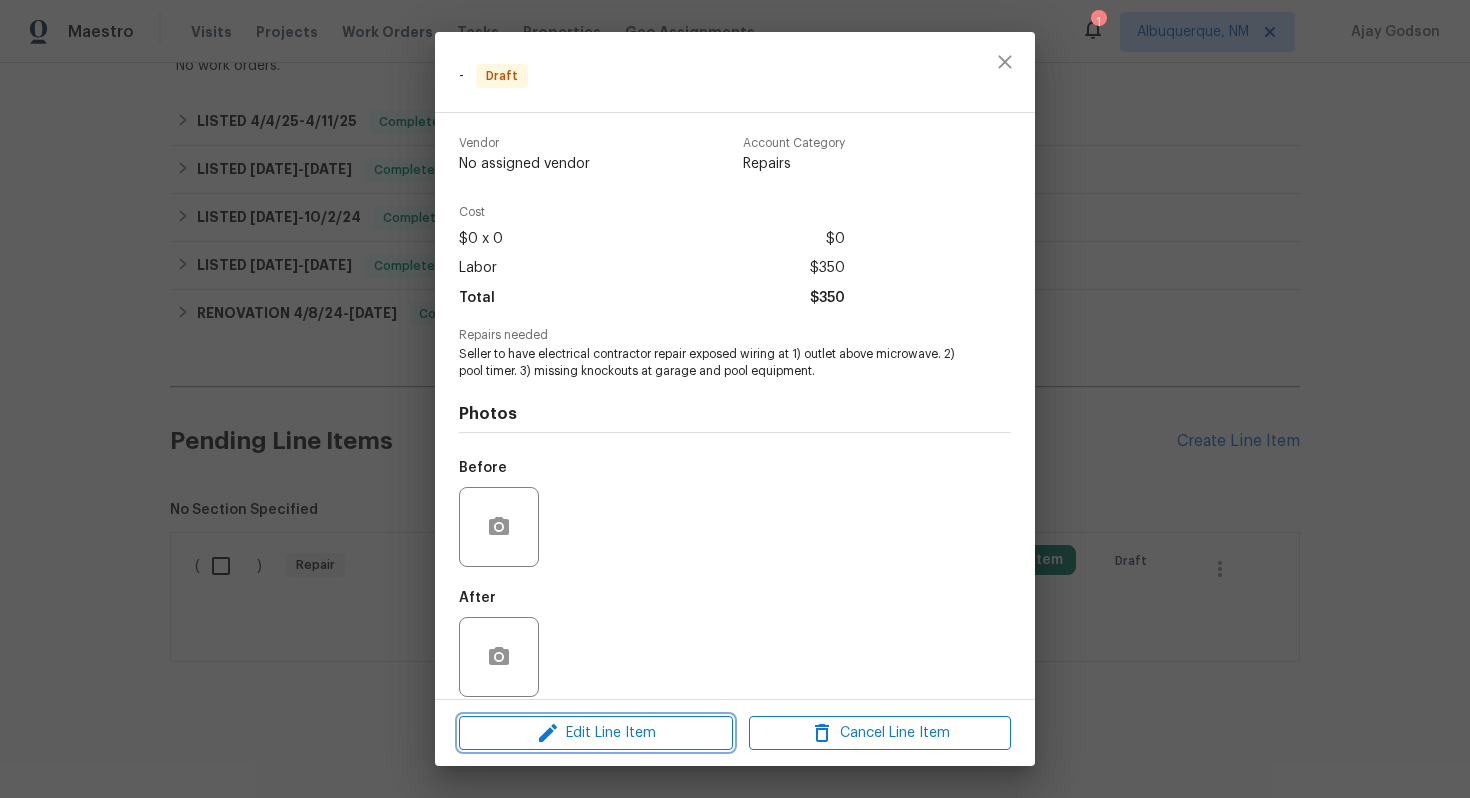 click on "Edit Line Item" at bounding box center [596, 733] 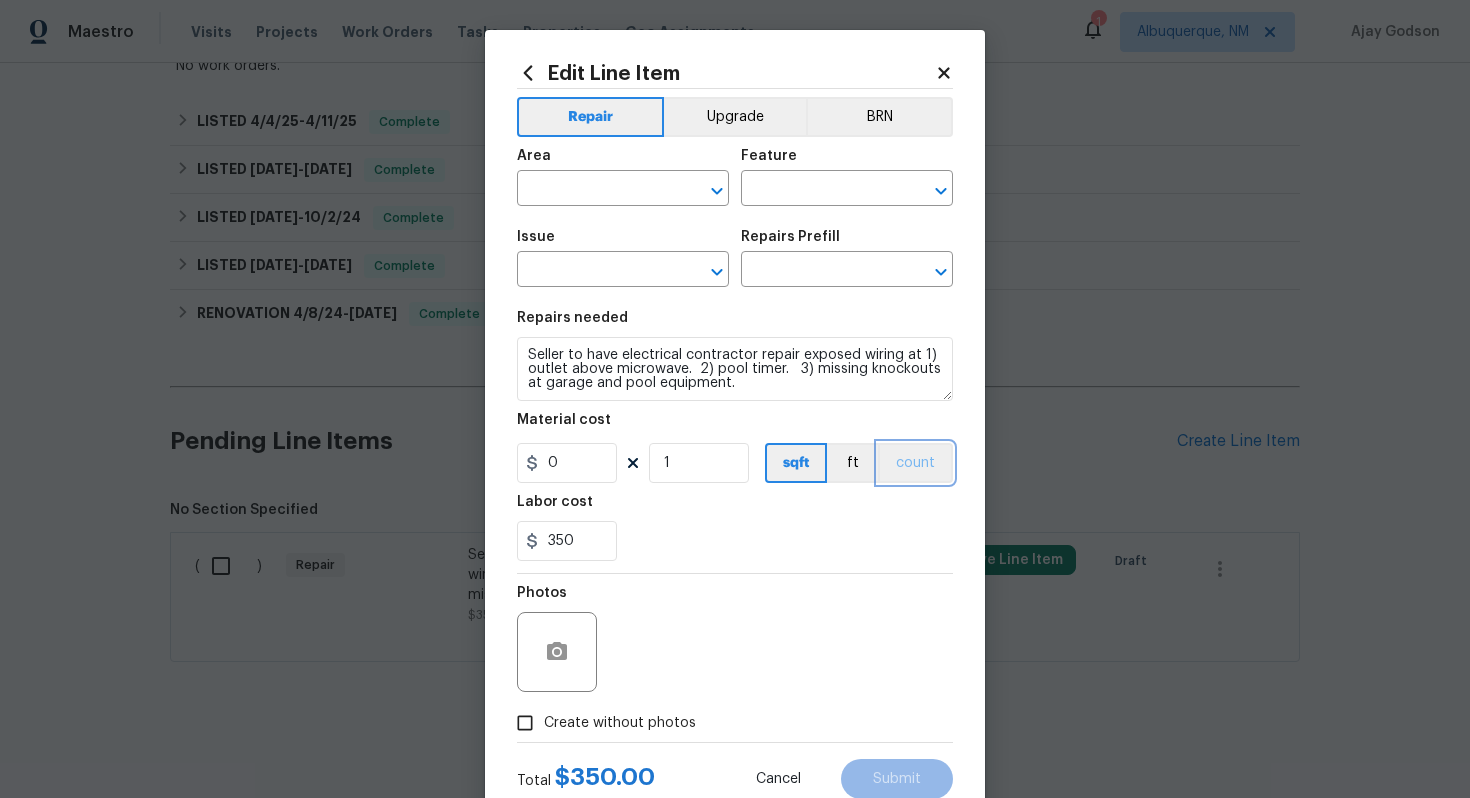 click on "count" at bounding box center (915, 463) 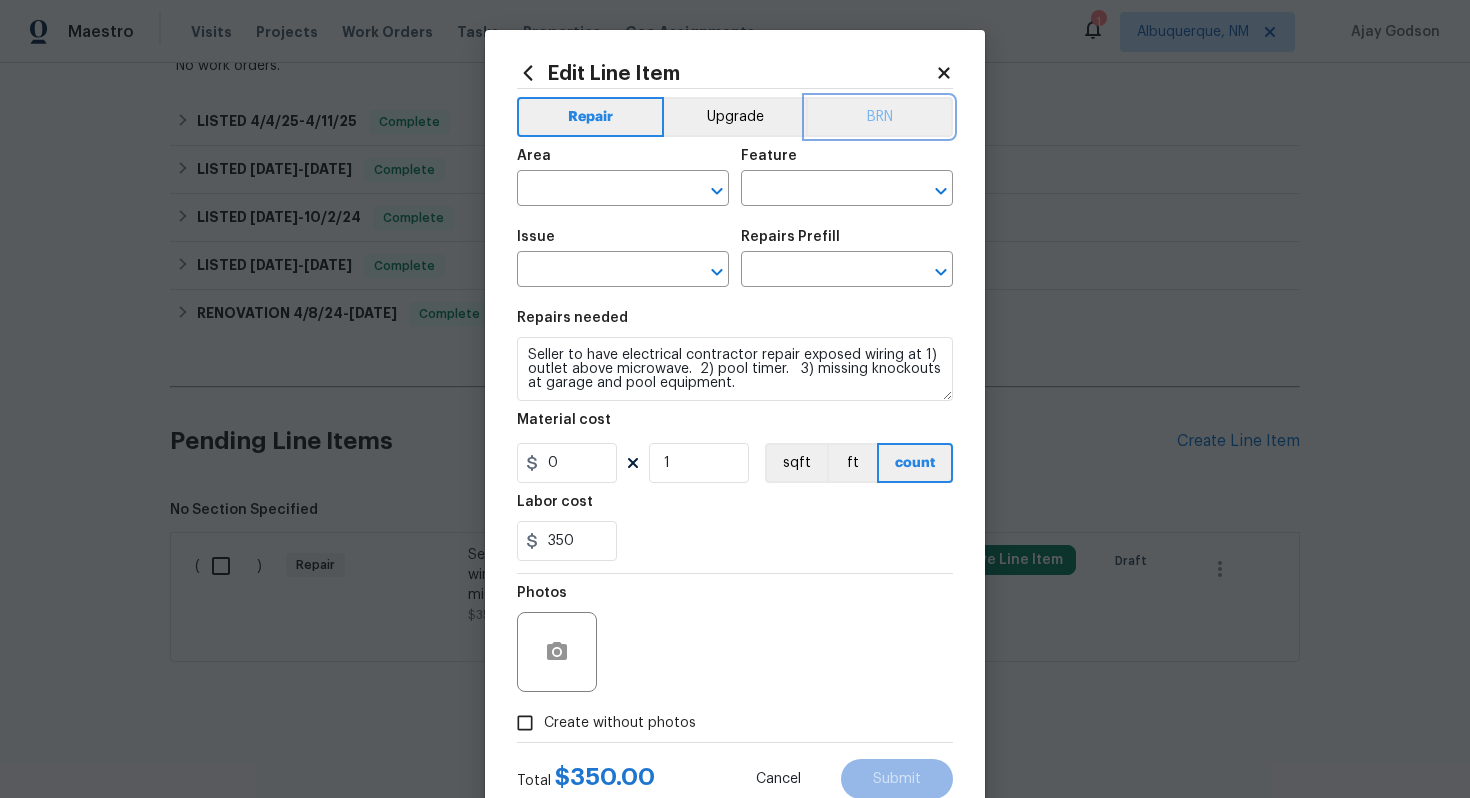 click on "BRN" at bounding box center [879, 117] 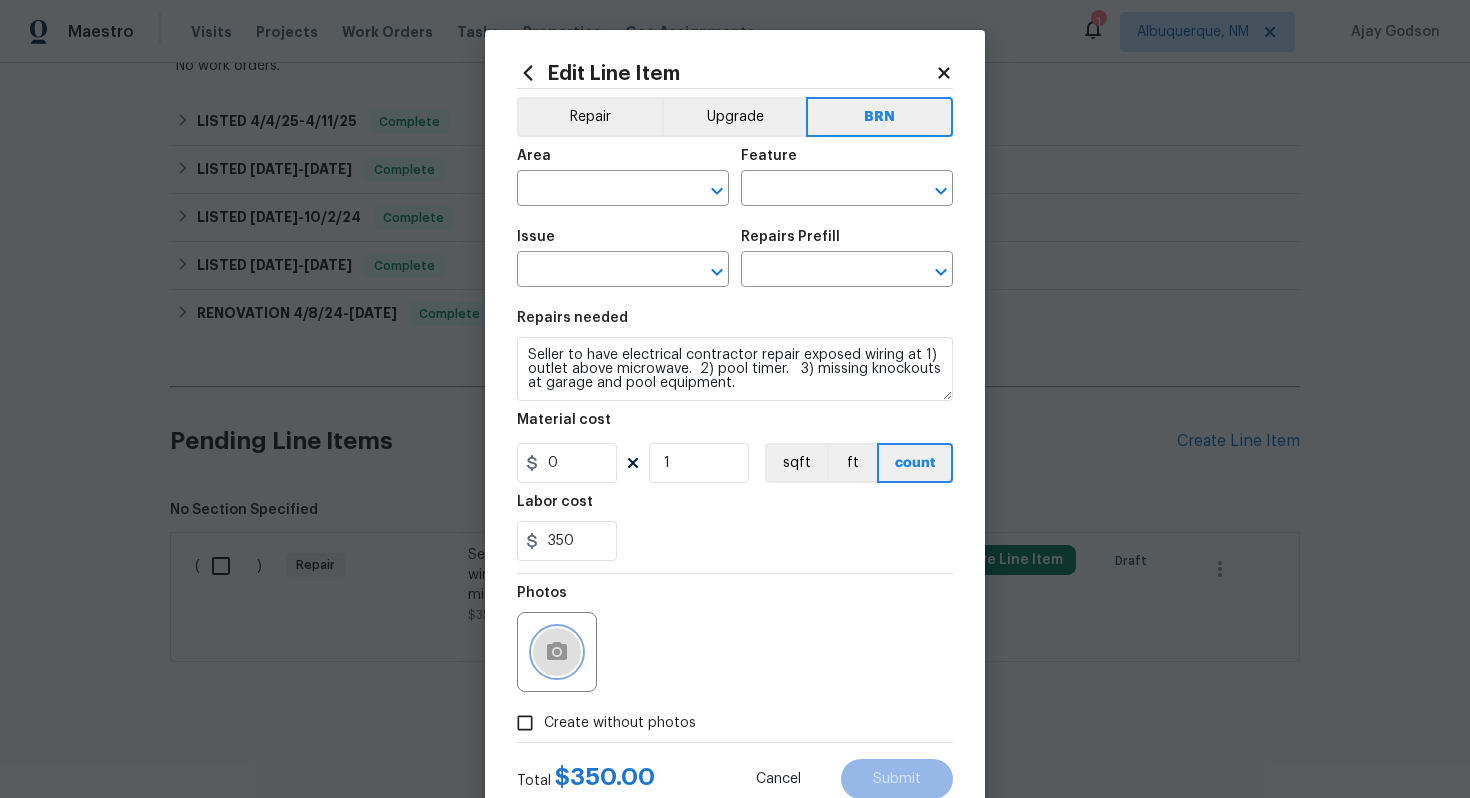click 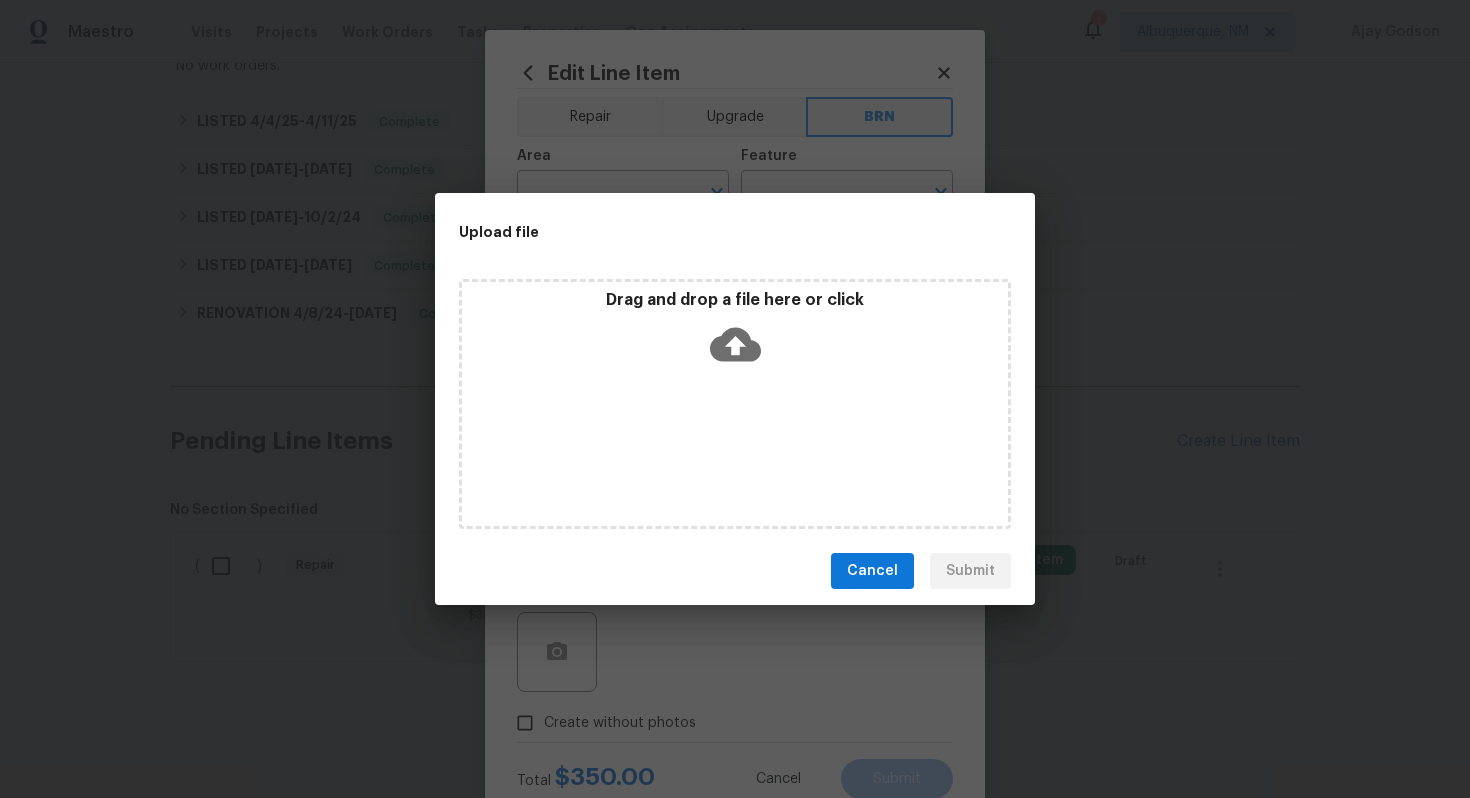 click 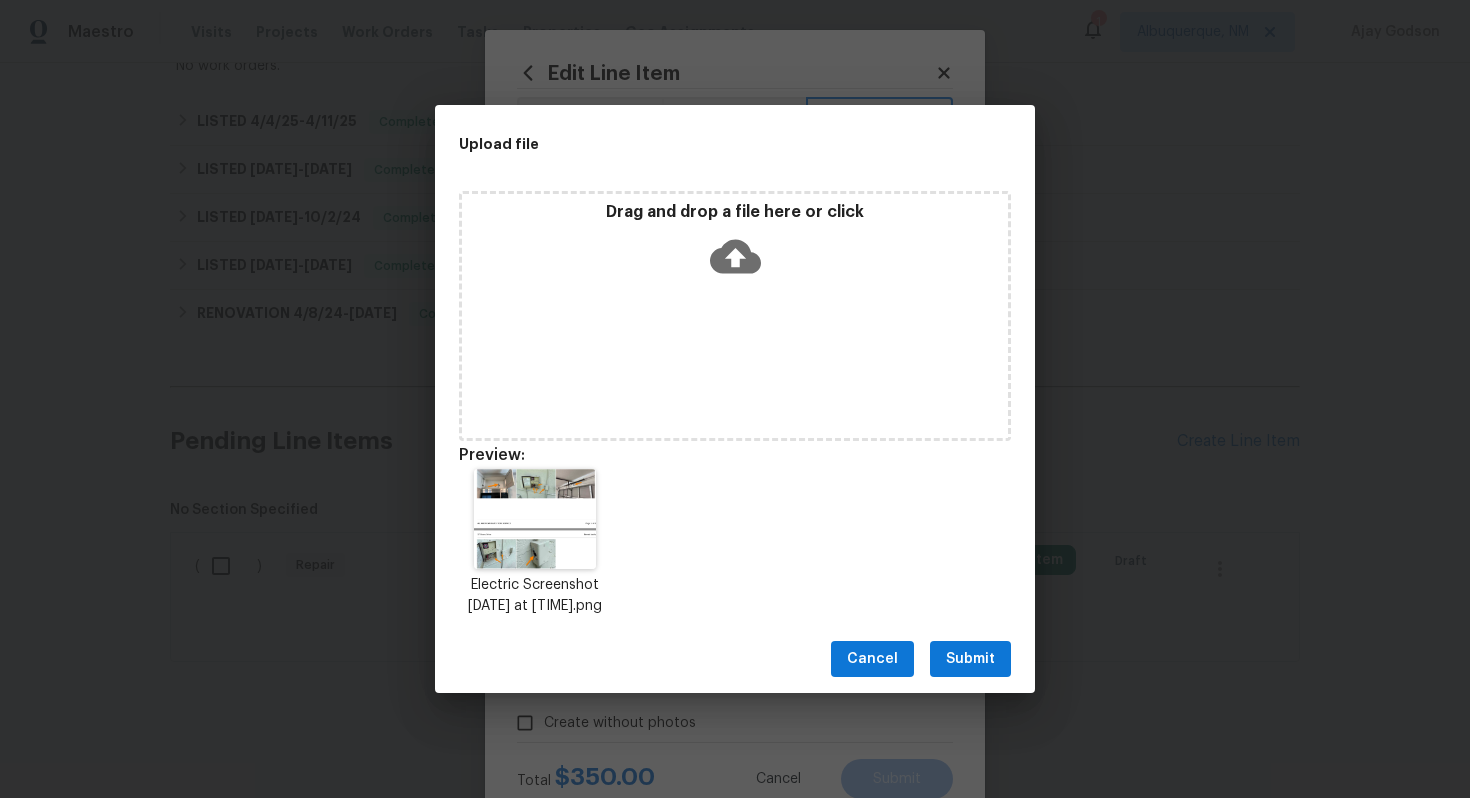 click on "Submit" at bounding box center (970, 659) 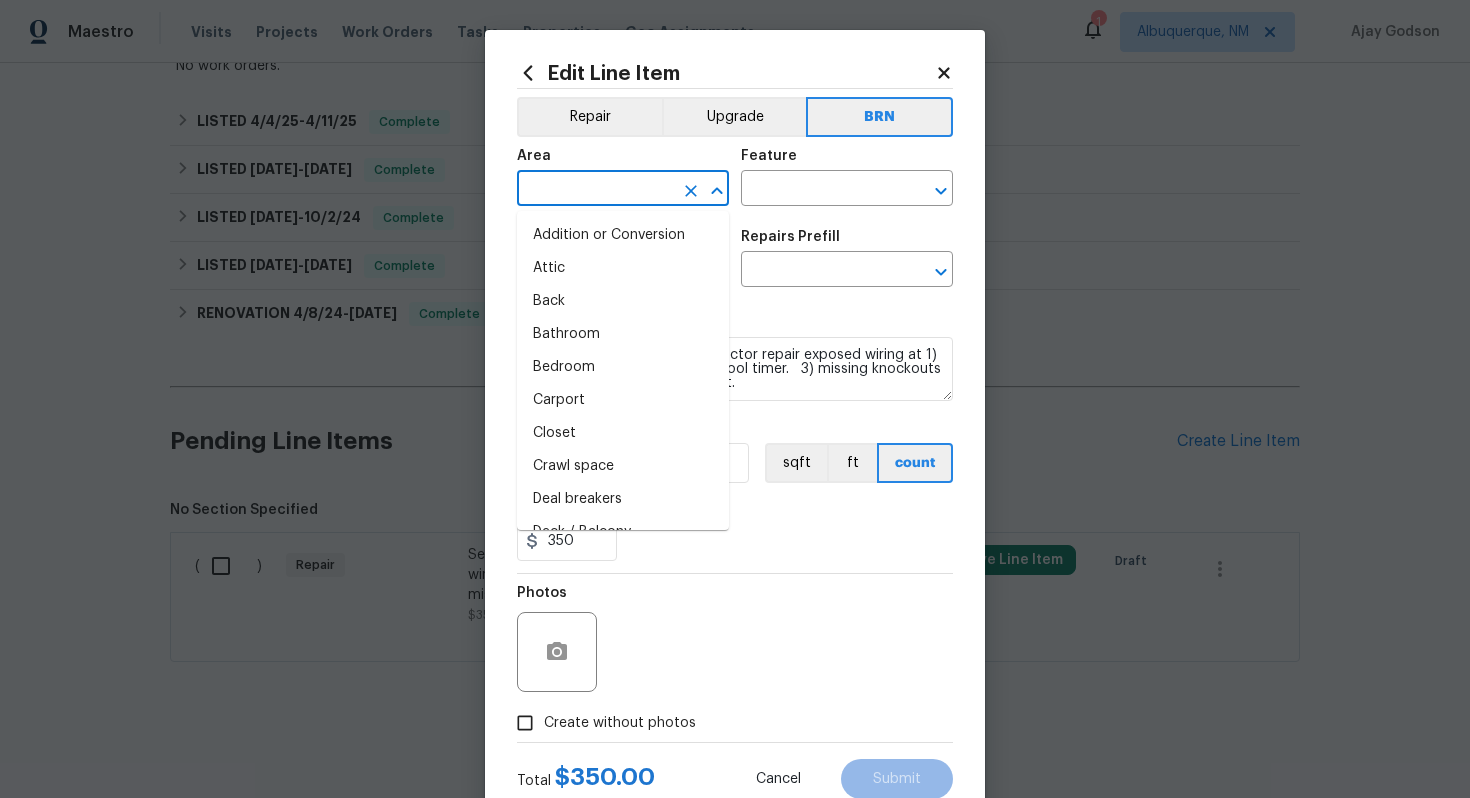 click at bounding box center (595, 190) 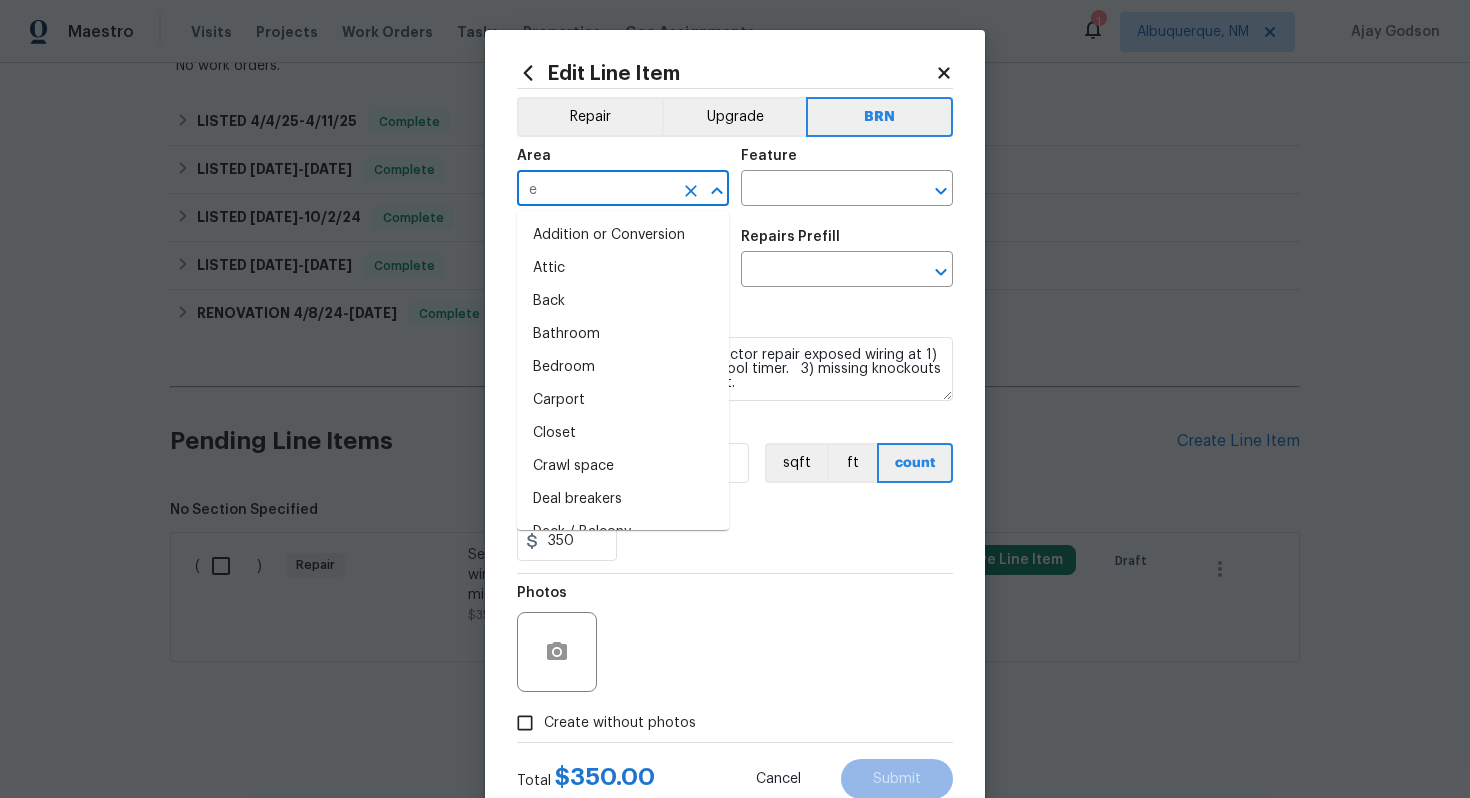 type on "el" 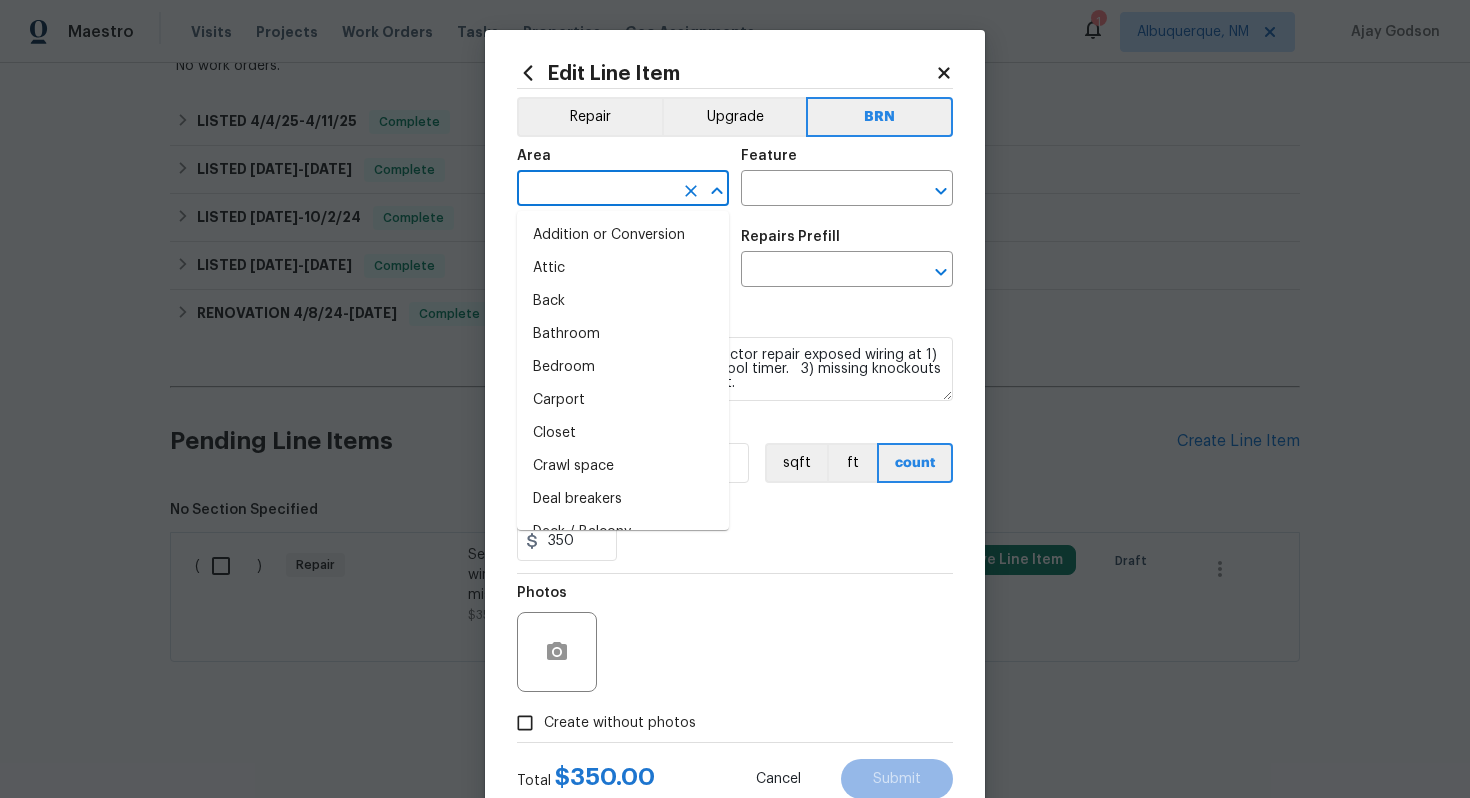 type on "e" 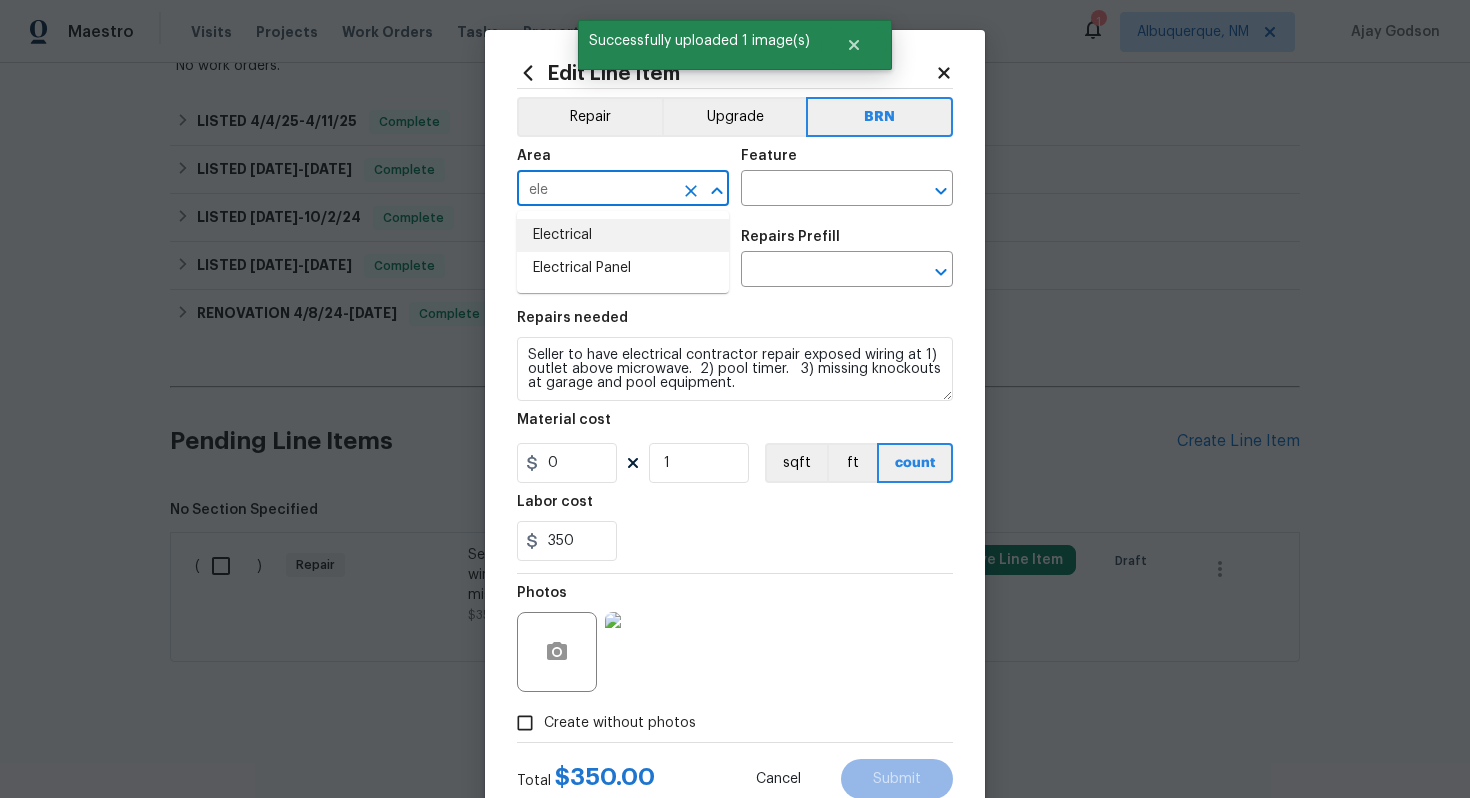 click on "Electrical" at bounding box center (623, 235) 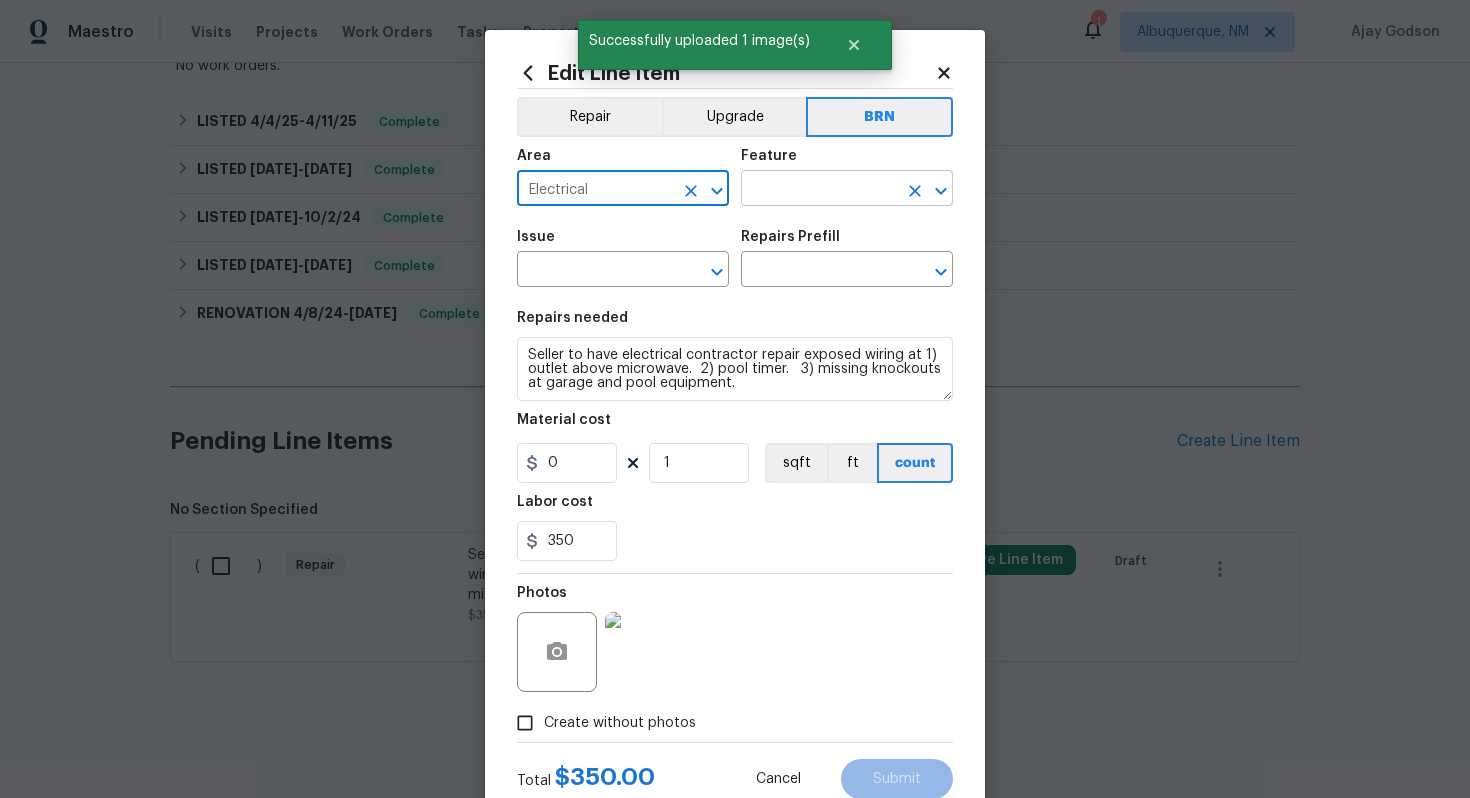 type on "Electrical" 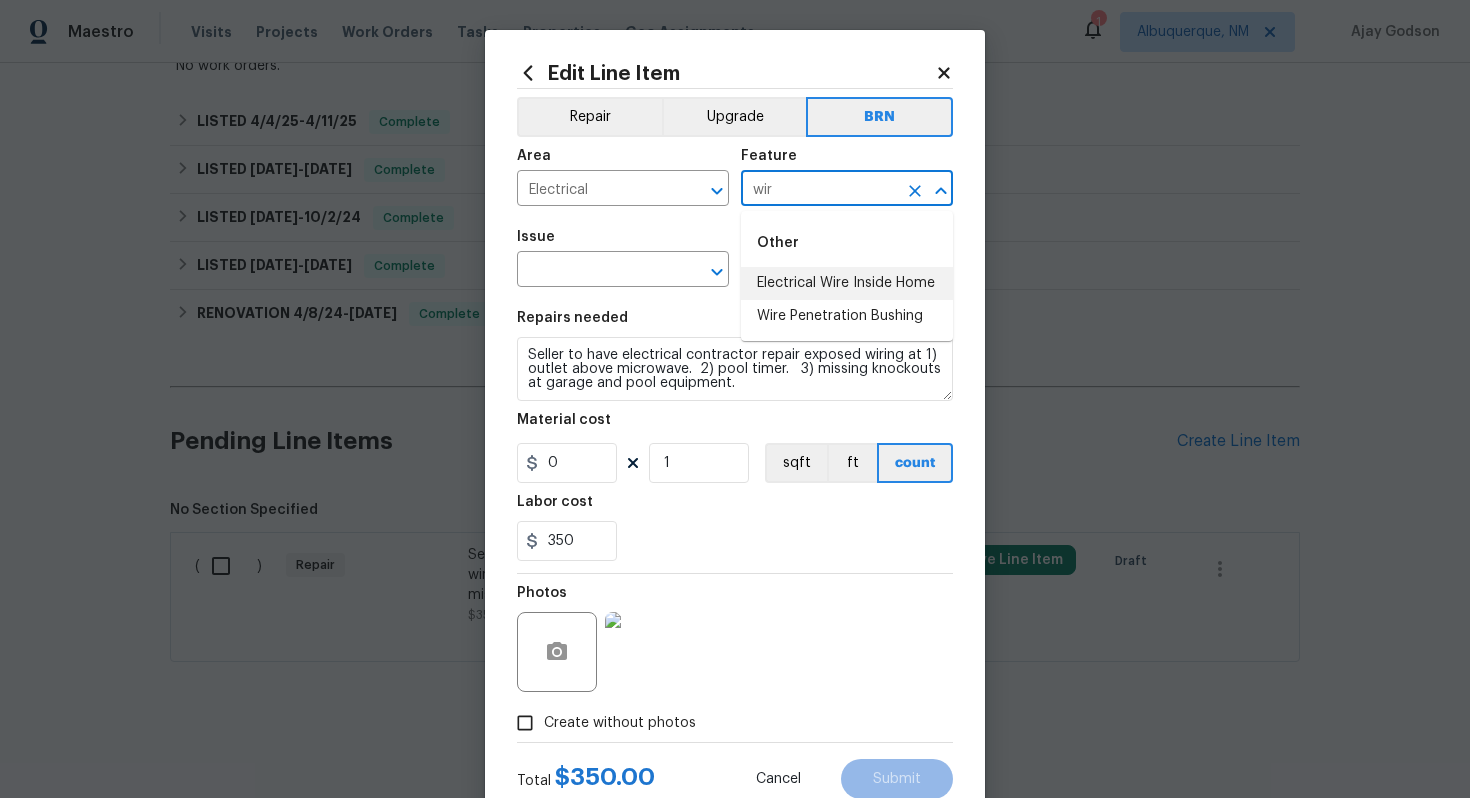 click on "Electrical Wire Inside Home" at bounding box center (847, 283) 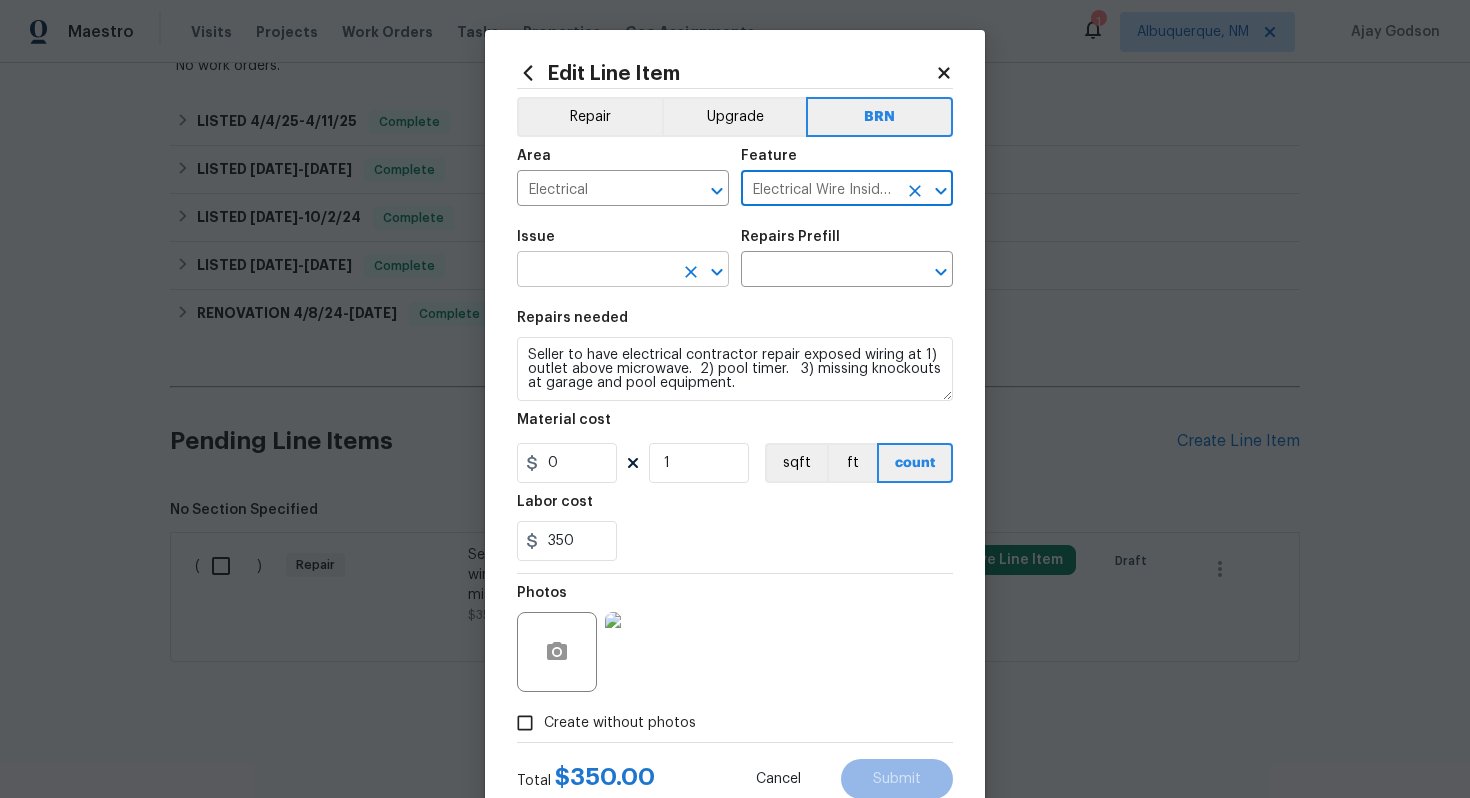 type on "Electrical Wire Inside Home" 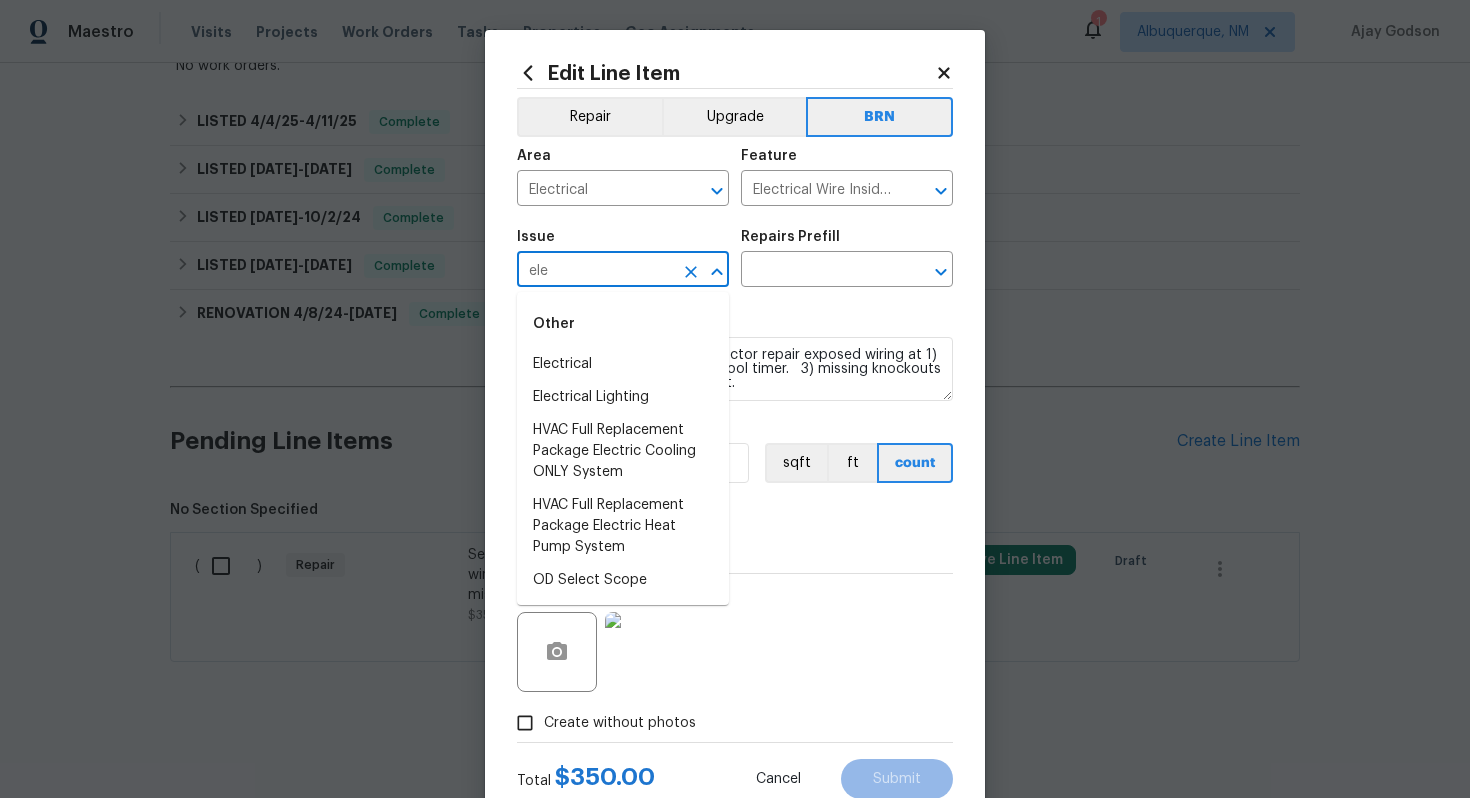 click on "Electrical" at bounding box center (623, 364) 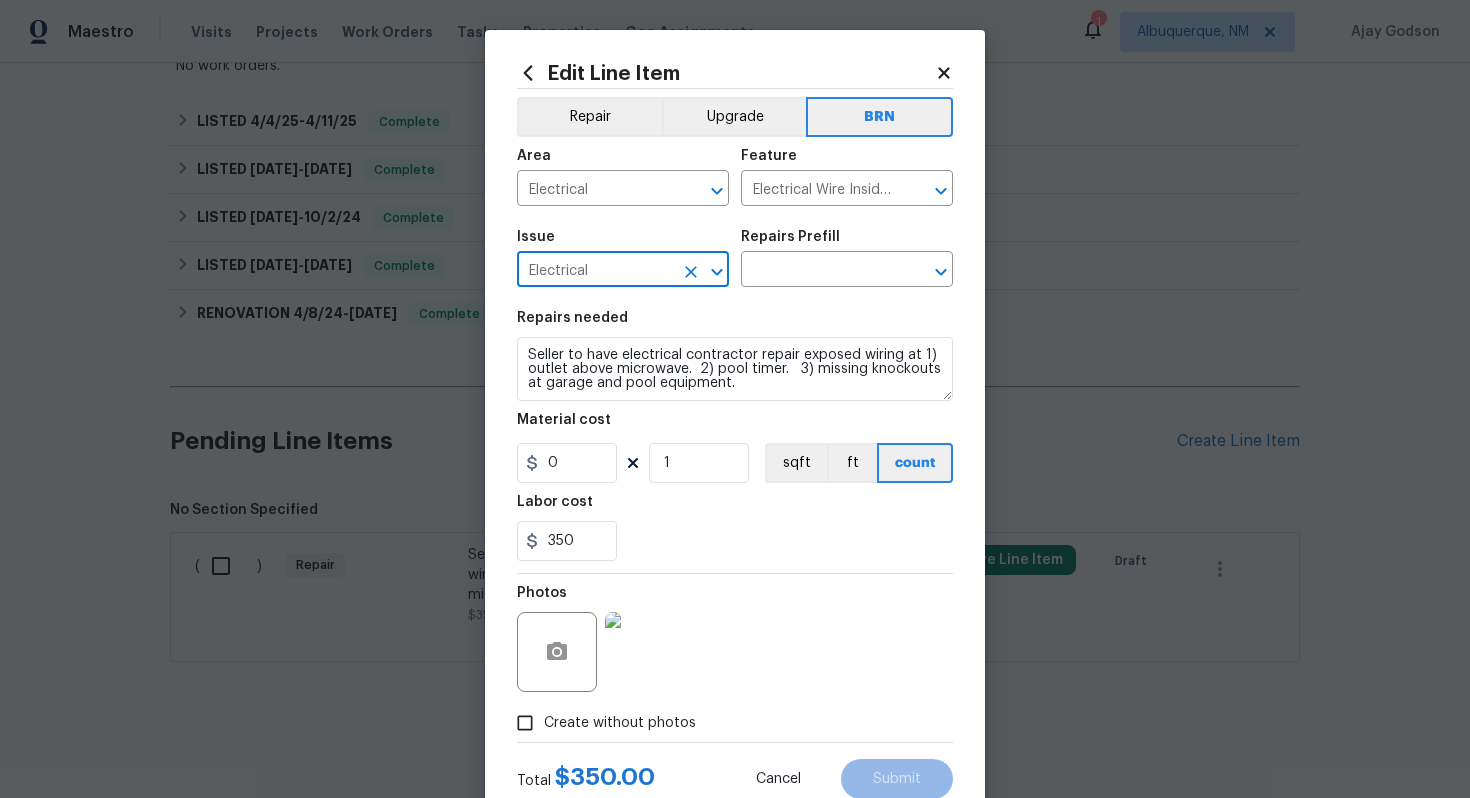 type on "Electrical" 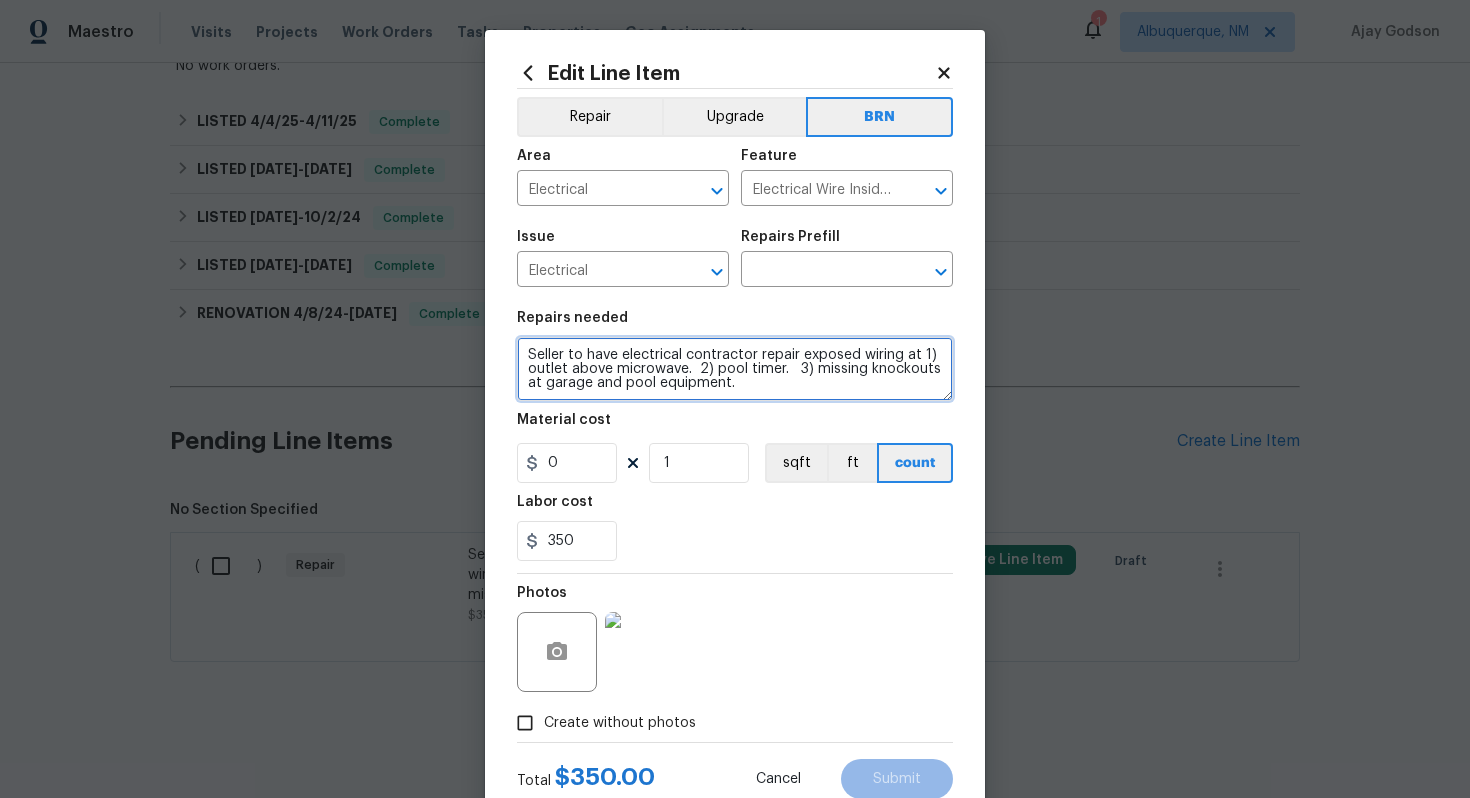 drag, startPoint x: 523, startPoint y: 354, endPoint x: 761, endPoint y: 421, distance: 247.25089 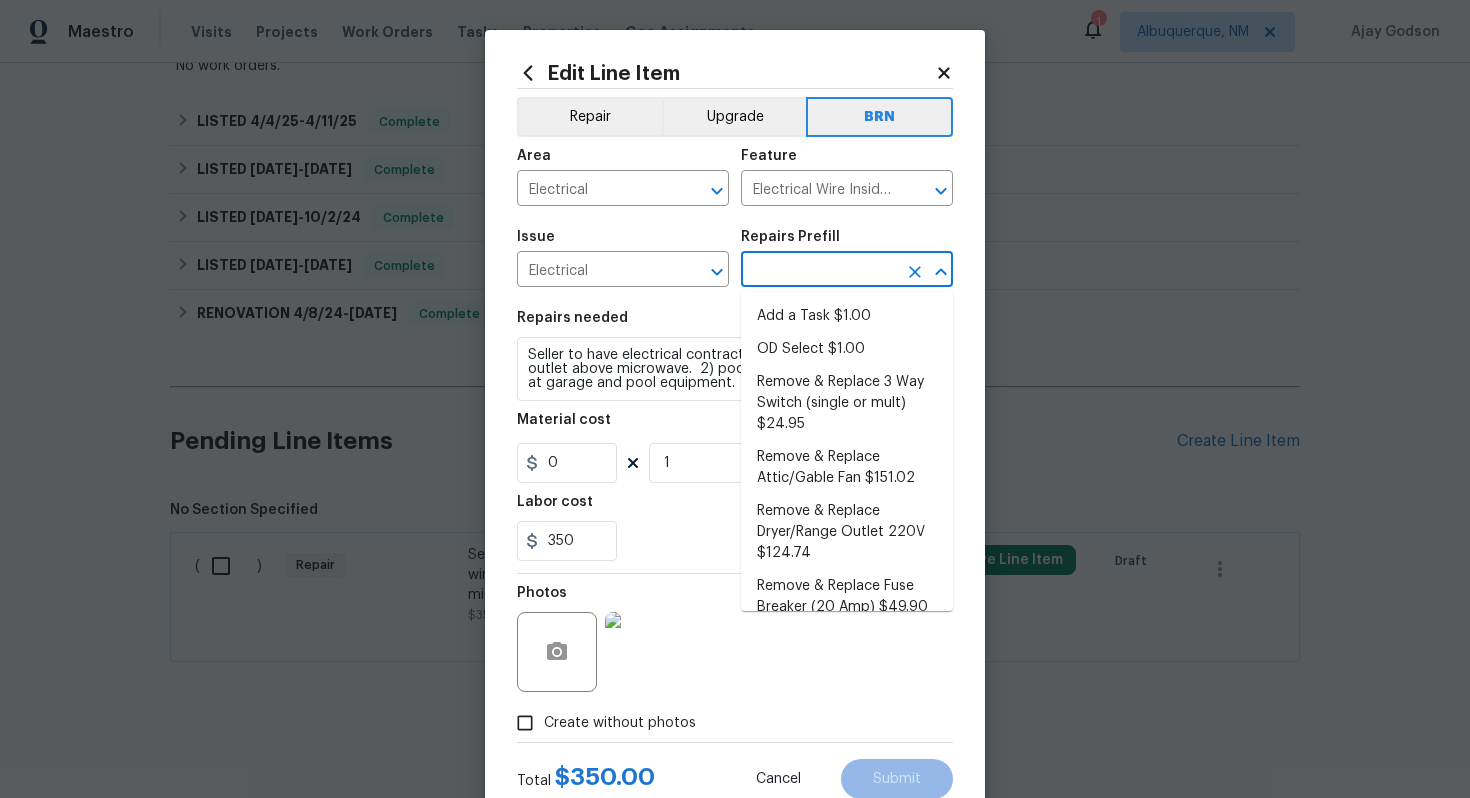 click at bounding box center (819, 271) 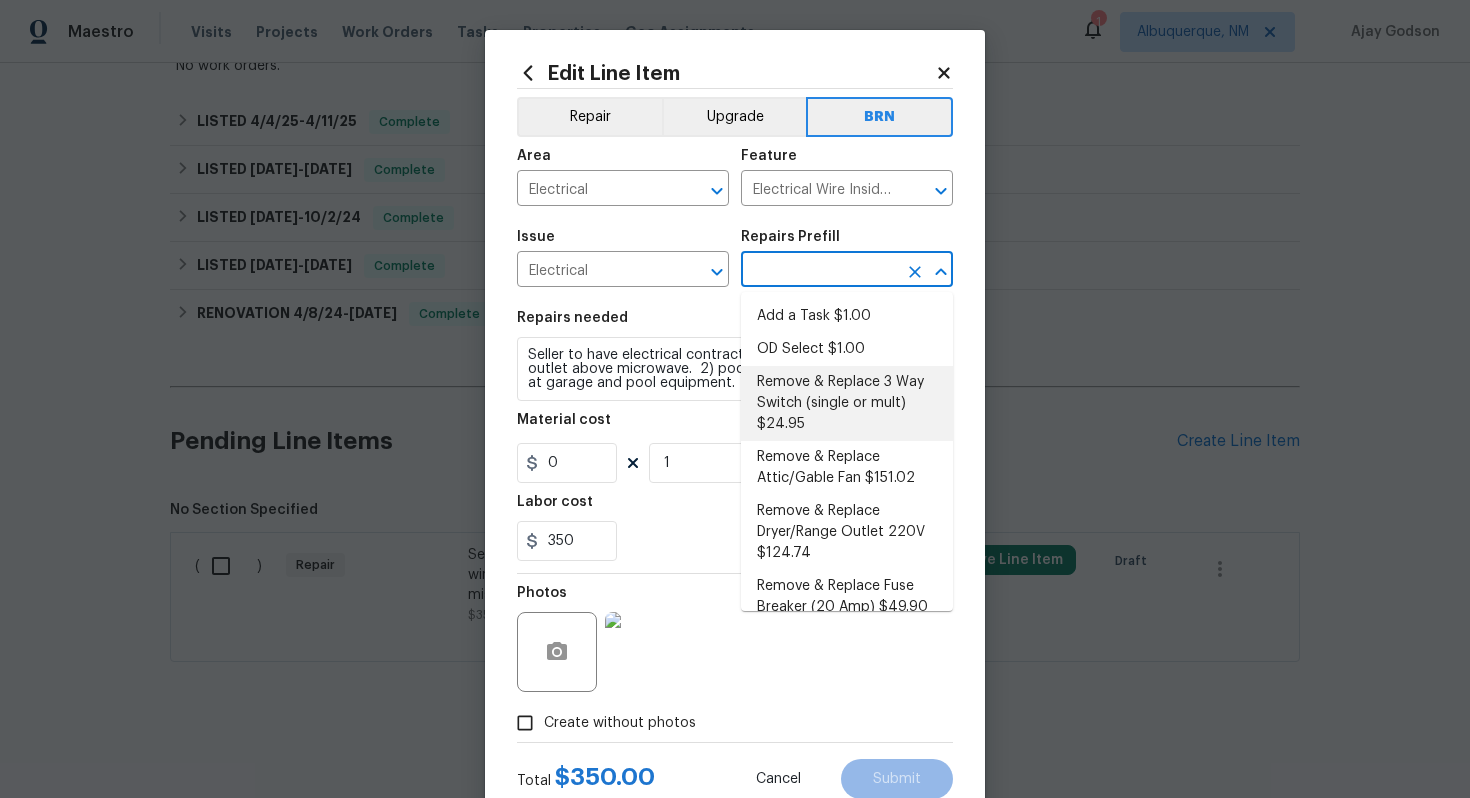scroll, scrollTop: 16, scrollLeft: 0, axis: vertical 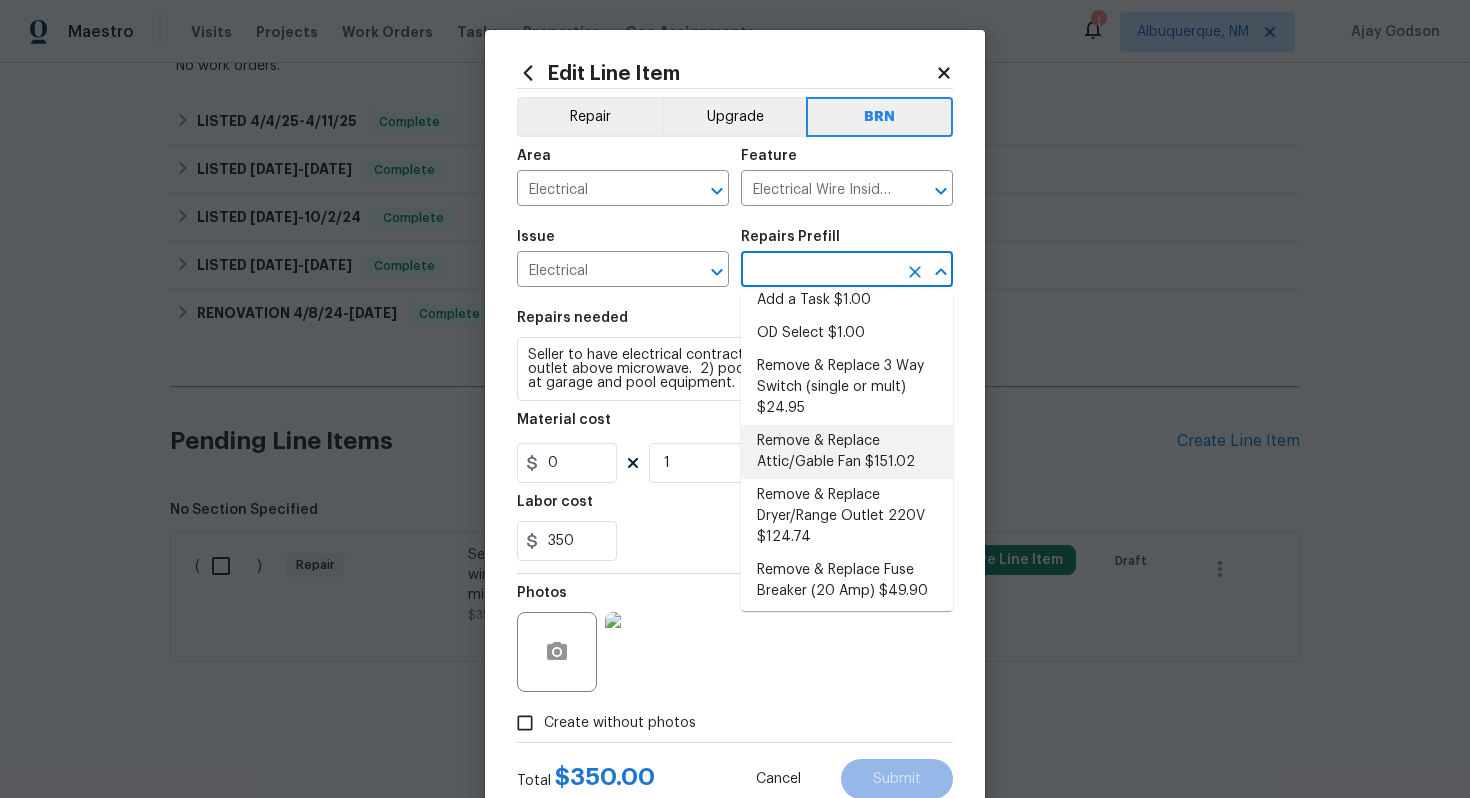 click on "Remove & Replace Attic/Gable Fan $151.02" at bounding box center (847, 452) 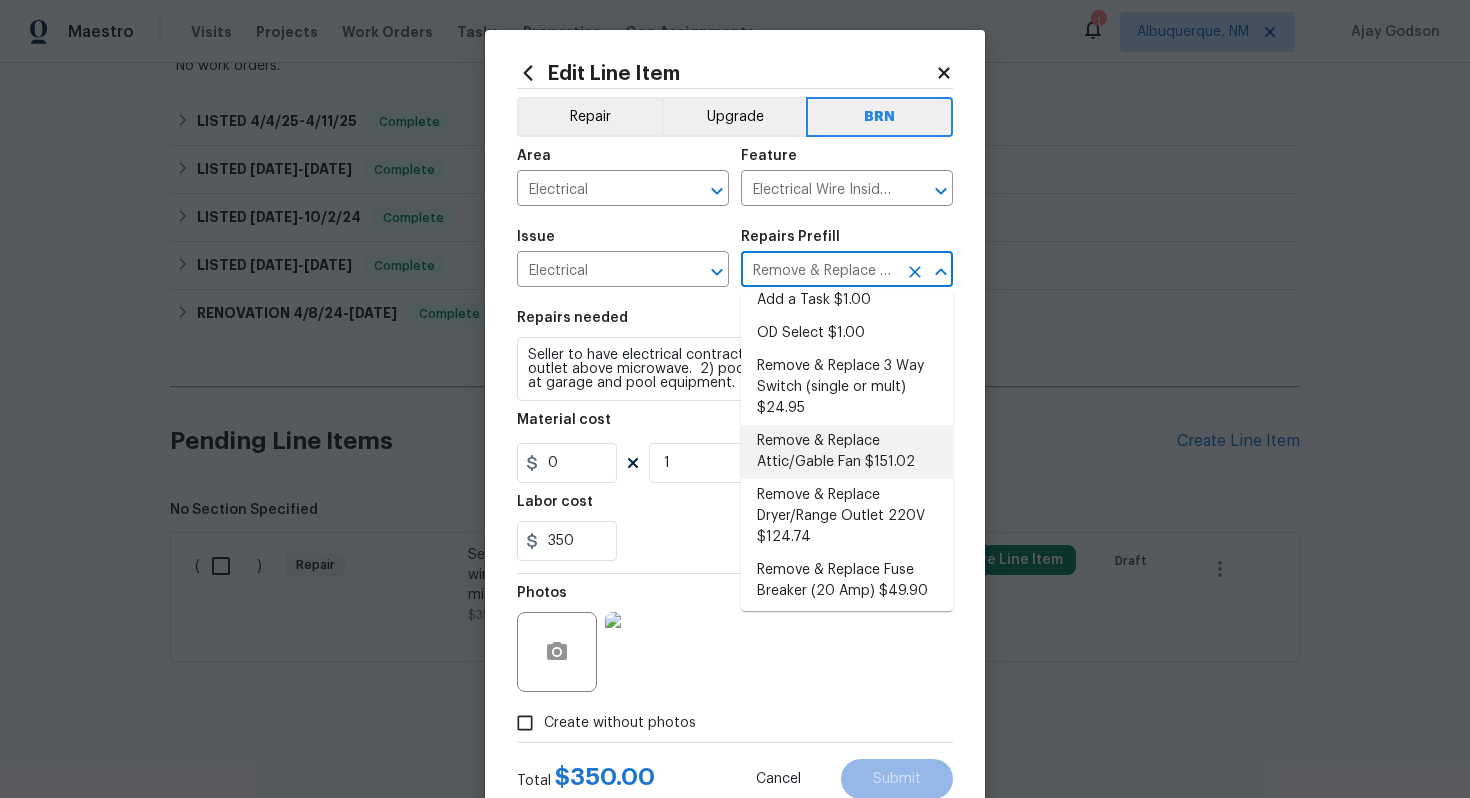 type on "Remove and replace the existing attic/gable fan with new (style to be approved by the PM). Ensure that the new attic/gable fan is properly installed and  operates as intended. Haul away and dispose of debris properly." 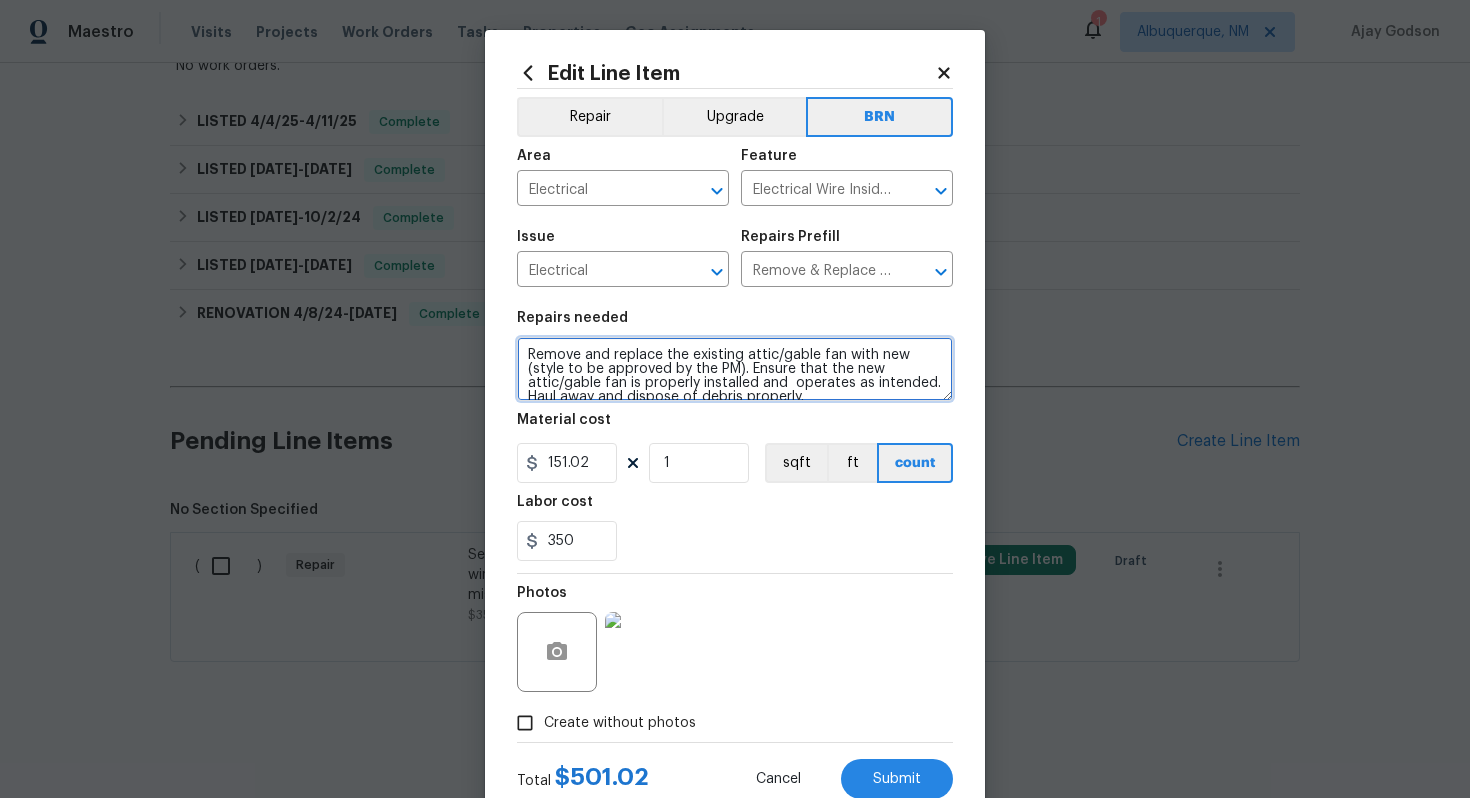 scroll, scrollTop: 14, scrollLeft: 0, axis: vertical 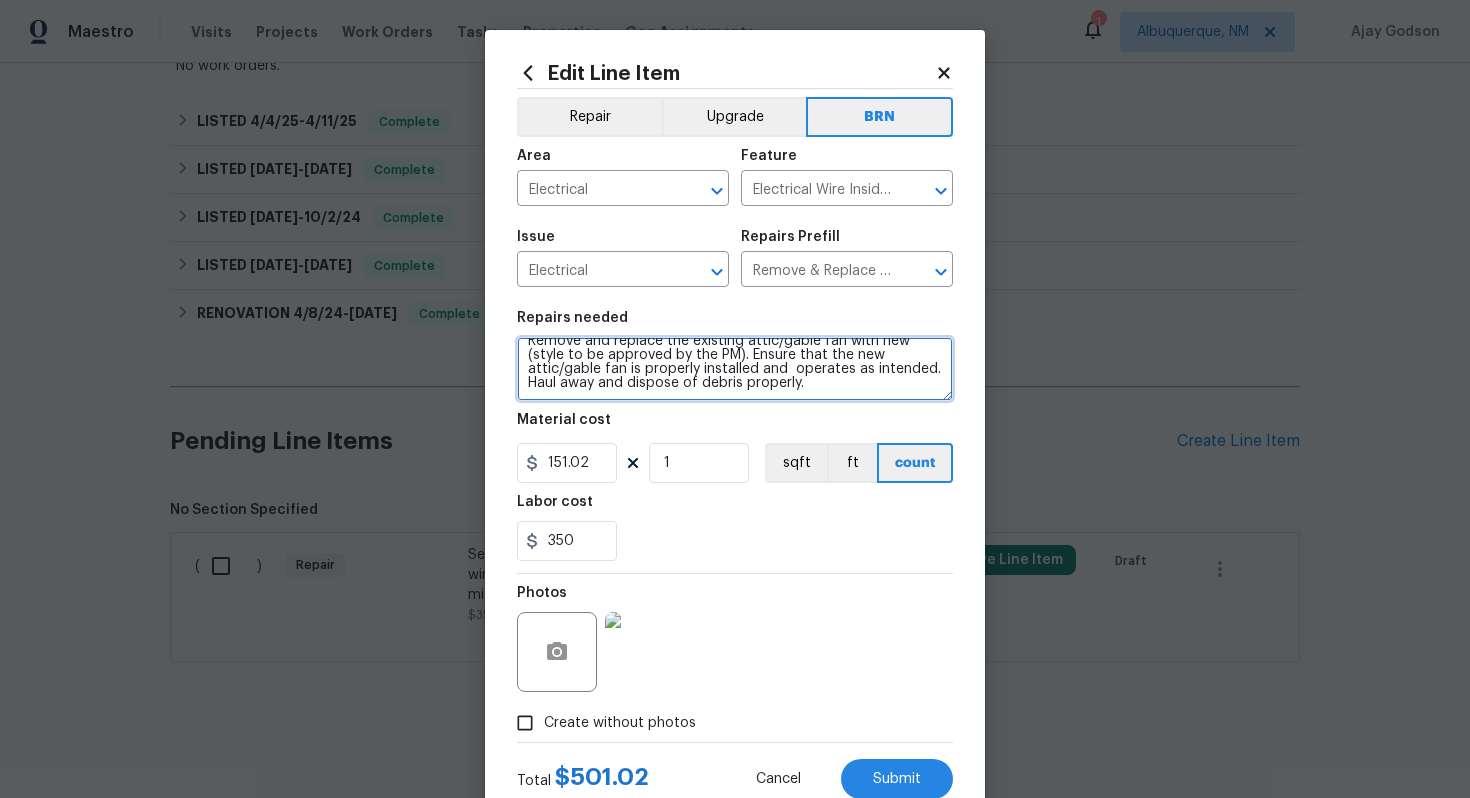 drag, startPoint x: 523, startPoint y: 359, endPoint x: 724, endPoint y: 419, distance: 209.76416 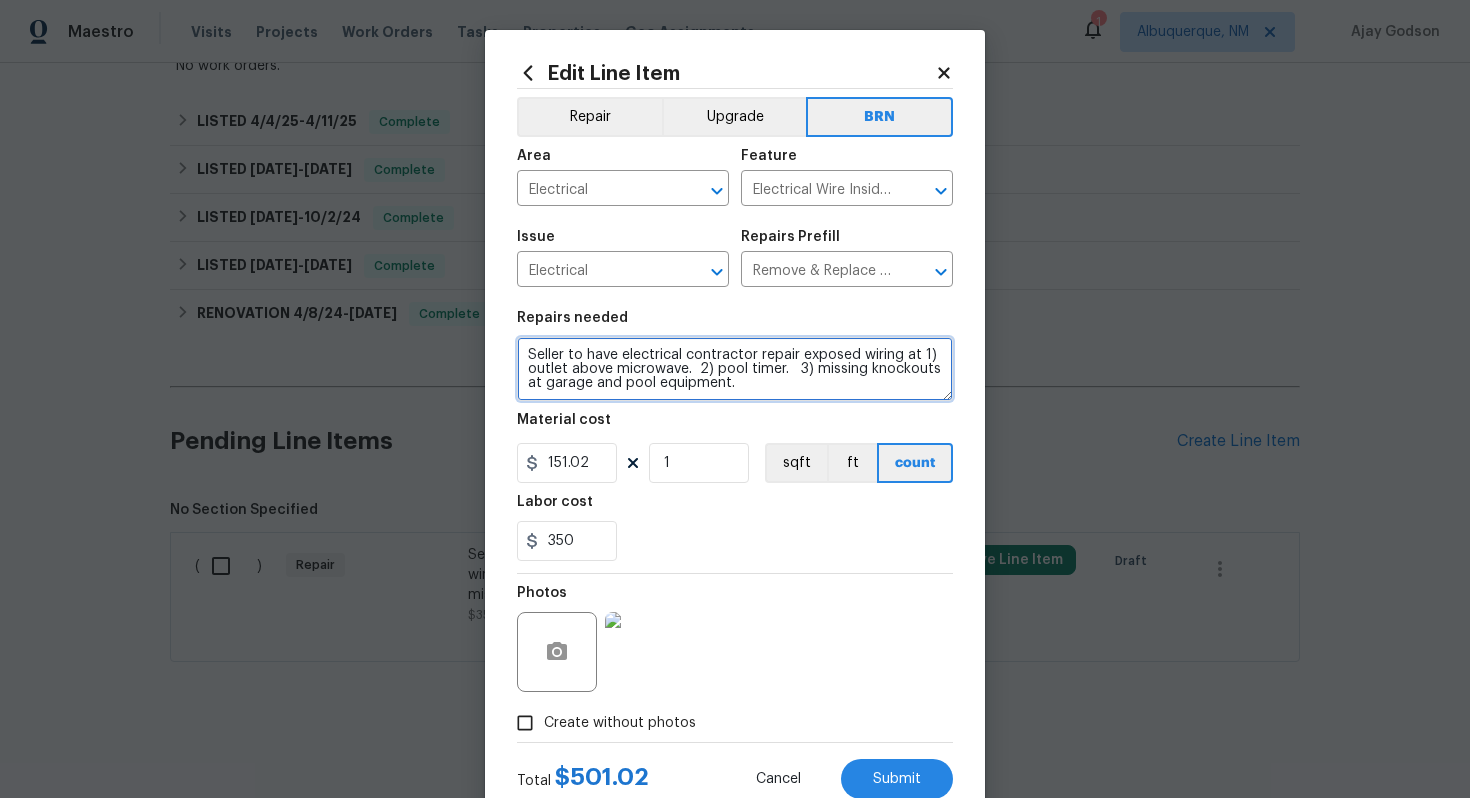 scroll, scrollTop: 0, scrollLeft: 0, axis: both 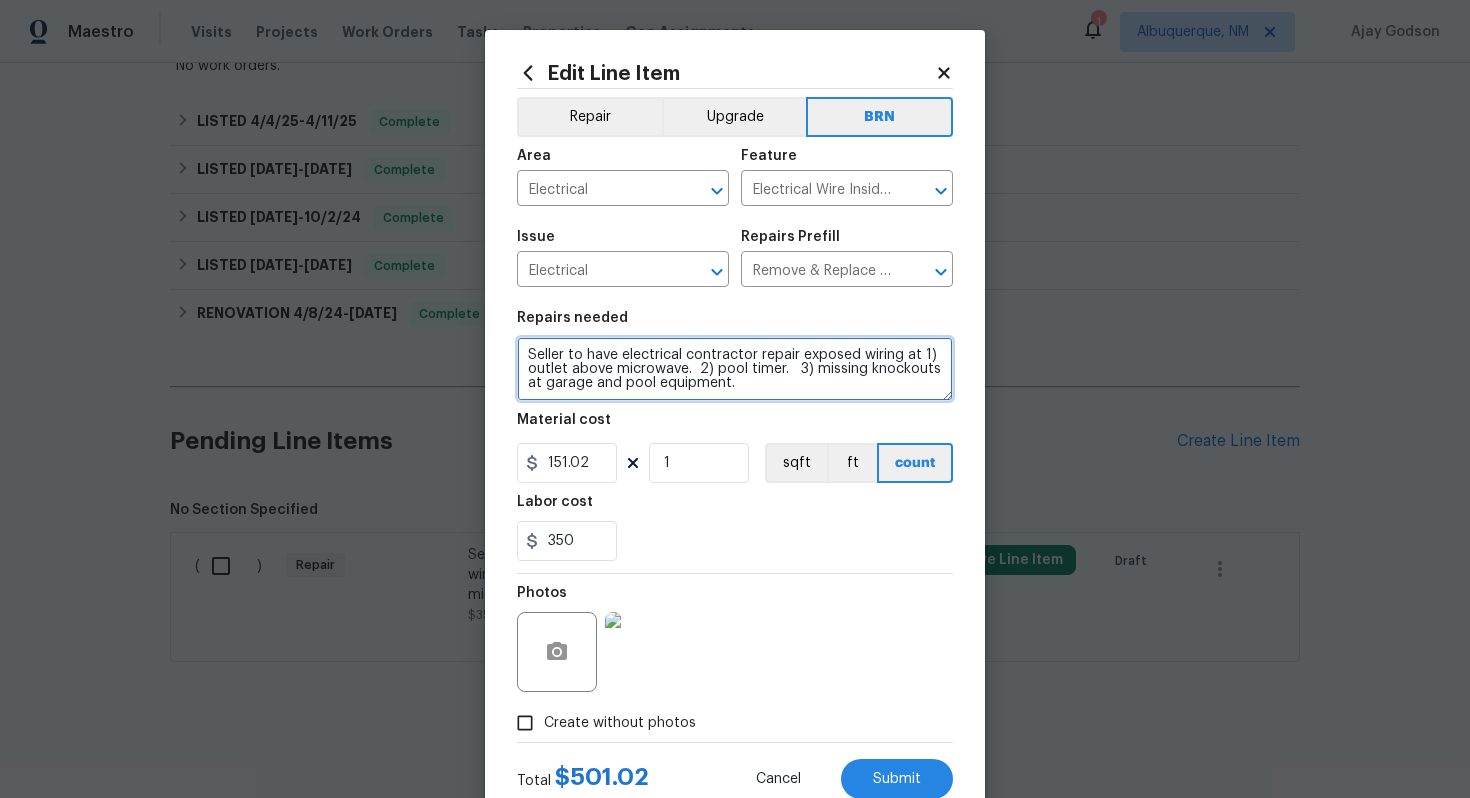 type on "Seller to have electrical contractor repair exposed wiring at 1) outlet above microwave.  2) pool timer.   3) missing knockouts at garage and pool equipment." 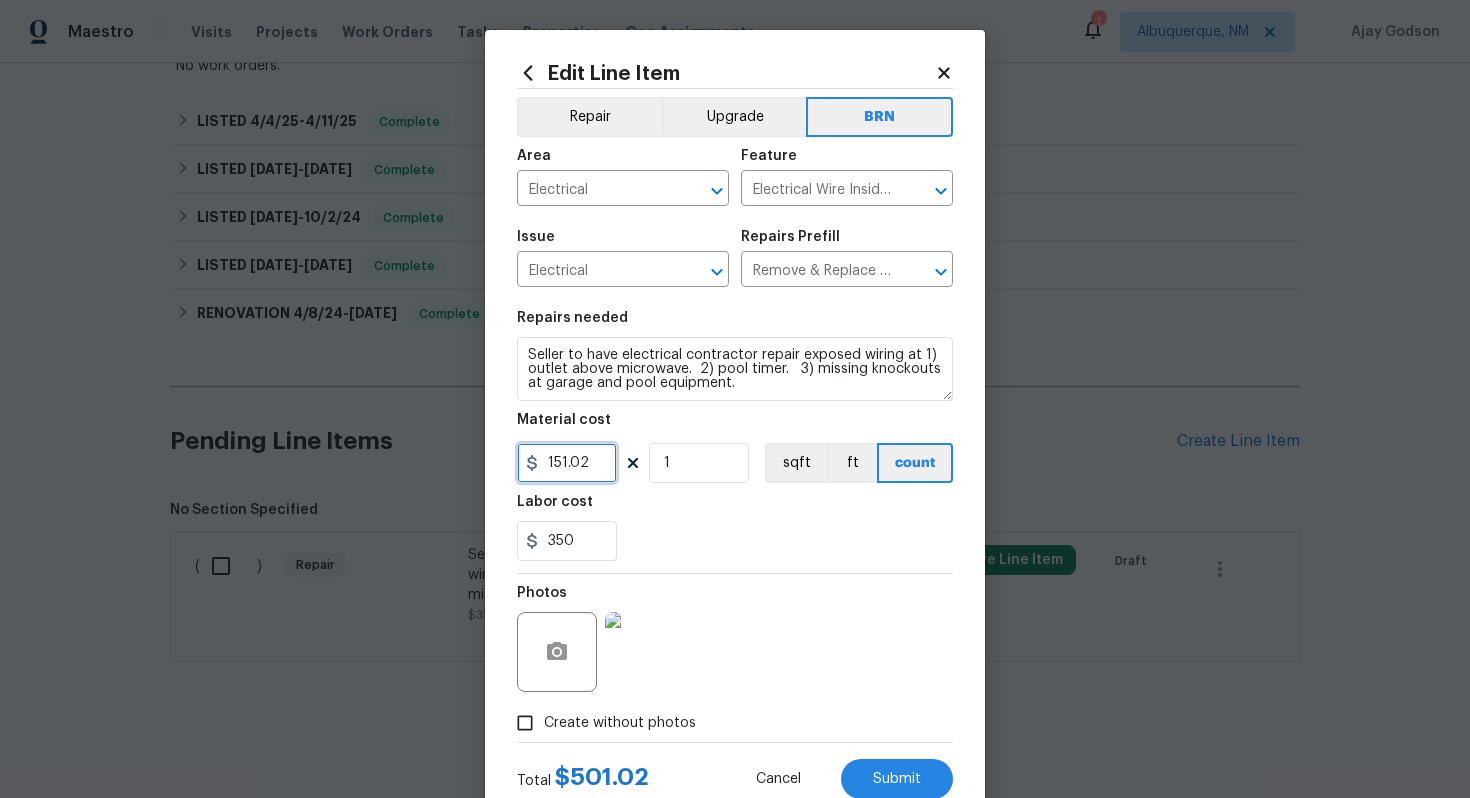 drag, startPoint x: 602, startPoint y: 471, endPoint x: 538, endPoint y: 470, distance: 64.00781 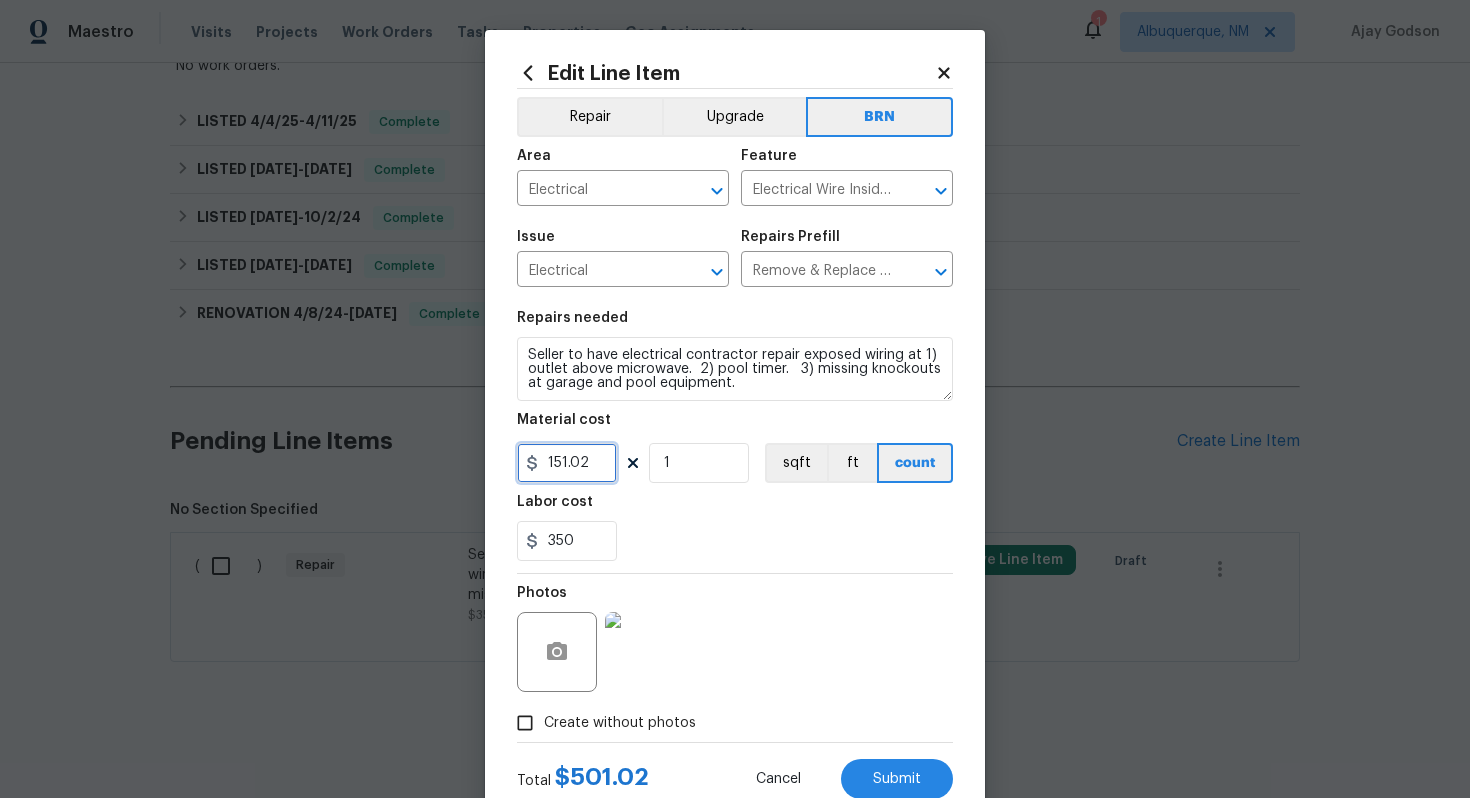 click on "151.02" at bounding box center (567, 463) 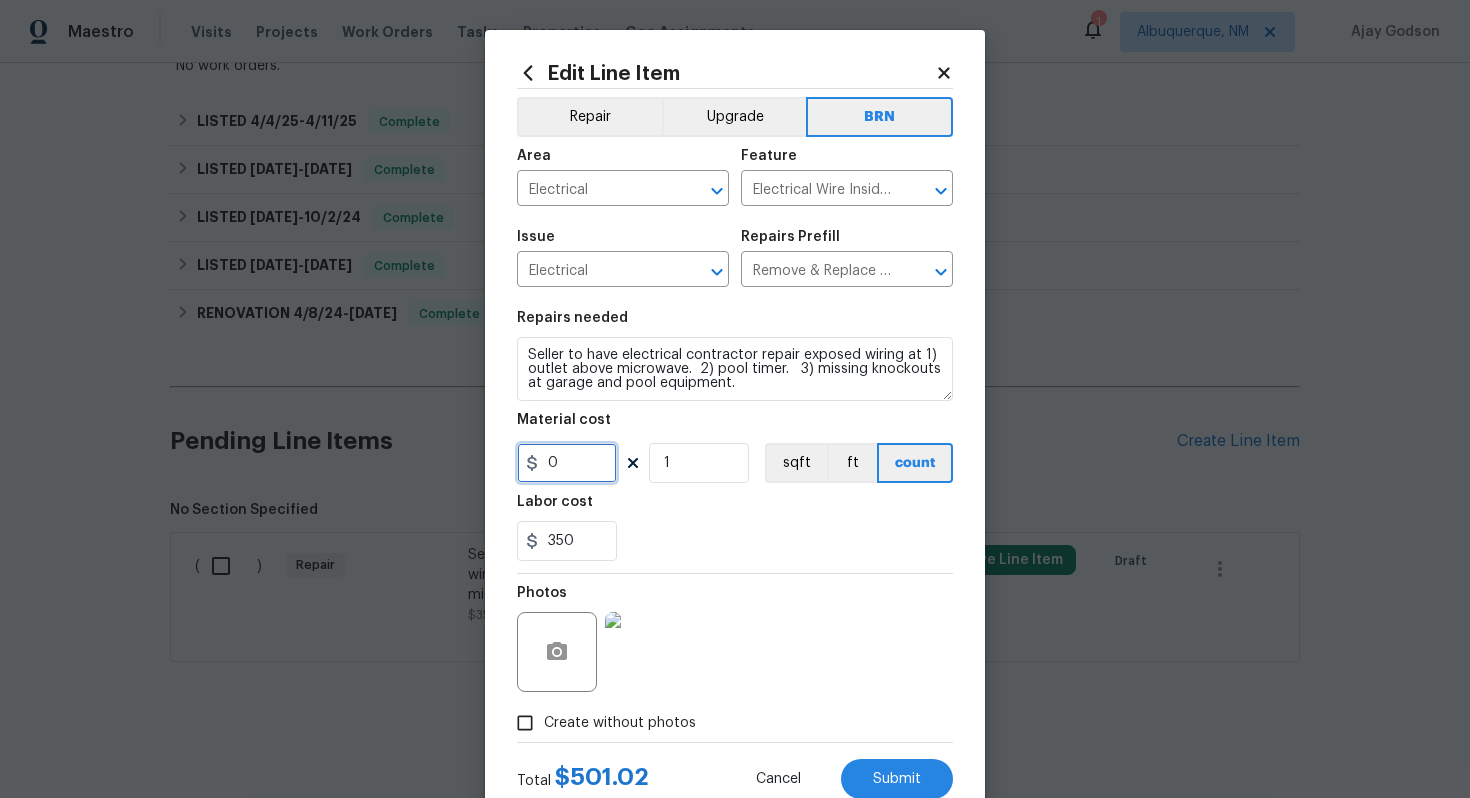 type on "0" 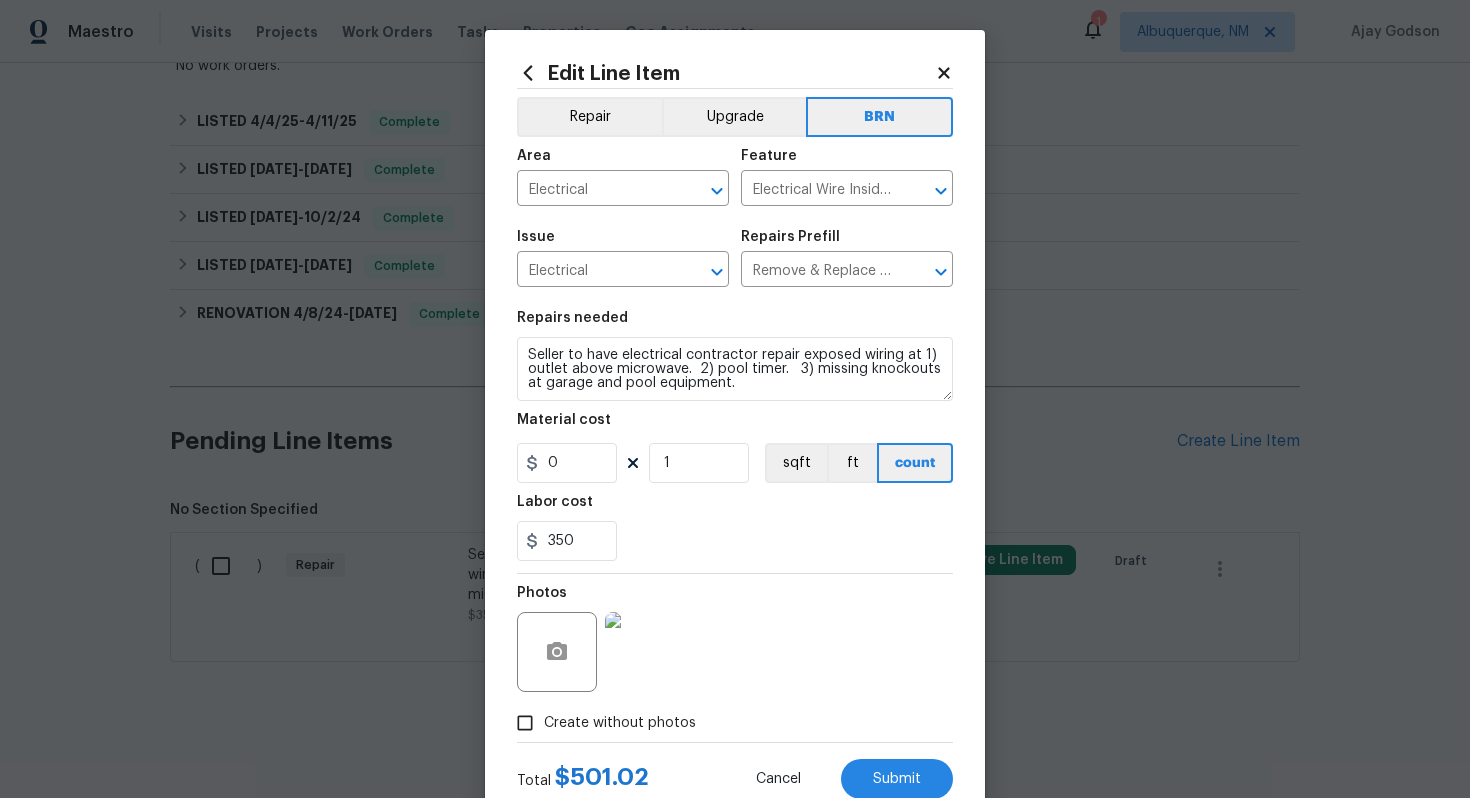click on "Repairs needed Seller to have electrical contractor repair exposed wiring at 1) outlet above microwave.  2) pool timer.   3) missing knockouts at garage and pool equipment. Material cost 0 1 sqft ft count Labor cost 350" at bounding box center [735, 436] 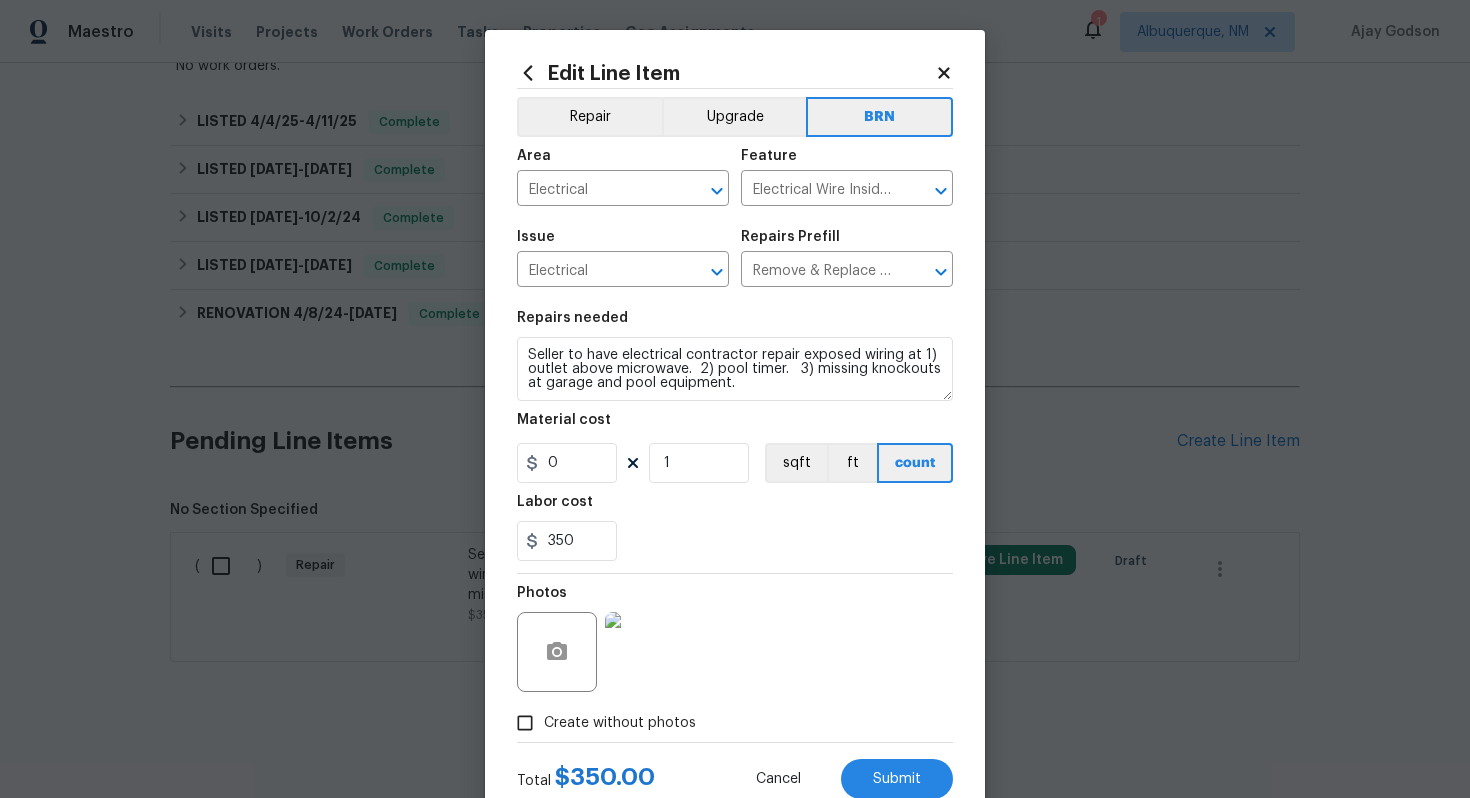 scroll, scrollTop: 64, scrollLeft: 0, axis: vertical 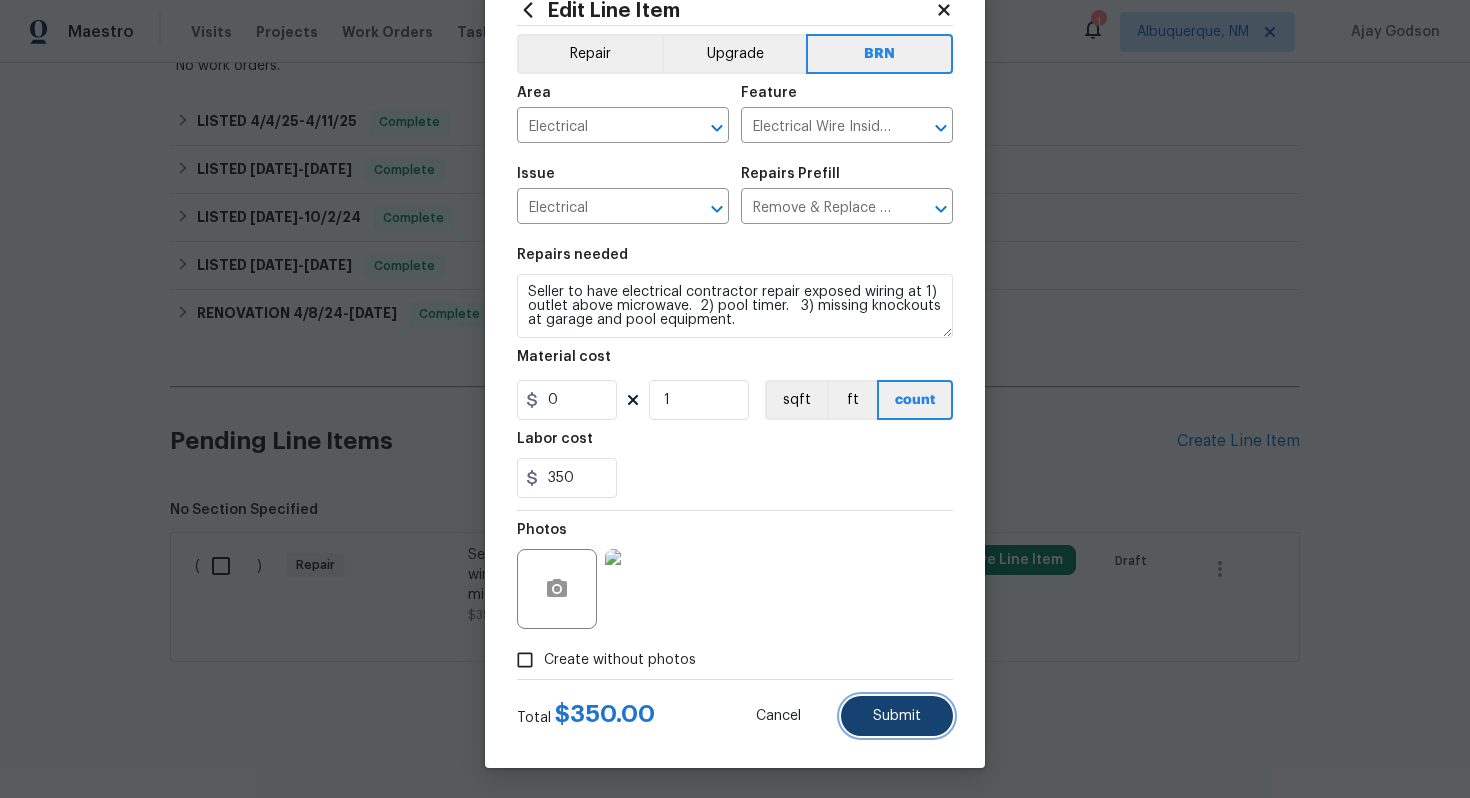 click on "Submit" at bounding box center [897, 716] 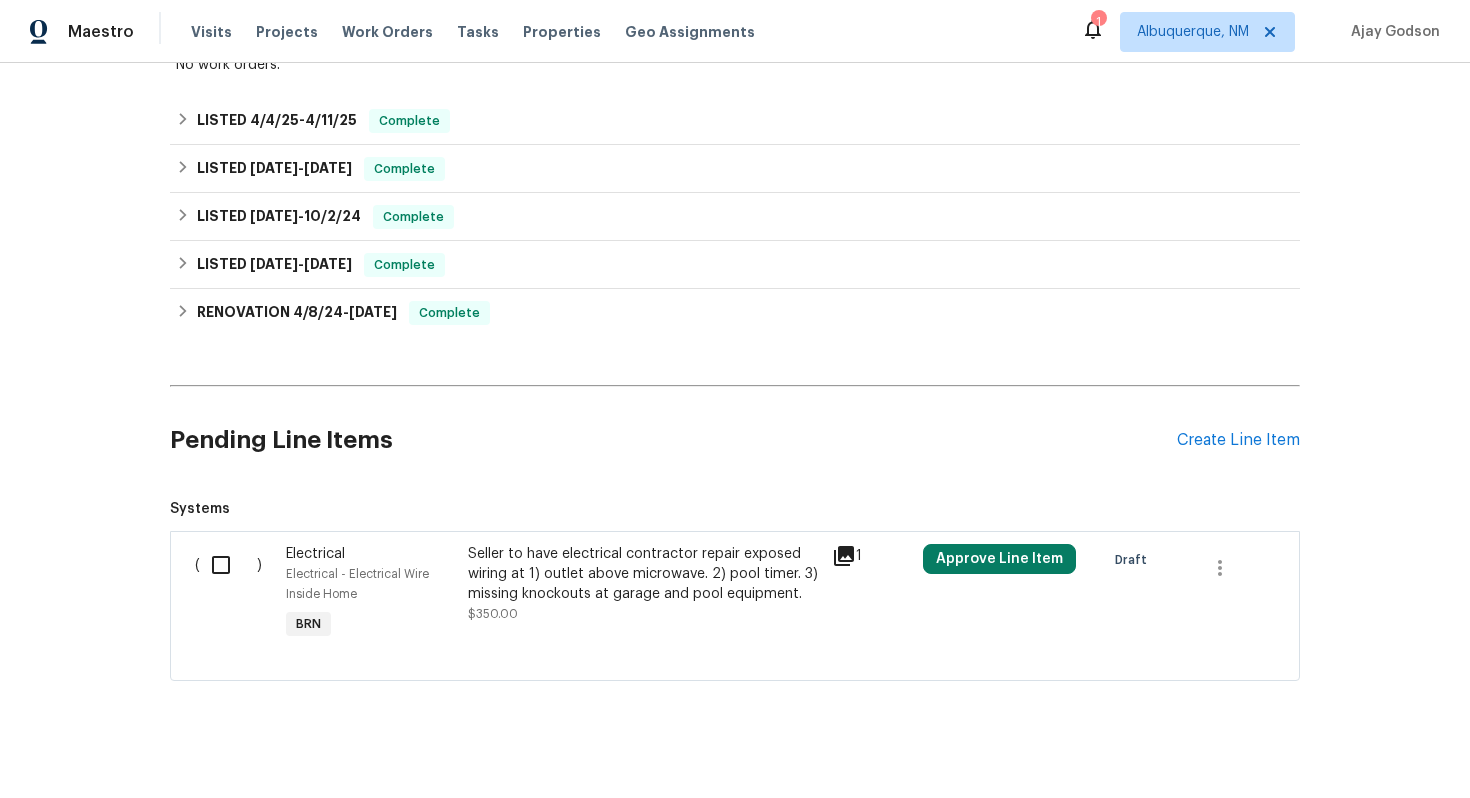 click at bounding box center [228, 565] 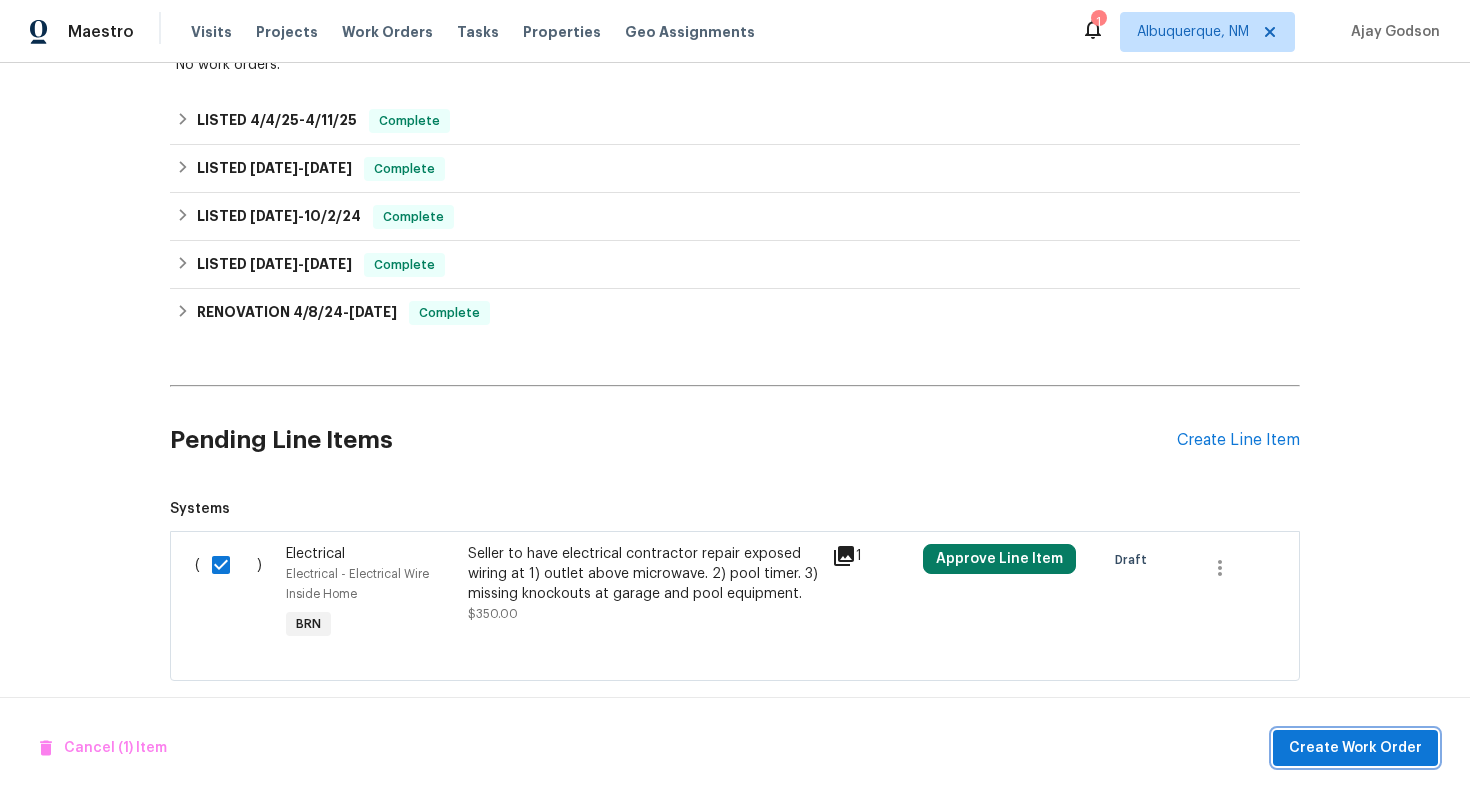 click on "Create Work Order" at bounding box center (1355, 748) 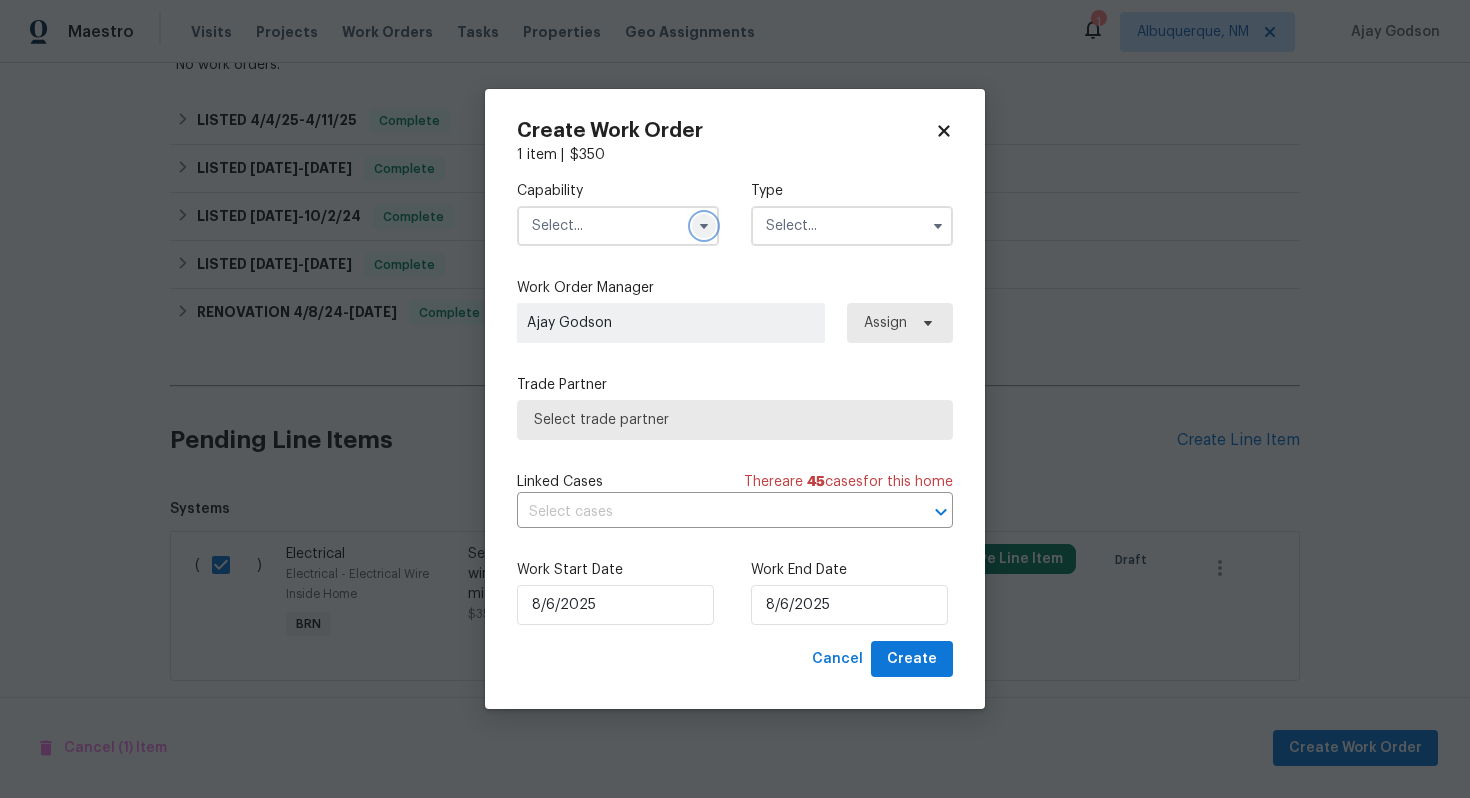 click at bounding box center (704, 226) 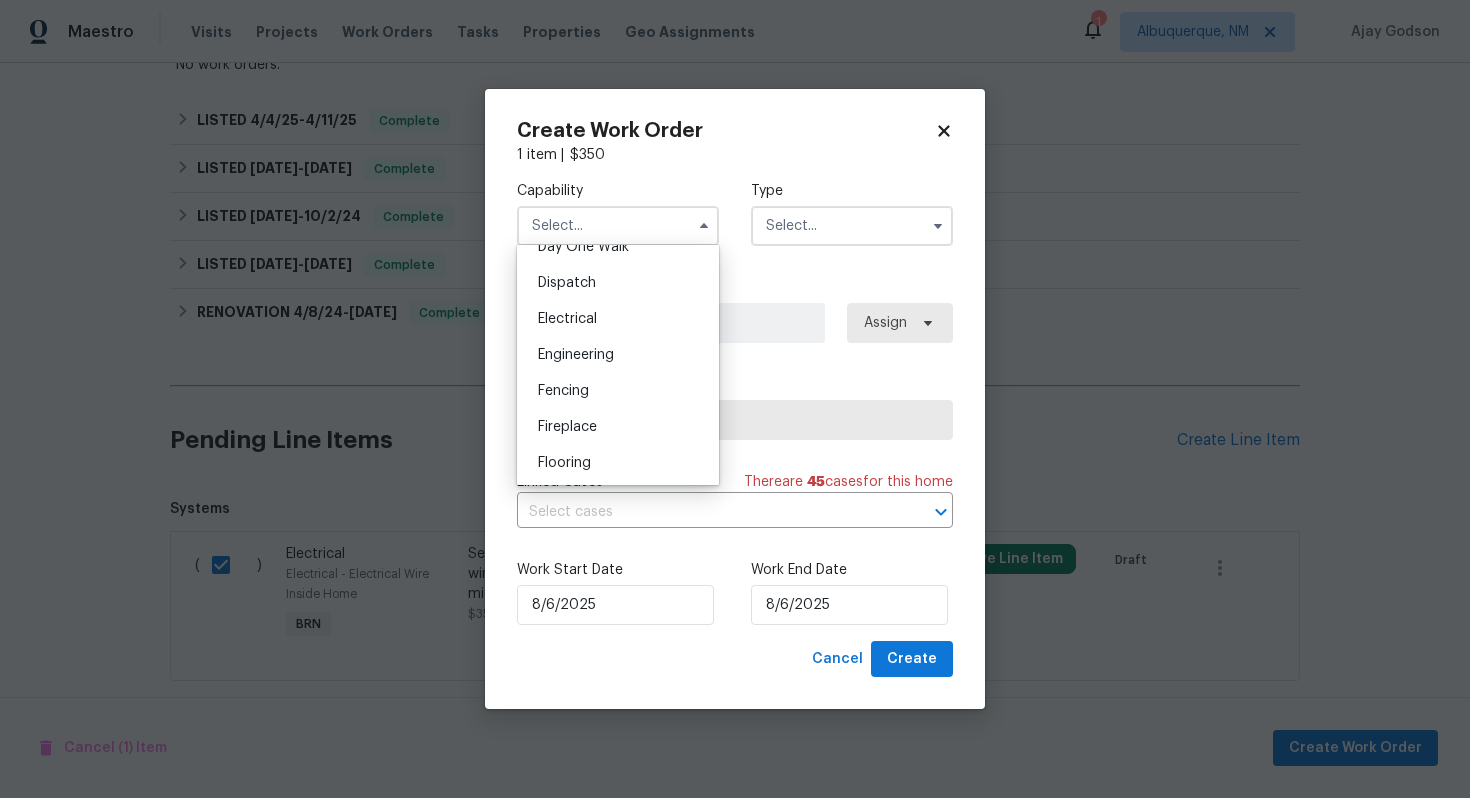 scroll, scrollTop: 494, scrollLeft: 0, axis: vertical 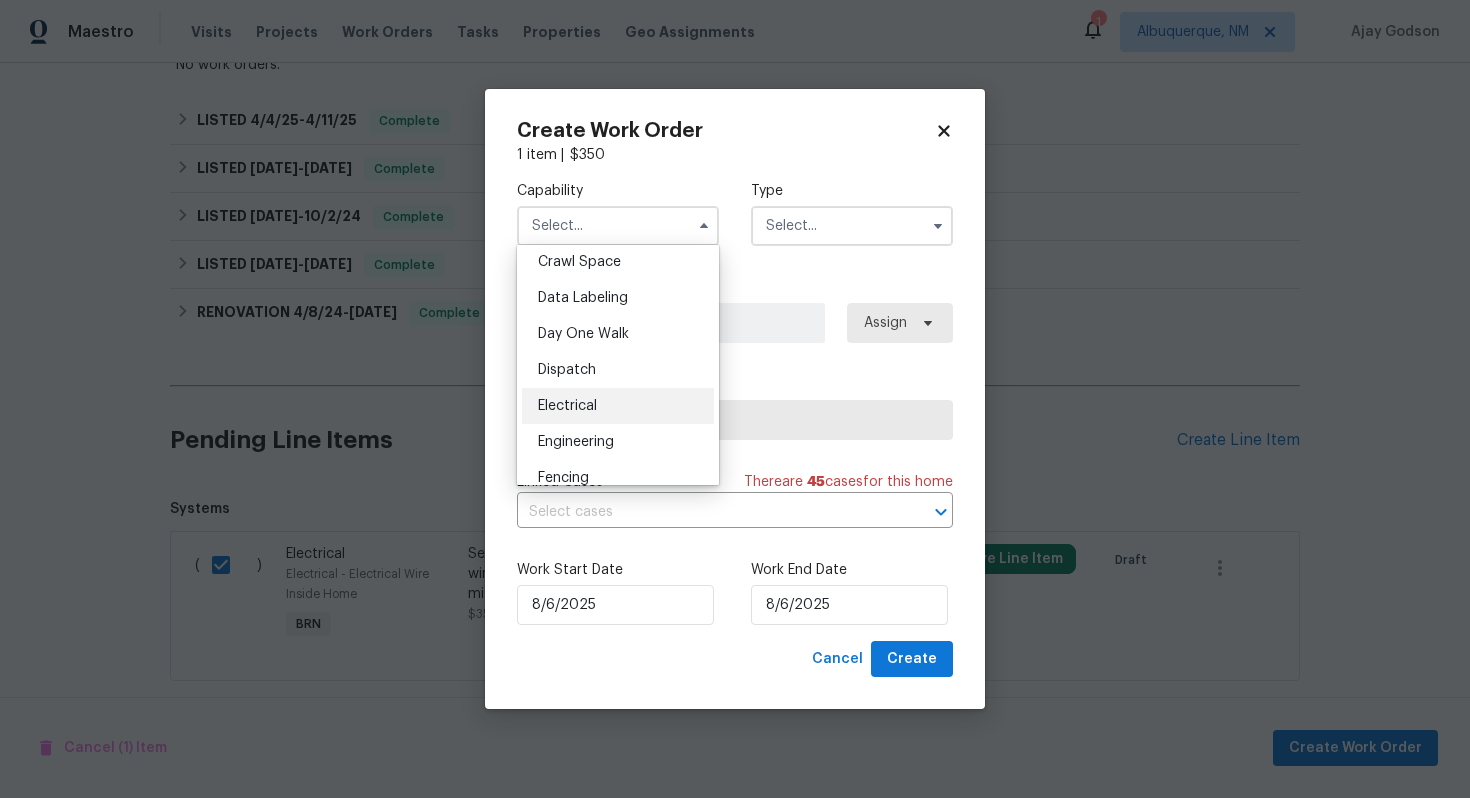 click on "Electrical" at bounding box center [618, 406] 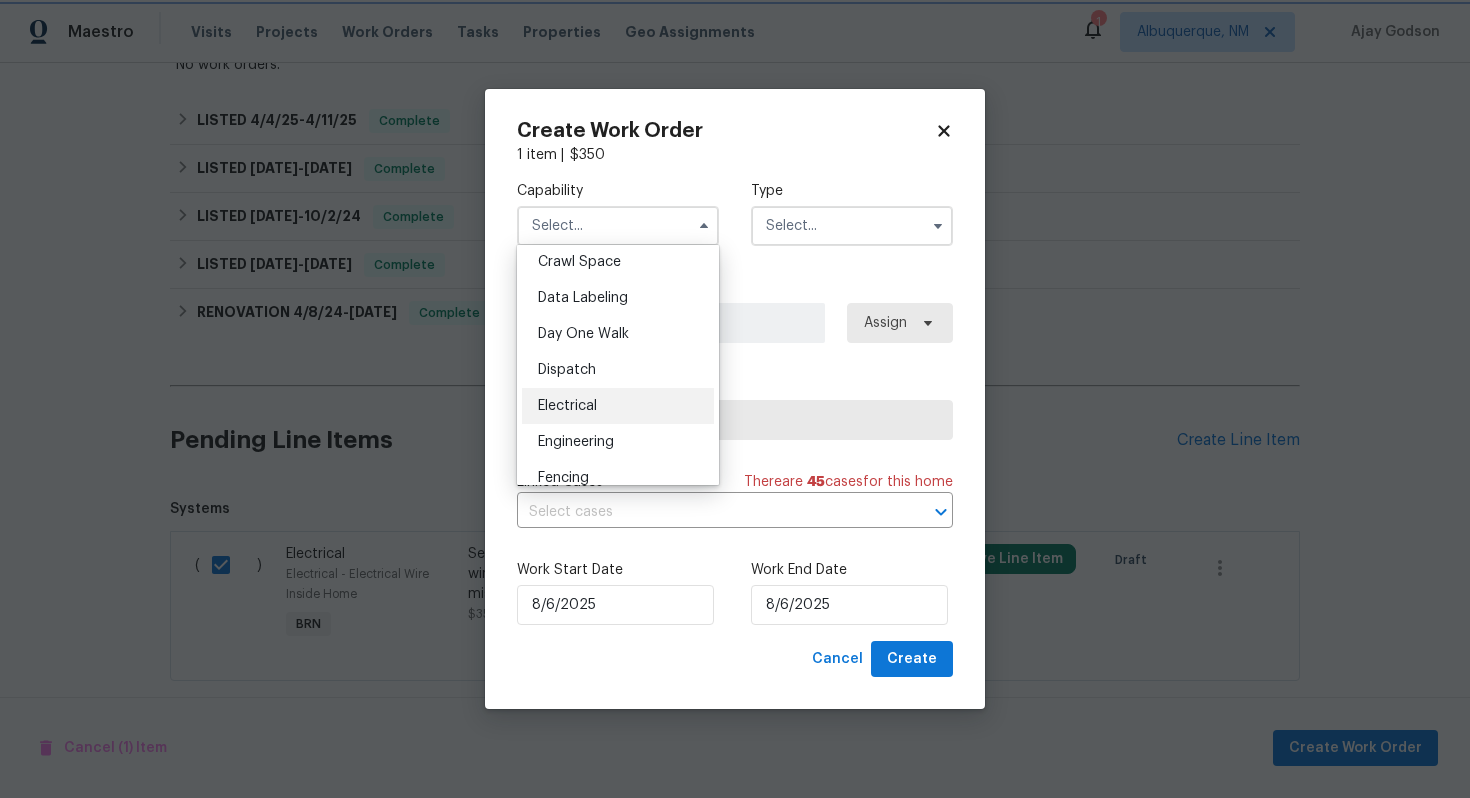 type on "Electrical" 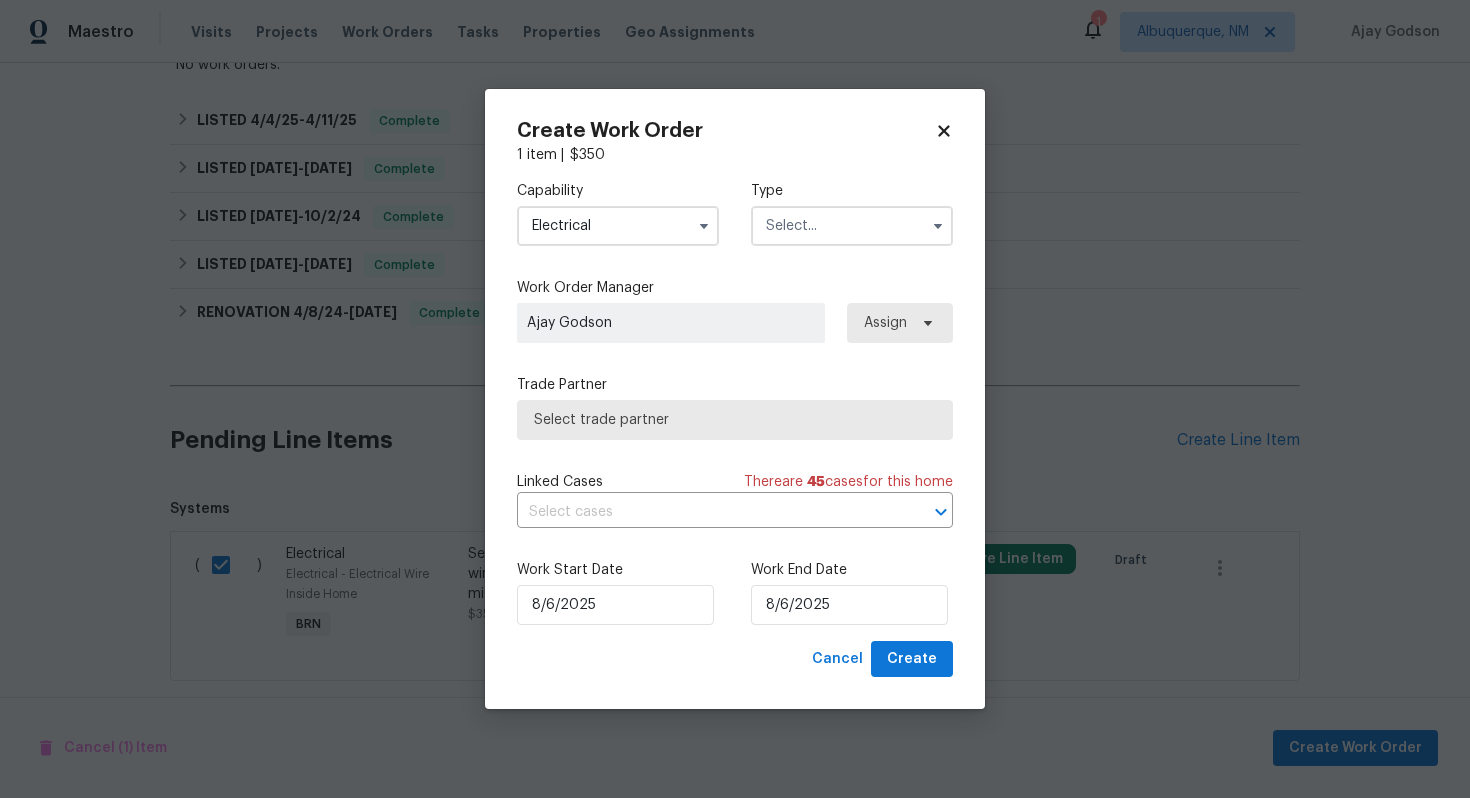 click at bounding box center [852, 226] 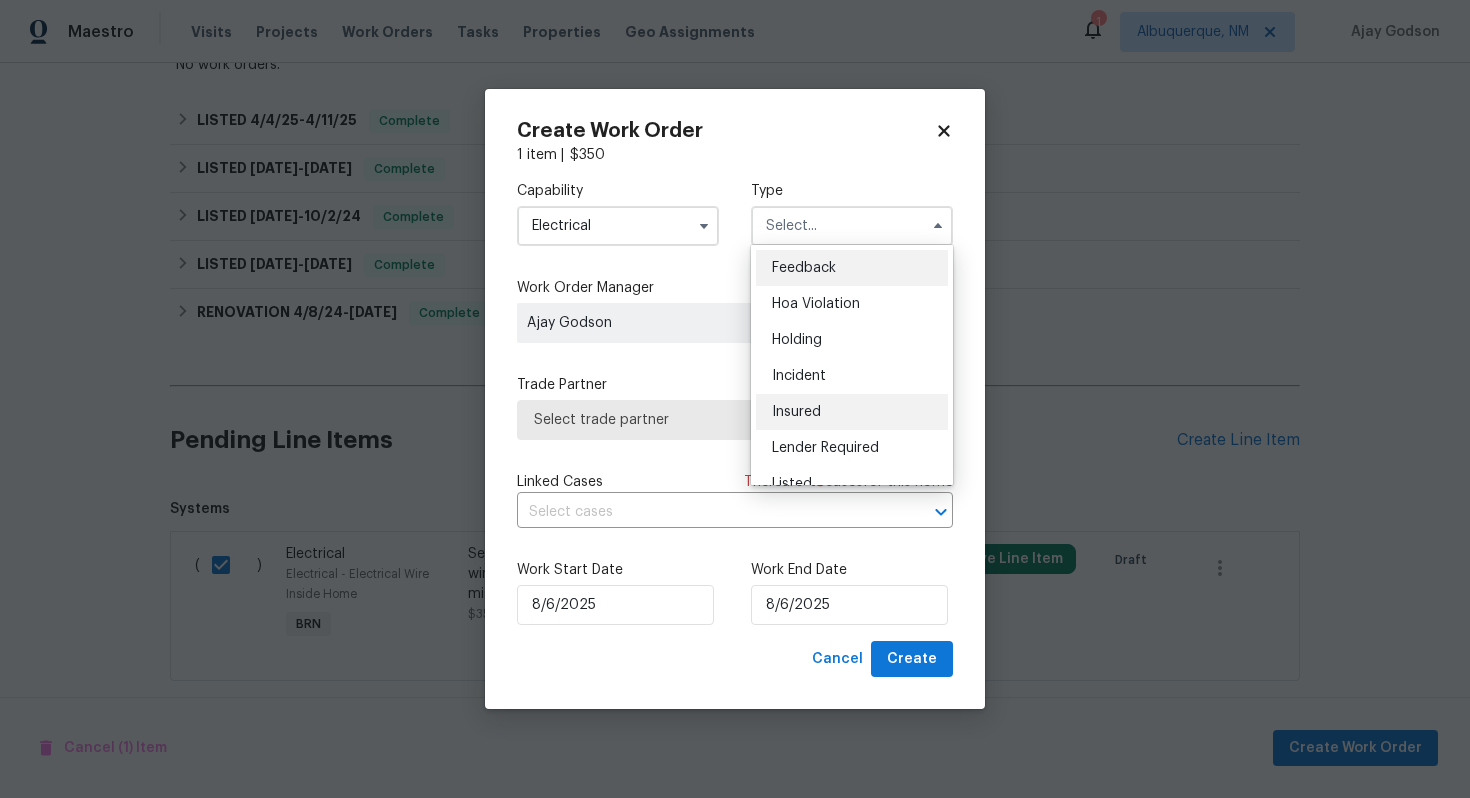 scroll, scrollTop: 454, scrollLeft: 0, axis: vertical 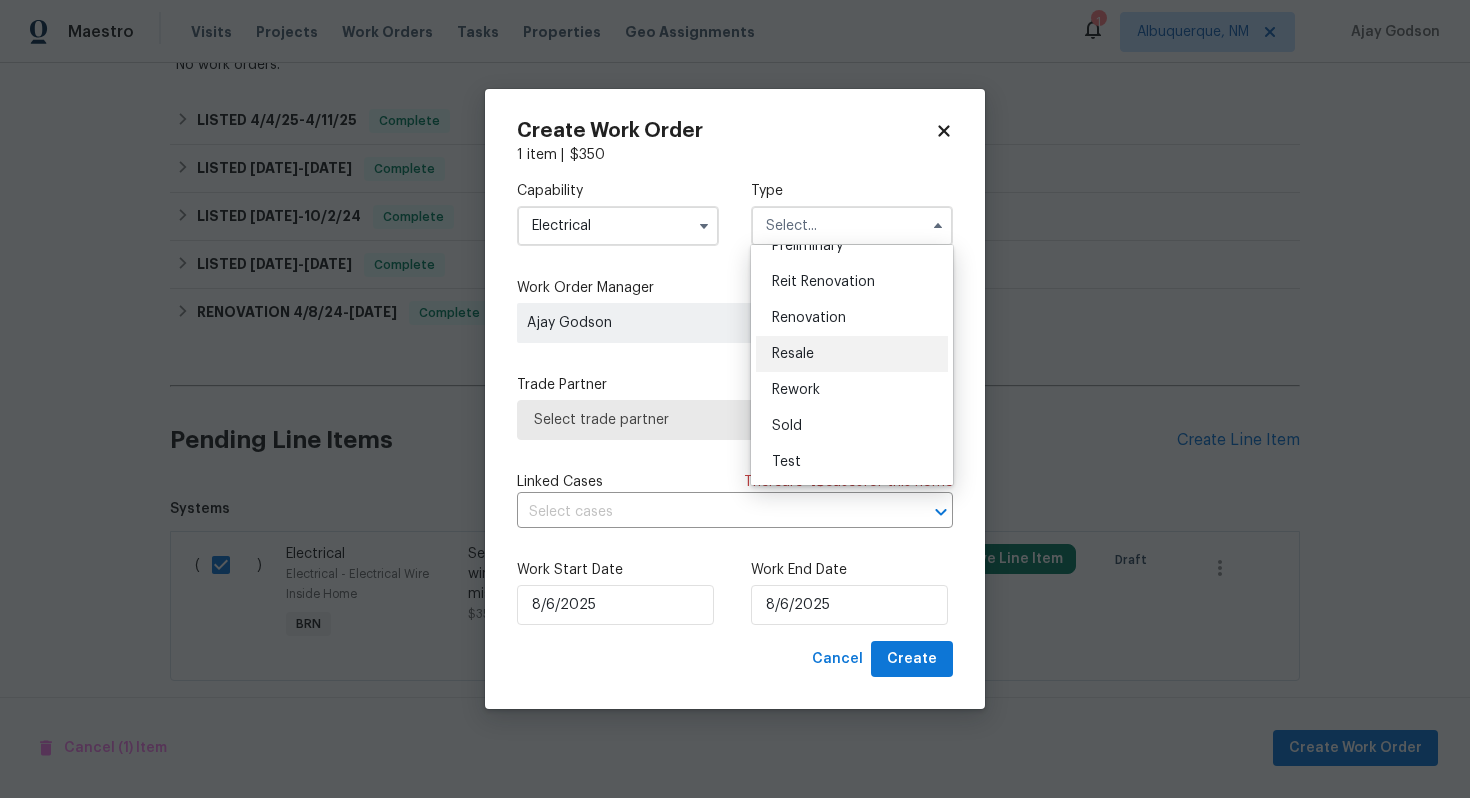 click on "Resale" at bounding box center [852, 354] 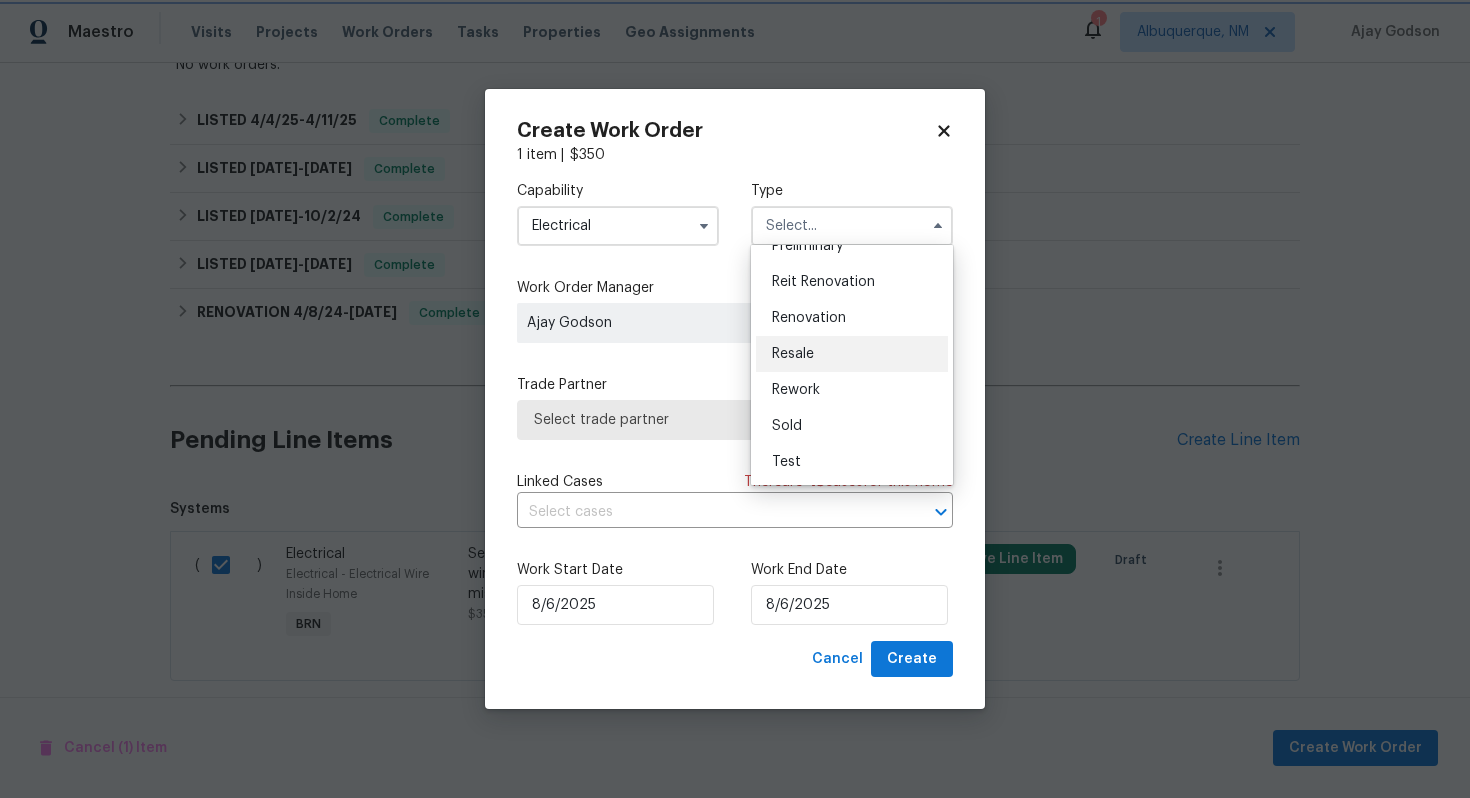 type on "Resale" 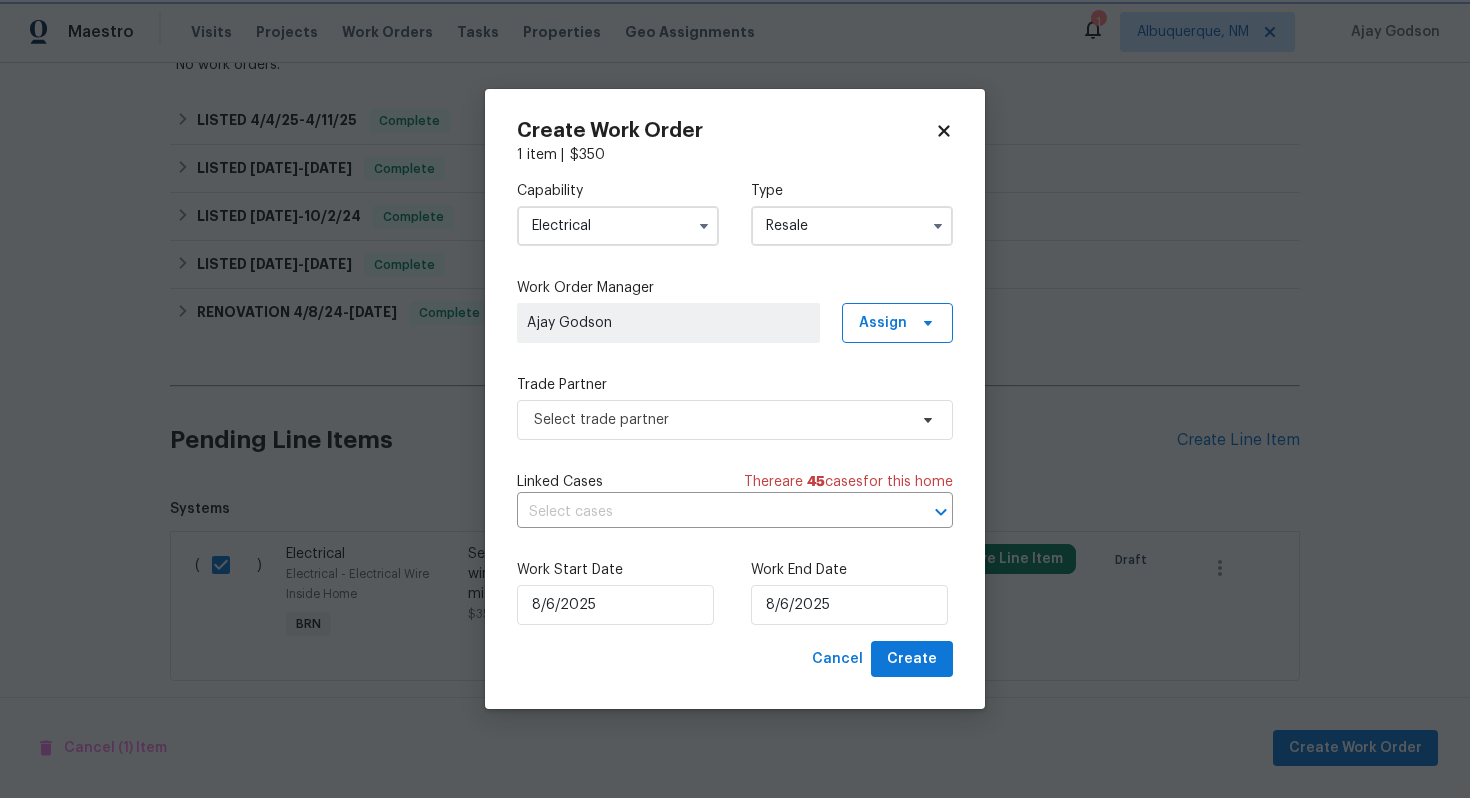 scroll, scrollTop: 0, scrollLeft: 0, axis: both 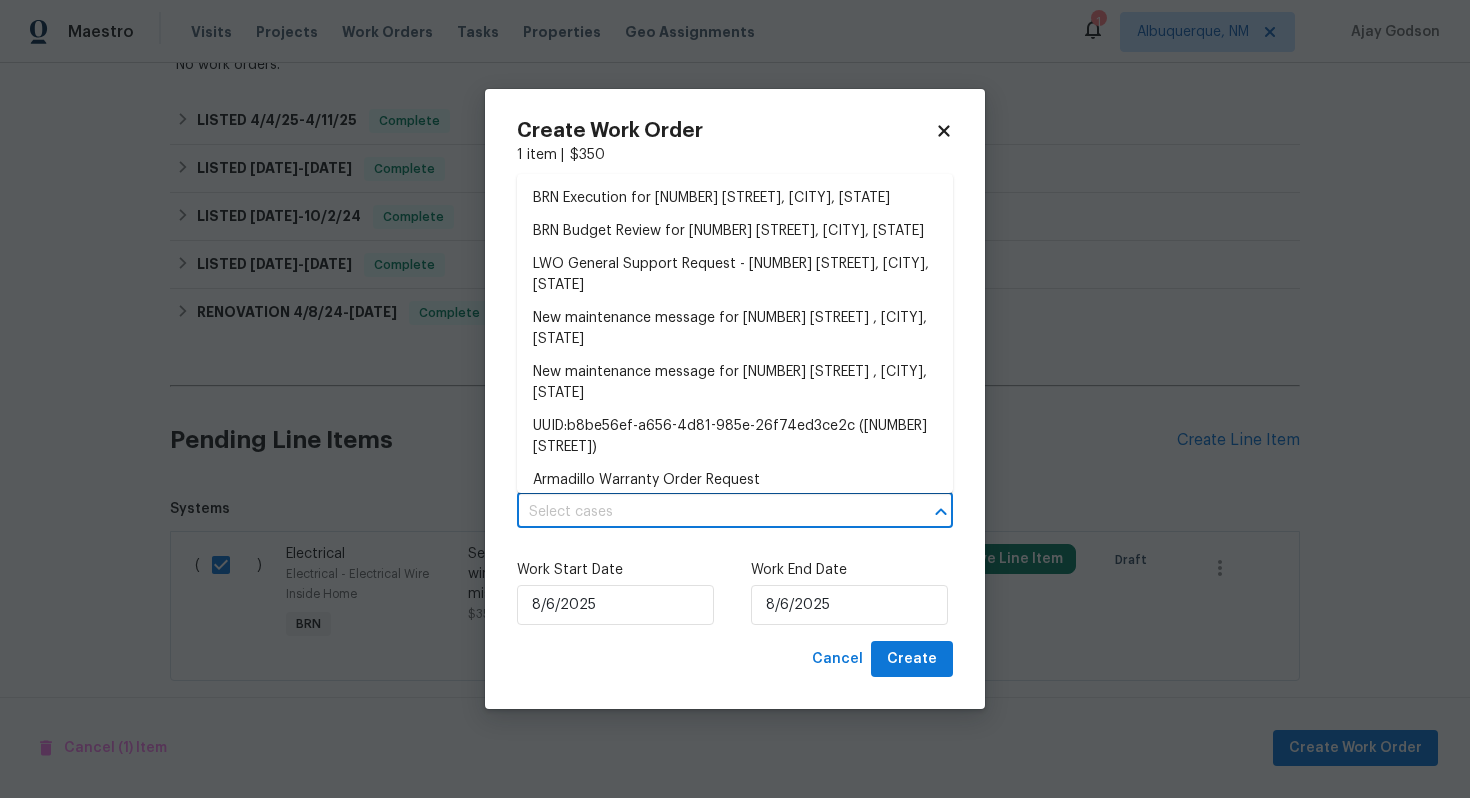 click at bounding box center [707, 512] 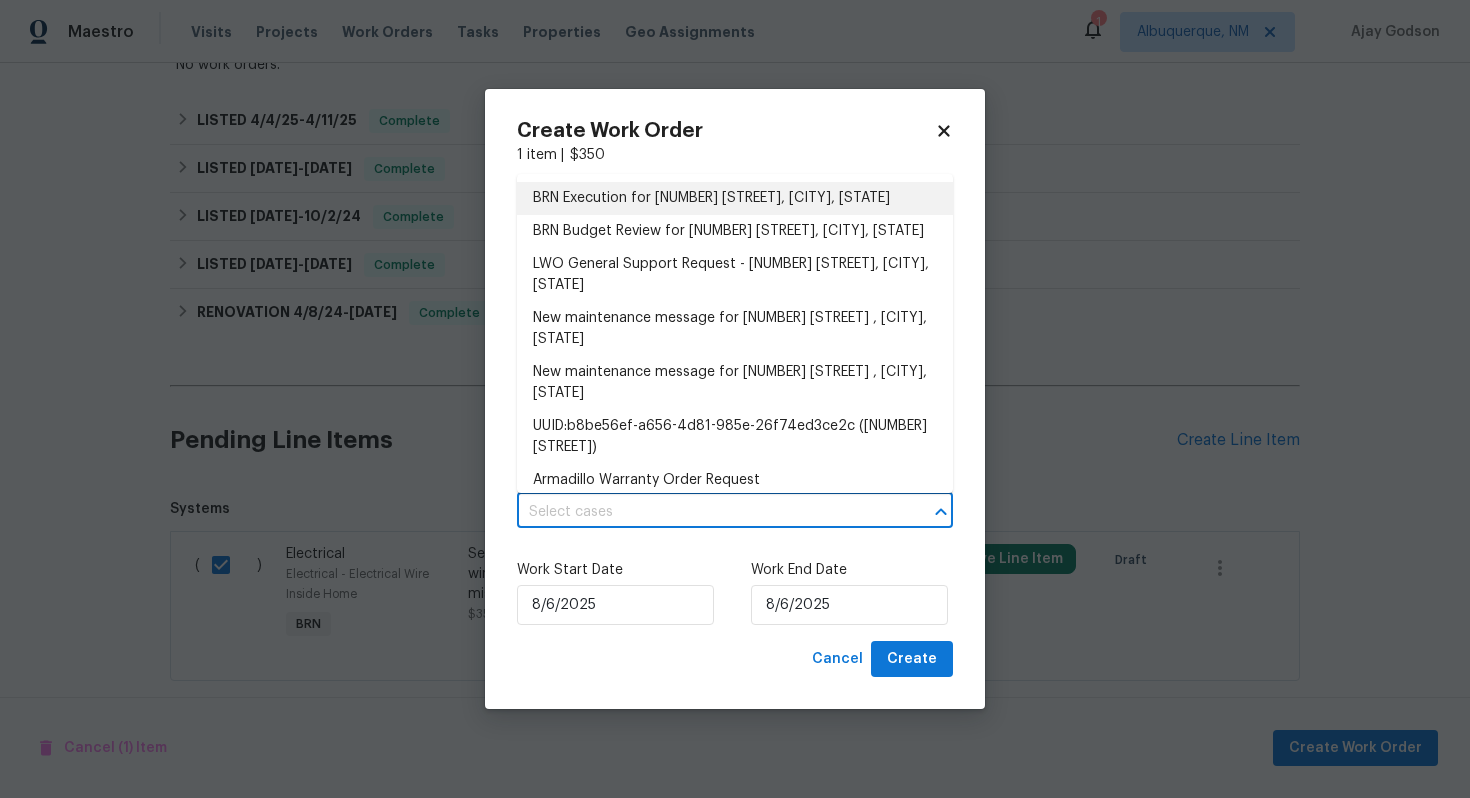 click on "BRN Execution for 17 Evans Dr, Palm Coast, FL 32164" at bounding box center (735, 198) 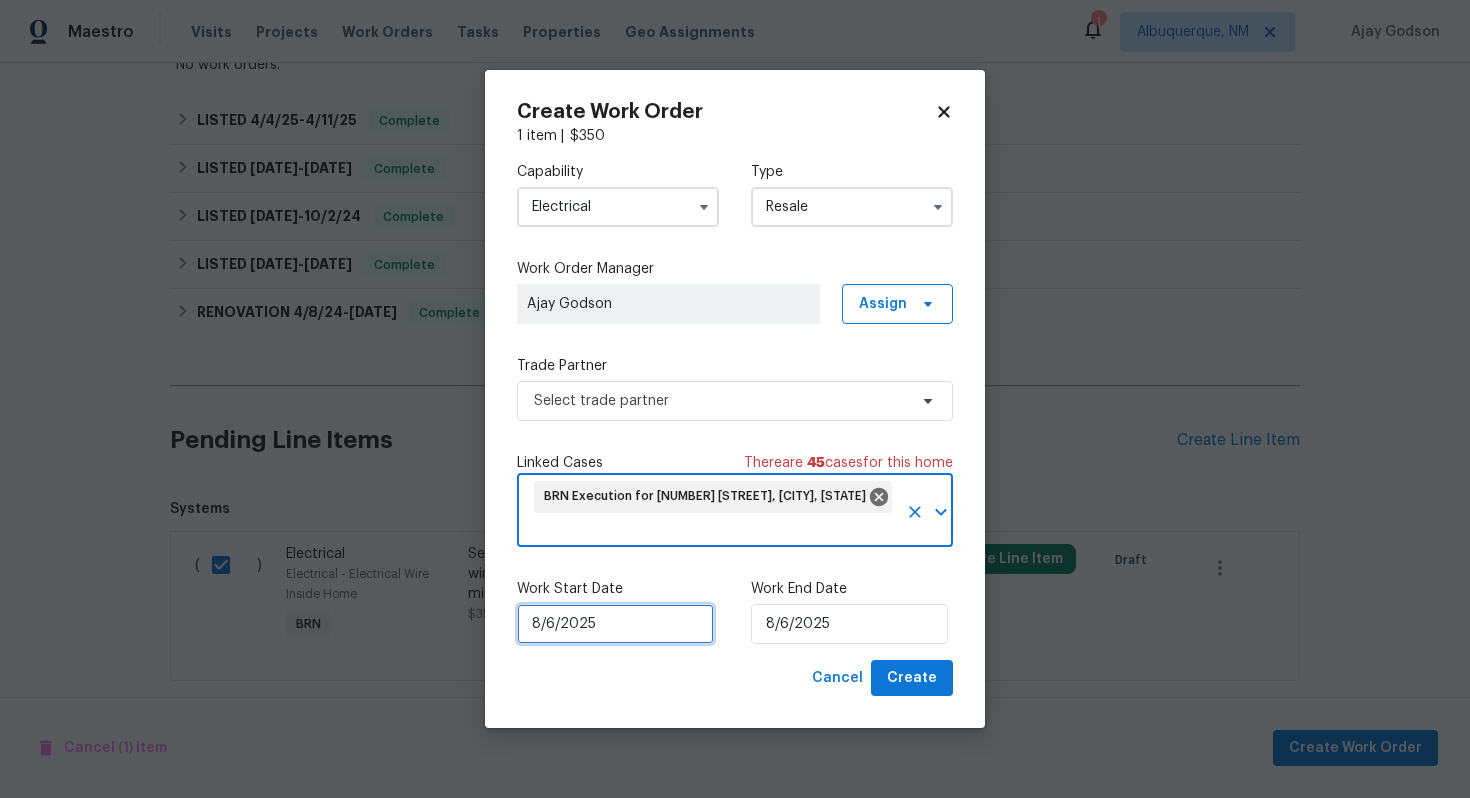 click on "8/6/2025" at bounding box center [615, 624] 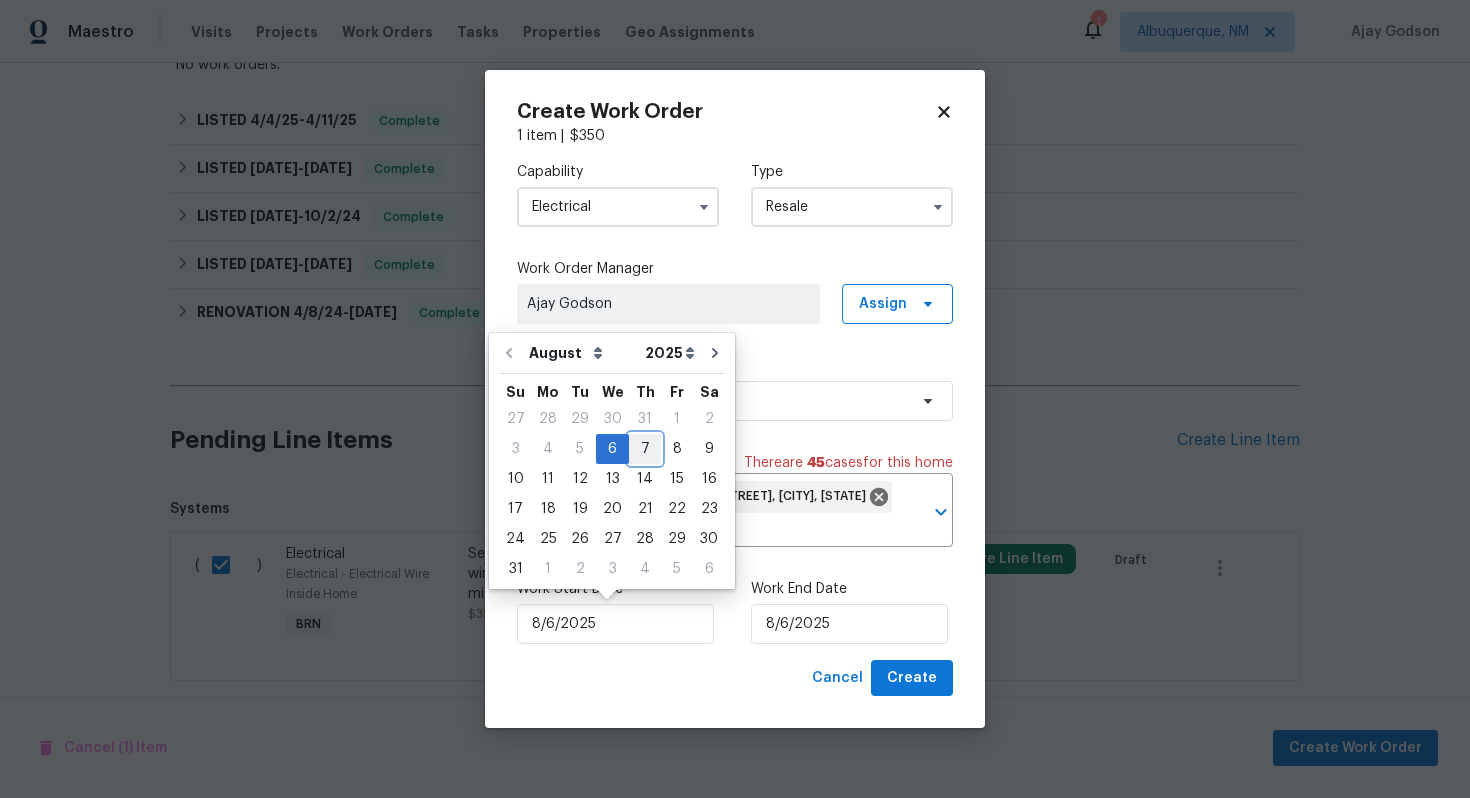 click on "7" at bounding box center [645, 449] 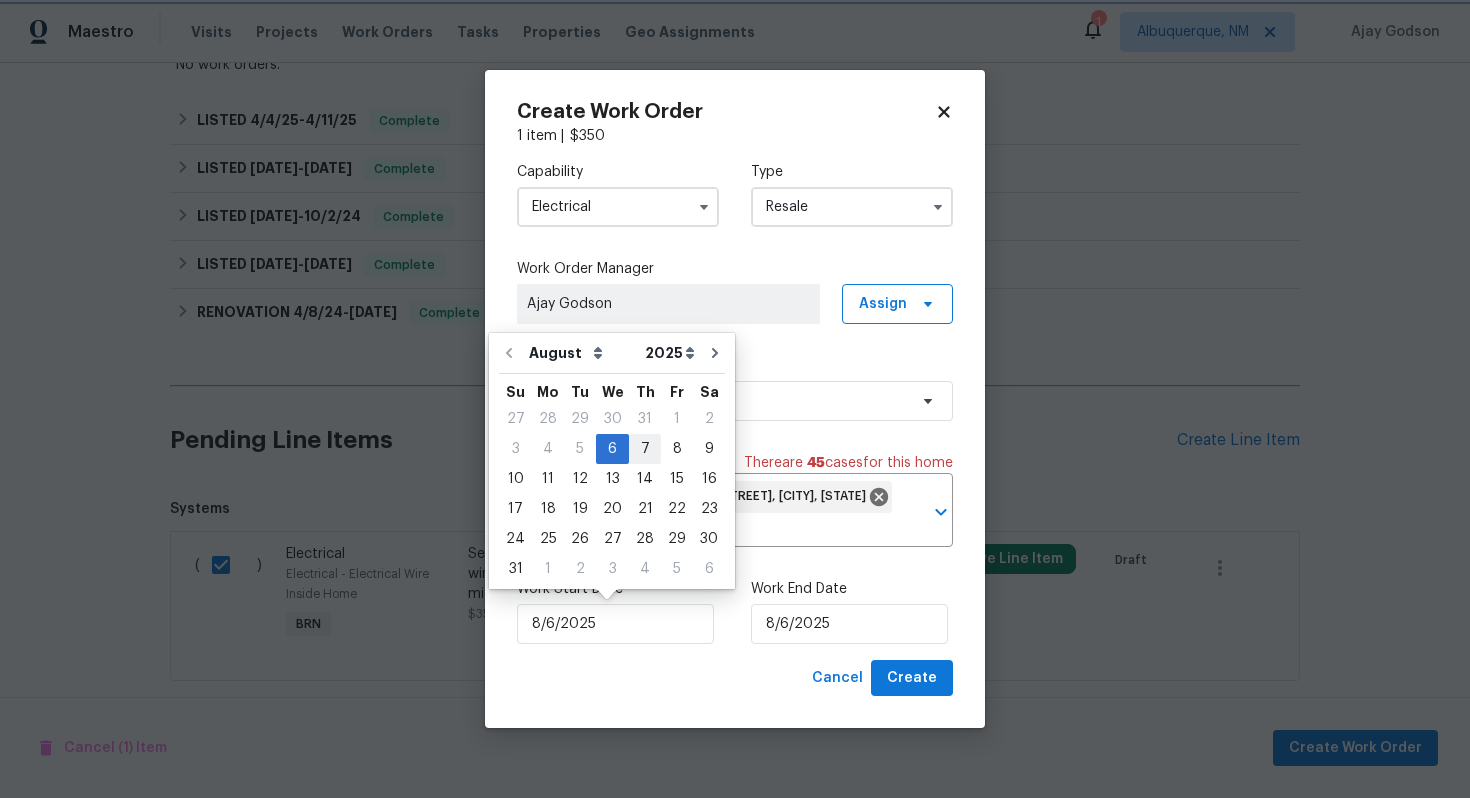 type on "8/7/2025" 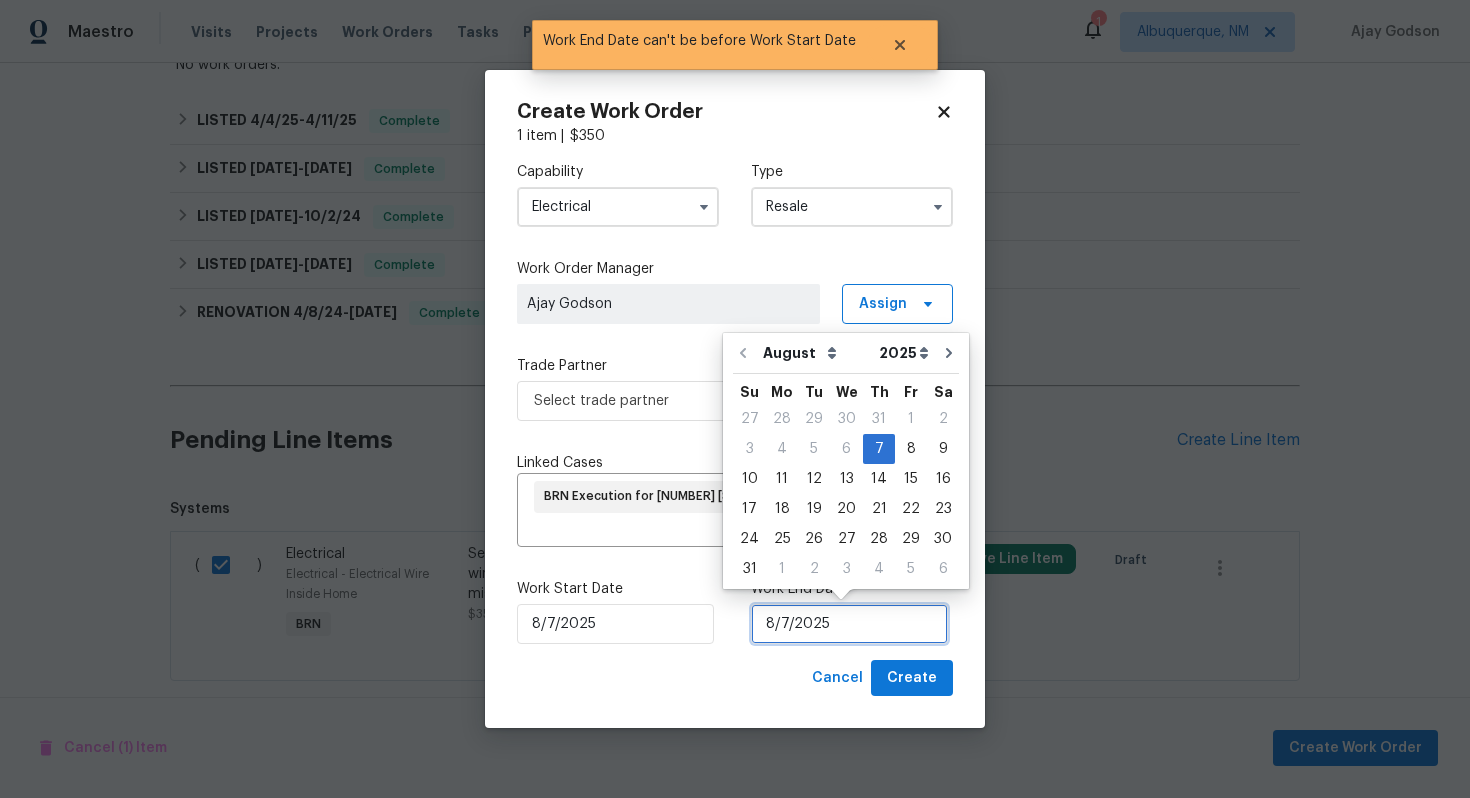 click on "8/7/2025" at bounding box center (849, 624) 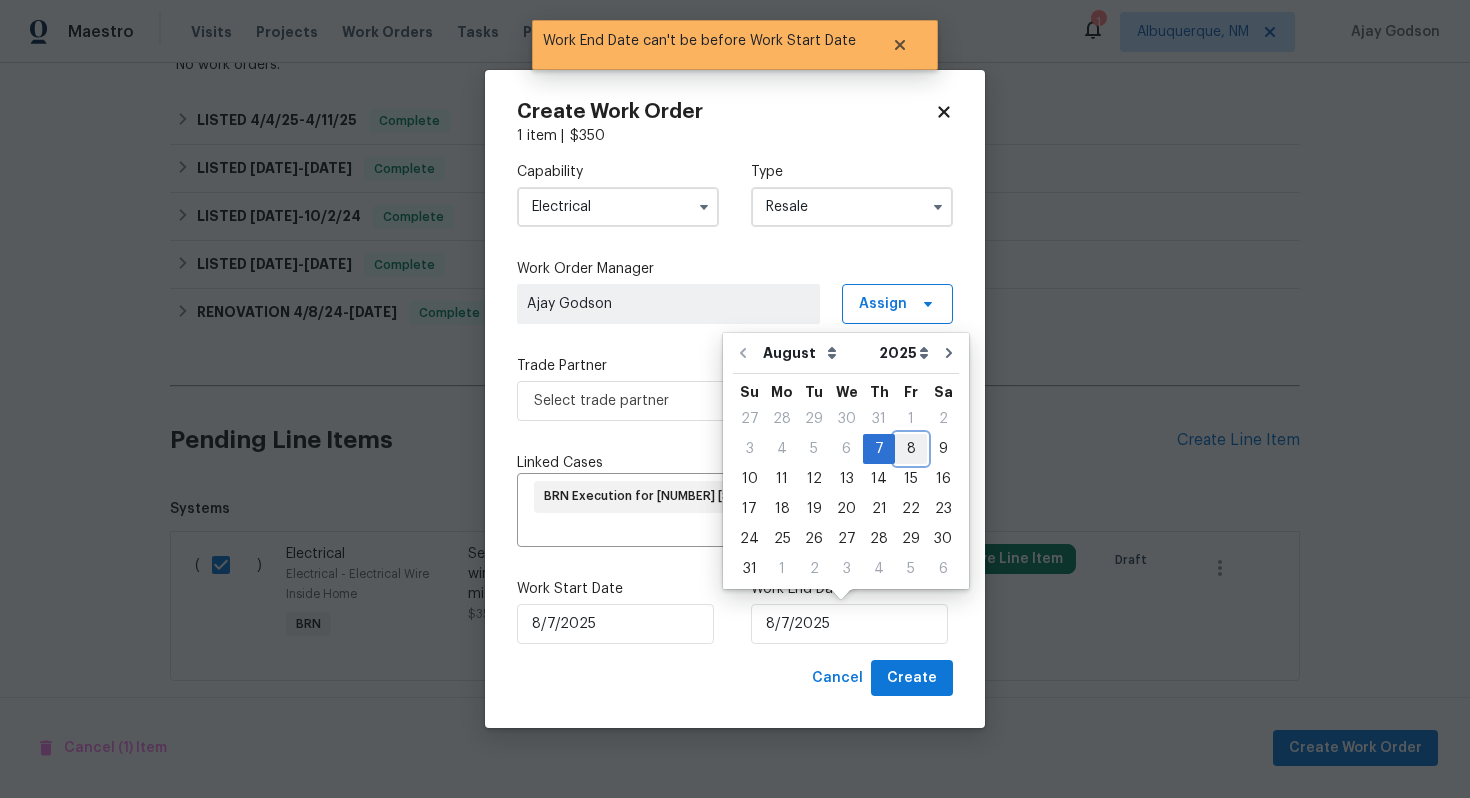 click on "8" at bounding box center (911, 449) 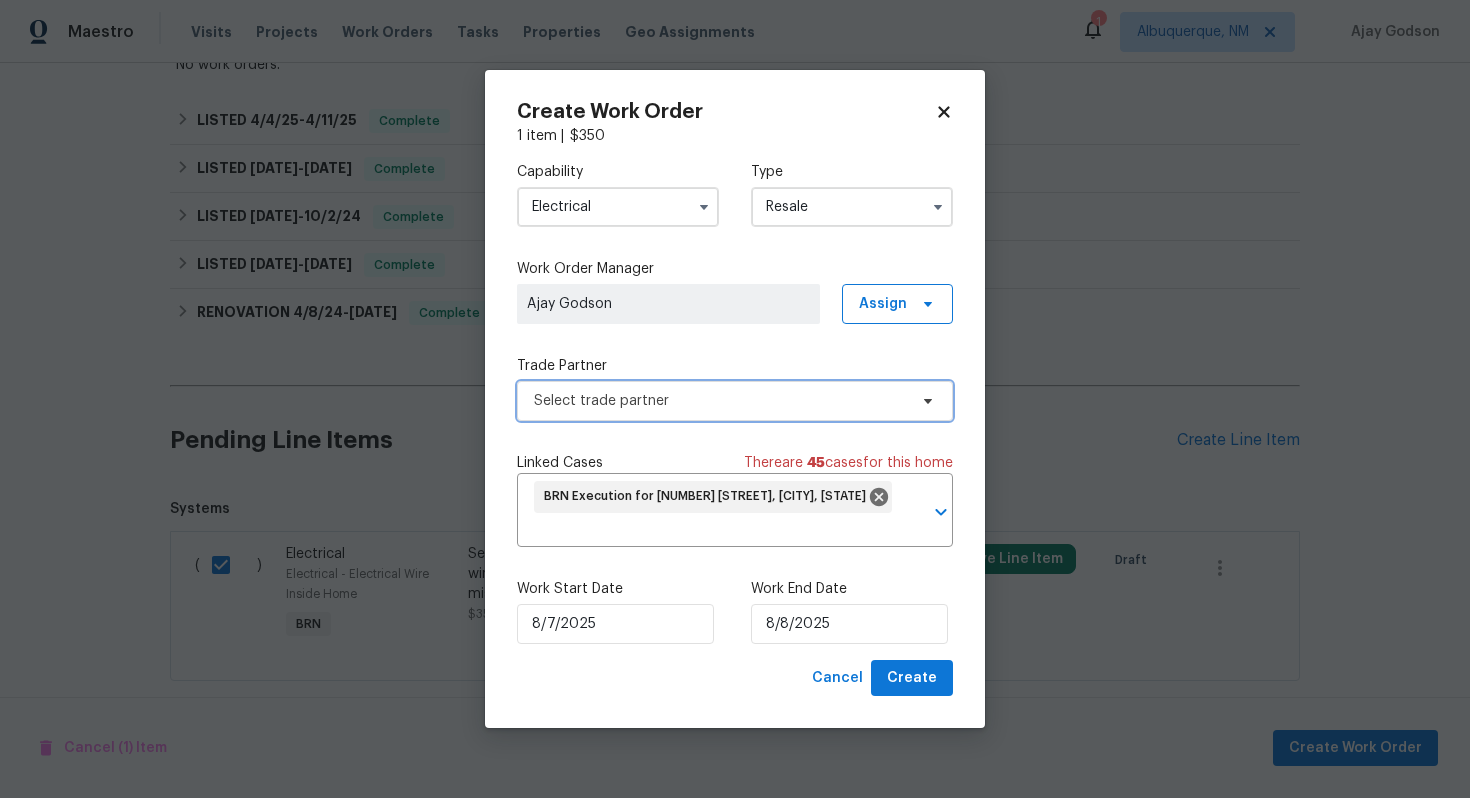 click on "Select trade partner" at bounding box center (720, 401) 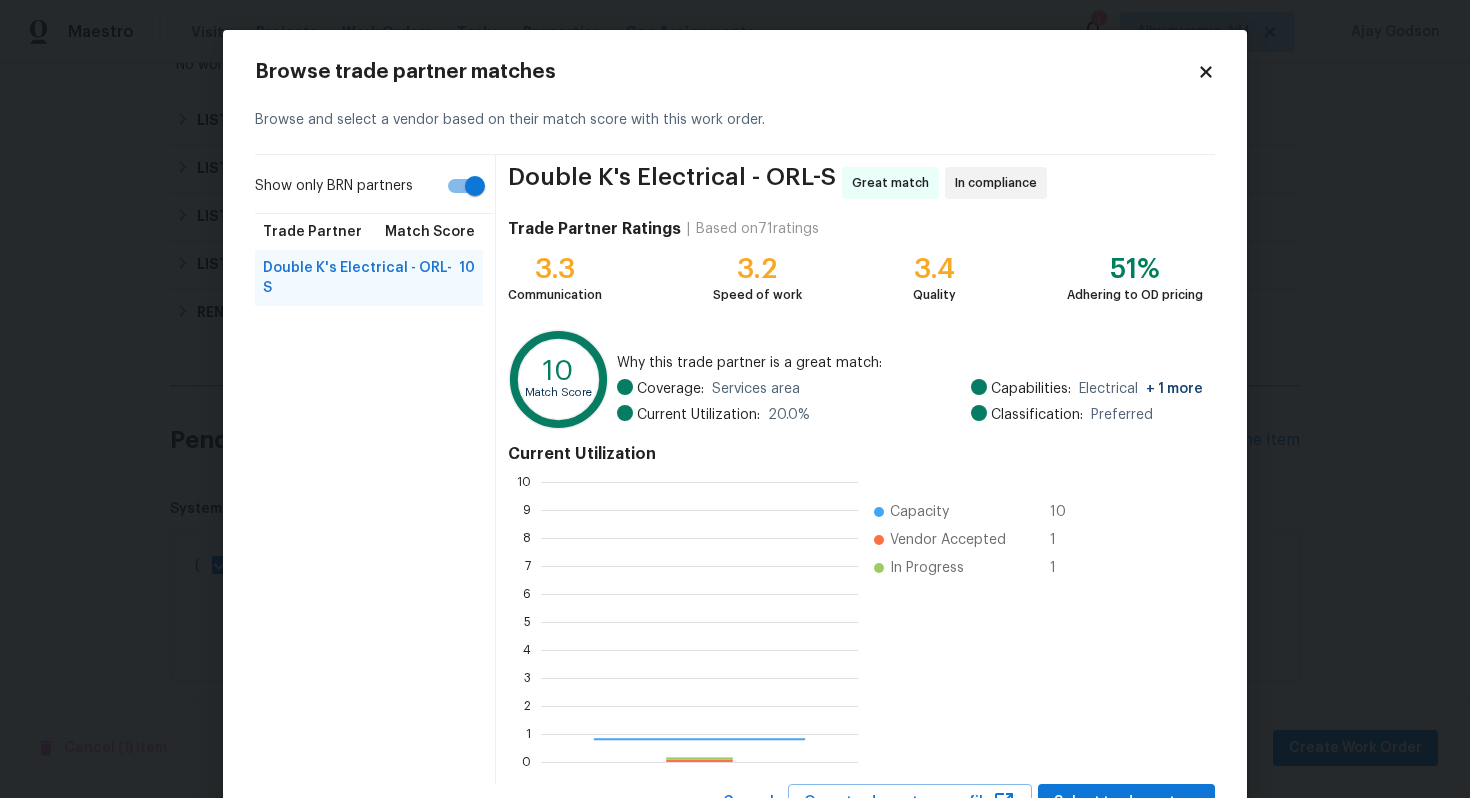 scroll, scrollTop: 2, scrollLeft: 2, axis: both 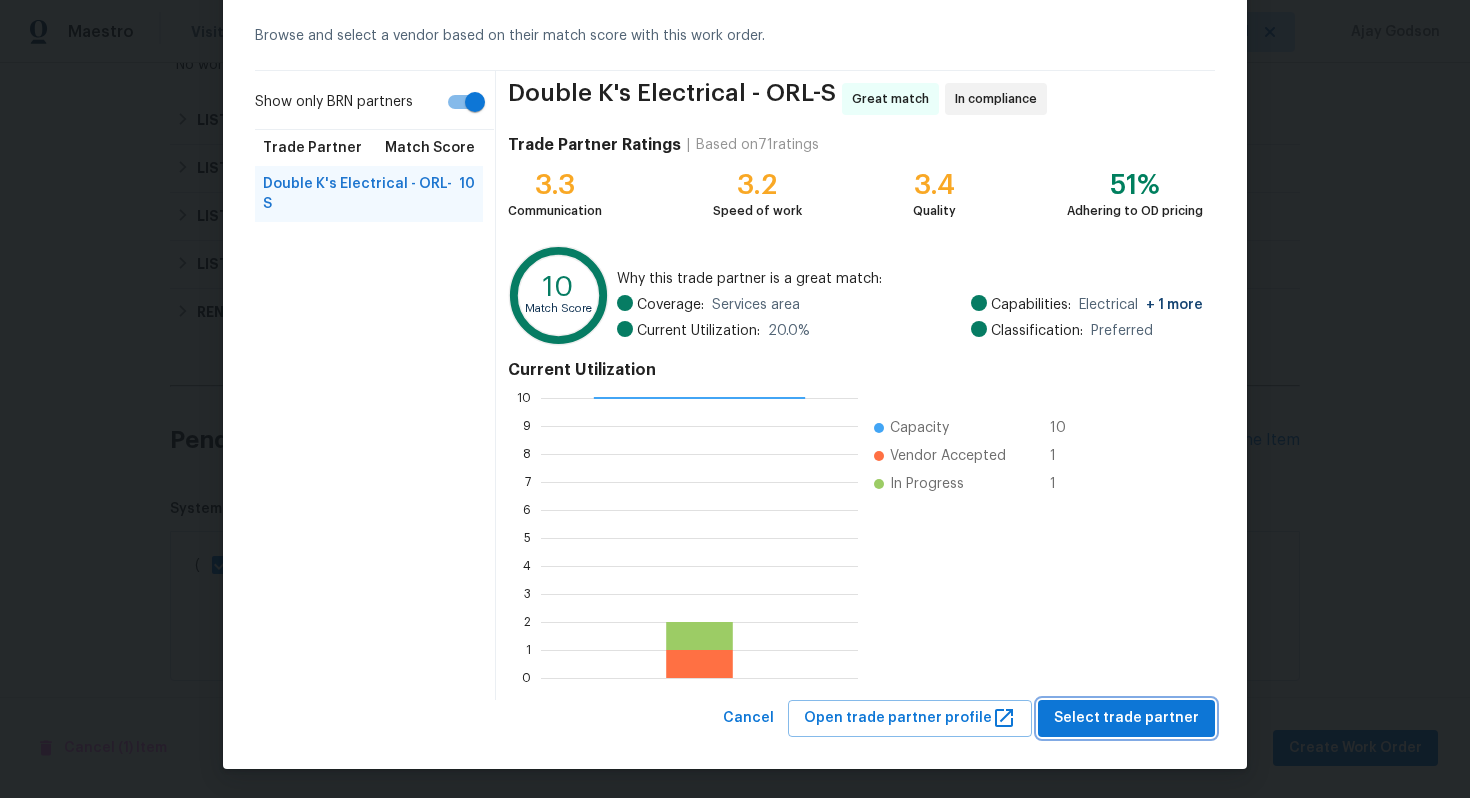 click on "Select trade partner" at bounding box center [1126, 718] 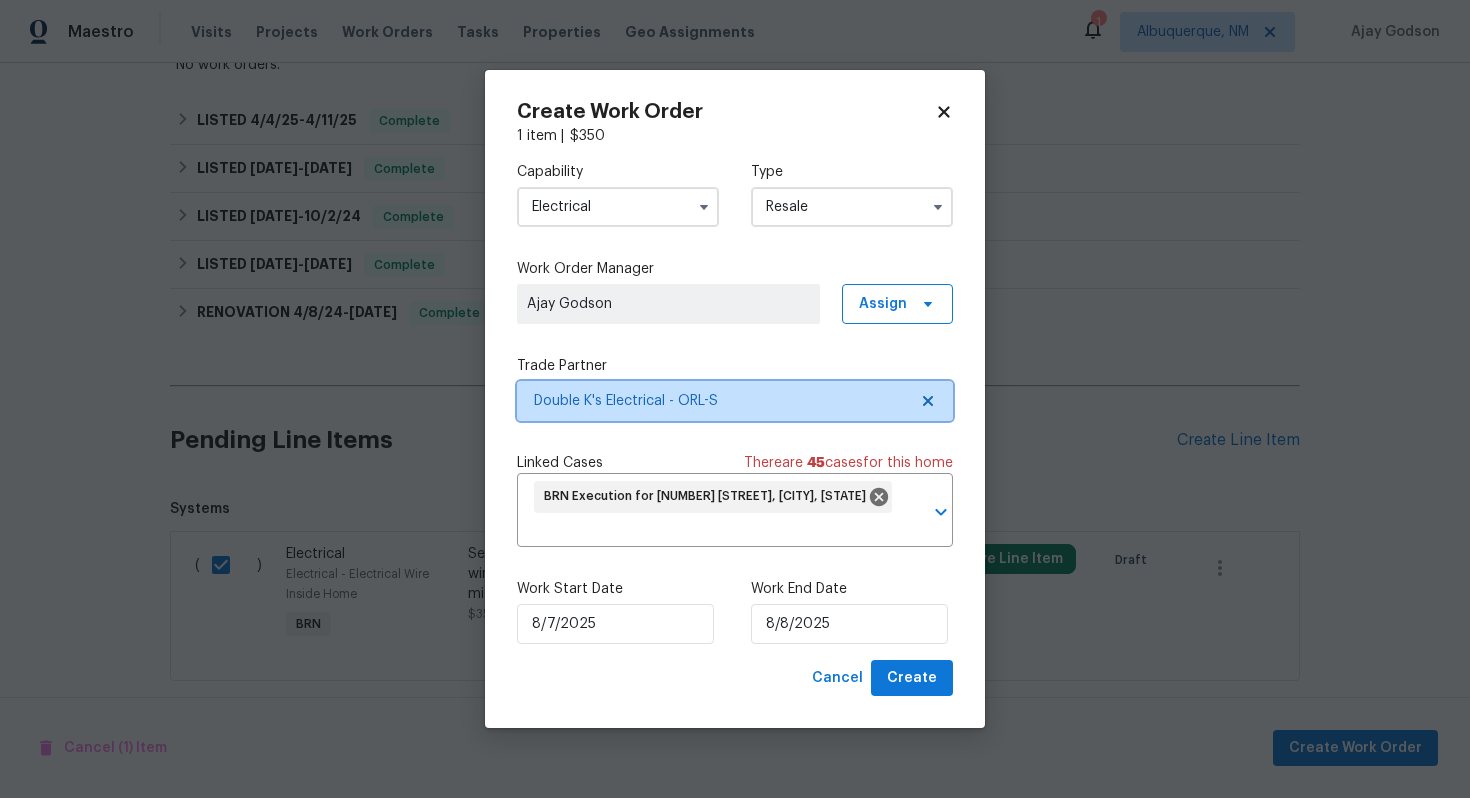 scroll, scrollTop: 0, scrollLeft: 0, axis: both 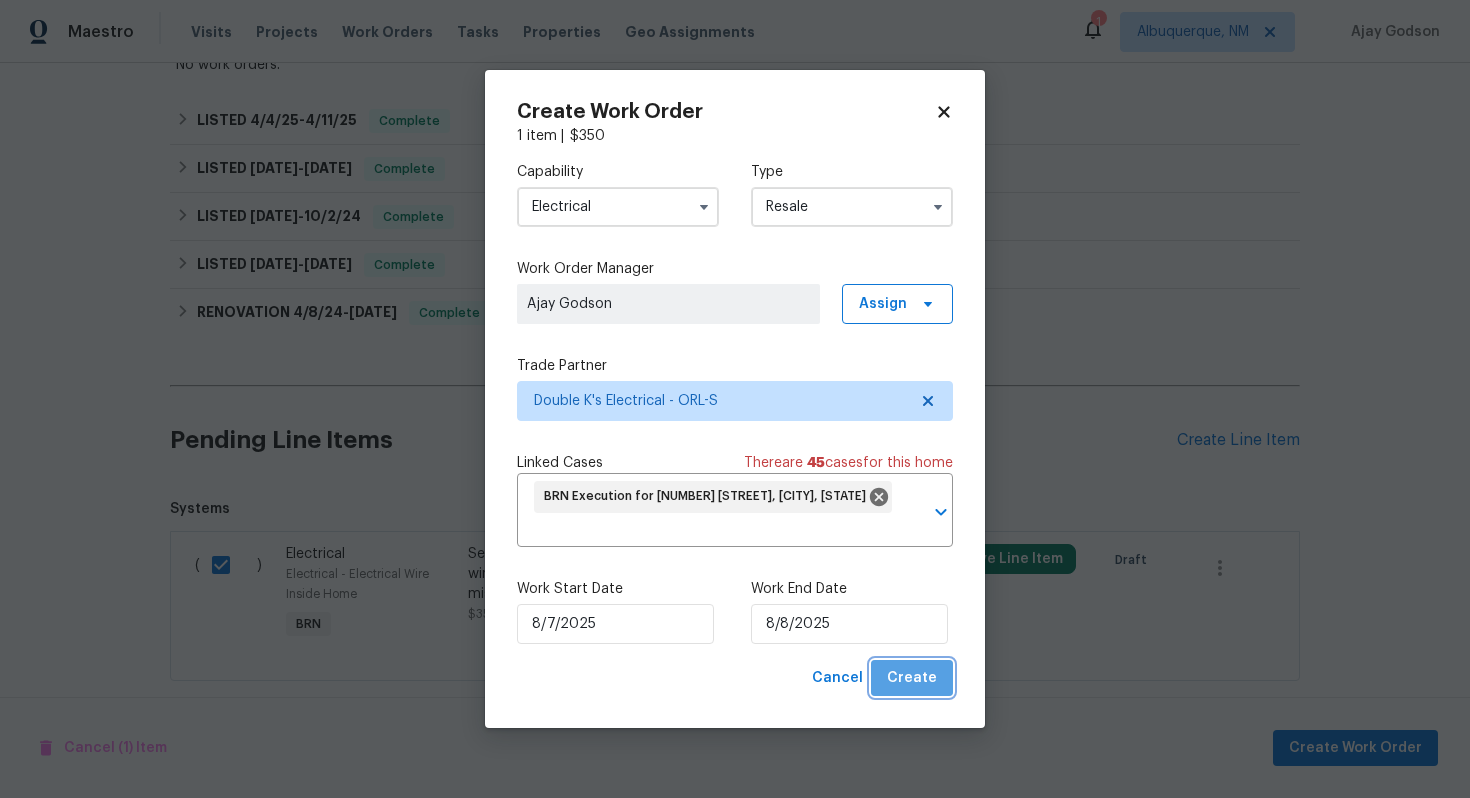 click on "Create" at bounding box center (912, 678) 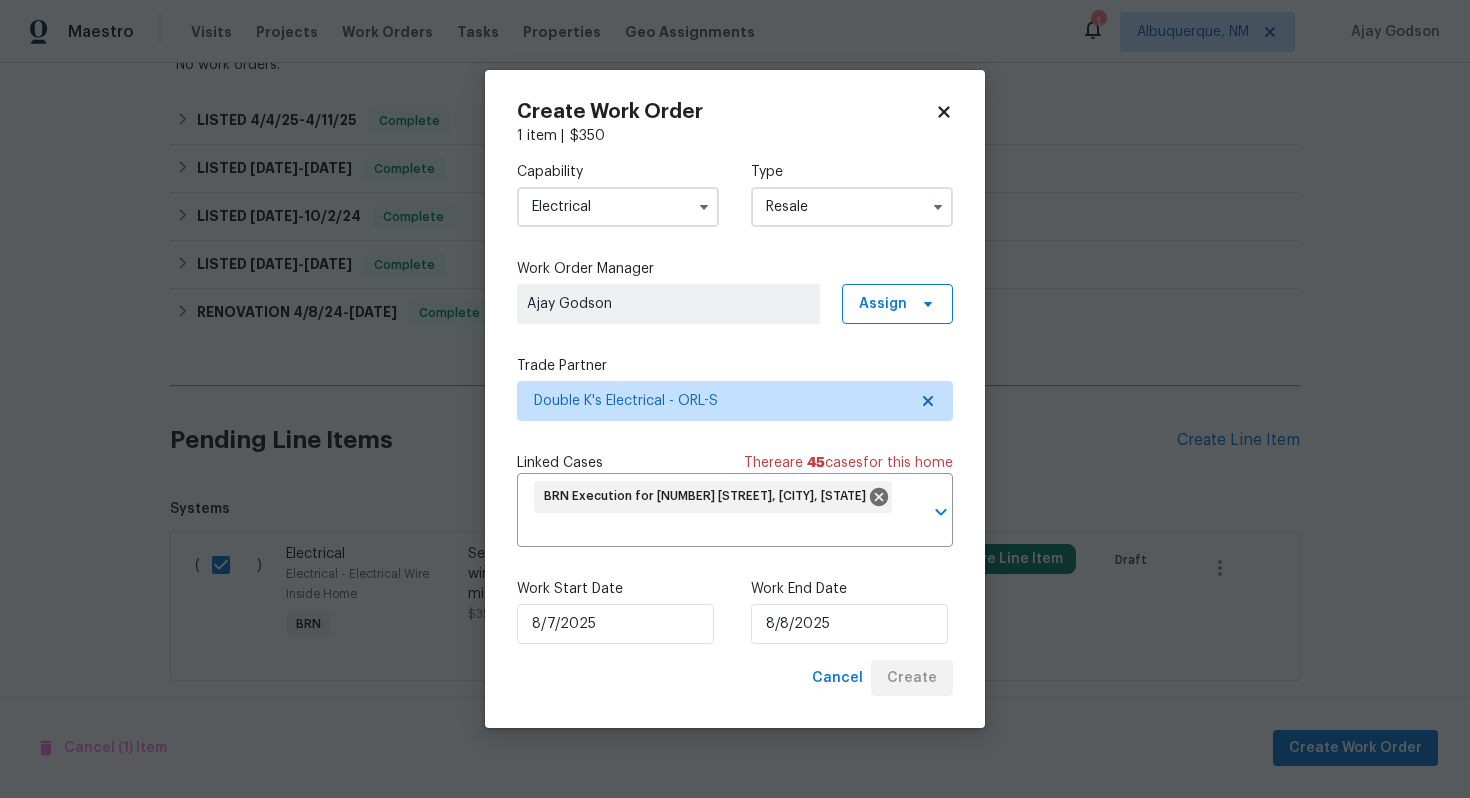 checkbox on "false" 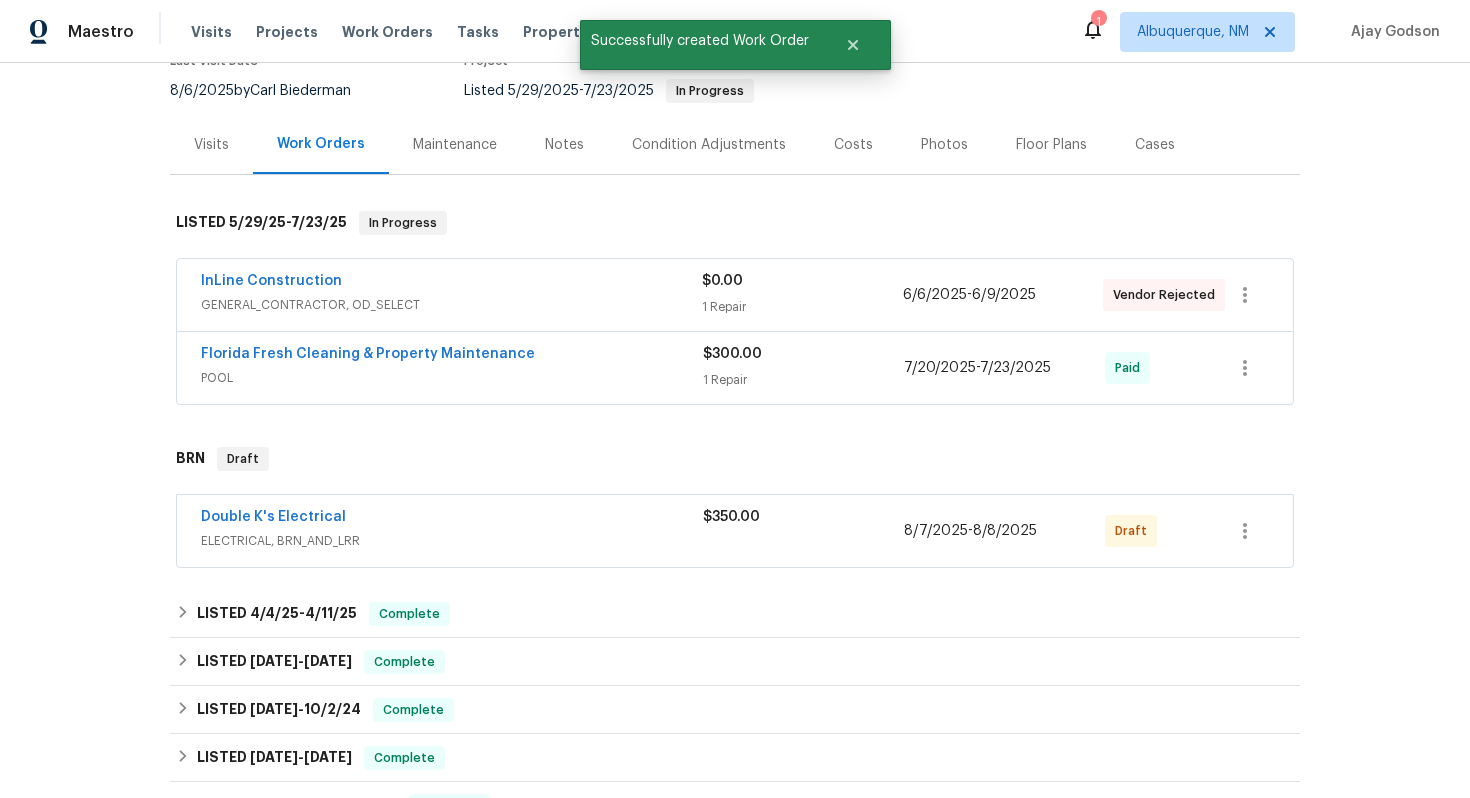 scroll, scrollTop: 16, scrollLeft: 0, axis: vertical 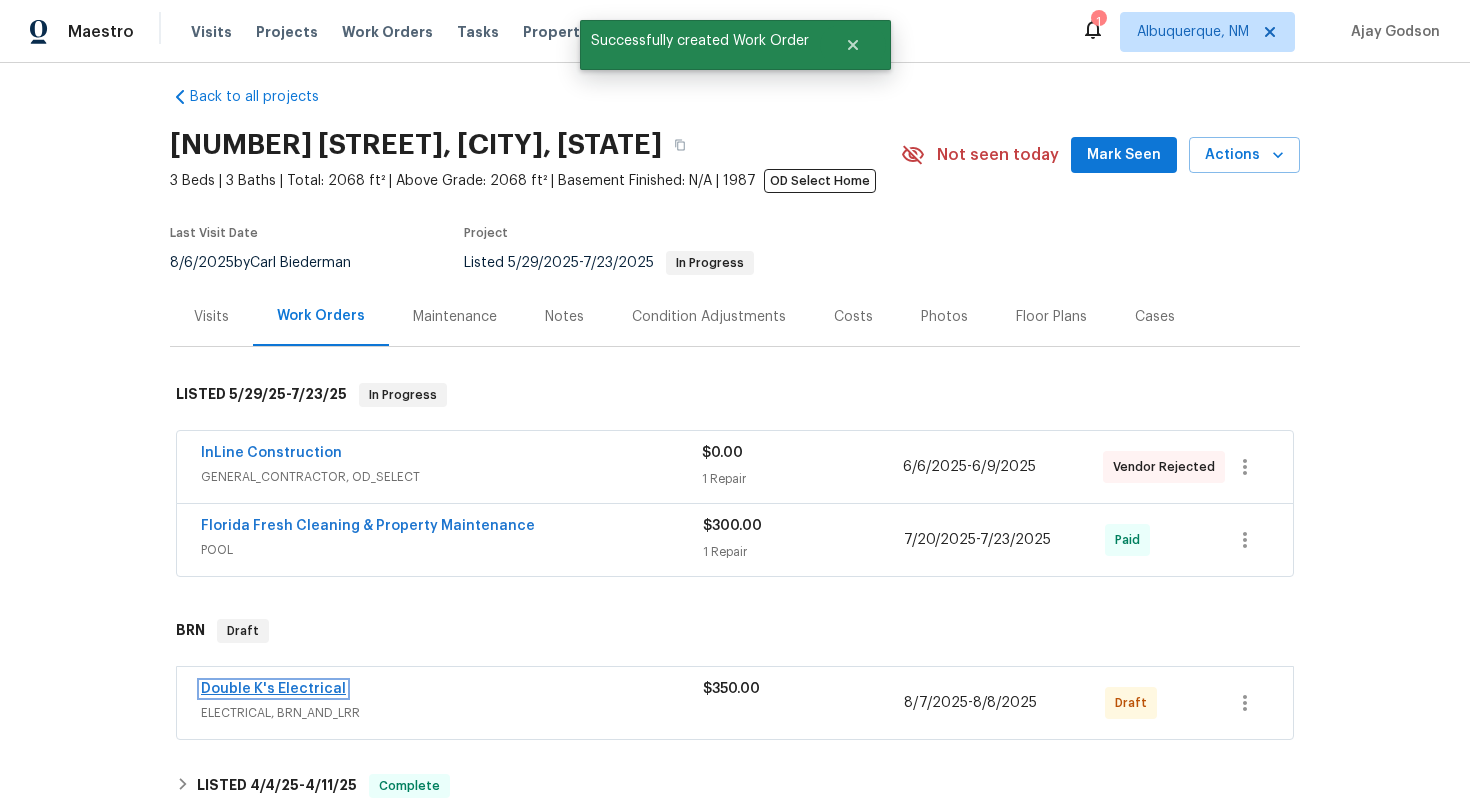 click on "Double K's Electrical" at bounding box center [273, 689] 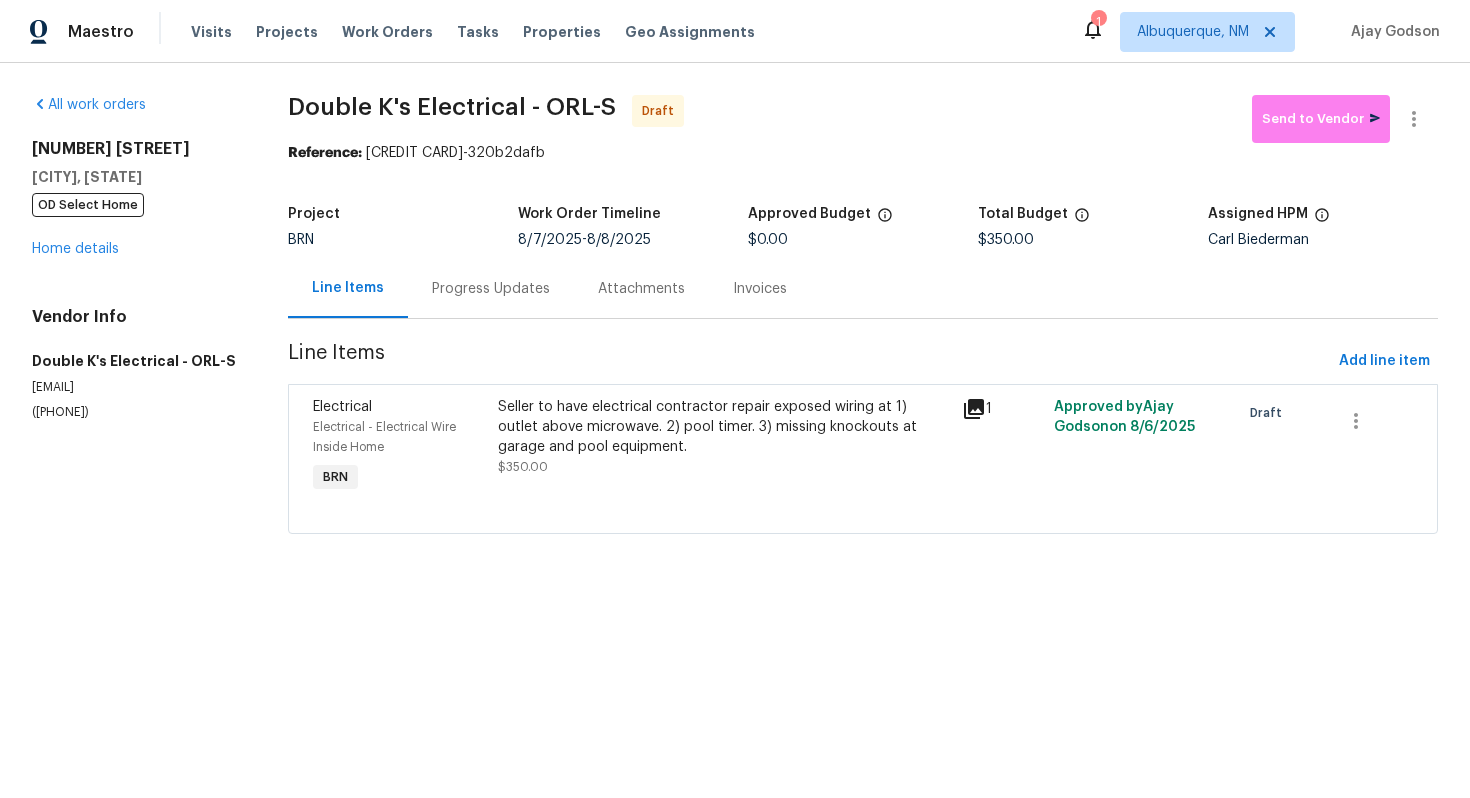 click on "Progress Updates" at bounding box center (491, 289) 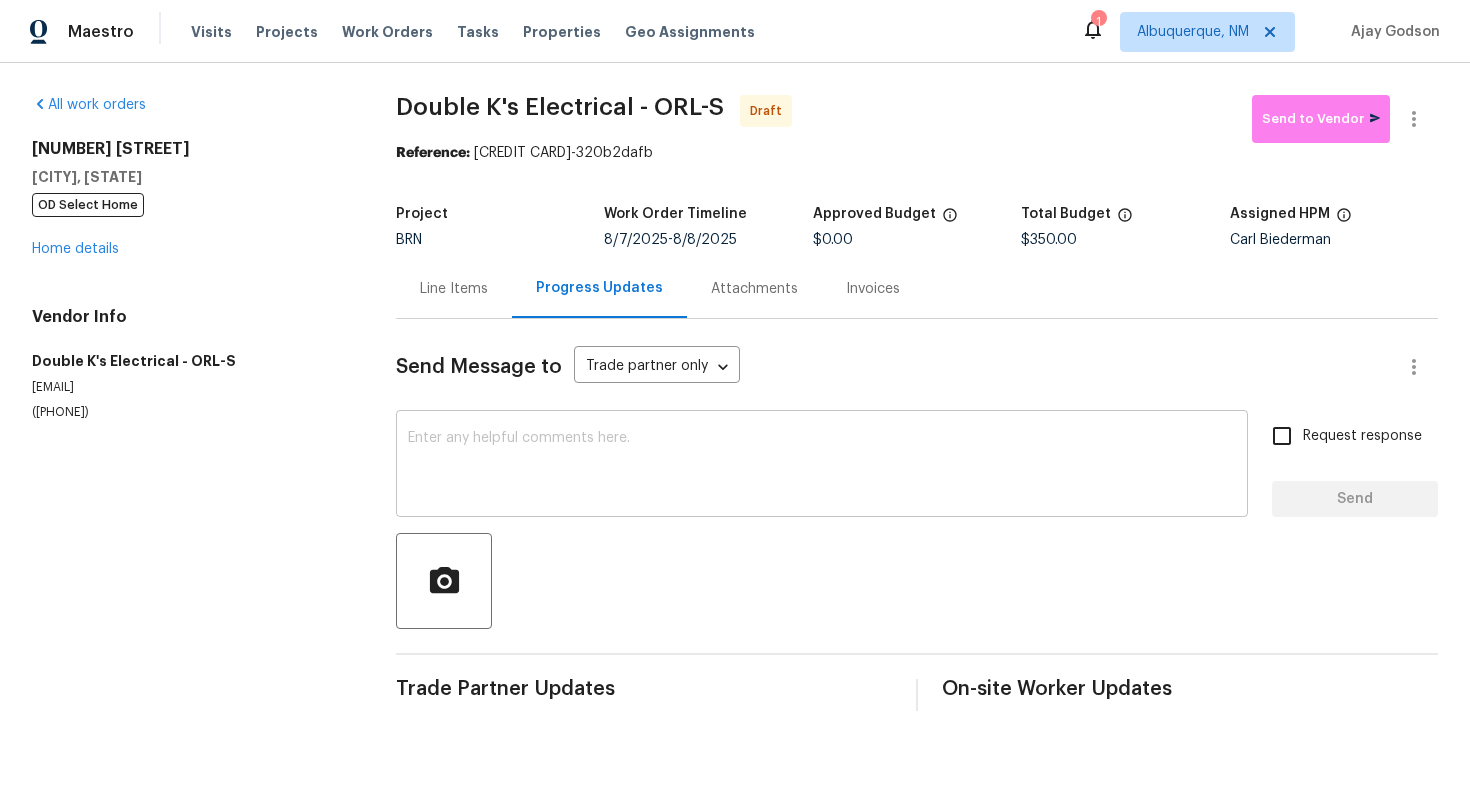 click at bounding box center [822, 466] 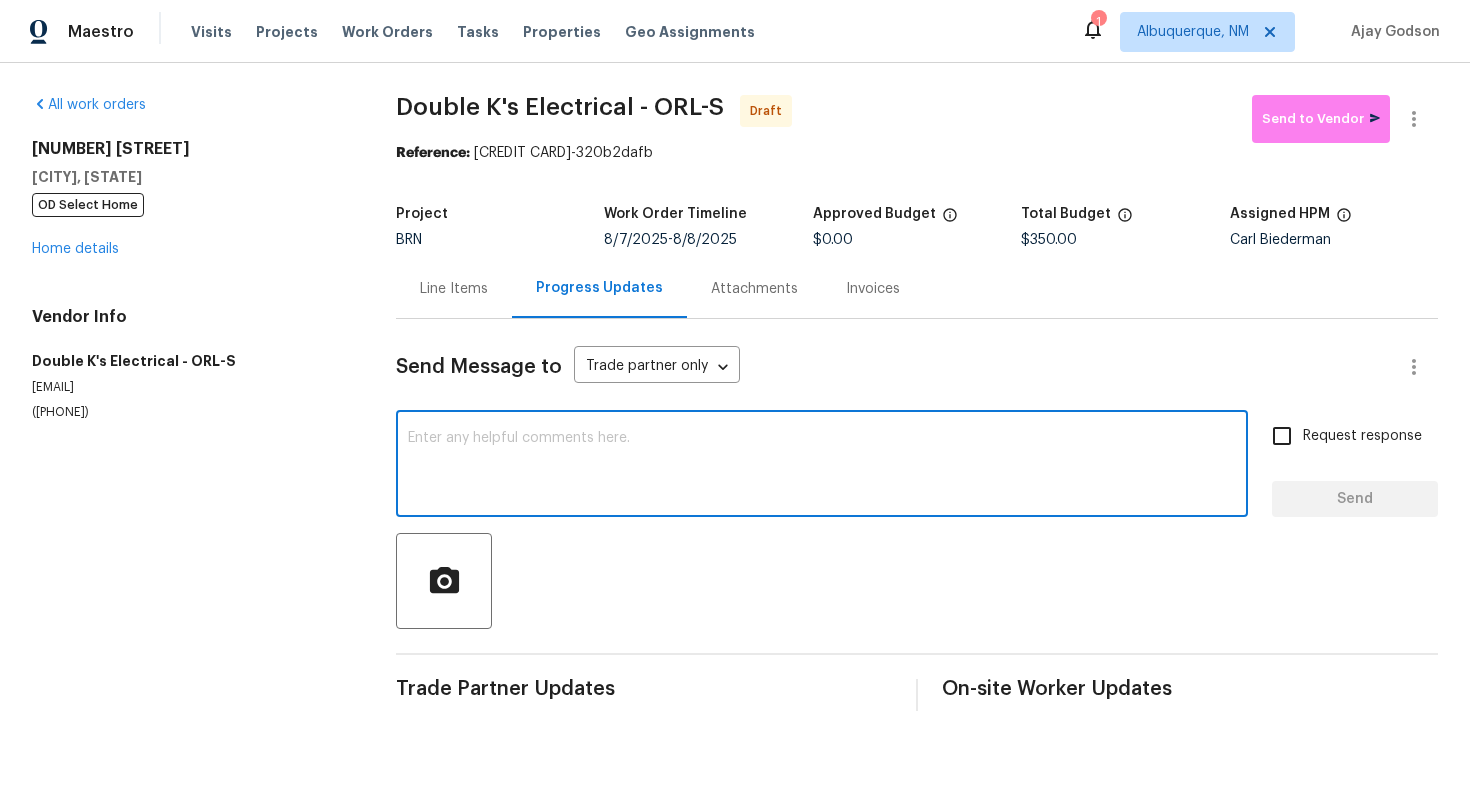 paste on "Hey! This is Ajay with Opendoor. I’m confirming a BRN Work Order for the property at Address with a target date of 8/. Please review and accept the WO within 24 hours and provide a schedule within the target date. The given target date is based on the criticality of the closing. However, if you need more time to complete this work, please do let me know and I’ll see what can be done about it. And the cost can be updated based on the work required here at the time of inspection too. You can contact us through the portal or by phone/text at 650-800-9524." 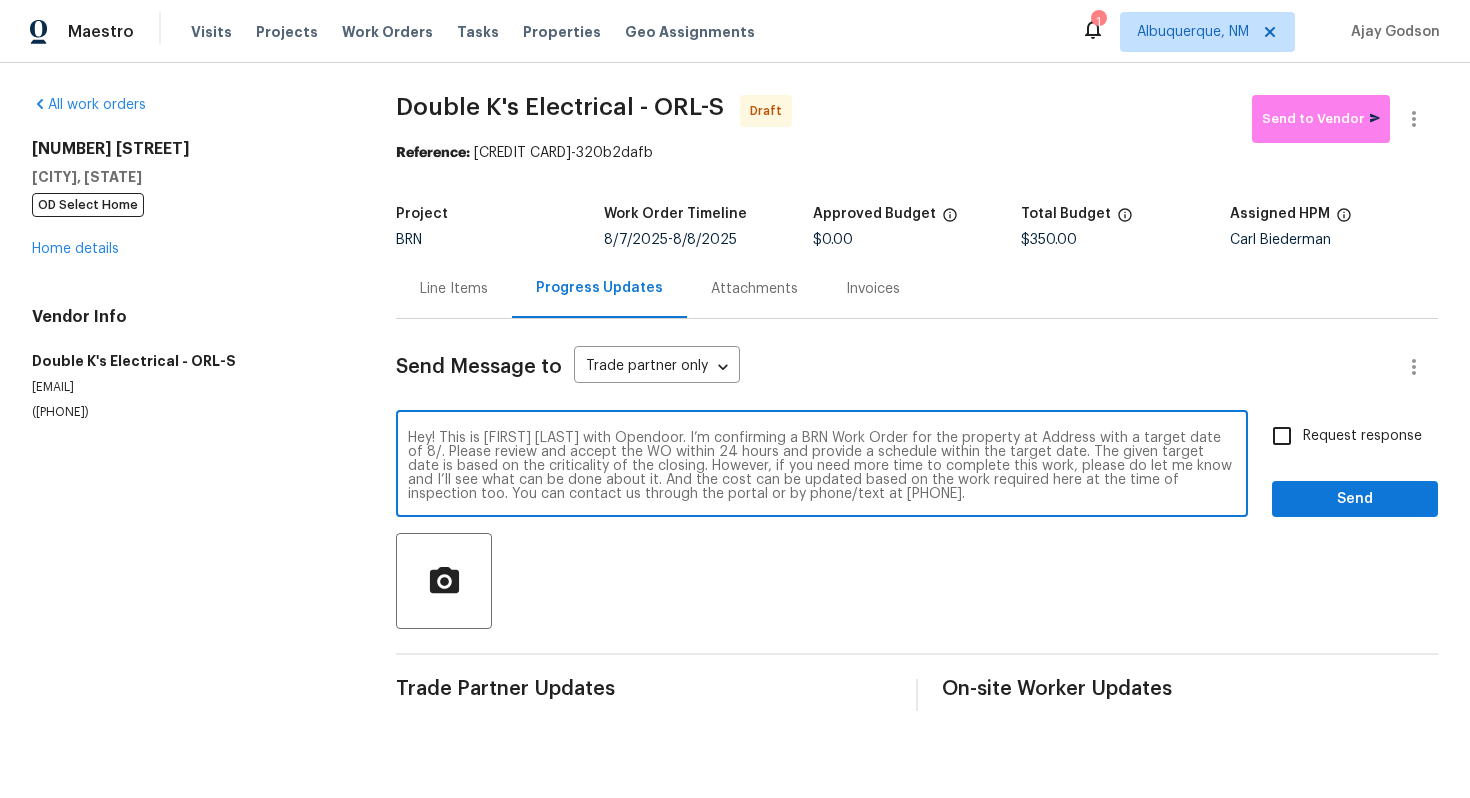 scroll, scrollTop: 0, scrollLeft: 0, axis: both 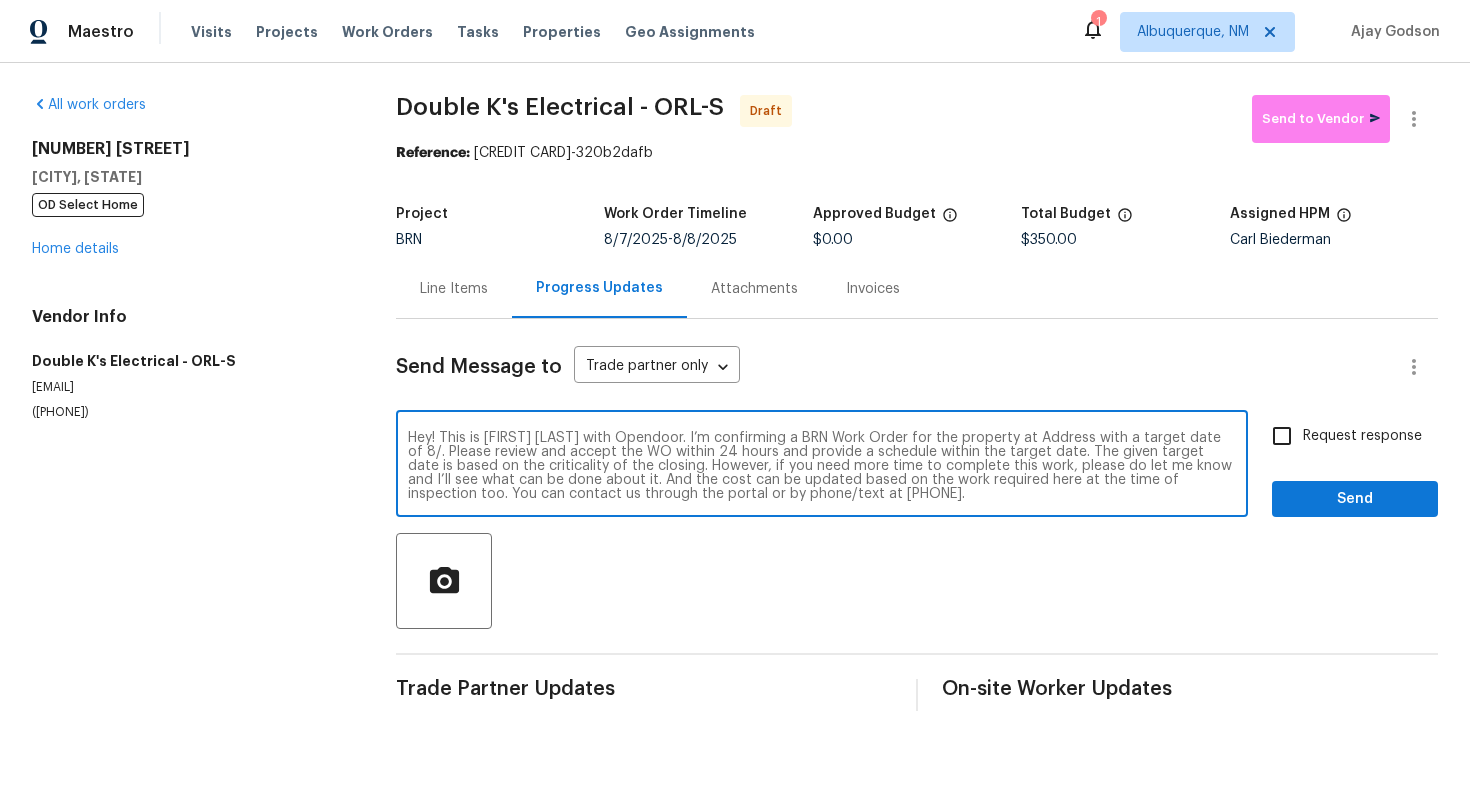 click on "Hey! This is Ajay with Opendoor. I’m confirming a BRN Work Order for the property at Address with a target date of 8/. Please review and accept the WO within 24 hours and provide a schedule within the target date. The given target date is based on the criticality of the closing. However, if you need more time to complete this work, please do let me know and I’ll see what can be done about it. And the cost can be updated based on the work required here at the time of inspection too. You can contact us through the portal or by phone/text at 650-800-9524." at bounding box center (822, 466) 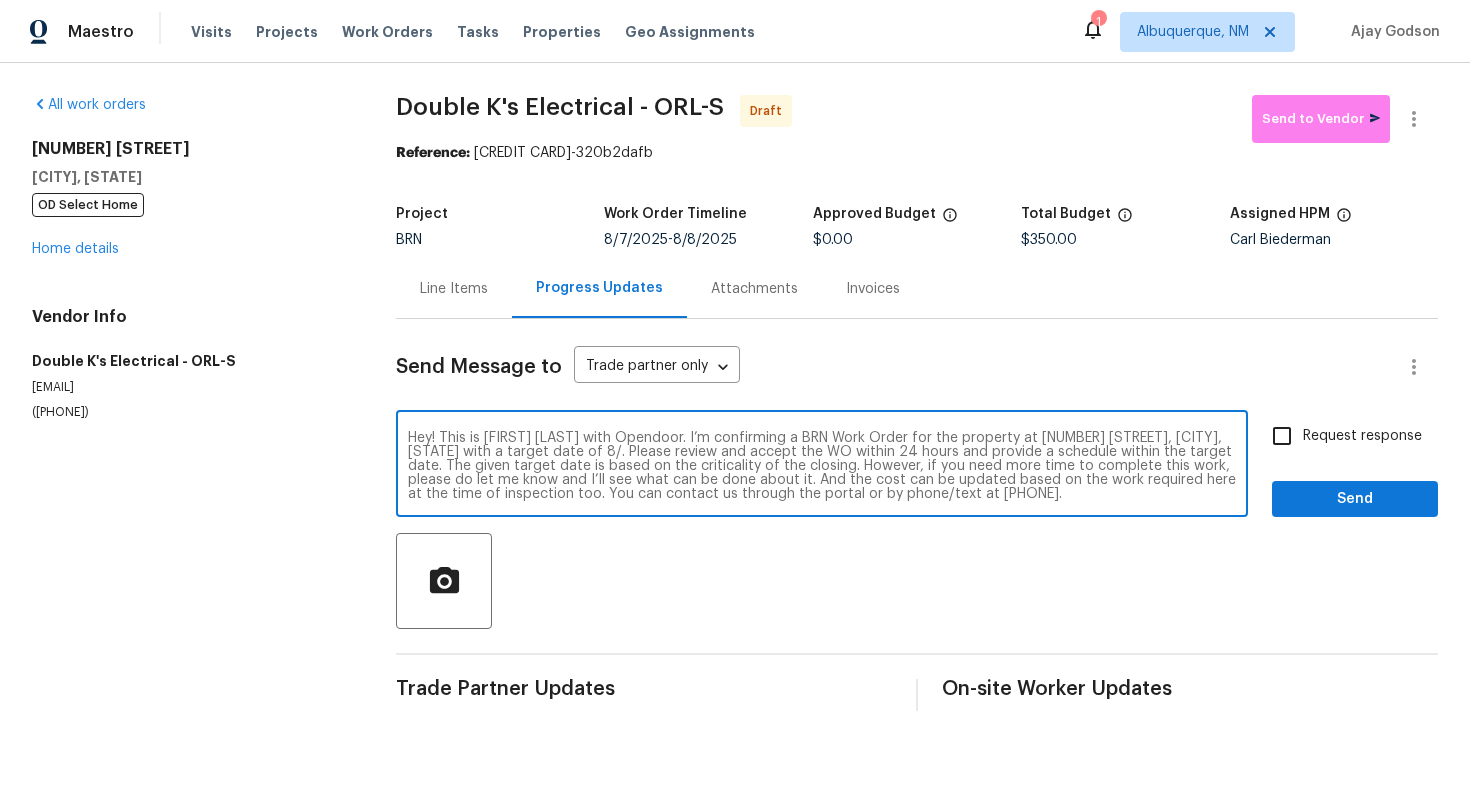 click on "Hey! This is Ajay with Opendoor. I’m confirming a BRN Work Order for the property at 17 Evans Dr, Palm Coast, FL 32164 with a target date of 8/. Please review and accept the WO within 24 hours and provide a schedule within the target date. The given target date is based on the criticality of the closing. However, if you need more time to complete this work, please do let me know and I’ll see what can be done about it. And the cost can be updated based on the work required here at the time of inspection too. You can contact us through the portal or by phone/text at 650-800-9524." at bounding box center (822, 466) 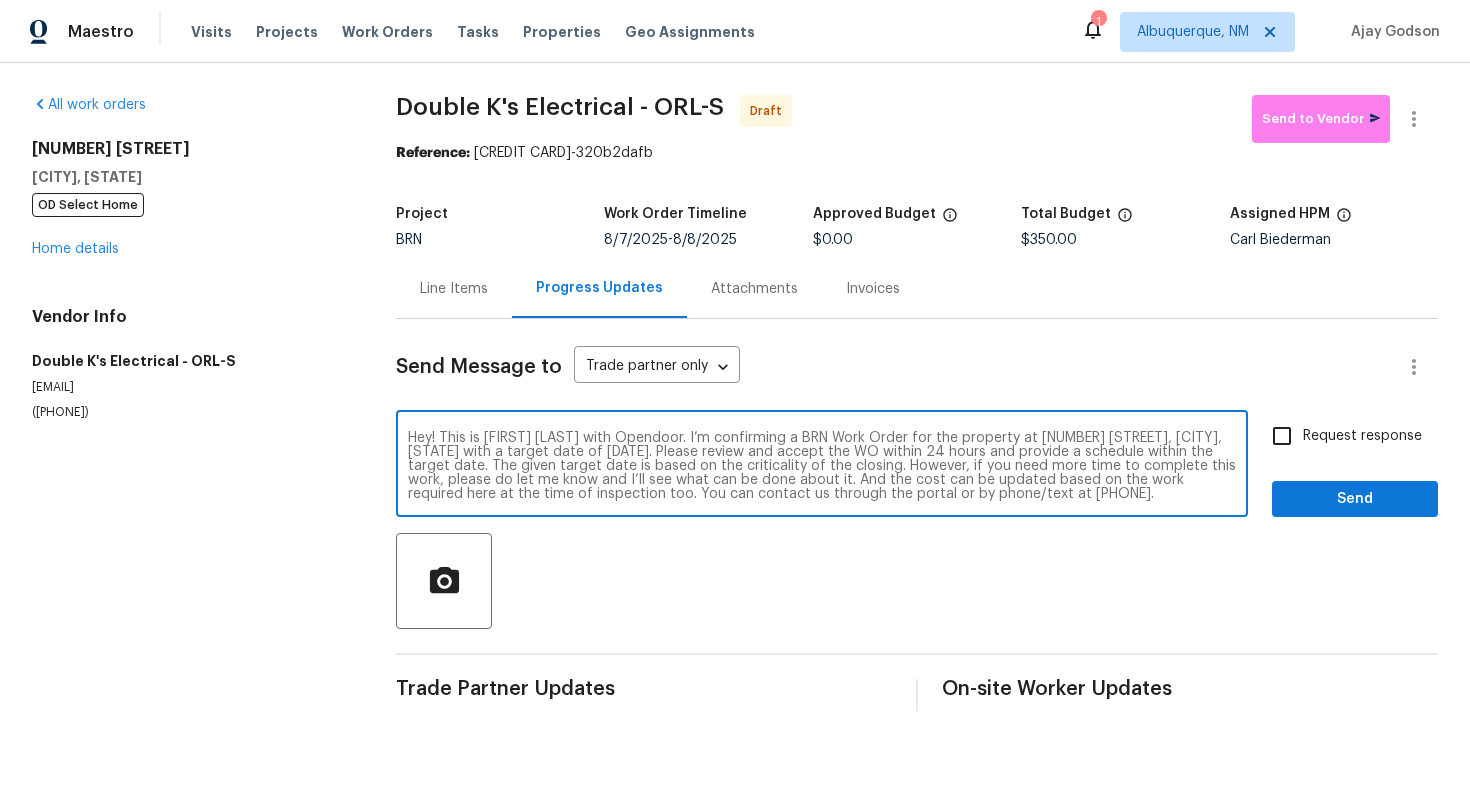 type on "Hey! This is Ajay with Opendoor. I’m confirming a BRN Work Order for the property at 17 Evans Dr, Palm Coast, FL 32164 with a target date of 8/8. Please review and accept the WO within 24 hours and provide a schedule within the target date. The given target date is based on the criticality of the closing. However, if you need more time to complete this work, please do let me know and I’ll see what can be done about it. And the cost can be updated based on the work required here at the time of inspection too. You can contact us through the portal or by phone/text at 650-800-9524." 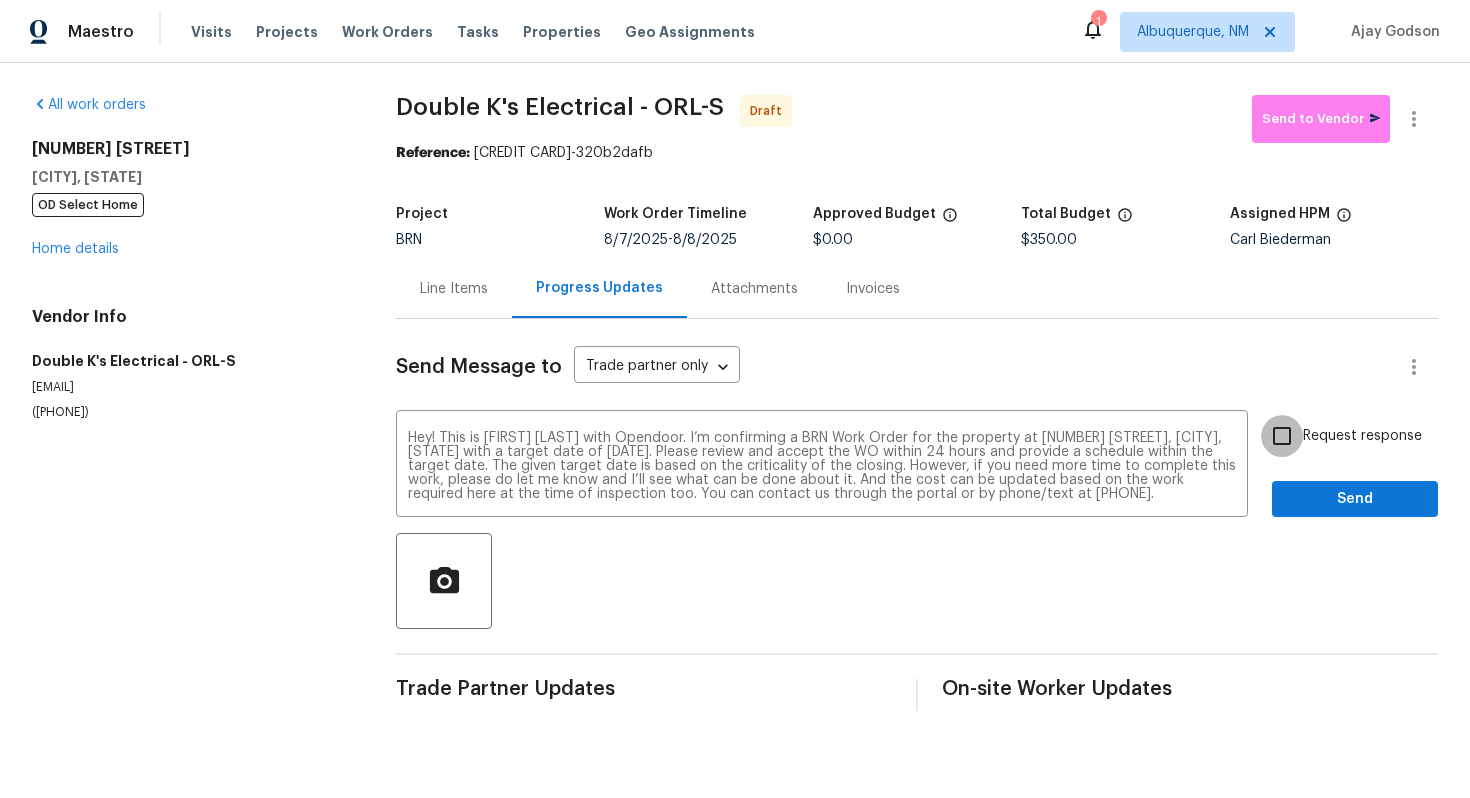 click on "Request response" at bounding box center (1282, 436) 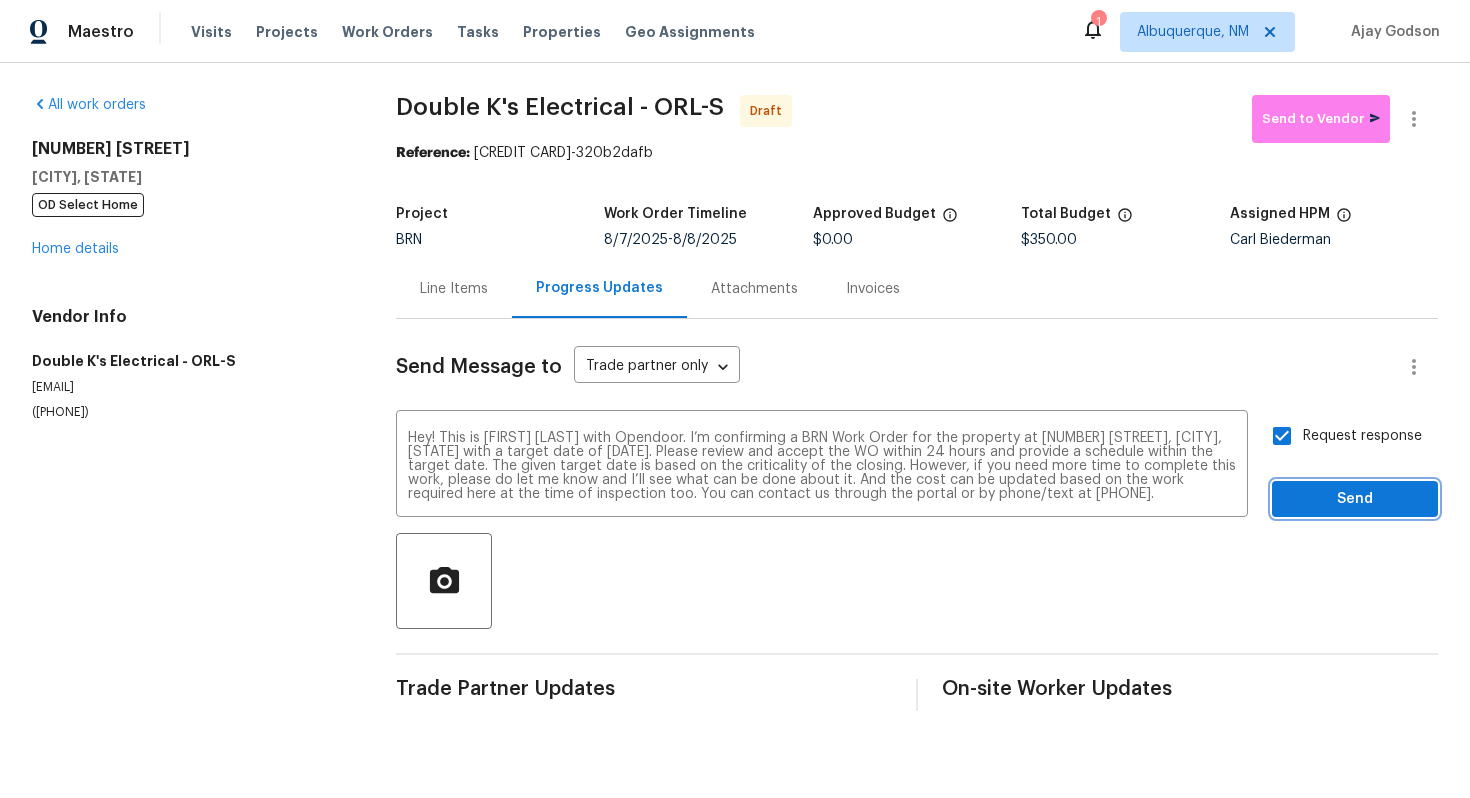 click on "Send" at bounding box center (1355, 499) 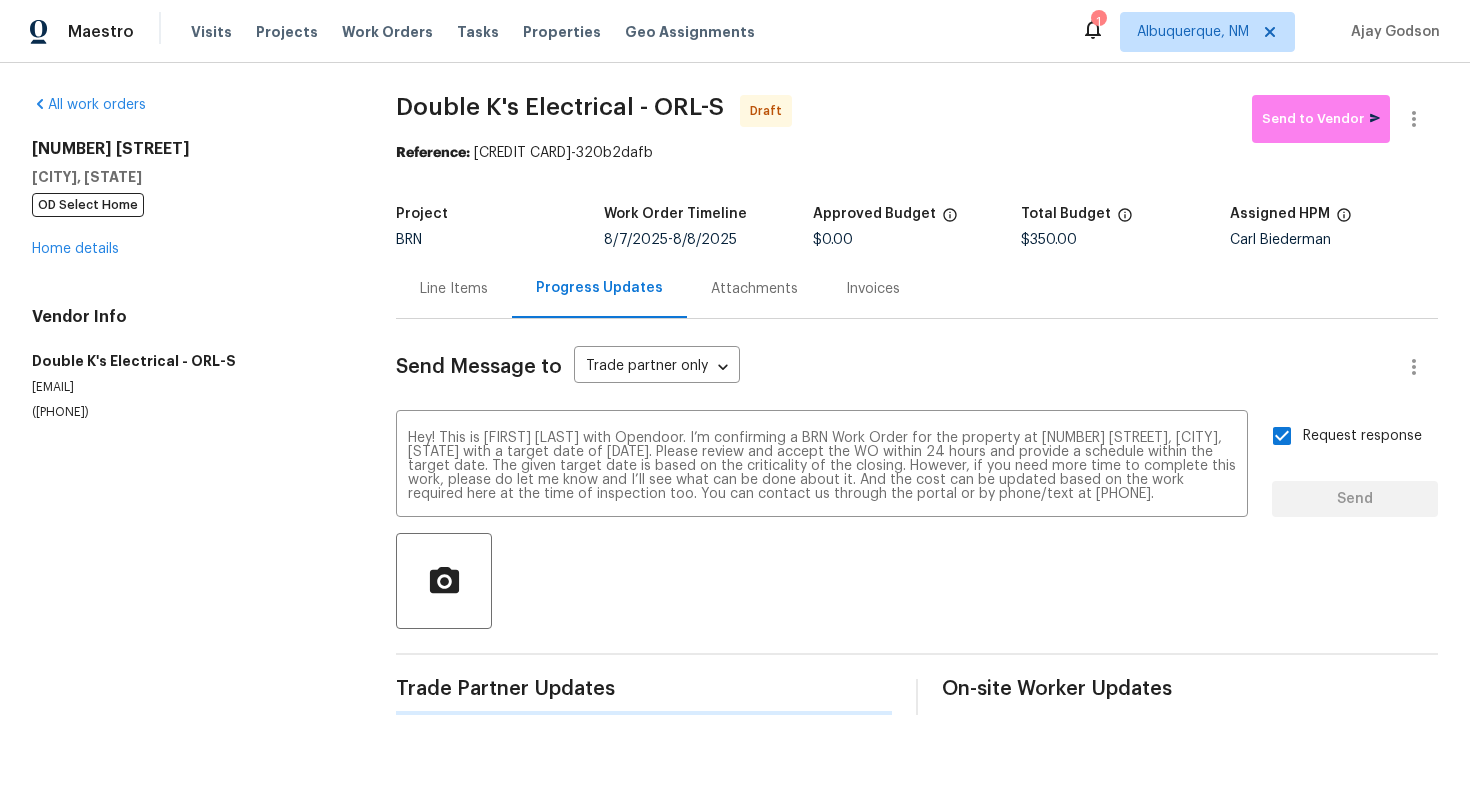 type 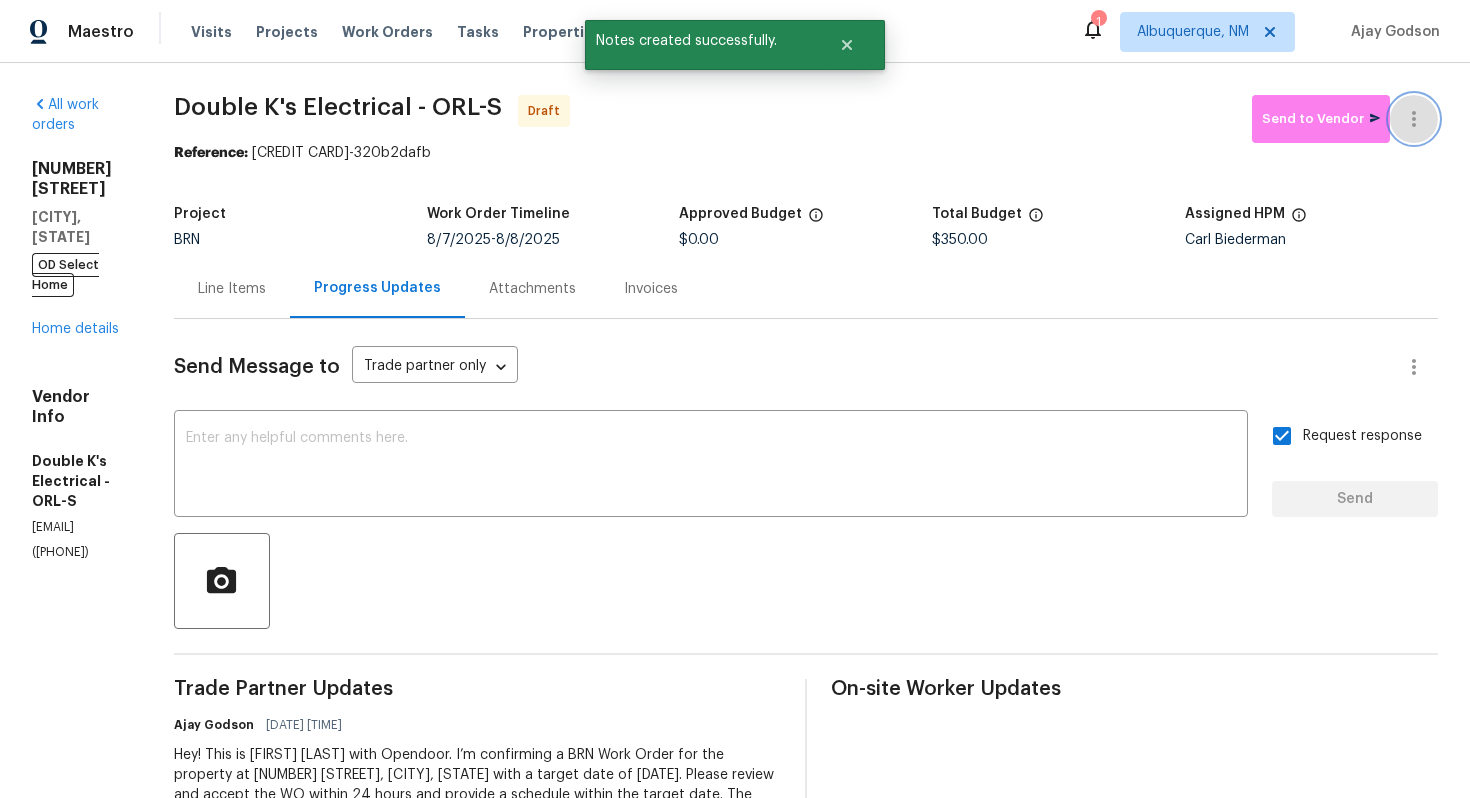click 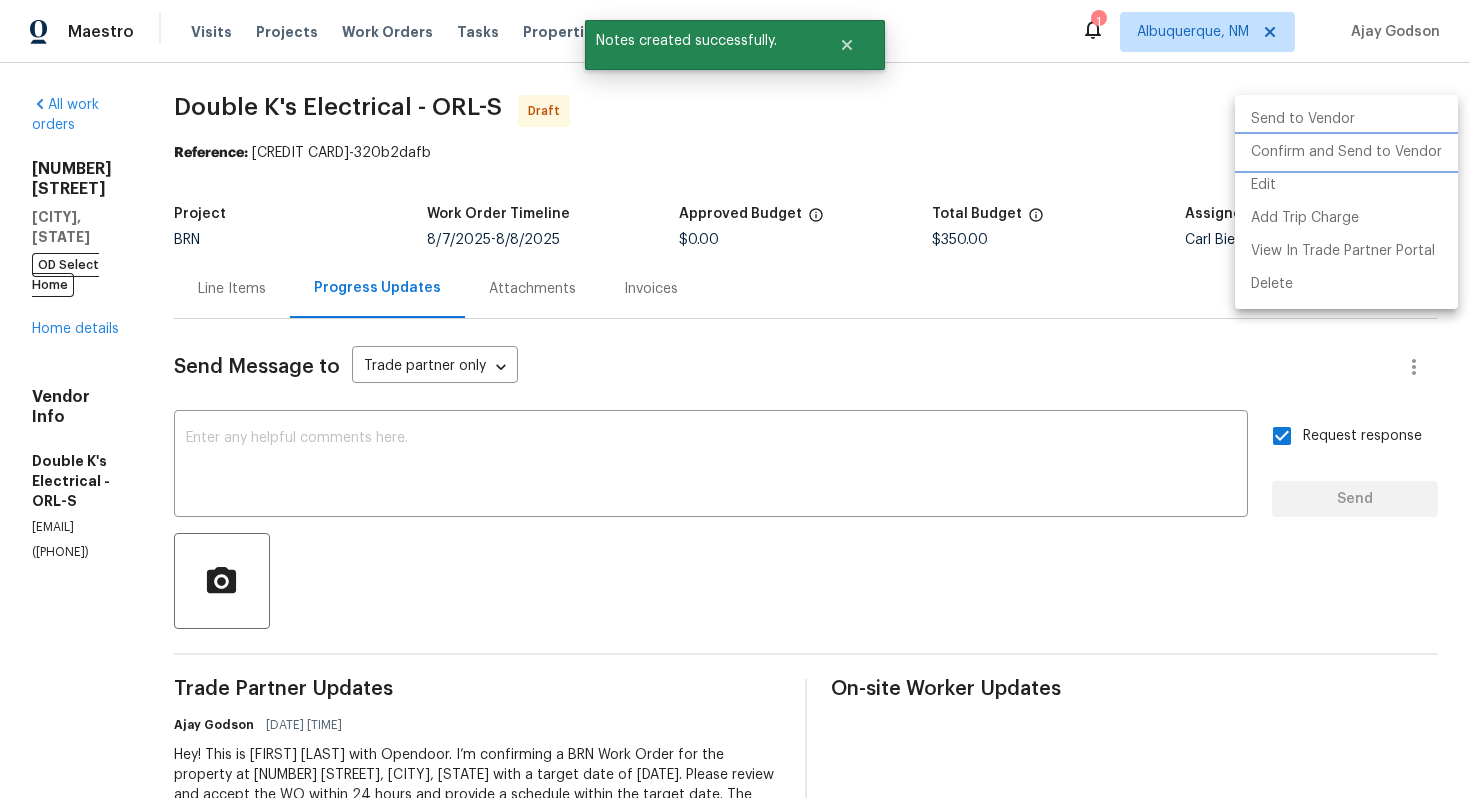 click on "Confirm and Send to Vendor" at bounding box center [1346, 152] 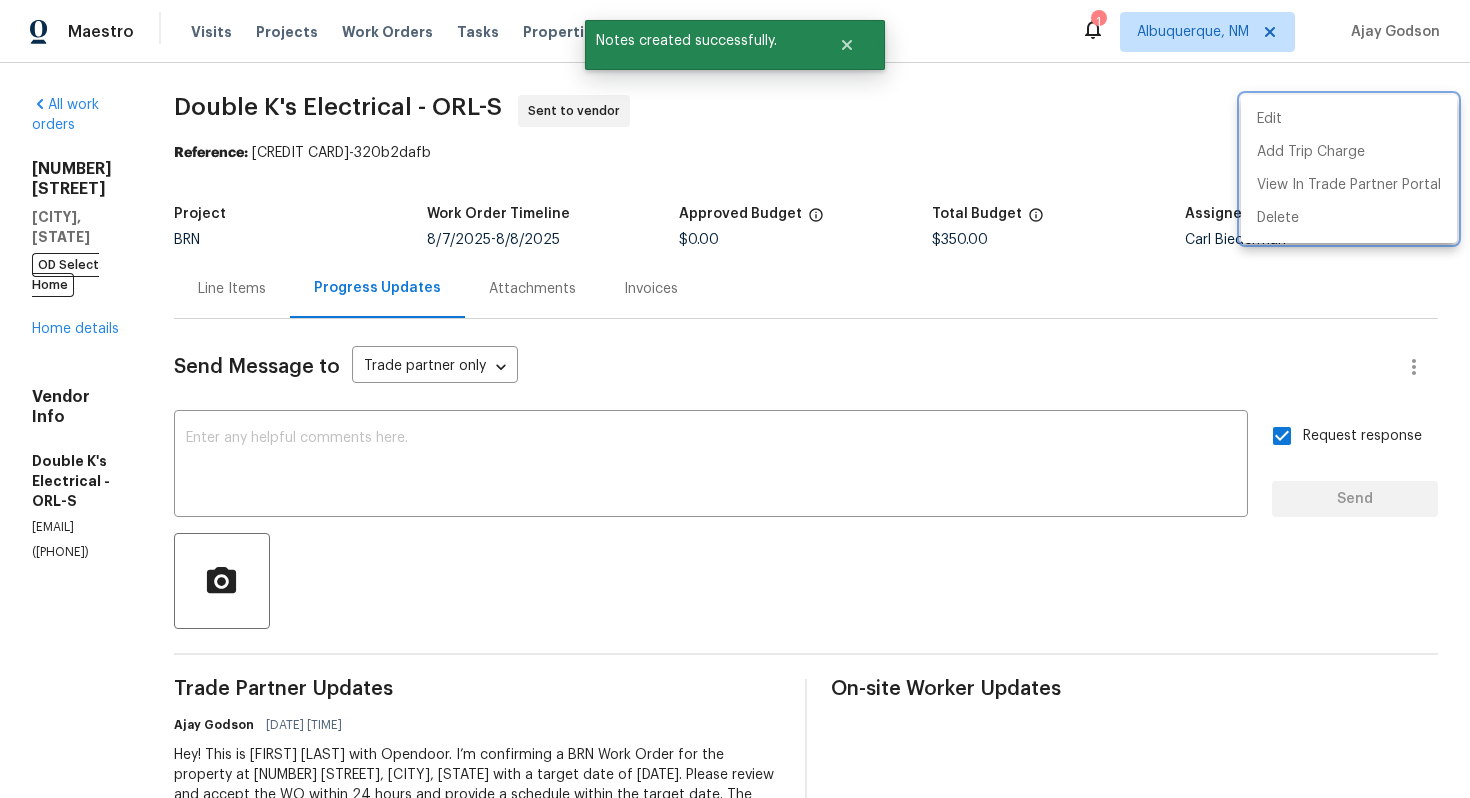 click at bounding box center [735, 399] 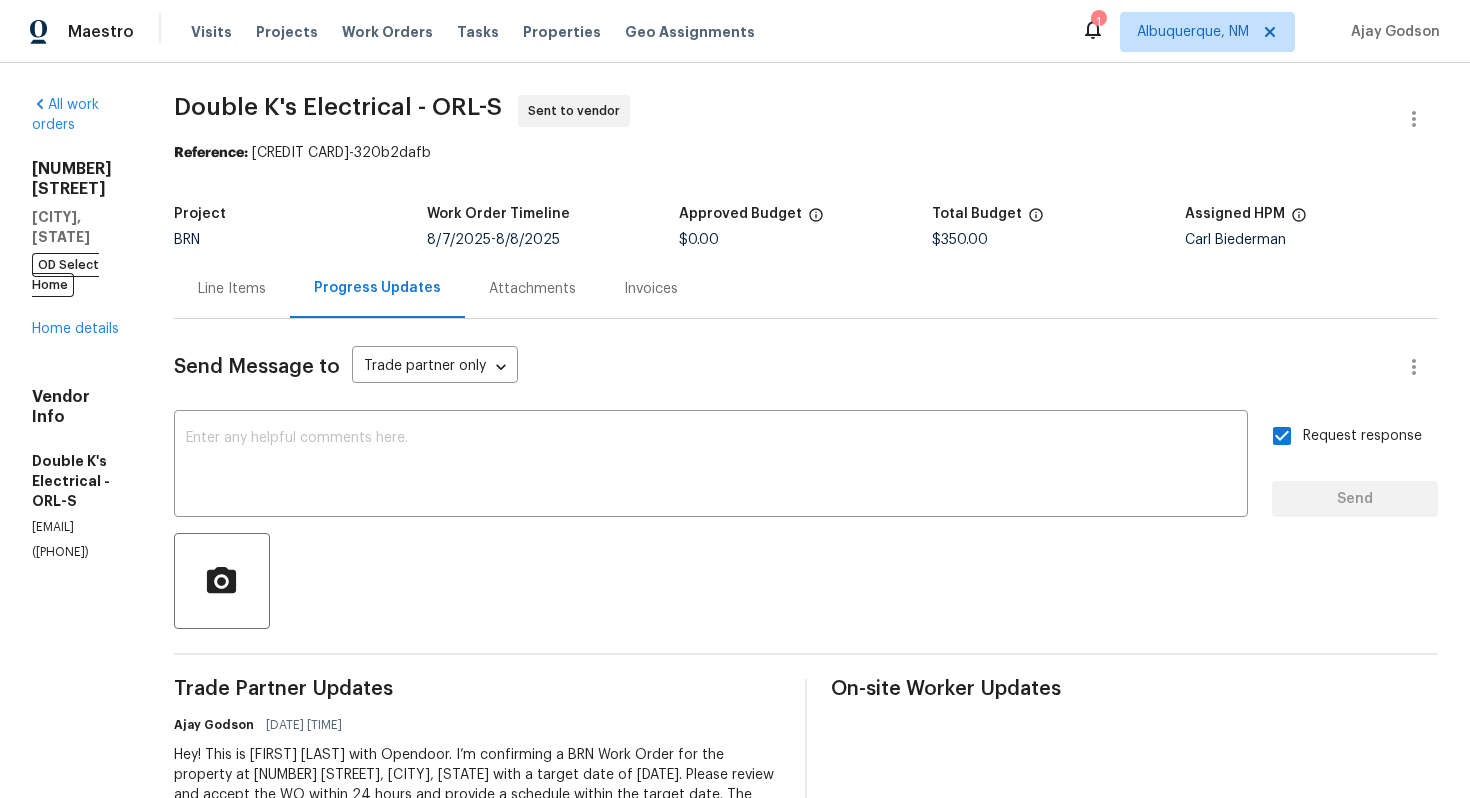 click on "Line Items" at bounding box center (232, 289) 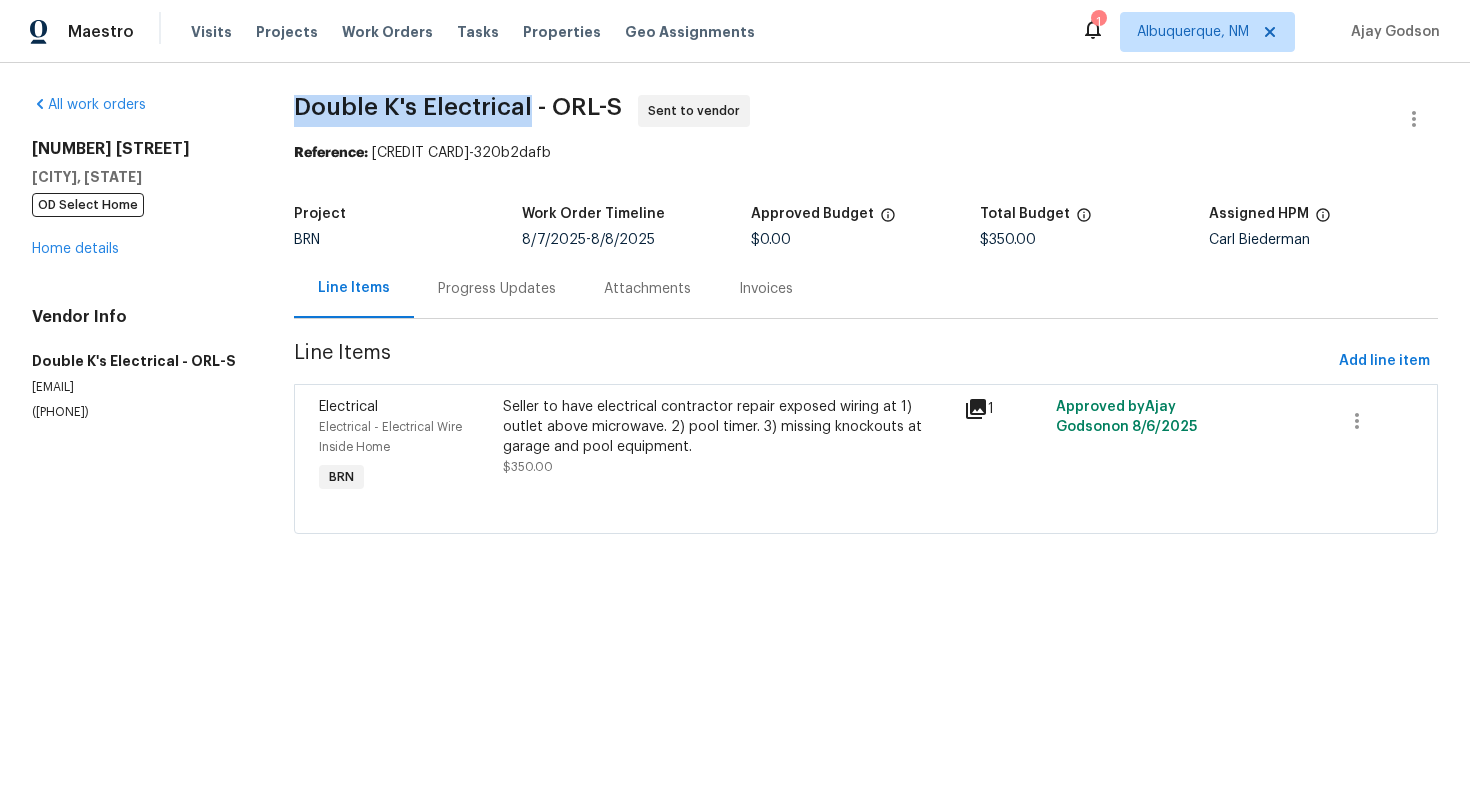 drag, startPoint x: 292, startPoint y: 107, endPoint x: 527, endPoint y: 99, distance: 235.13612 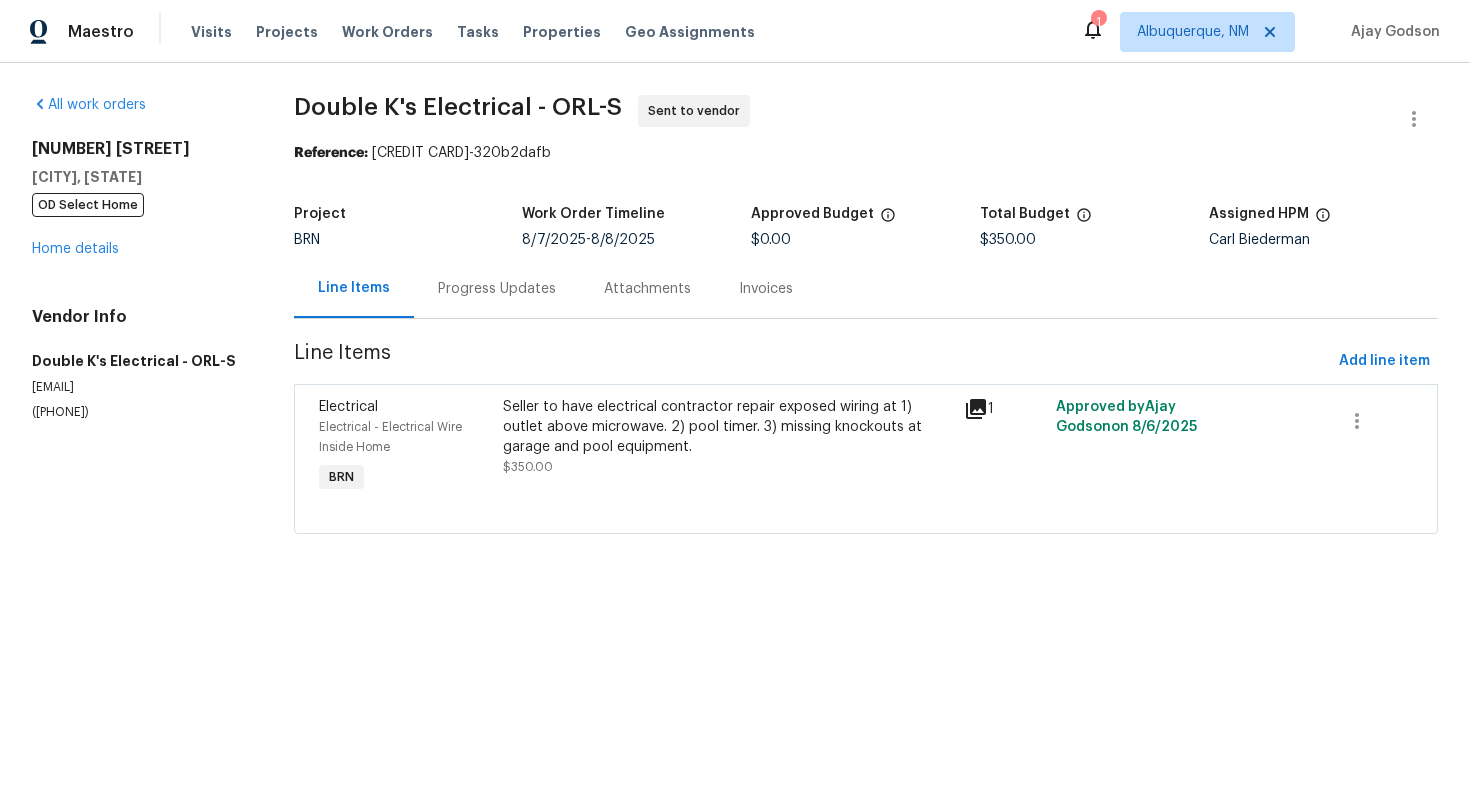click on "Double K's Electrical - ORL-S Sent to vendor" at bounding box center [842, 119] 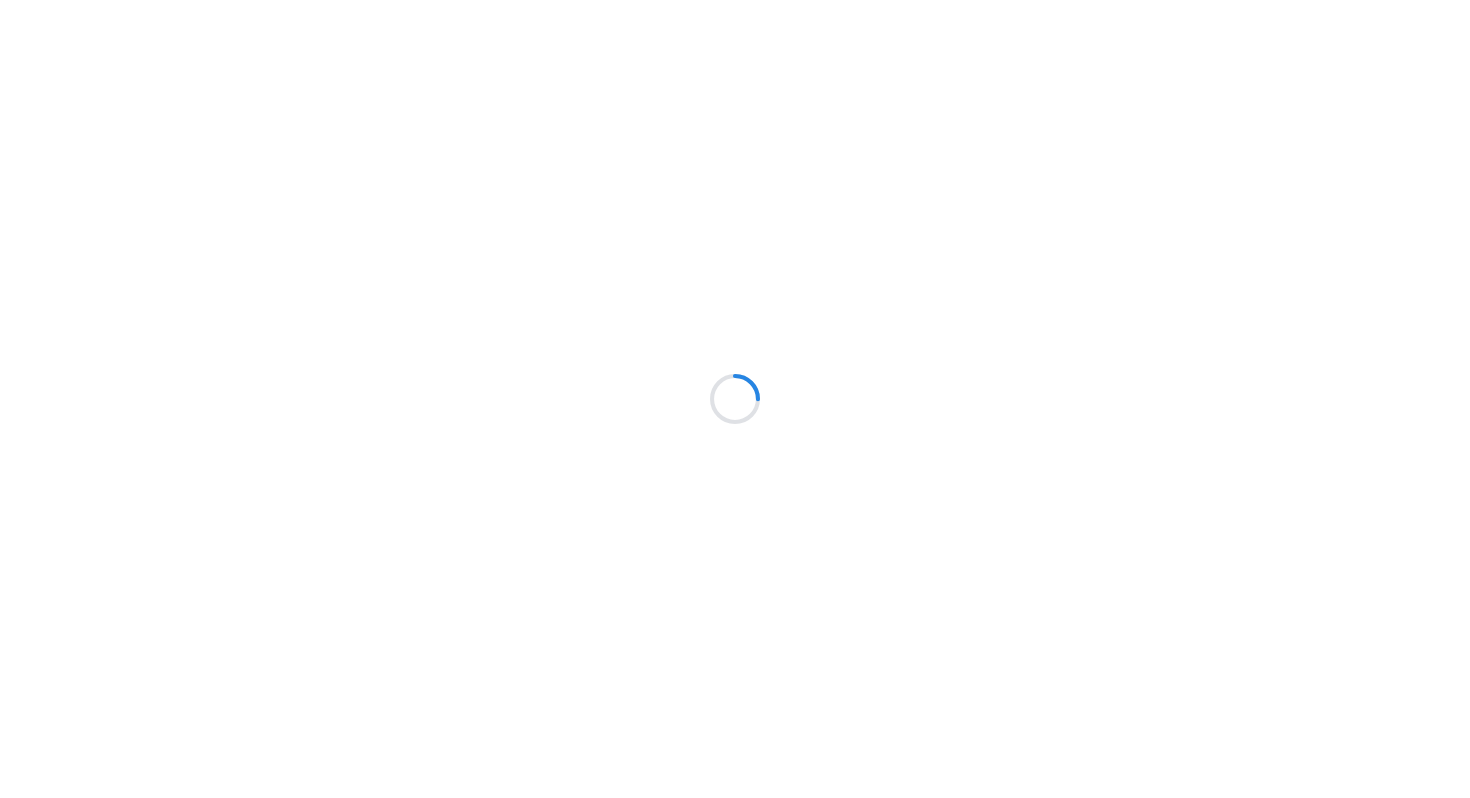scroll, scrollTop: 0, scrollLeft: 0, axis: both 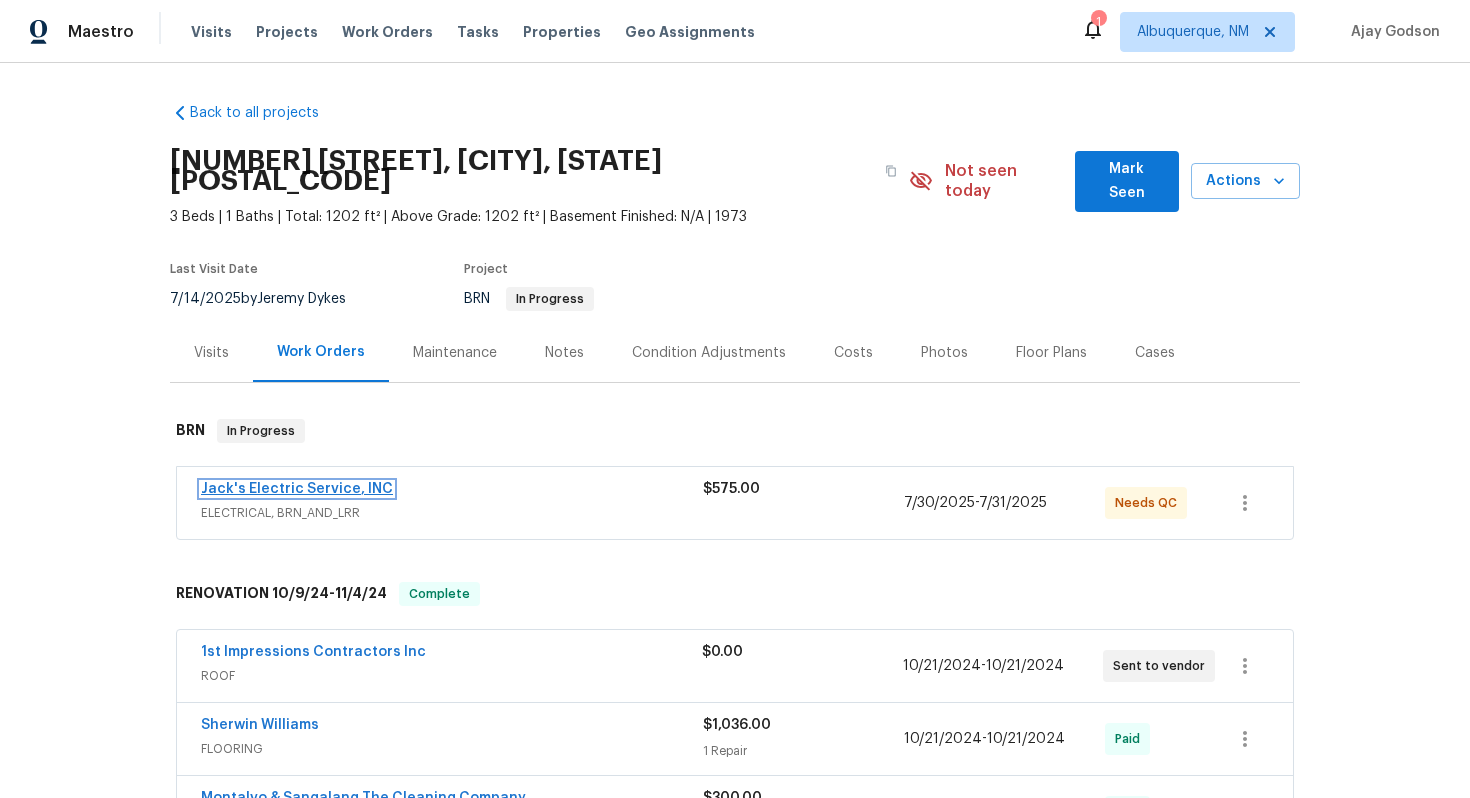 click on "Jack's Electric Service, INC" at bounding box center (297, 489) 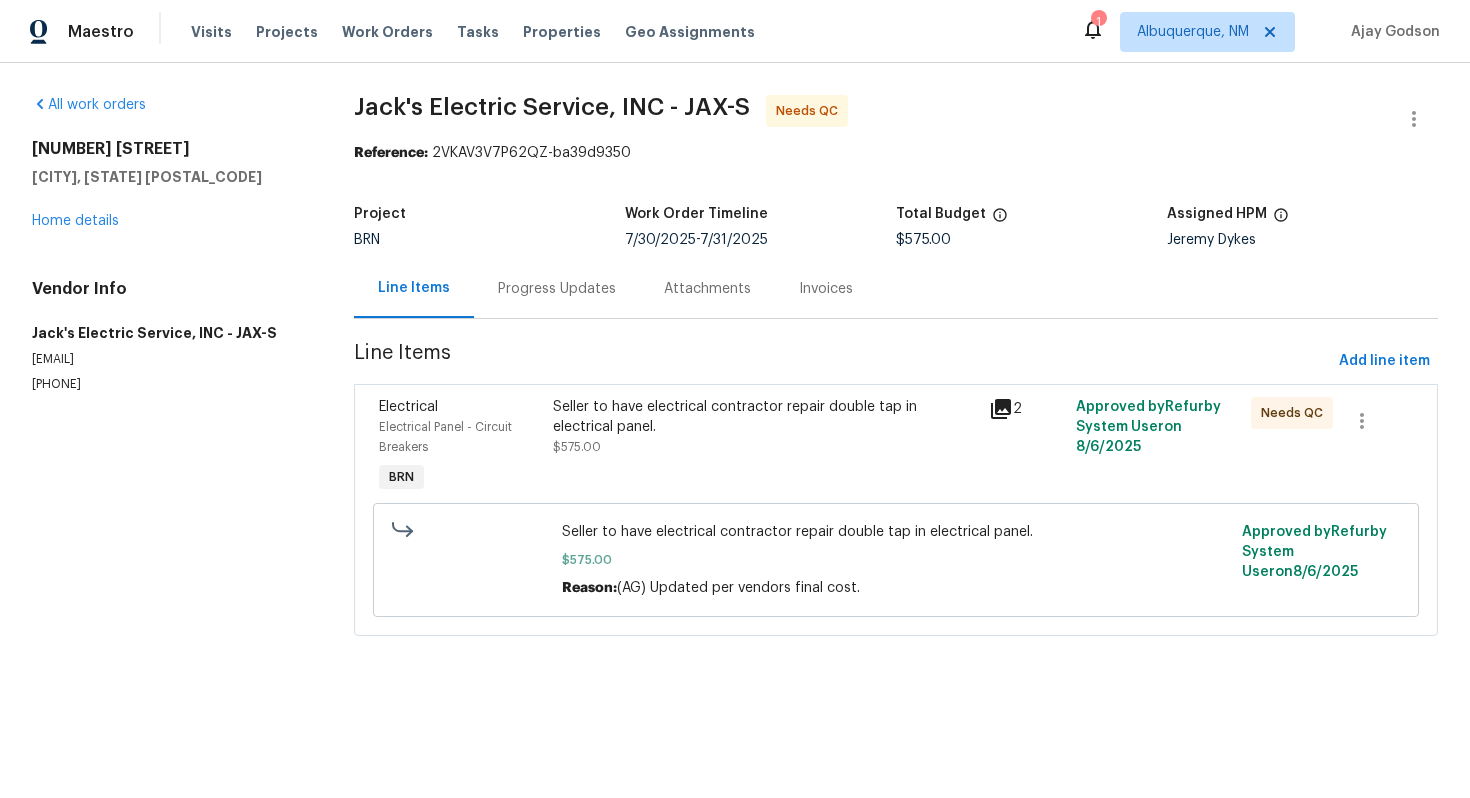click on "Seller to have electrical contractor repair double tap in electrical panel." at bounding box center (765, 417) 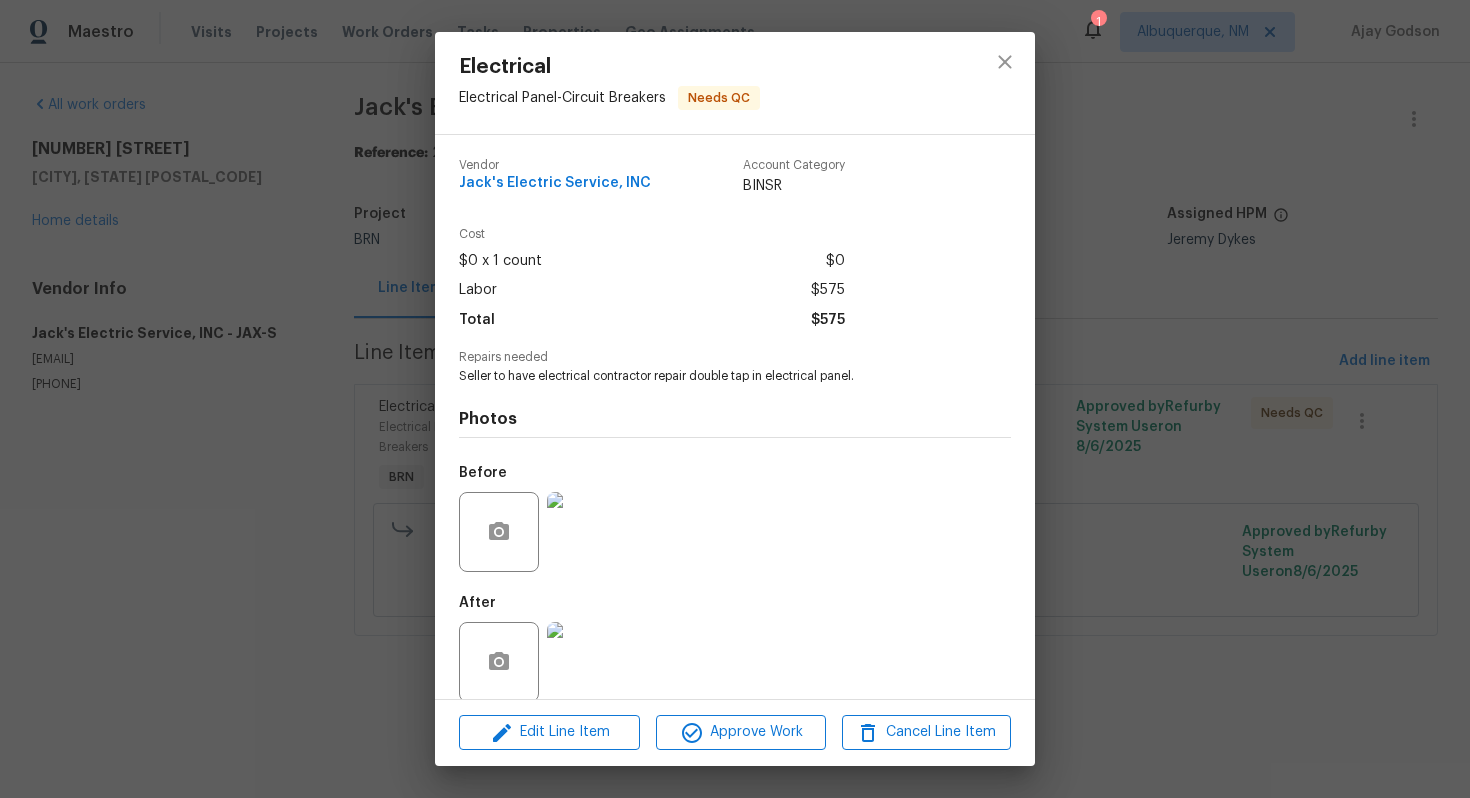 scroll, scrollTop: 23, scrollLeft: 0, axis: vertical 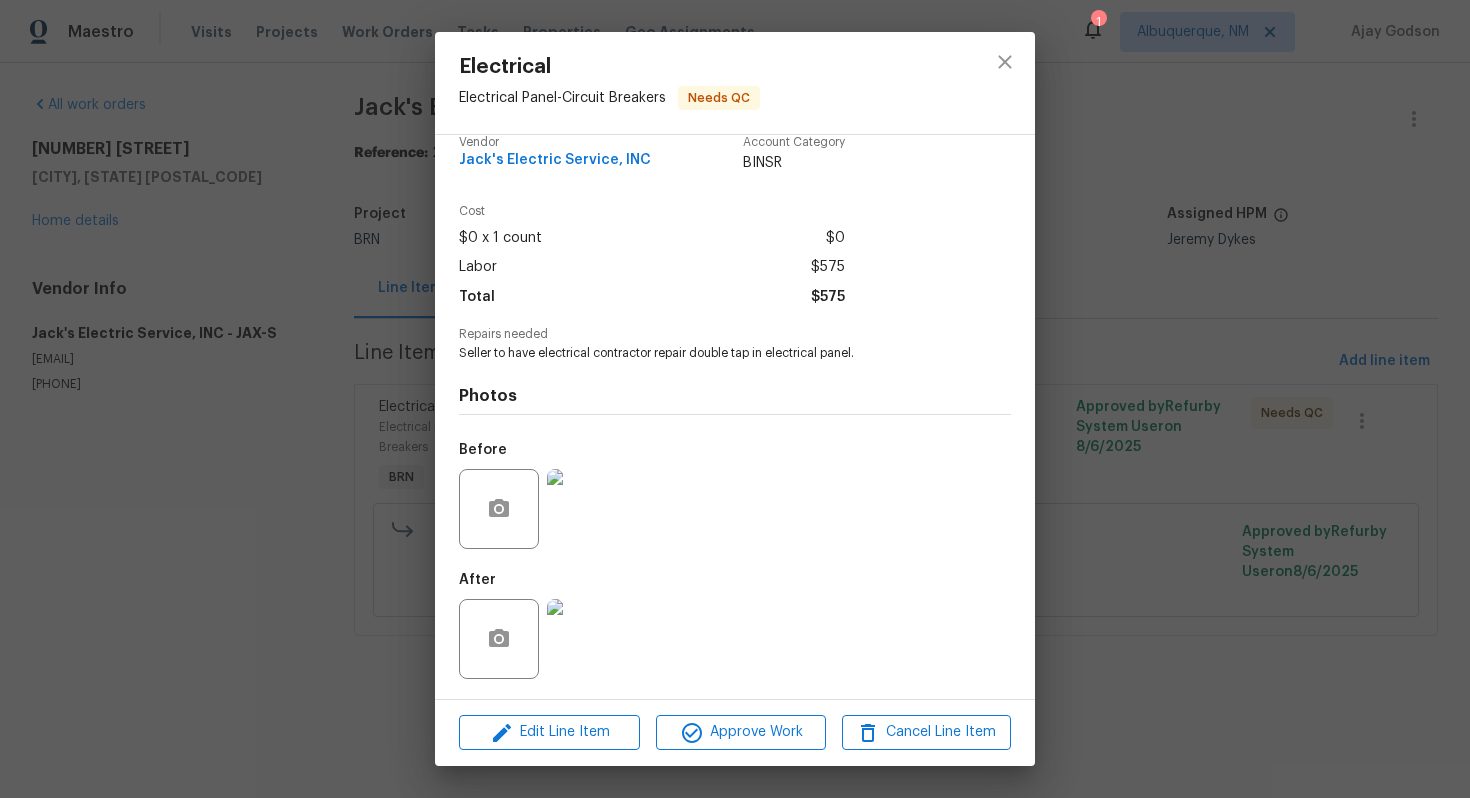 click at bounding box center (587, 509) 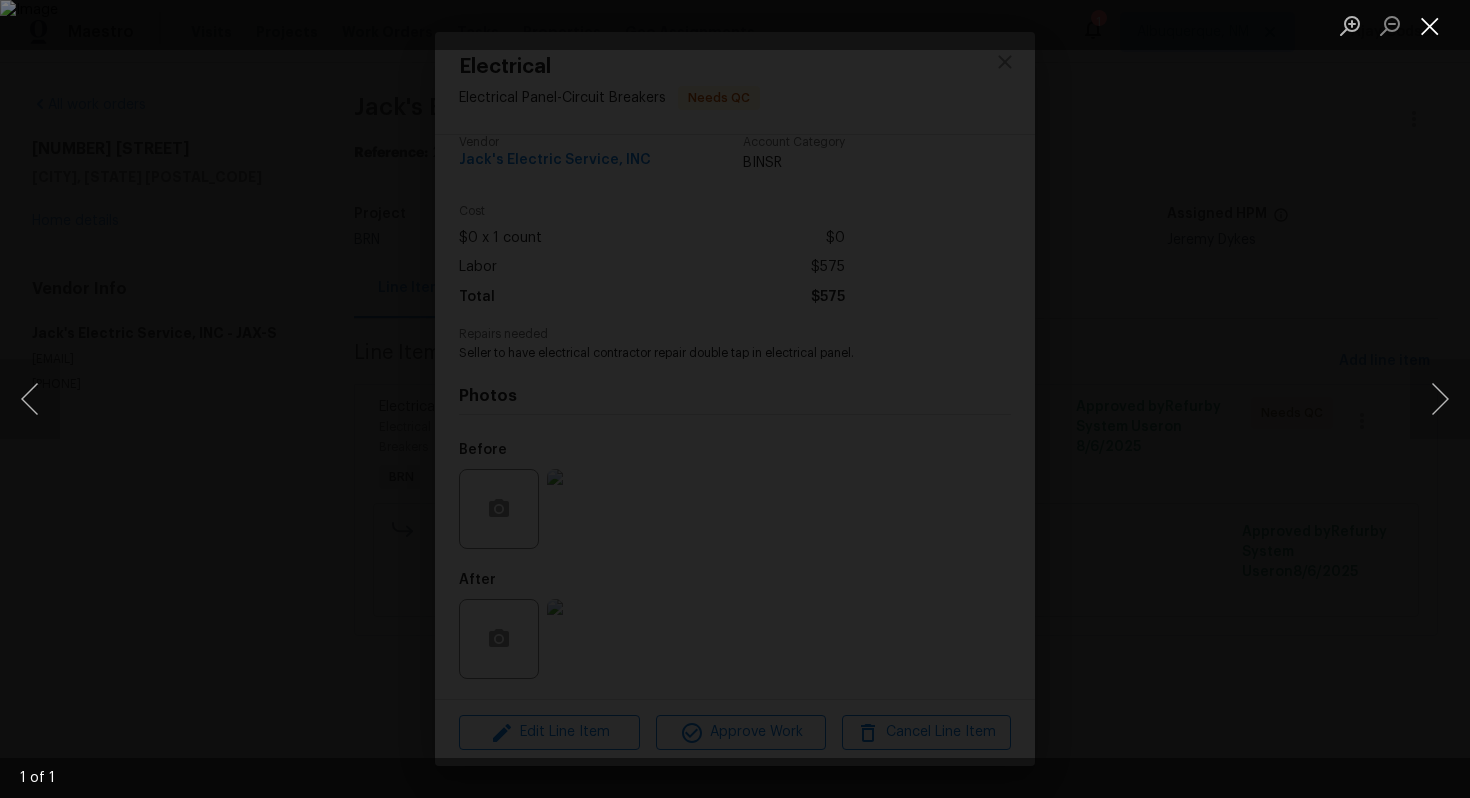 click at bounding box center [1430, 25] 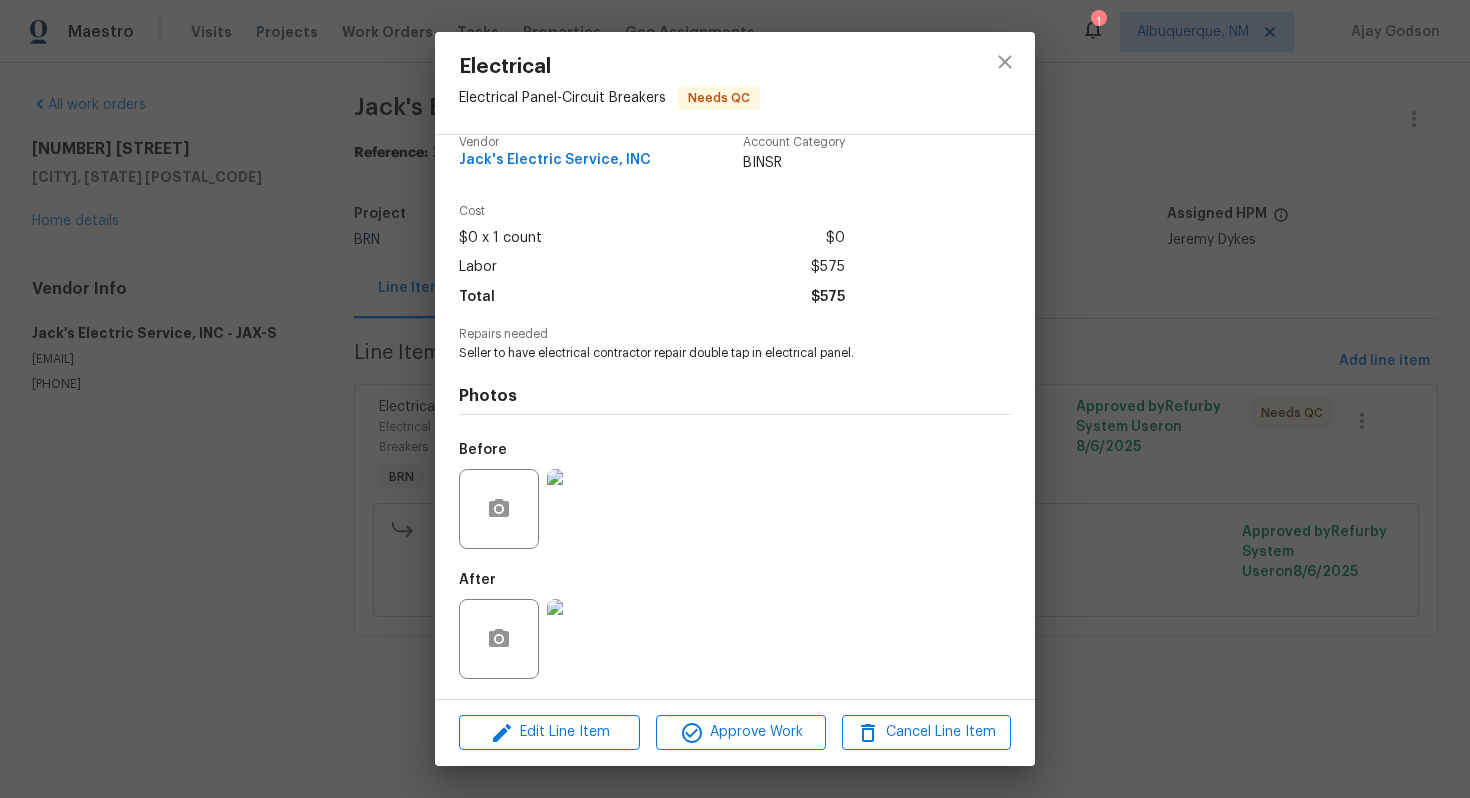 click at bounding box center [587, 639] 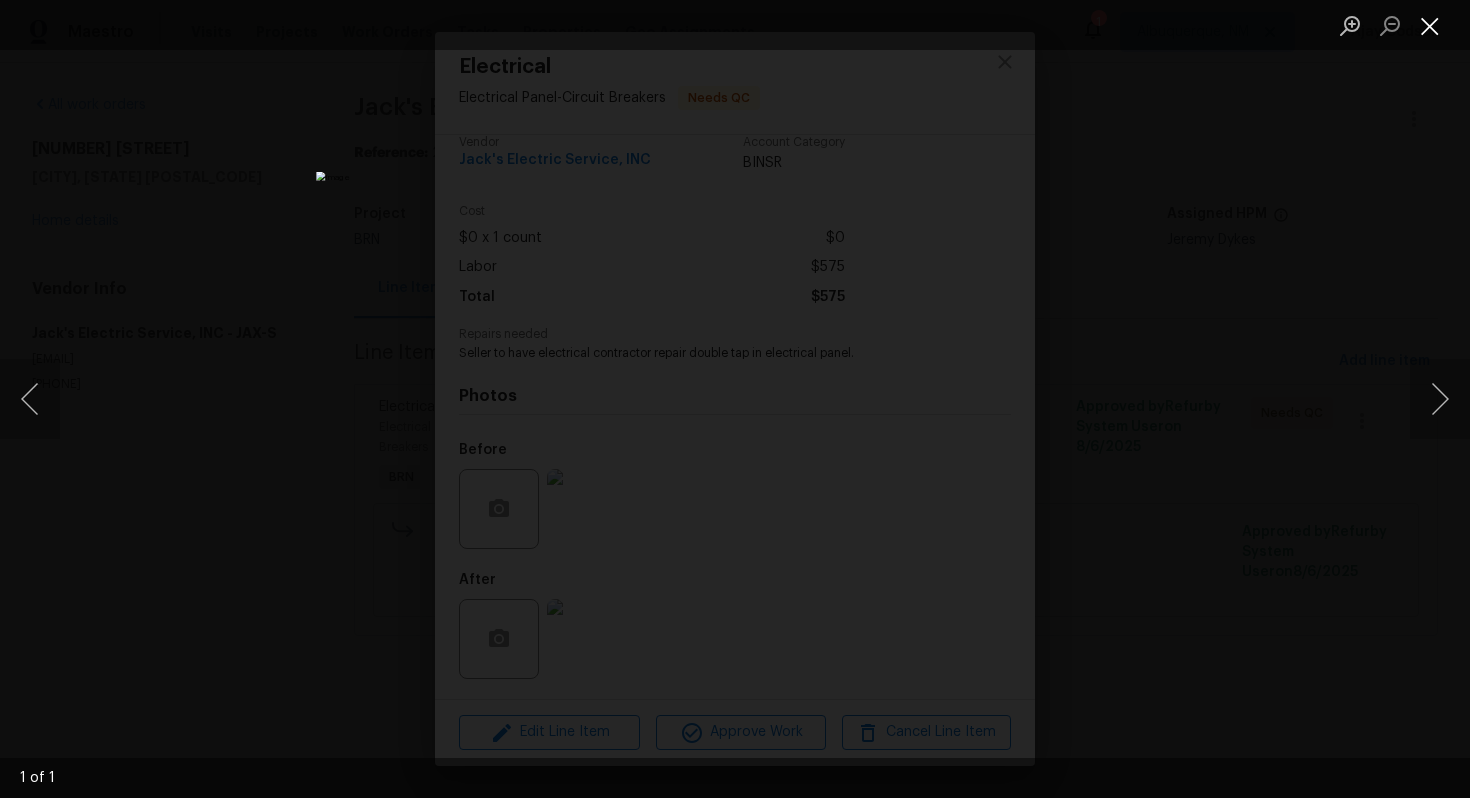 click at bounding box center (1430, 25) 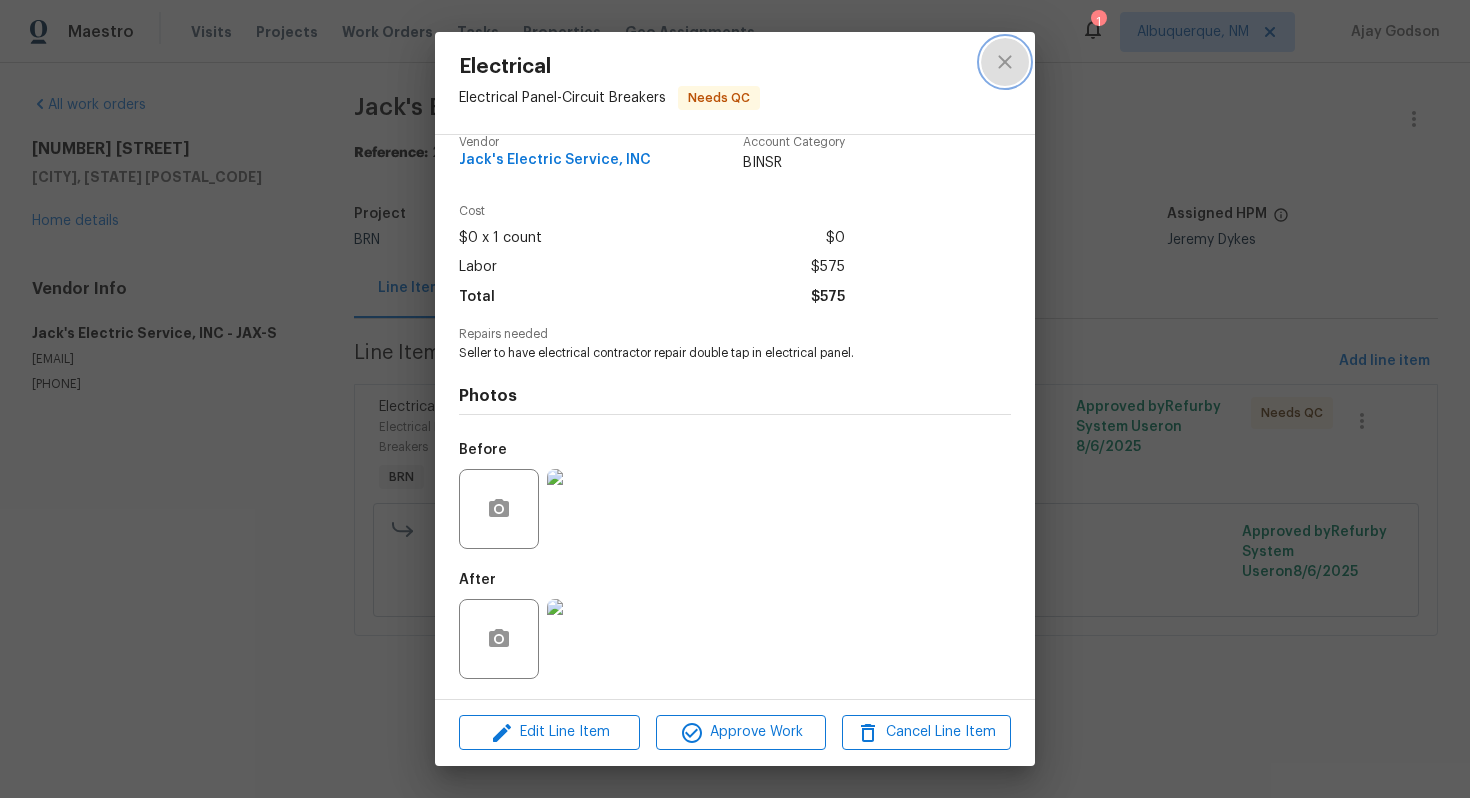 click 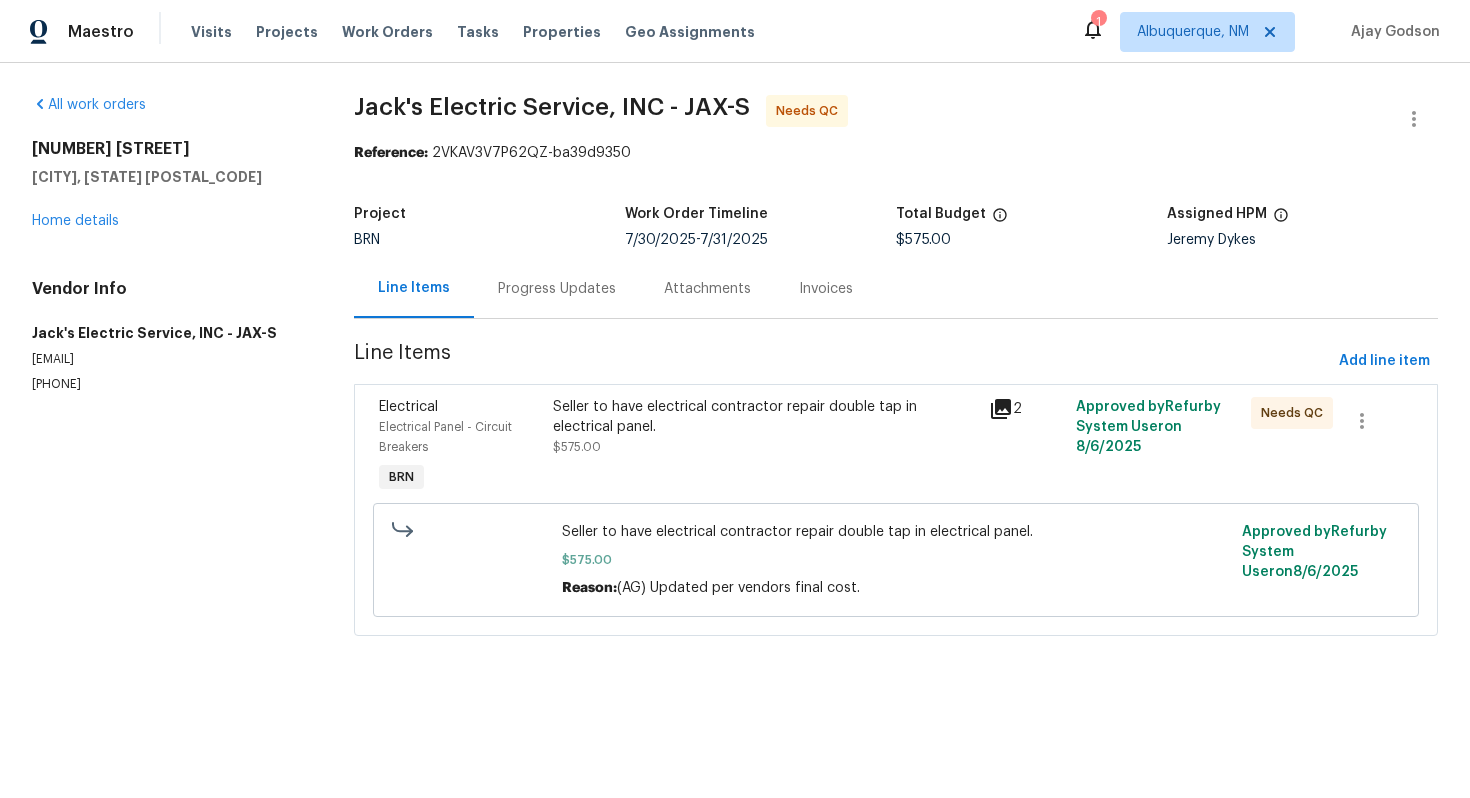 click on "Progress Updates" at bounding box center [557, 289] 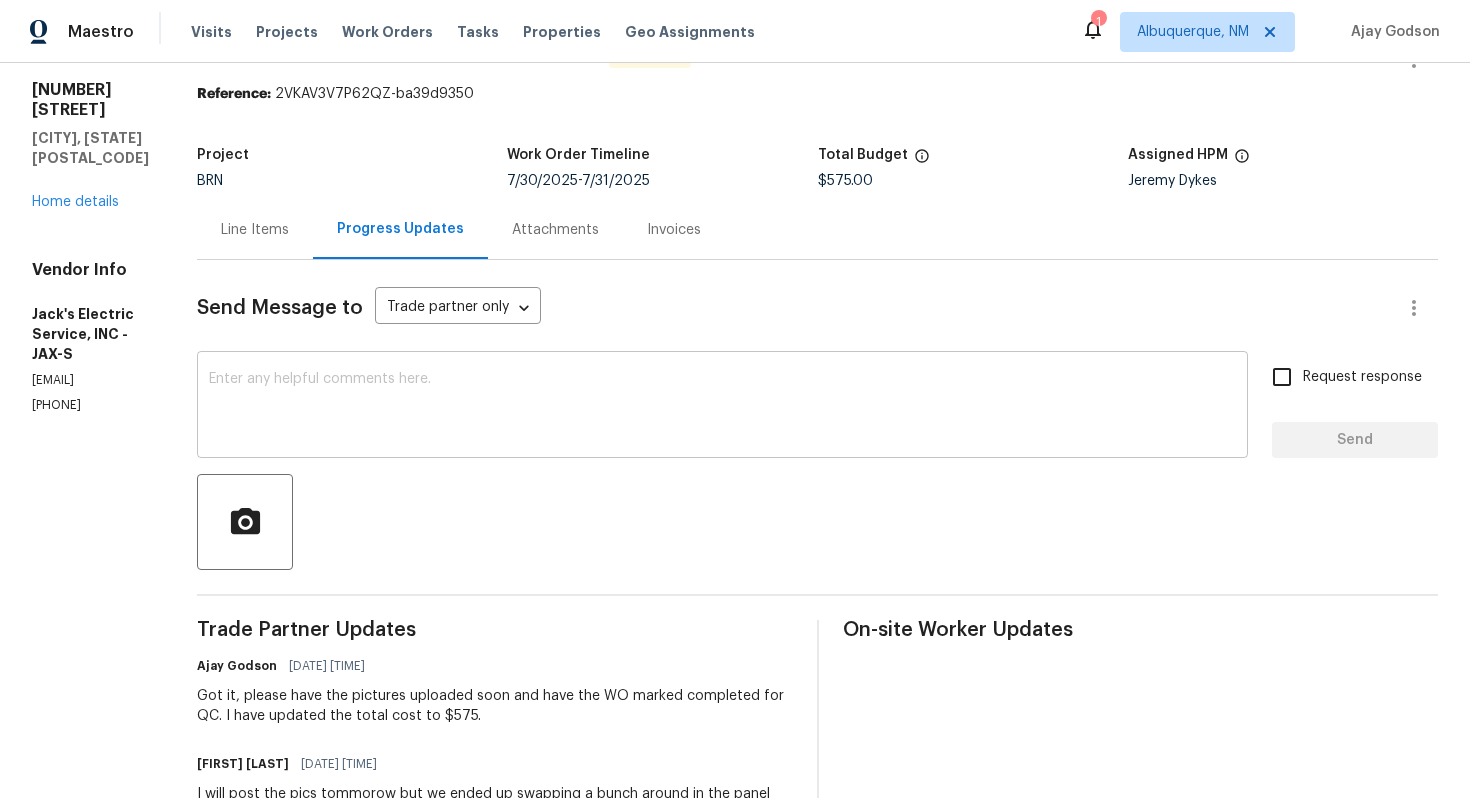 scroll, scrollTop: 0, scrollLeft: 0, axis: both 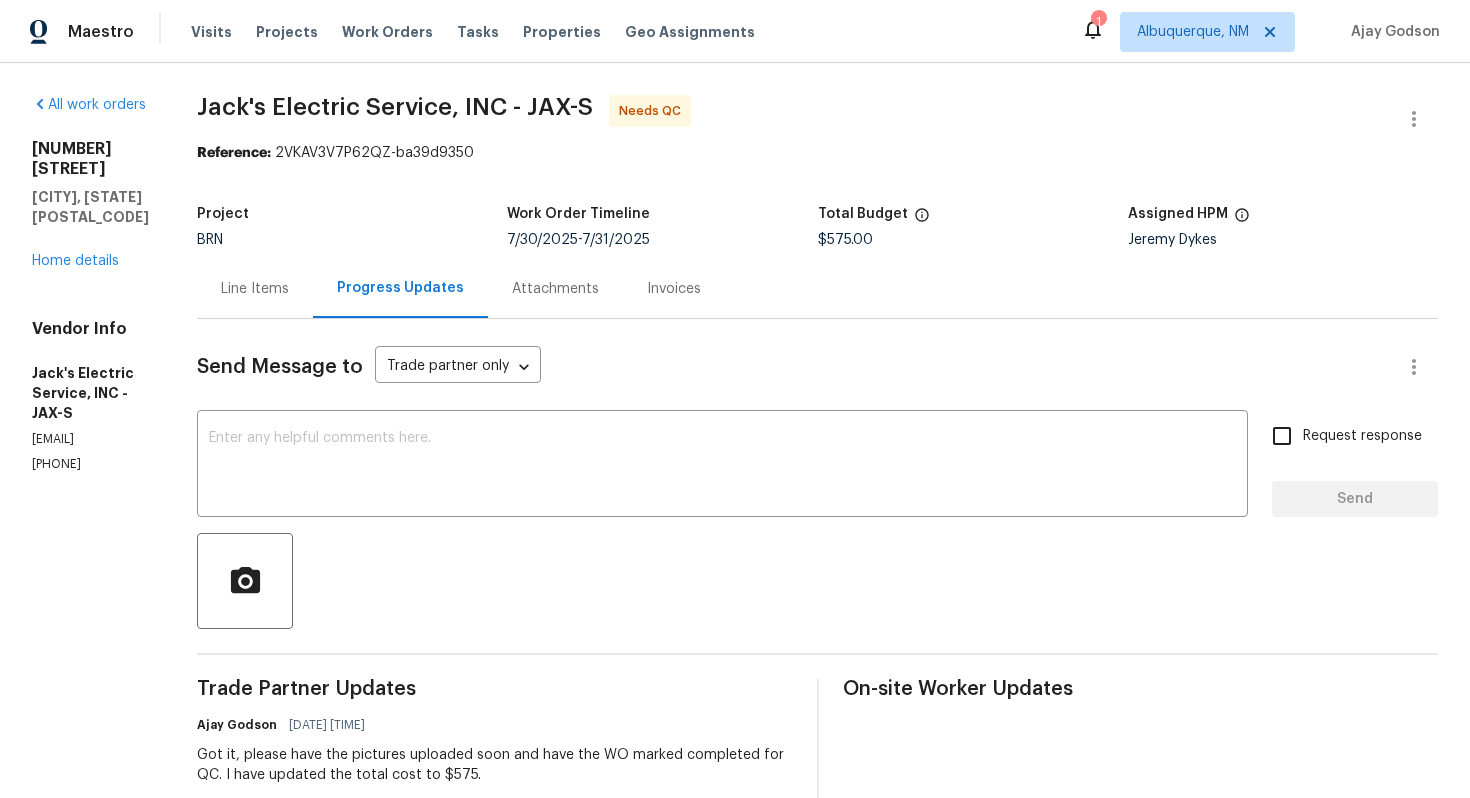 click on "Line Items" at bounding box center [255, 288] 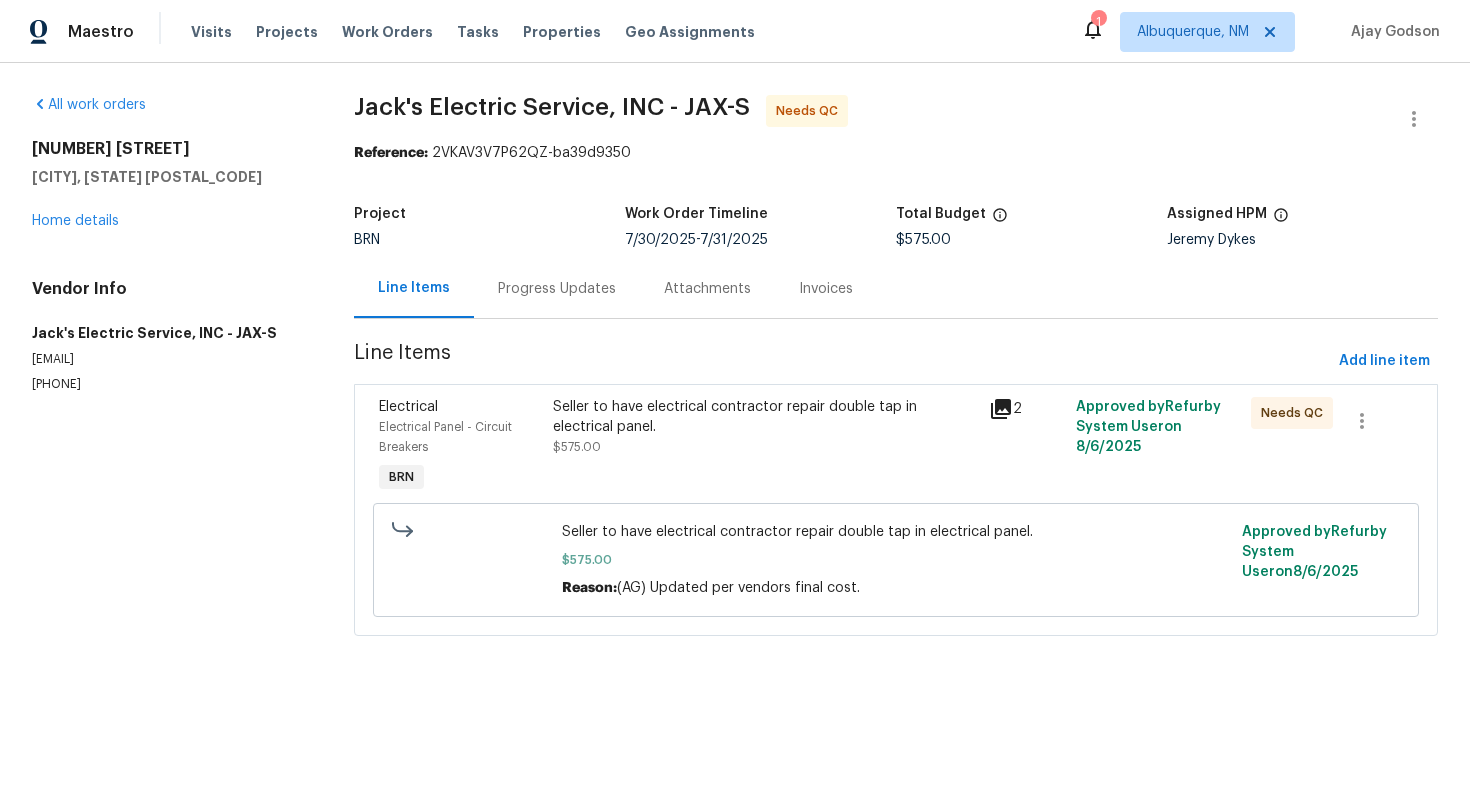 click on "Seller to have electrical contractor repair double tap in electrical panel. $575.00" at bounding box center [765, 427] 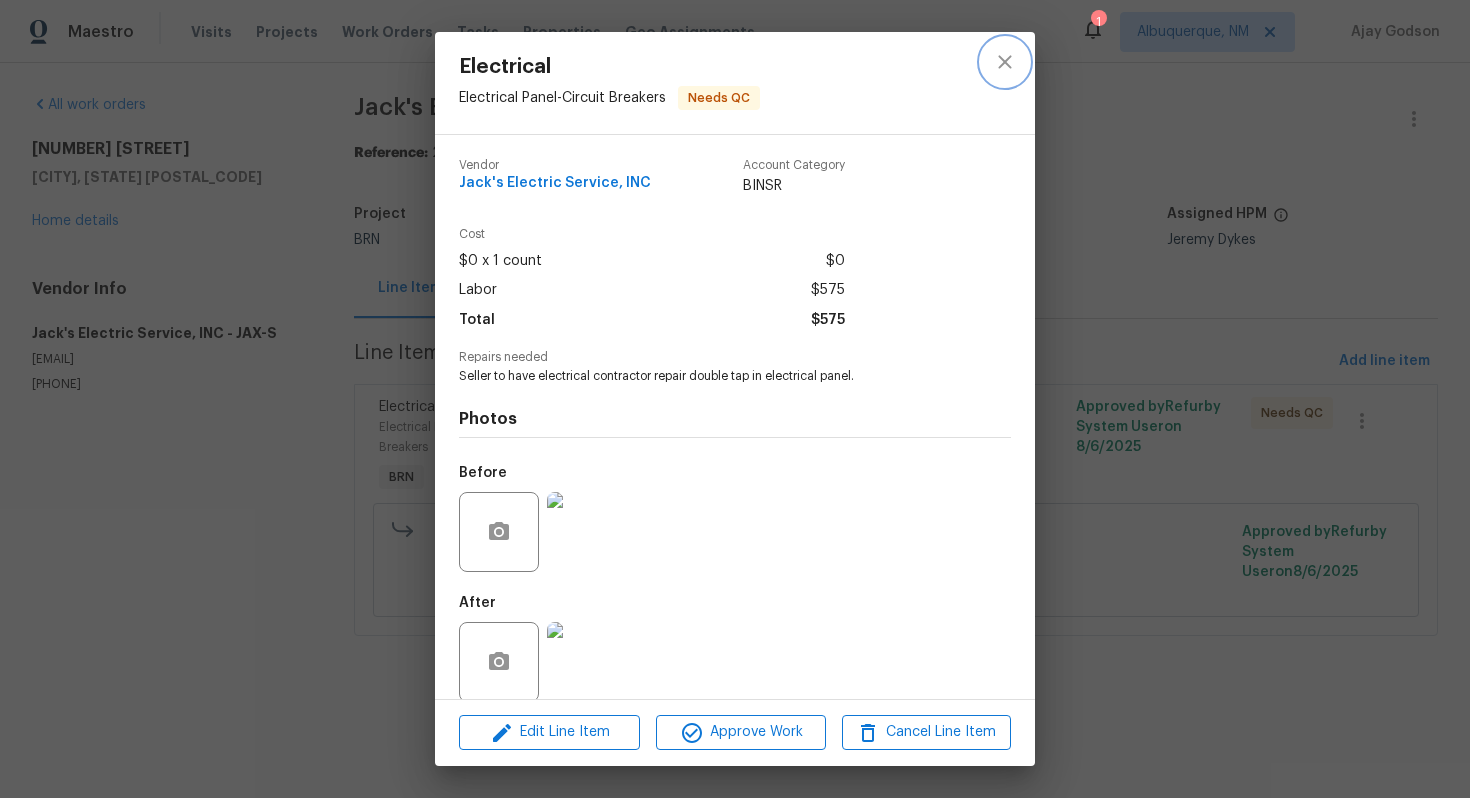 click 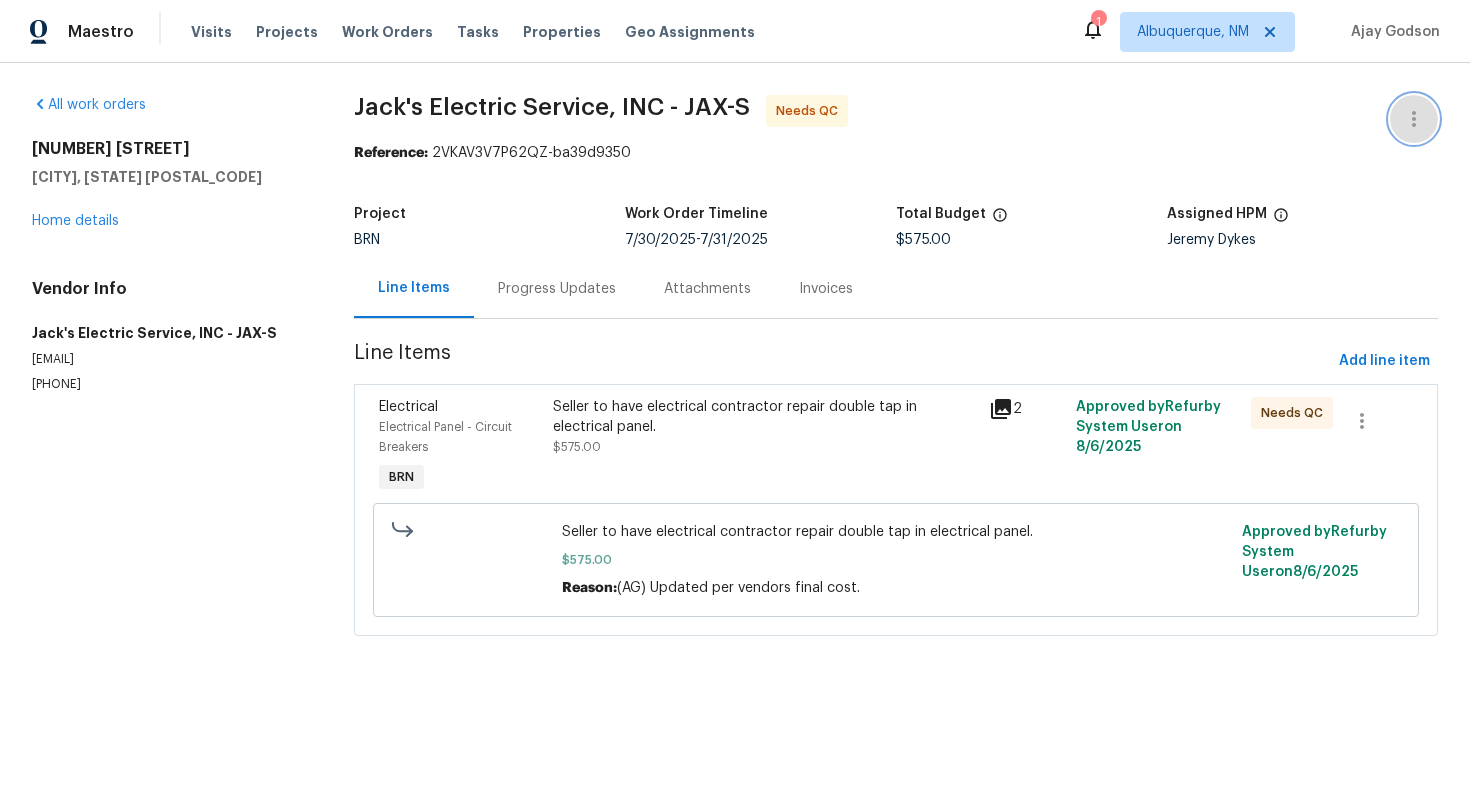 click 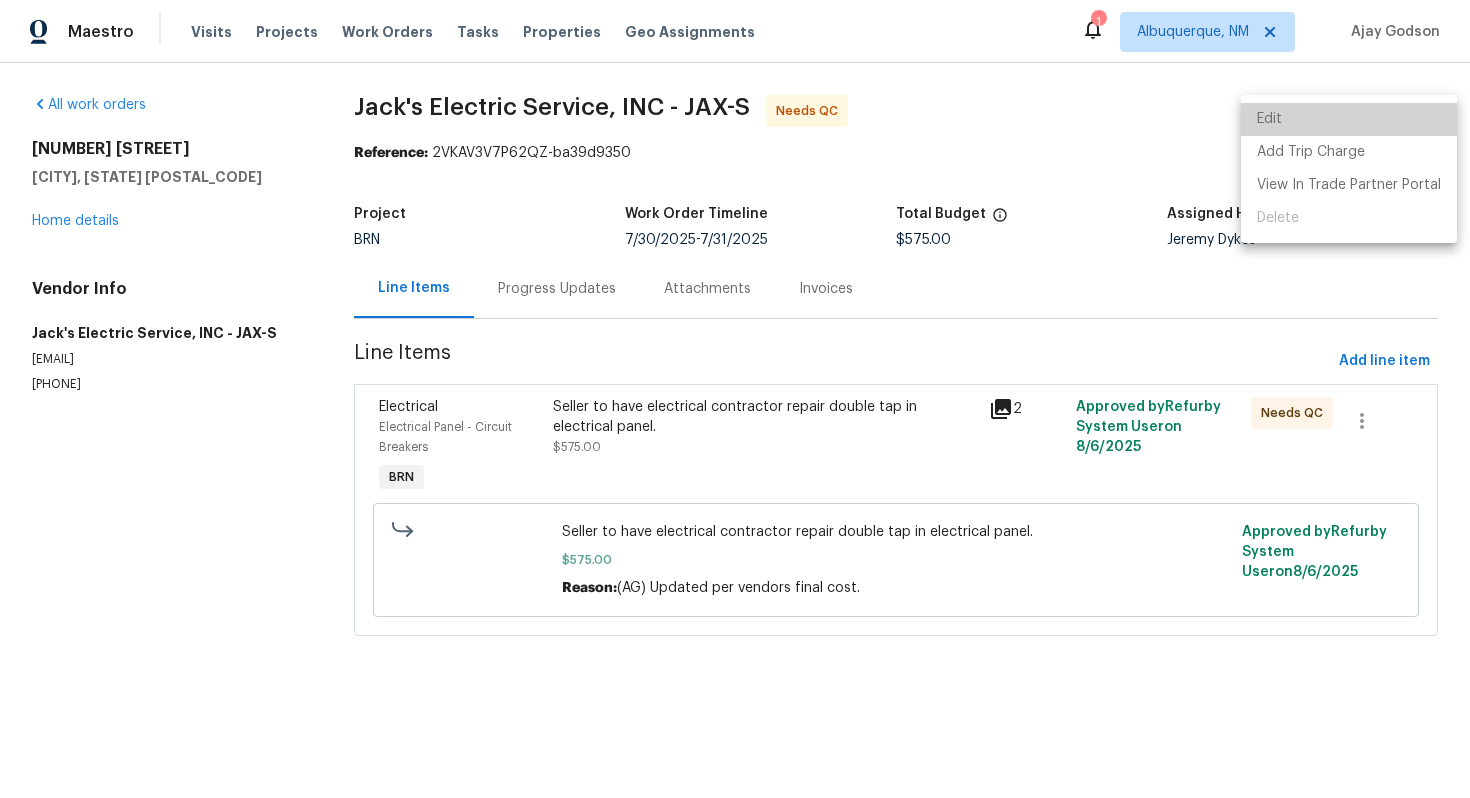 click on "Edit" at bounding box center [1349, 119] 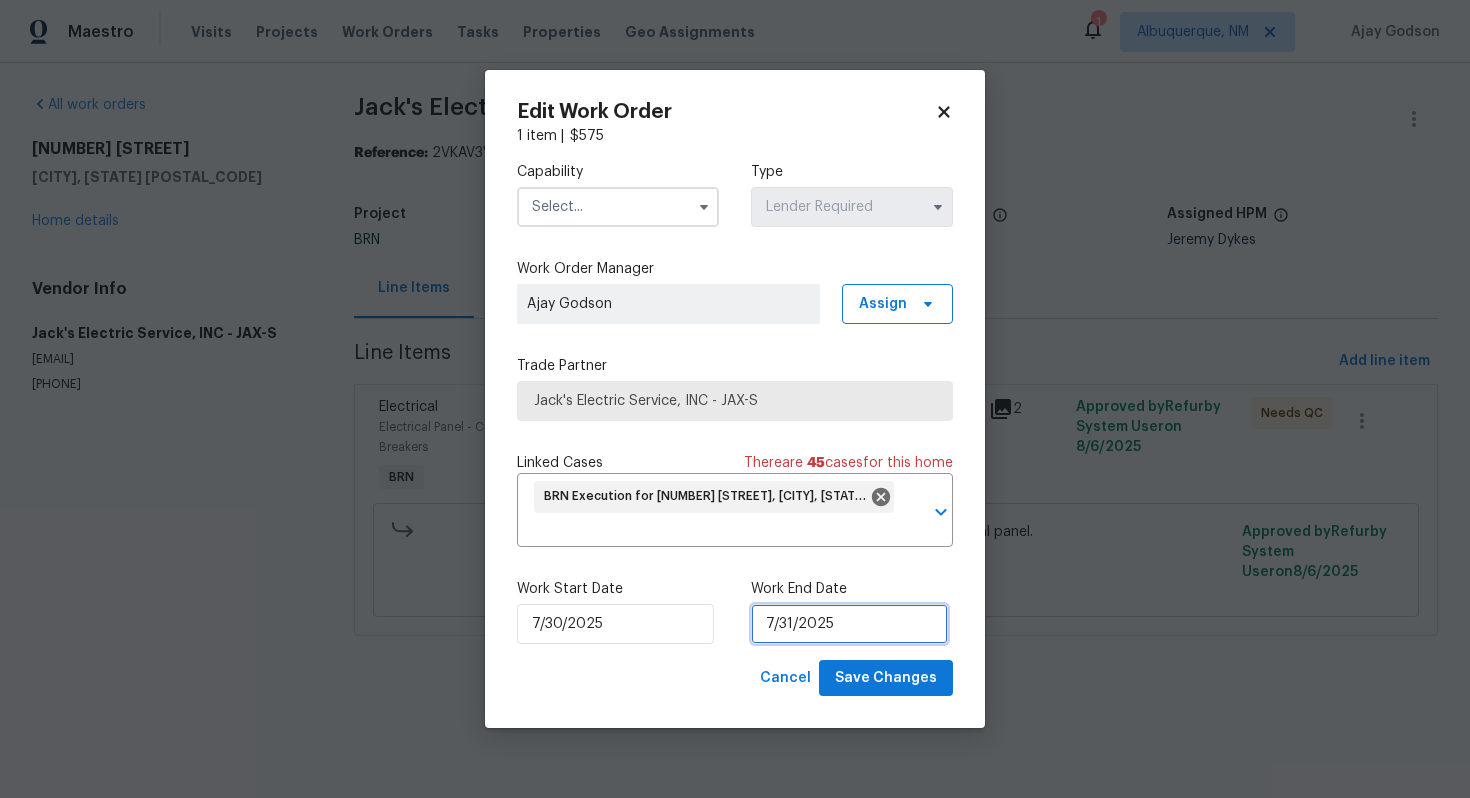 click on "7/31/2025" at bounding box center (849, 624) 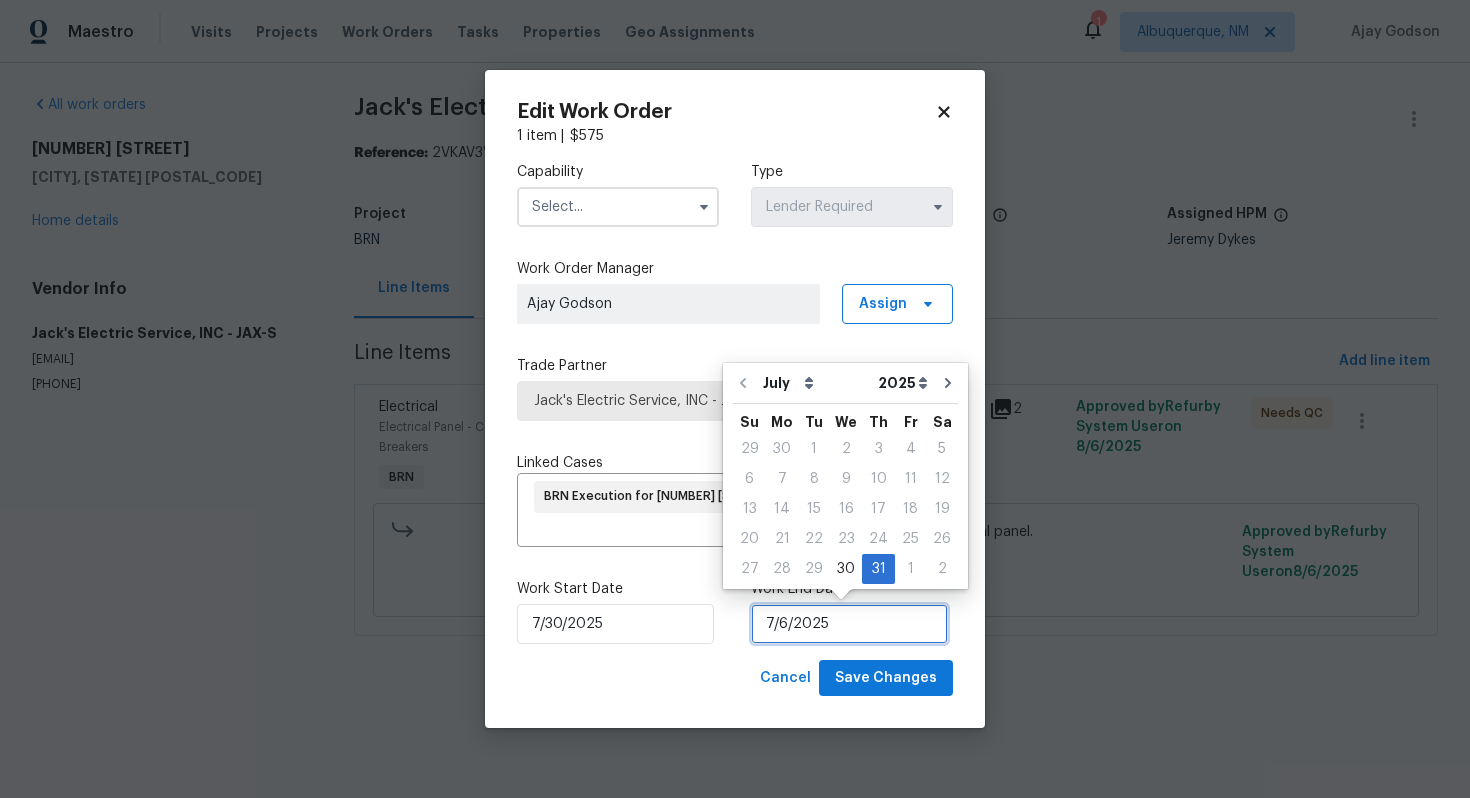 click on "7/6/2025" at bounding box center [849, 624] 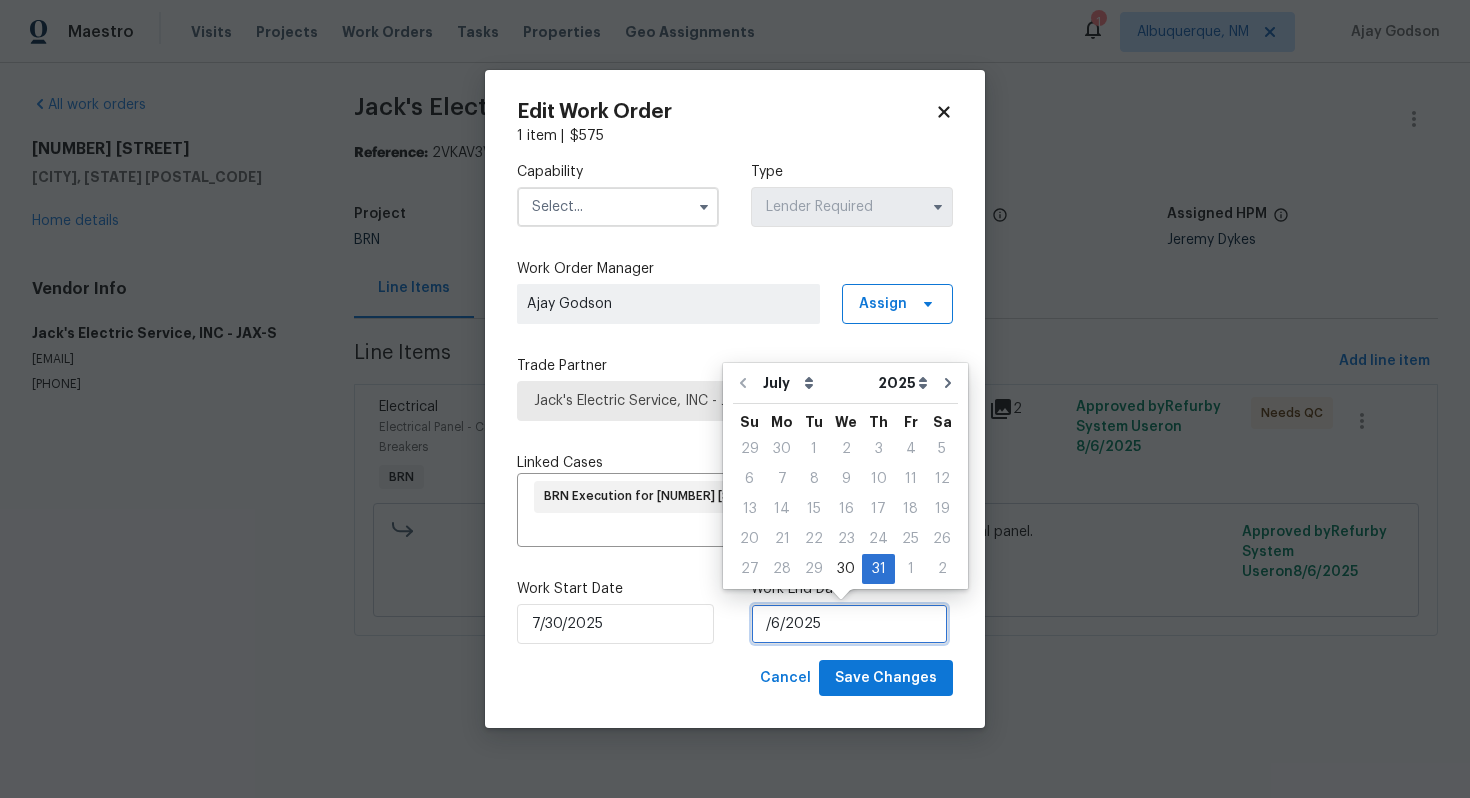 type on "8/6/2025" 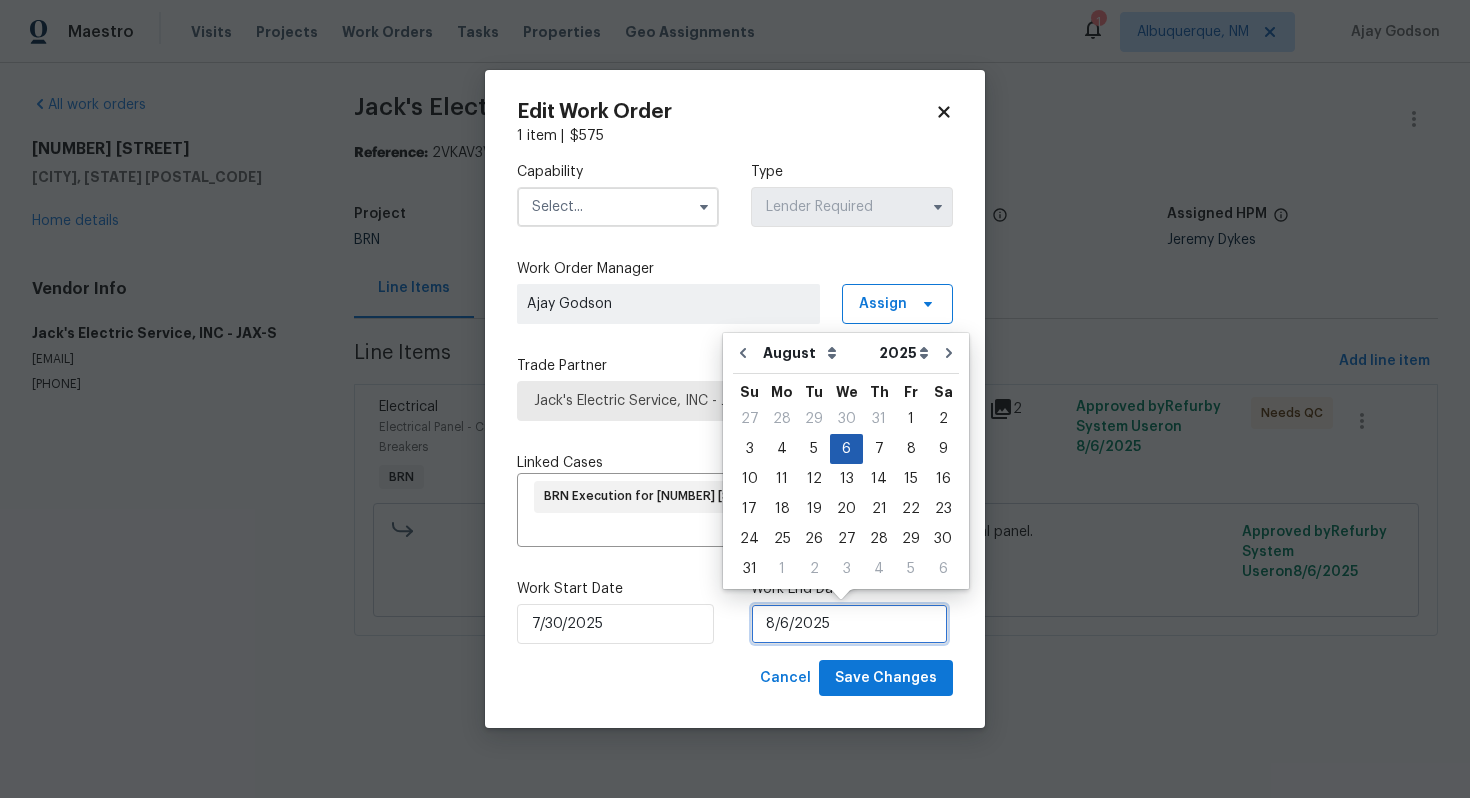 type on "8/6/2025" 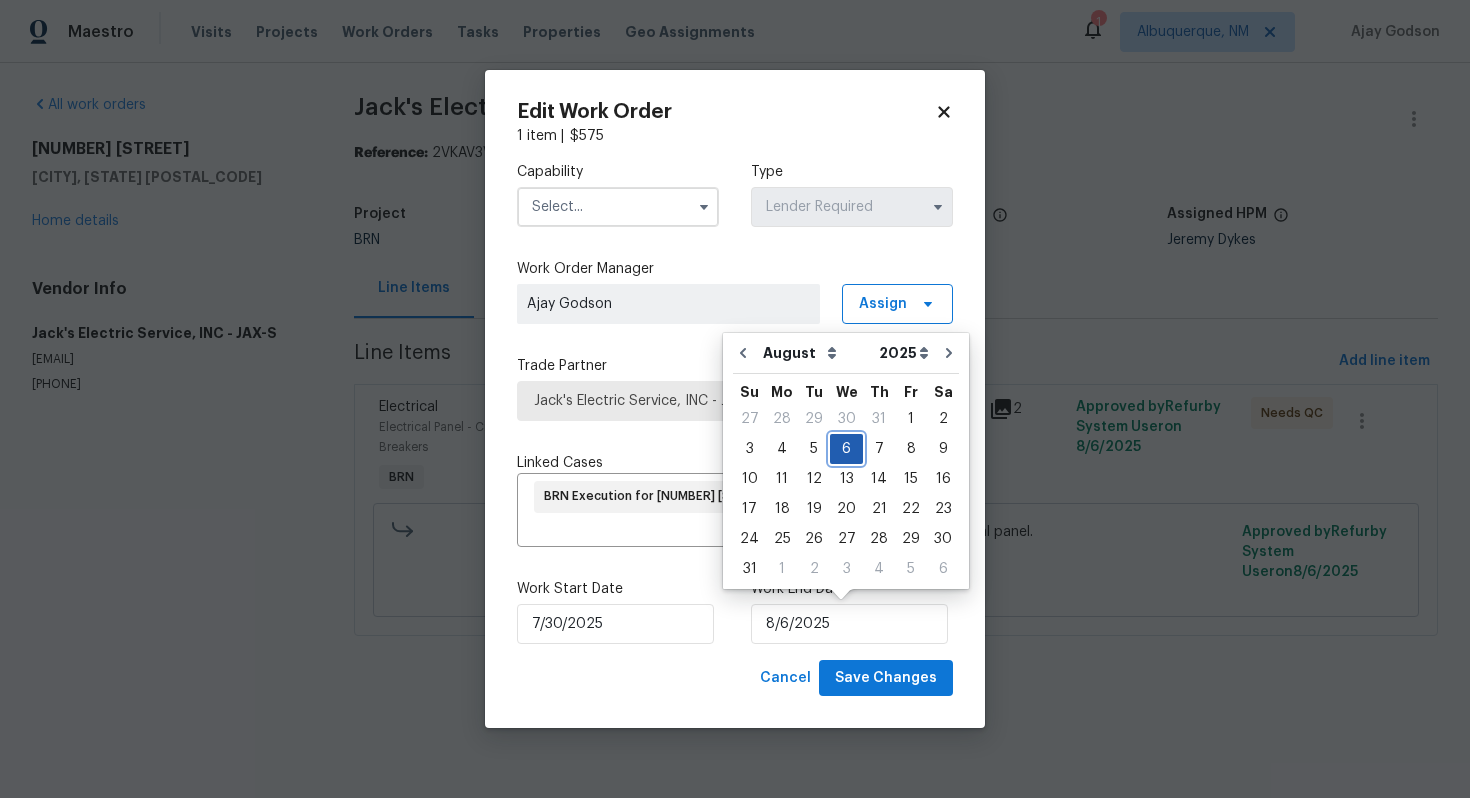 click on "6" at bounding box center (846, 449) 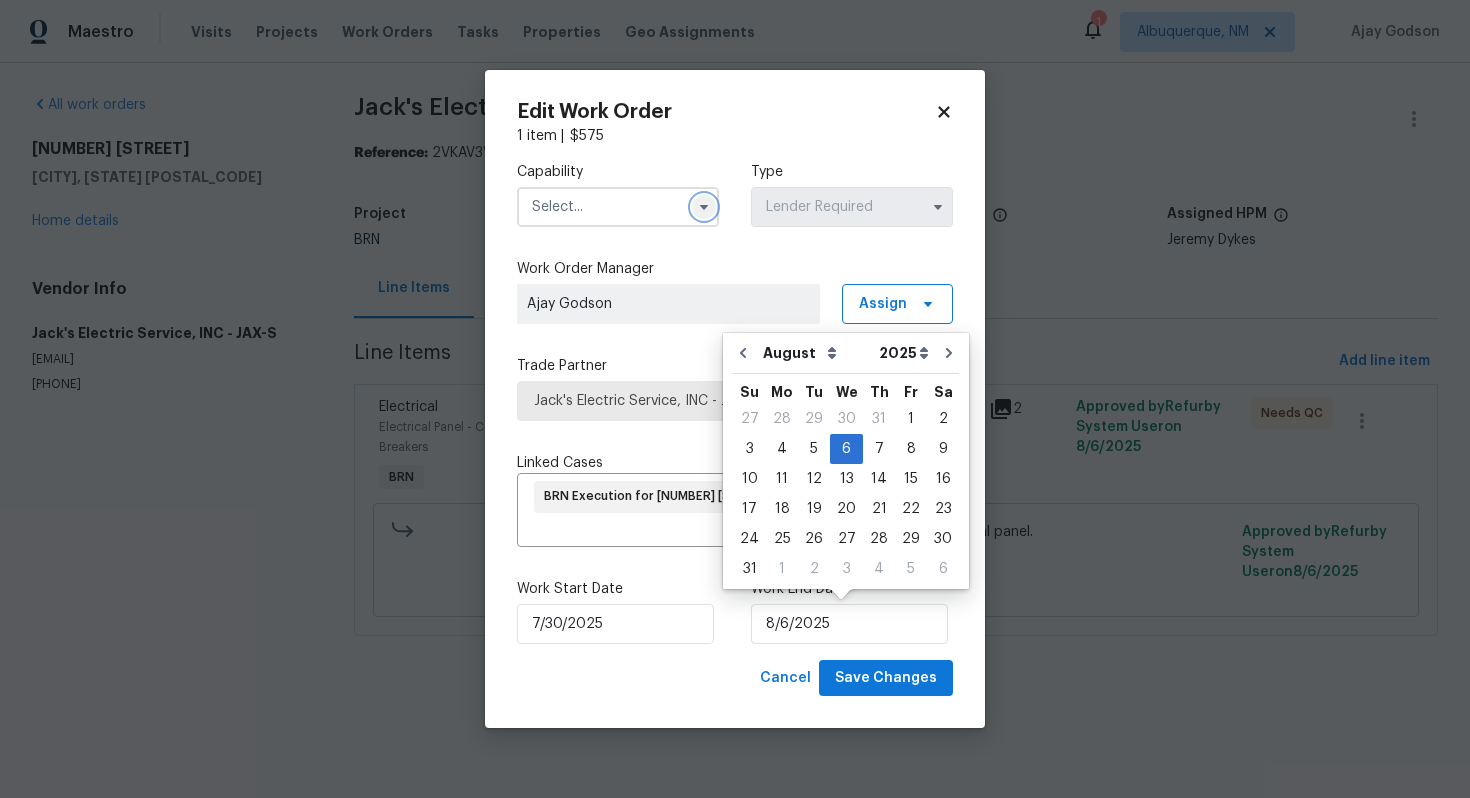 click at bounding box center [704, 207] 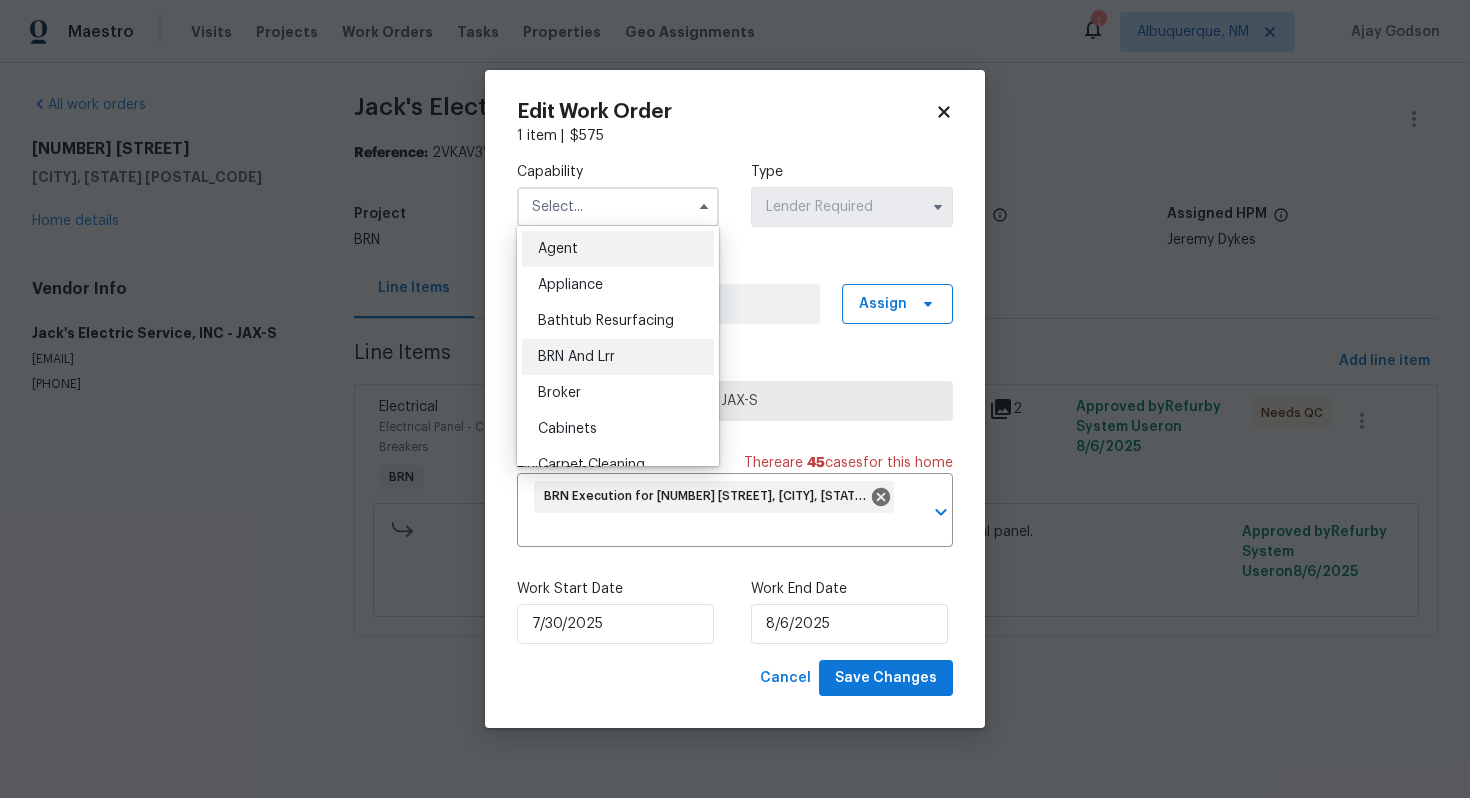 click on "BRN And Lrr" at bounding box center (618, 357) 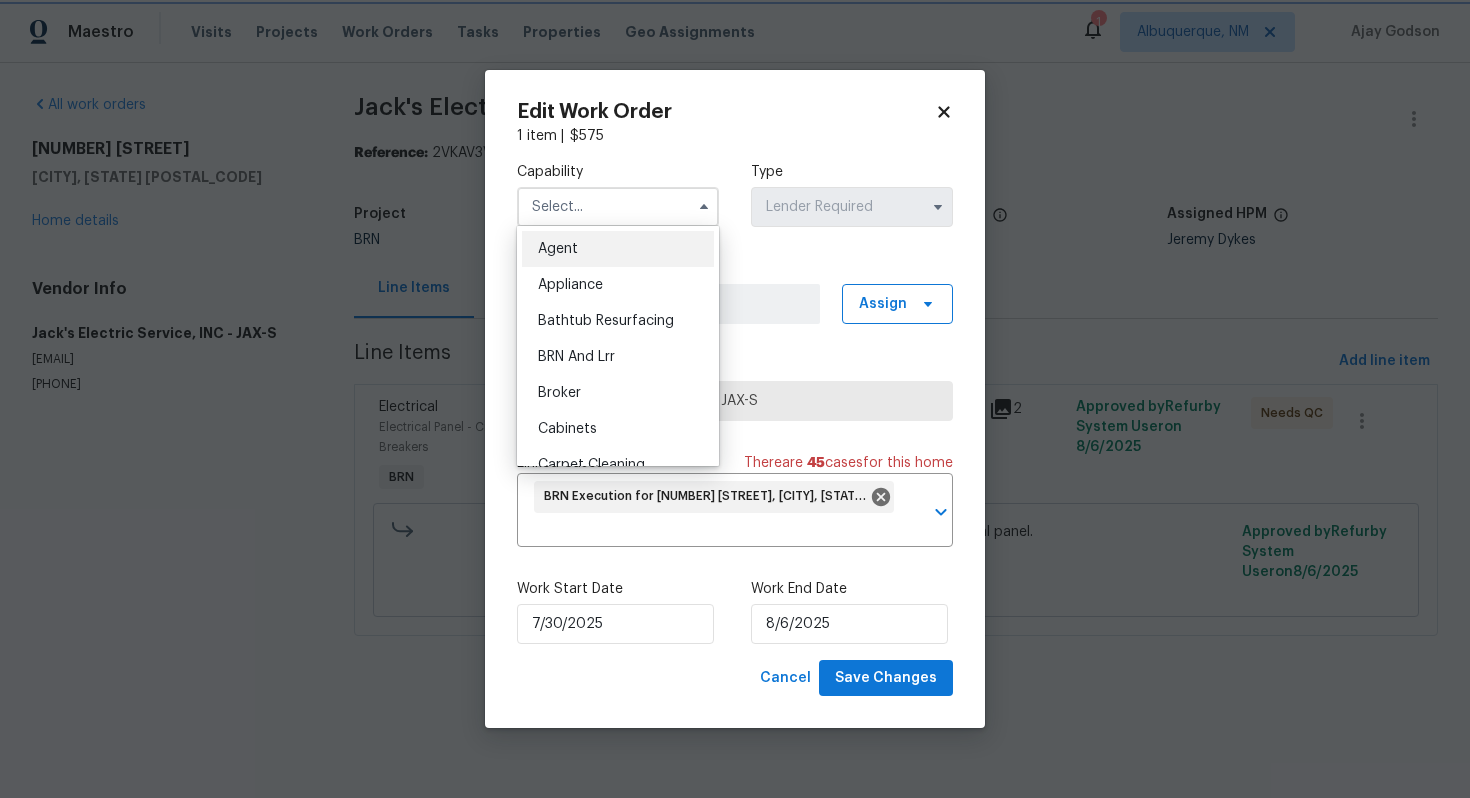 type on "BRN And Lrr" 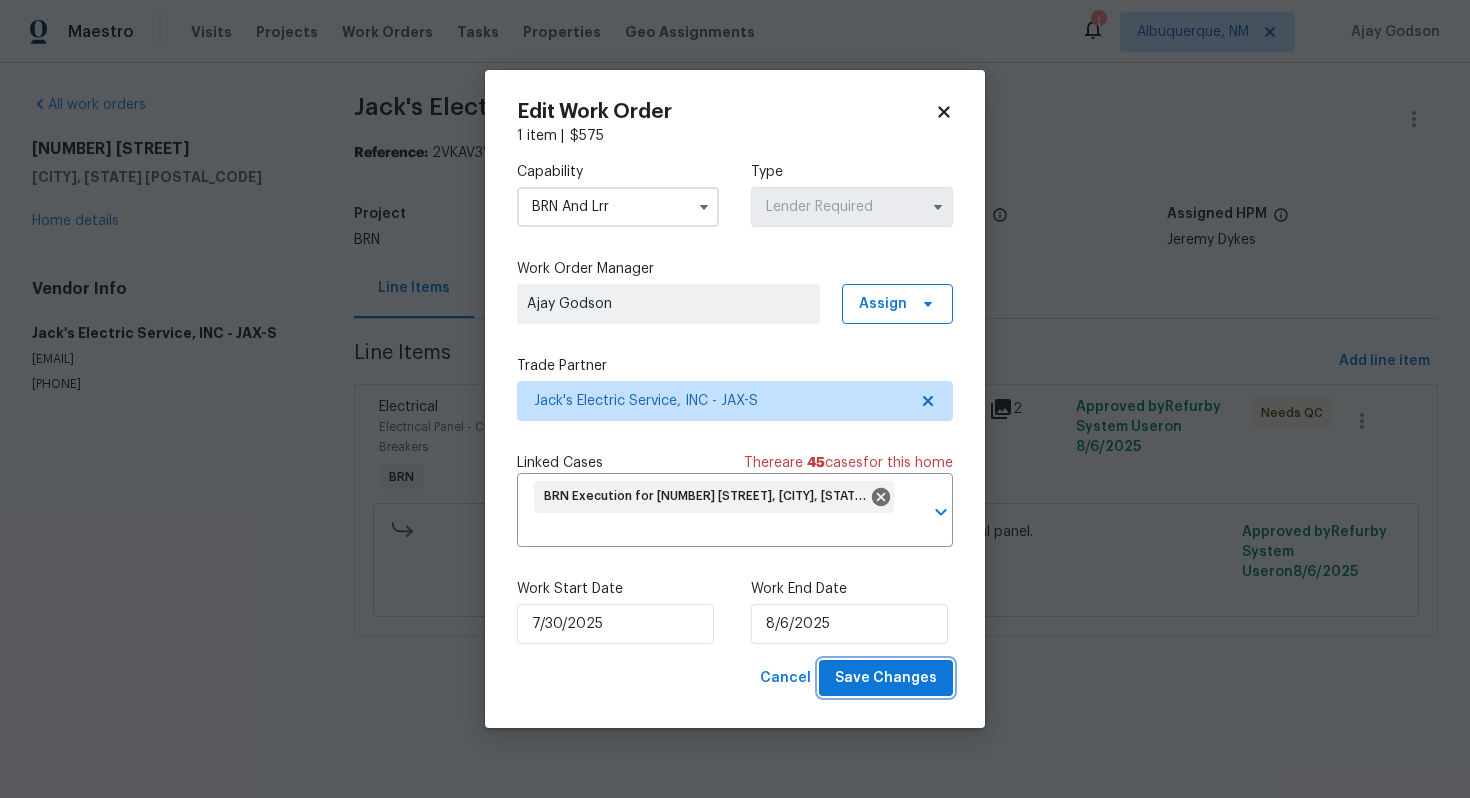 click on "Save Changes" at bounding box center (886, 678) 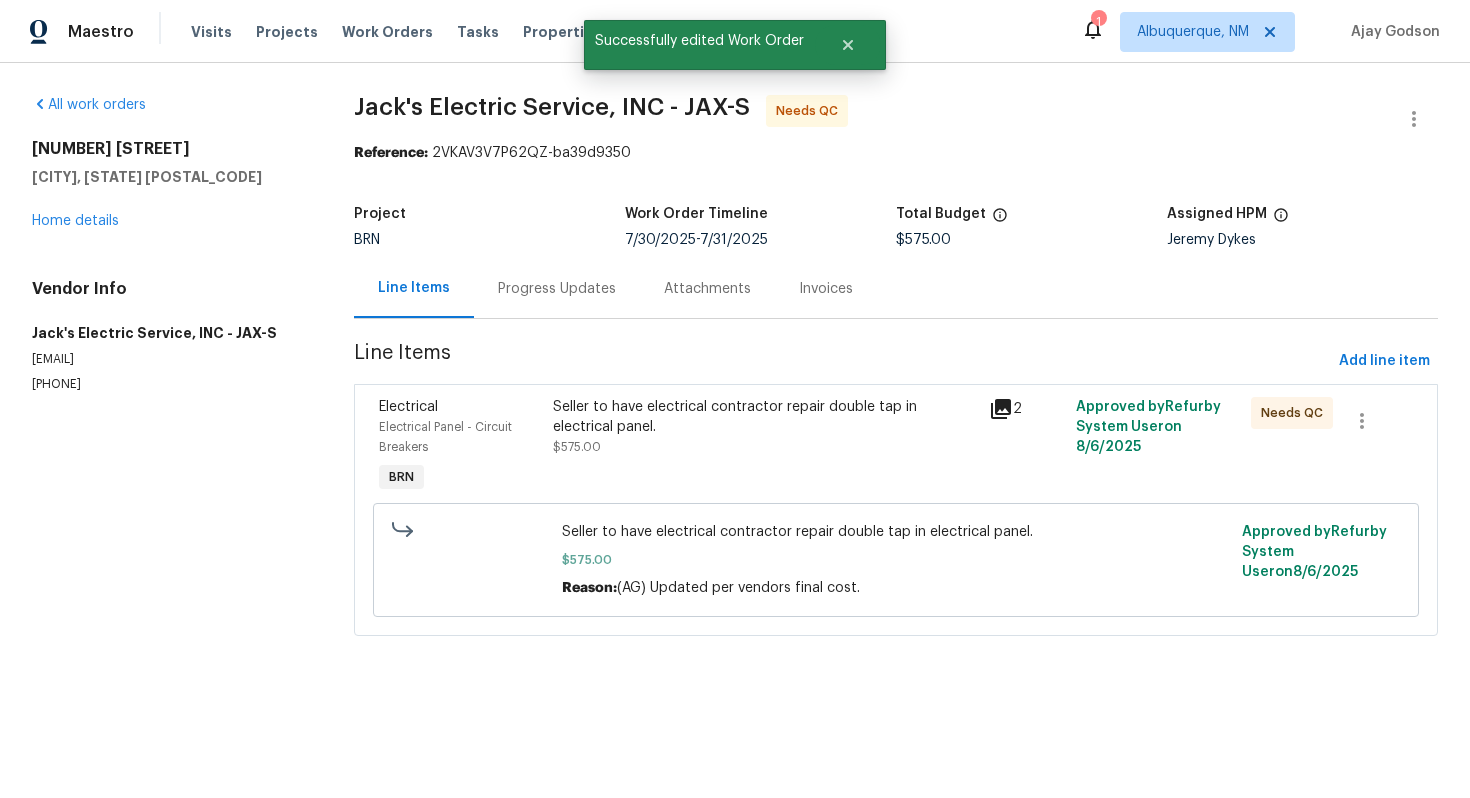 click on "Progress Updates" at bounding box center [557, 289] 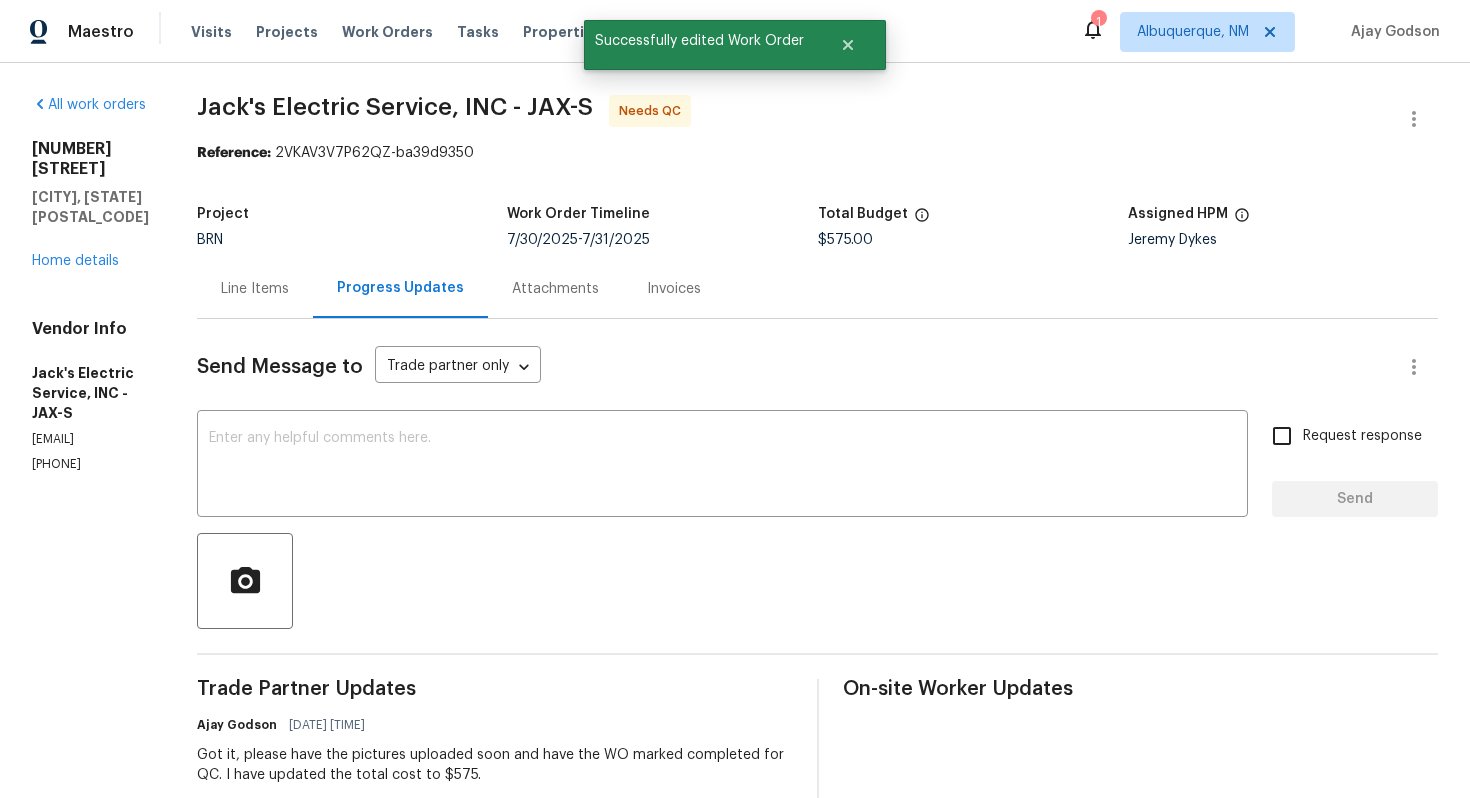 click on "Line Items" at bounding box center [255, 288] 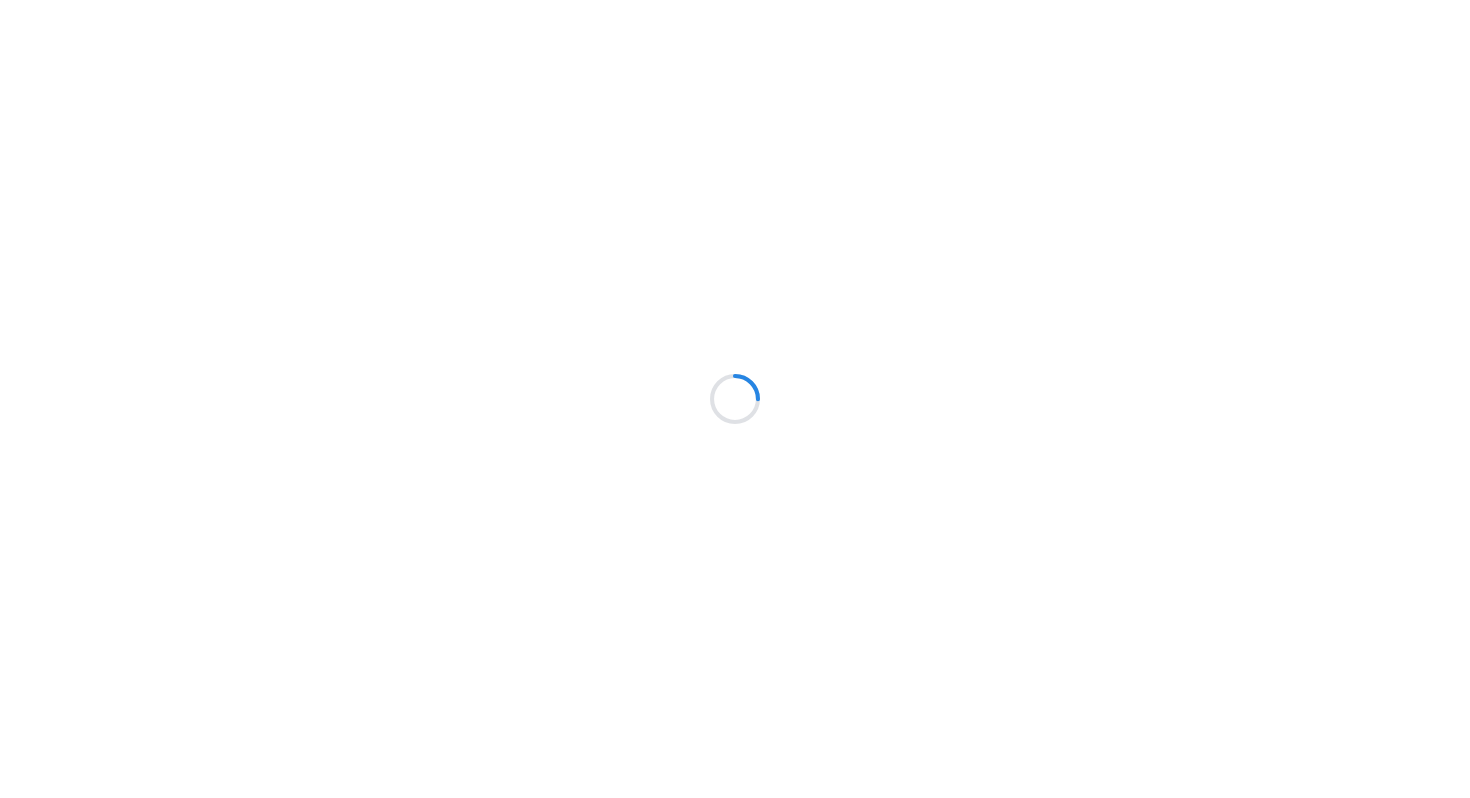 scroll, scrollTop: 0, scrollLeft: 0, axis: both 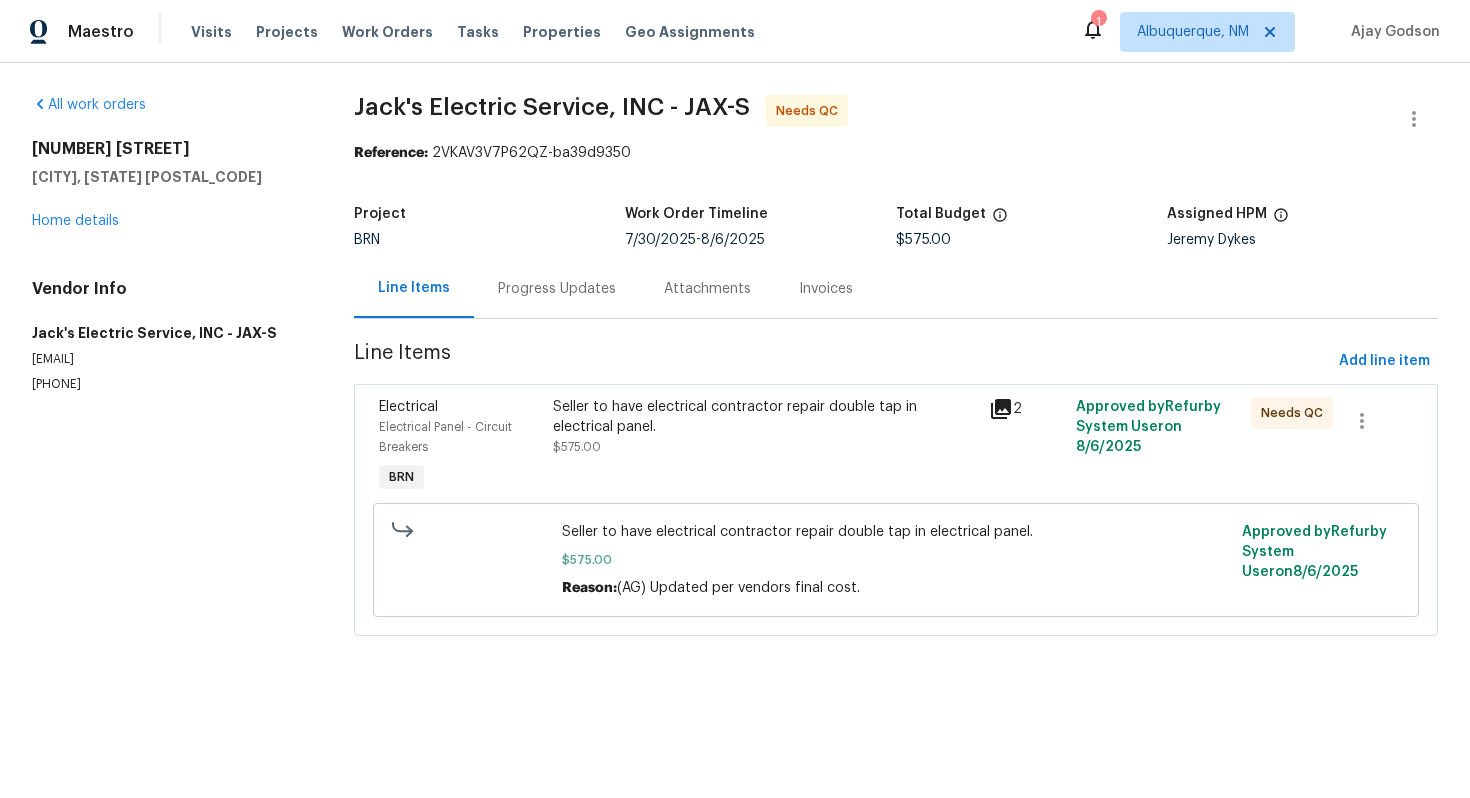 click on "Progress Updates" at bounding box center [557, 288] 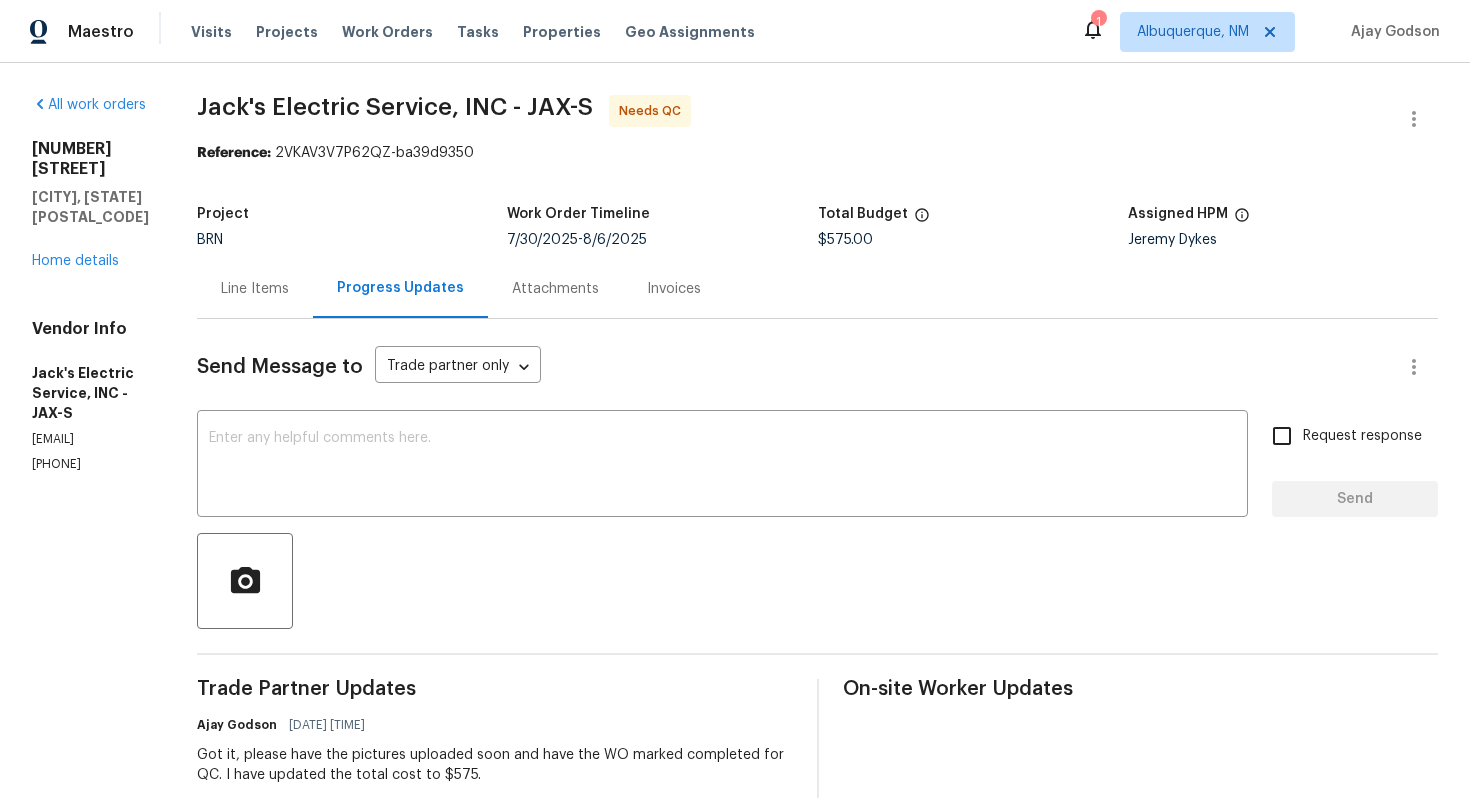 click on "Line Items" at bounding box center (255, 288) 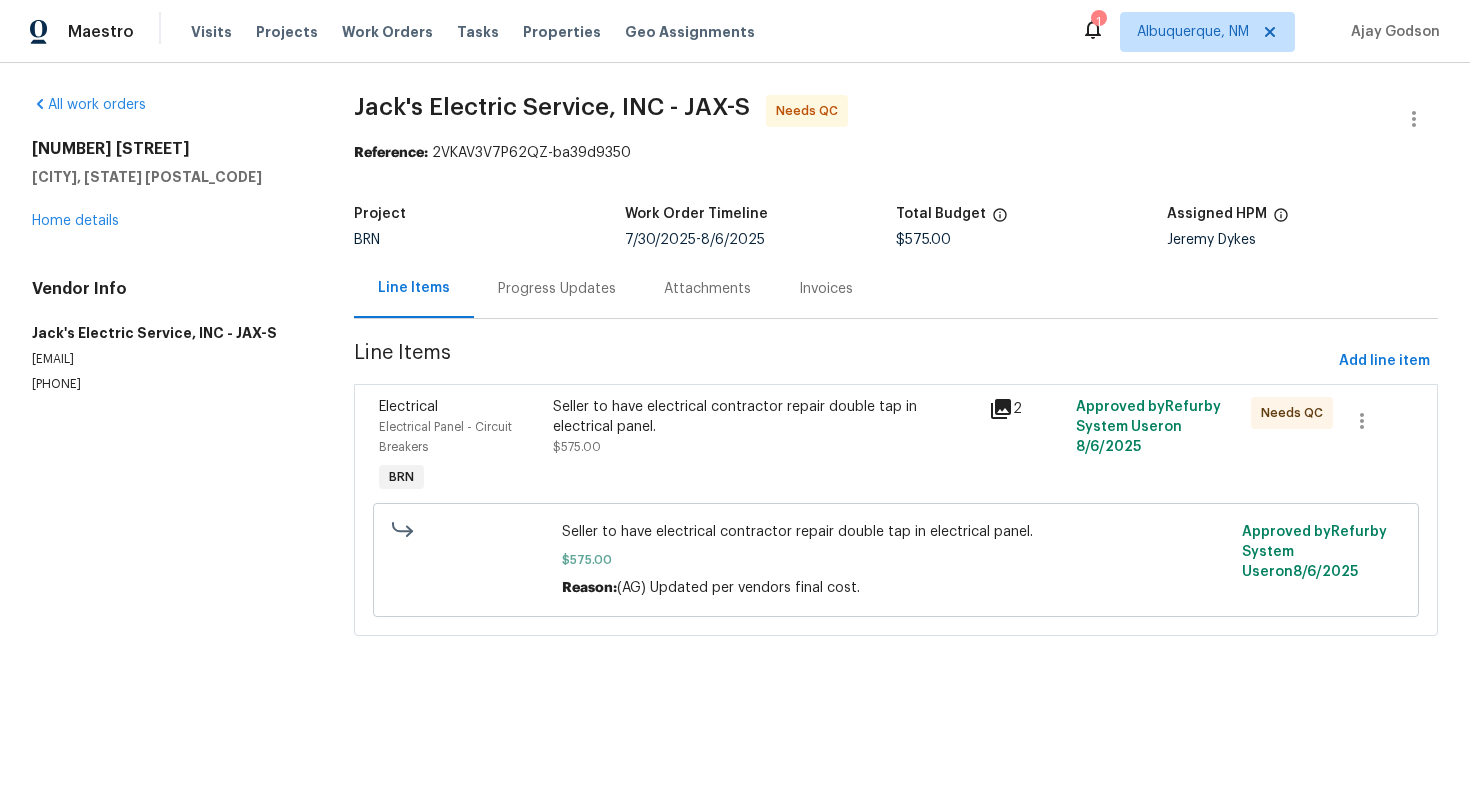 click on "Seller to have electrical contractor repair double tap in electrical panel." at bounding box center [765, 417] 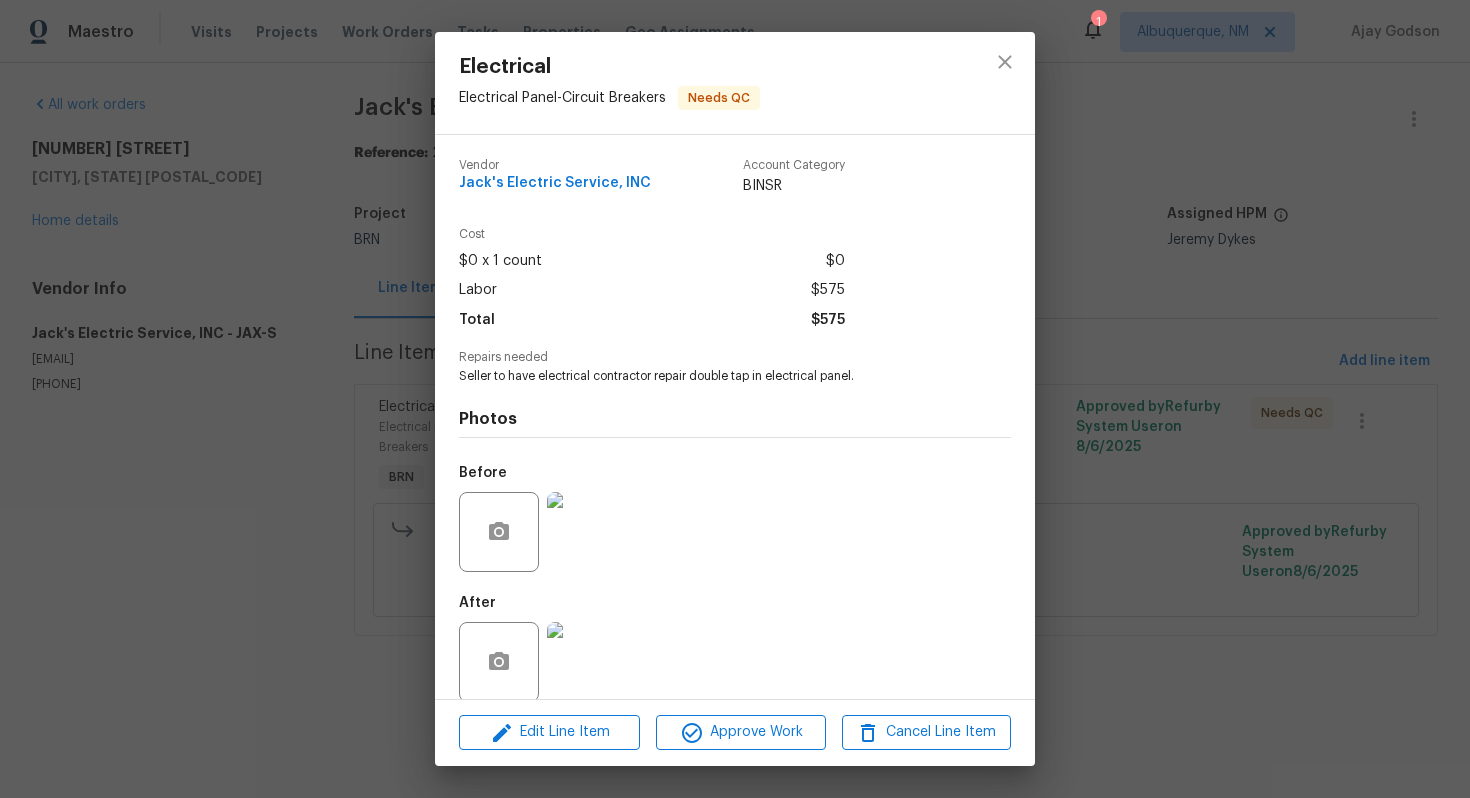 scroll, scrollTop: 23, scrollLeft: 0, axis: vertical 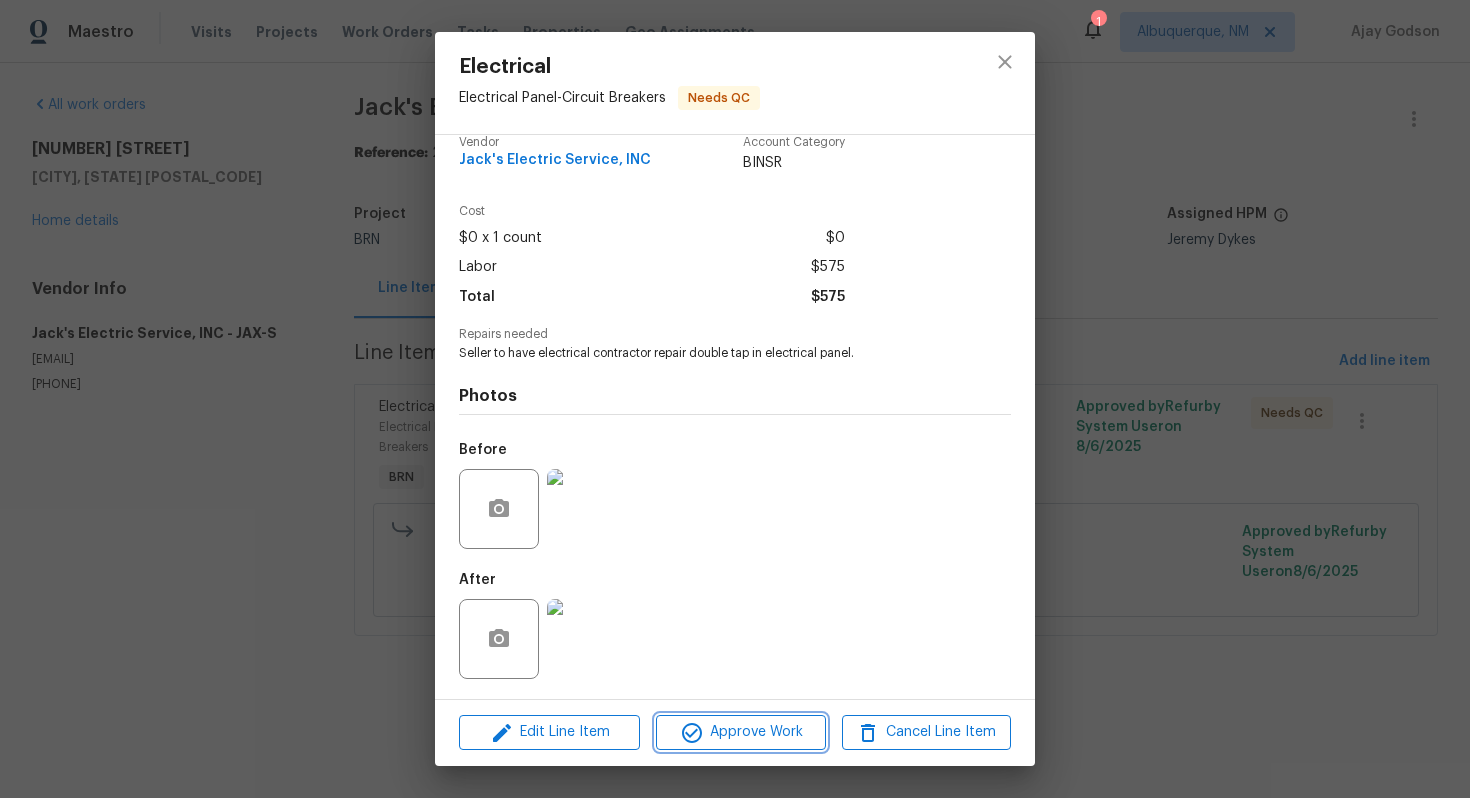 click on "Approve Work" at bounding box center (740, 732) 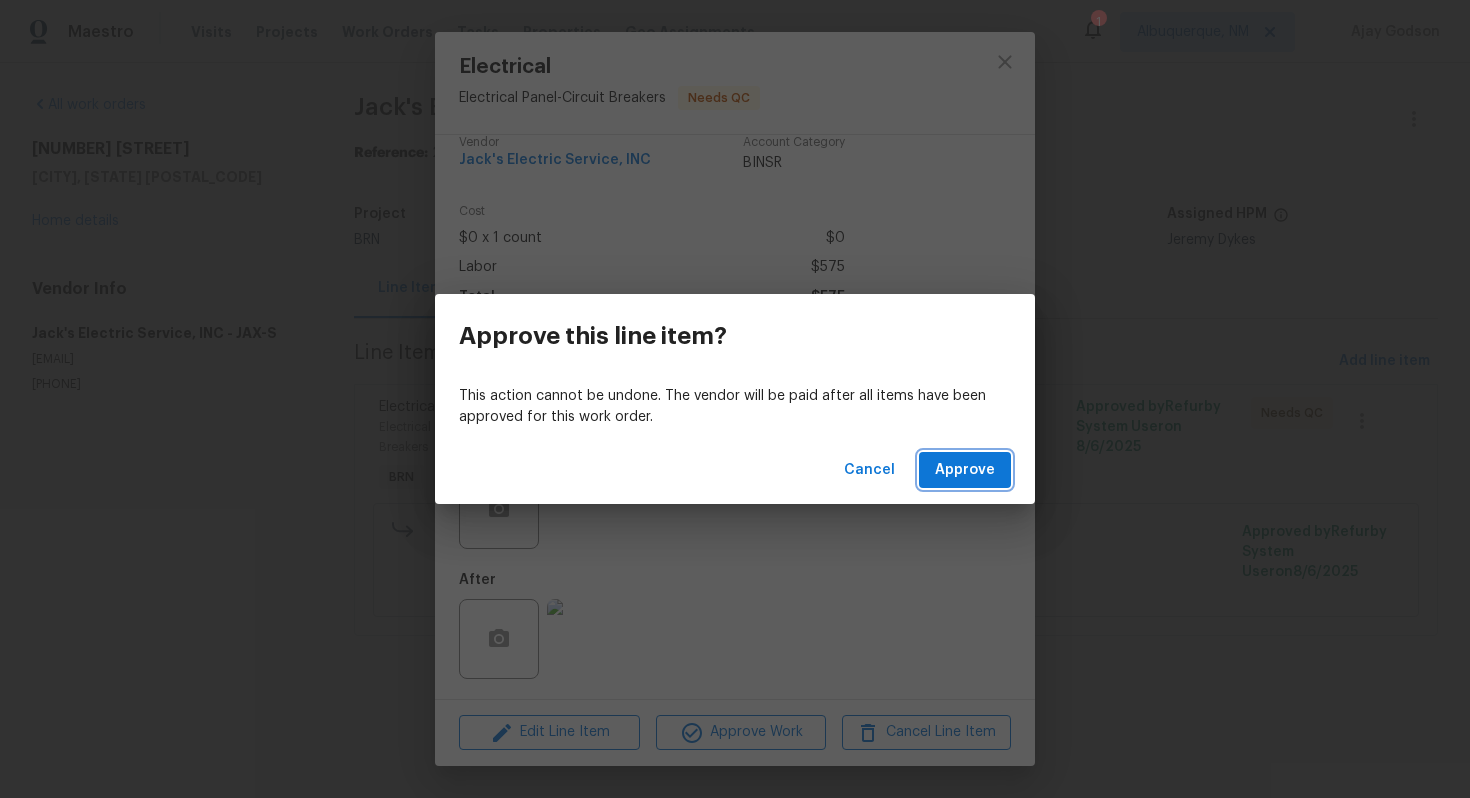 click on "Approve" at bounding box center [965, 470] 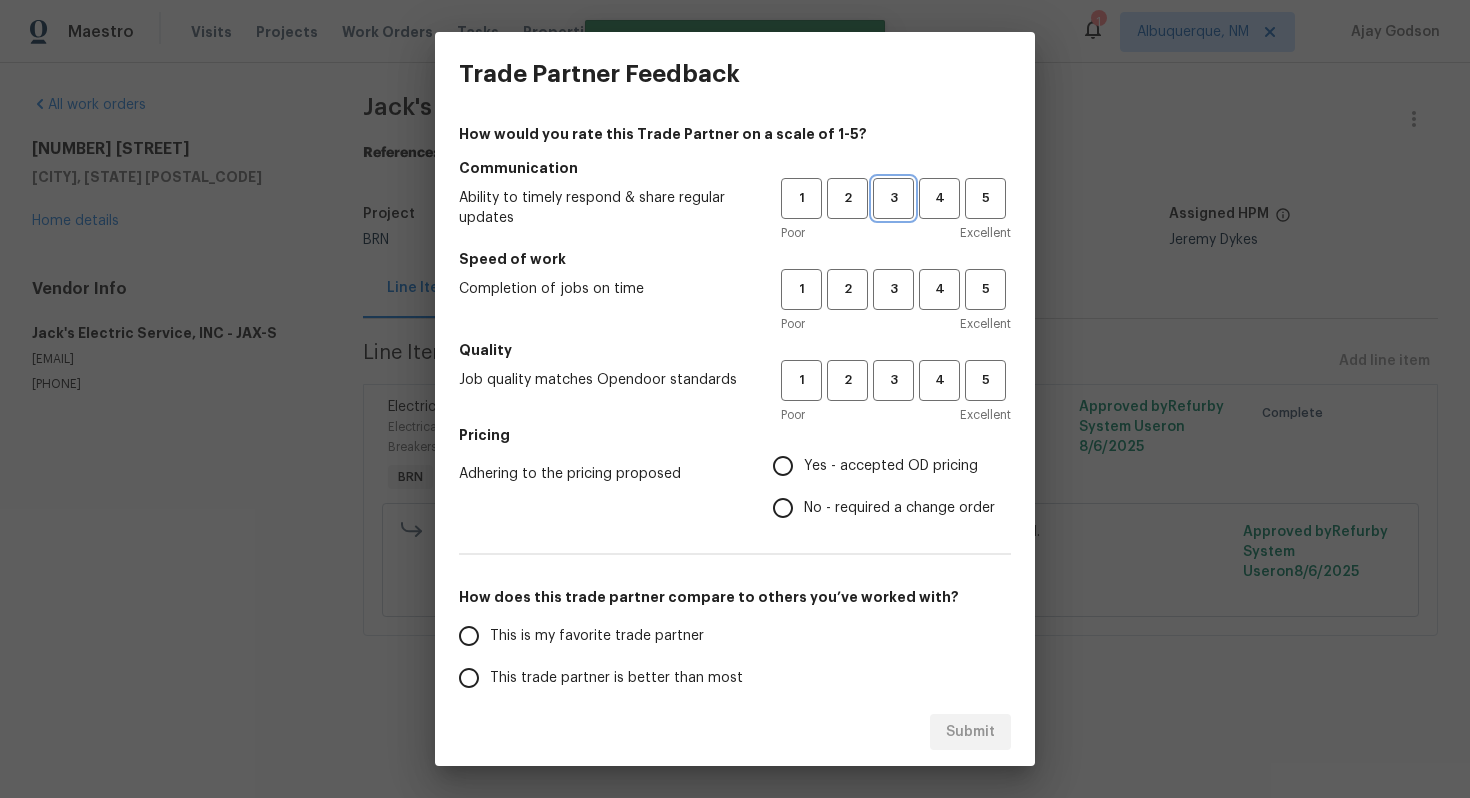 click on "3" at bounding box center [893, 198] 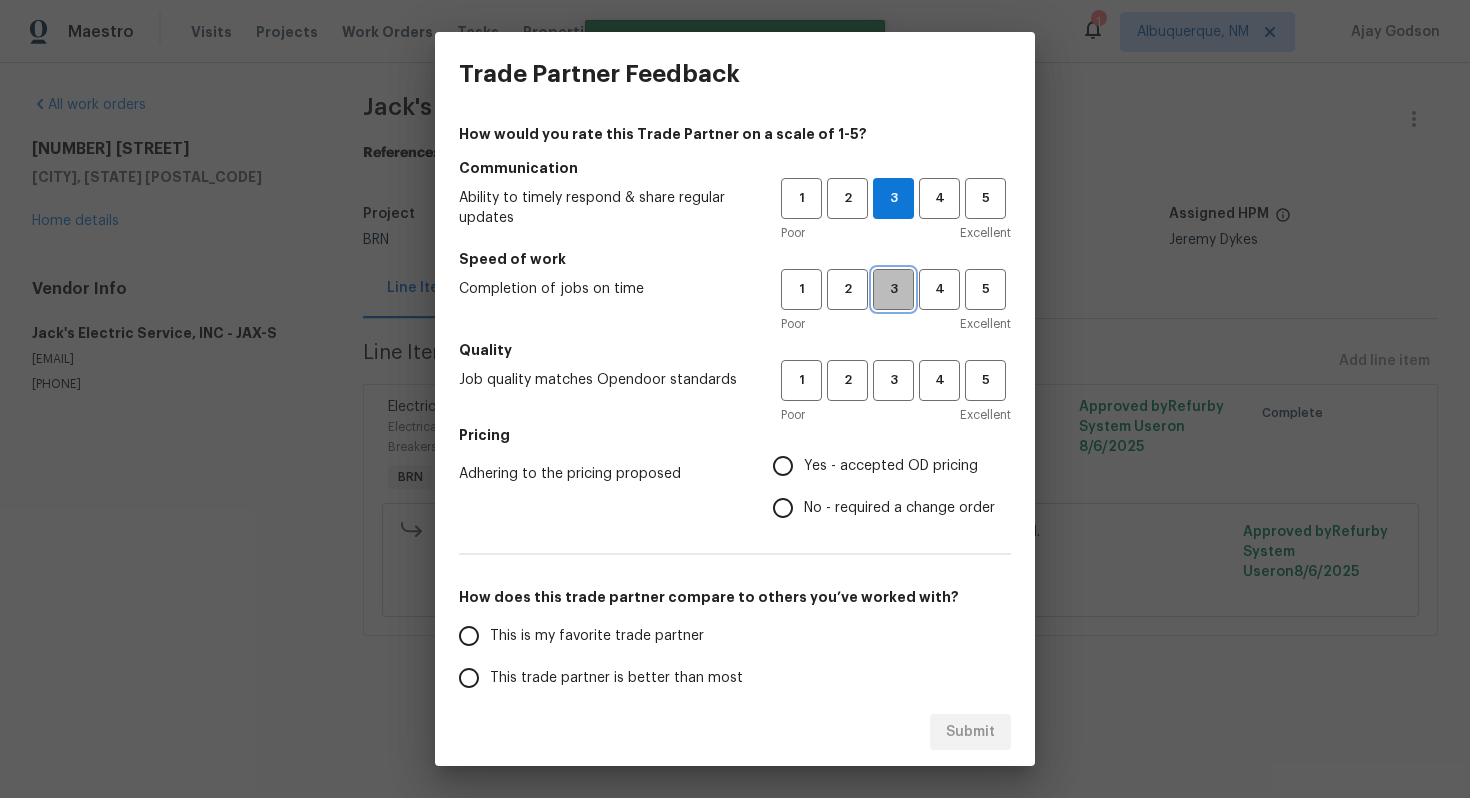 click on "3" at bounding box center [893, 289] 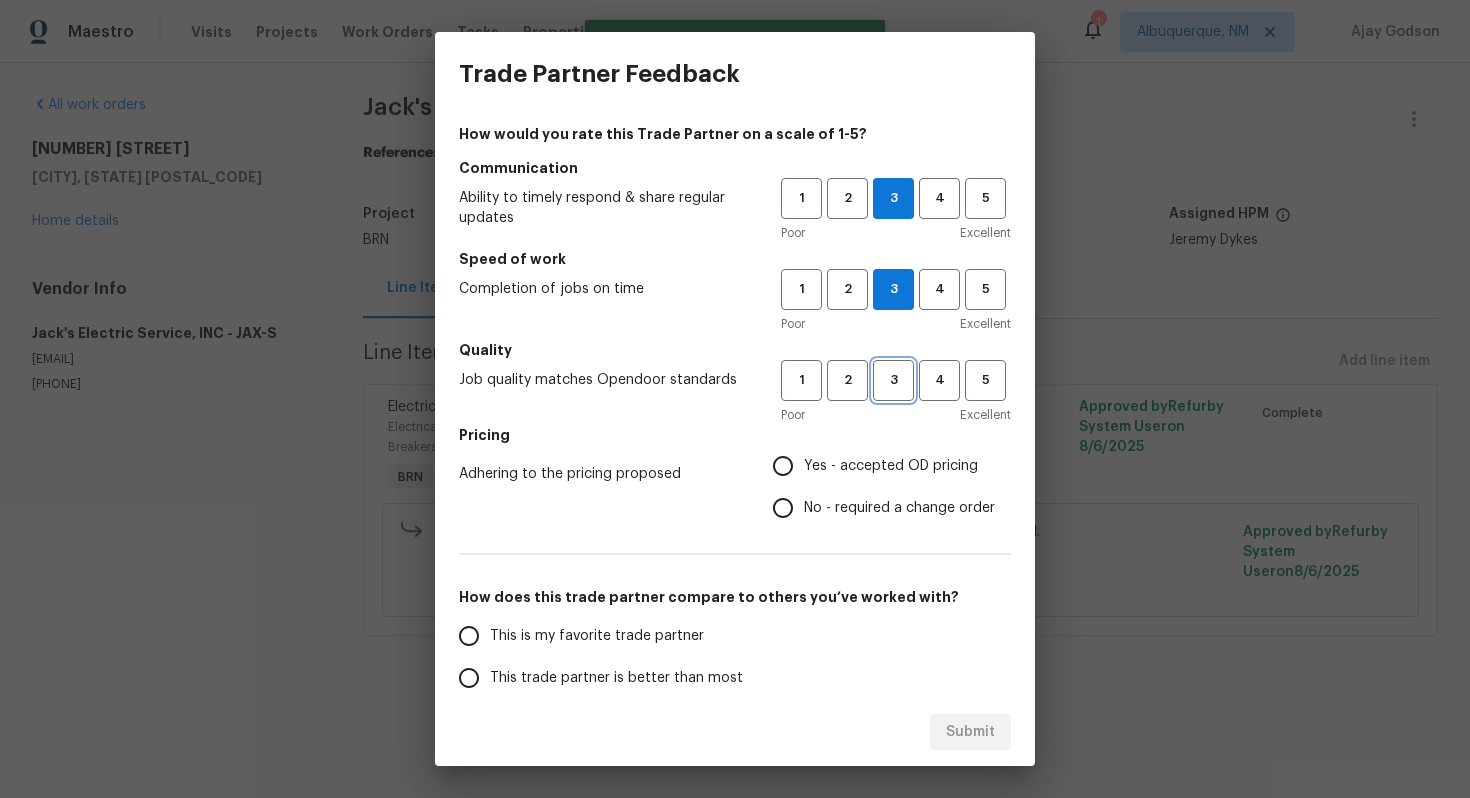 click on "3" at bounding box center [893, 380] 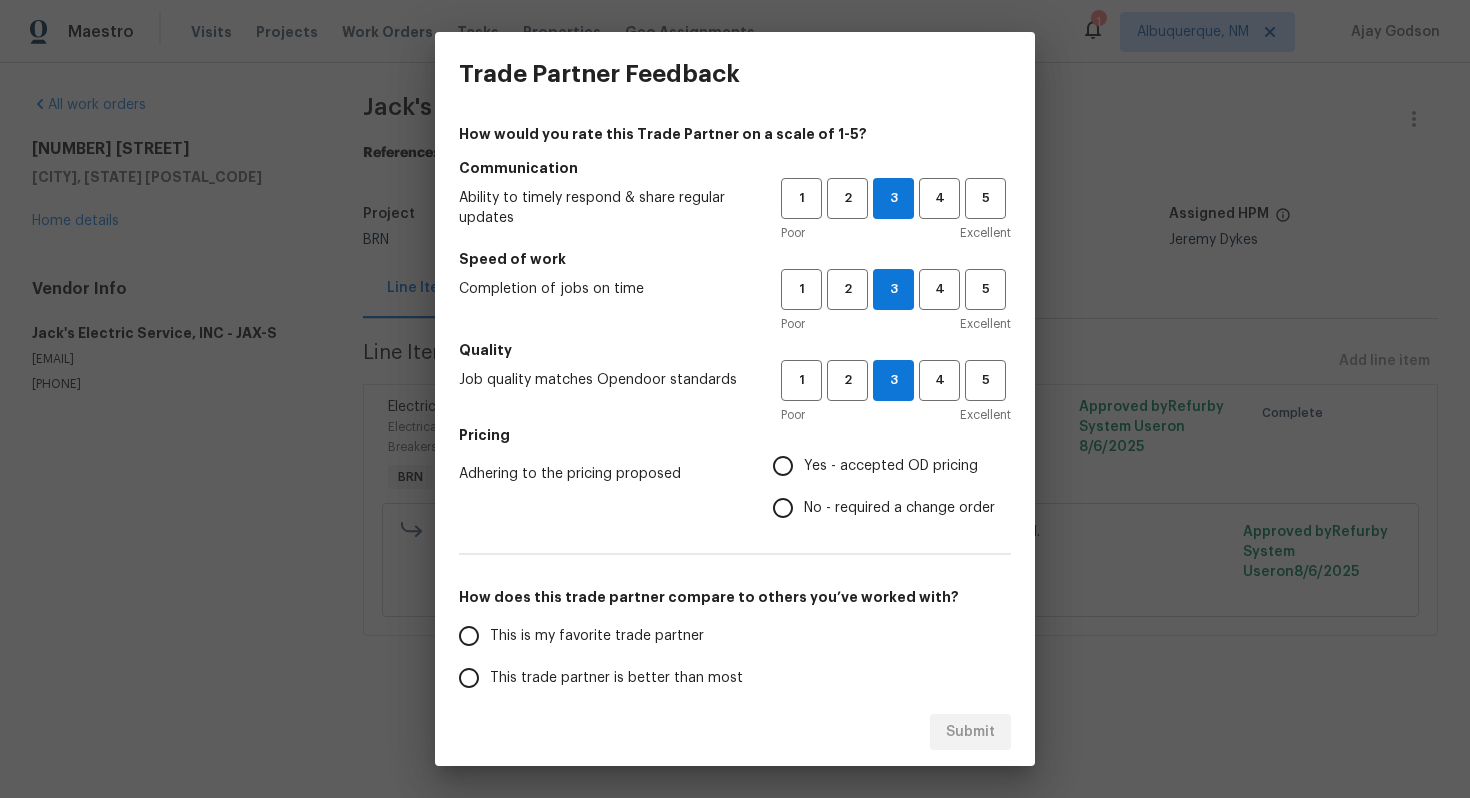 click on "No - required a change order" at bounding box center (899, 508) 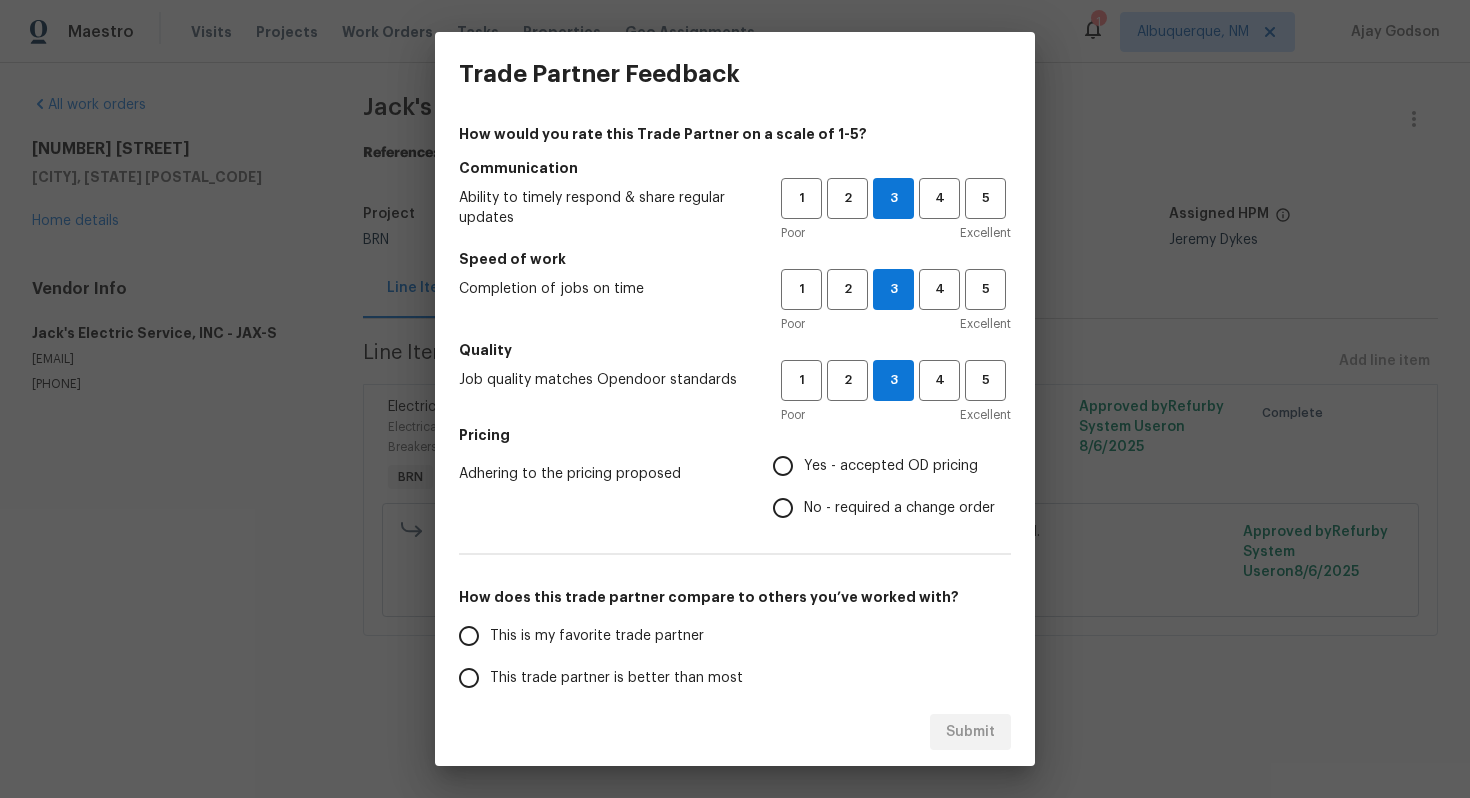 click on "No - required a change order" at bounding box center [783, 508] 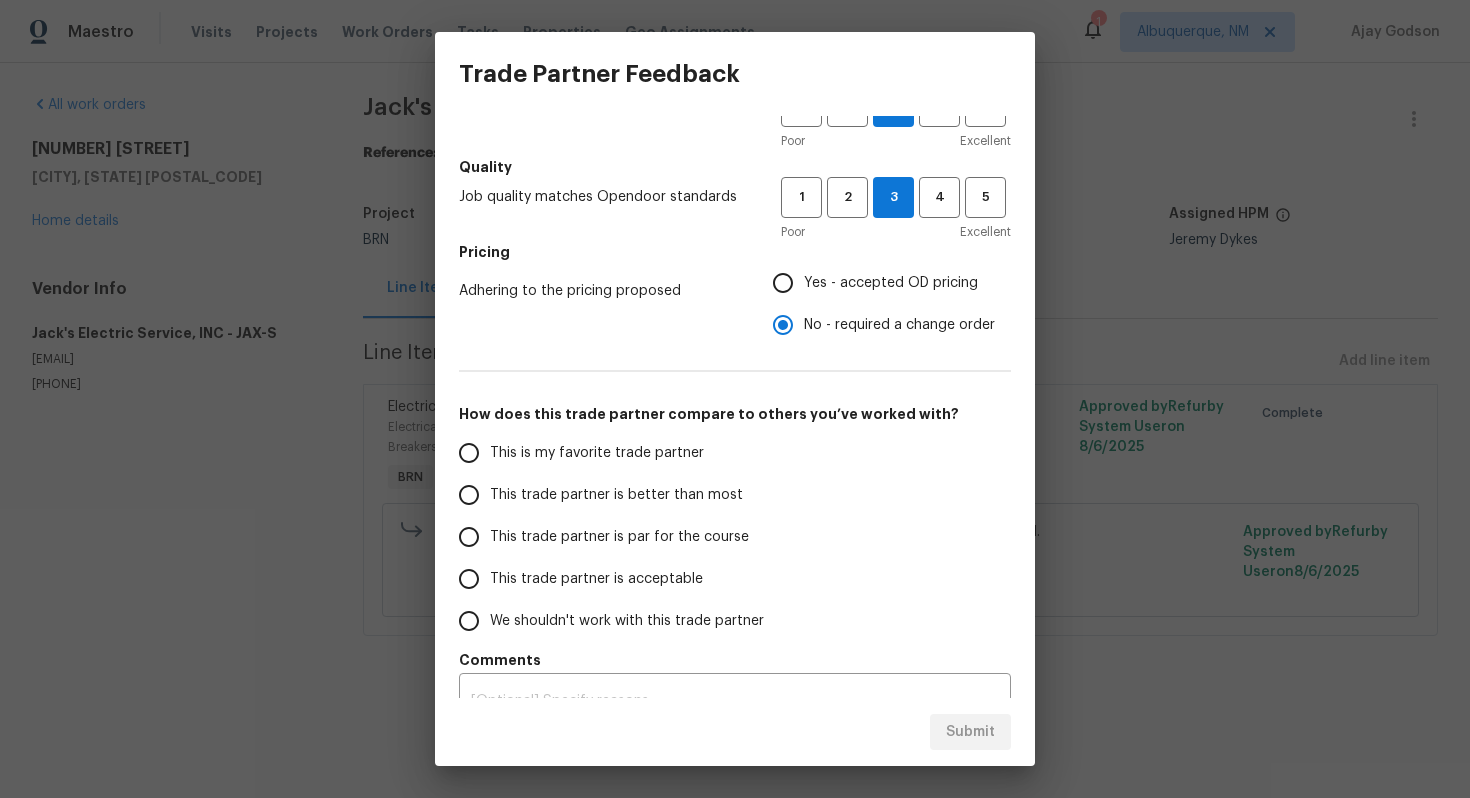 scroll, scrollTop: 186, scrollLeft: 0, axis: vertical 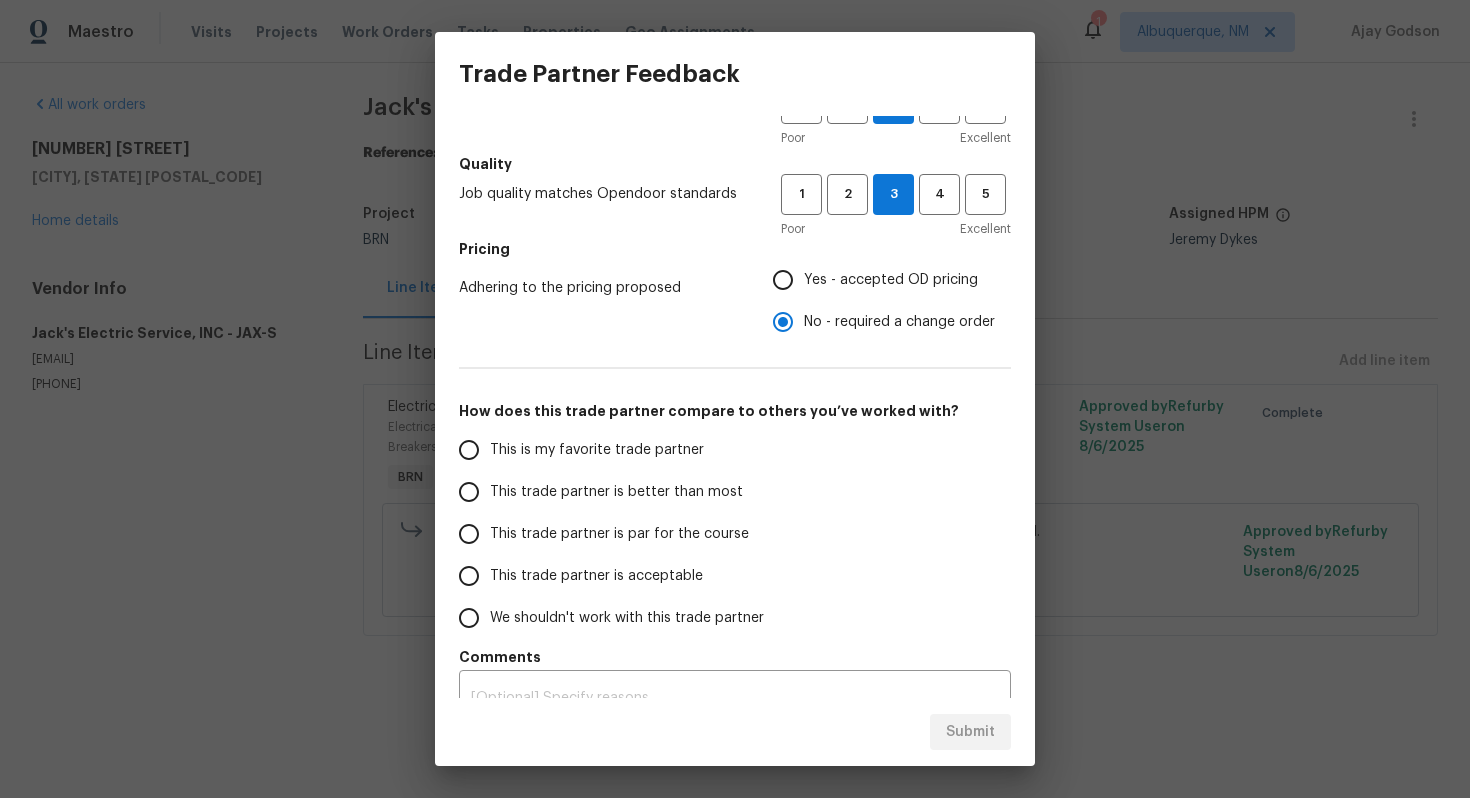 click on "This trade partner is par for the course" at bounding box center (619, 534) 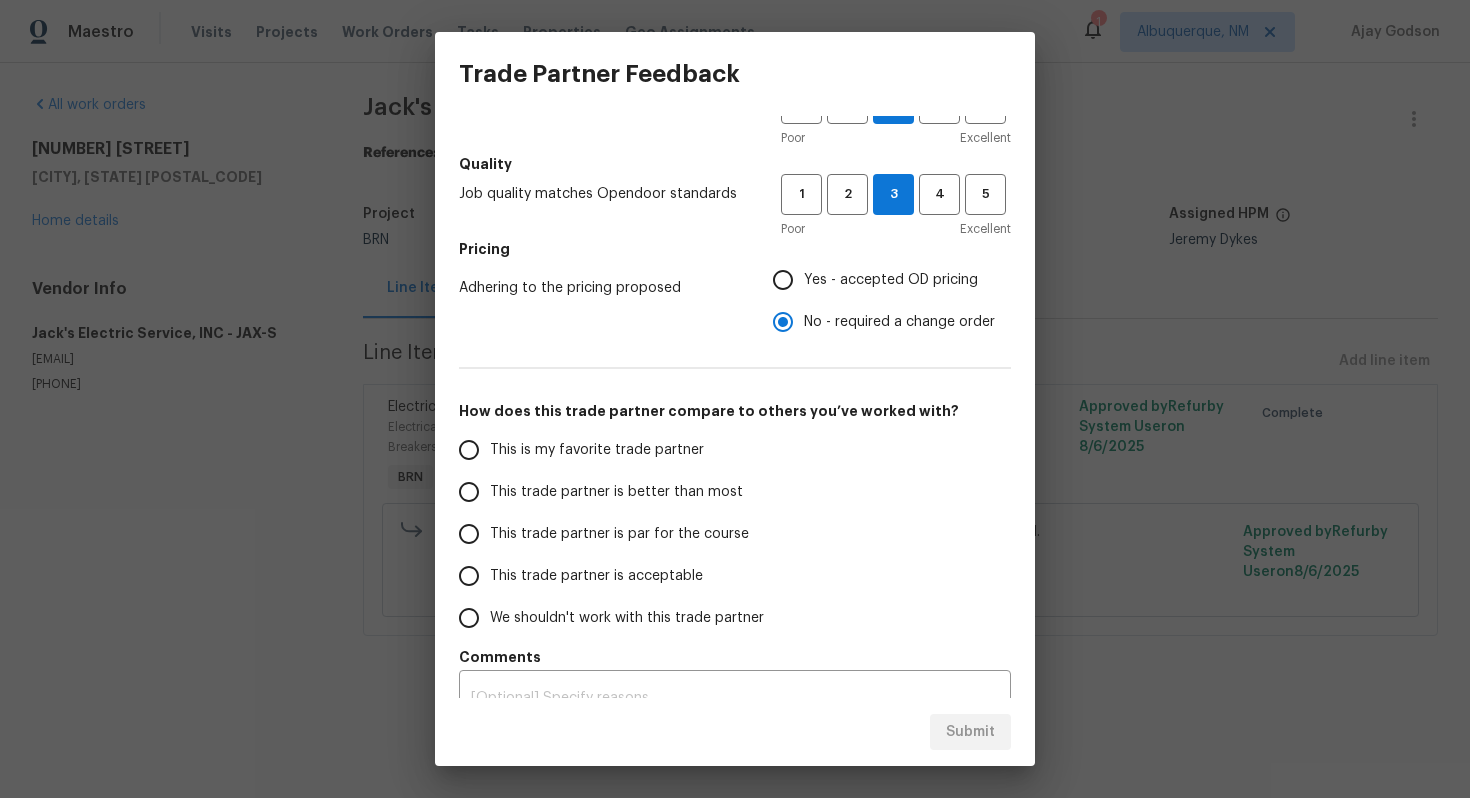 click on "This trade partner is par for the course" at bounding box center [469, 534] 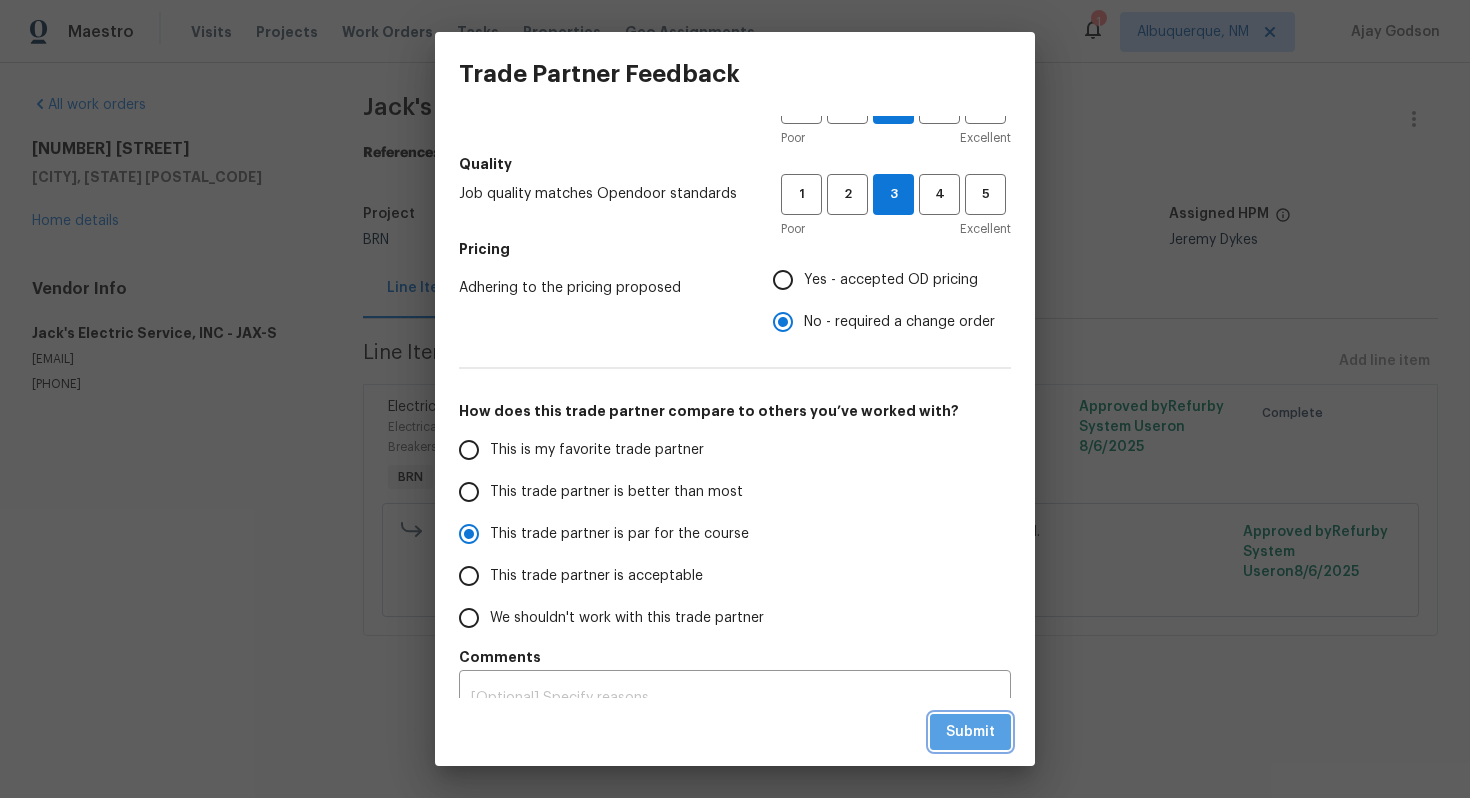 click on "Submit" at bounding box center [970, 732] 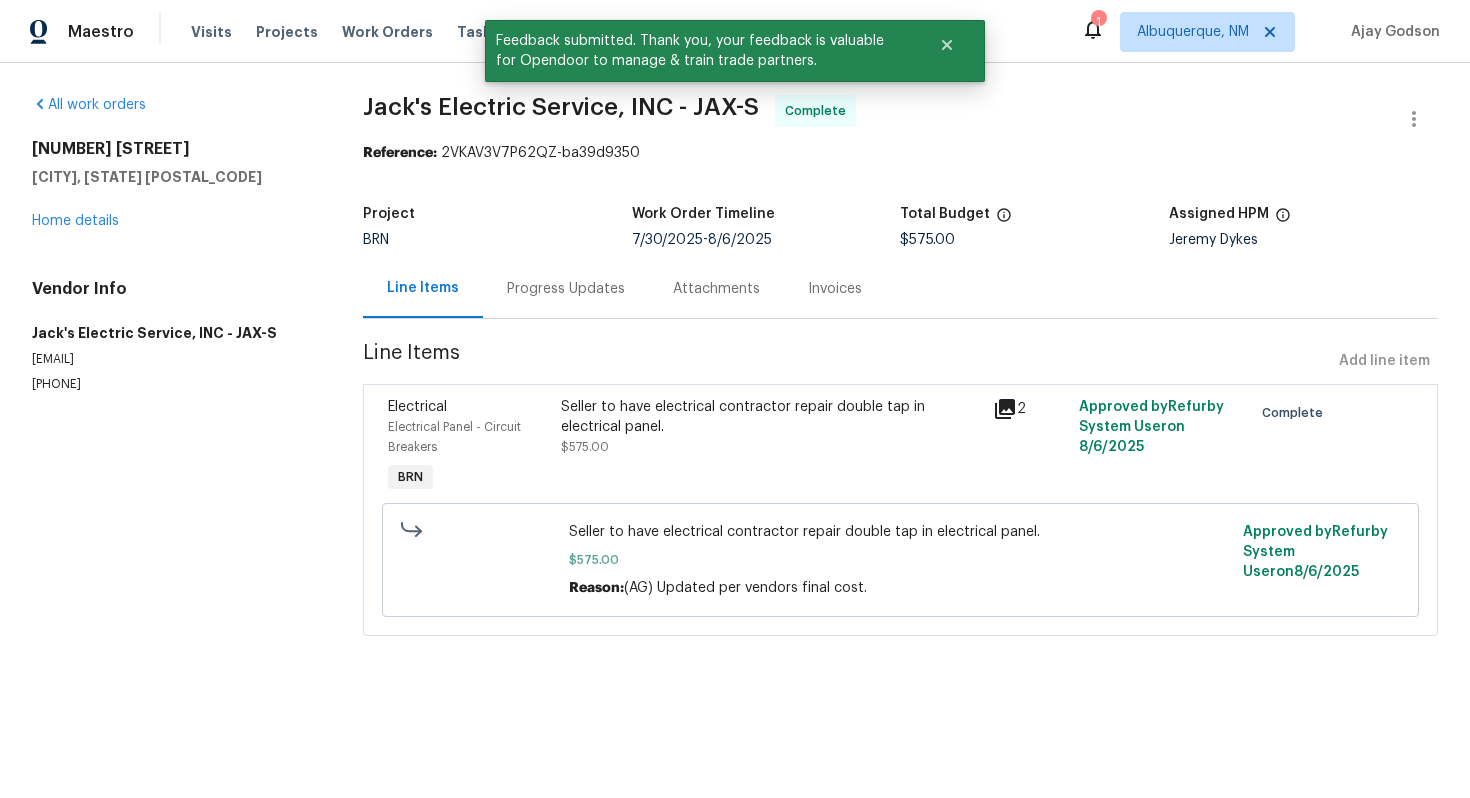 click on "Progress Updates" at bounding box center [566, 289] 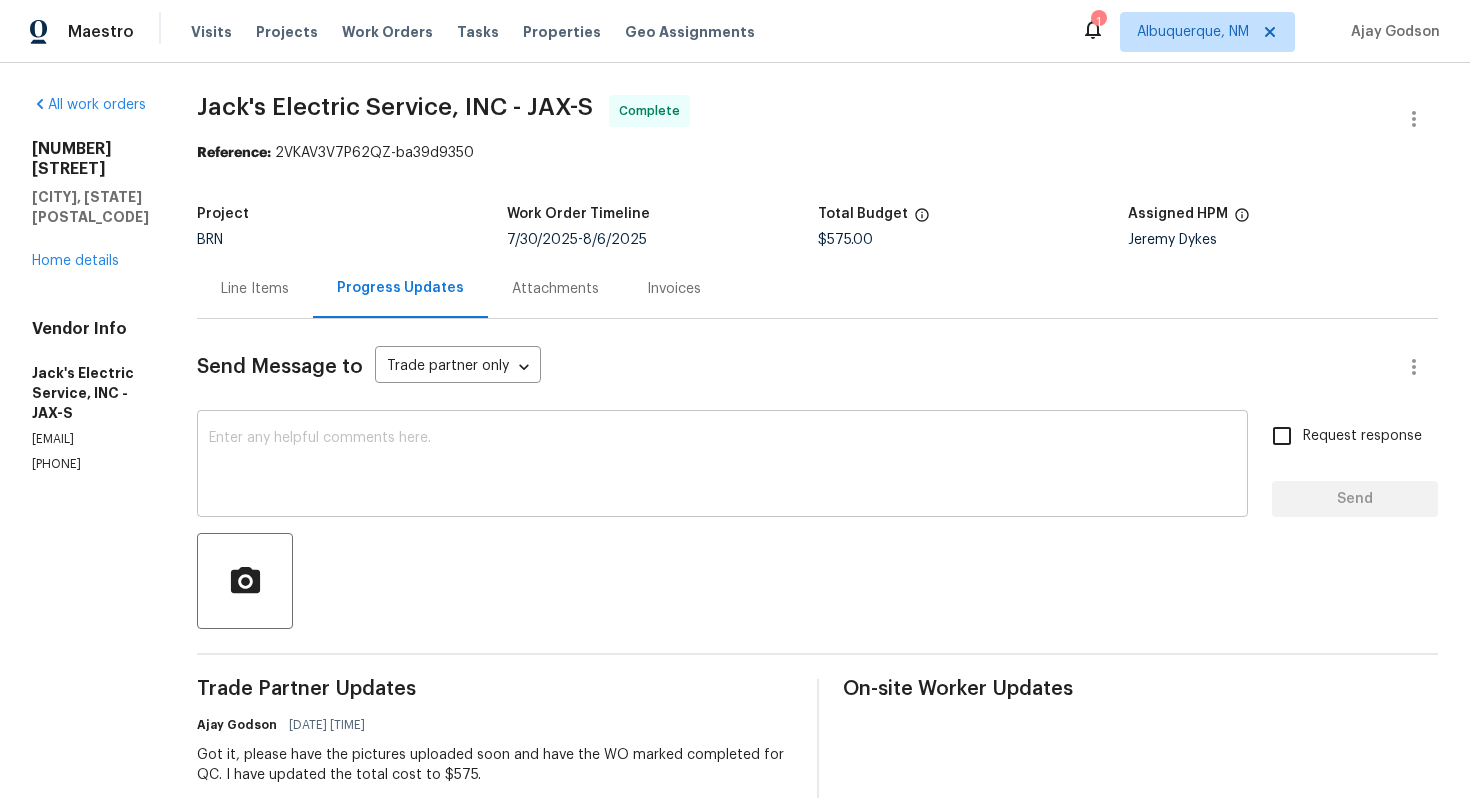 click at bounding box center (722, 466) 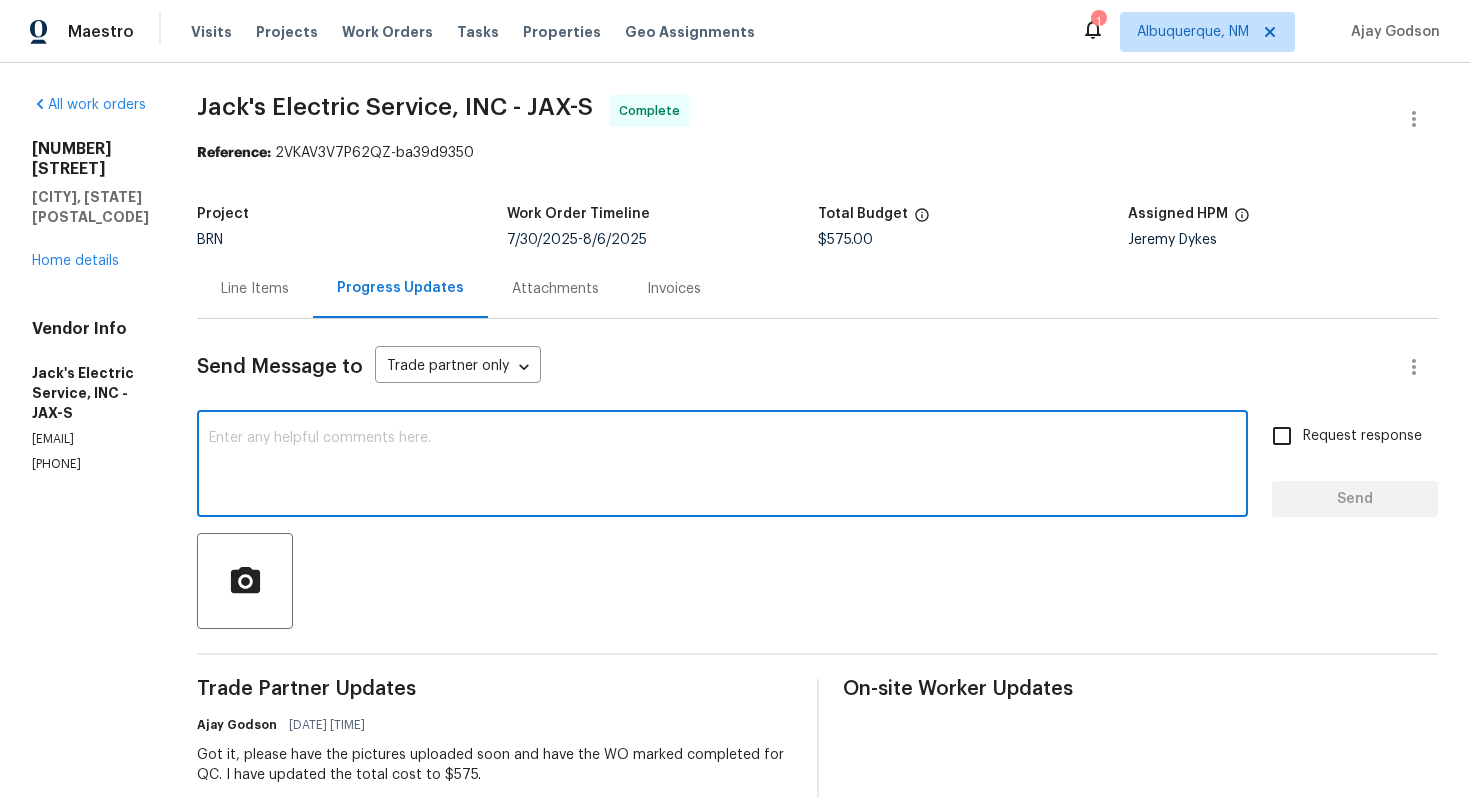 paste on "WO is approved. Please upload the invoice under invoice section. Thanks!" 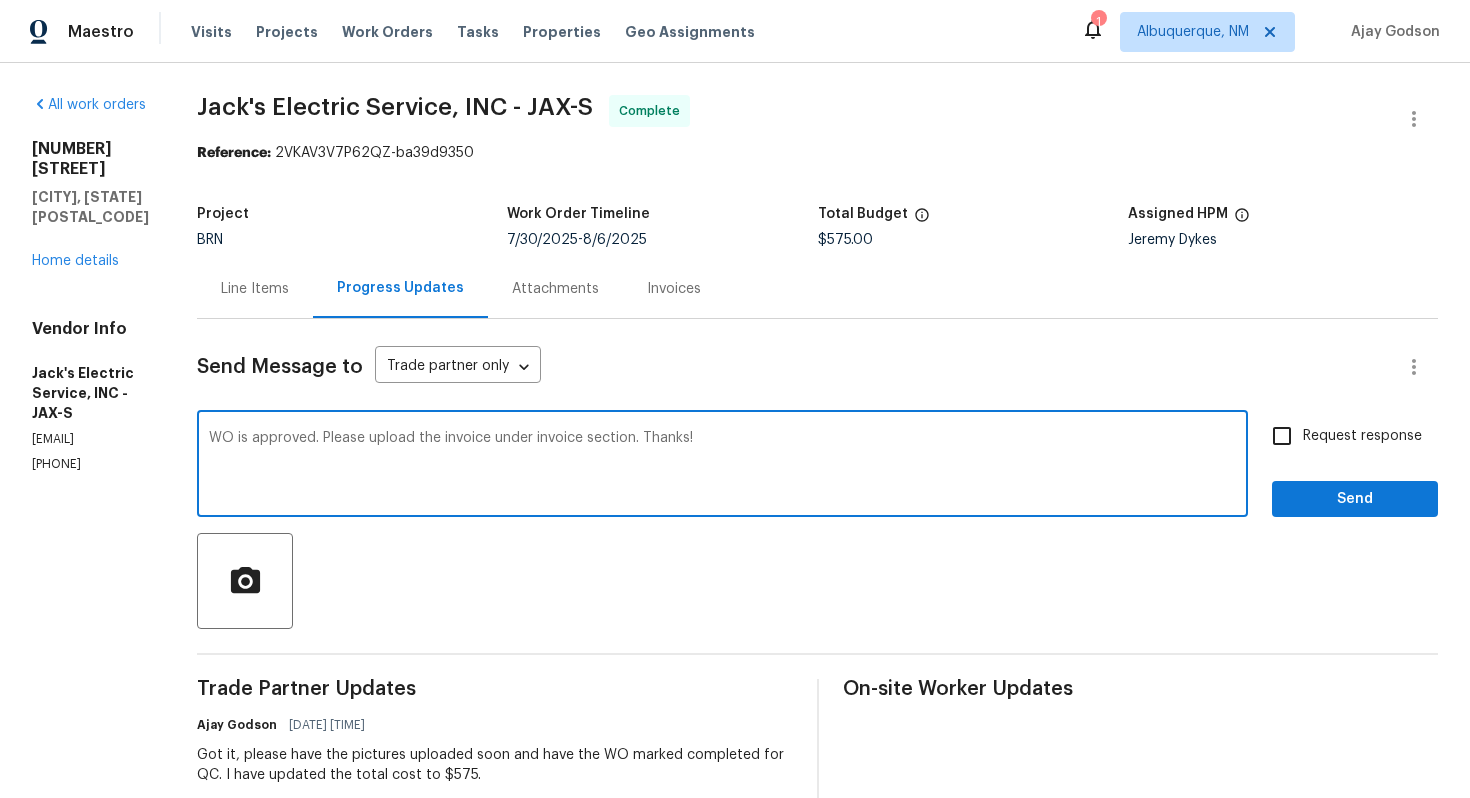 type on "WO is approved. Please upload the invoice under invoice section. Thanks!" 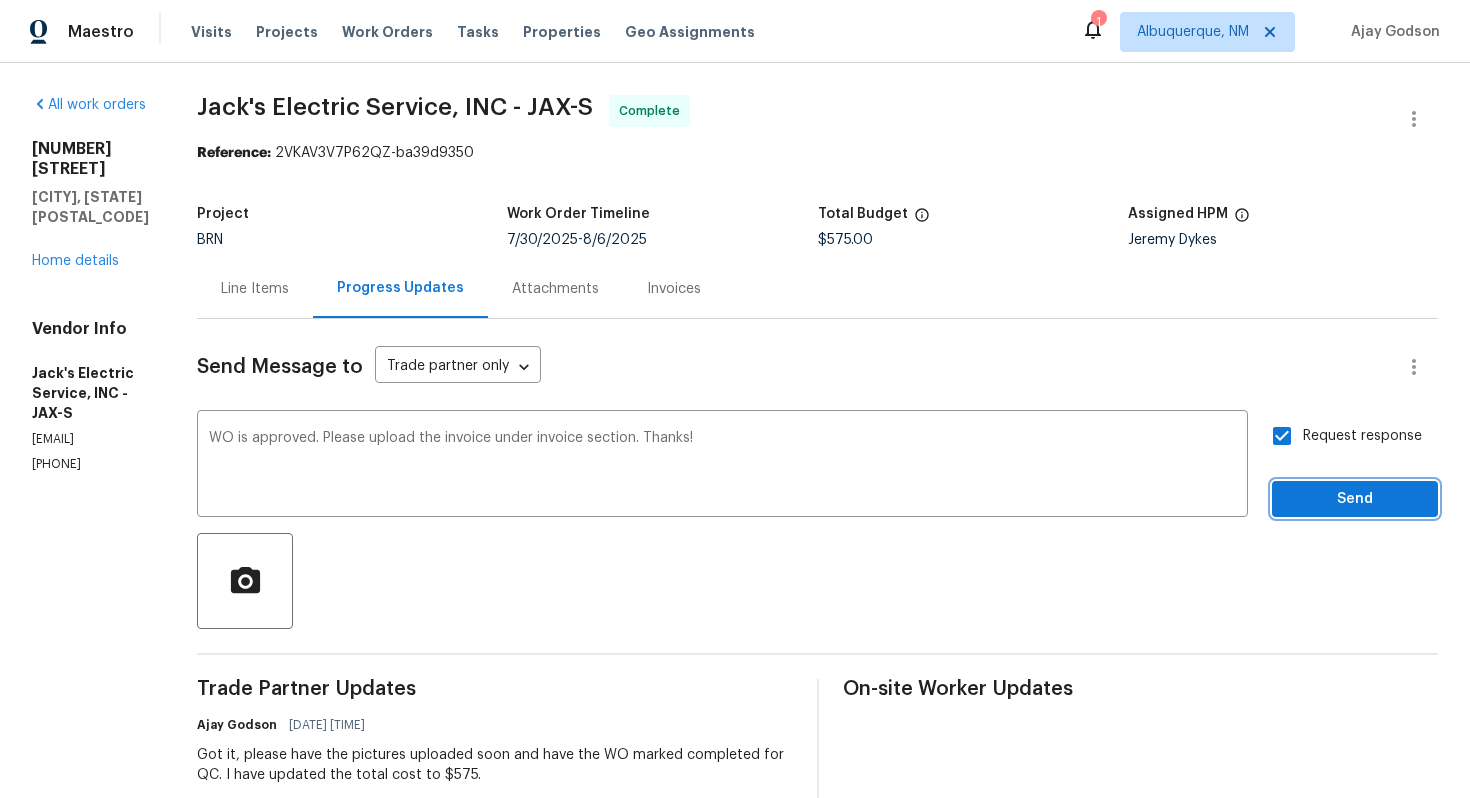 click on "Send" at bounding box center [1355, 499] 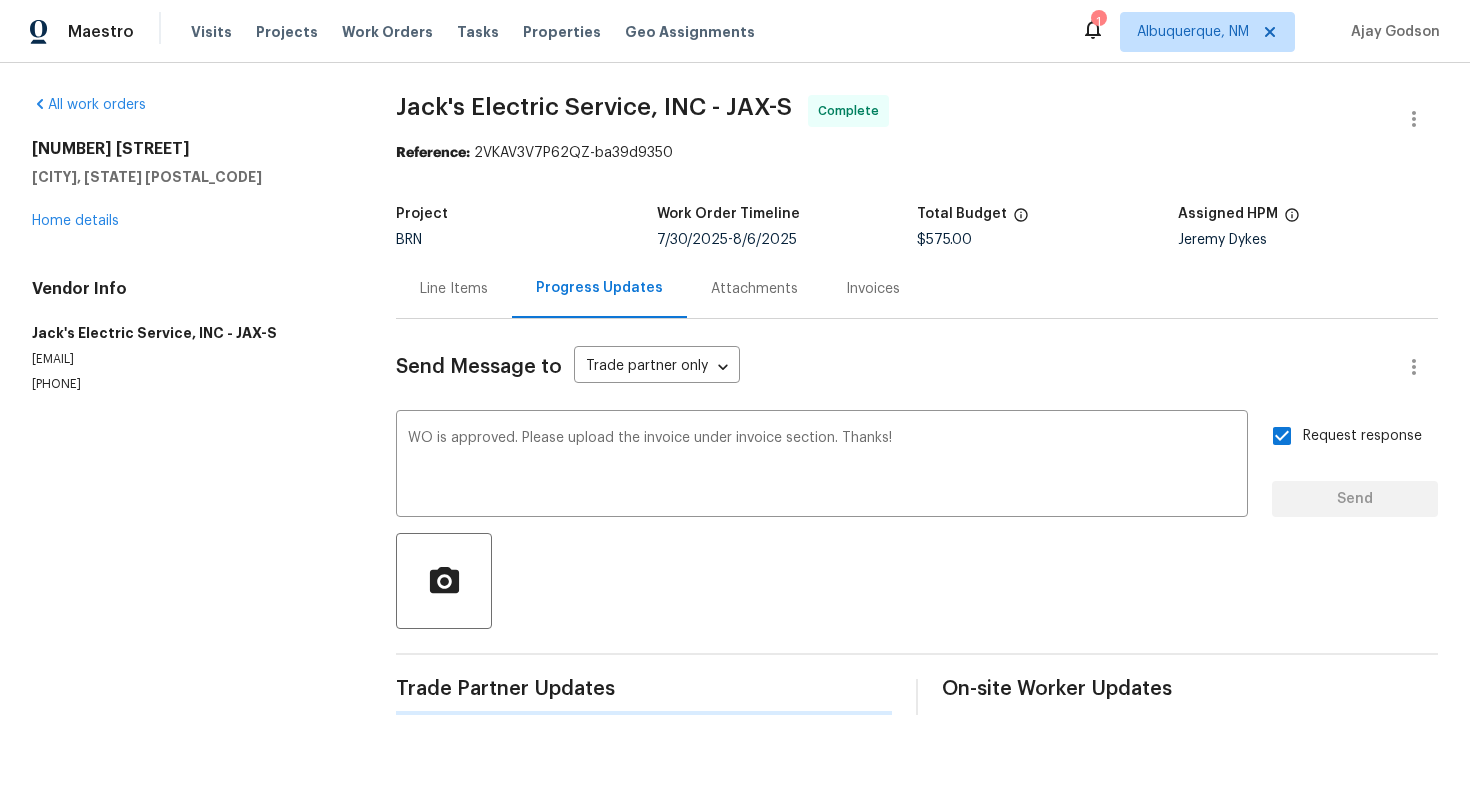 type 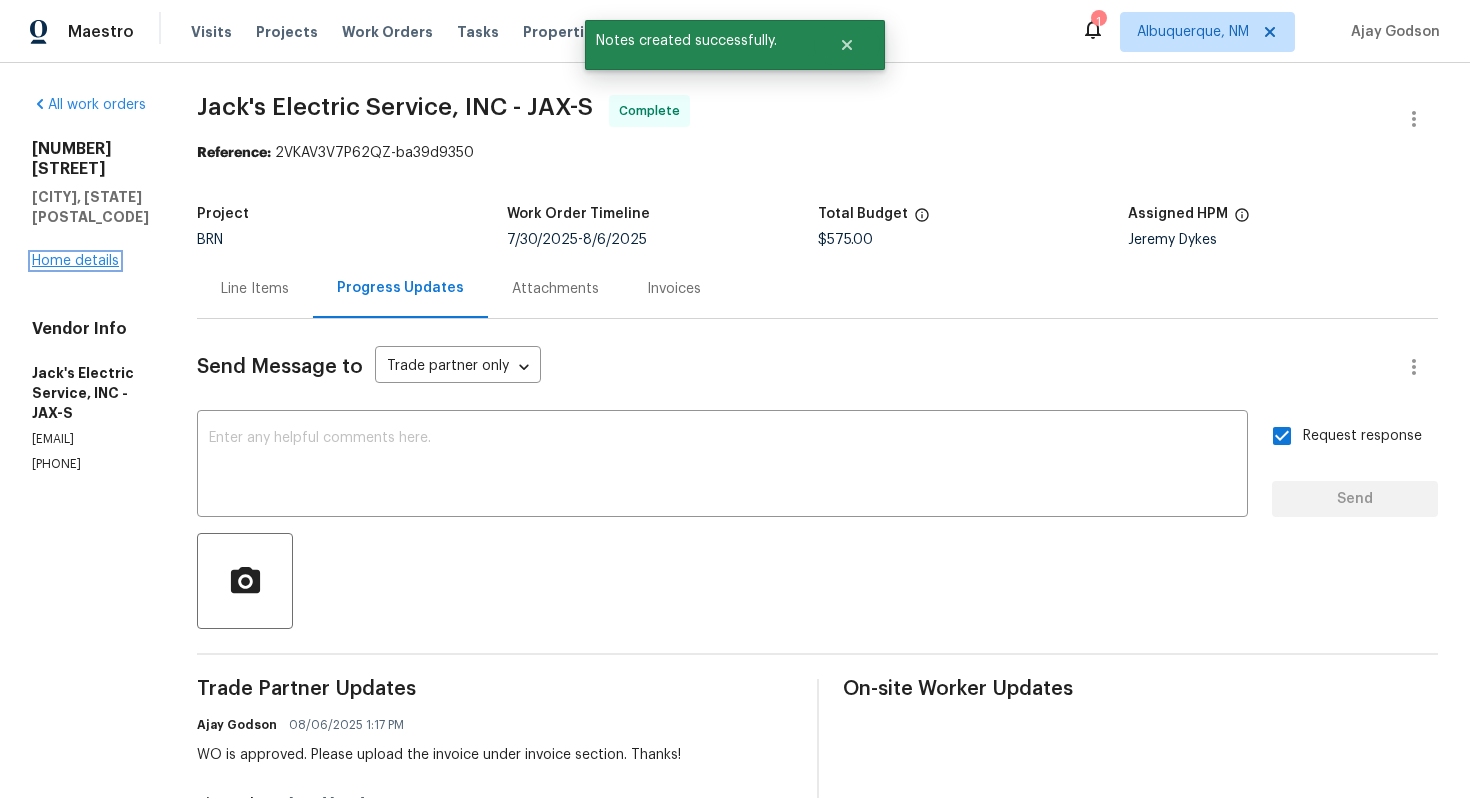 click on "Home details" at bounding box center [75, 261] 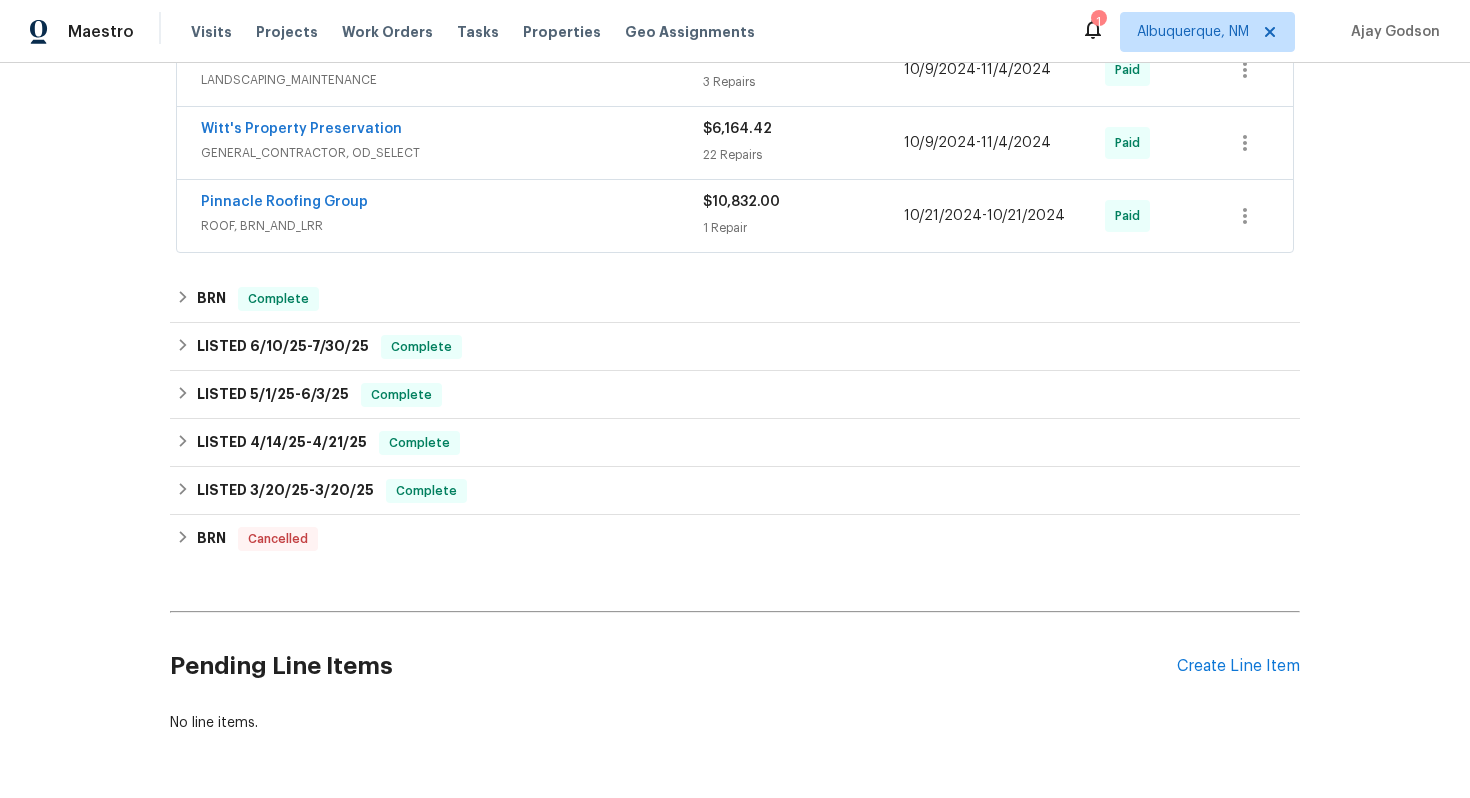 scroll, scrollTop: 559, scrollLeft: 0, axis: vertical 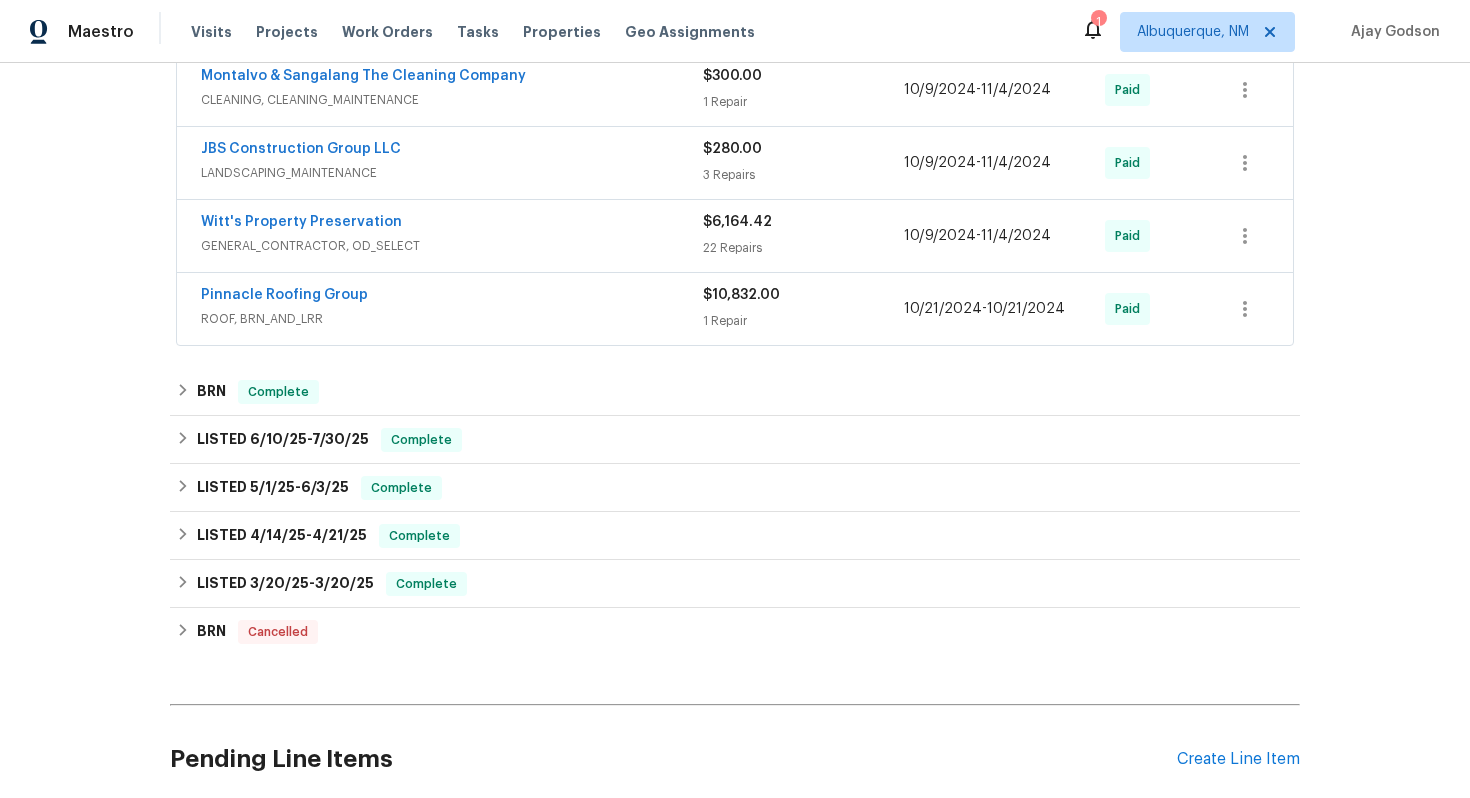 click on "Back to all projects [NUMBER] [STREET], [CITY], [STATE] [NUMBER] Beds | [NUMBER] Baths | Total: [NUMBER] ft² | Above Grade: [NUMBER] ft² | Basement Finished: N/A | [YEAR] Not seen today Mark Seen Actions Last Visit Date [DATE]  by  [NAME]   Project Renovation   [DATE]  -  [DATE] Complete Visits Work Orders Maintenance Notes Condition Adjustments Costs Photos Floor Plans Cases RENOVATION   [DATE]  -  [DATE] Complete 1st Impressions Contractors Inc ROOF $0.00 [DATE]  -  [DATE] Sent to vendor Sherwin Williams FLOORING $1,036.00 [NUMBER] Repair [DATE]  -  [DATE] Paid Montalvo & Sangalang The Cleaning Company CLEANING, CLEANING_MAINTENANCE $300.00 [NUMBER] Repair [DATE]  -  [DATE] Paid JBS Construction Group LLC LANDSCAPING_MAINTENANCE $280.00 [NUMBER] Repairs [DATE]  -  [DATE] Paid Witt's Property Preservation GENERAL_CONTRACTOR, OD_SELECT $6,164.42 [NUMBER] Repairs [DATE]  -  [DATE] Paid Pinnacle Roofing Group ROOF, BRN_AND_LRR $10,832.00 [NUMBER] Repair [DATE]  -  [DATE] Paid BRN   Complete $575.00  -" at bounding box center [735, 185] 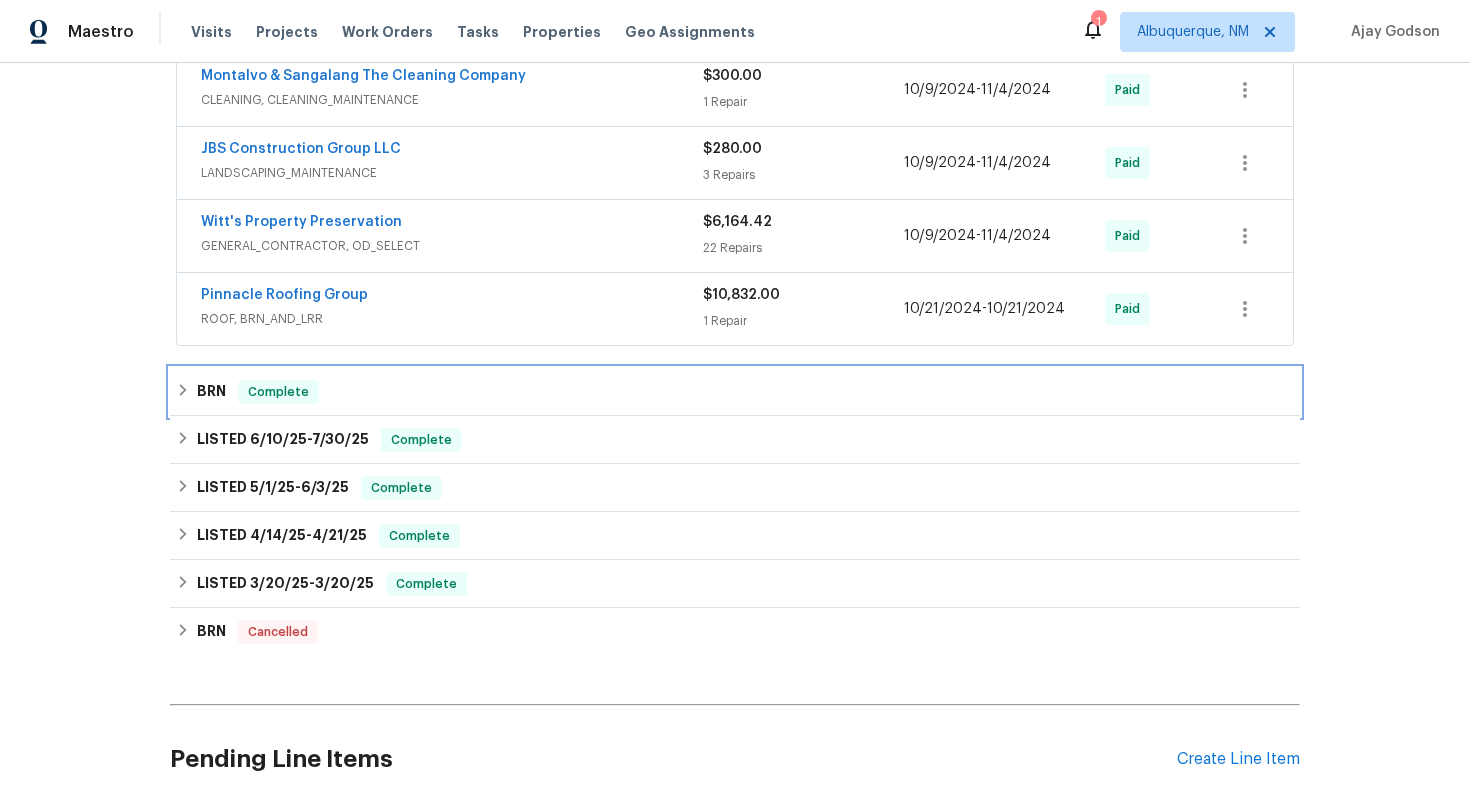 click on "Complete" at bounding box center [278, 392] 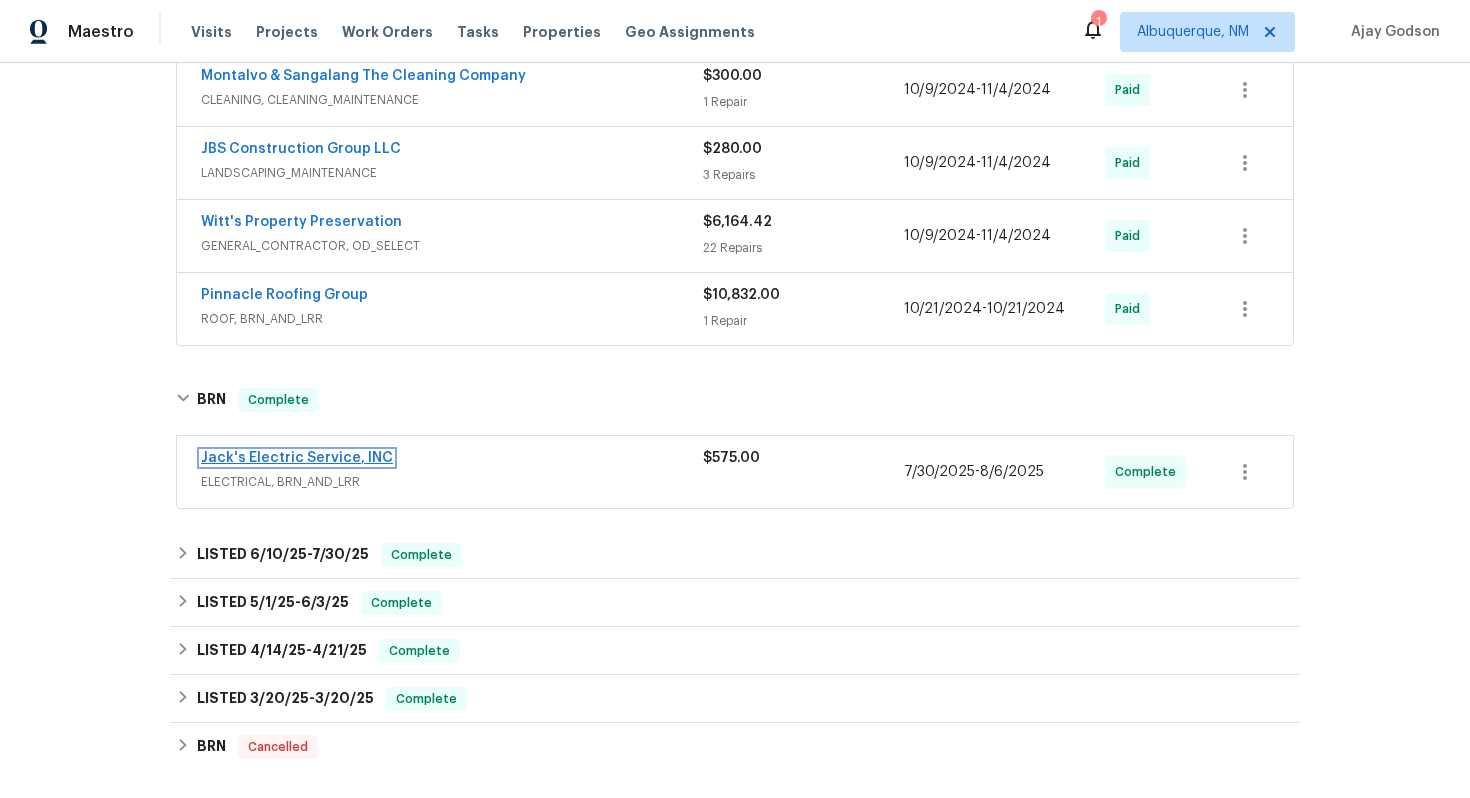 click on "Jack's Electric Service, INC" at bounding box center [297, 458] 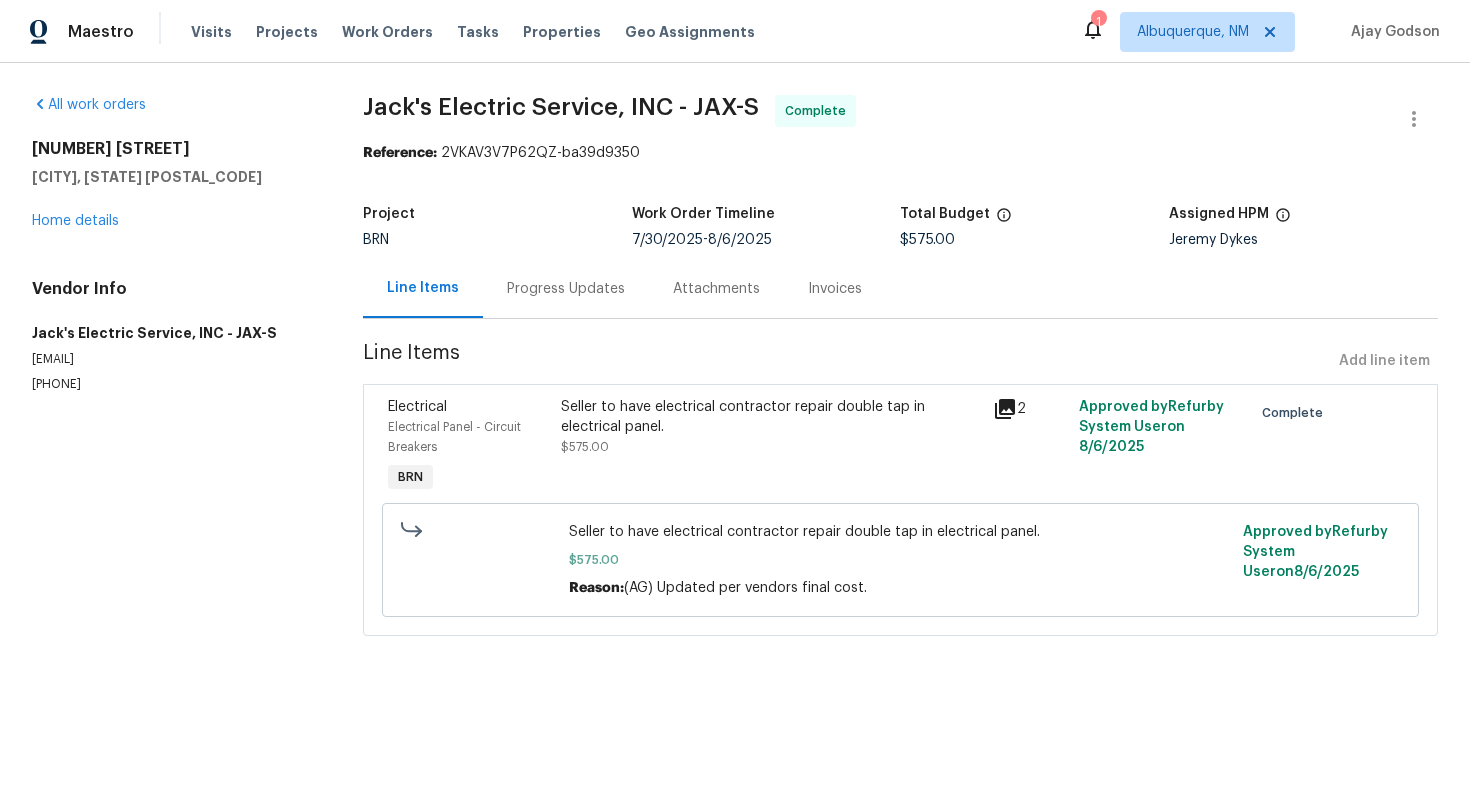 click on "Seller to have electrical contractor repair double tap in electrical panel." at bounding box center [771, 417] 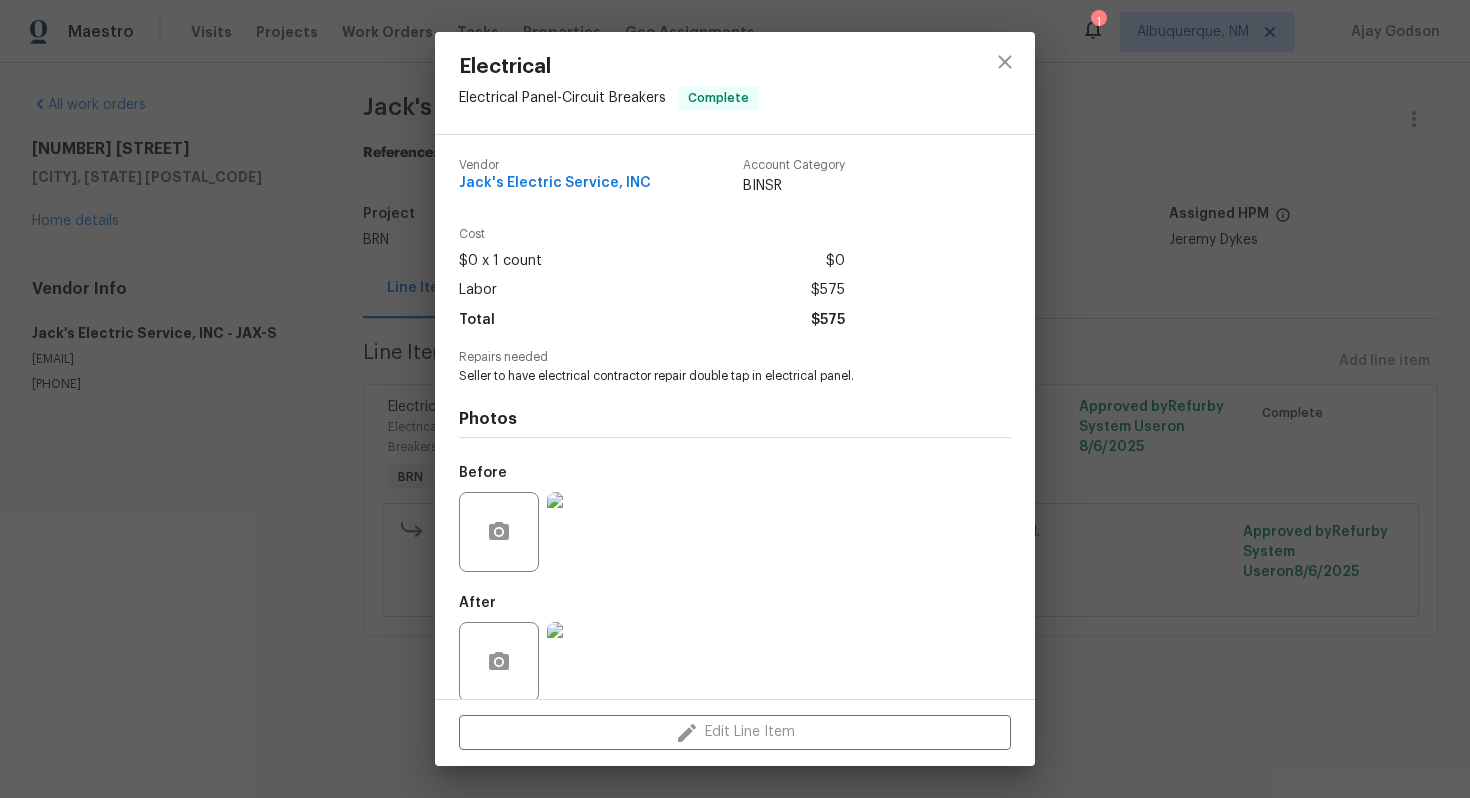 click on "Seller to have electrical contractor repair double tap in electrical panel." at bounding box center (707, 376) 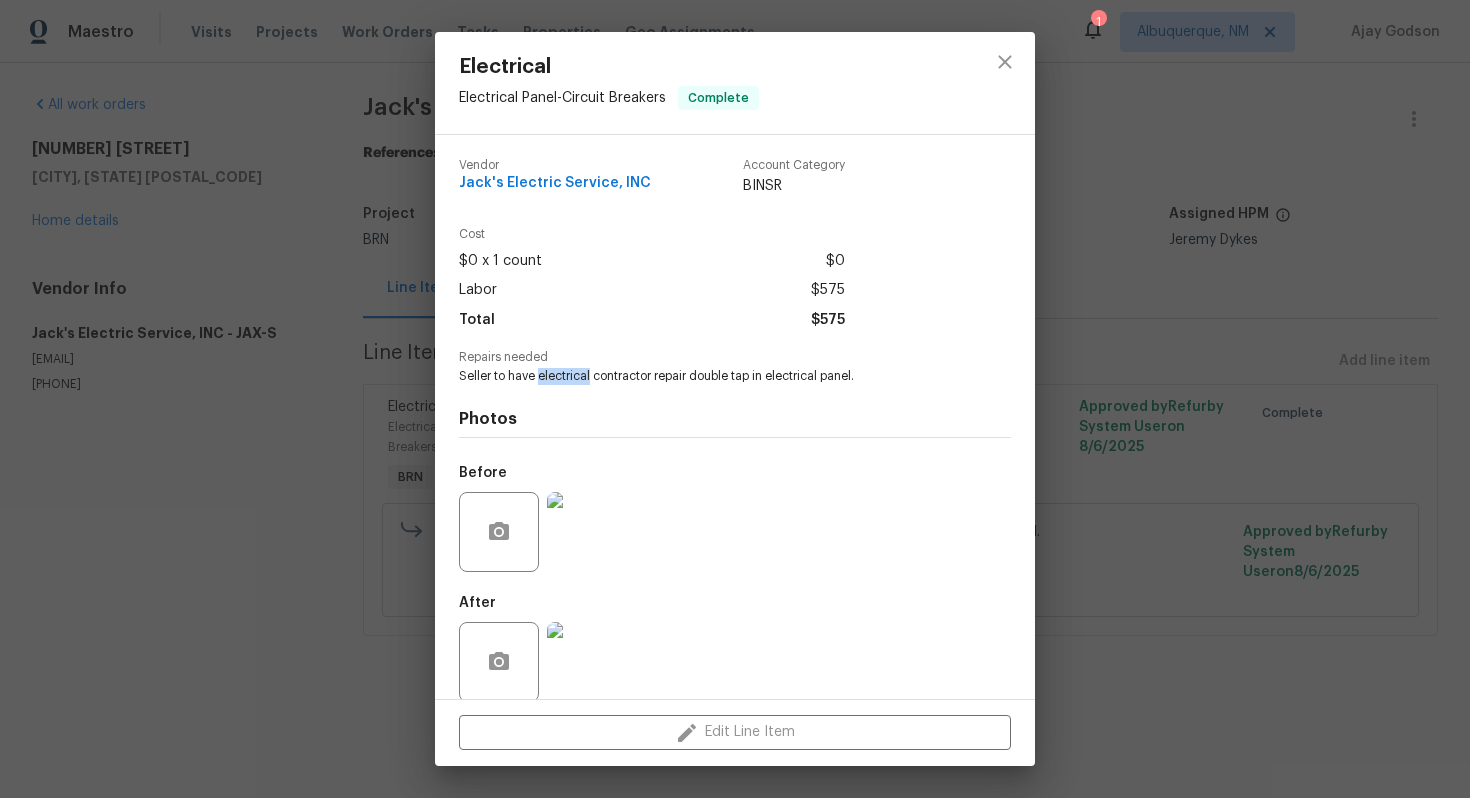 click on "Seller to have electrical contractor repair double tap in electrical panel." at bounding box center (707, 376) 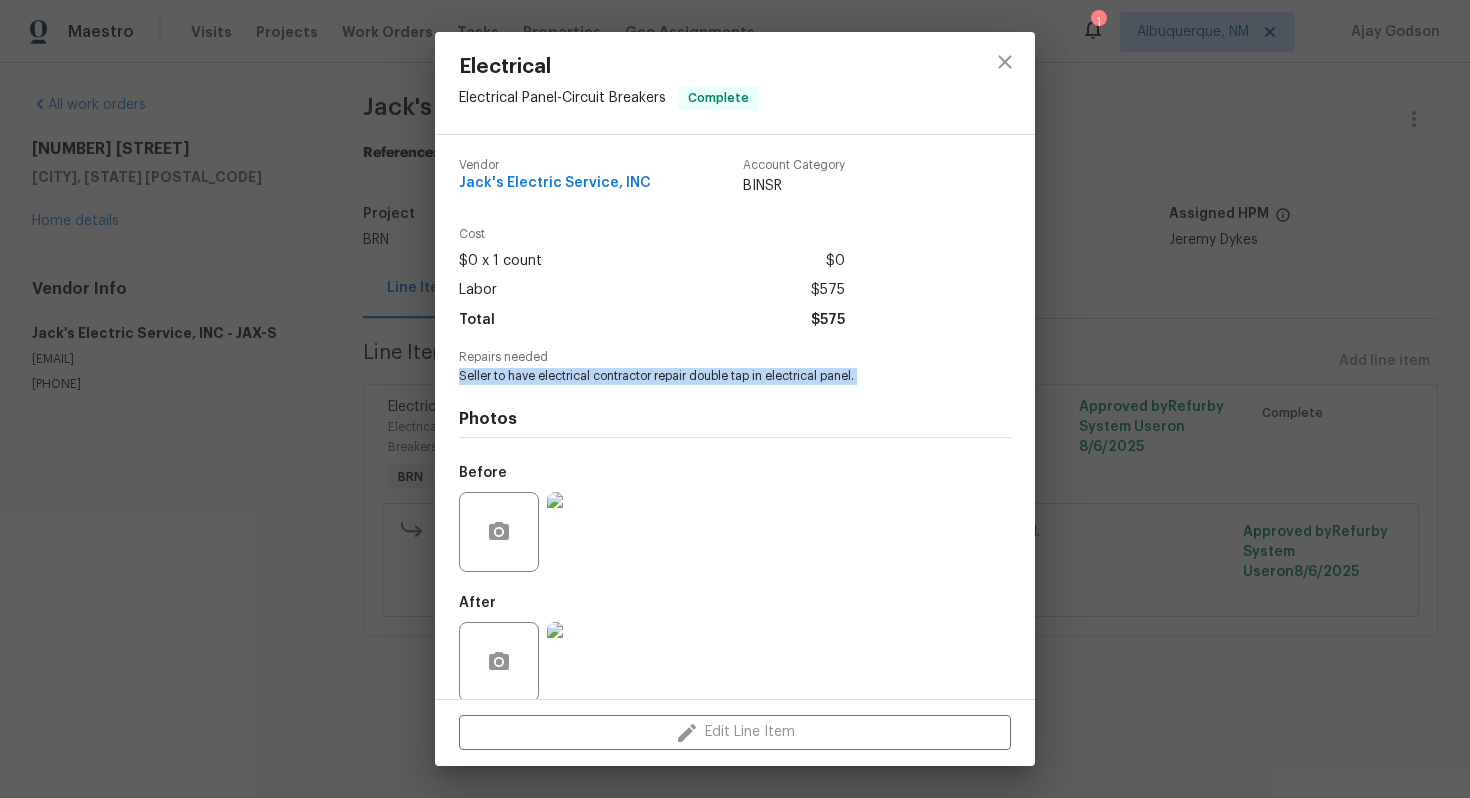 copy on "Seller to have electrical contractor repair double tap in electrical panel." 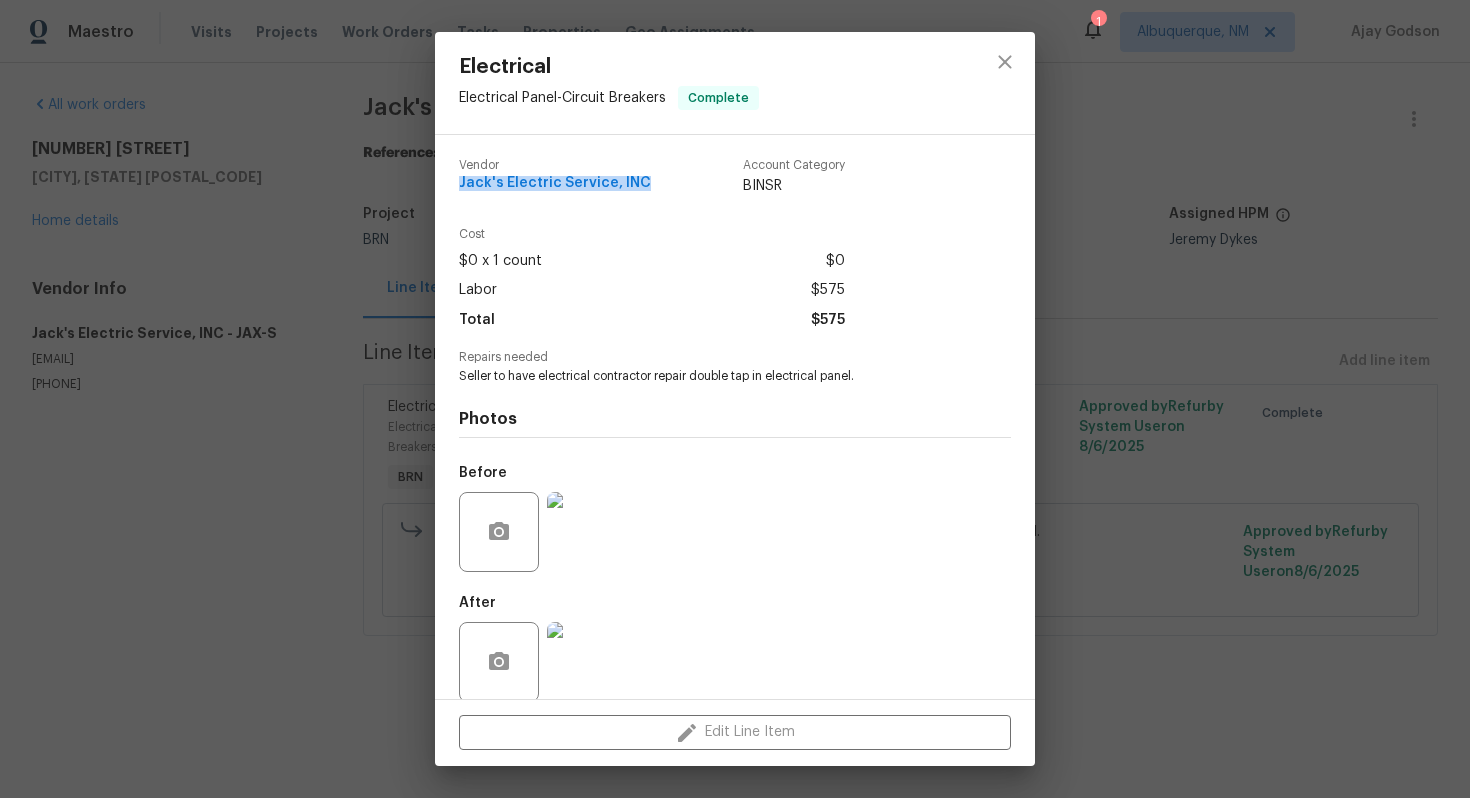 drag, startPoint x: 460, startPoint y: 186, endPoint x: 639, endPoint y: 185, distance: 179.00279 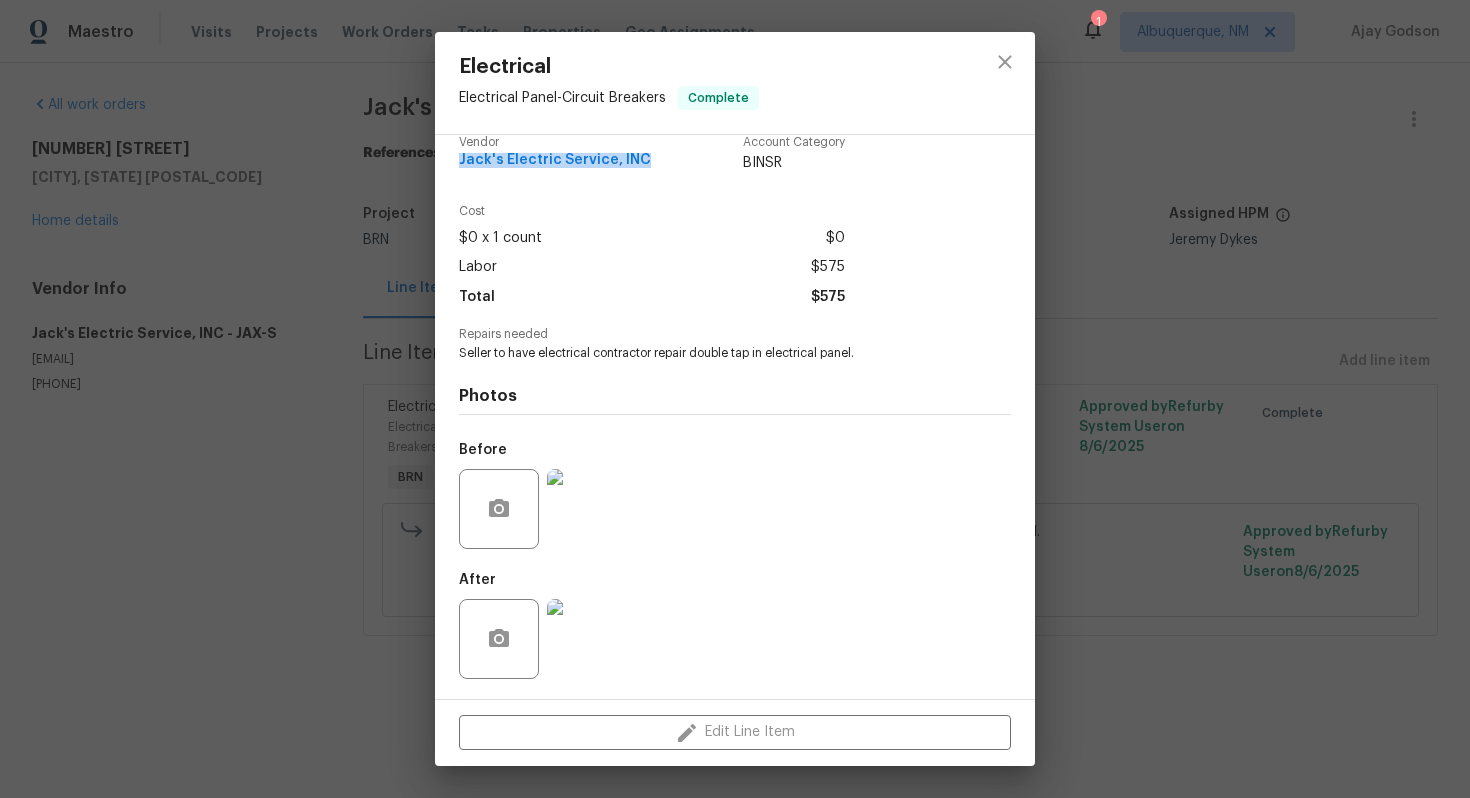 click at bounding box center [587, 509] 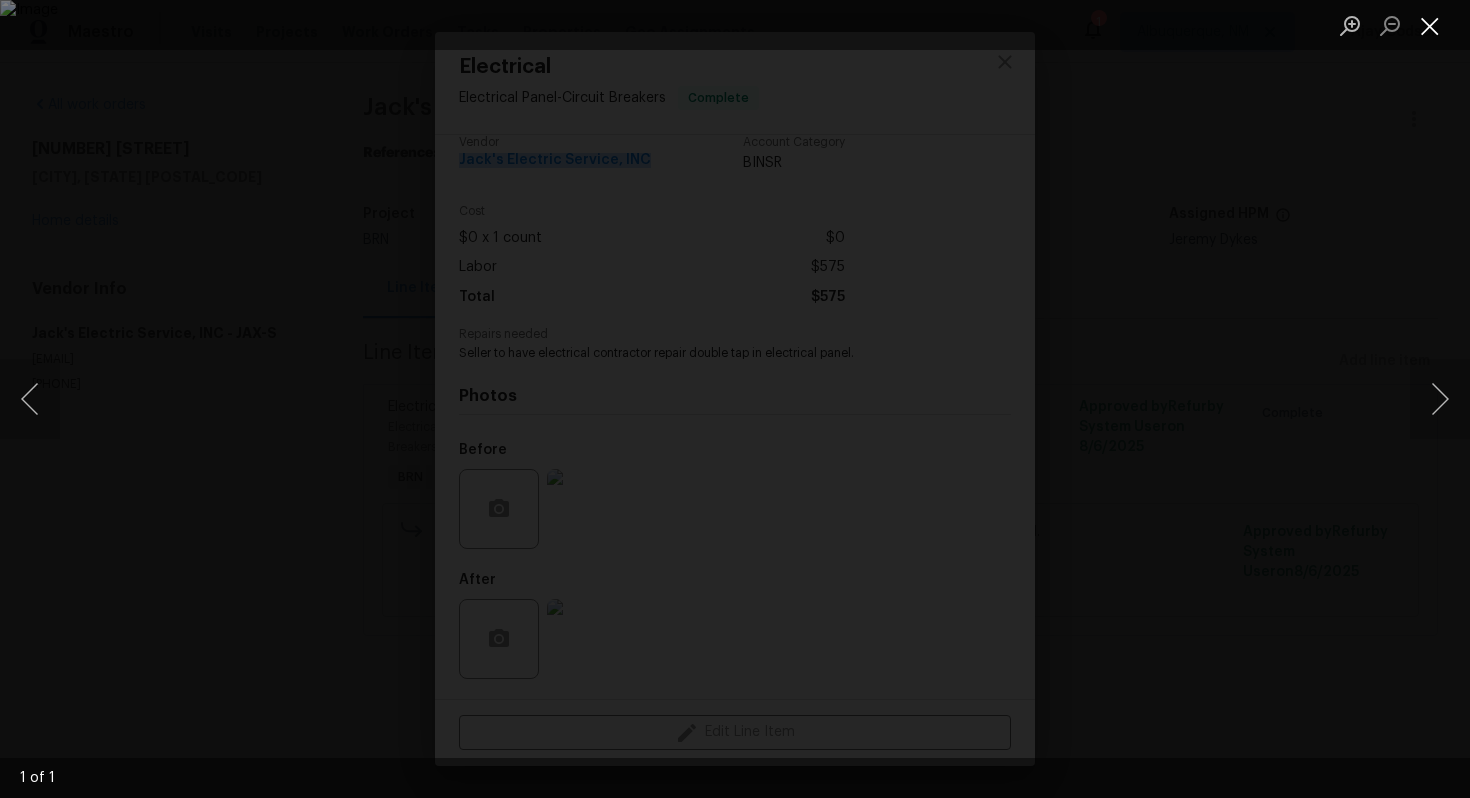 click at bounding box center [1430, 25] 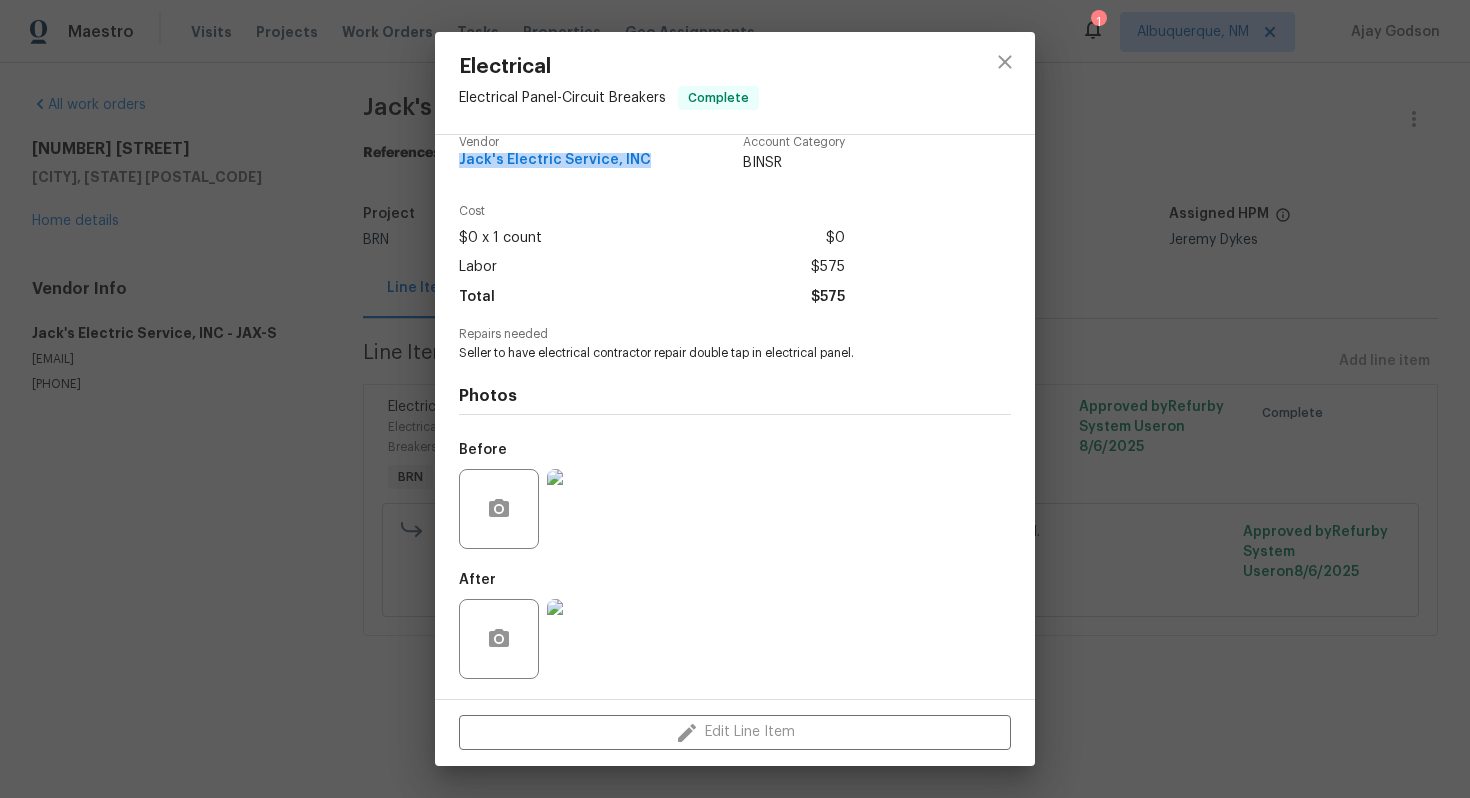 click at bounding box center [587, 639] 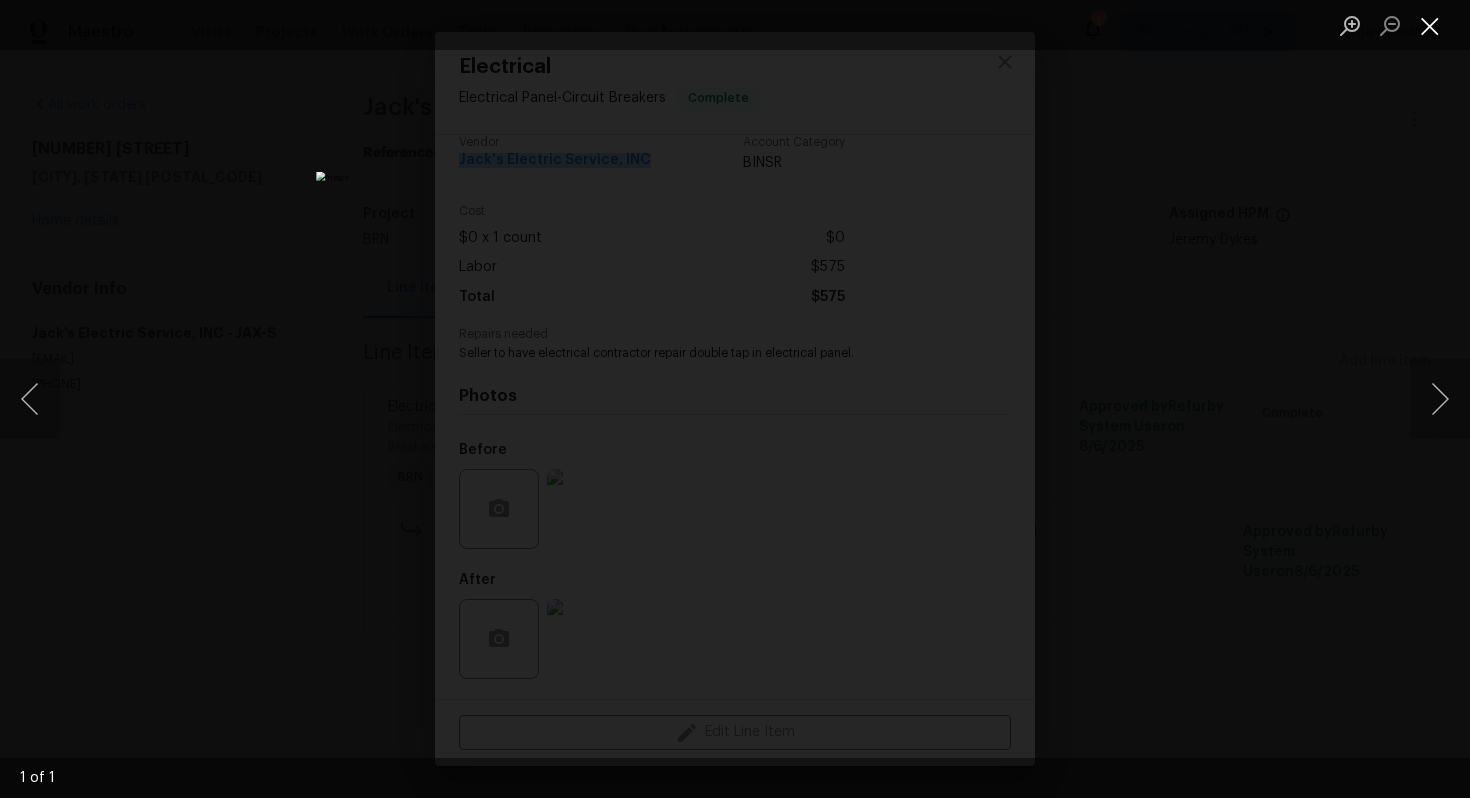click at bounding box center [1430, 25] 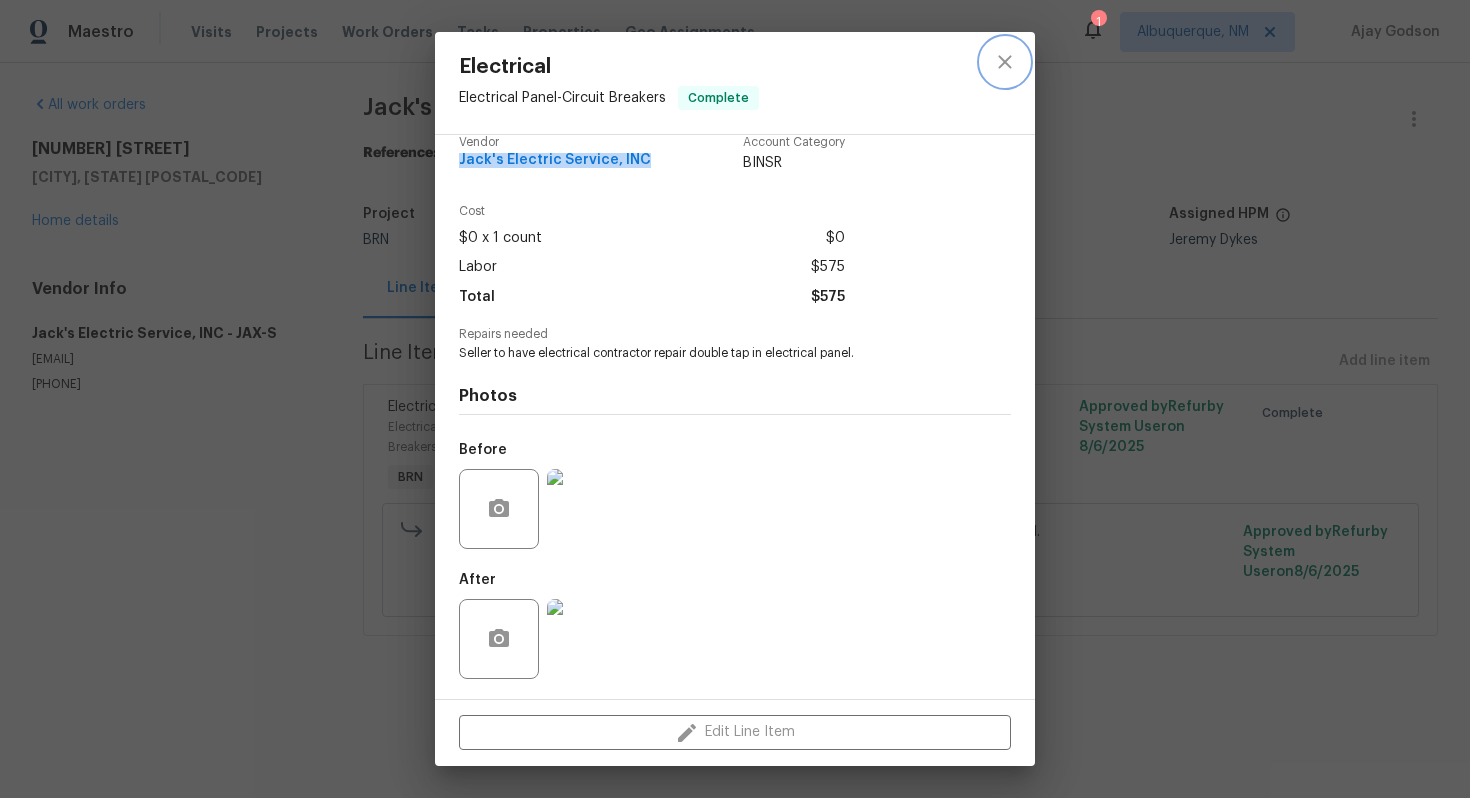 click at bounding box center [1005, 62] 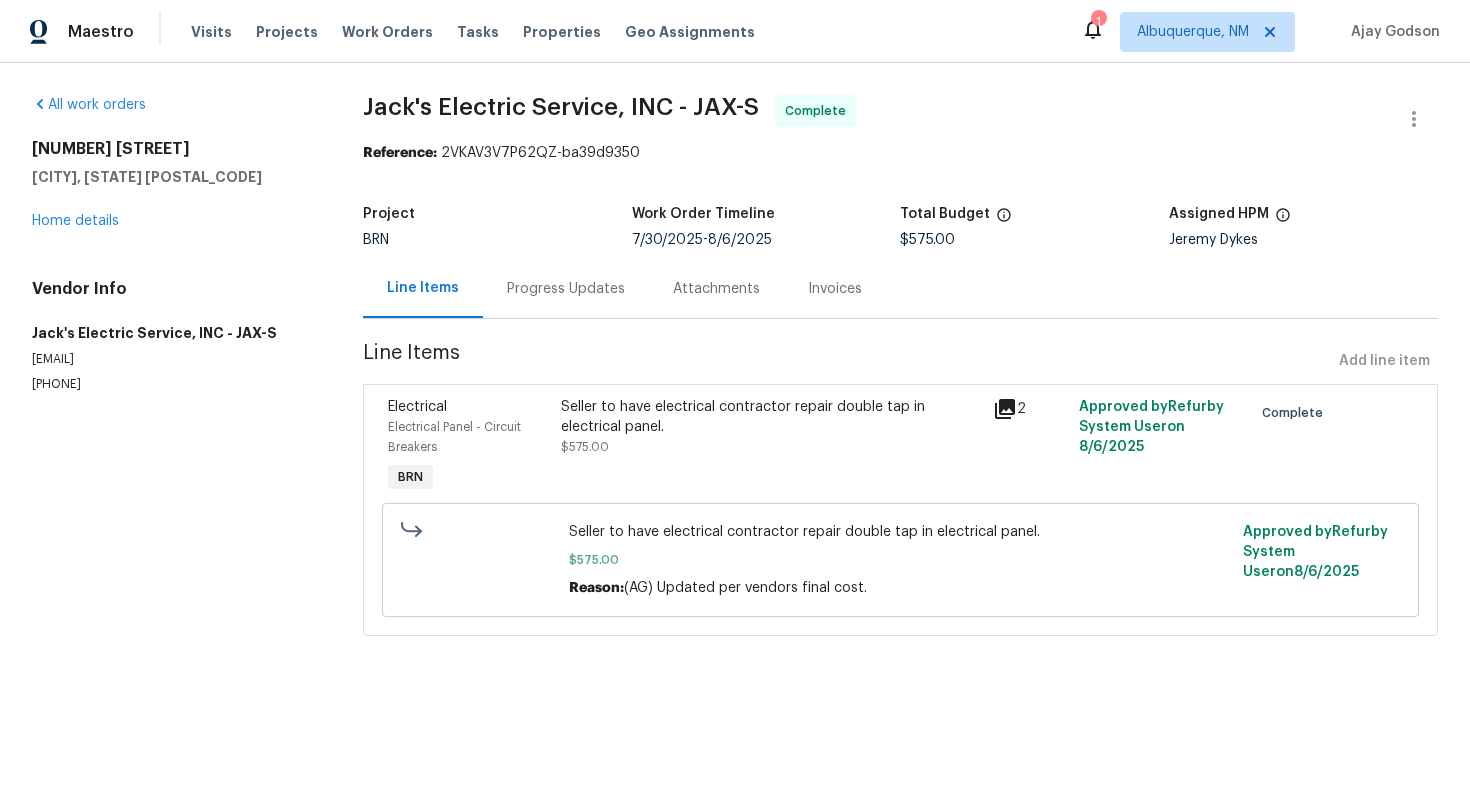 click on "Invoices" at bounding box center (835, 289) 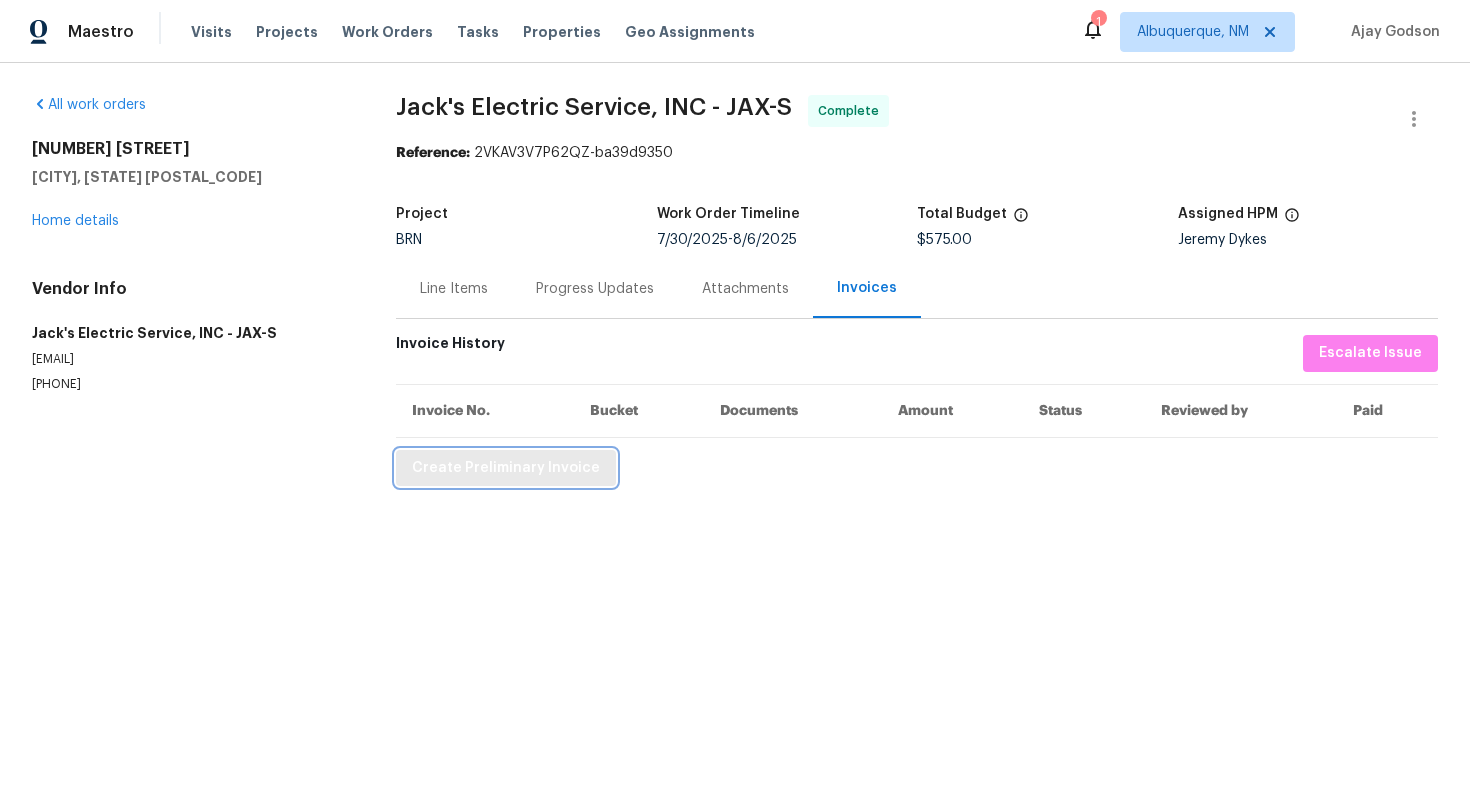 click on "Create Preliminary Invoice" at bounding box center (506, 468) 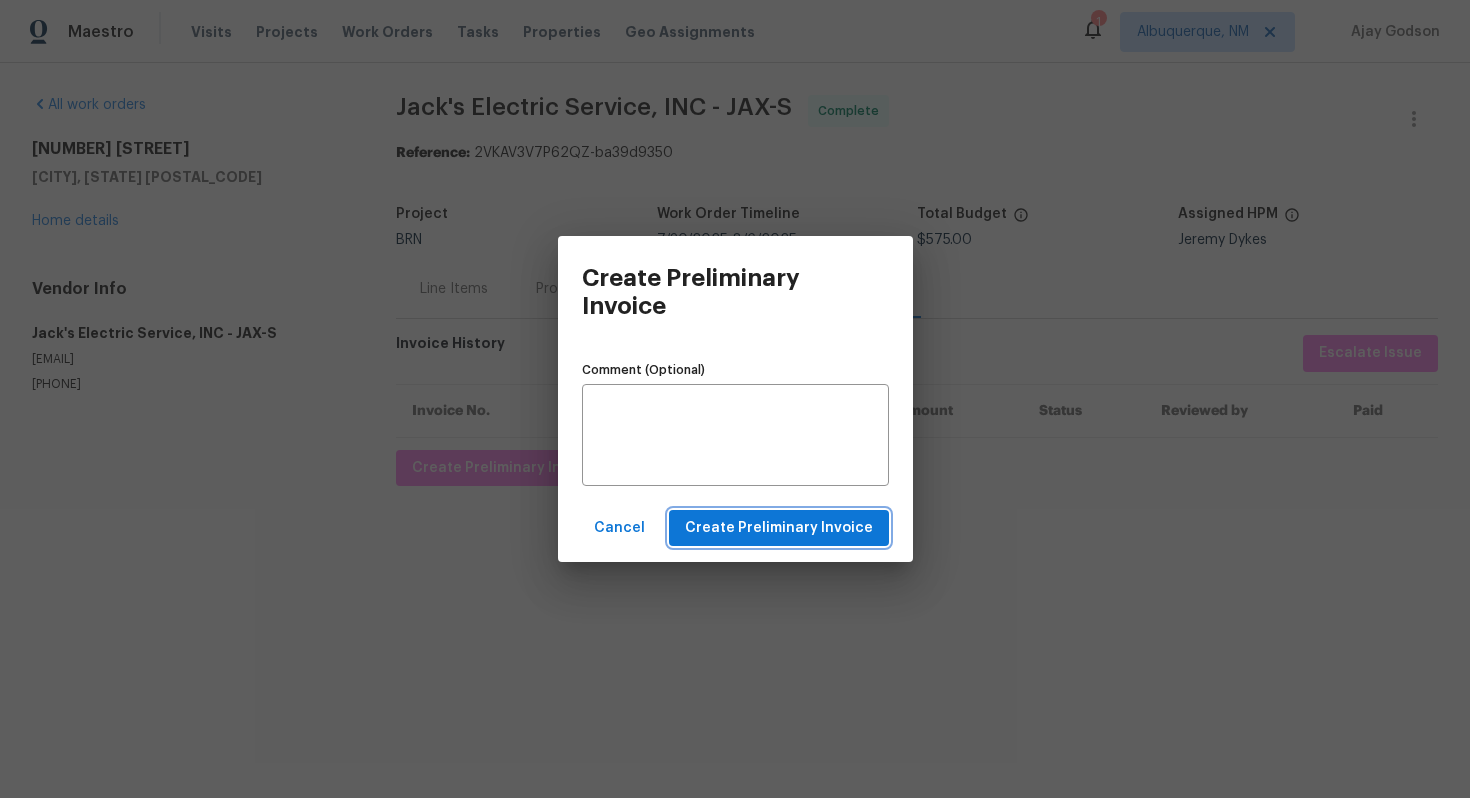 click on "Create Preliminary Invoice" at bounding box center [779, 528] 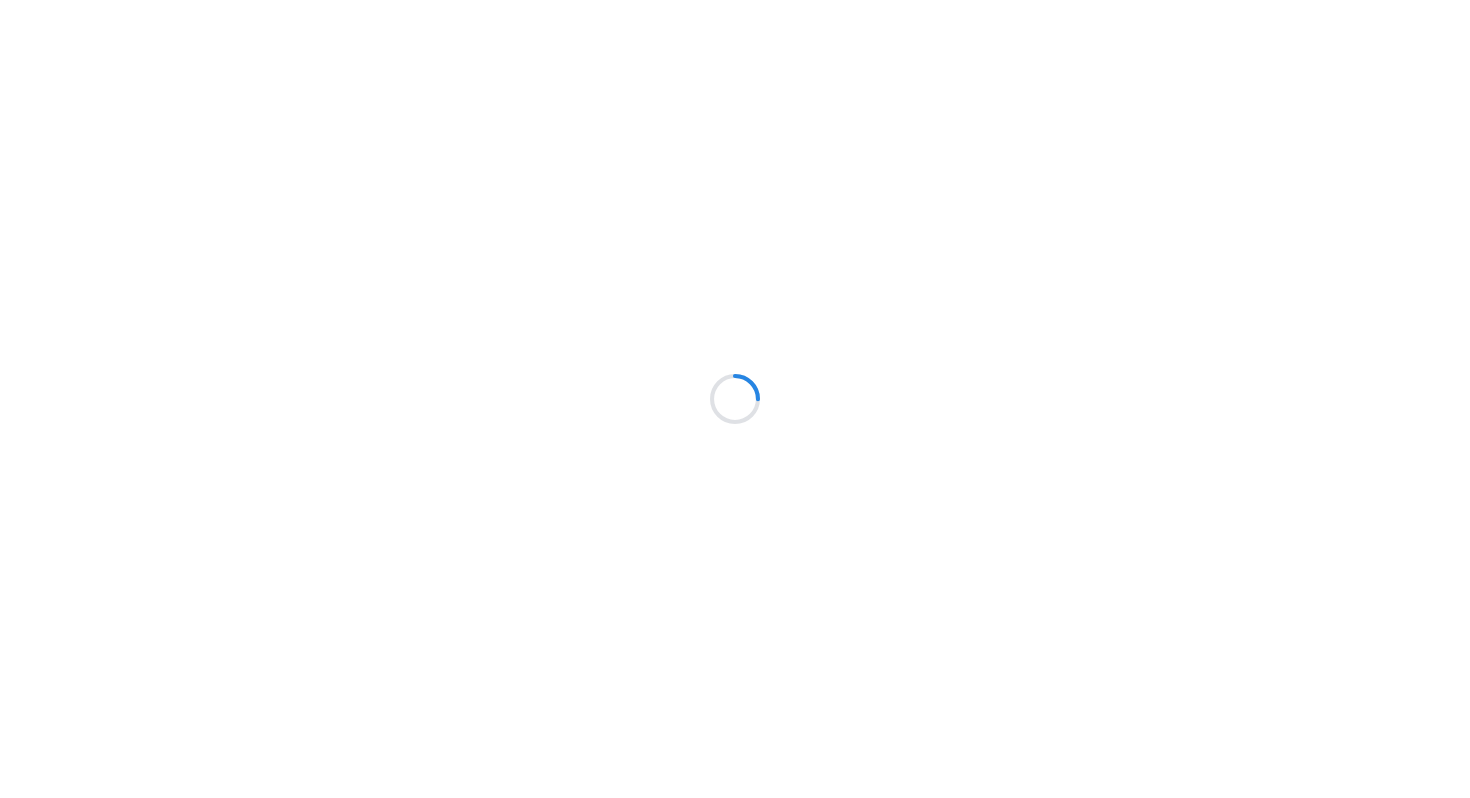 scroll, scrollTop: 0, scrollLeft: 0, axis: both 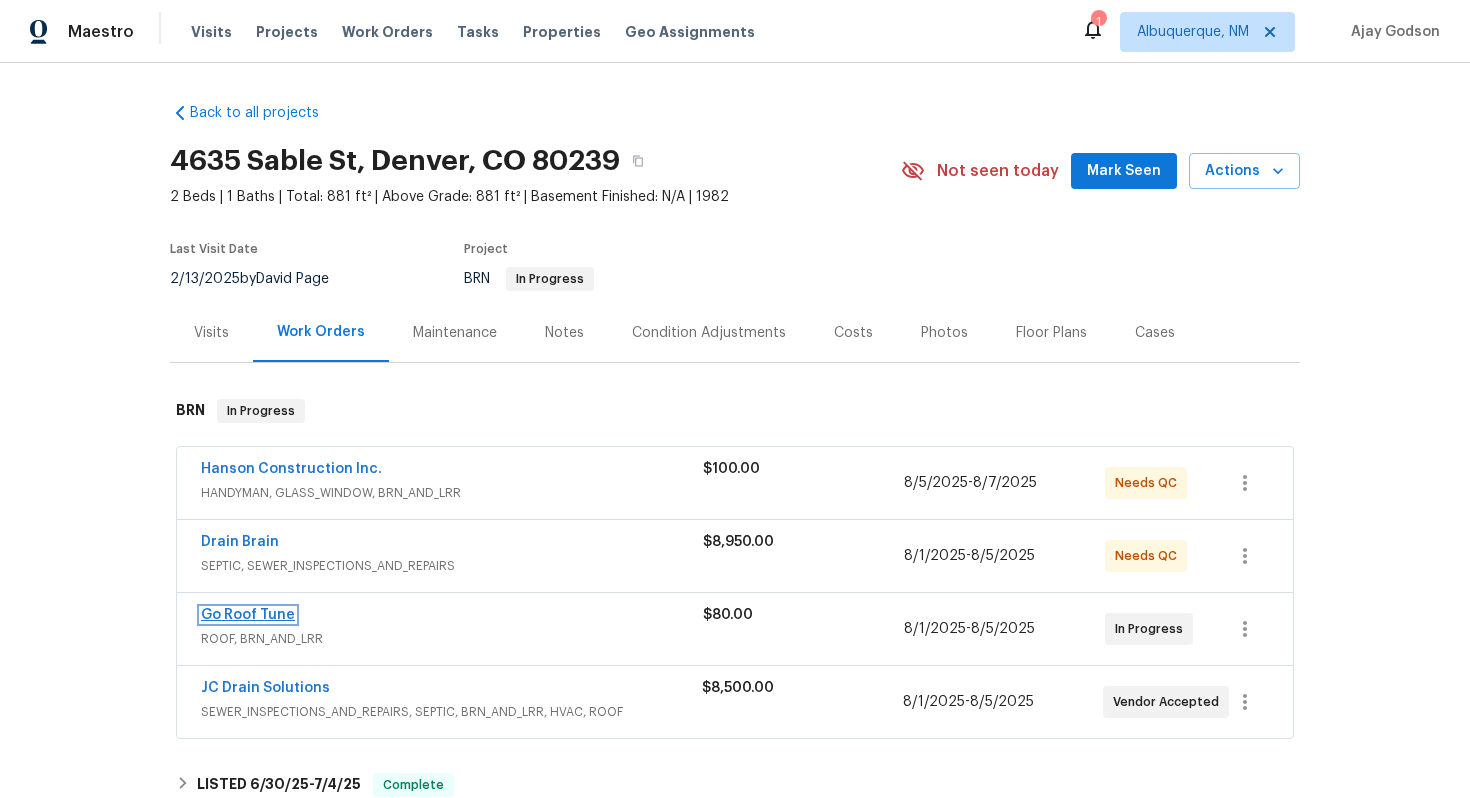 click on "Go Roof Tune" at bounding box center [248, 615] 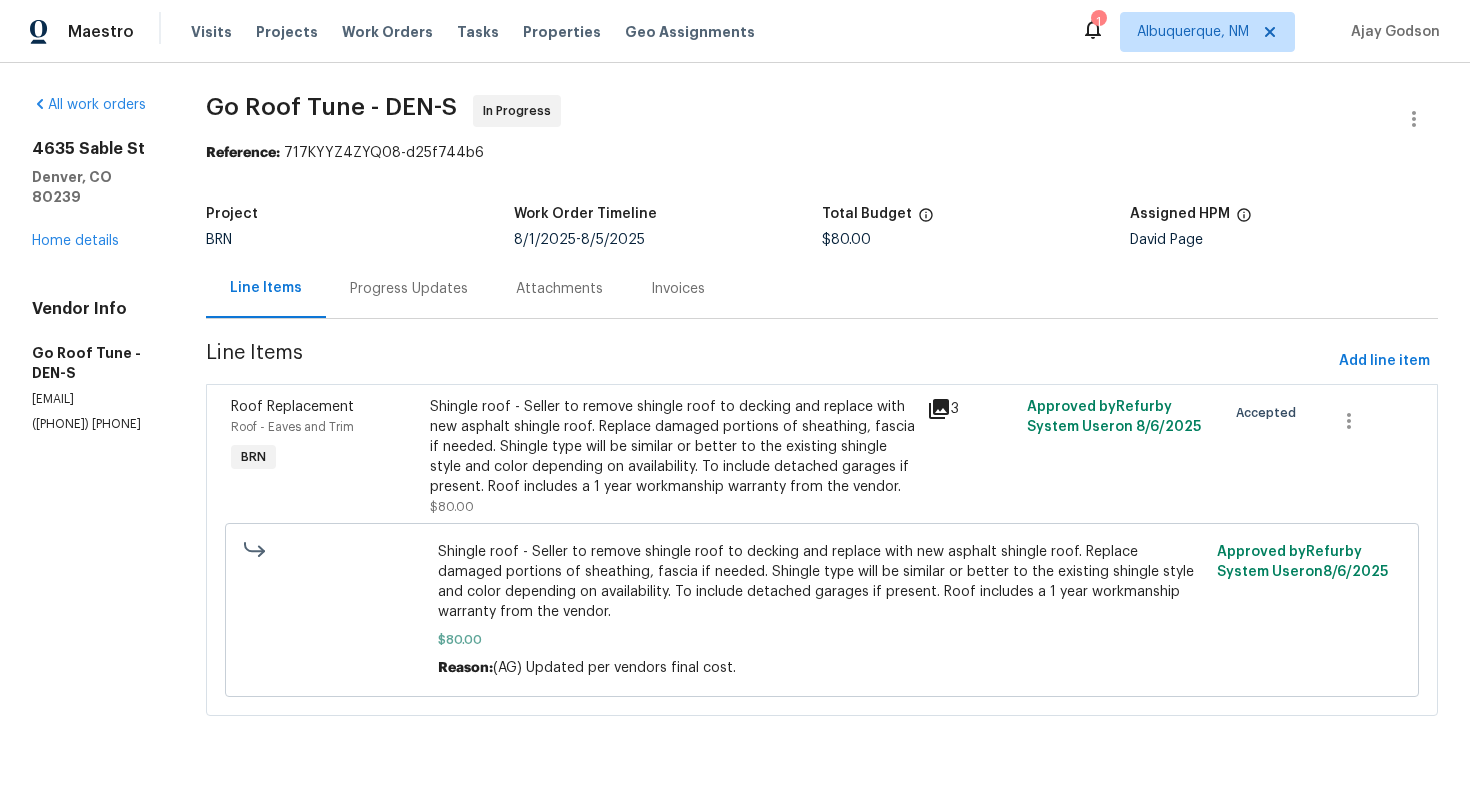 click on "Progress Updates" at bounding box center [409, 288] 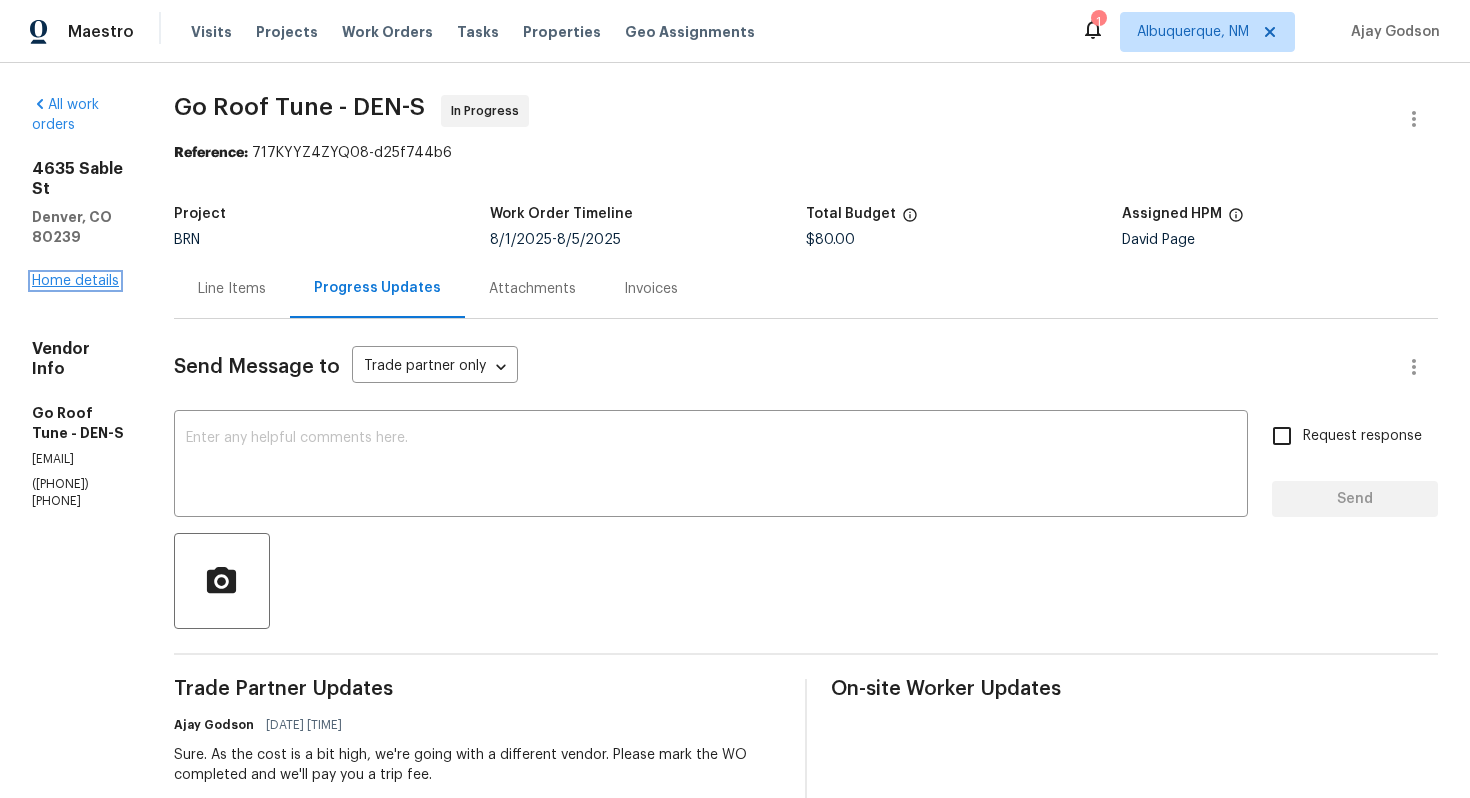 click on "Home details" at bounding box center (75, 281) 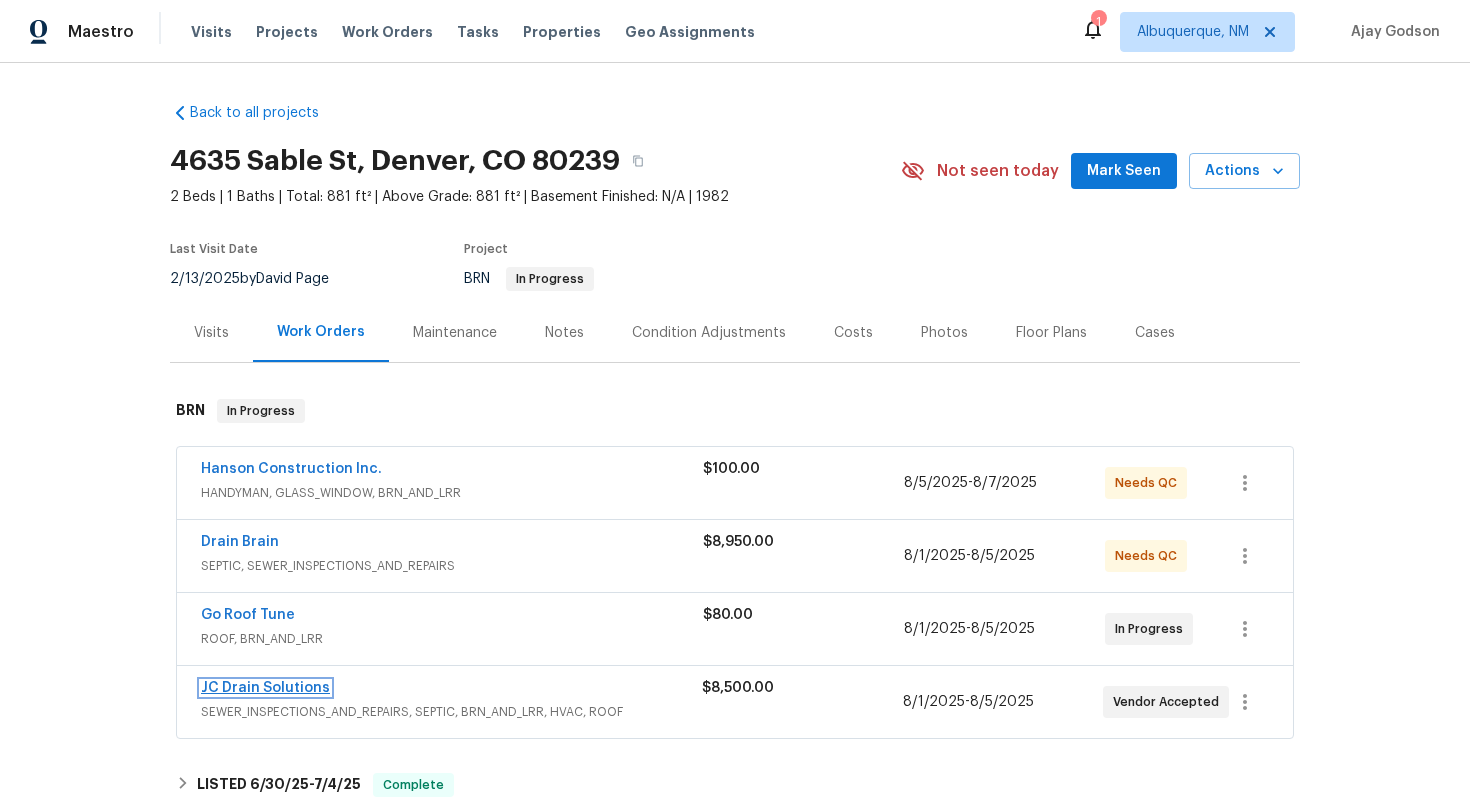 click on "JC Drain Solutions" at bounding box center (265, 688) 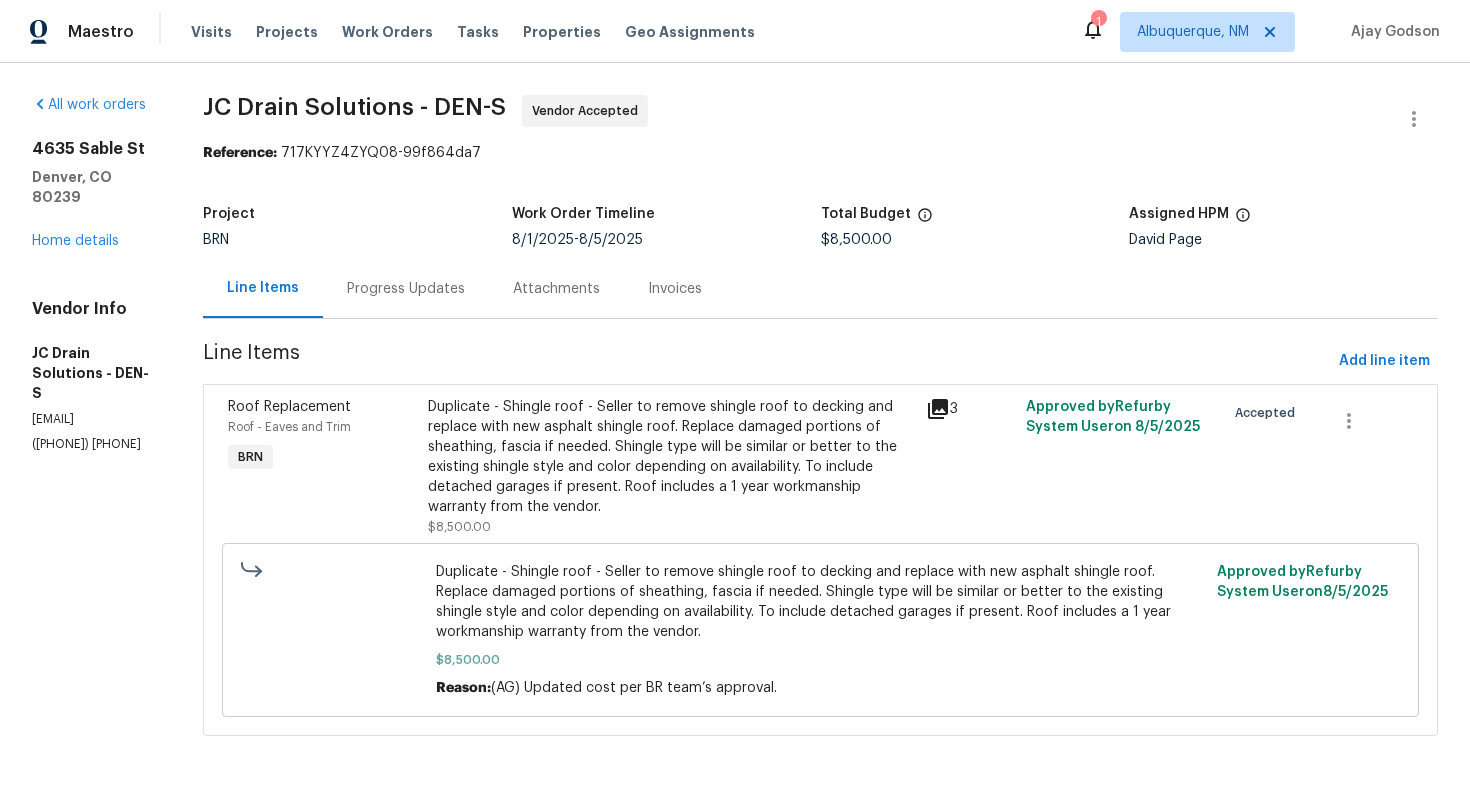 click on "JC Drain Solutions - DEN-S Vendor Accepted Reference: [REFERENCE] Project BRN Work Order Timeline [DATE] - [DATE] Total Budget [CURRENCY][AMOUNT] Assigned HPM [PERSON] Line Items Progress Updates Attachments Invoices Line Items Add line item Roof Replacement Roof - Eaves and Trim BRN Duplicate - Shingle roof - Seller to remove shingle roof to decking and replace with new asphalt shingle roof. Replace damaged portions of sheathing, fascia if needed. Shingle type will be similar or better to the existing shingle style and color depending on availability. To include detached garages if present. Roof includes a 1 year workmanship warranty from the vendor. [CURRENCY][AMOUNT] 3 Approved by Refurby System User on [DATE] Accepted [CURRENCY][AMOUNT] Reason: (AG) Updated cost per BR team’s approval. Approved by Refurby System User on [DATE]" at bounding box center [820, 427] 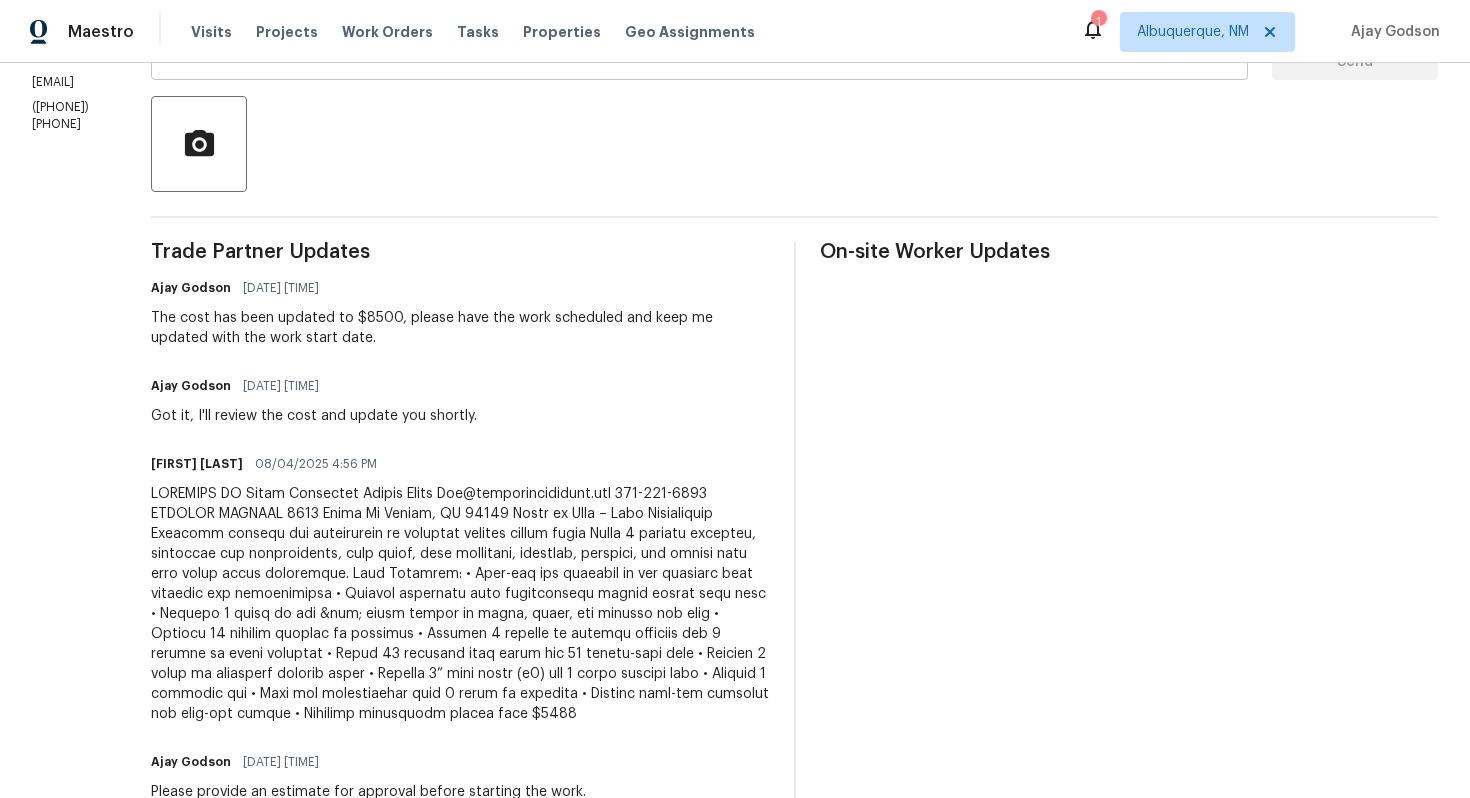 scroll, scrollTop: 0, scrollLeft: 0, axis: both 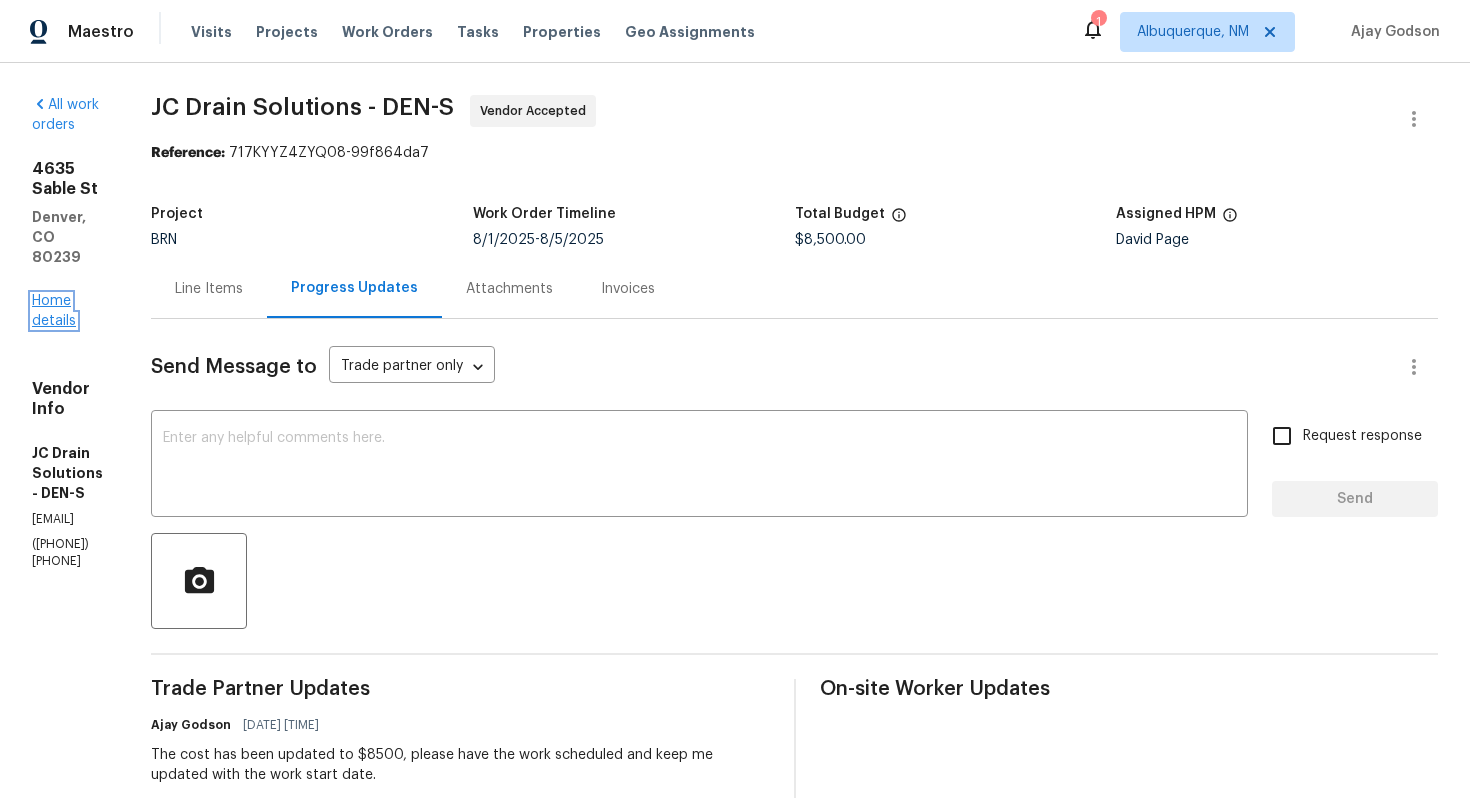 click on "Home details" at bounding box center [54, 311] 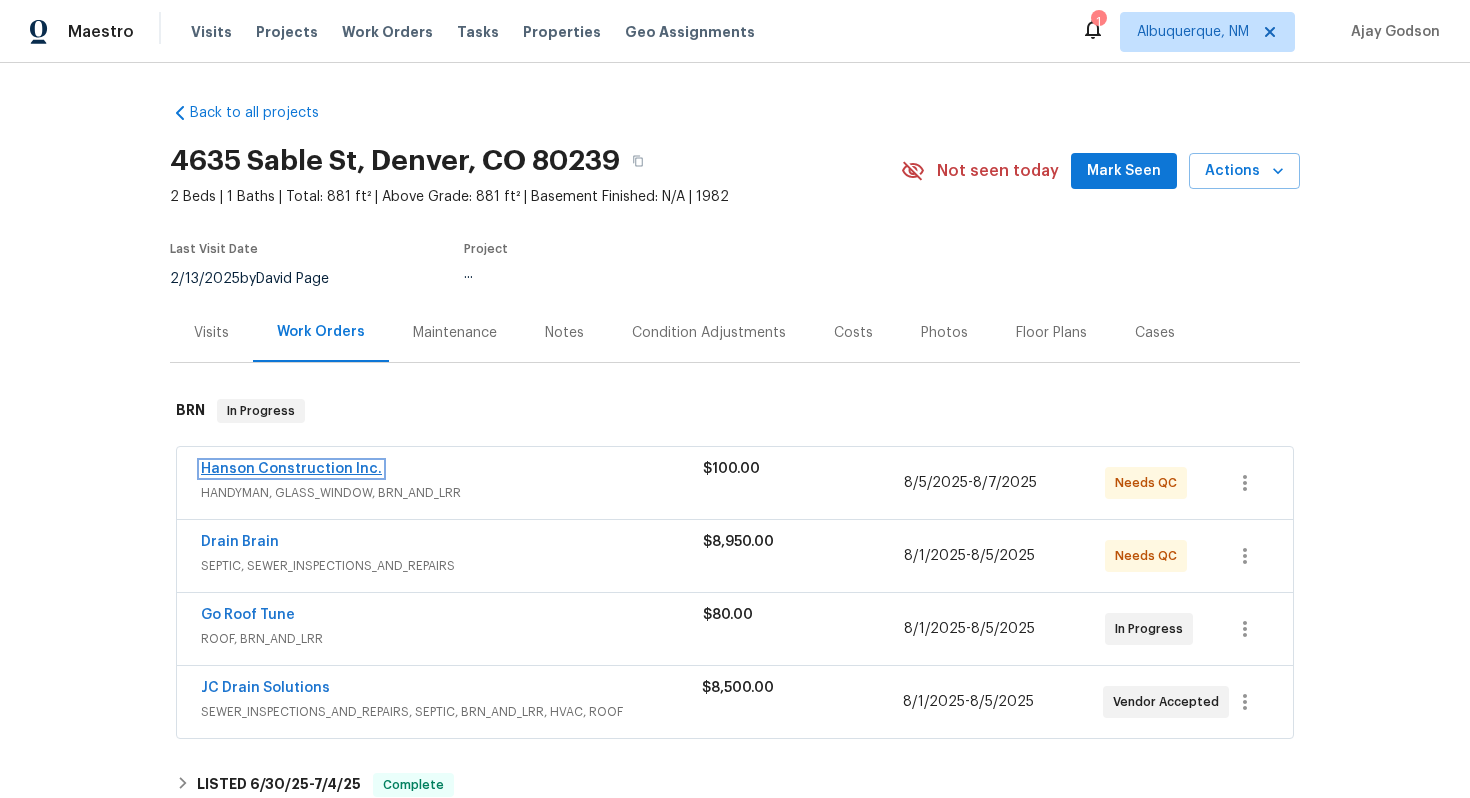 click on "Hanson Construction Inc." at bounding box center [291, 469] 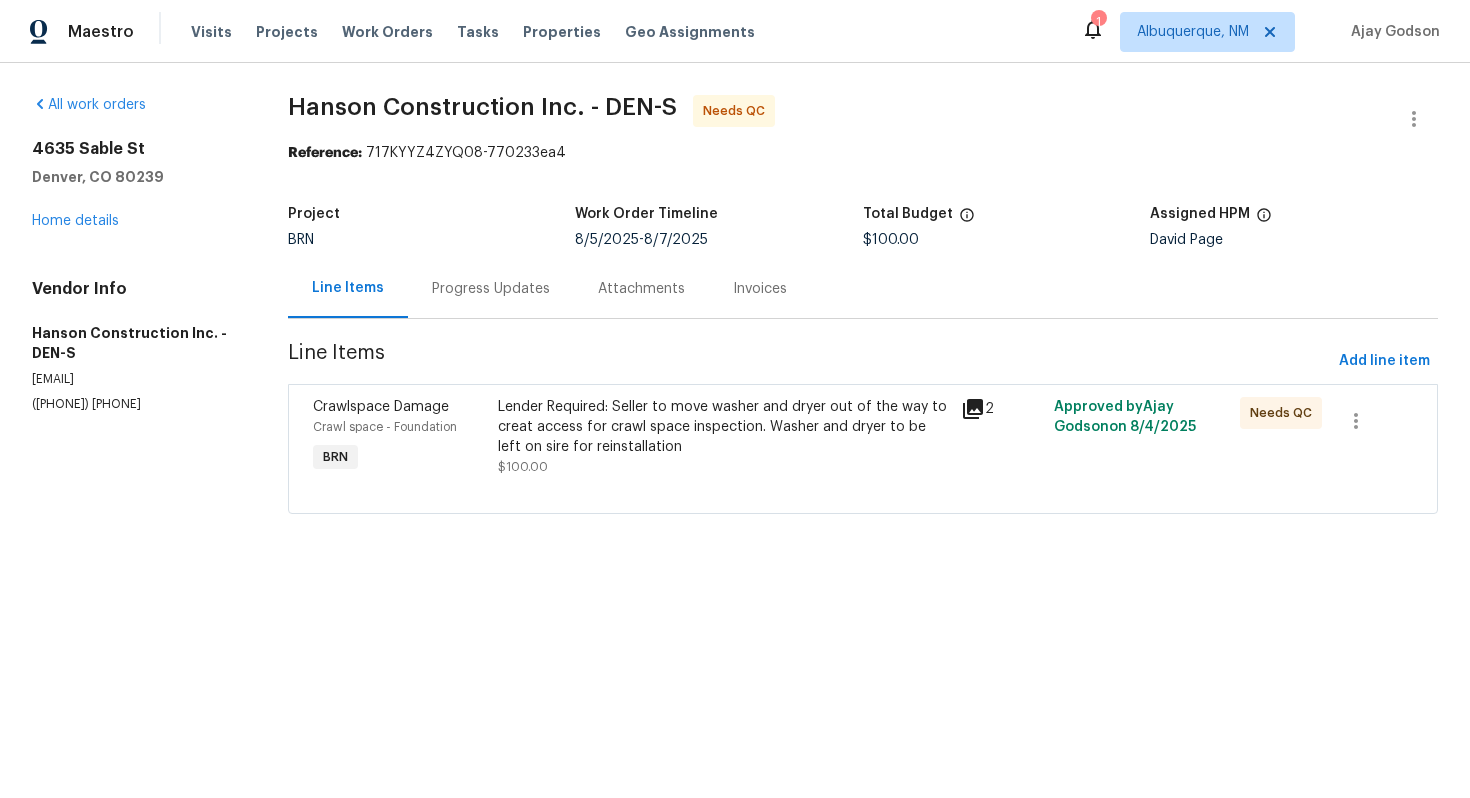 click on "Progress Updates" at bounding box center [491, 289] 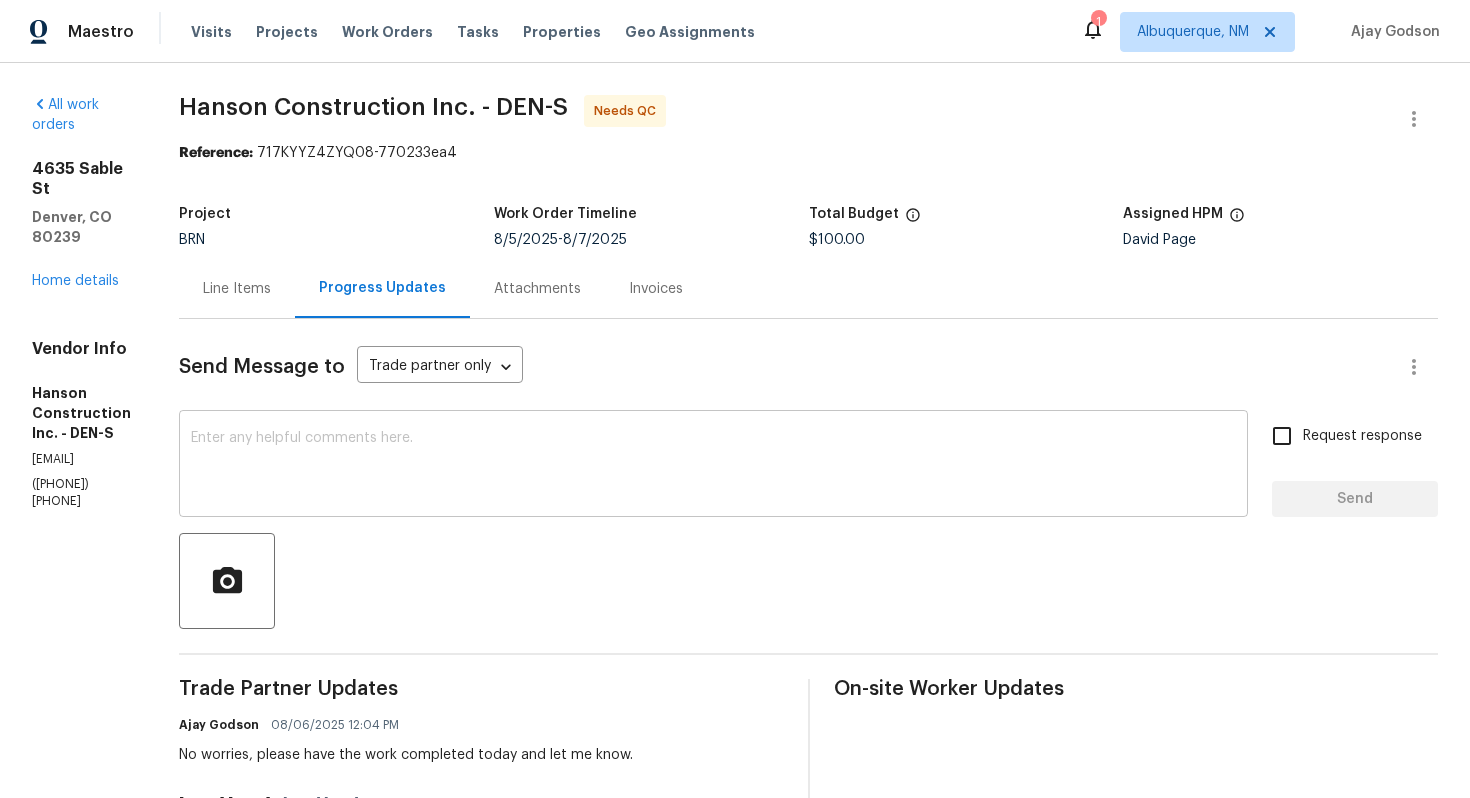 click at bounding box center [713, 466] 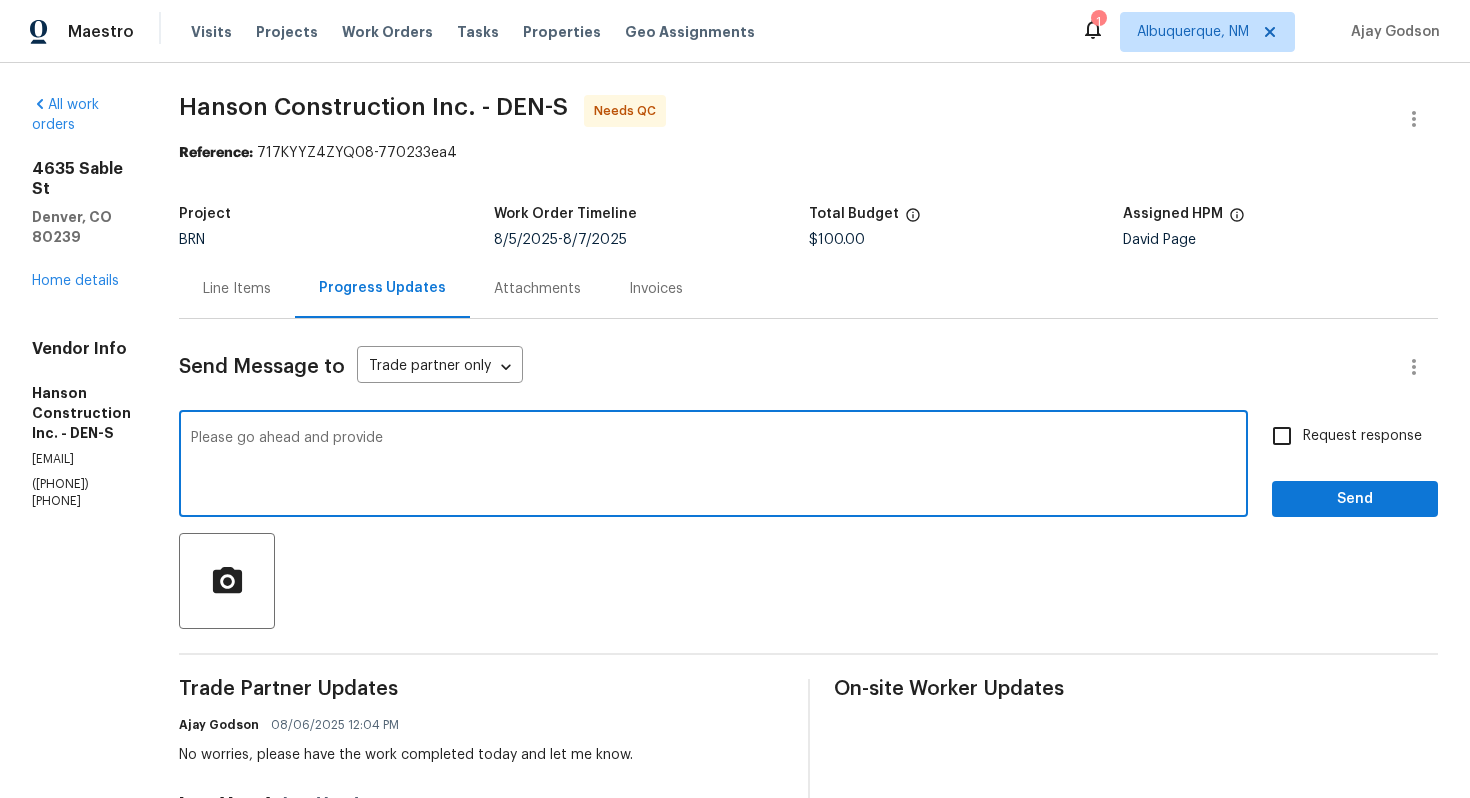 paste on "create an crawl space access as needed." 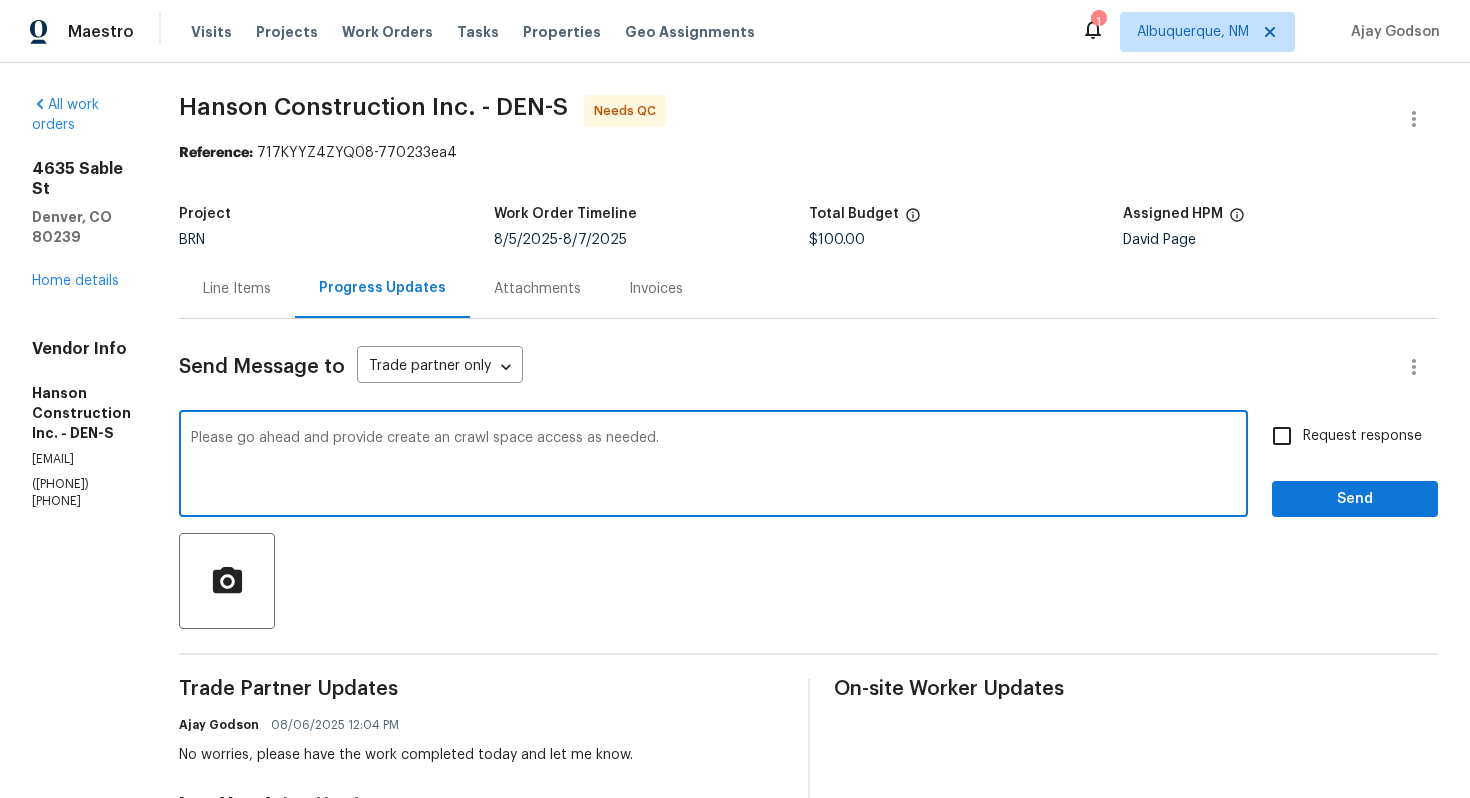 drag, startPoint x: 461, startPoint y: 441, endPoint x: 411, endPoint y: 442, distance: 50.01 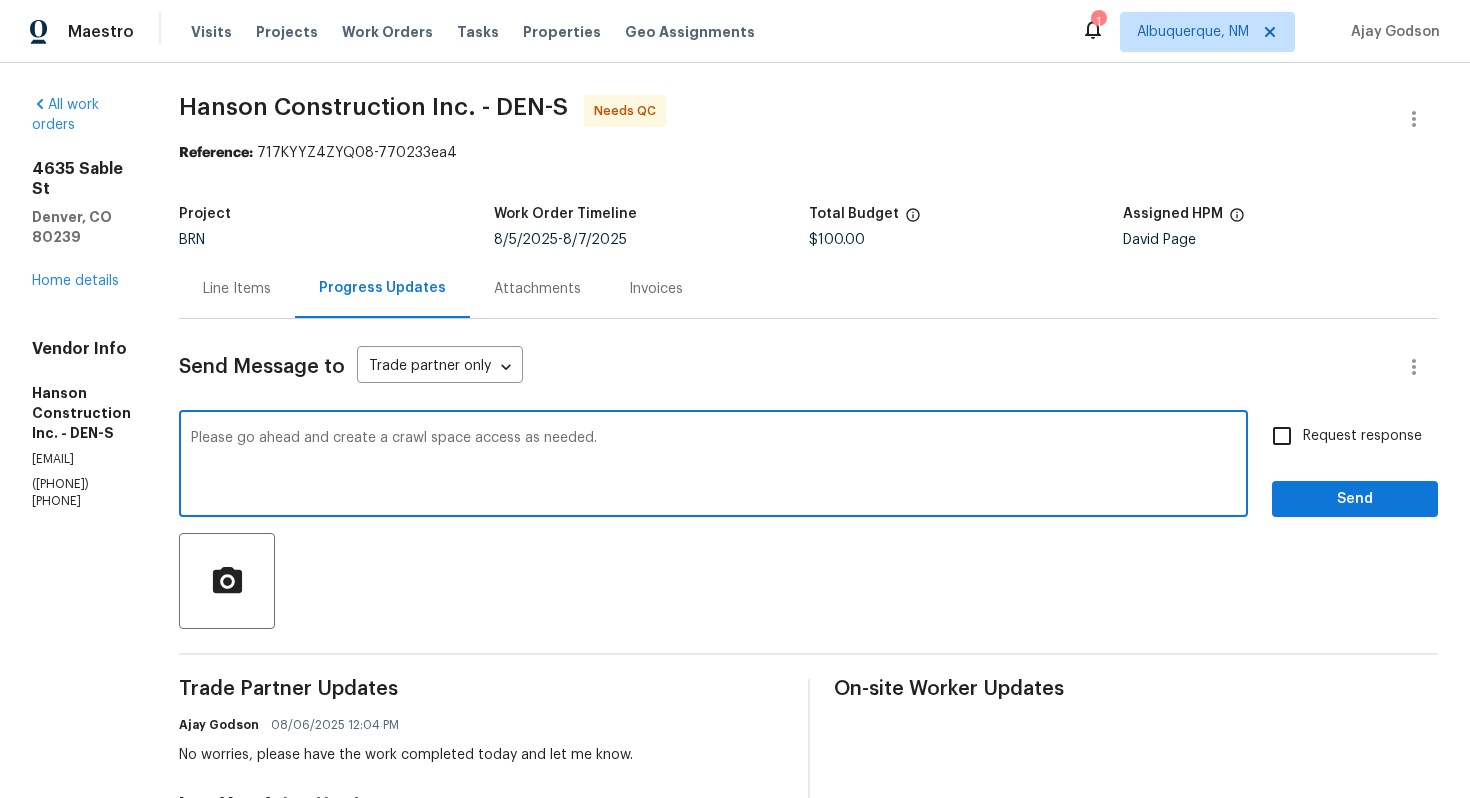 click on "Please go ahead and create a crawl space access as needed." at bounding box center (713, 466) 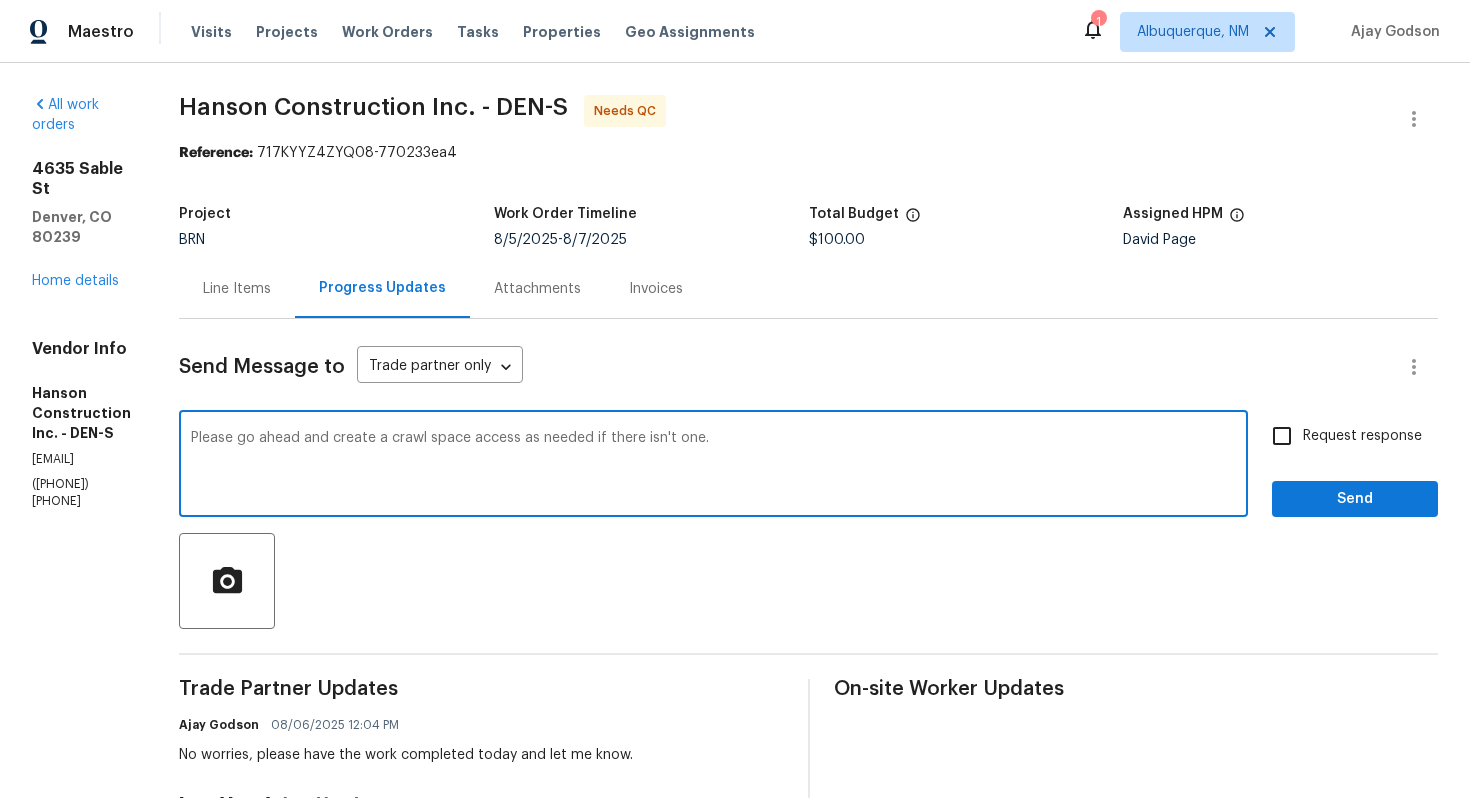 type on "Please go ahead and create a crawl space access as needed if there isn't one." 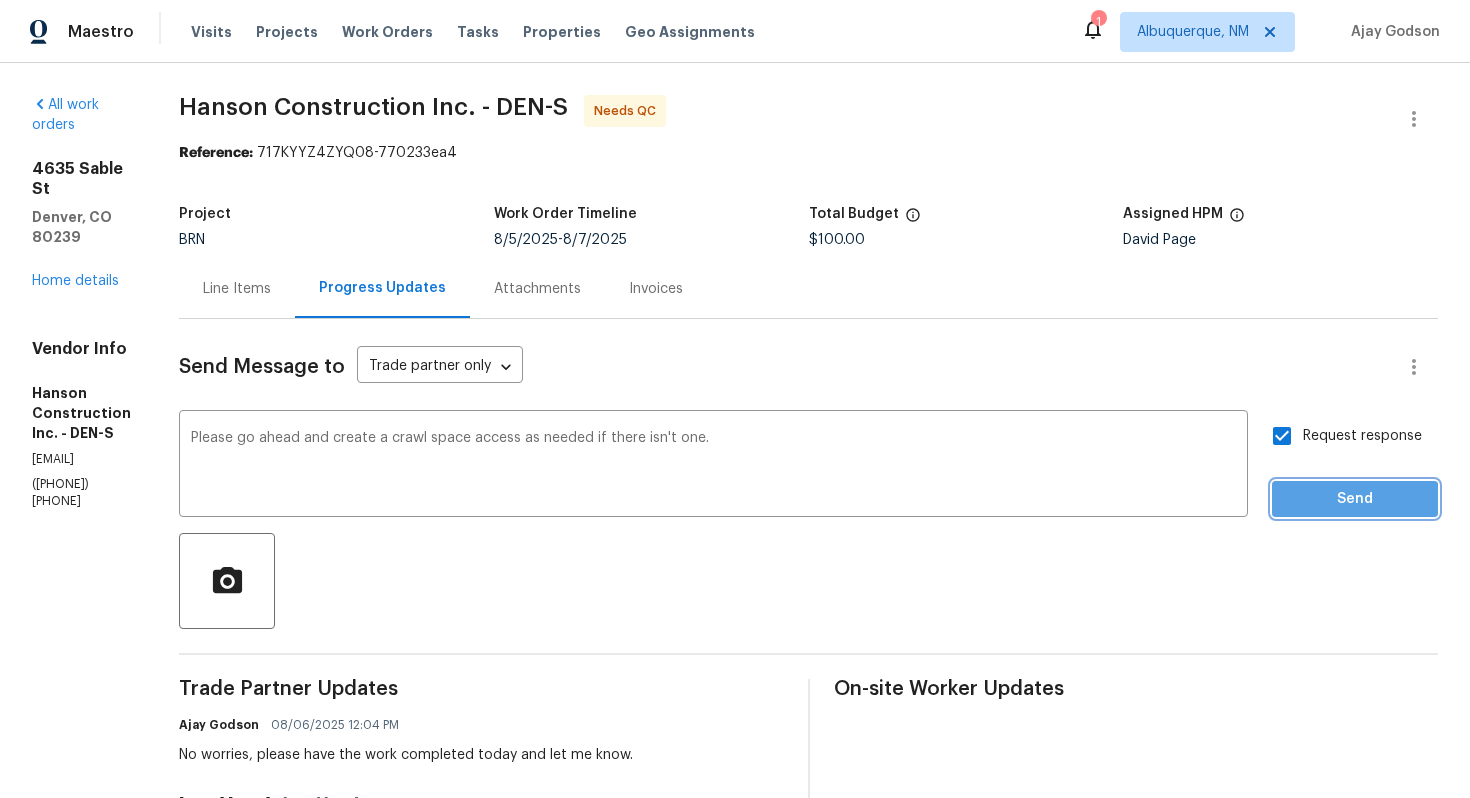 click on "Send" at bounding box center [1355, 499] 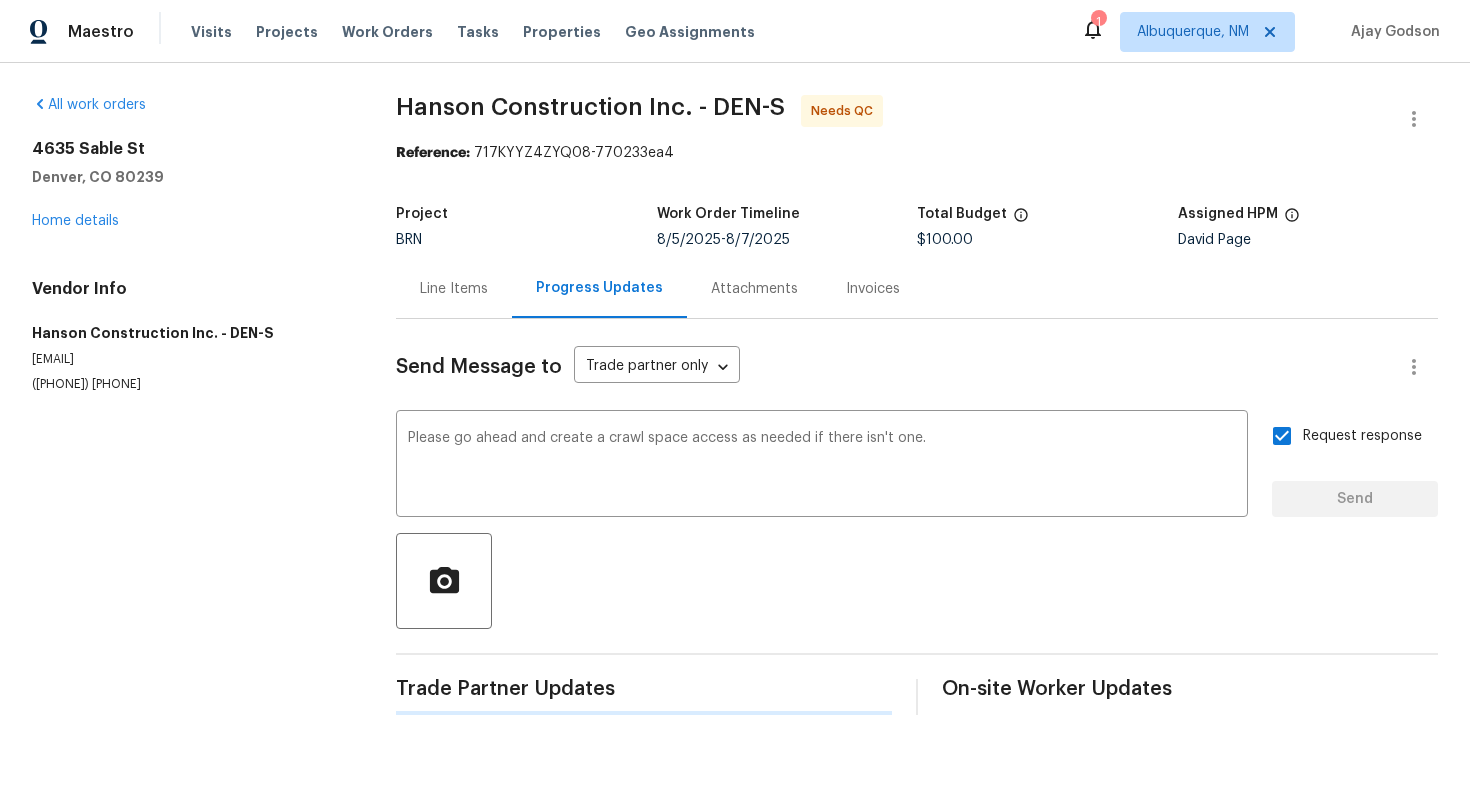 type 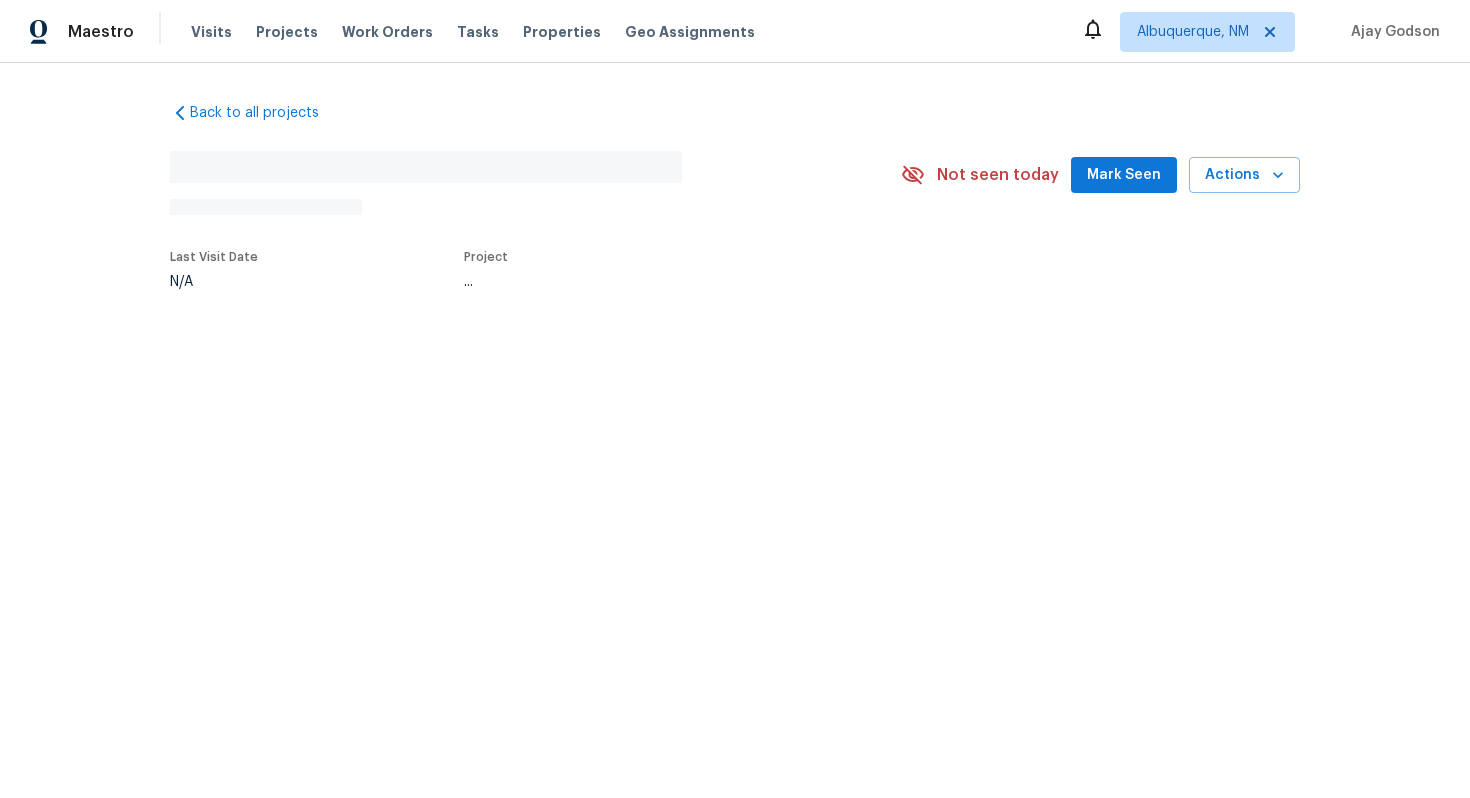 scroll, scrollTop: 0, scrollLeft: 0, axis: both 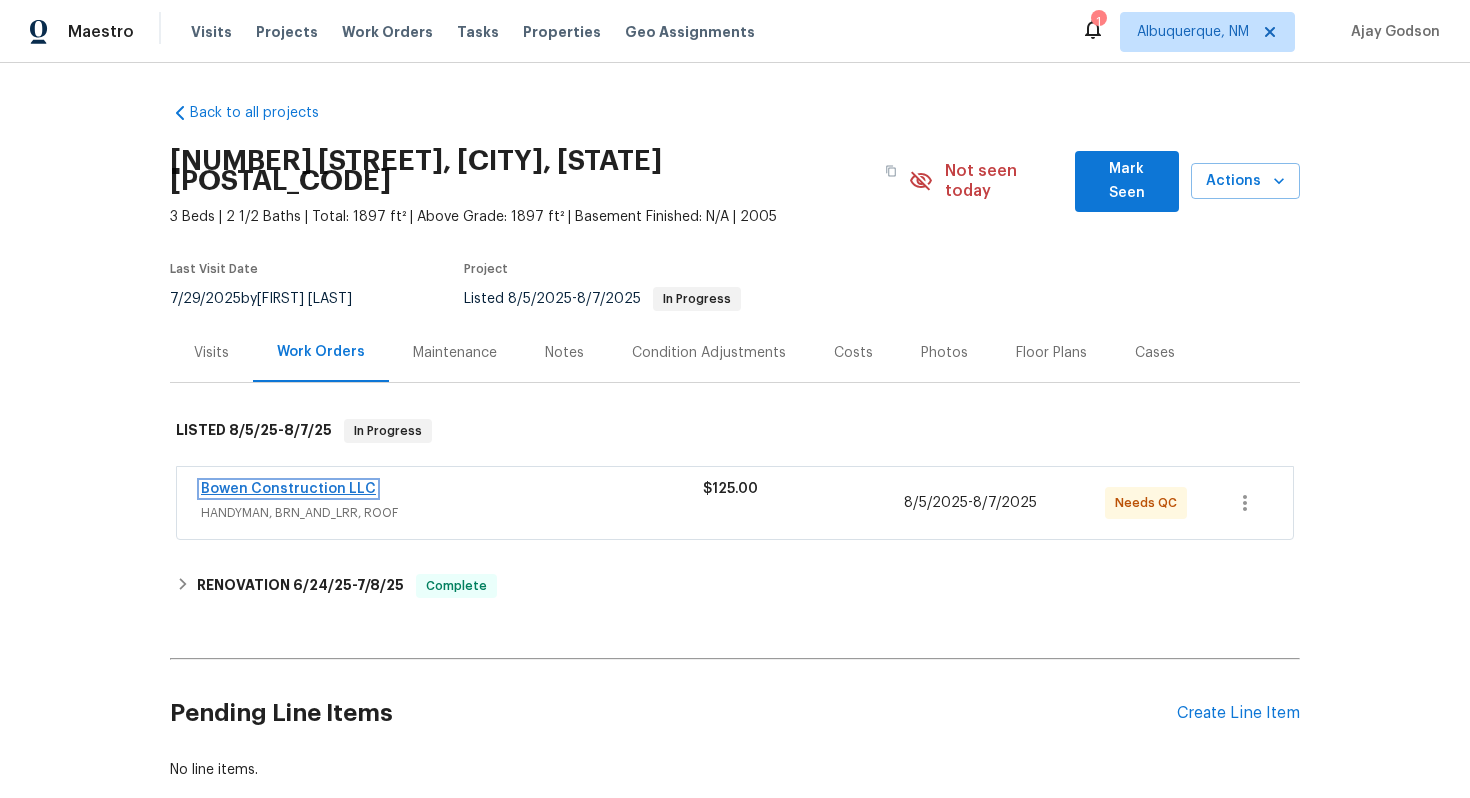 click on "Bowen Construction LLC" at bounding box center (288, 489) 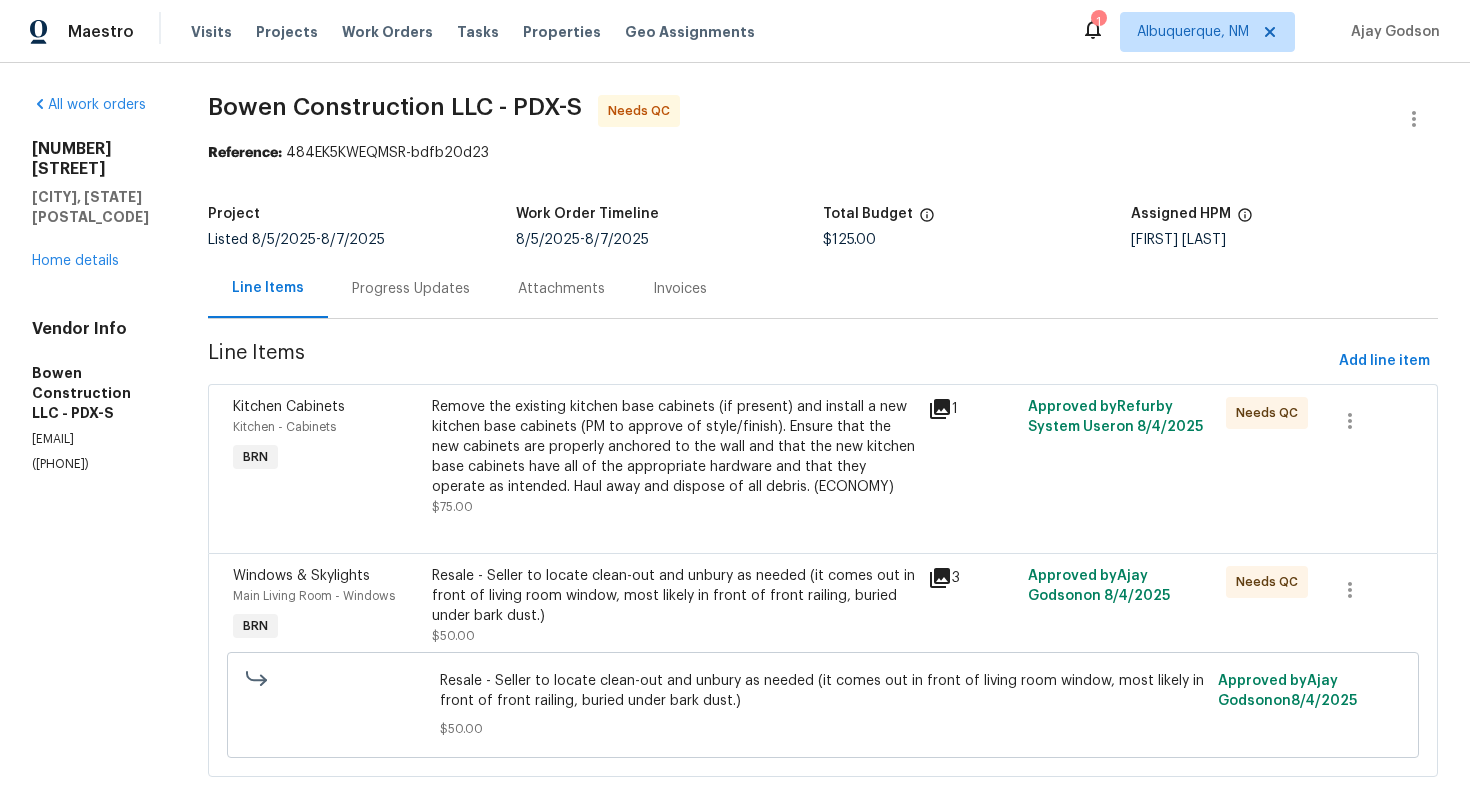 click on "Progress Updates" at bounding box center (411, 289) 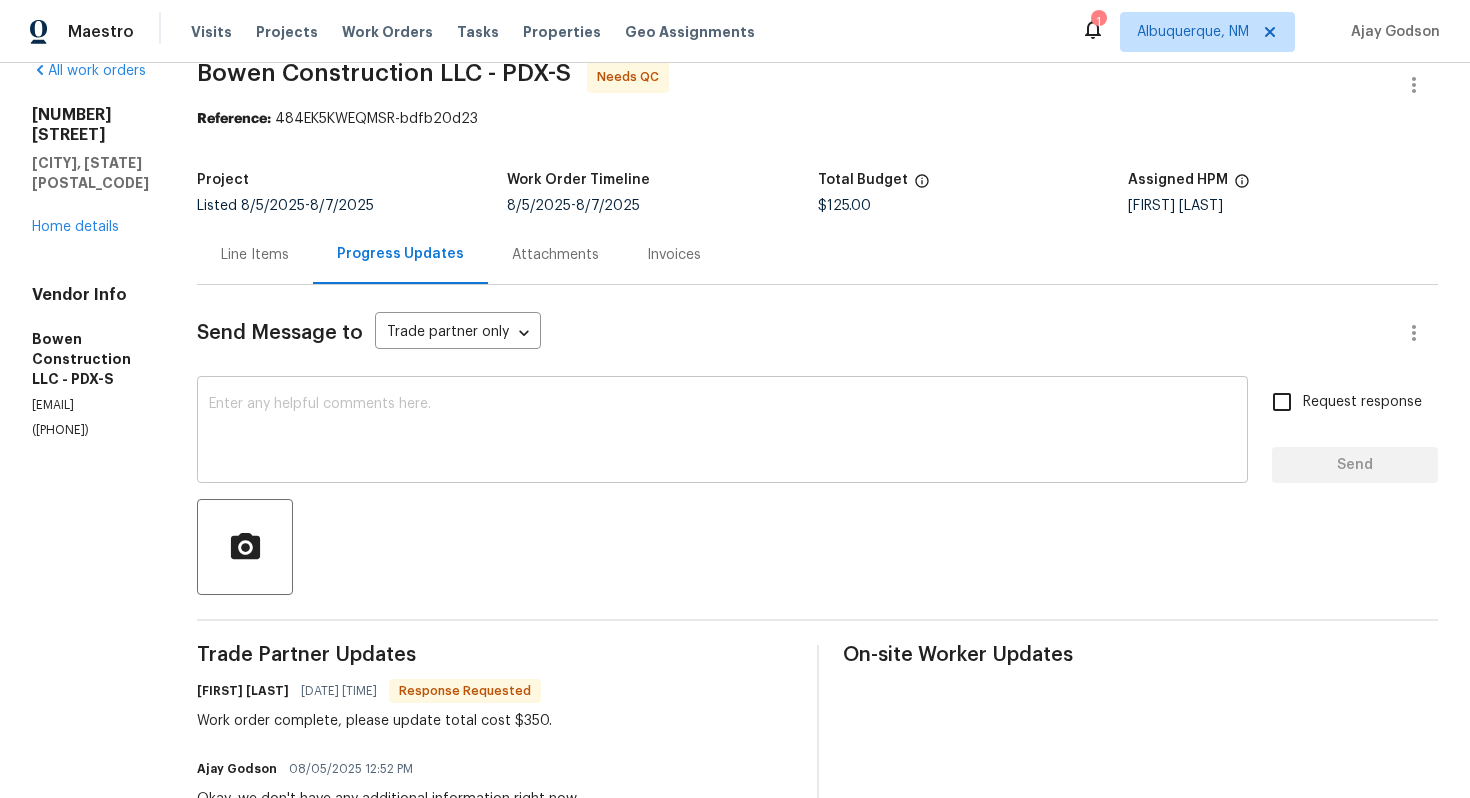 scroll, scrollTop: 0, scrollLeft: 0, axis: both 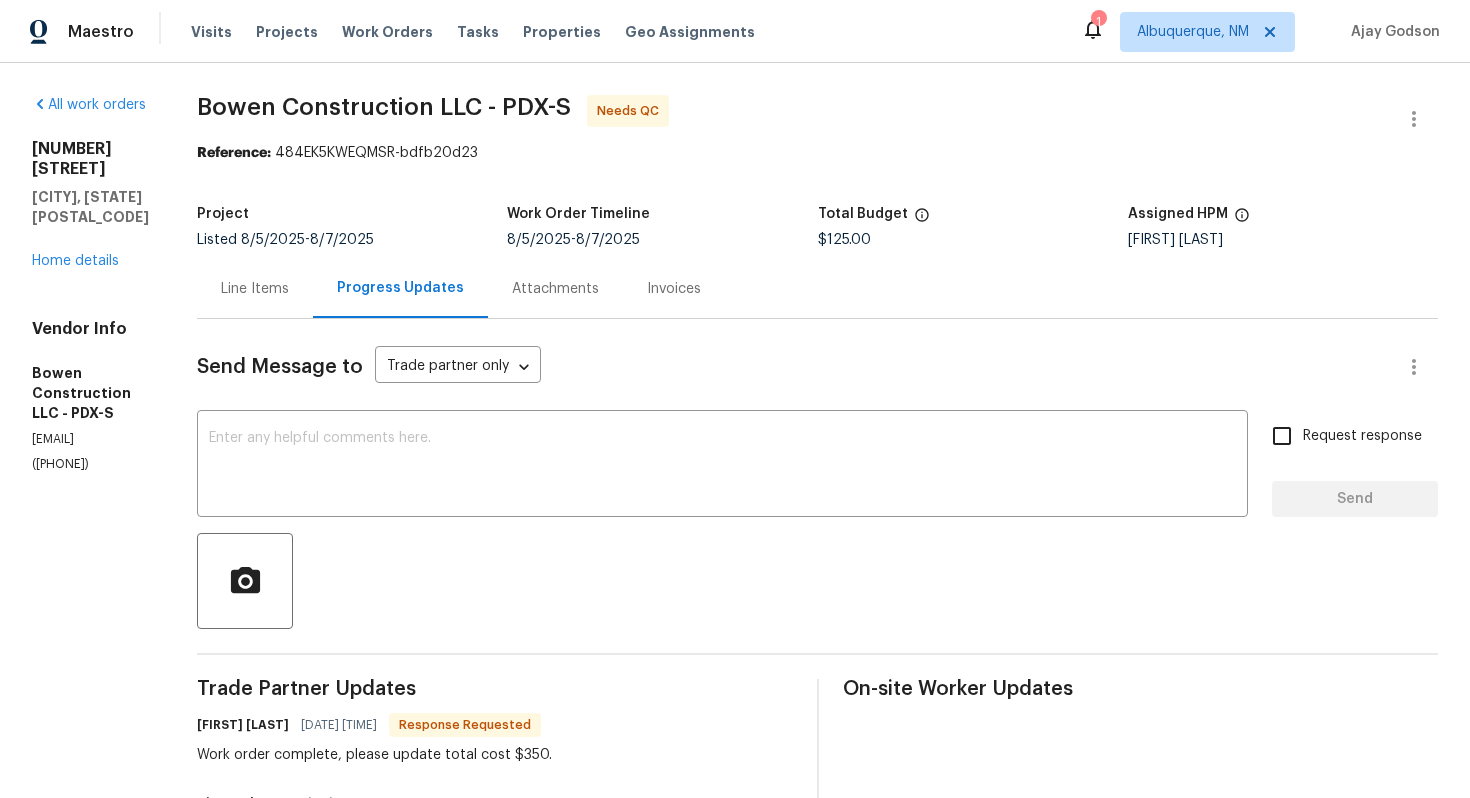 click on "Line Items" at bounding box center (255, 288) 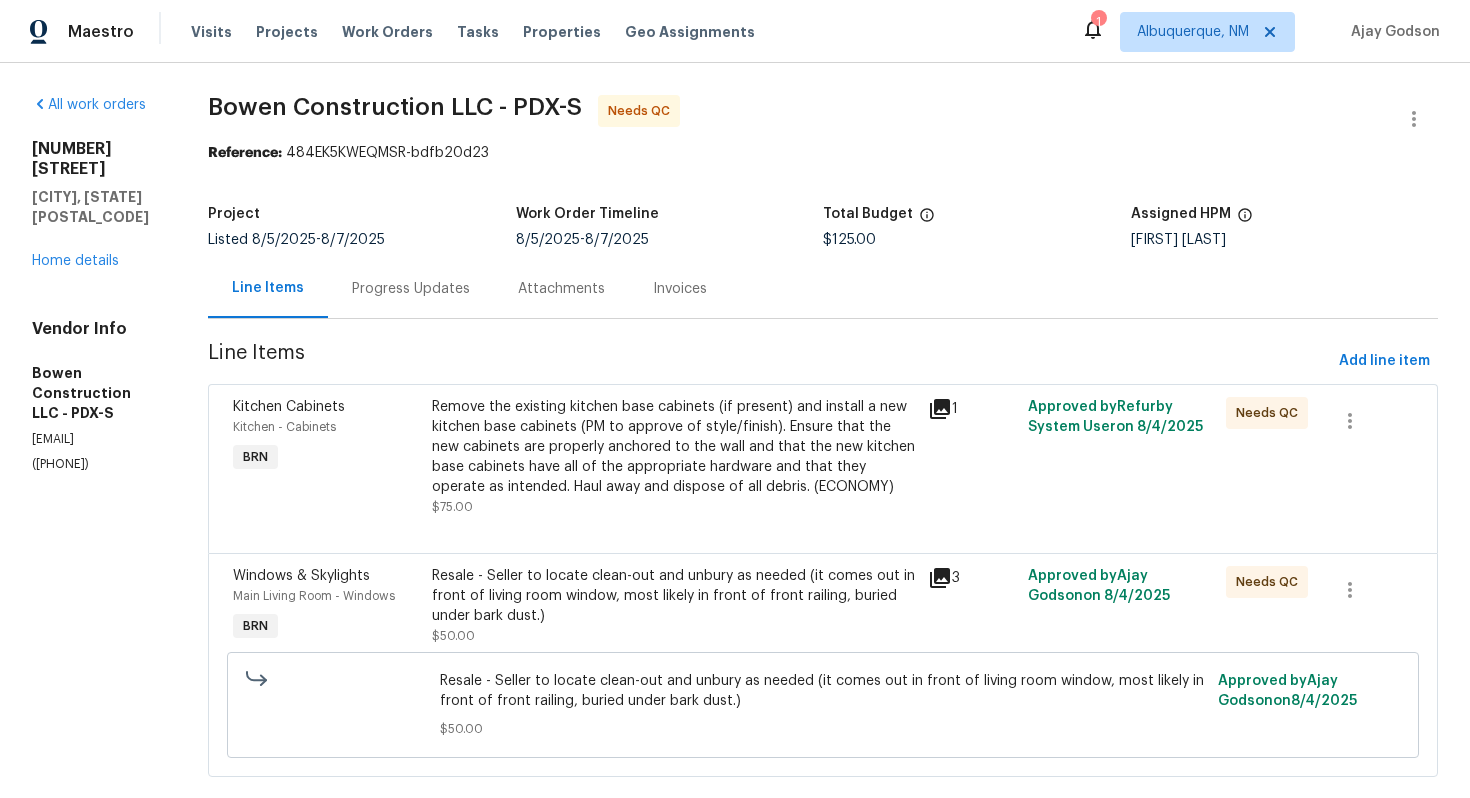 click on "Remove the existing kitchen base cabinets (if present) and install a new kitchen base cabinets (PM to approve of style/finish). Ensure that the new cabinets are properly anchored to the wall and that the new kitchen base cabinets have all of the appropriate hardware and that they operate as intended. Haul away and dispose of all debris. (ECONOMY)" at bounding box center (674, 447) 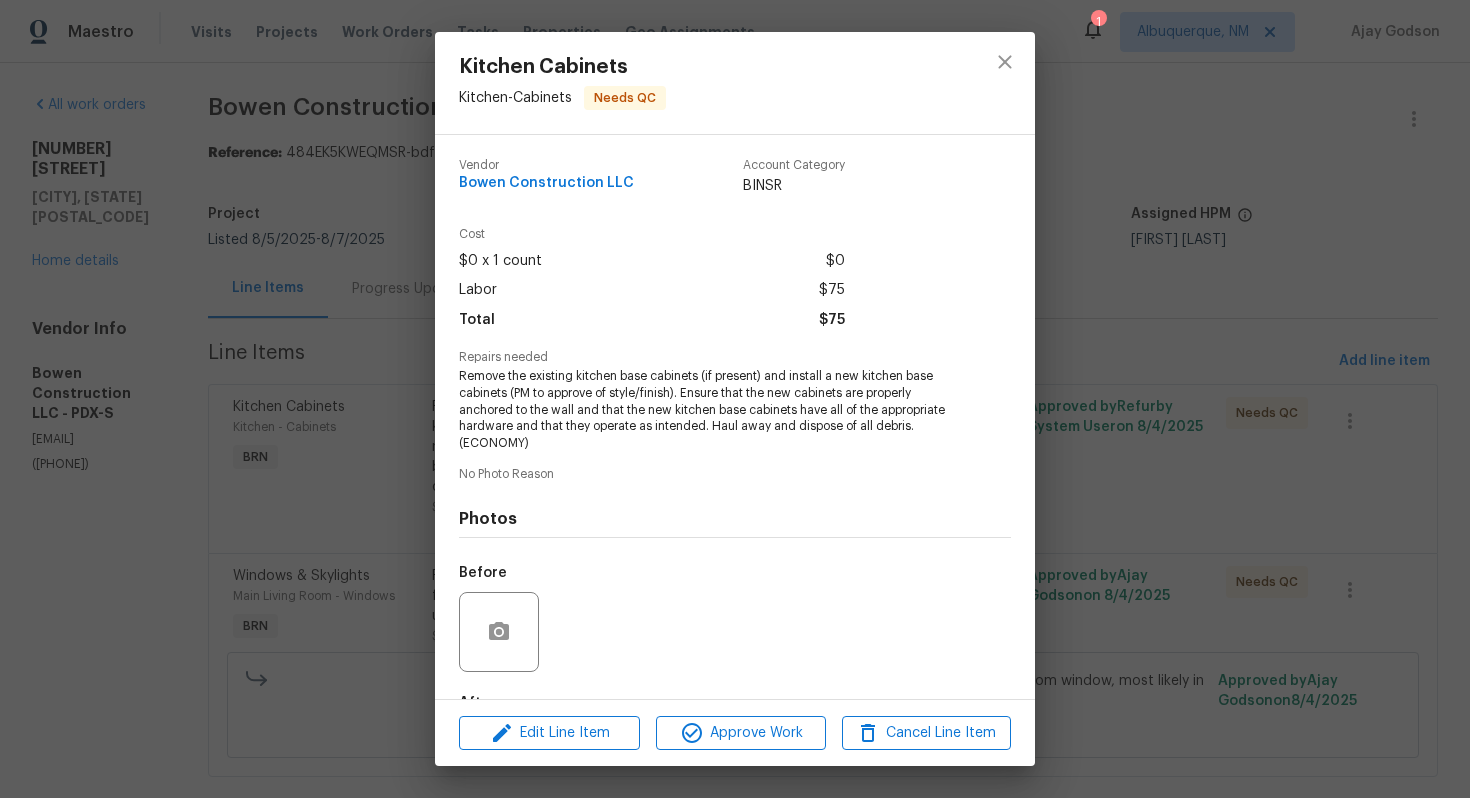 scroll, scrollTop: 123, scrollLeft: 0, axis: vertical 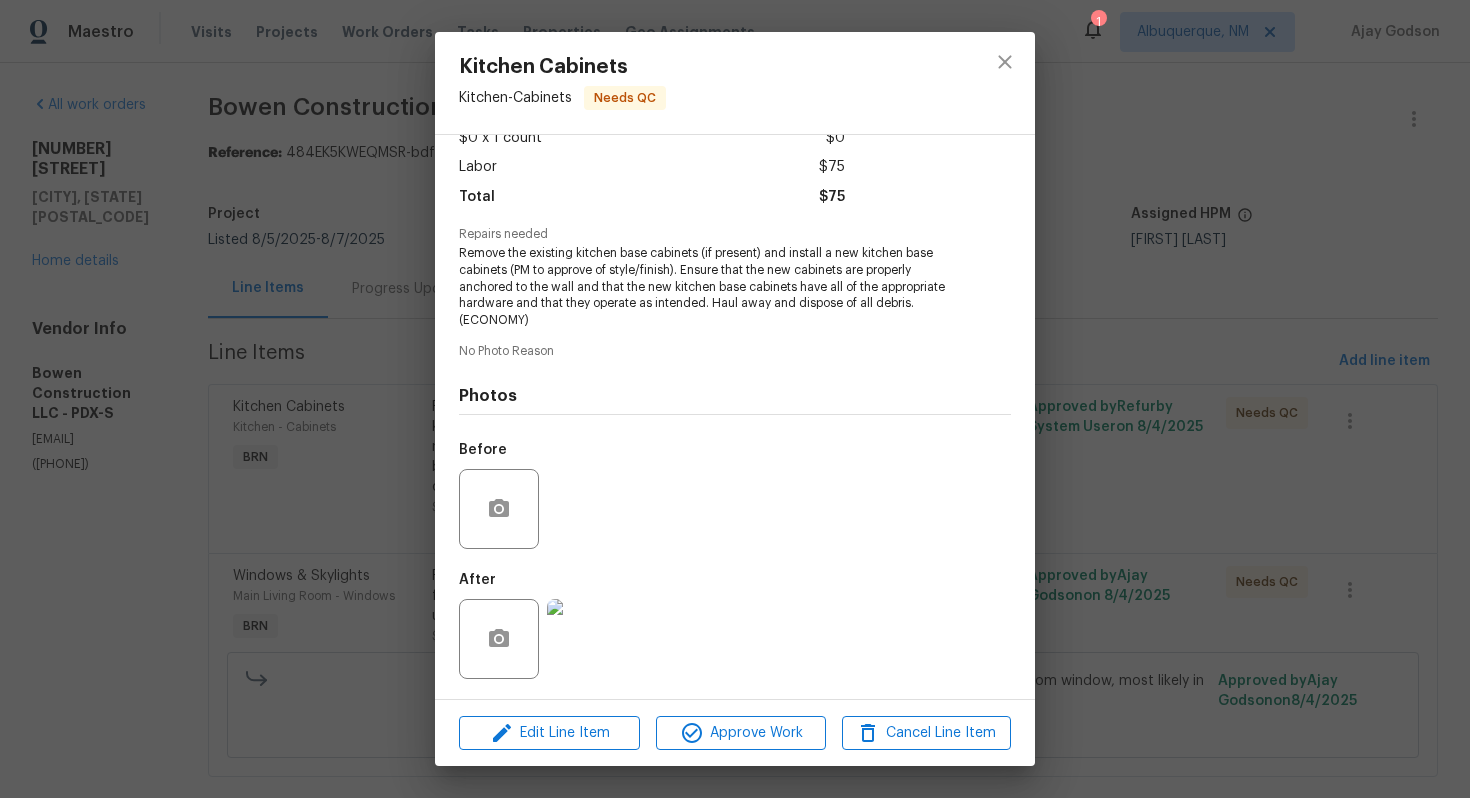 click at bounding box center (587, 639) 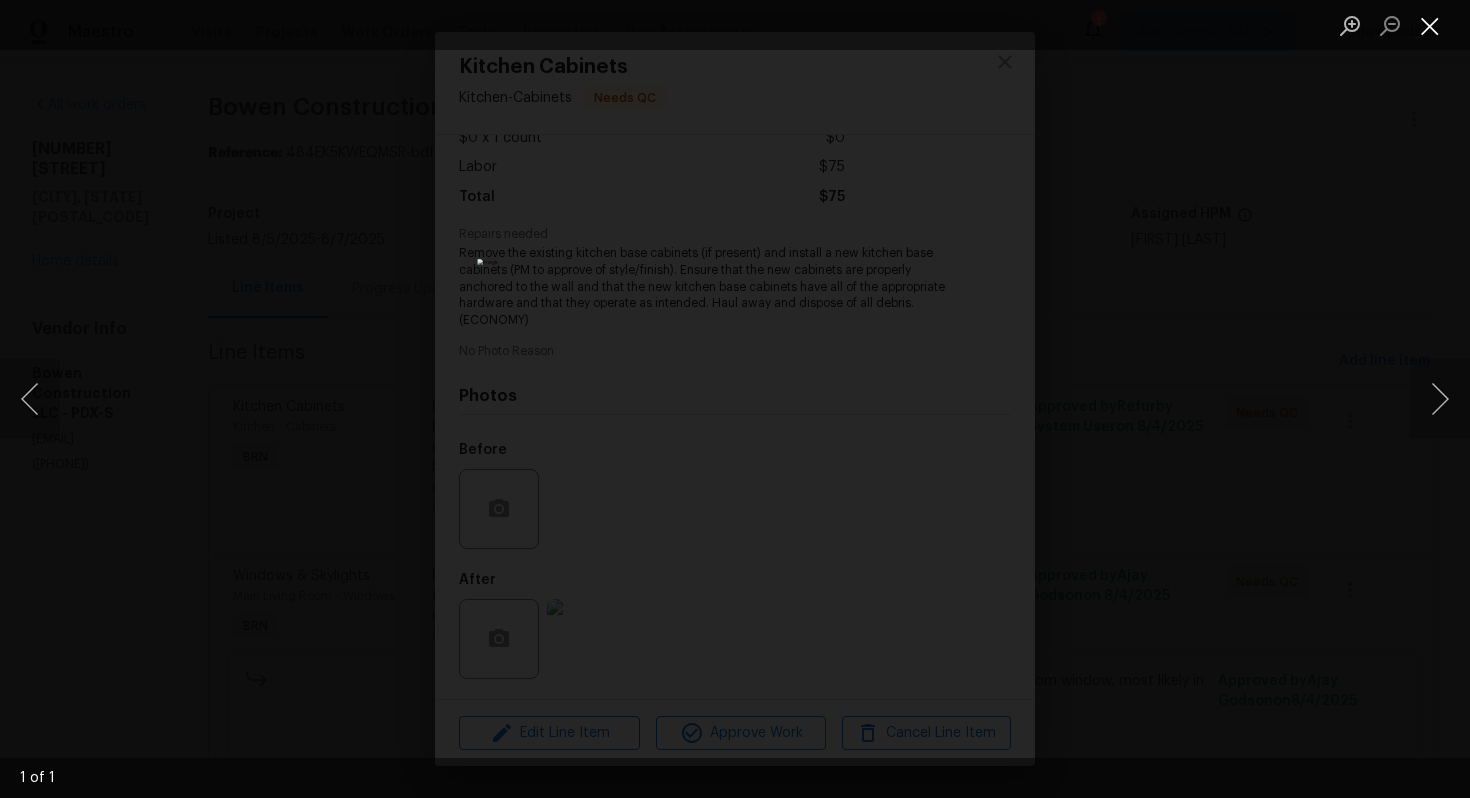 click at bounding box center (1430, 25) 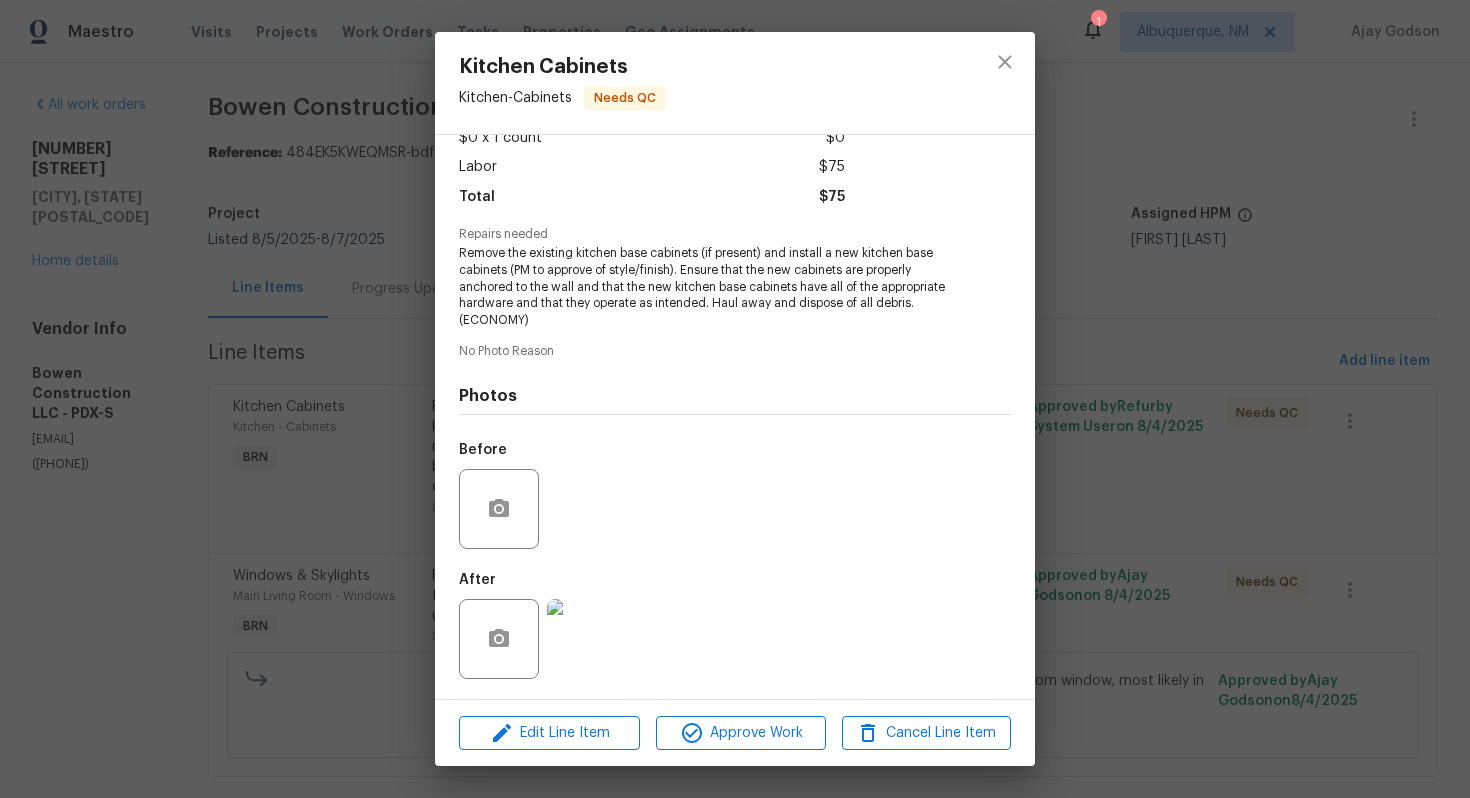 click at bounding box center [587, 639] 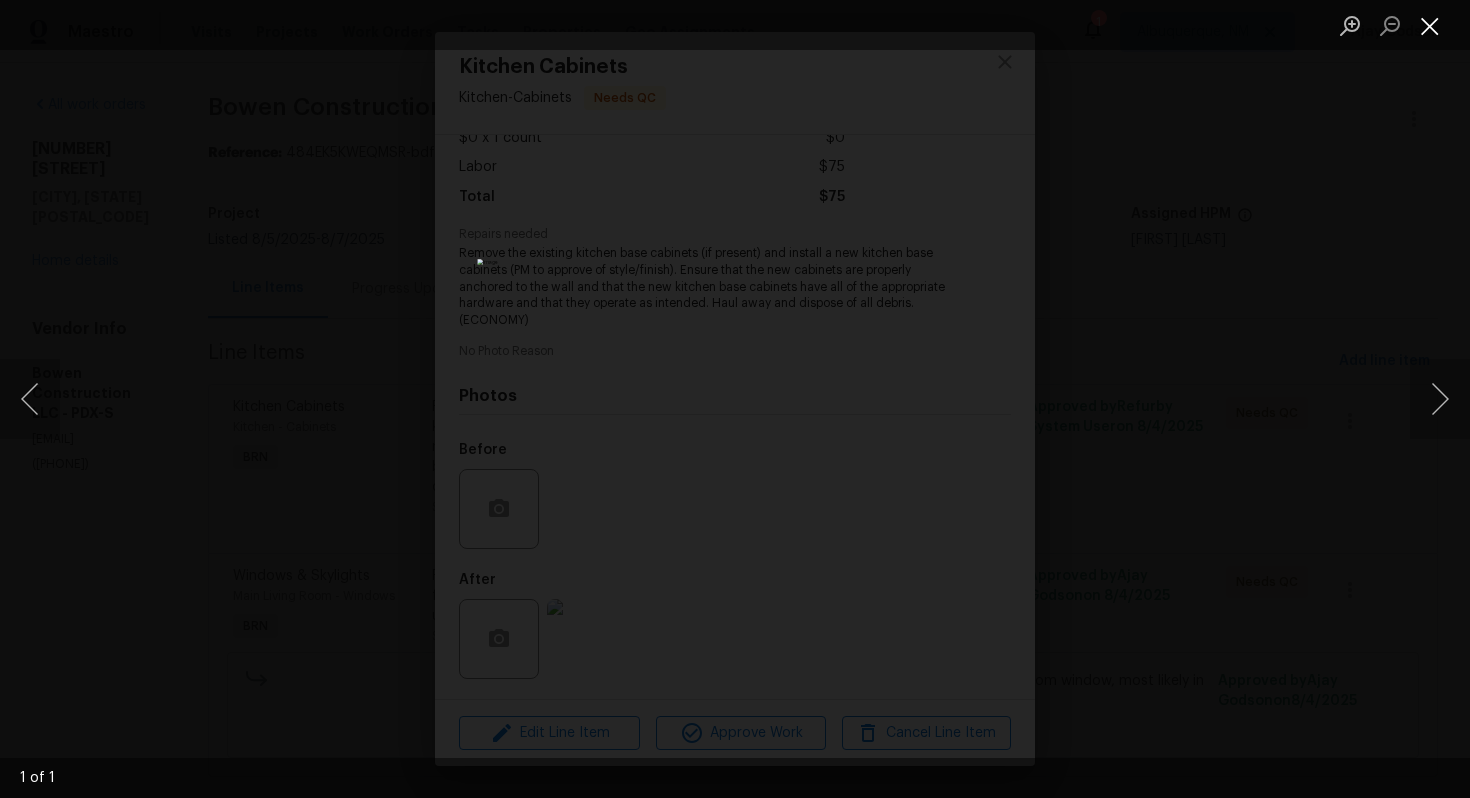click at bounding box center [1430, 25] 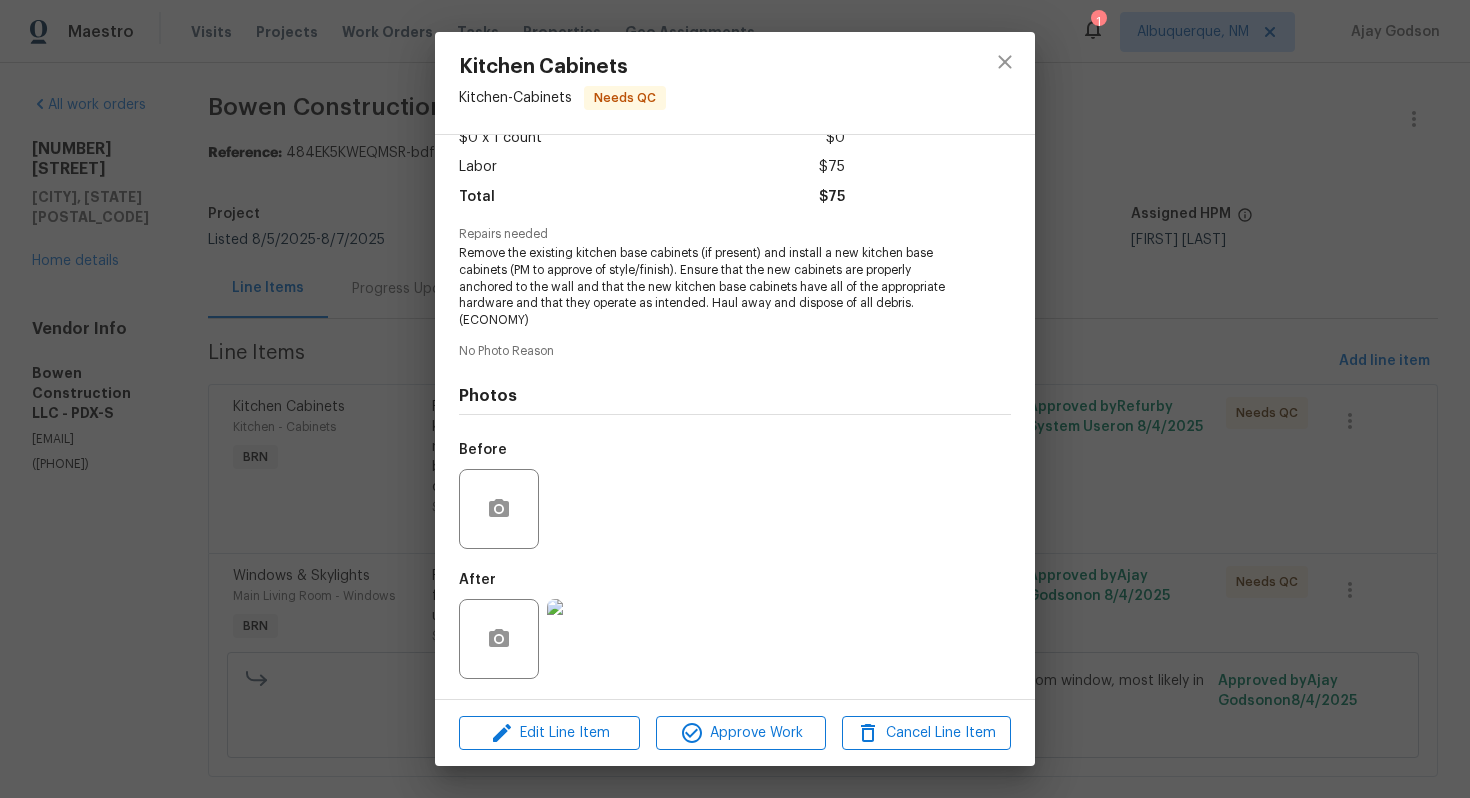 click on "Kitchen Cabinets Kitchen  -  Cabinets Needs QC Vendor Bowen Construction LLC Account Category BINSR Cost $0 x 1 count $0 Labor $75 Total $75 Repairs needed Remove the existing kitchen base cabinets (if present) and install a new kitchen base cabinets (PM to approve of style/finish). Ensure that the new cabinets are properly anchored to the wall and that the new kitchen base cabinets have all of the appropriate hardware and that they operate as intended. Haul away and dispose of all debris. (ECONOMY) No Photo Reason   Photos Before After  Edit Line Item  Approve Work  Cancel Line Item" at bounding box center [735, 399] 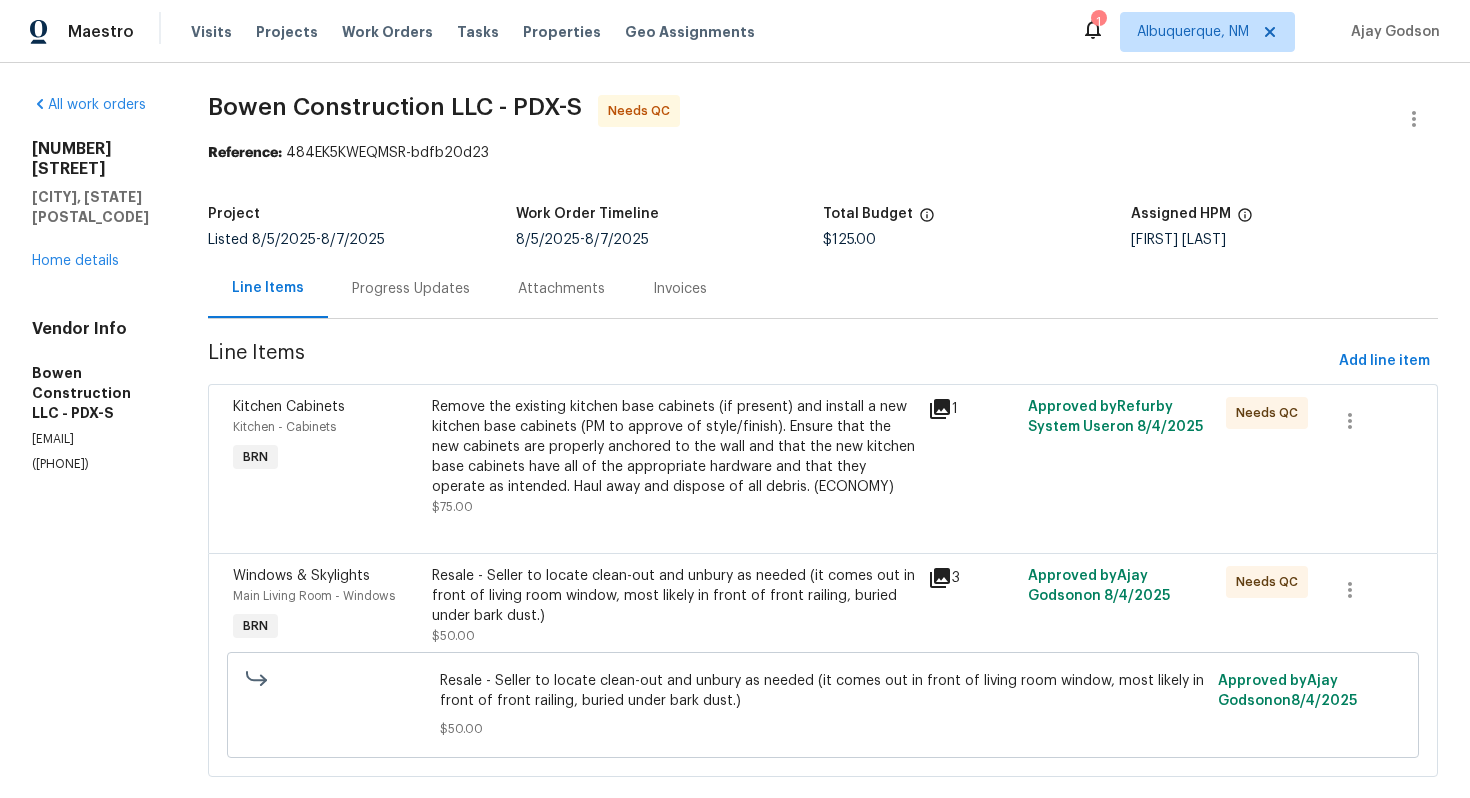 scroll, scrollTop: 56, scrollLeft: 0, axis: vertical 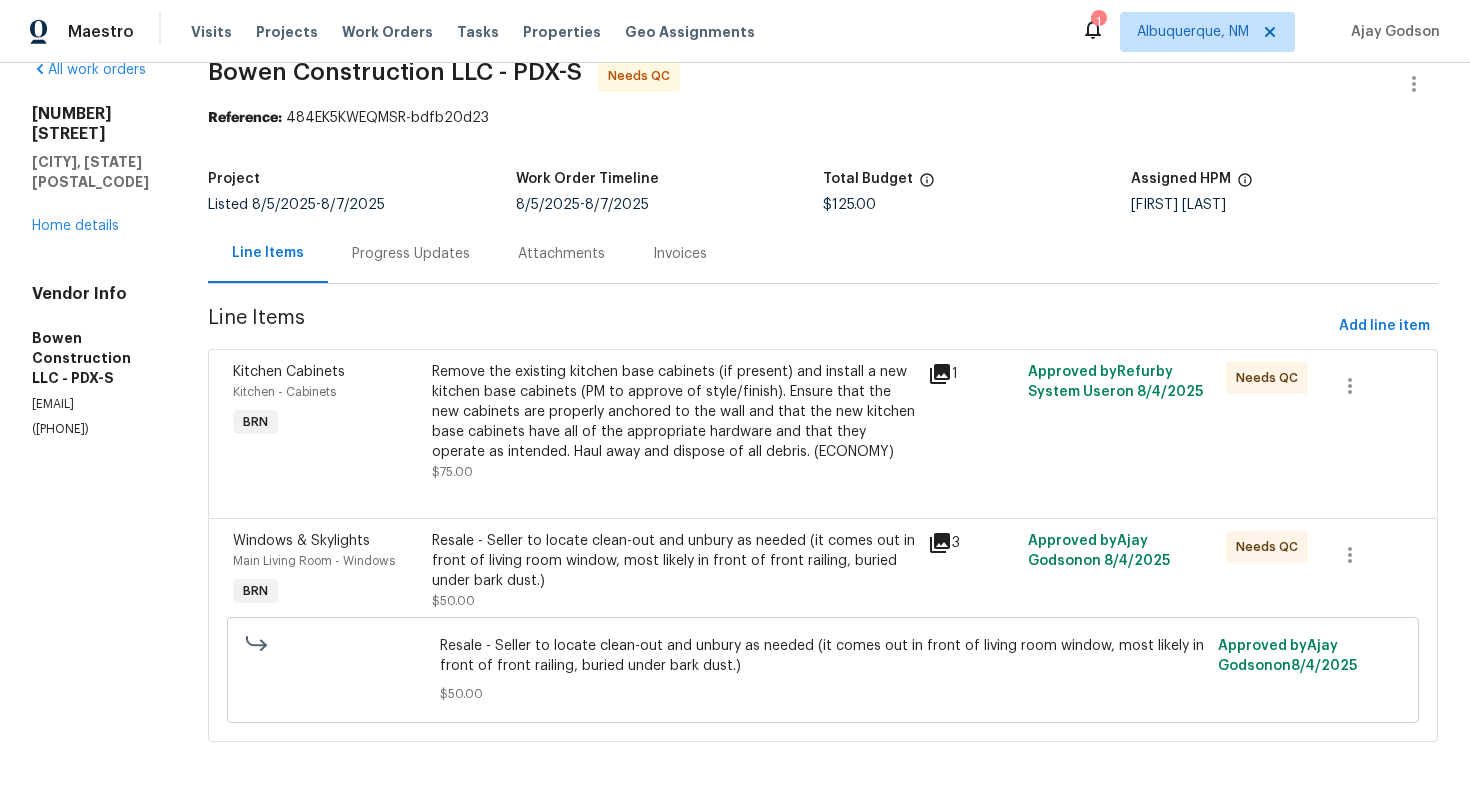 click on "Resale - Seller to locate clean-out and unbury as needed (it comes out in front of living room window, most likely in front of front railing, buried under bark dust.)" at bounding box center [674, 561] 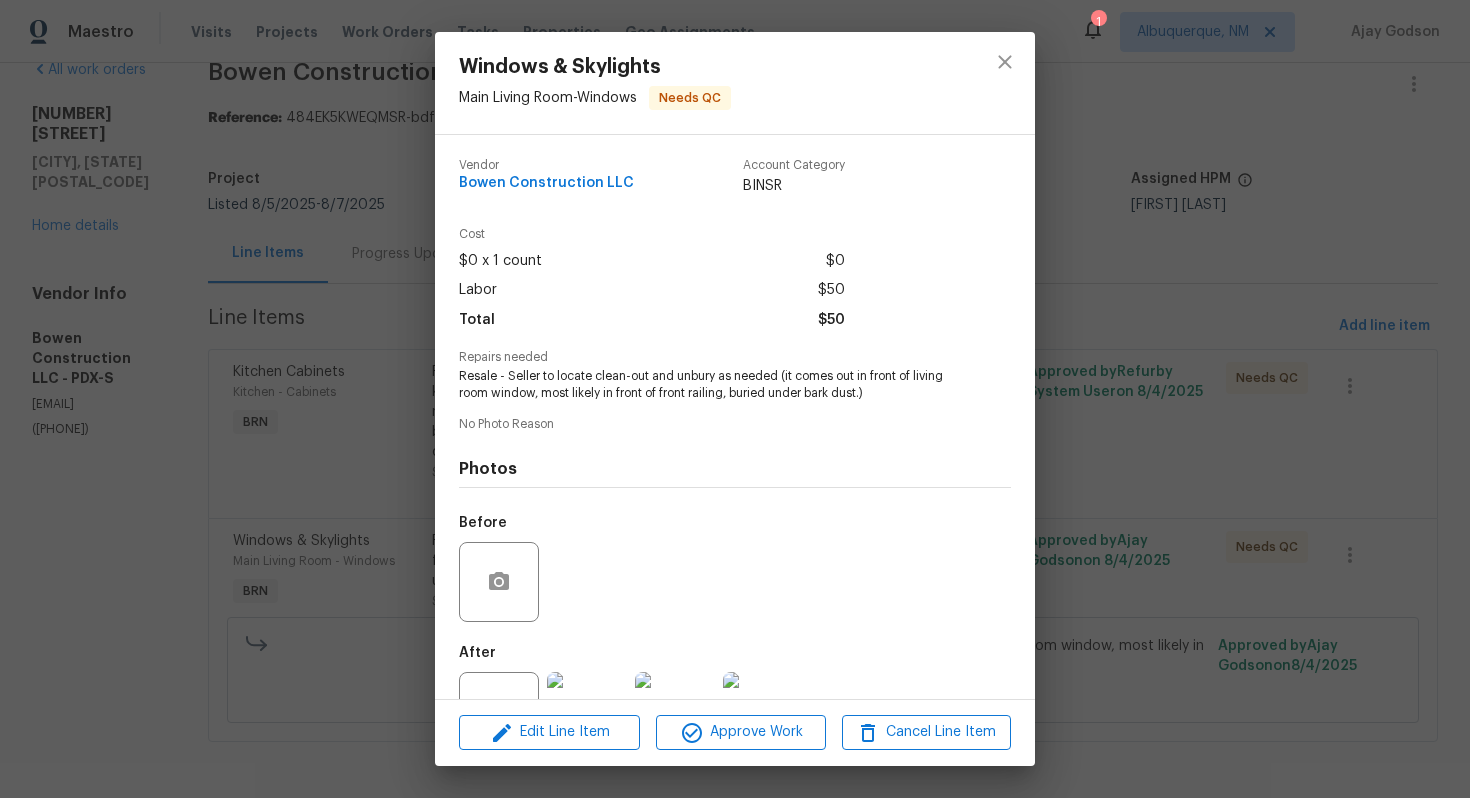 scroll, scrollTop: 73, scrollLeft: 0, axis: vertical 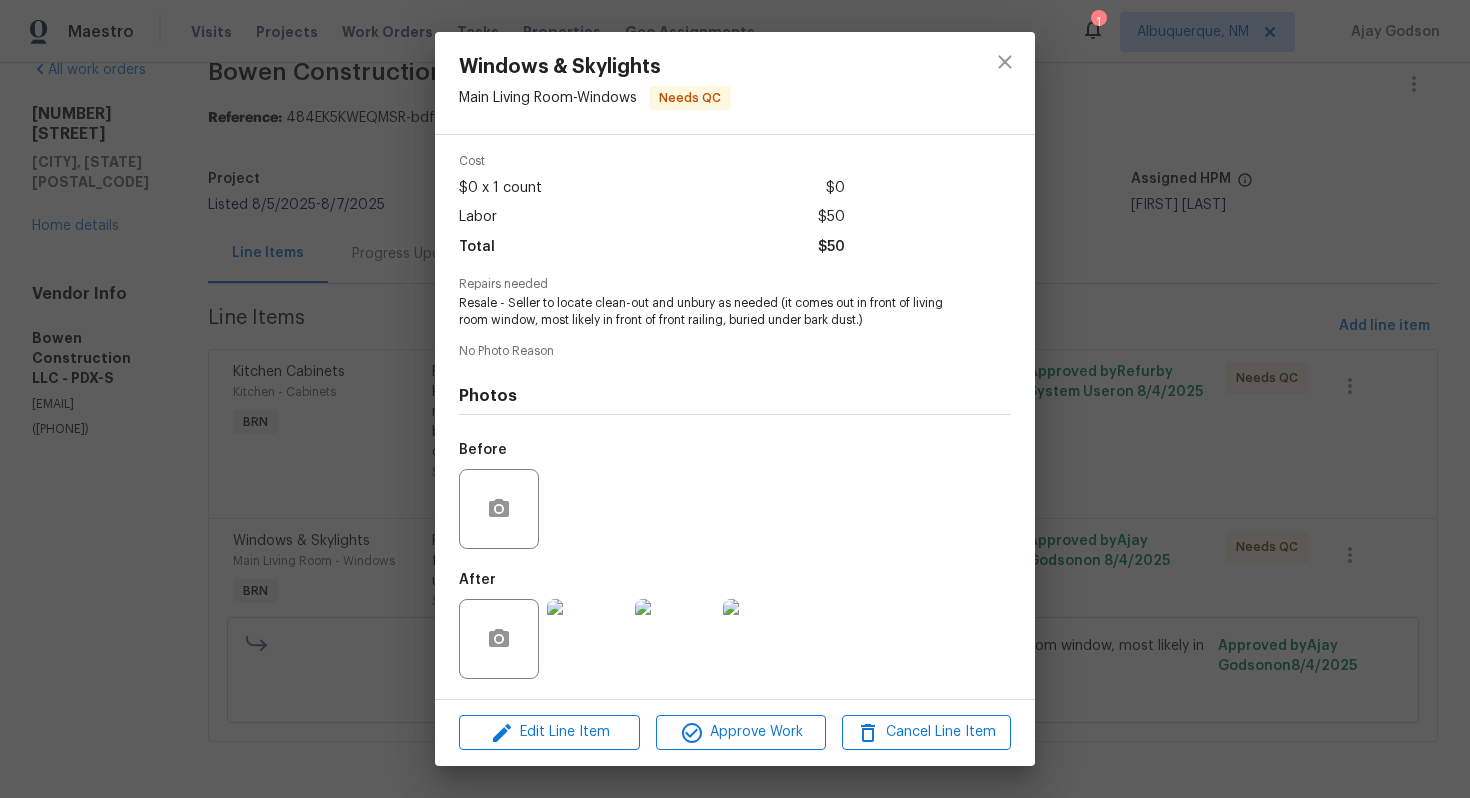 click at bounding box center (587, 639) 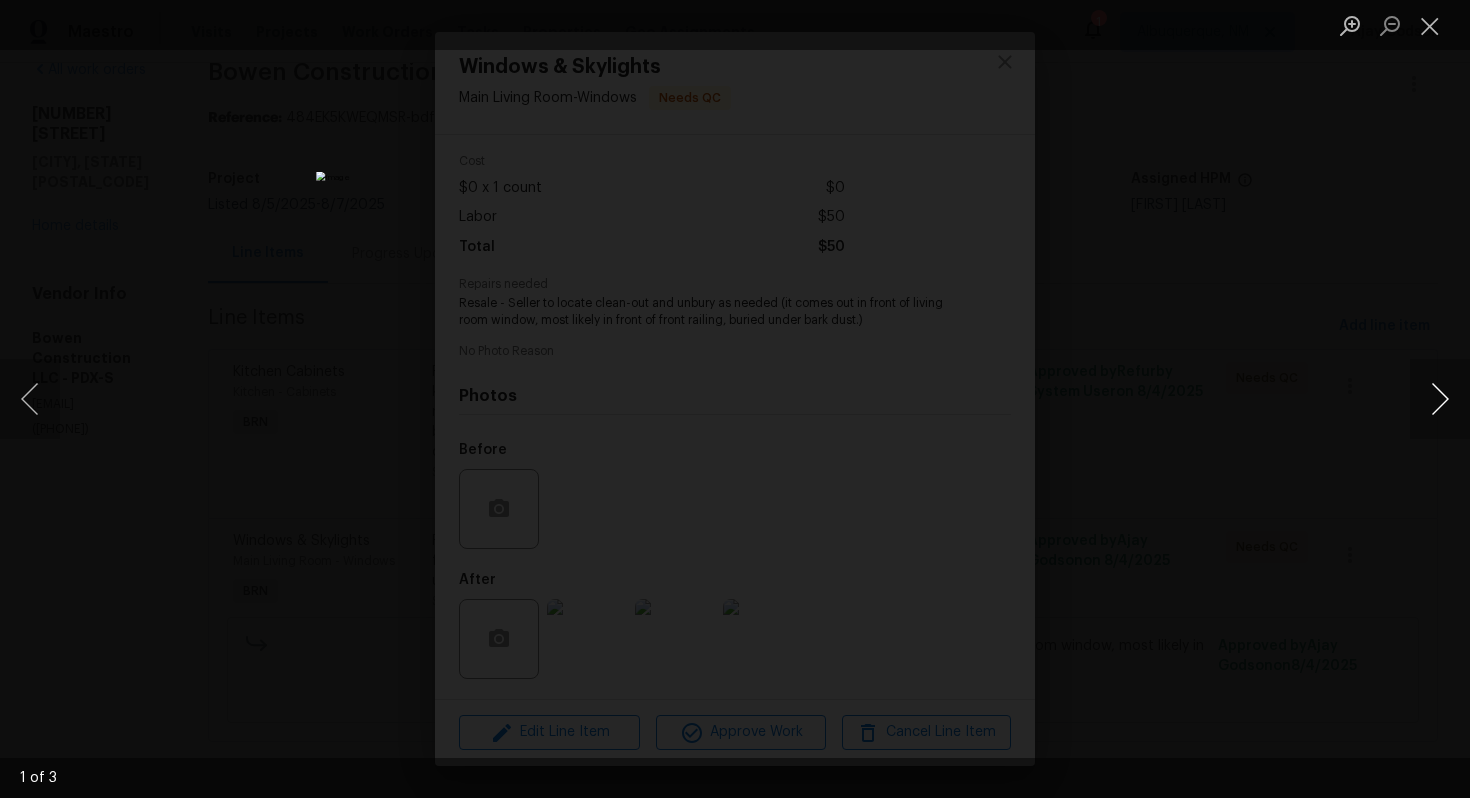 click at bounding box center (1440, 399) 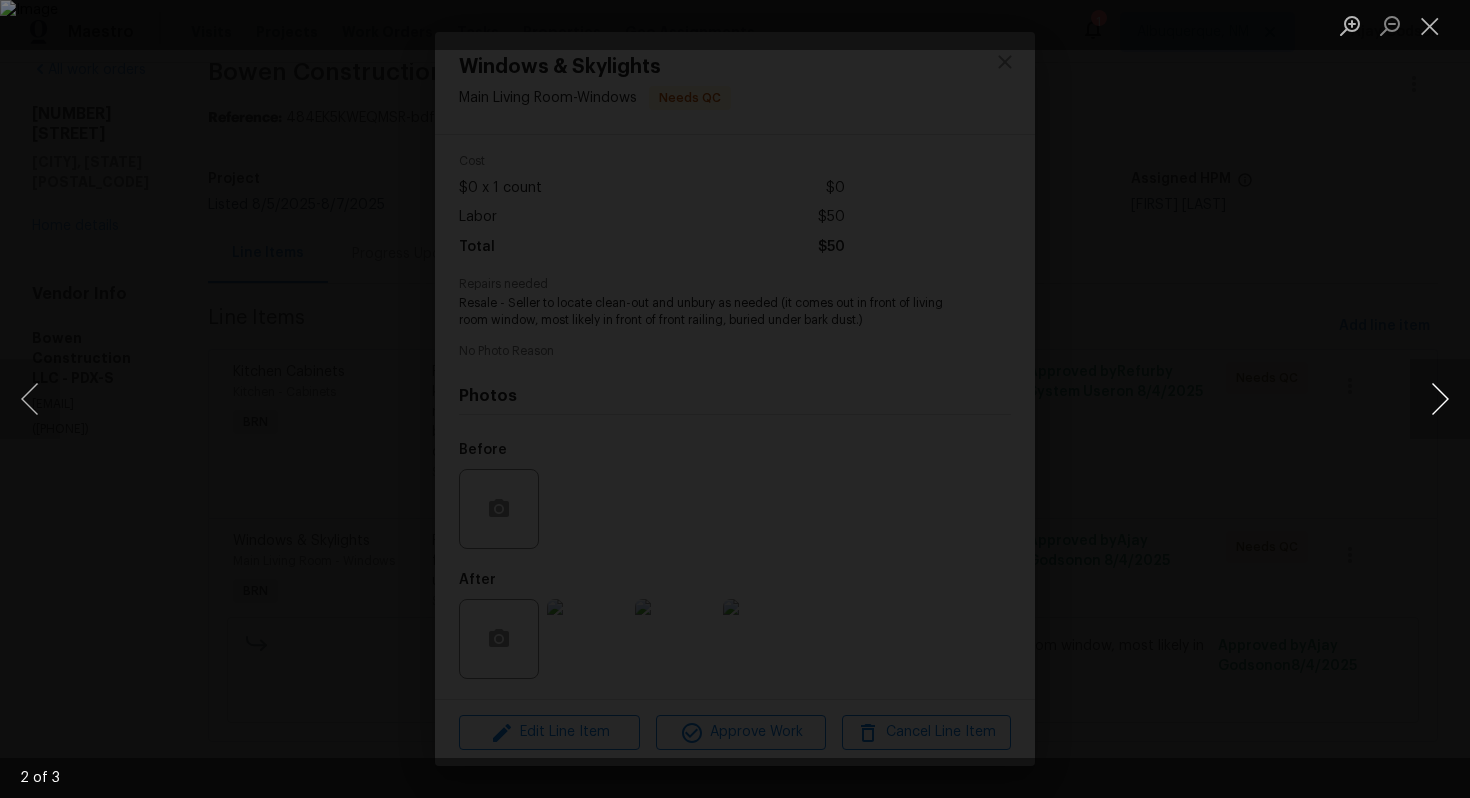 click at bounding box center (1440, 399) 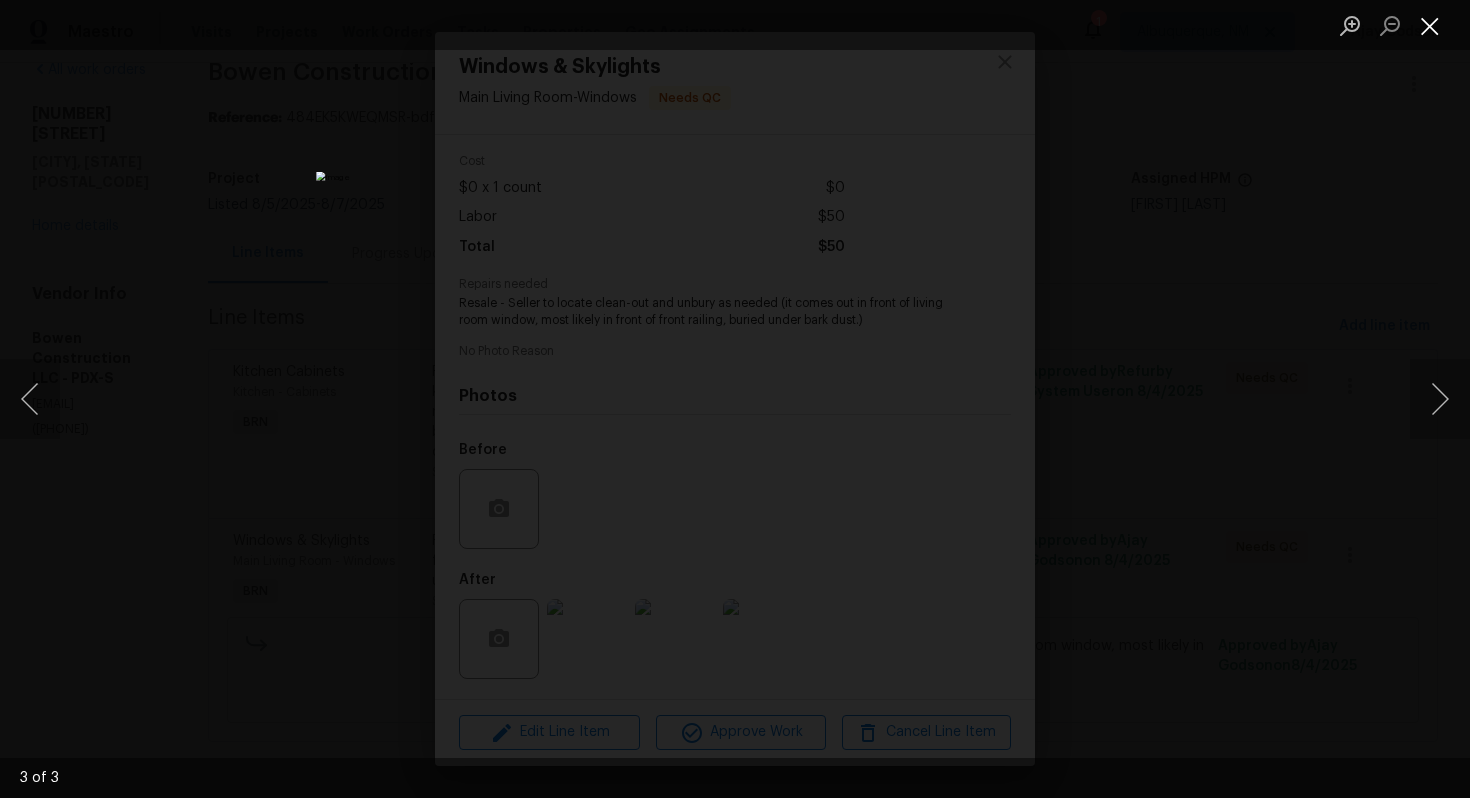 click at bounding box center (1430, 25) 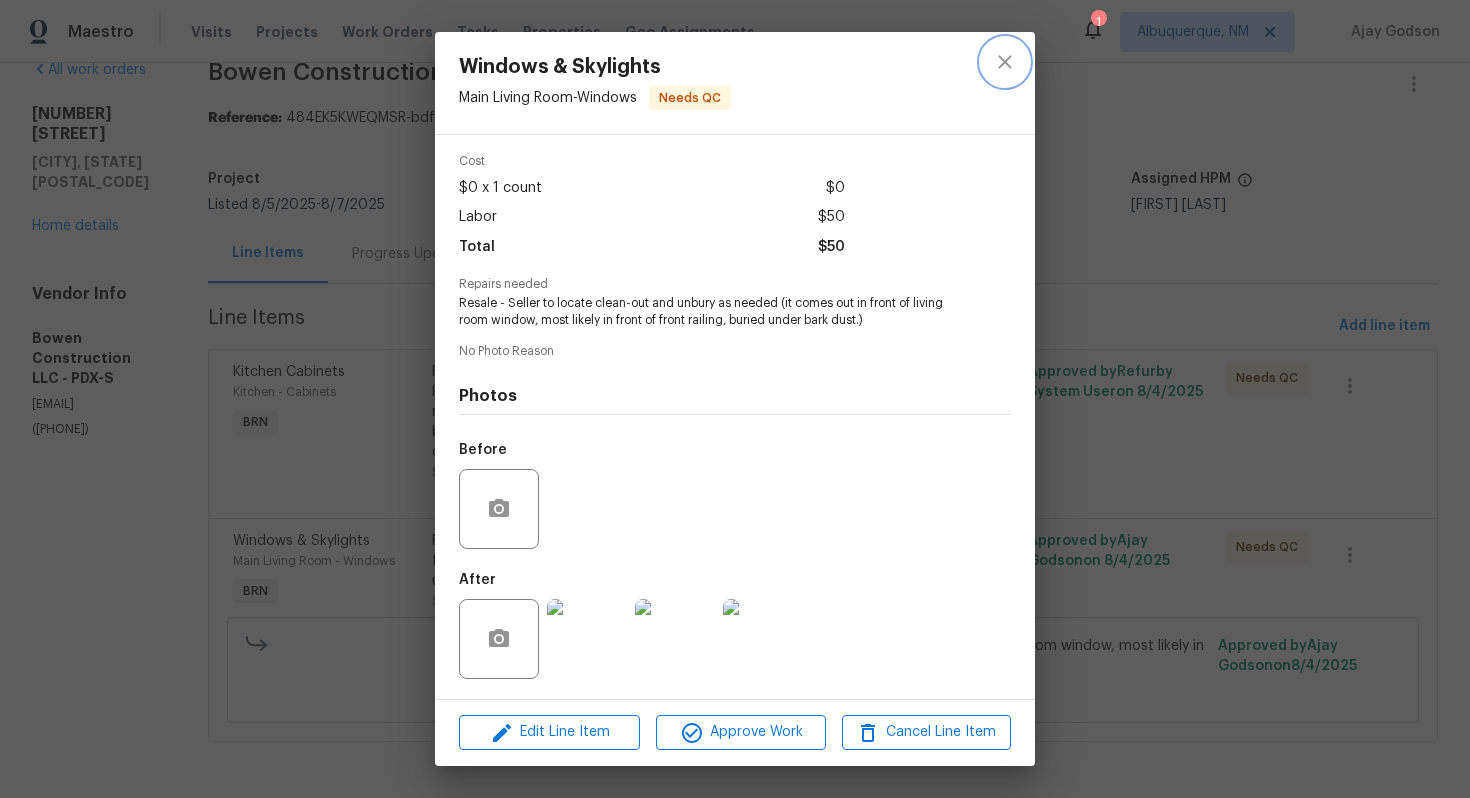 click at bounding box center [1005, 62] 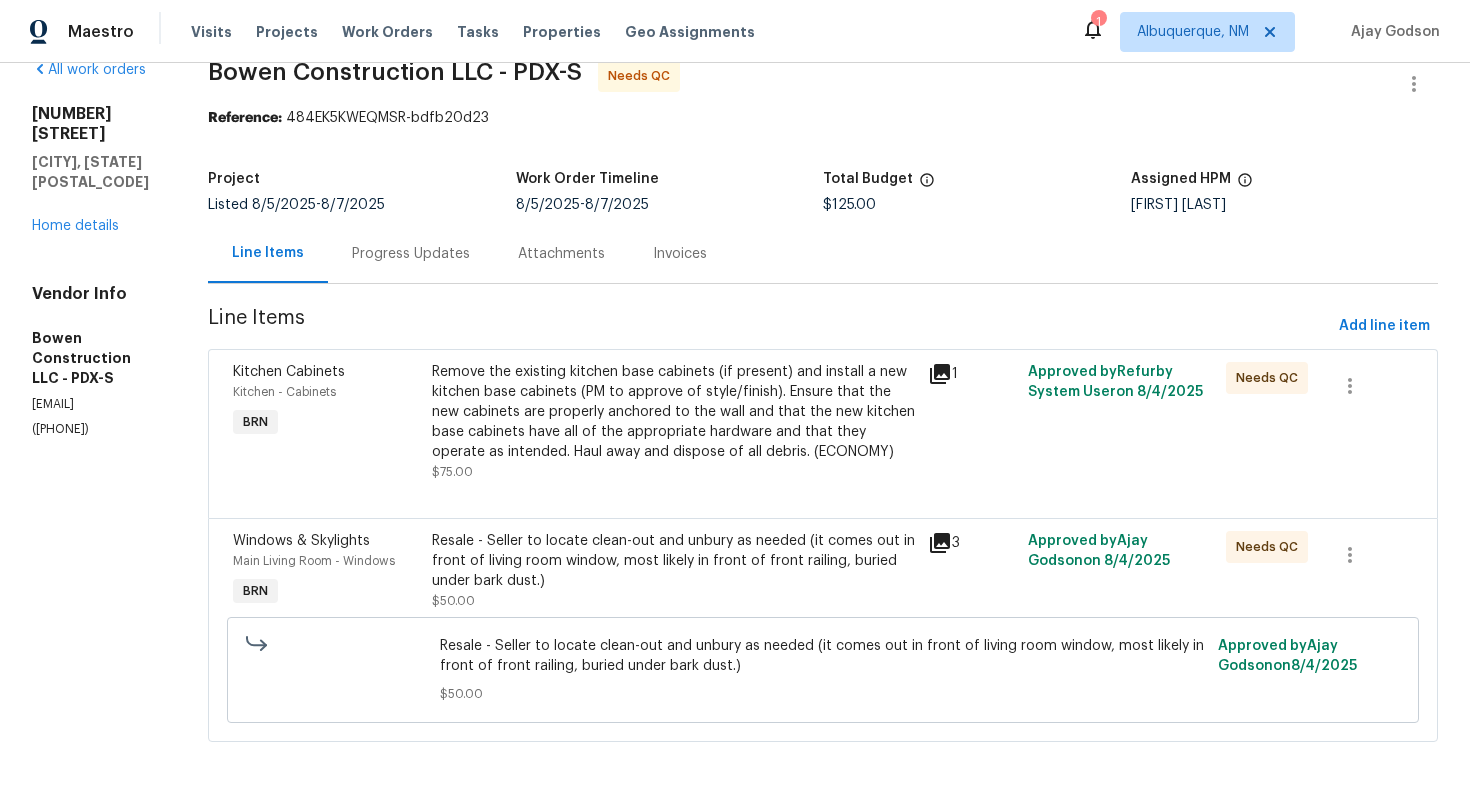 click on "Progress Updates" at bounding box center [411, 254] 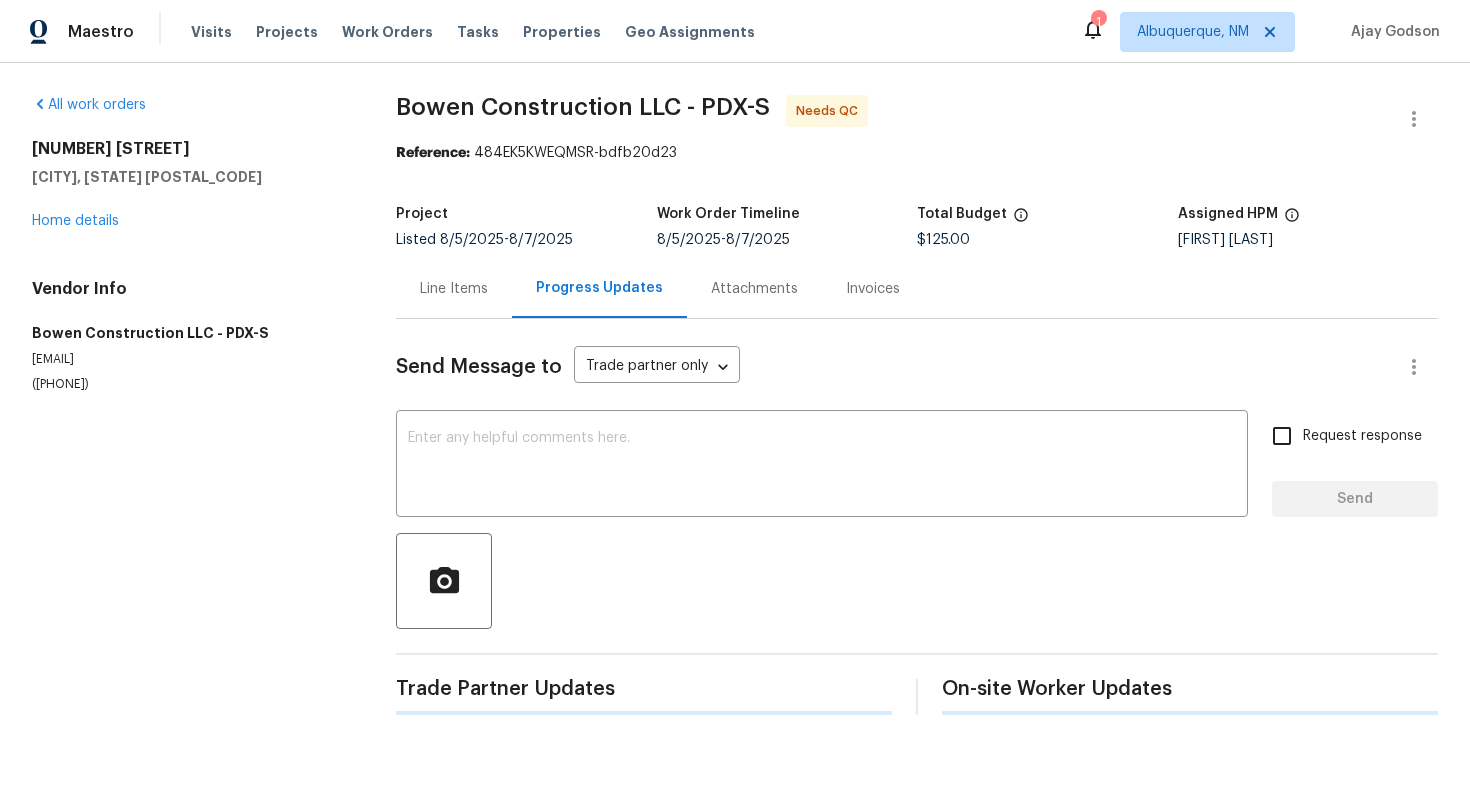 scroll, scrollTop: 0, scrollLeft: 0, axis: both 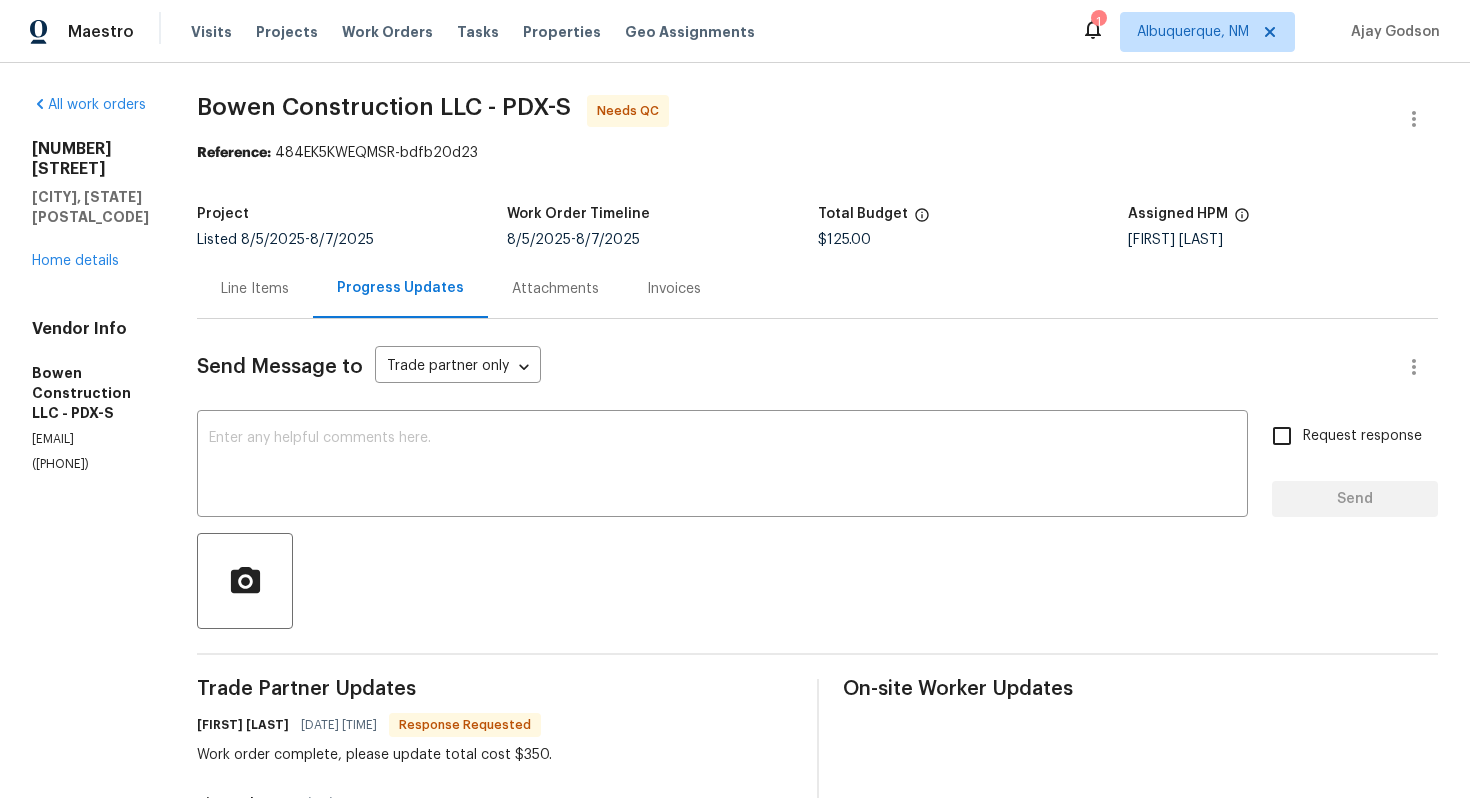 click on "Line Items" at bounding box center (255, 288) 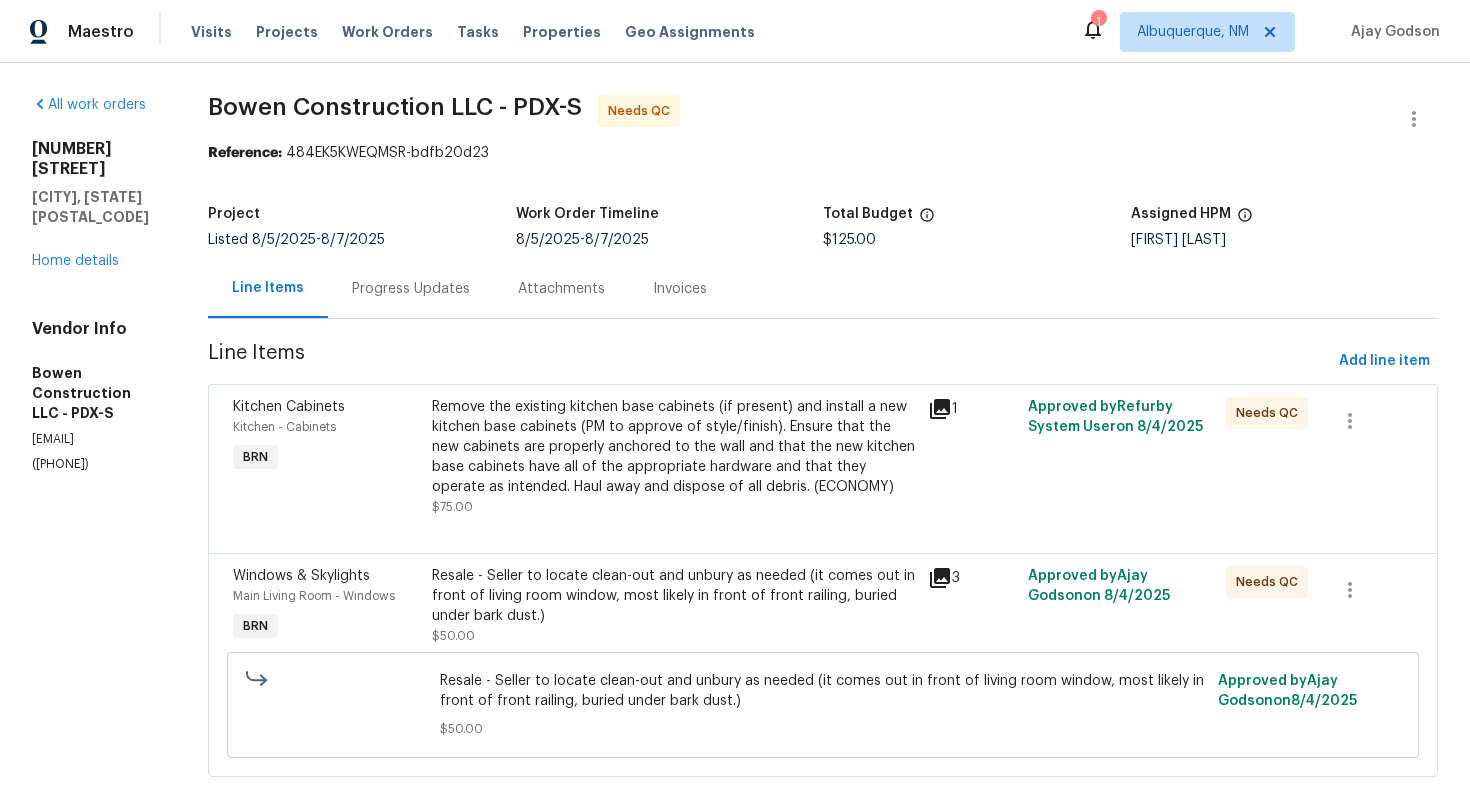 click on "Remove the existing kitchen base cabinets (if present) and install a new kitchen base cabinets (PM to approve of style/finish). Ensure that the new cabinets are properly anchored to the wall and that the new kitchen base cabinets have all of the appropriate hardware and that they operate as intended. Haul away and dispose of all debris. (ECONOMY)" at bounding box center (674, 447) 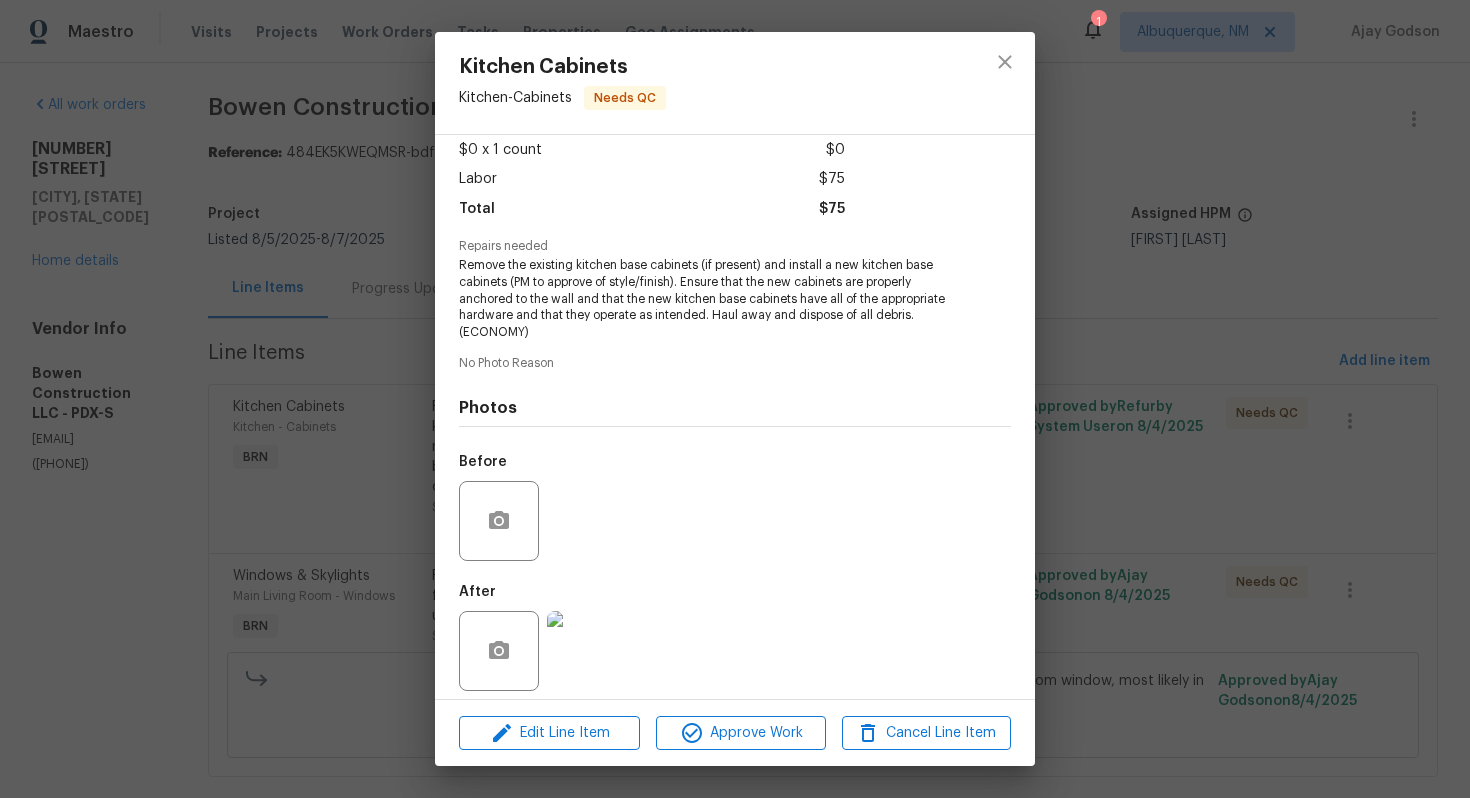 scroll, scrollTop: 123, scrollLeft: 0, axis: vertical 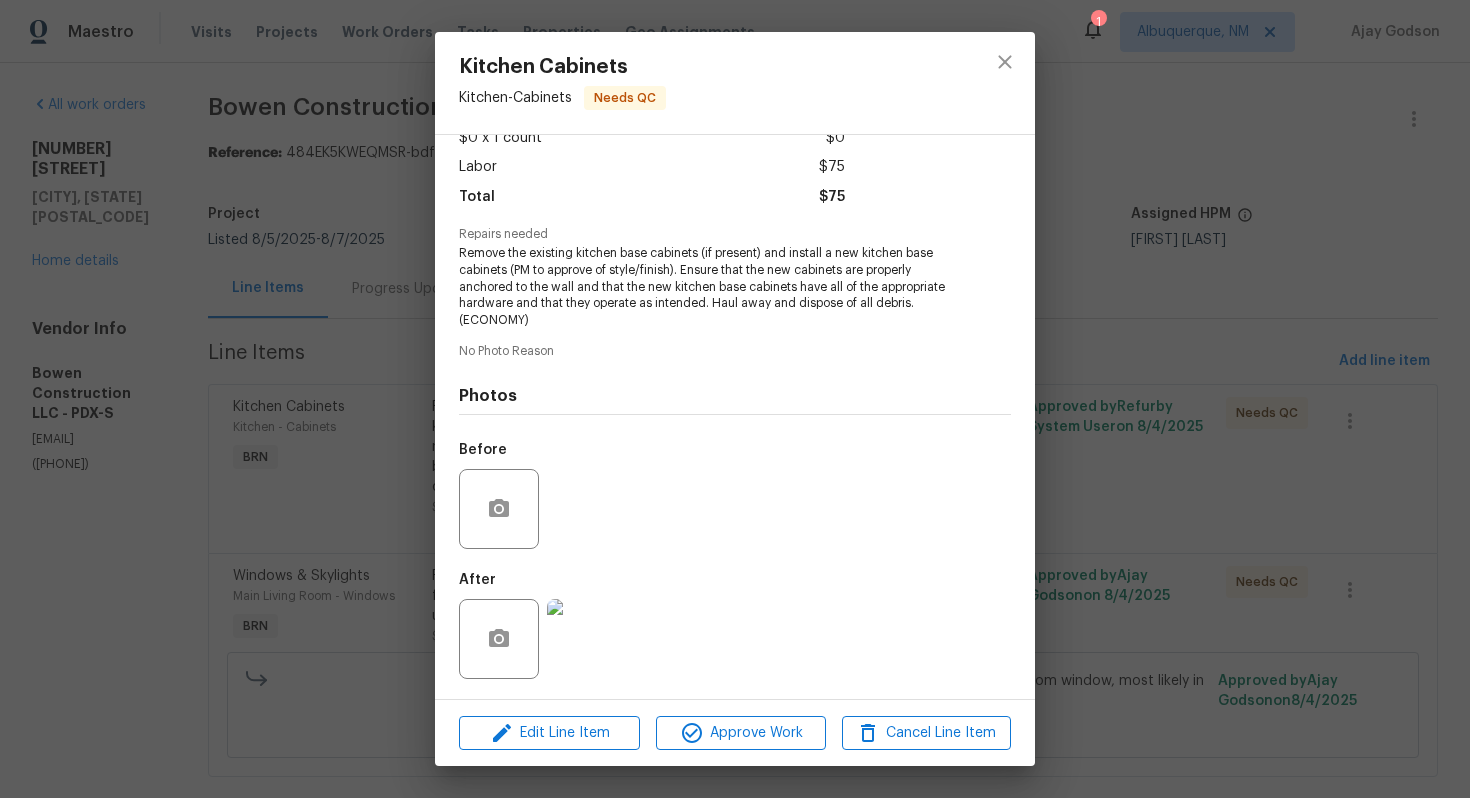 click at bounding box center [587, 639] 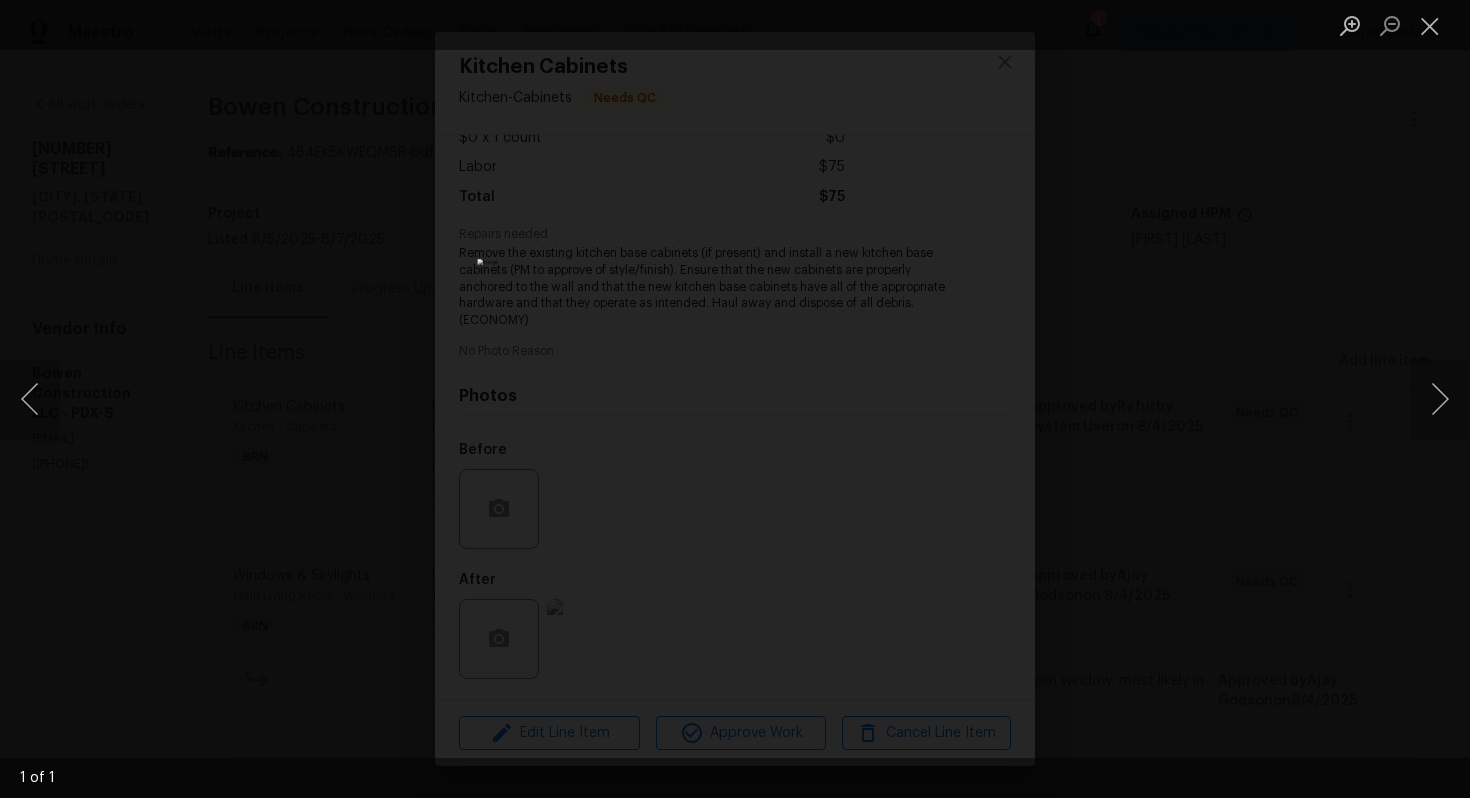 click at bounding box center (734, 399) 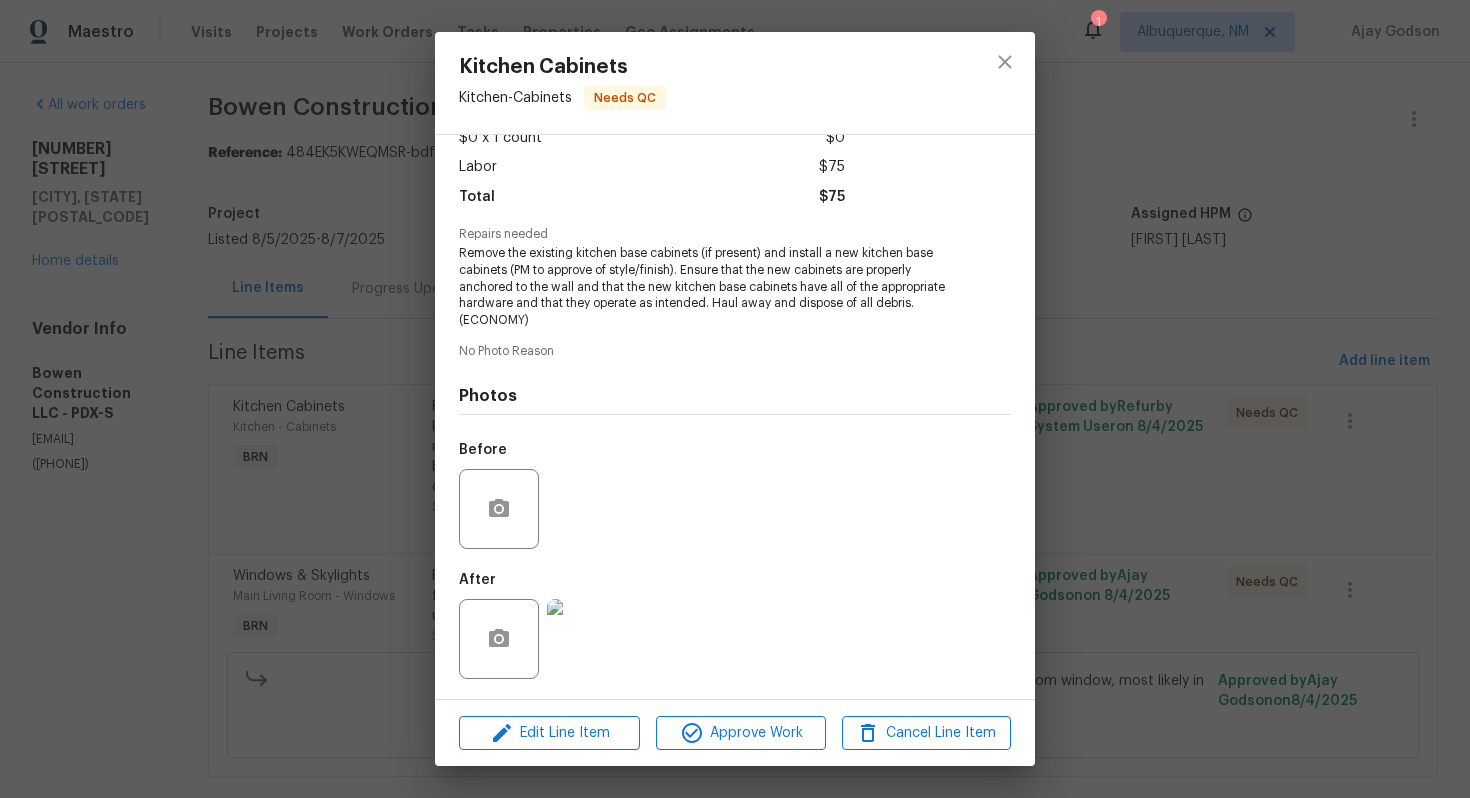 click on "Kitchen Cabinets Kitchen  -  Cabinets Needs QC Vendor Bowen Construction LLC Account Category BINSR Cost $0 x 1 count $0 Labor $75 Total $75 Repairs needed Remove the existing kitchen base cabinets (if present) and install a new kitchen base cabinets (PM to approve of style/finish). Ensure that the new cabinets are properly anchored to the wall and that the new kitchen base cabinets have all of the appropriate hardware and that they operate as intended. Haul away and dispose of all debris. (ECONOMY) No Photo Reason   Photos Before After  Edit Line Item  Approve Work  Cancel Line Item" at bounding box center [735, 399] 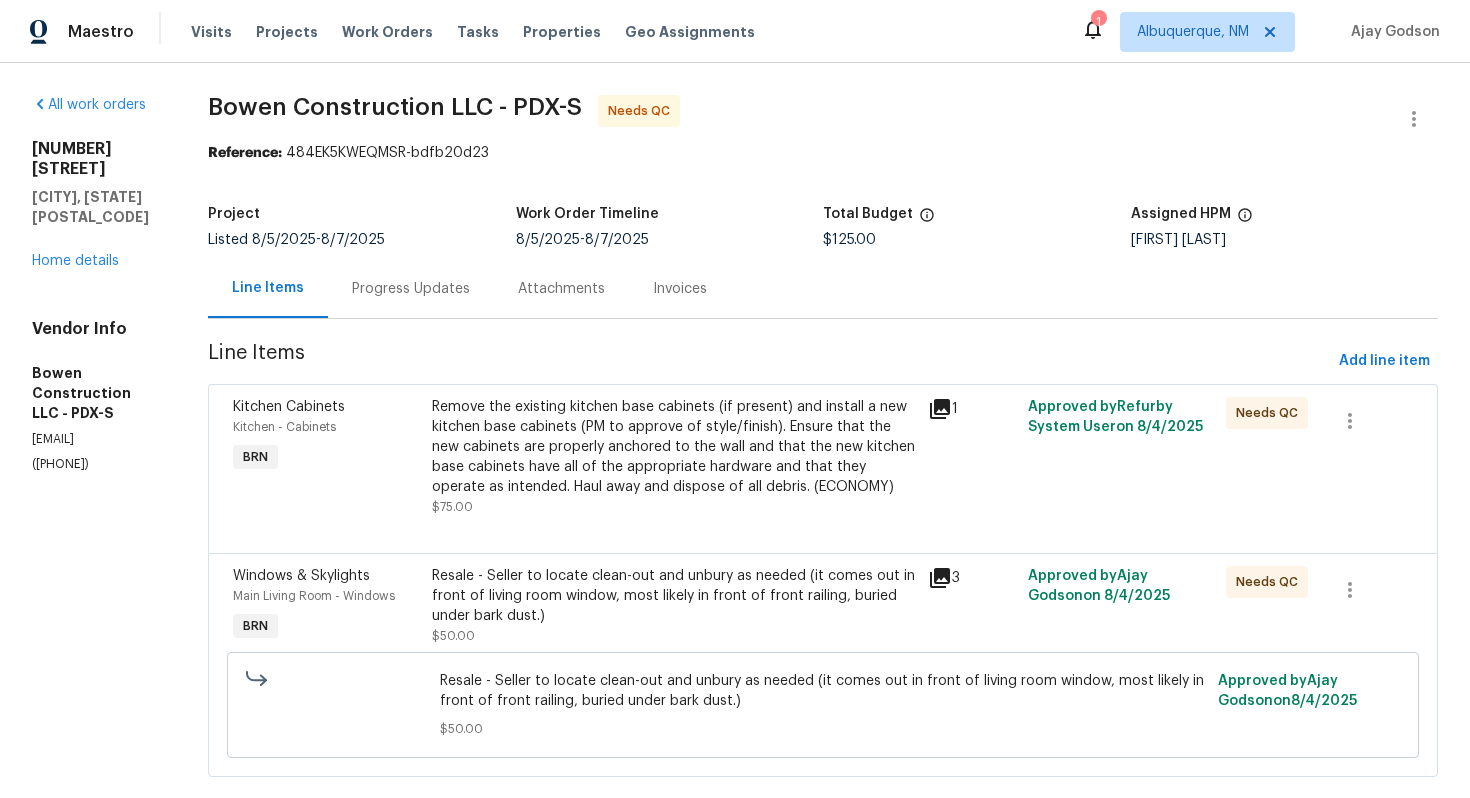 click on "Progress Updates" at bounding box center [411, 288] 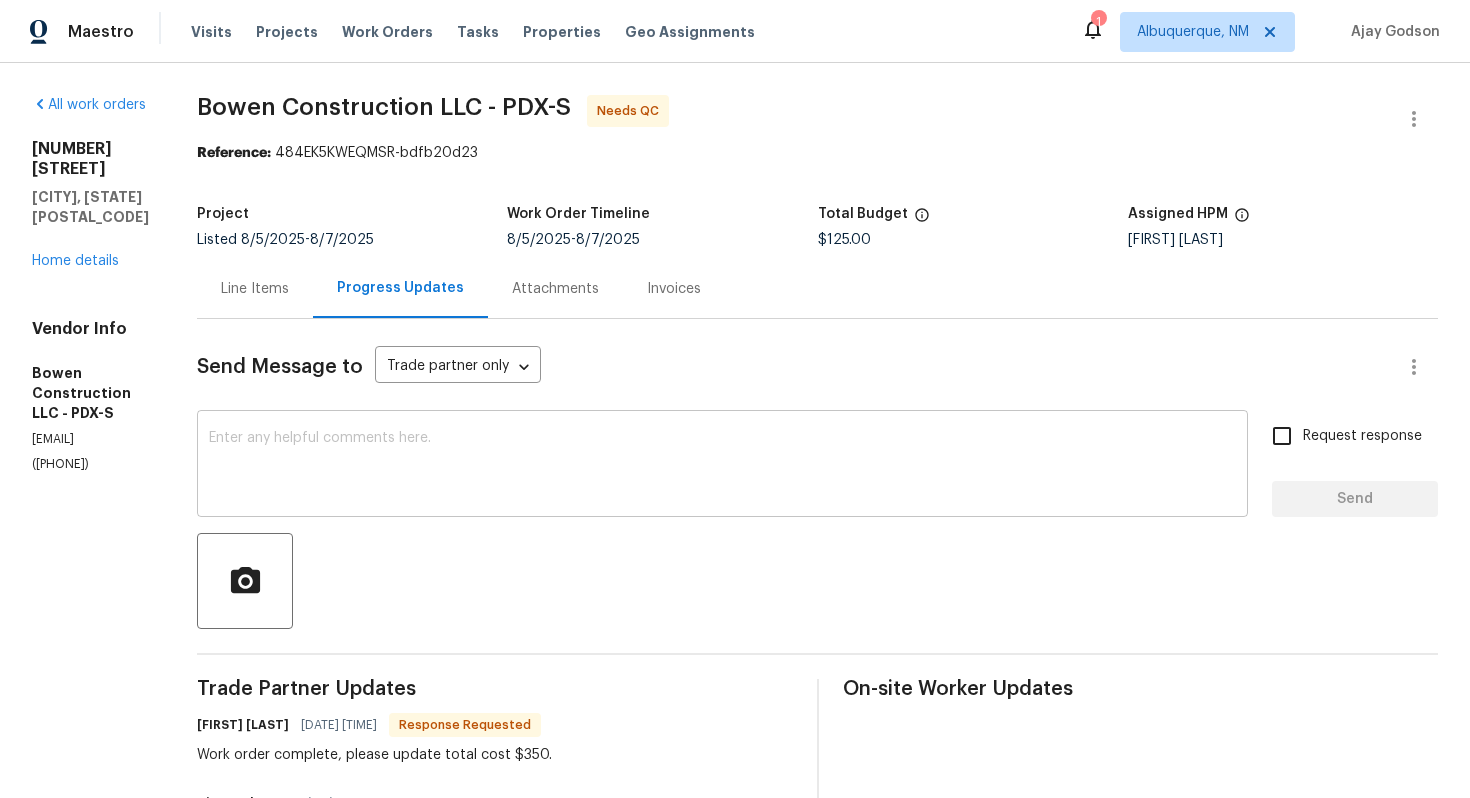 click at bounding box center [722, 466] 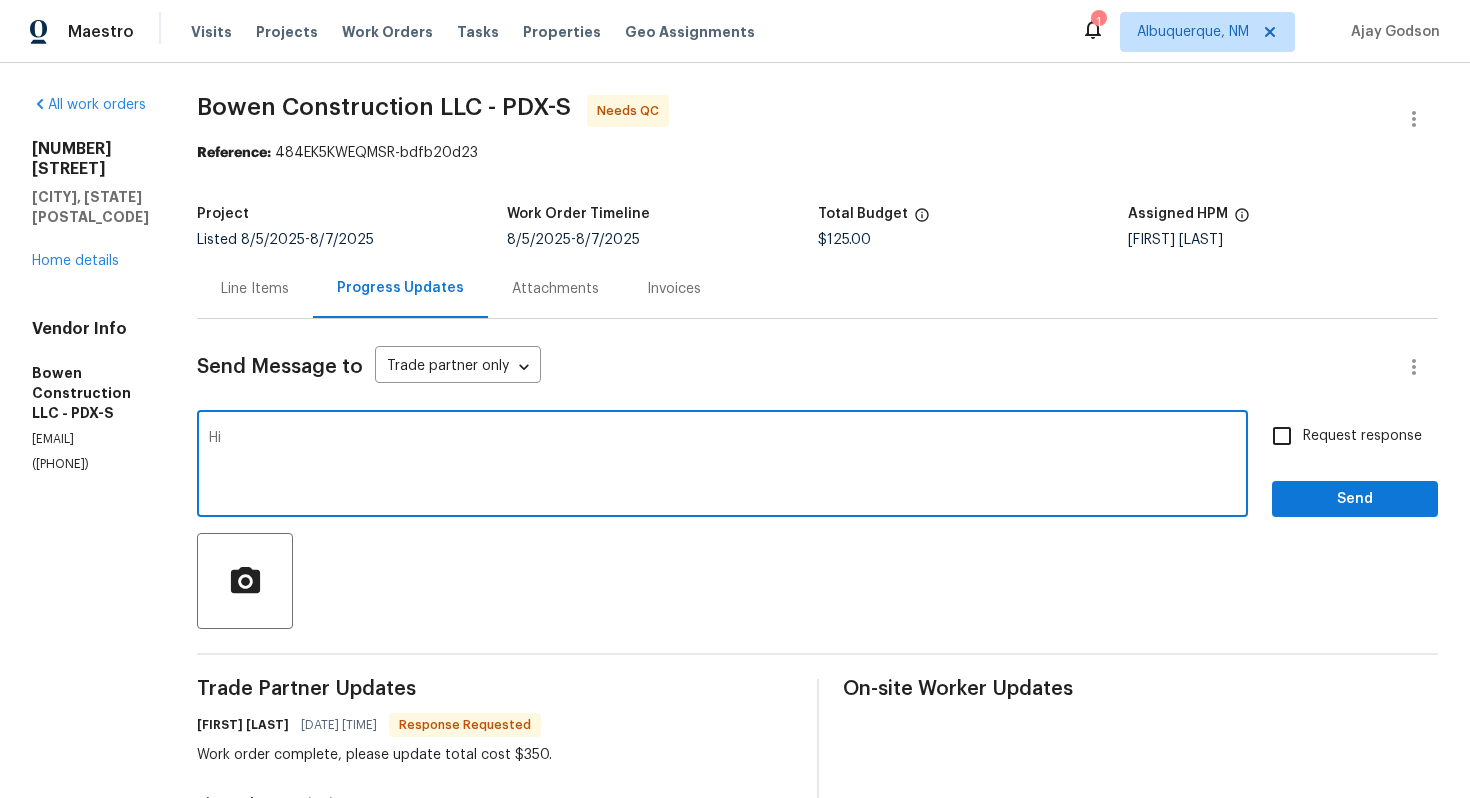 type on "Hi" 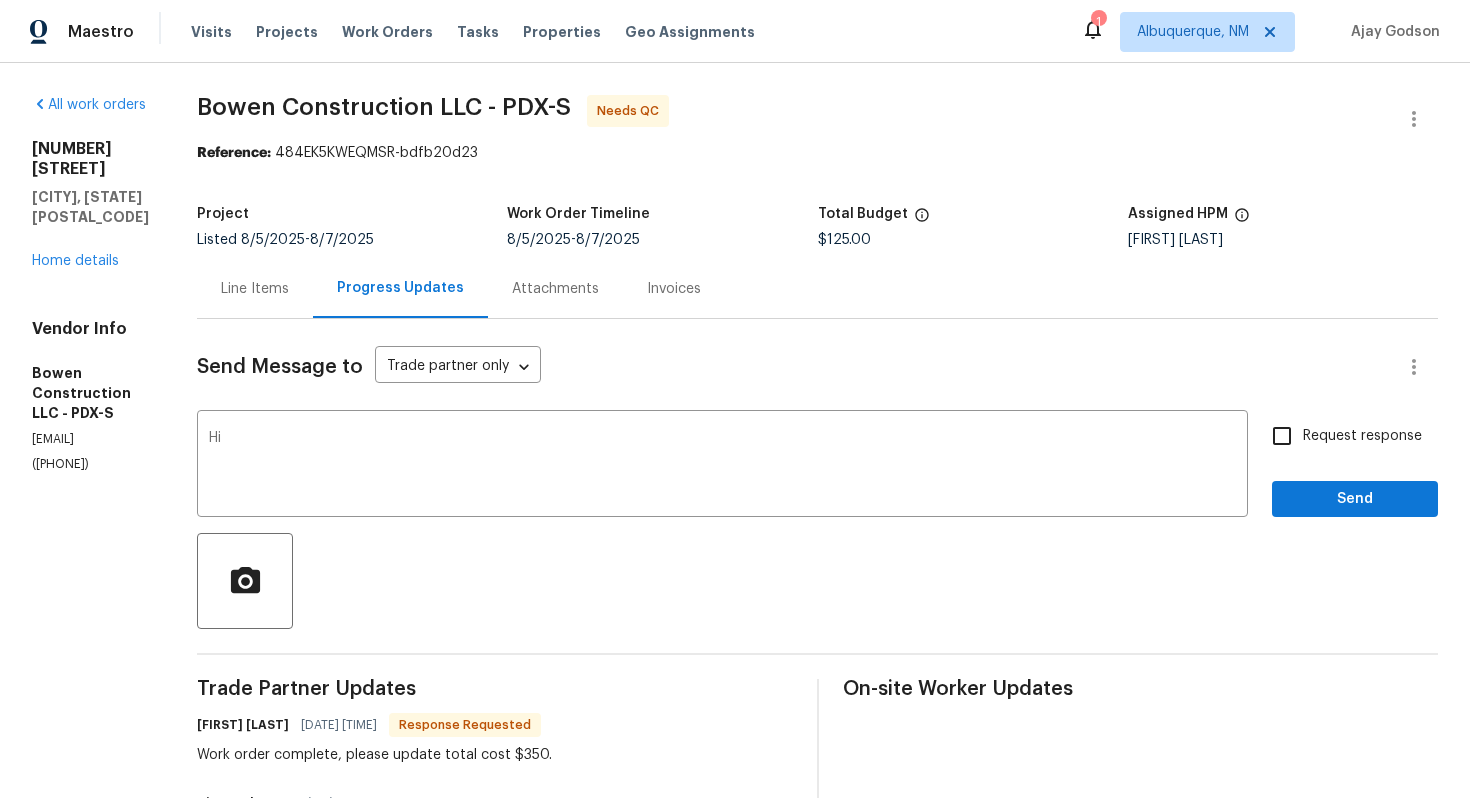 click on "(971) 237-4686" at bounding box center [90, 464] 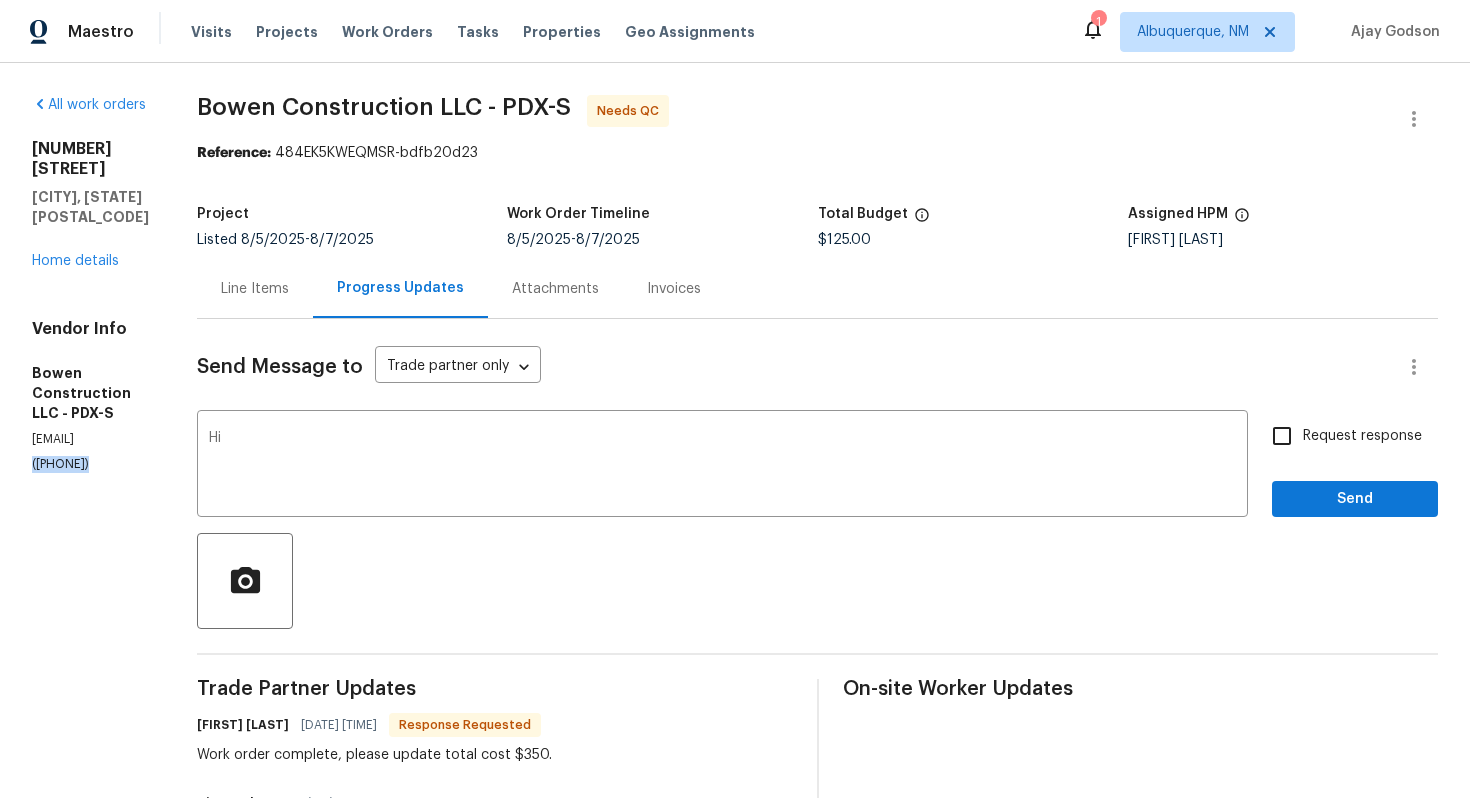 copy on "(971) 237-4686" 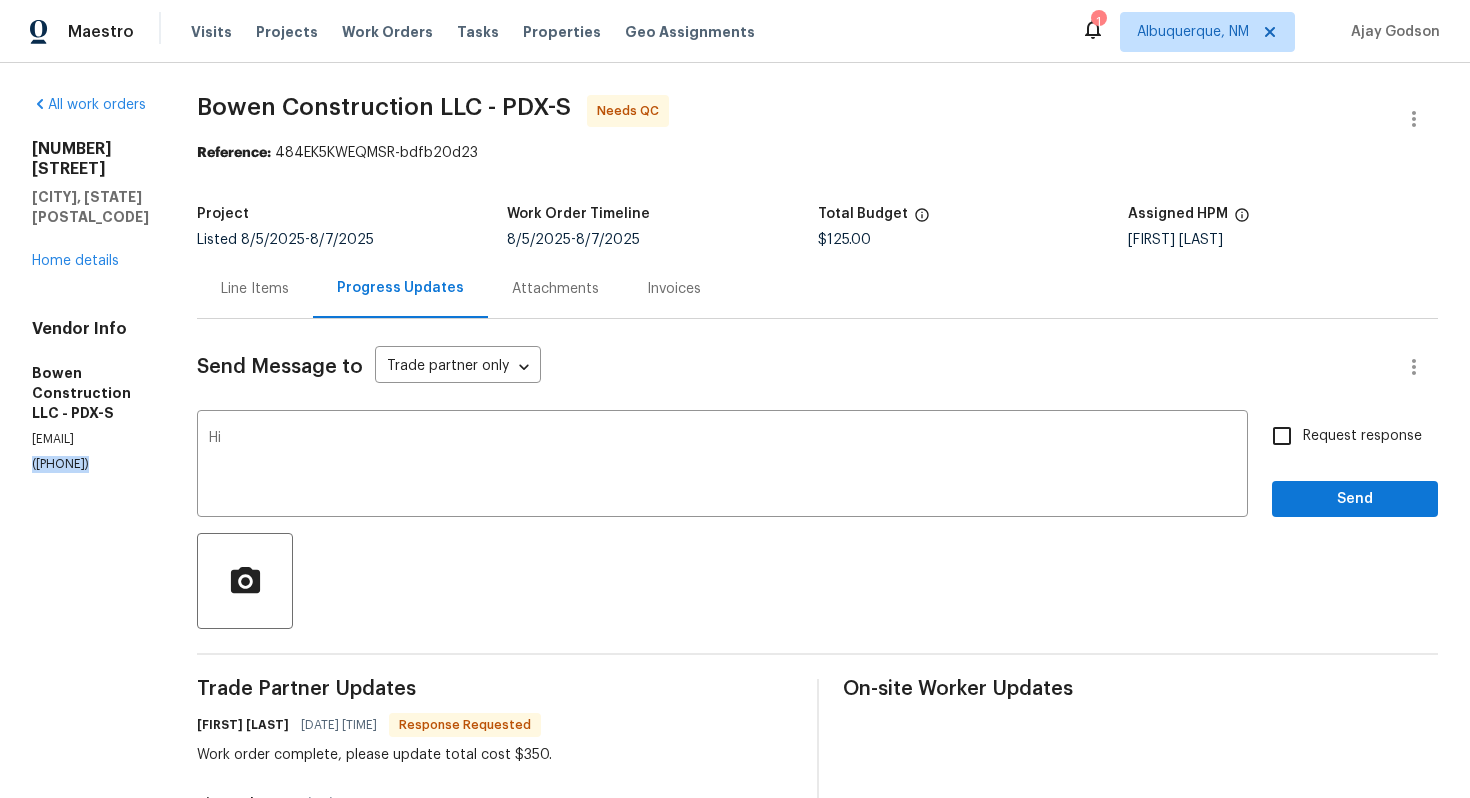click on "Line Items" at bounding box center [255, 288] 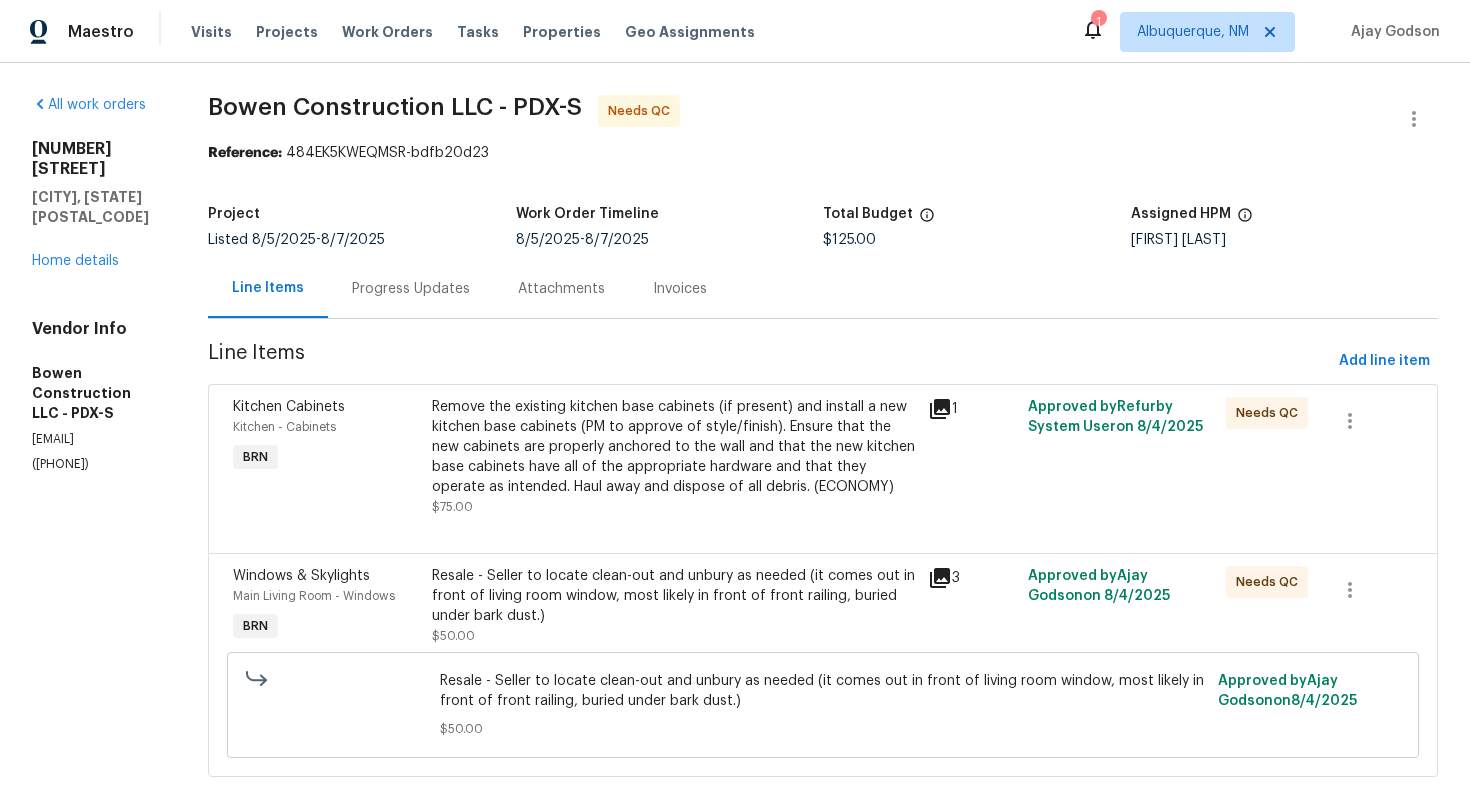 click on "Remove the existing kitchen base cabinets (if present) and install a new kitchen base cabinets (PM to approve of style/finish). Ensure that the new cabinets are properly anchored to the wall and that the new kitchen base cabinets have all of the appropriate hardware and that they operate as intended. Haul away and dispose of all debris. (ECONOMY)" at bounding box center [674, 447] 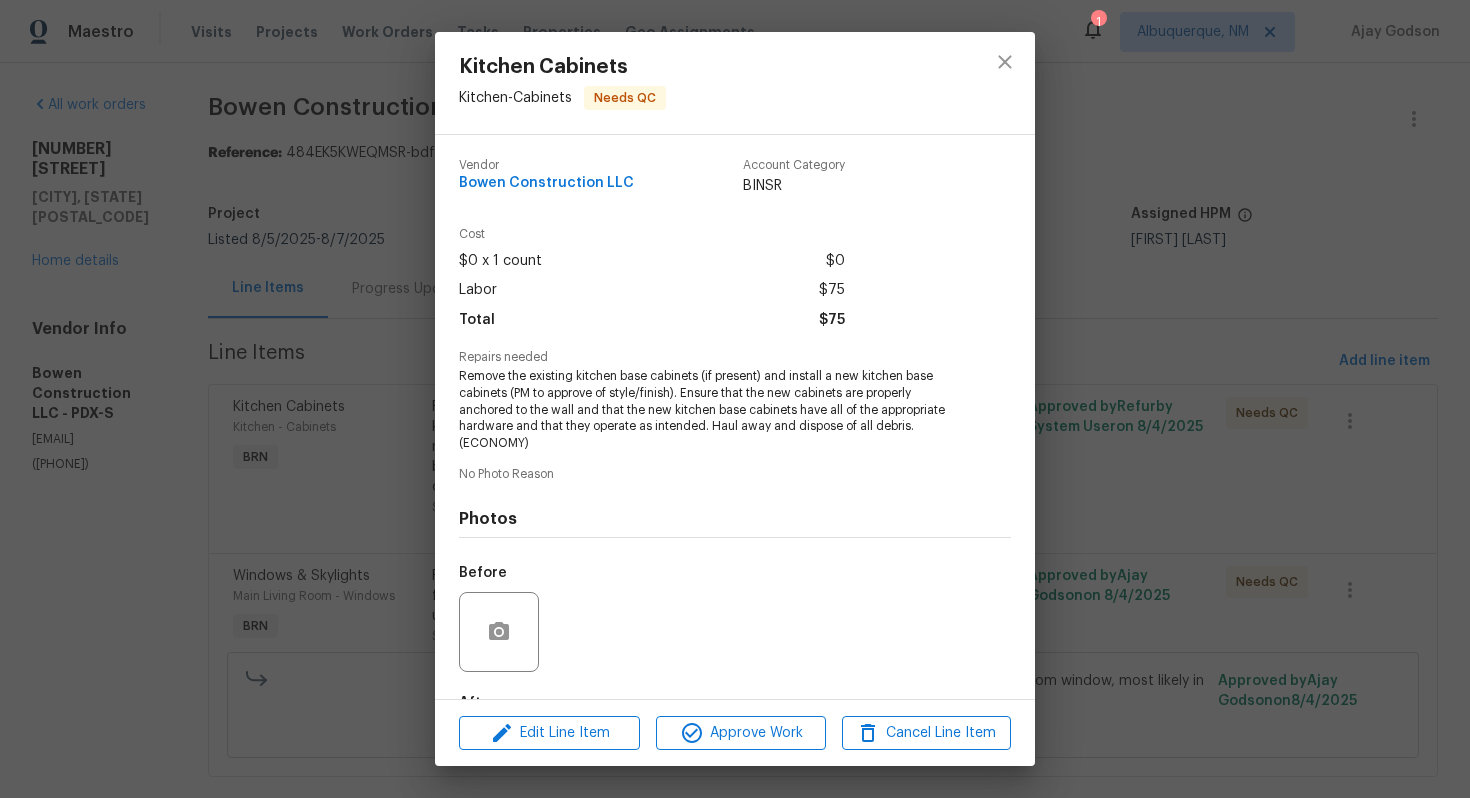scroll, scrollTop: 123, scrollLeft: 0, axis: vertical 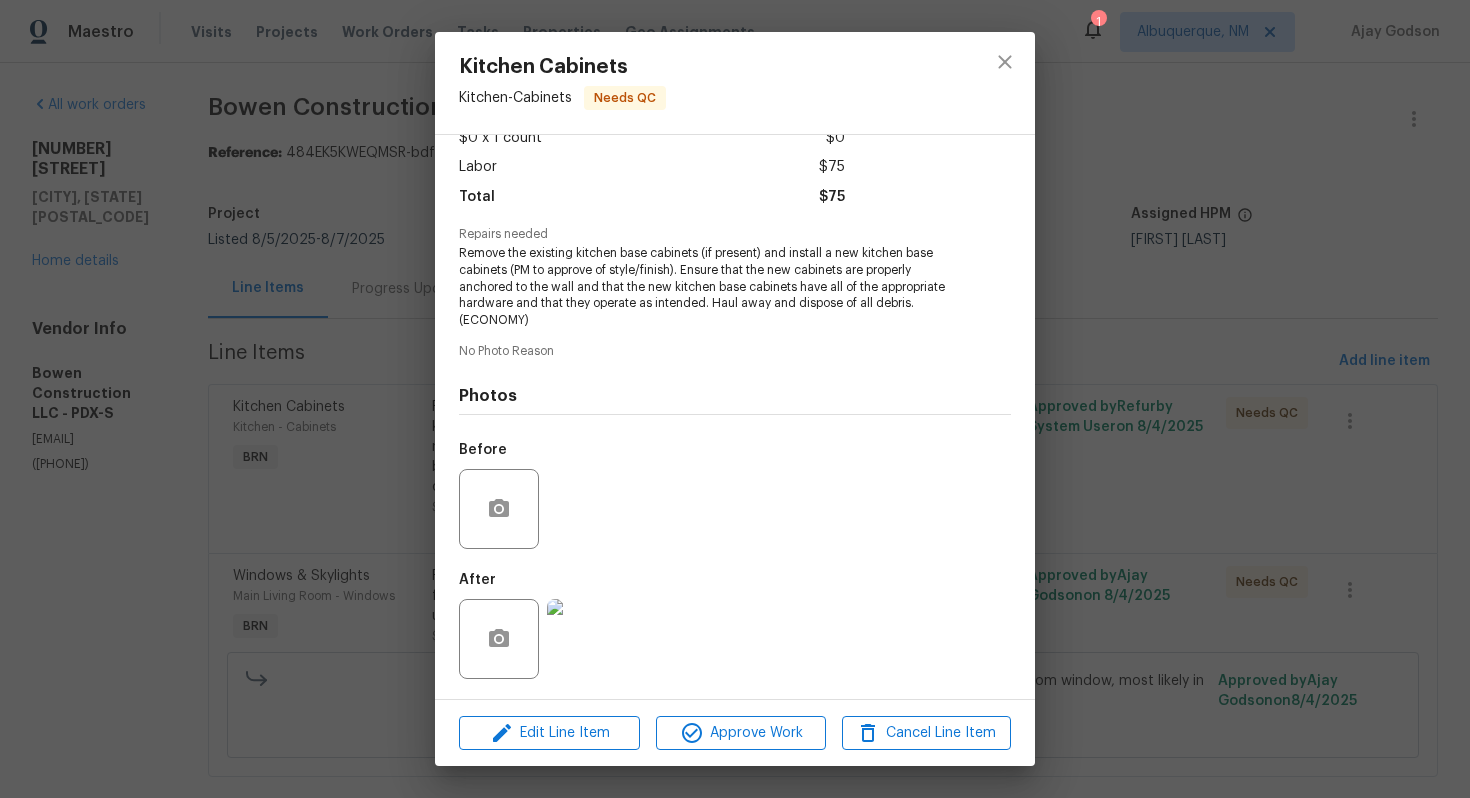 click at bounding box center [587, 639] 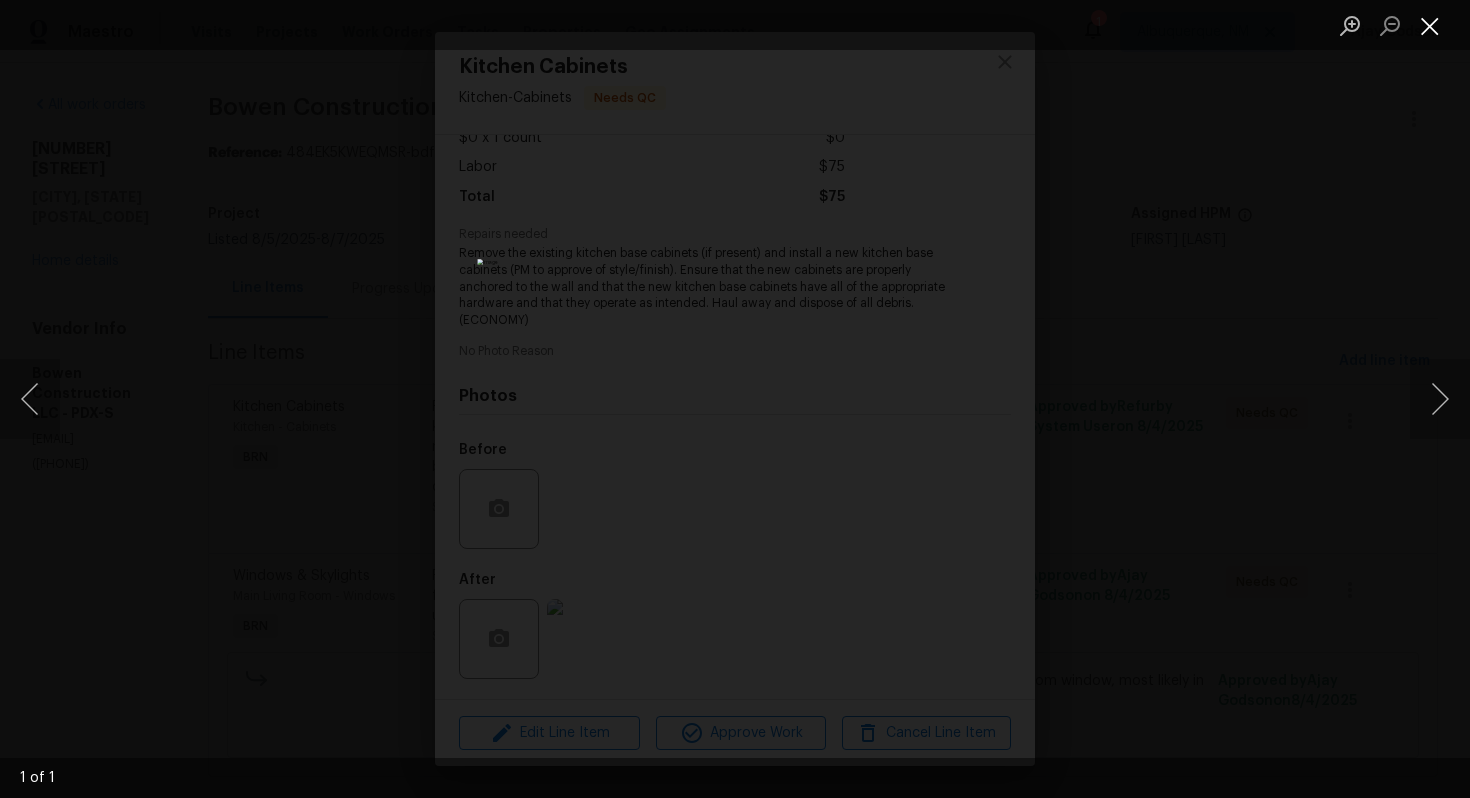 click at bounding box center [1430, 25] 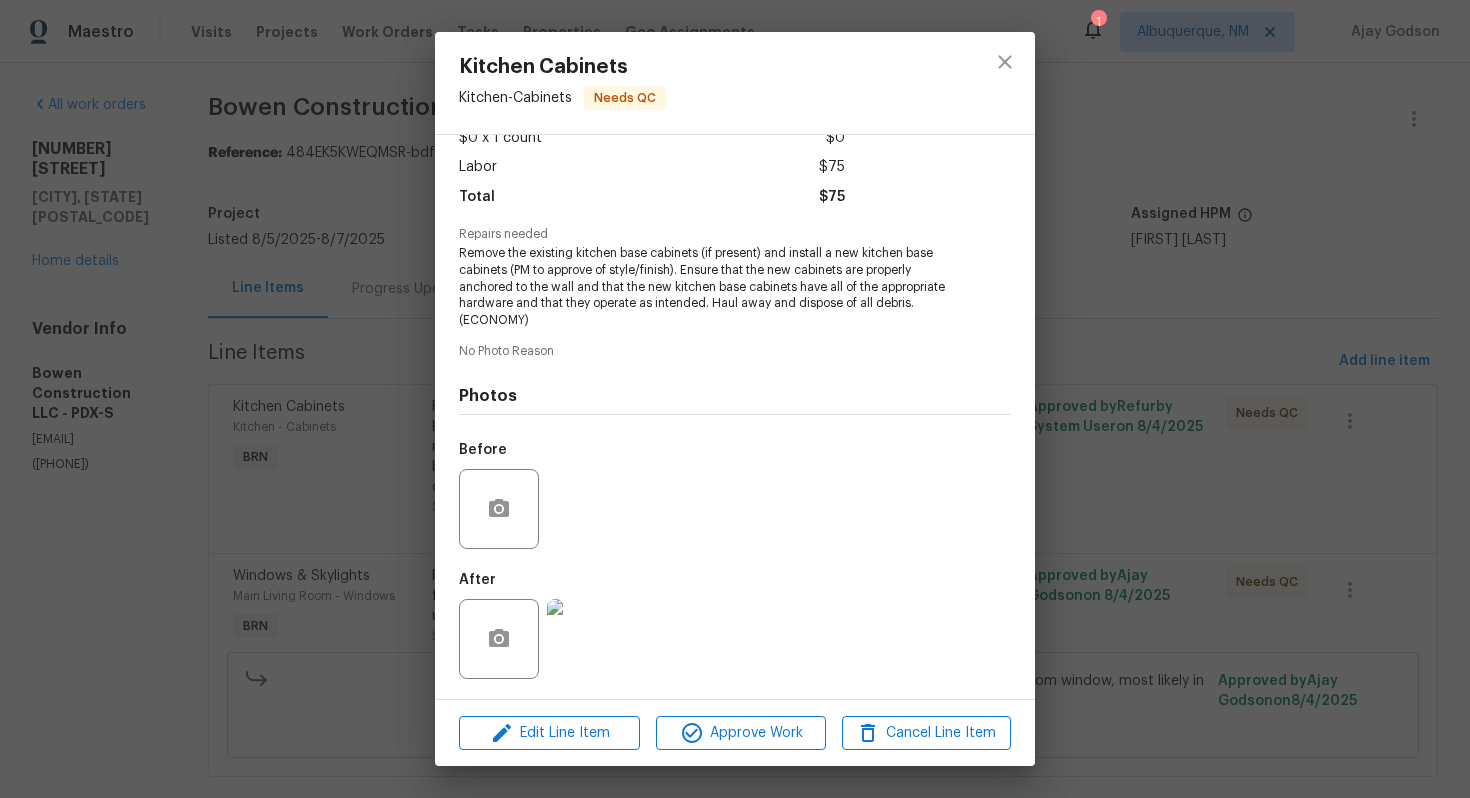click on "Kitchen Cabinets Kitchen  -  Cabinets Needs QC Vendor Bowen Construction LLC Account Category BINSR Cost $0 x 1 count $0 Labor $75 Total $75 Repairs needed Remove the existing kitchen base cabinets (if present) and install a new kitchen base cabinets (PM to approve of style/finish). Ensure that the new cabinets are properly anchored to the wall and that the new kitchen base cabinets have all of the appropriate hardware and that they operate as intended. Haul away and dispose of all debris. (ECONOMY) No Photo Reason   Photos Before After  Edit Line Item  Approve Work  Cancel Line Item" at bounding box center (735, 399) 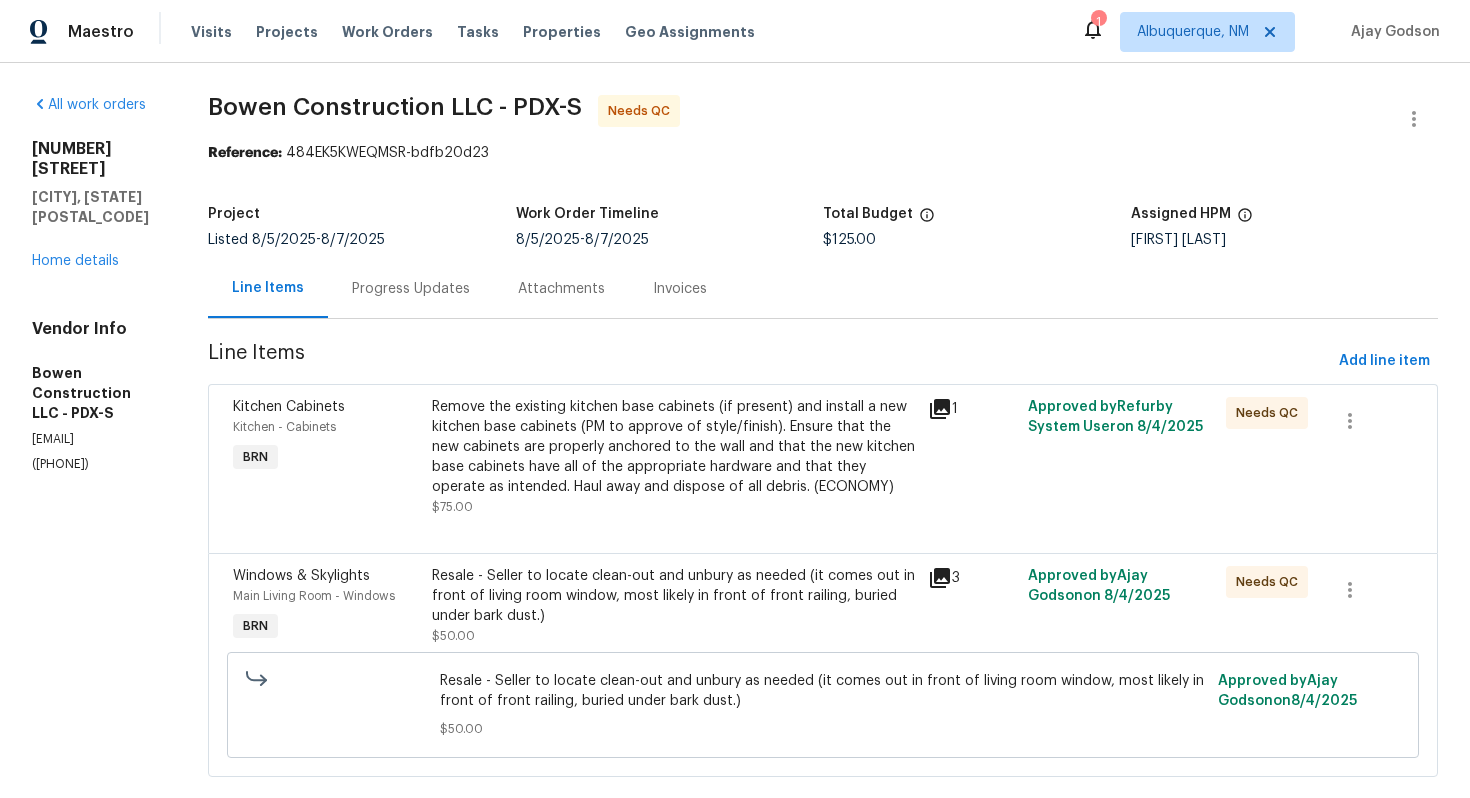 click on "Remove the existing kitchen base cabinets (if present) and install a new kitchen base cabinets (PM to approve of style/finish). Ensure that the new cabinets are properly anchored to the wall and that the new kitchen base cabinets have all of the appropriate hardware and that they operate as intended. Haul away and dispose of all debris. (ECONOMY)" at bounding box center [674, 447] 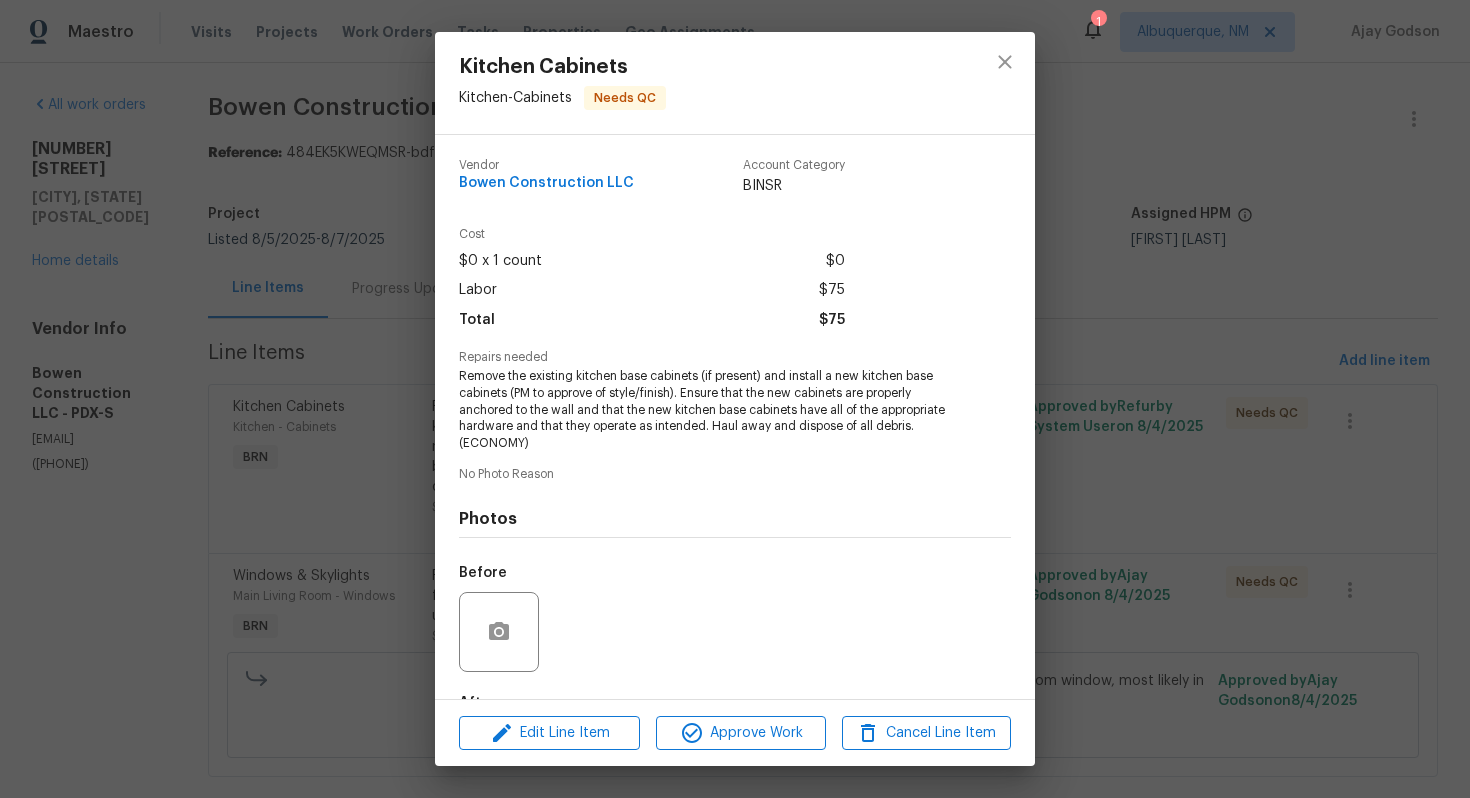 scroll, scrollTop: 123, scrollLeft: 0, axis: vertical 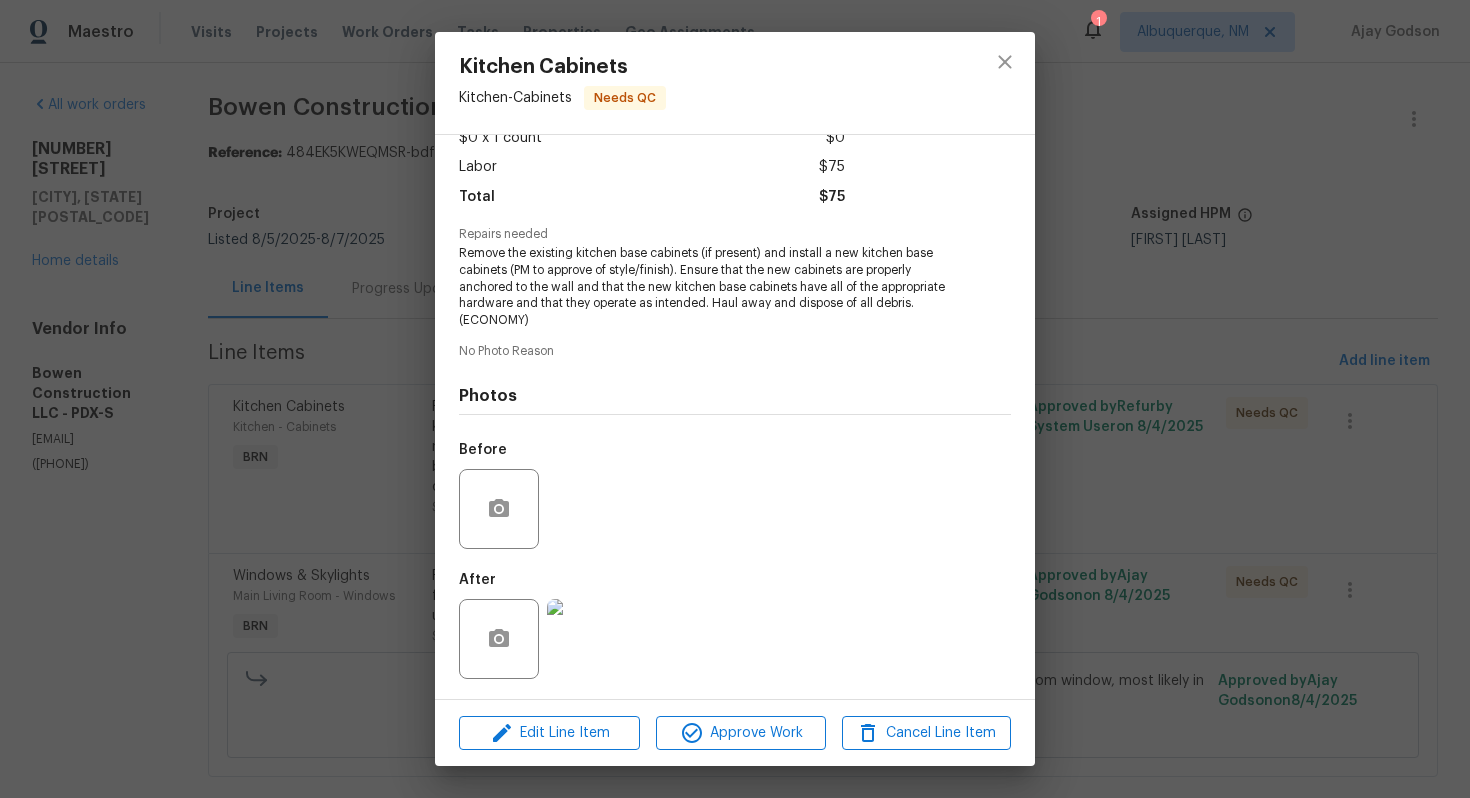 click on "Kitchen Cabinets Kitchen  -  Cabinets Needs QC Vendor Bowen Construction LLC Account Category BINSR Cost $0 x 1 count $0 Labor $75 Total $75 Repairs needed Remove the existing kitchen base cabinets (if present) and install a new kitchen base cabinets (PM to approve of style/finish). Ensure that the new cabinets are properly anchored to the wall and that the new kitchen base cabinets have all of the appropriate hardware and that they operate as intended. Haul away and dispose of all debris. (ECONOMY) No Photo Reason   Photos Before After  Edit Line Item  Approve Work  Cancel Line Item" at bounding box center [735, 399] 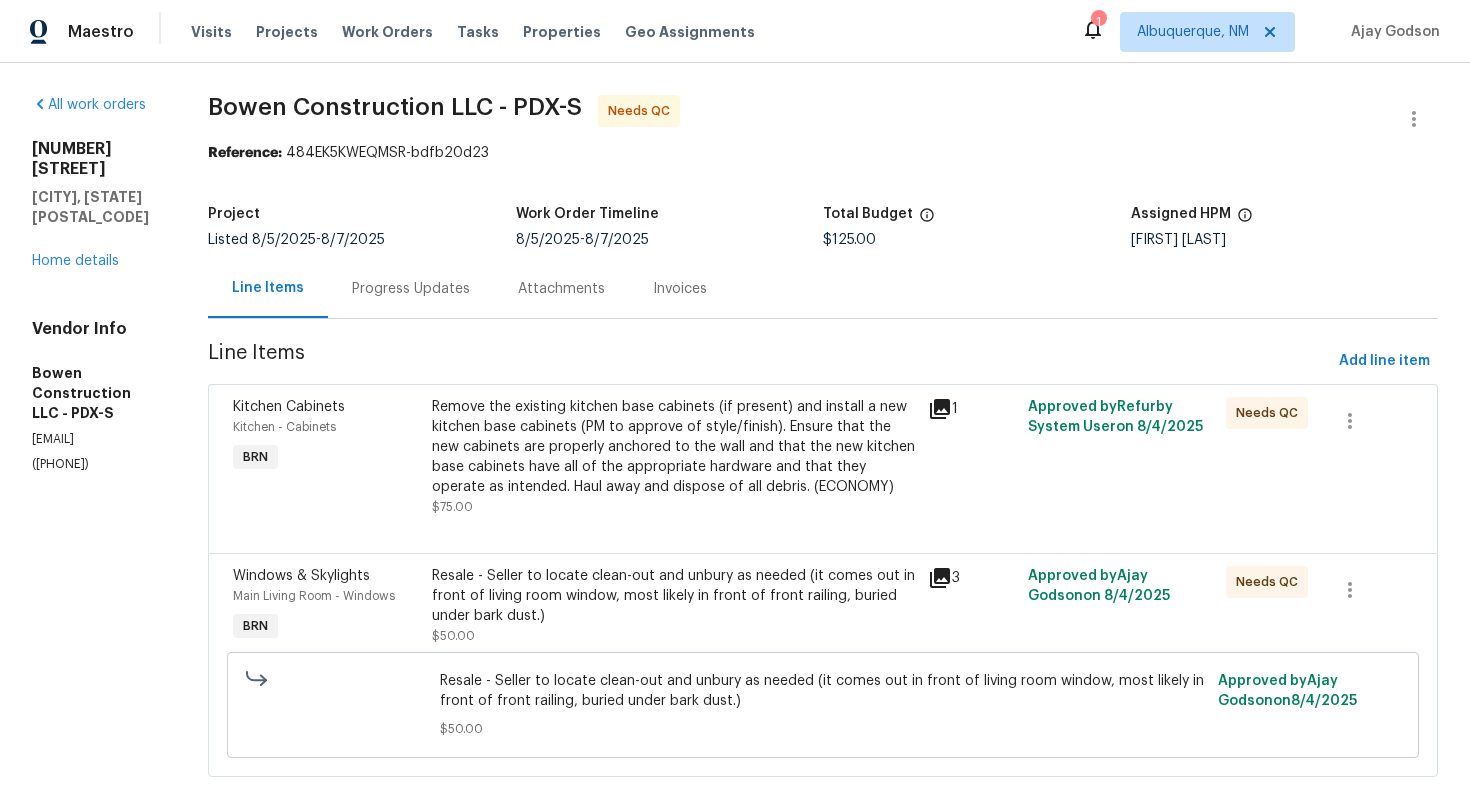click on "Progress Updates" at bounding box center (411, 288) 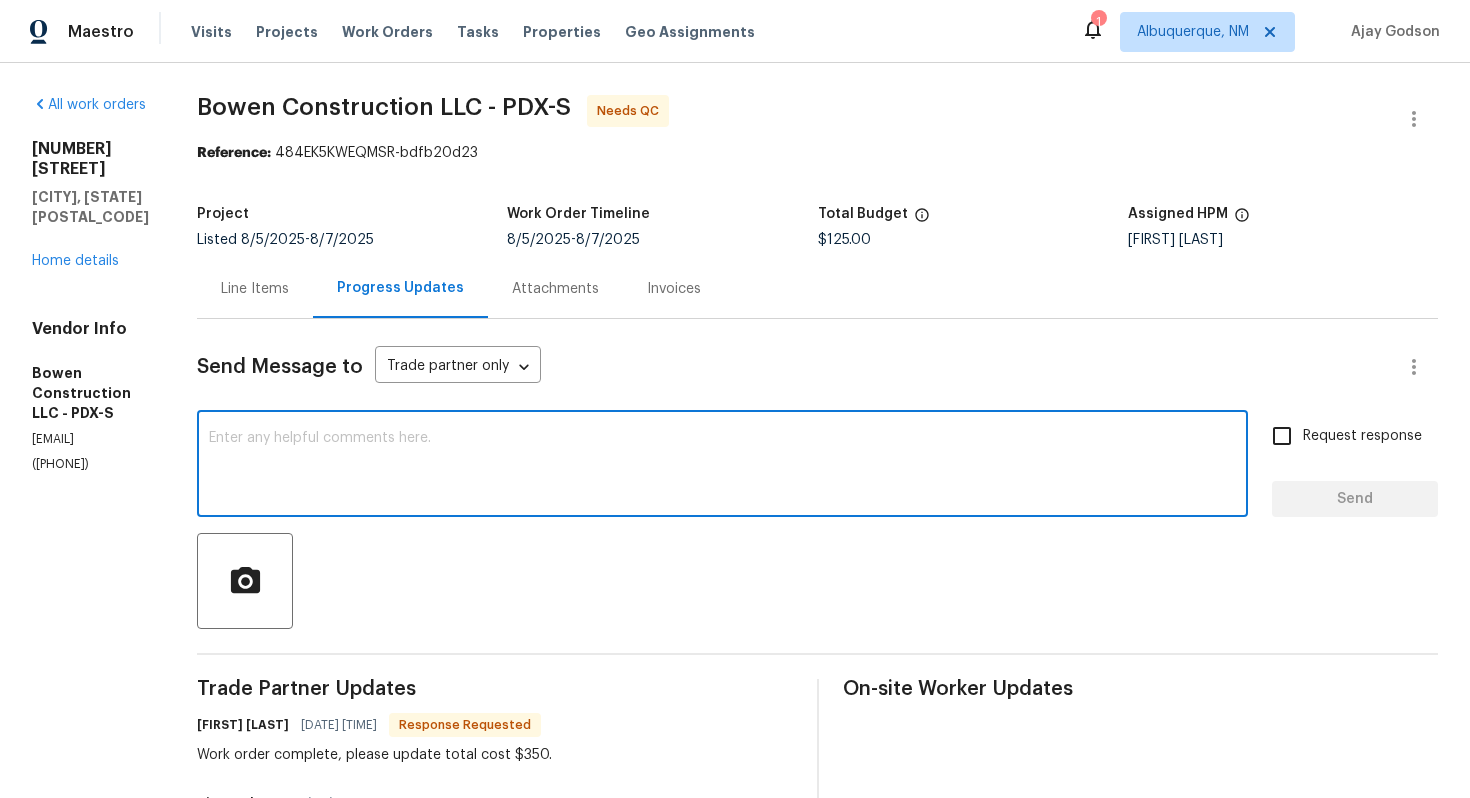 click at bounding box center (722, 466) 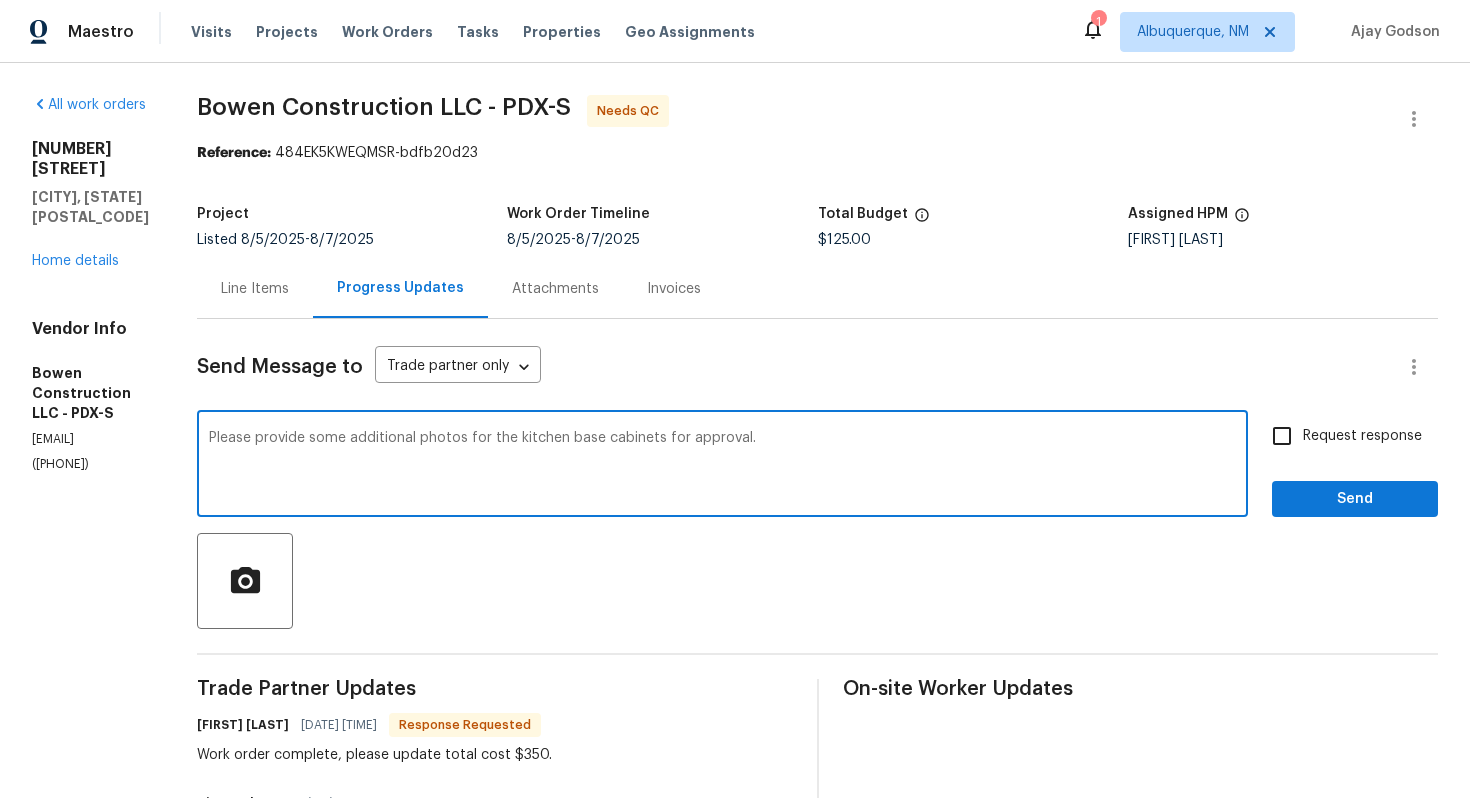 type on "Please provide some additional photos for the kitchen base cabinets for approval." 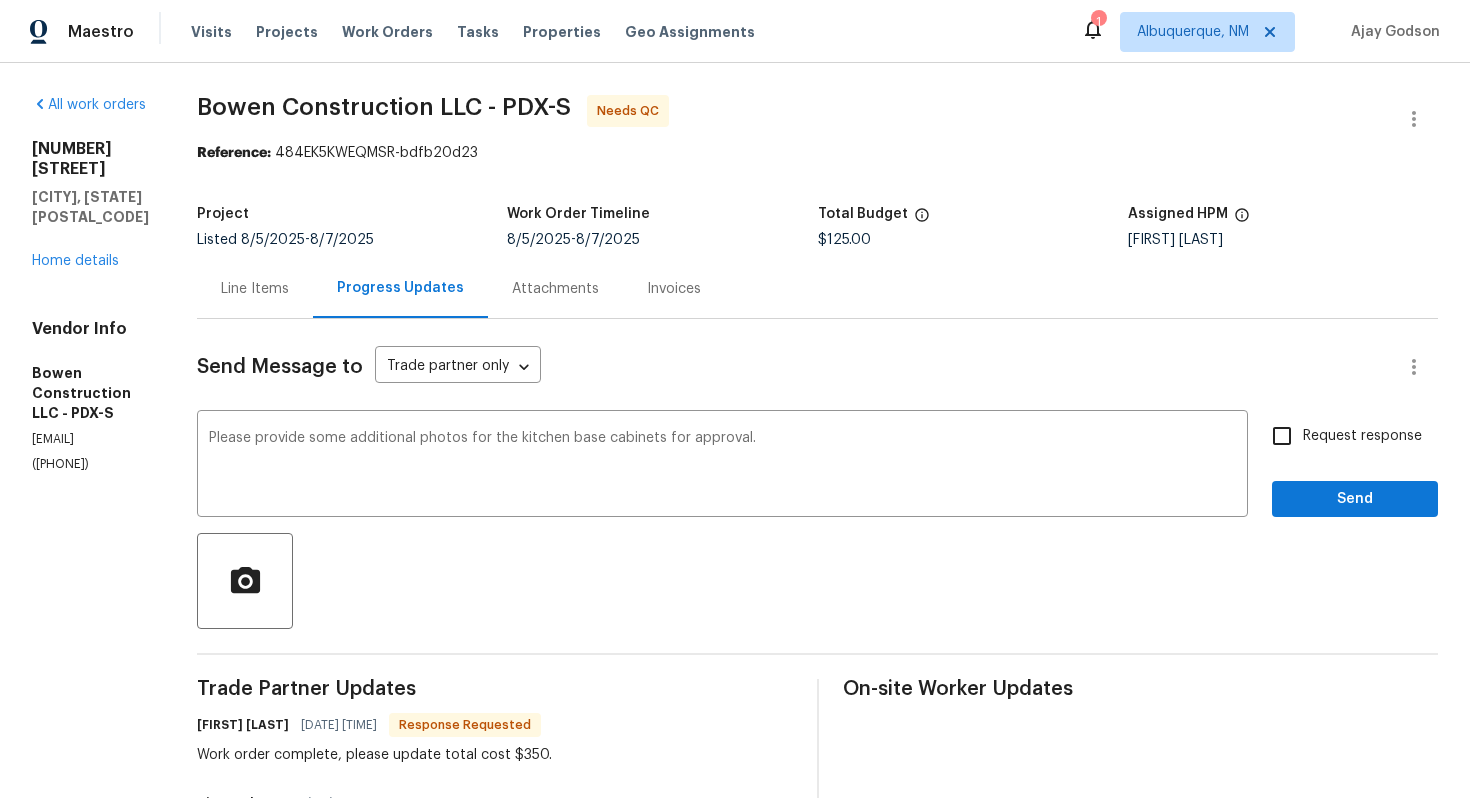 click on "Request response" at bounding box center (1341, 436) 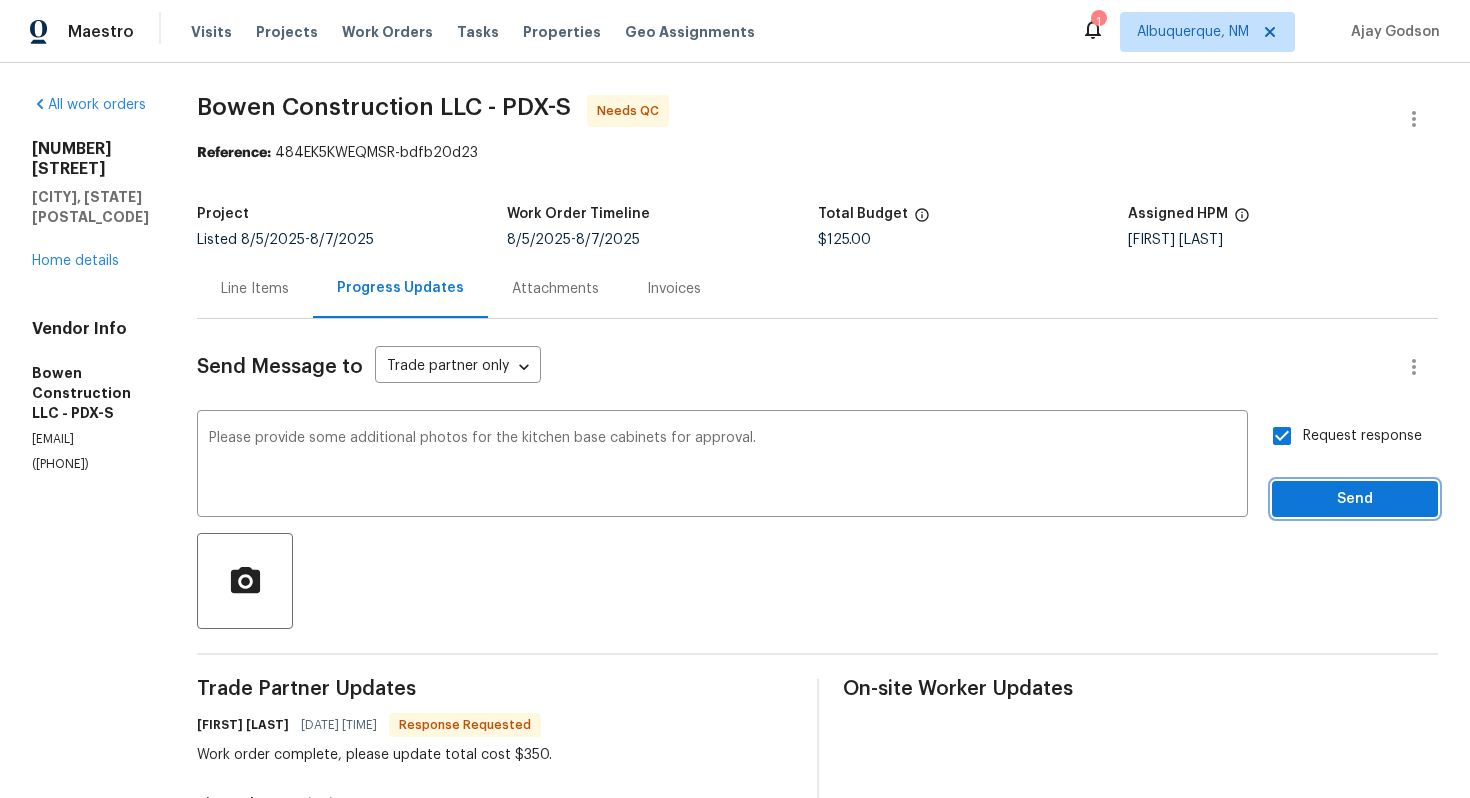 click on "Send" at bounding box center [1355, 499] 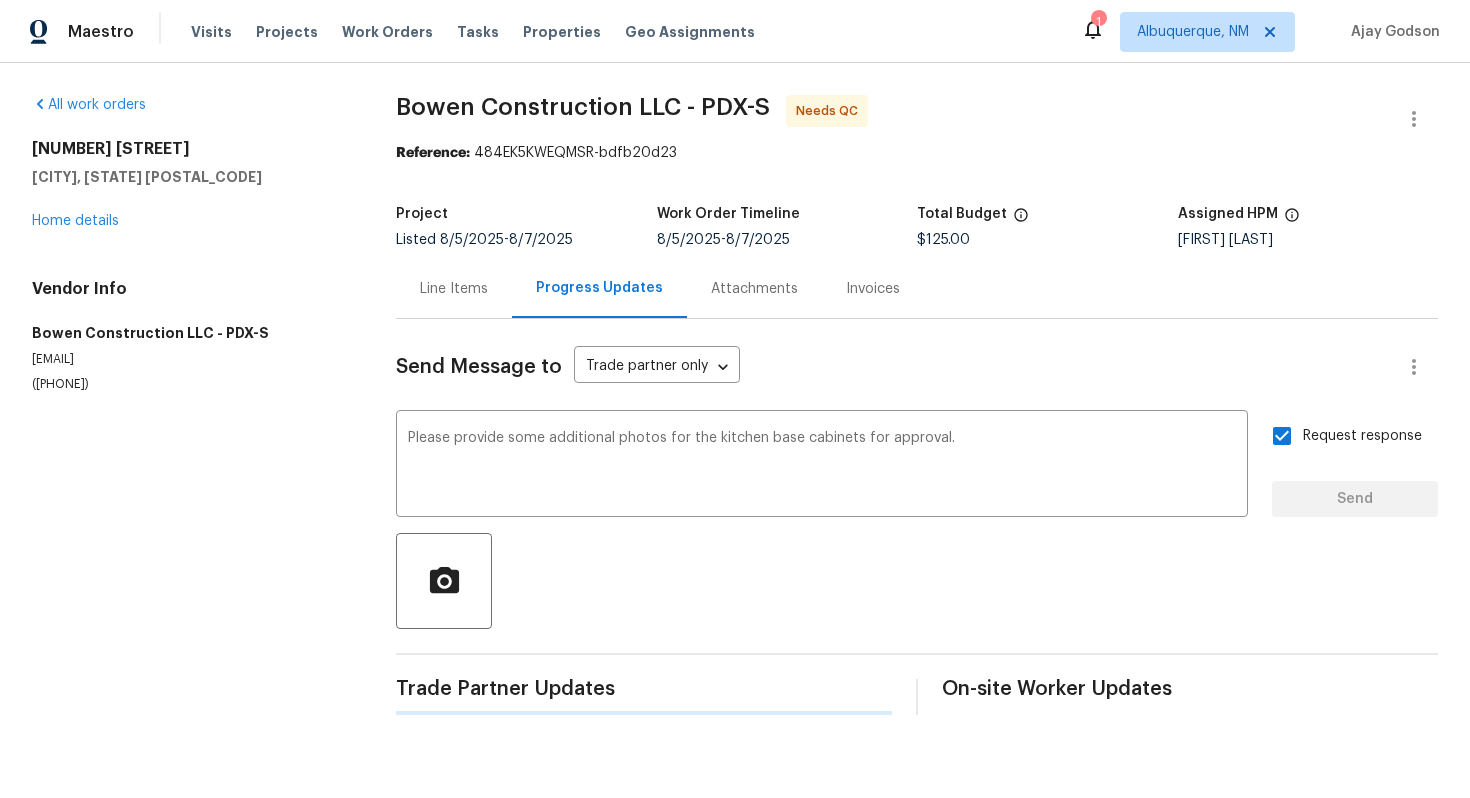 type 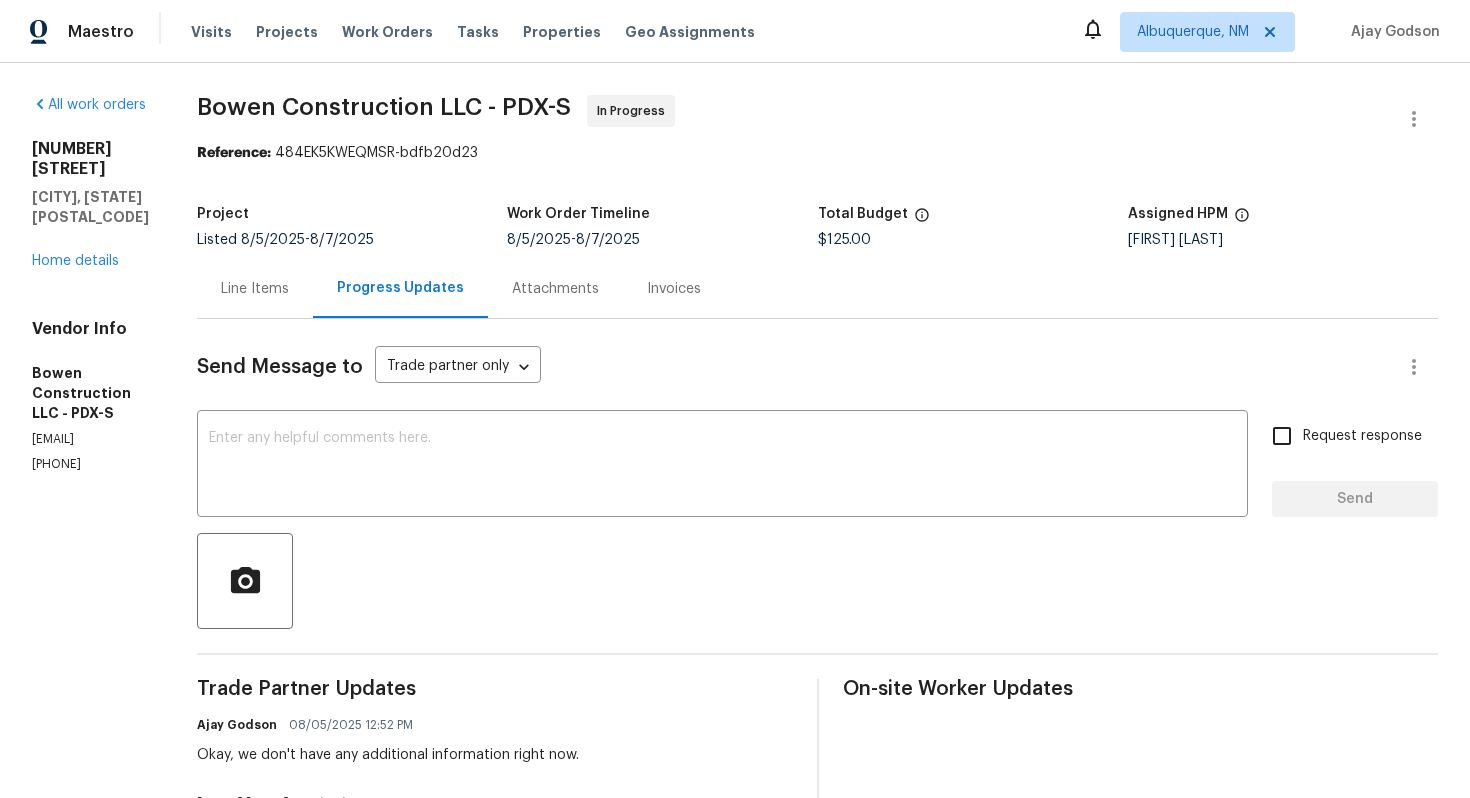 scroll, scrollTop: 0, scrollLeft: 0, axis: both 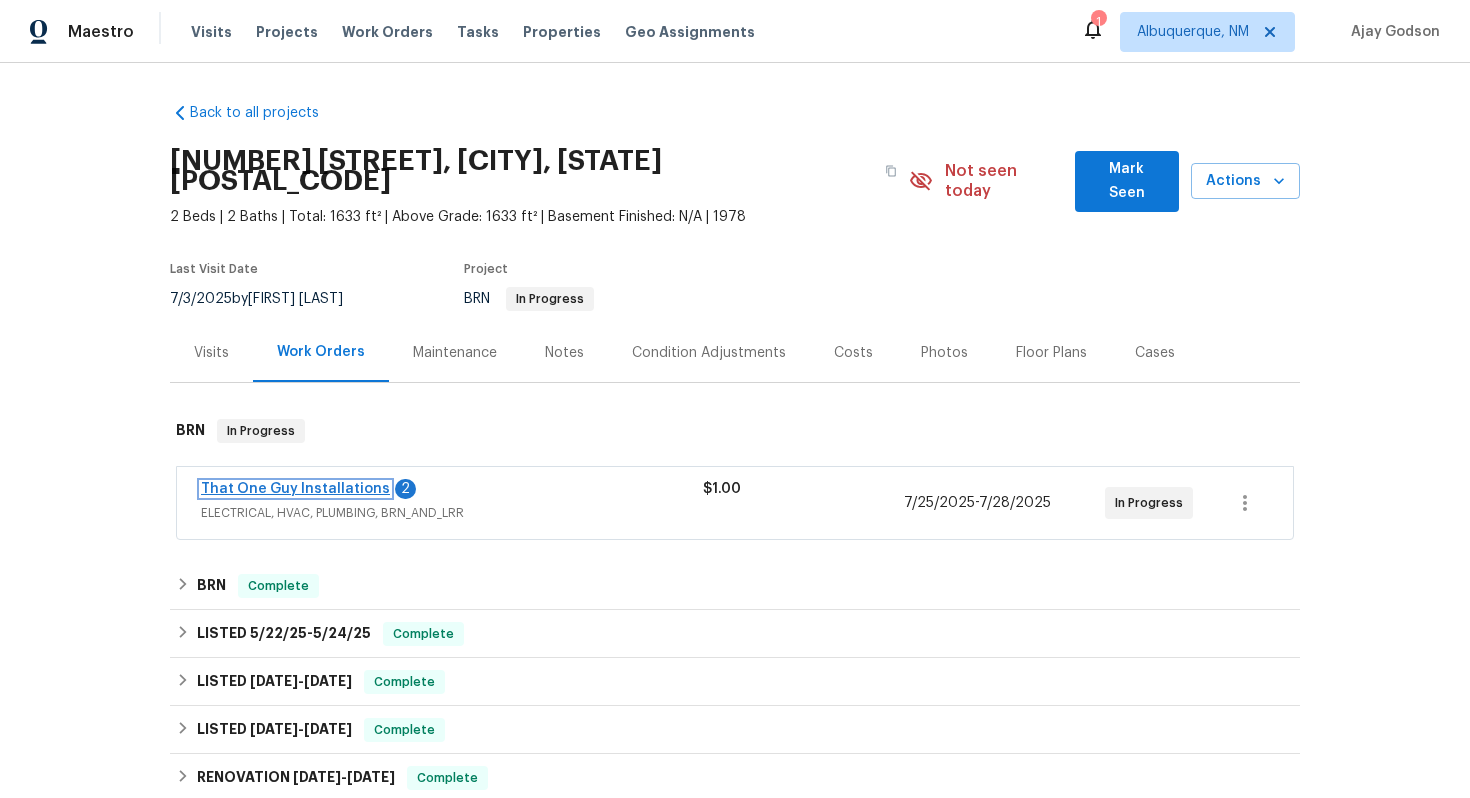click on "That One Guy Installations" at bounding box center (295, 489) 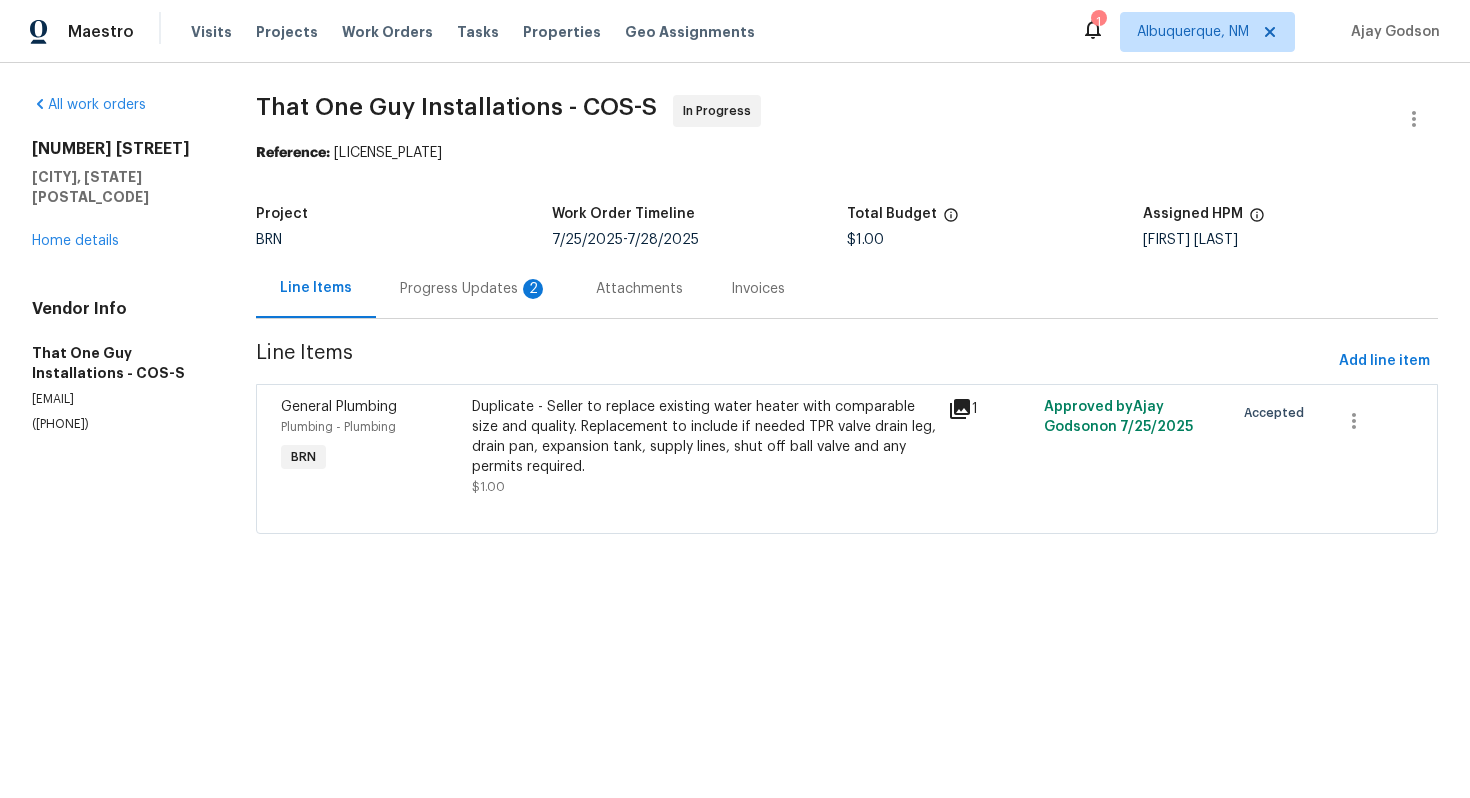 click on "Progress Updates 2" at bounding box center (474, 288) 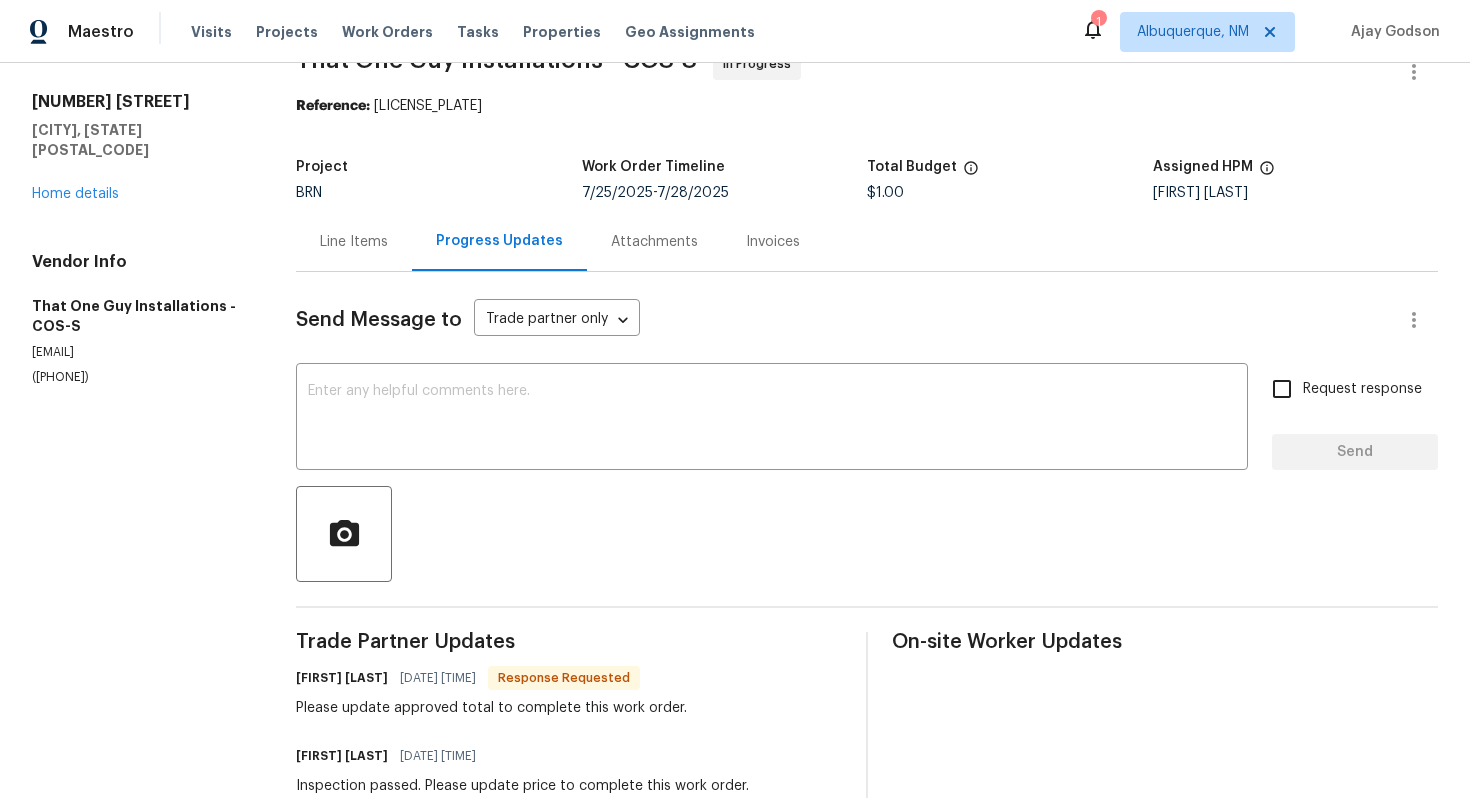 scroll, scrollTop: 0, scrollLeft: 0, axis: both 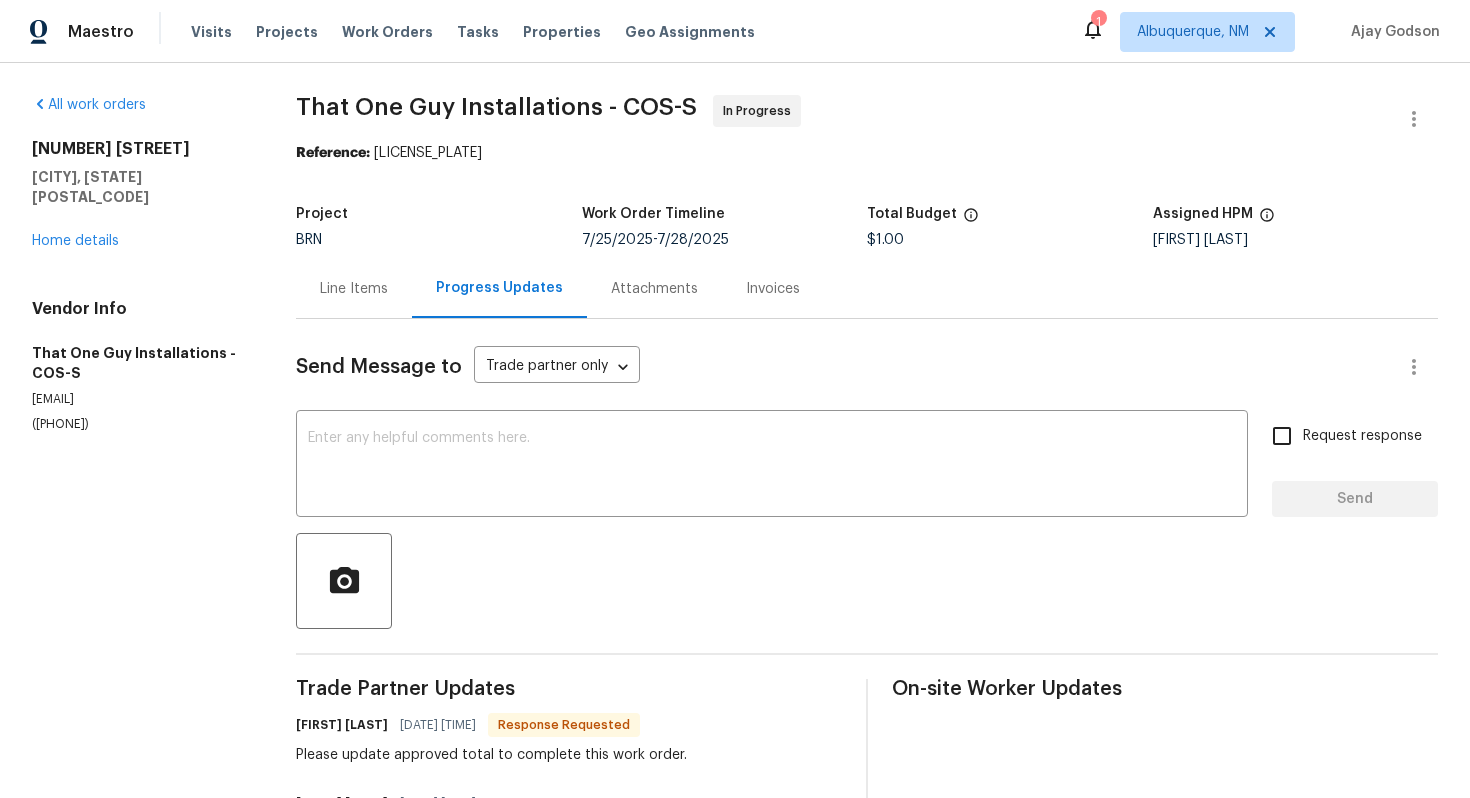 click on "Line Items" at bounding box center (354, 288) 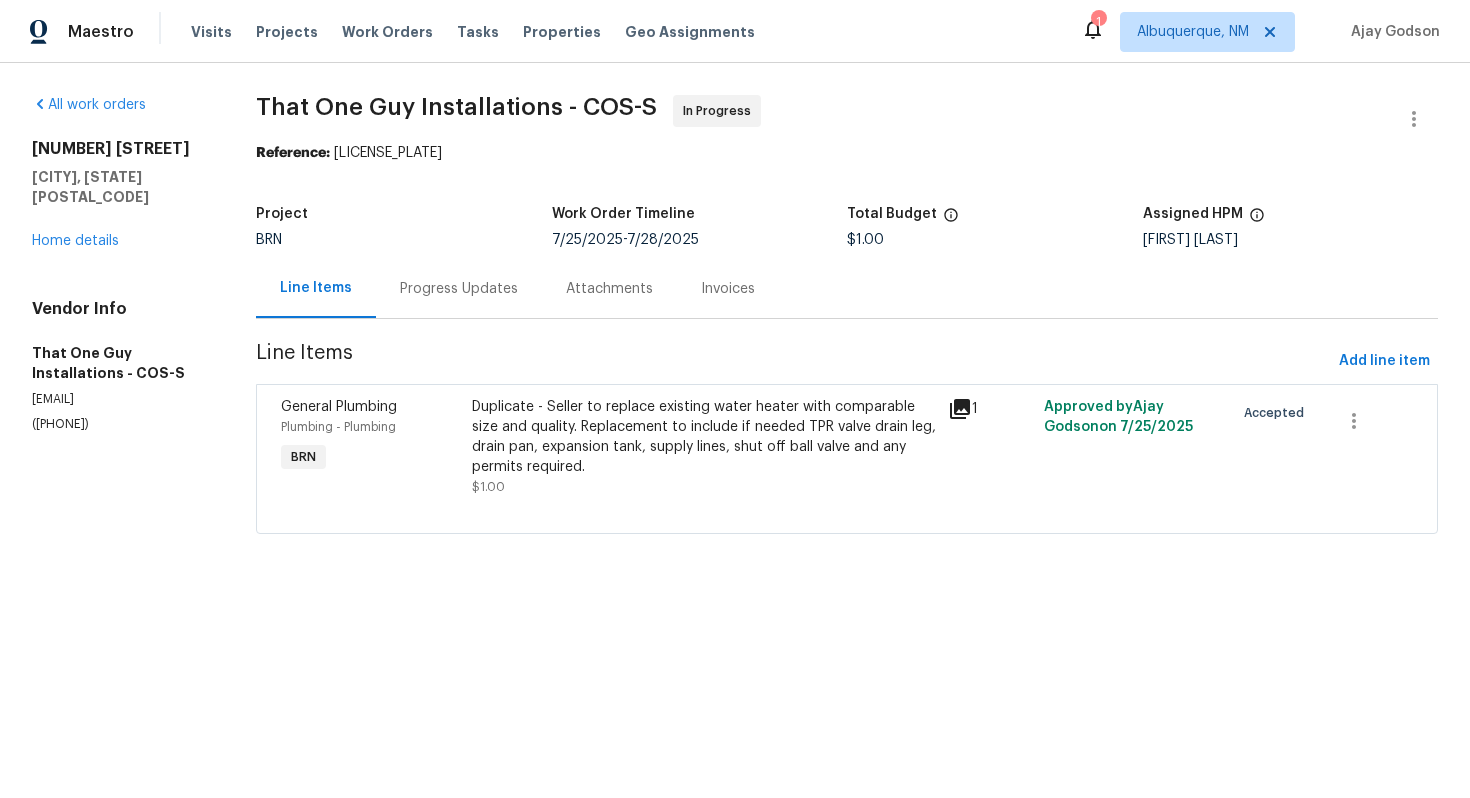 click on "Duplicate - Seller to replace existing water heater with comparable size and quality. Replacement to include if needed TPR valve drain leg, drain pan, expansion tank, supply lines, shut off ball valve and any permits required." at bounding box center [704, 437] 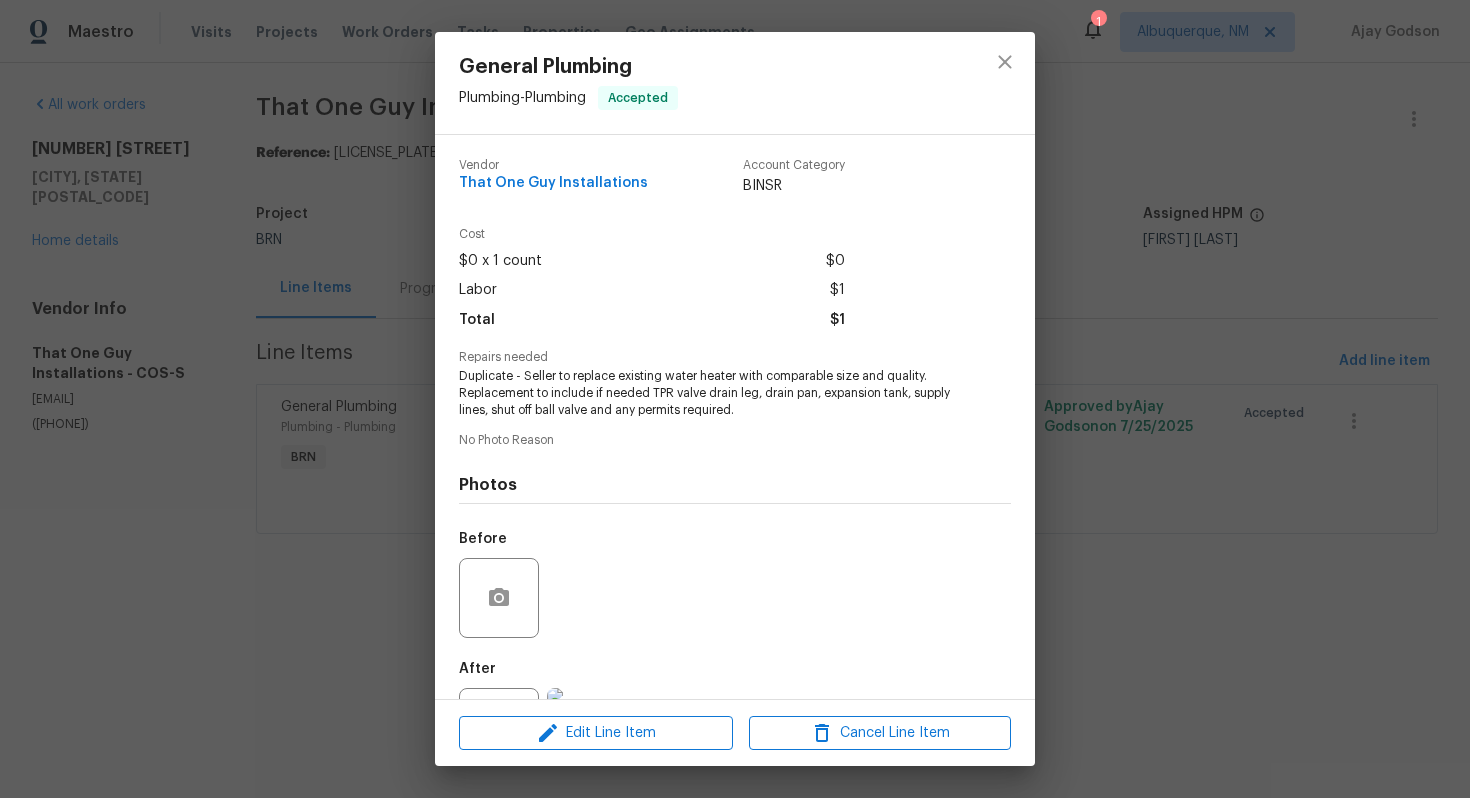 scroll, scrollTop: 89, scrollLeft: 0, axis: vertical 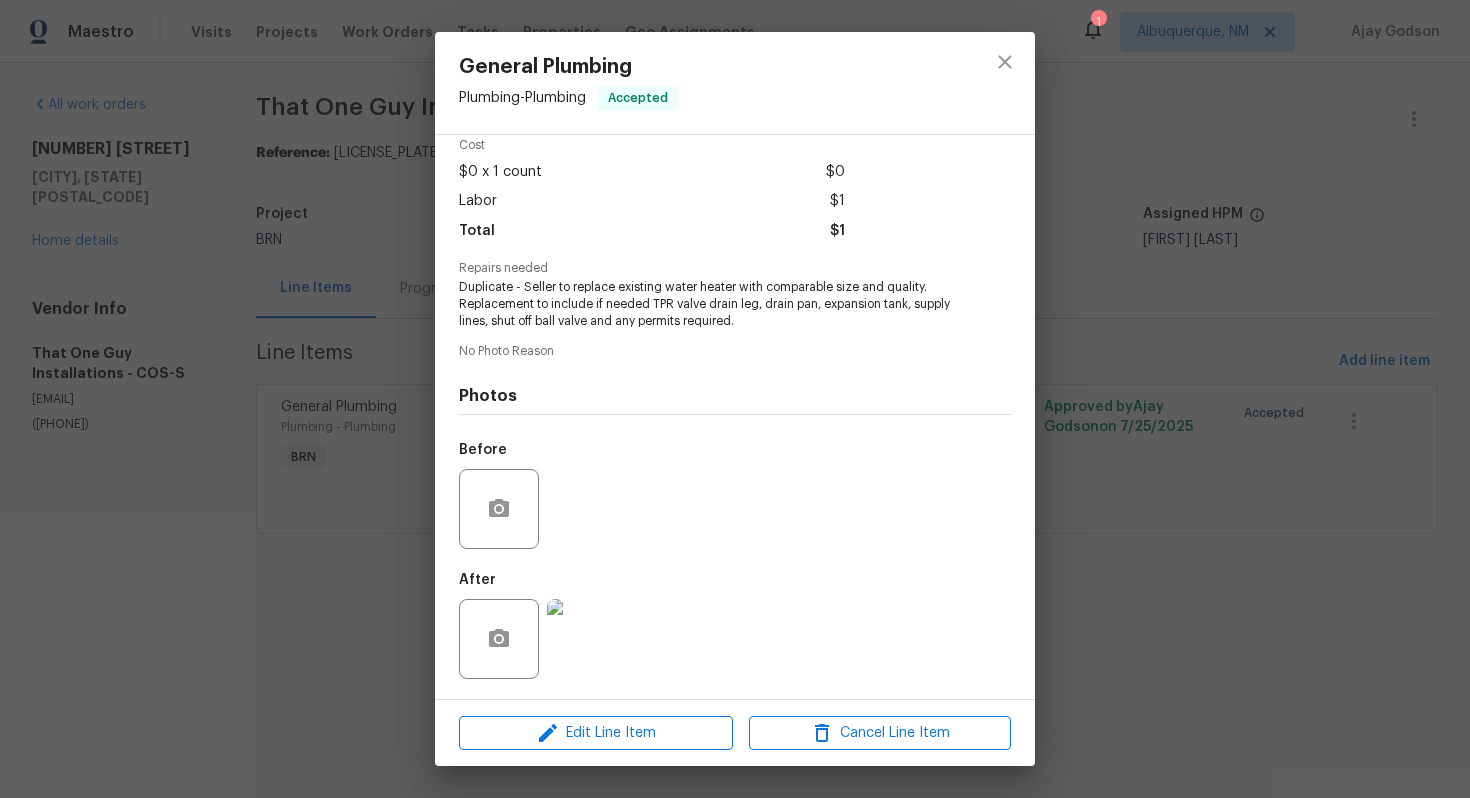 click at bounding box center (587, 639) 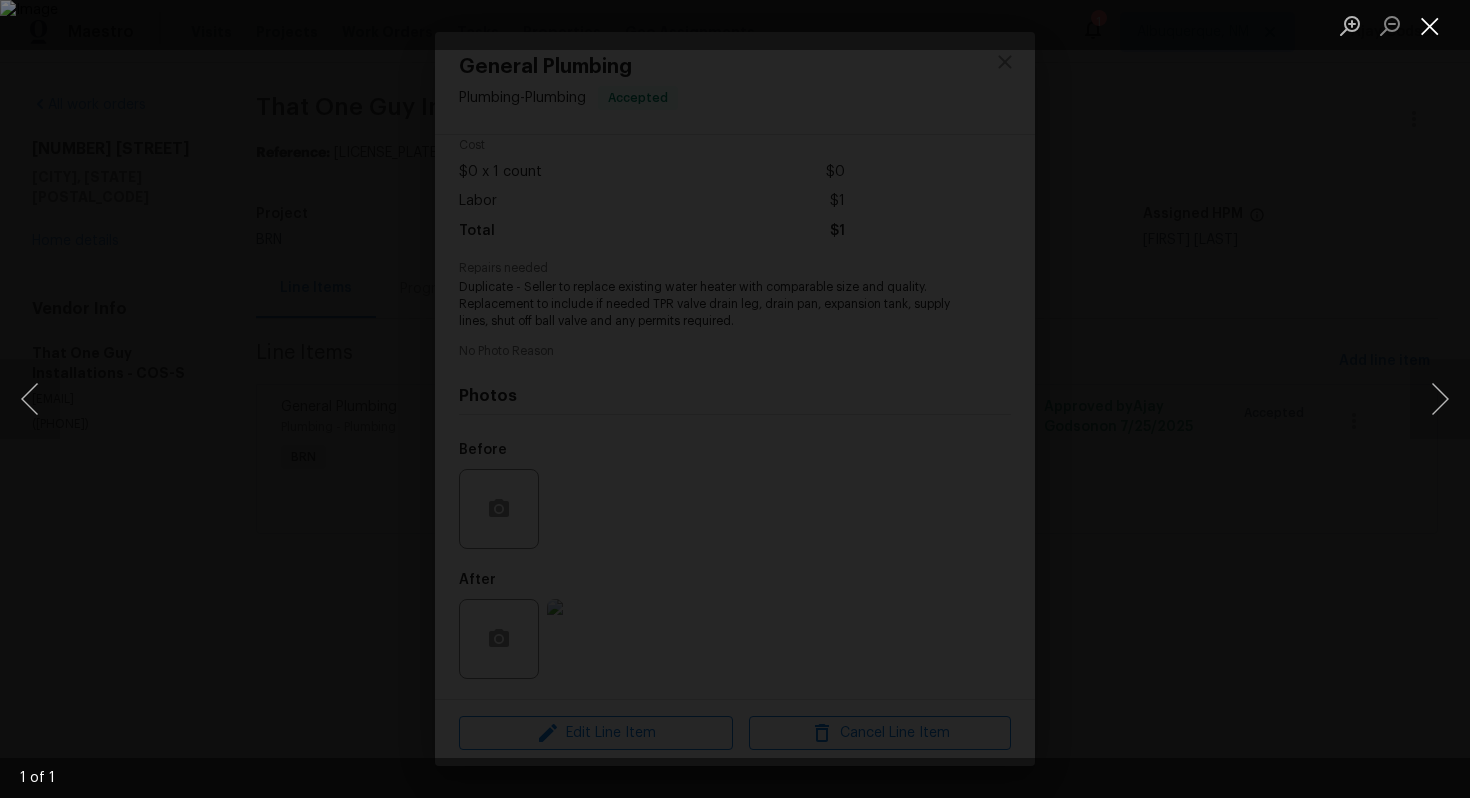 click at bounding box center [1430, 25] 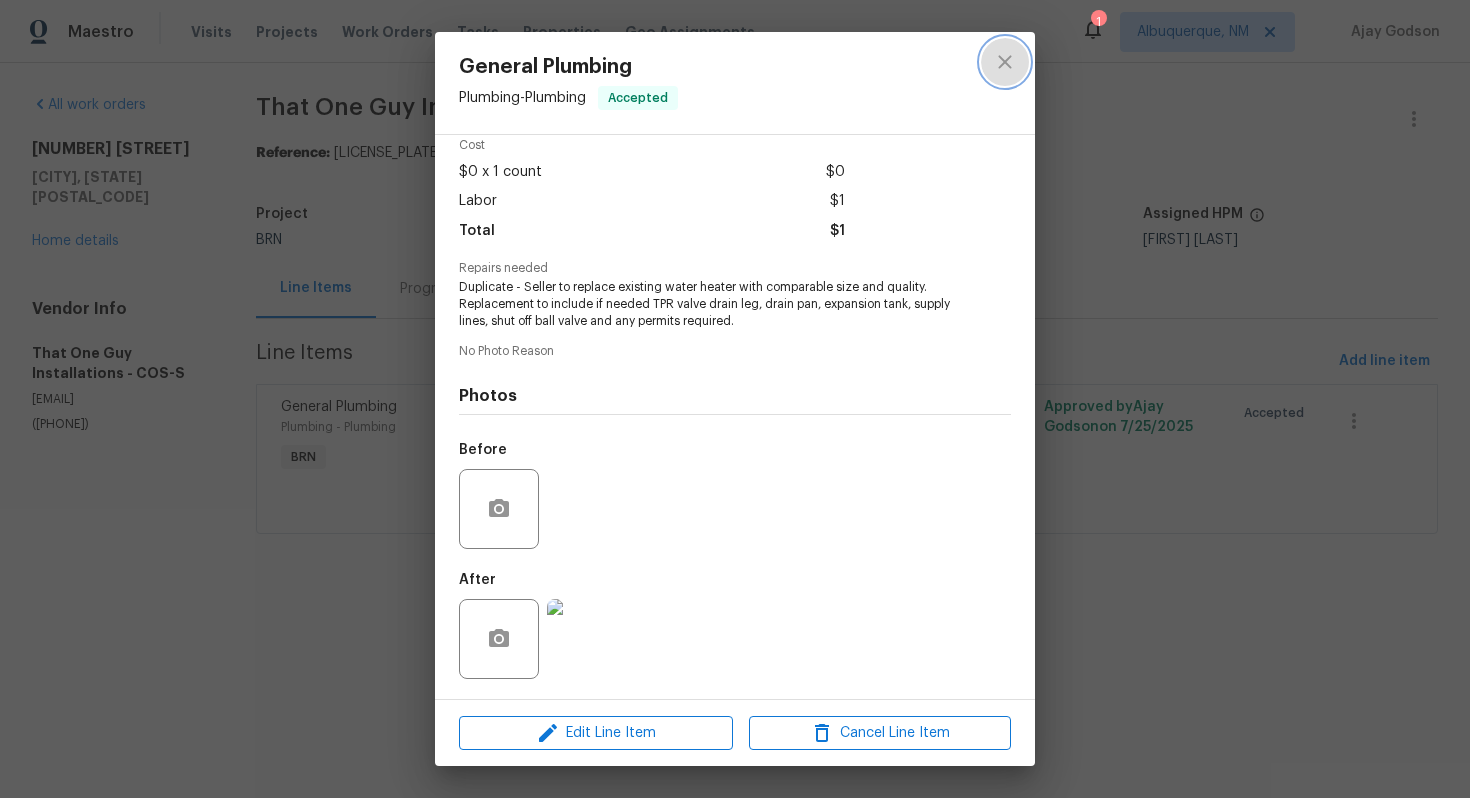 click at bounding box center [1005, 62] 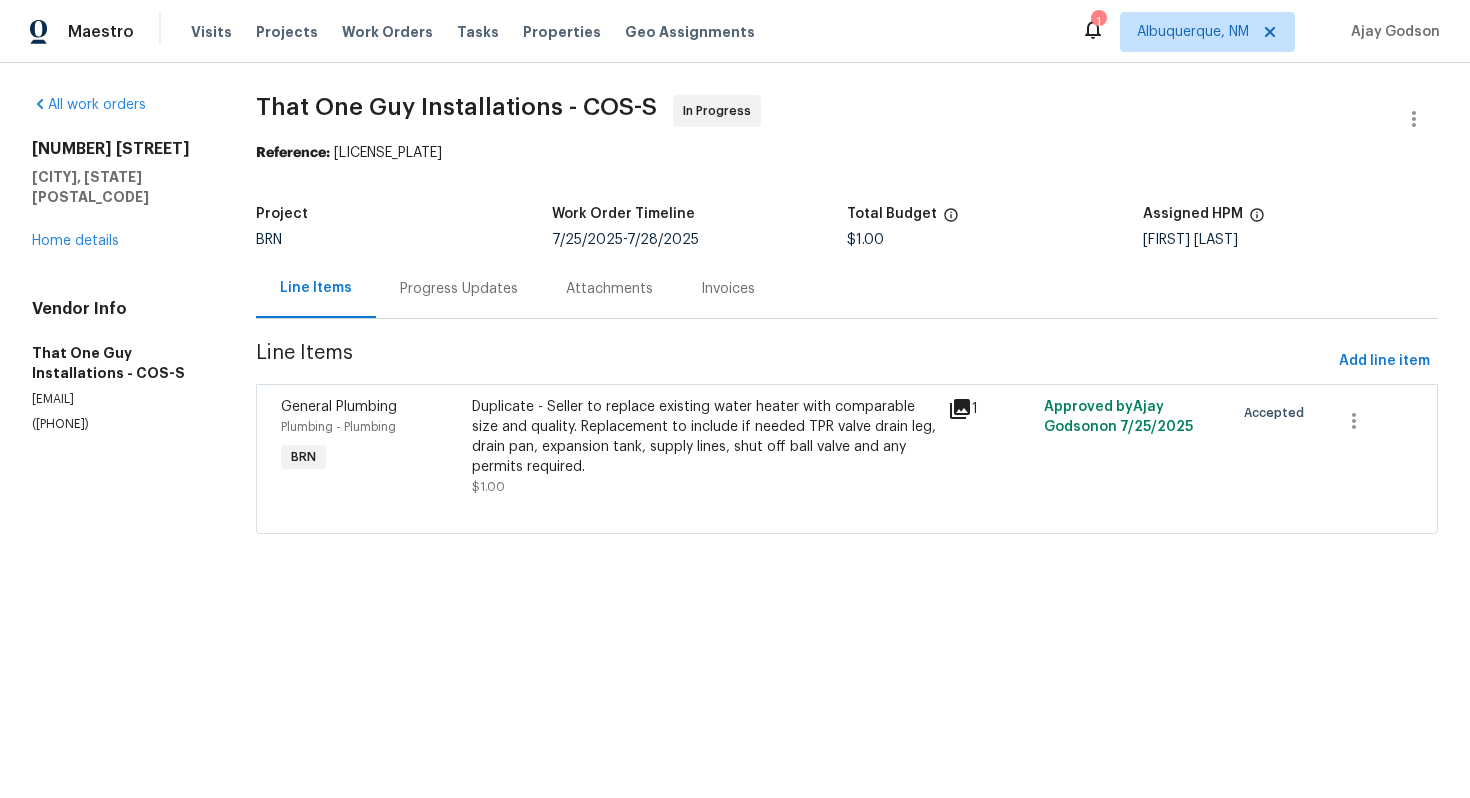 click on "Progress Updates" at bounding box center (459, 288) 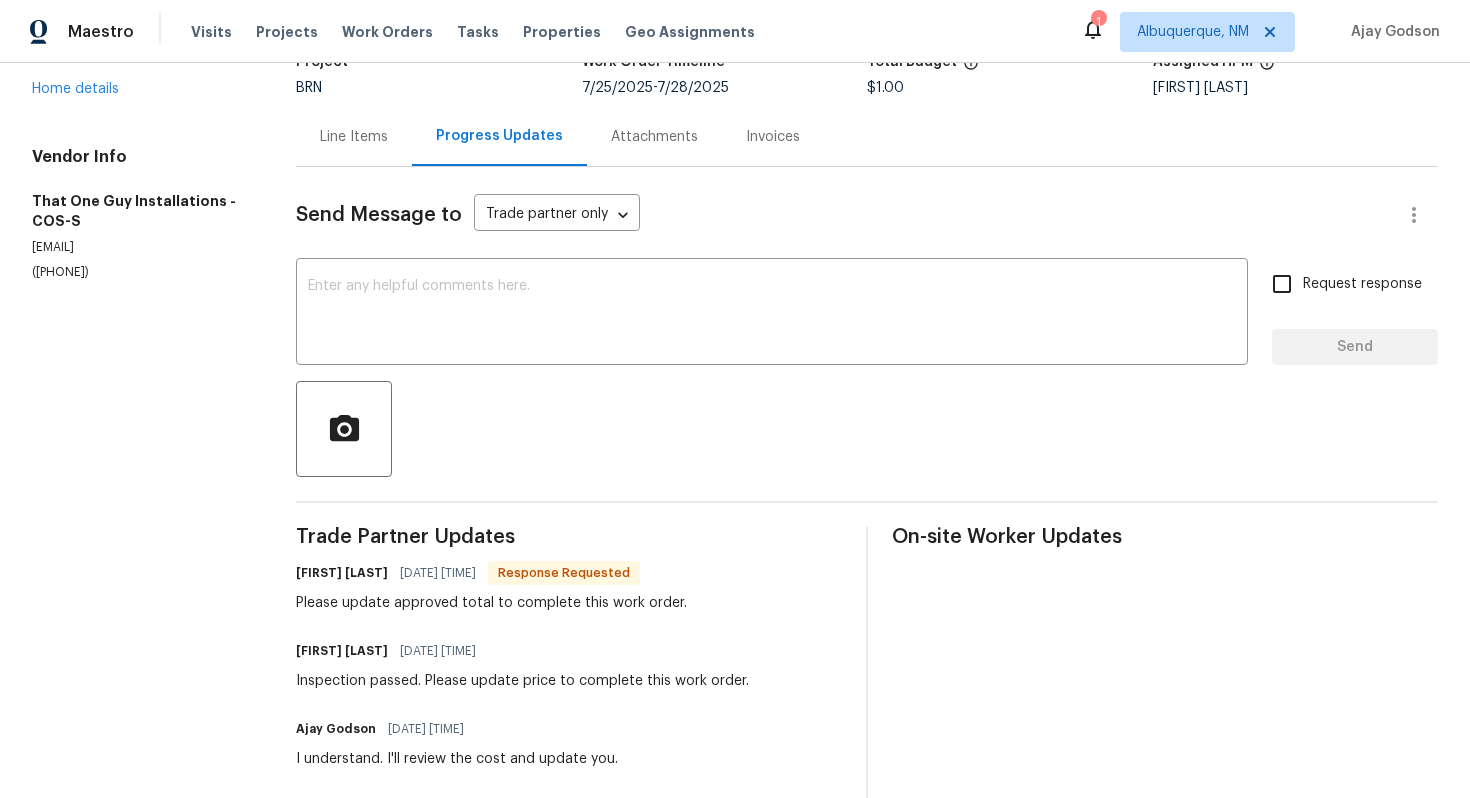 scroll, scrollTop: 0, scrollLeft: 0, axis: both 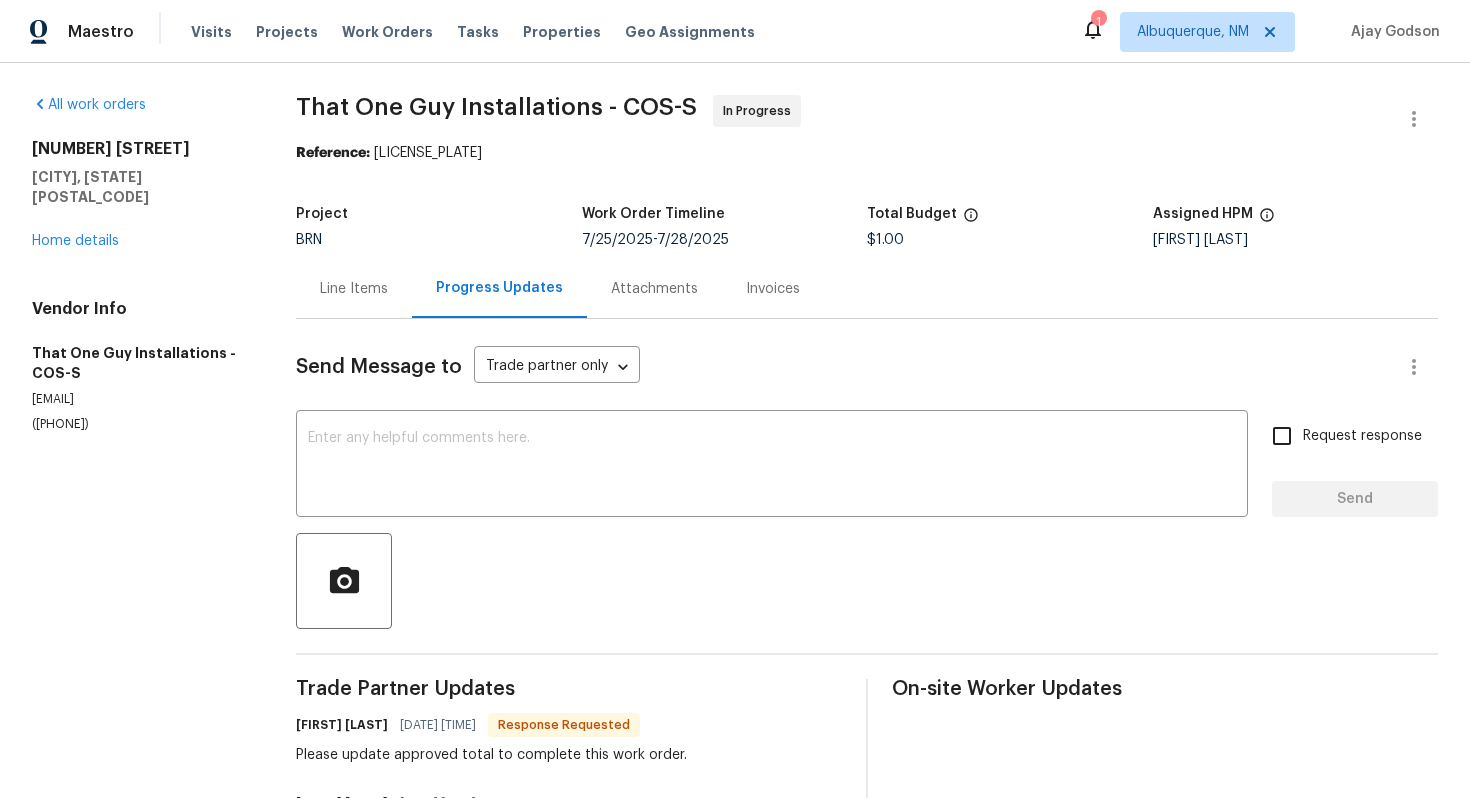 click on "Line Items" at bounding box center (354, 288) 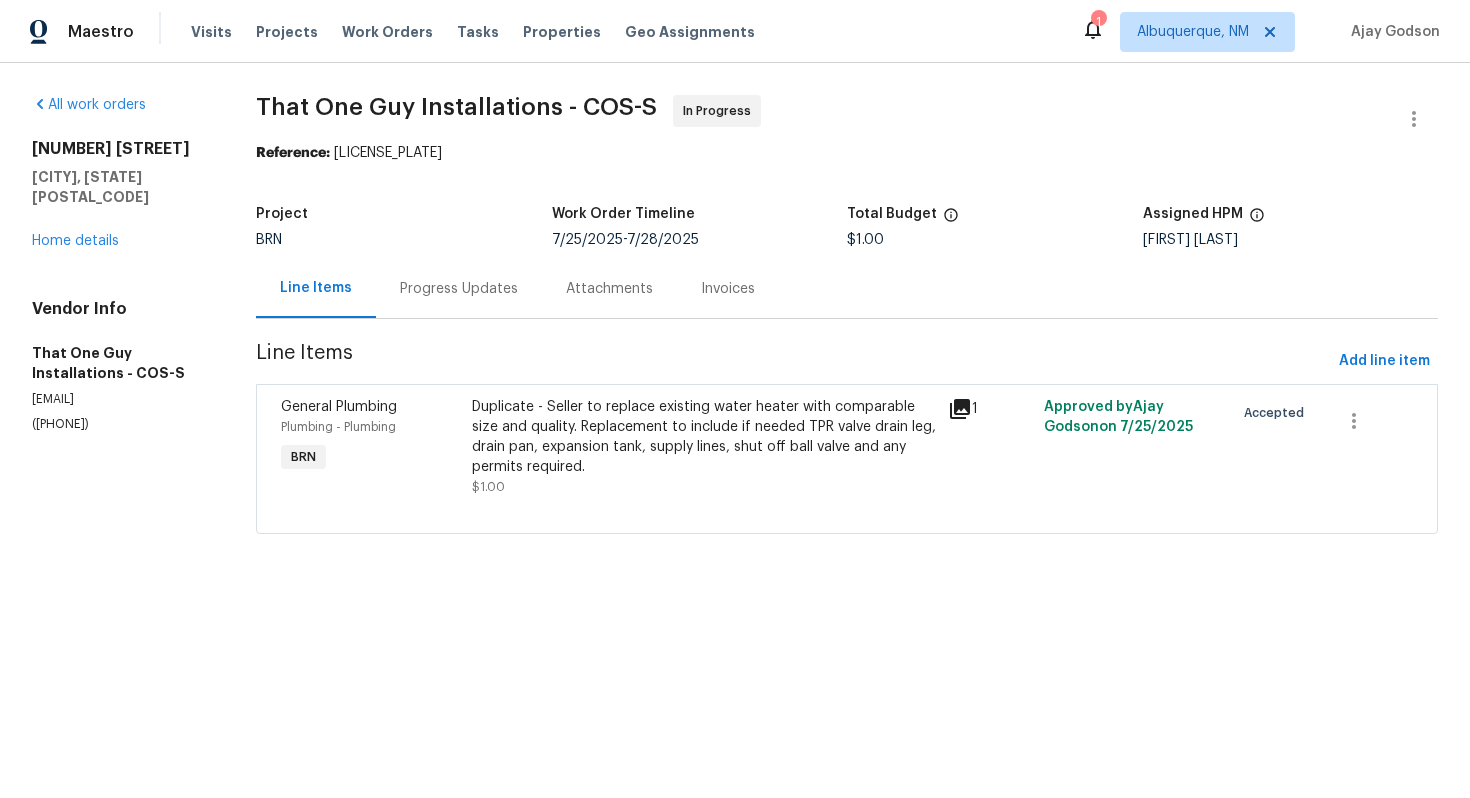 click on "Duplicate - Seller to replace existing water heater with comparable size and quality. Replacement to include if needed TPR valve drain leg, drain pan, expansion tank, supply lines, shut off ball valve and any permits required." at bounding box center (704, 437) 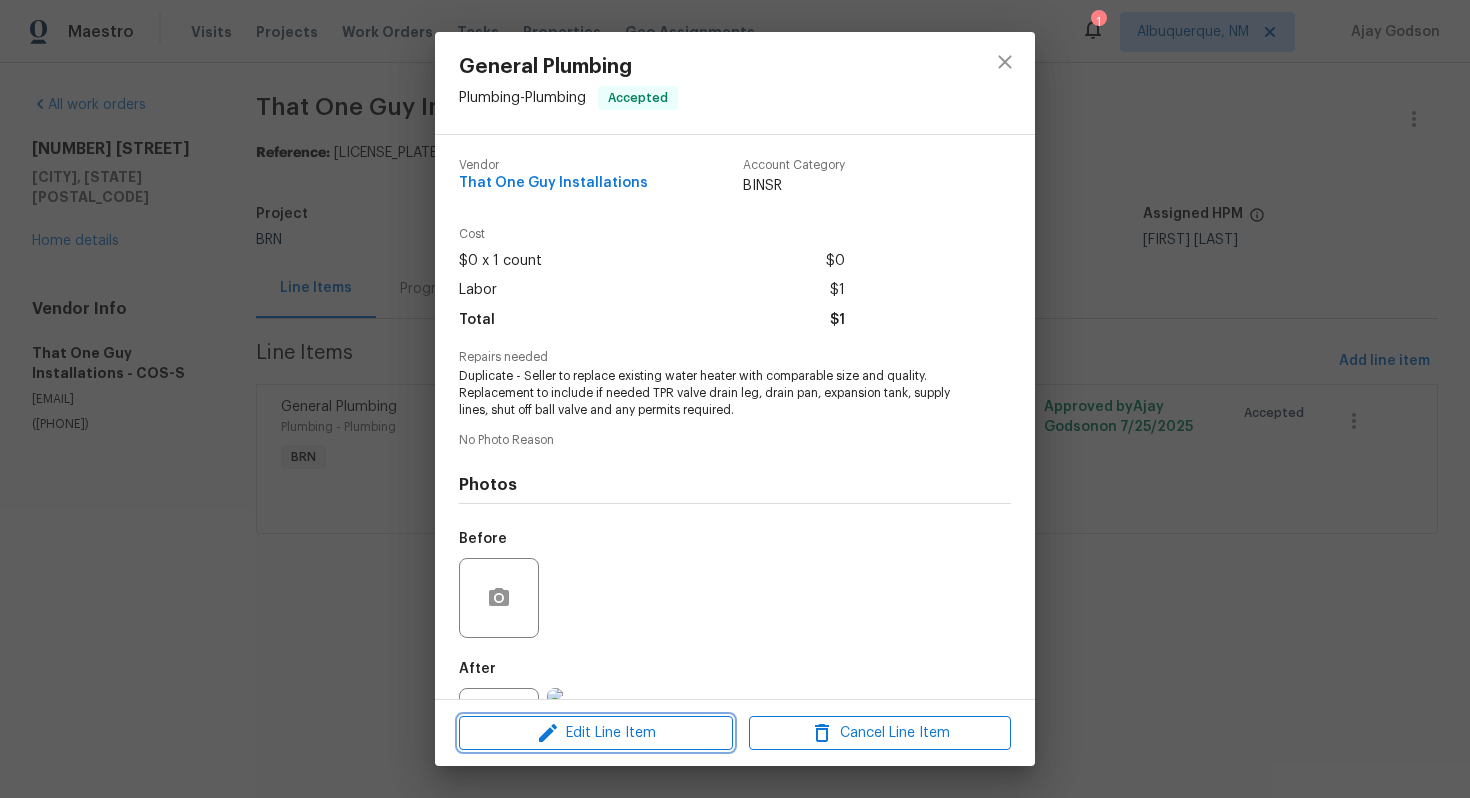 click 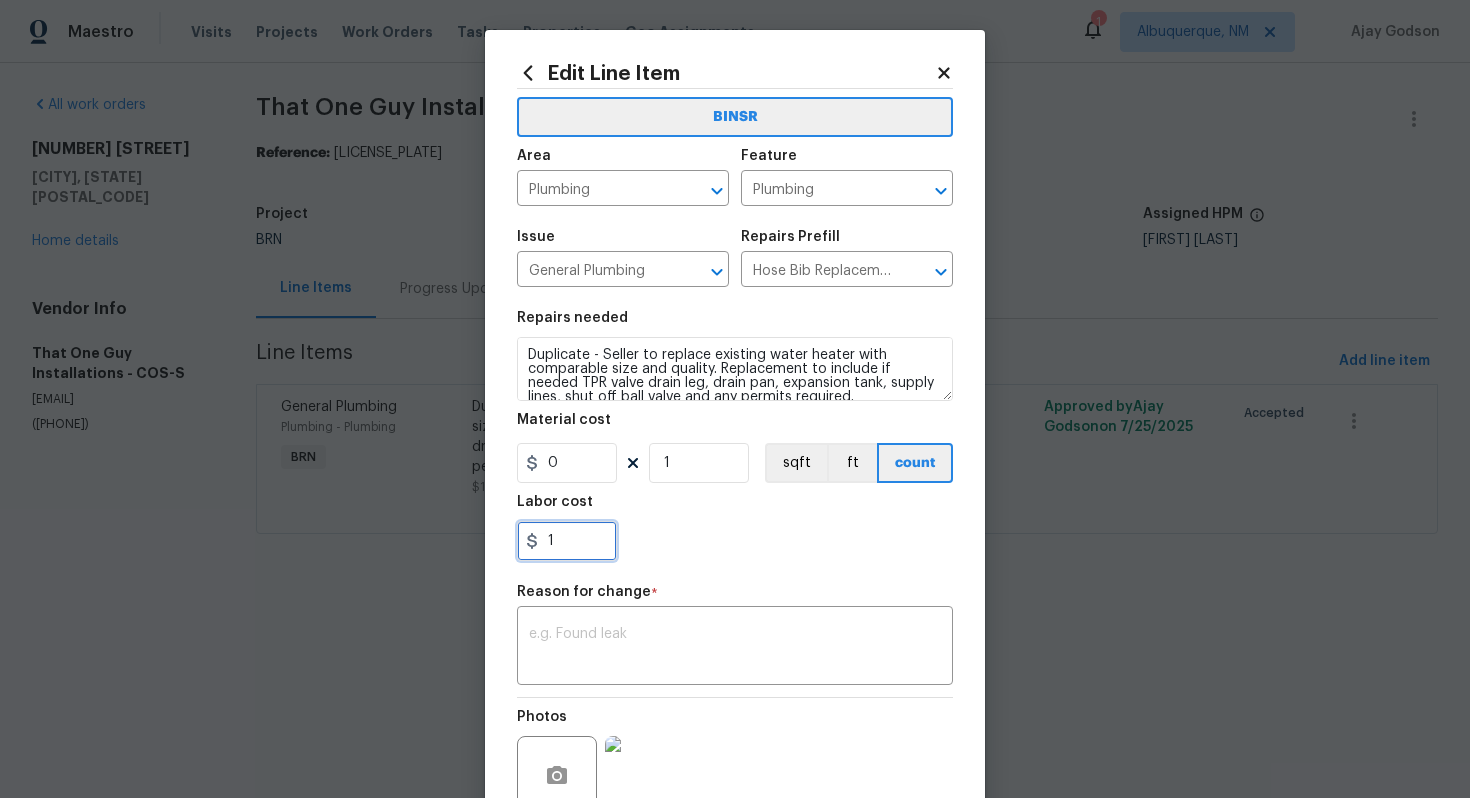 drag, startPoint x: 547, startPoint y: 547, endPoint x: 583, endPoint y: 550, distance: 36.124783 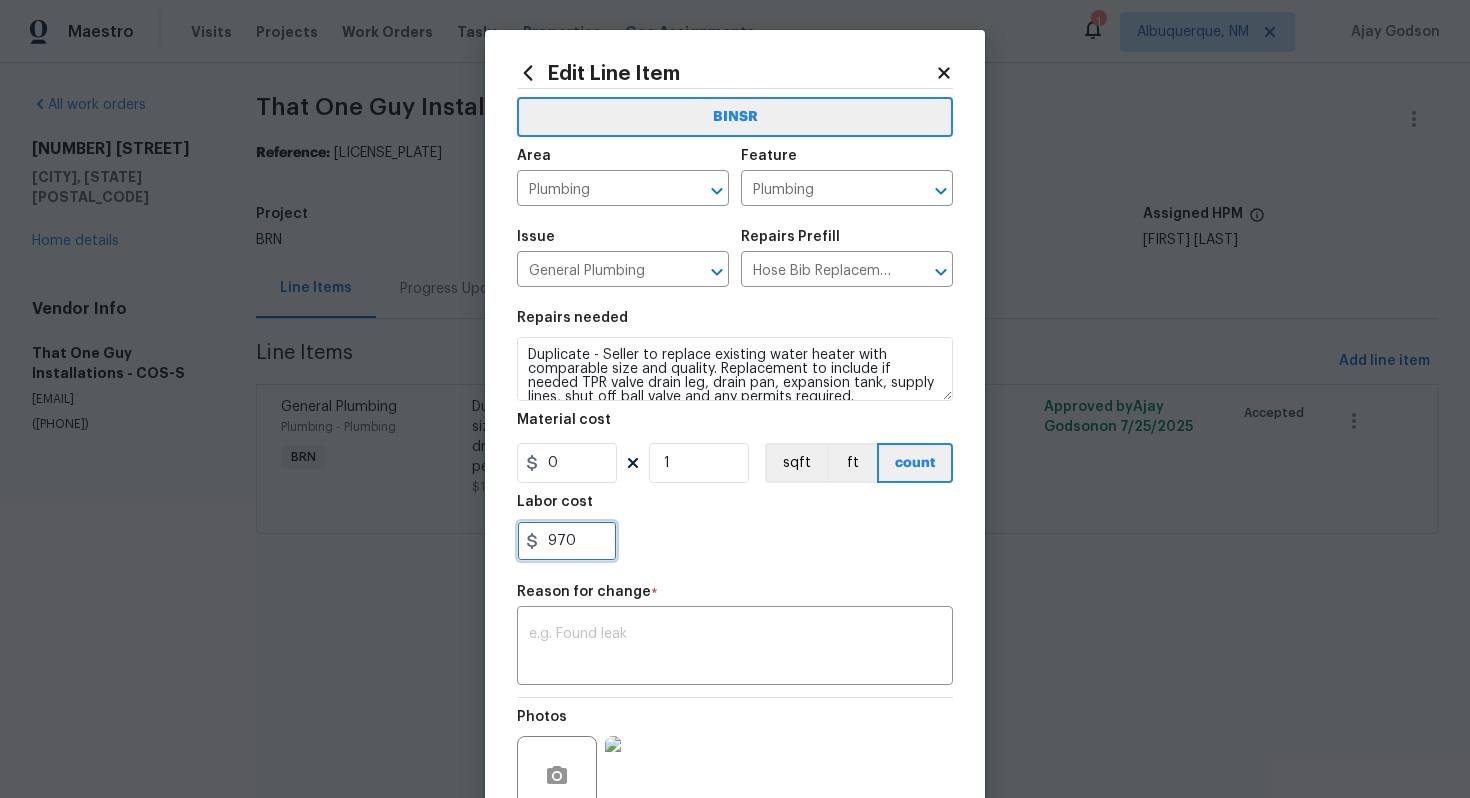 type on "970" 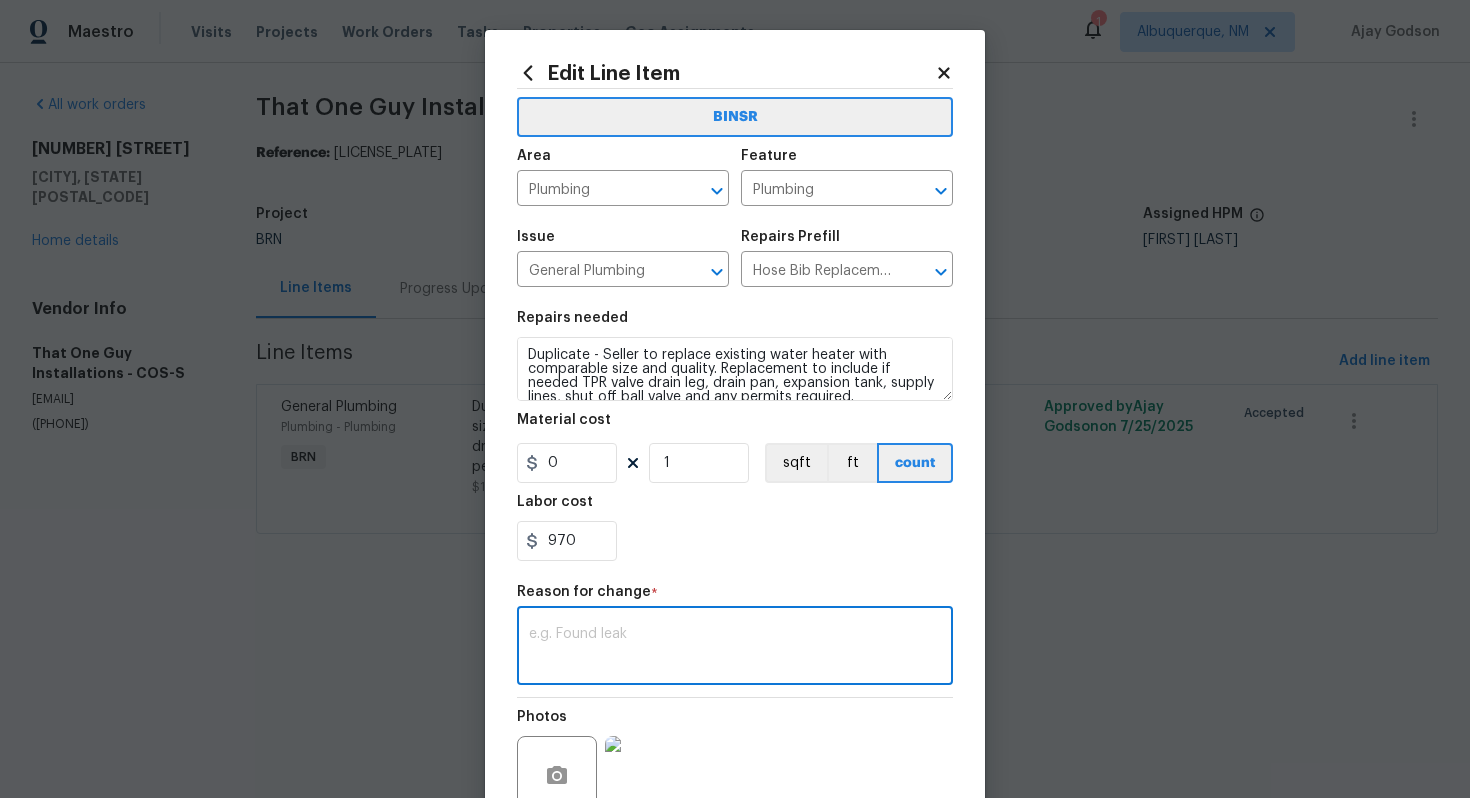click at bounding box center (735, 648) 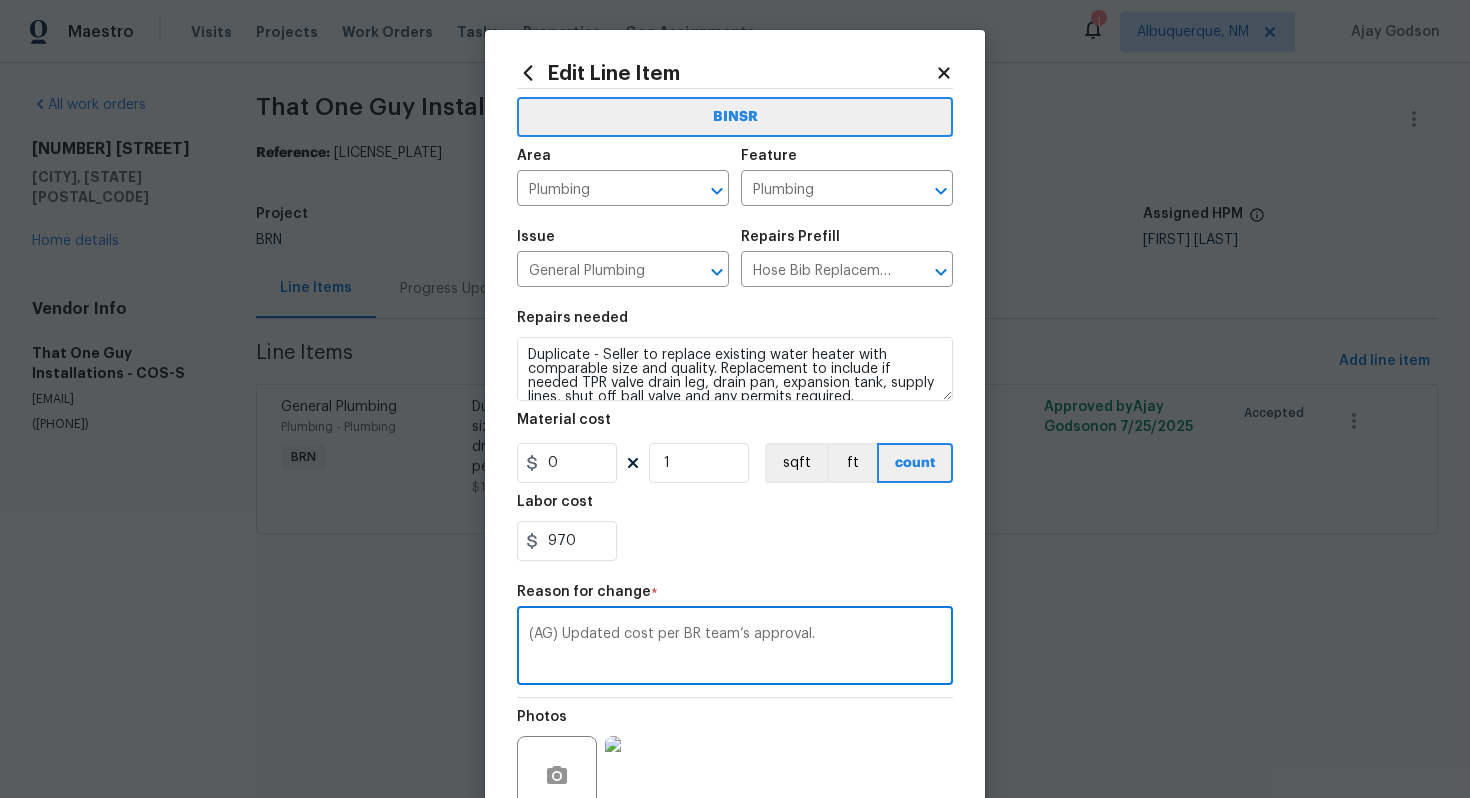 scroll, scrollTop: 188, scrollLeft: 0, axis: vertical 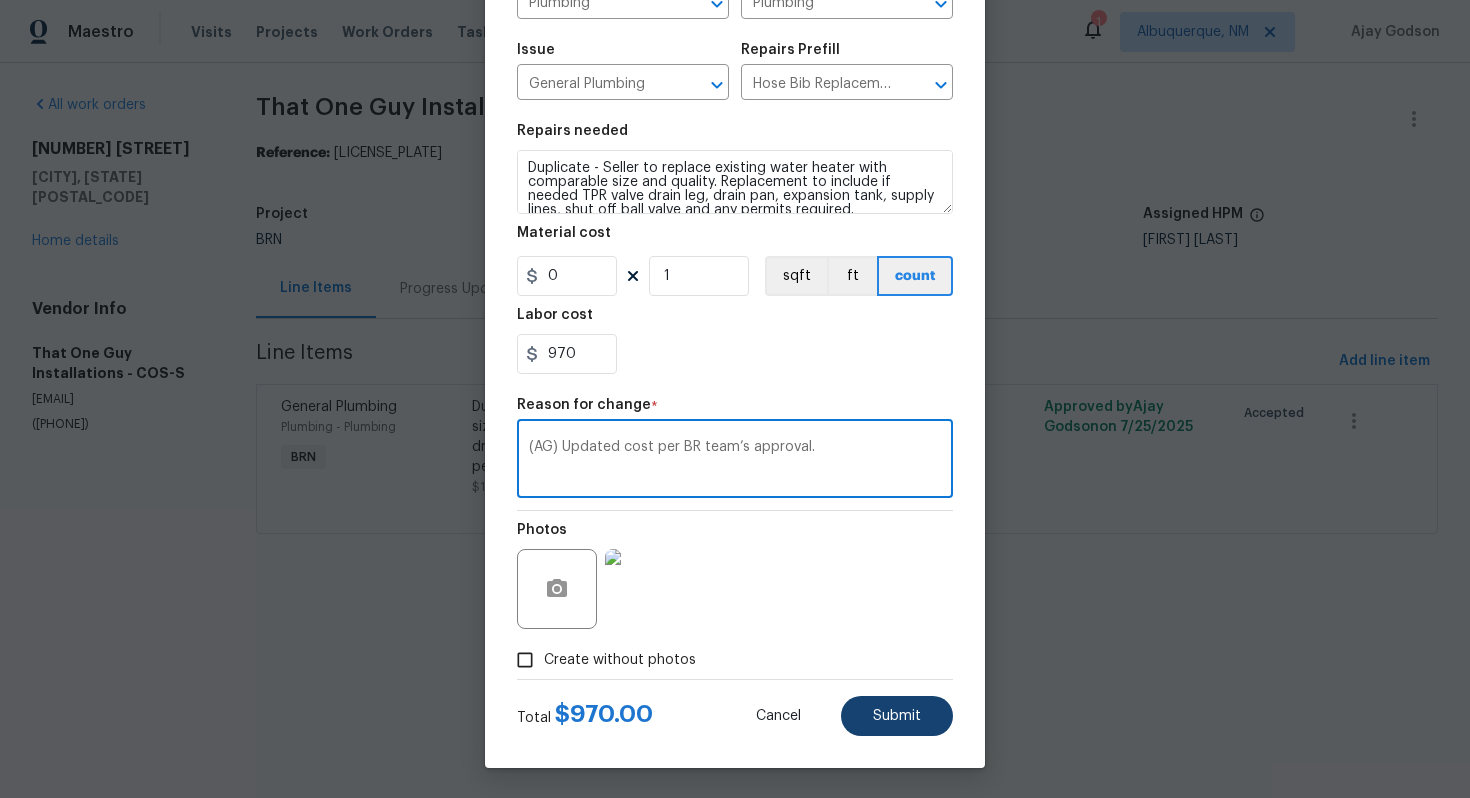 type on "(AG) Updated cost per BR team’s approval." 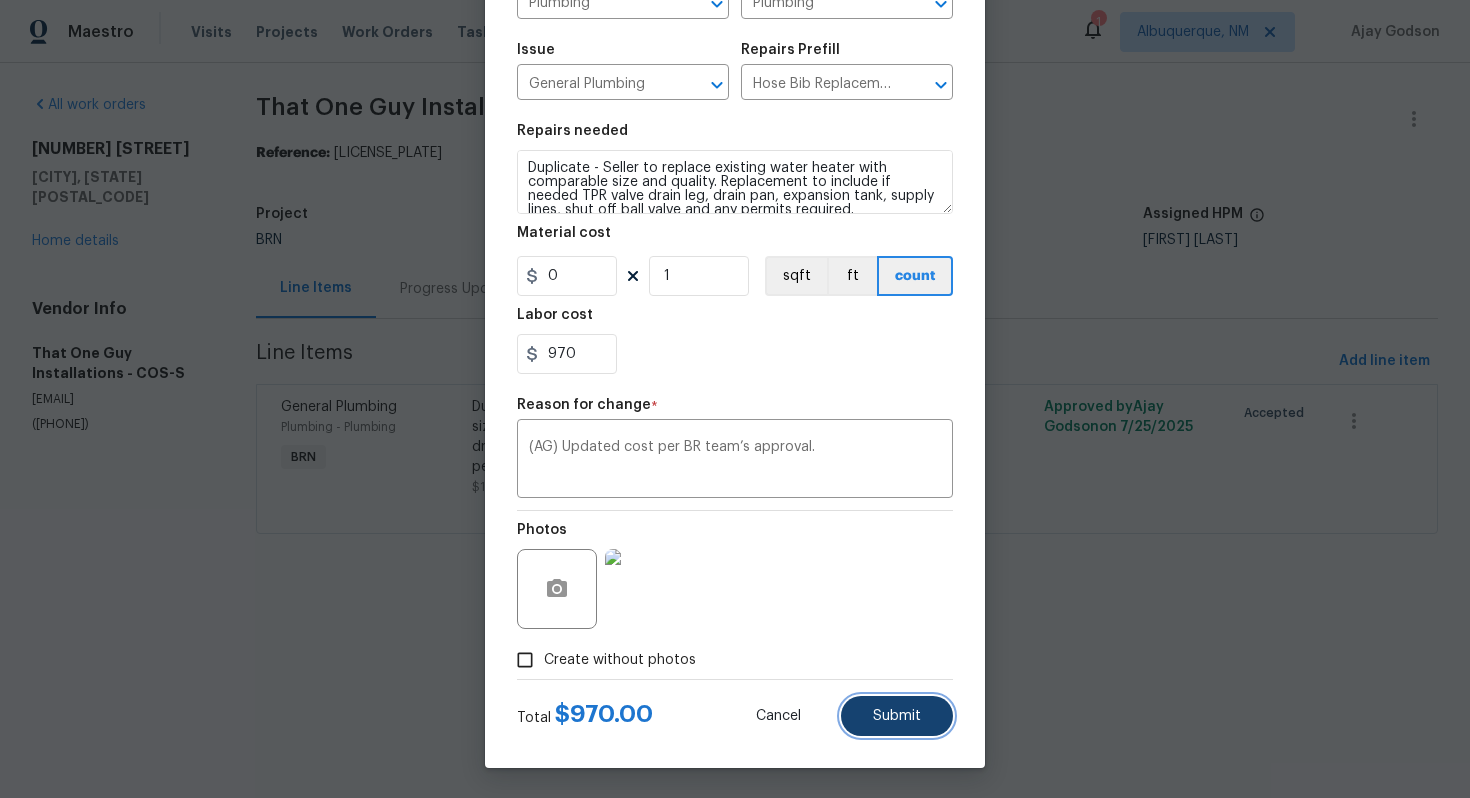 click on "Submit" at bounding box center (897, 716) 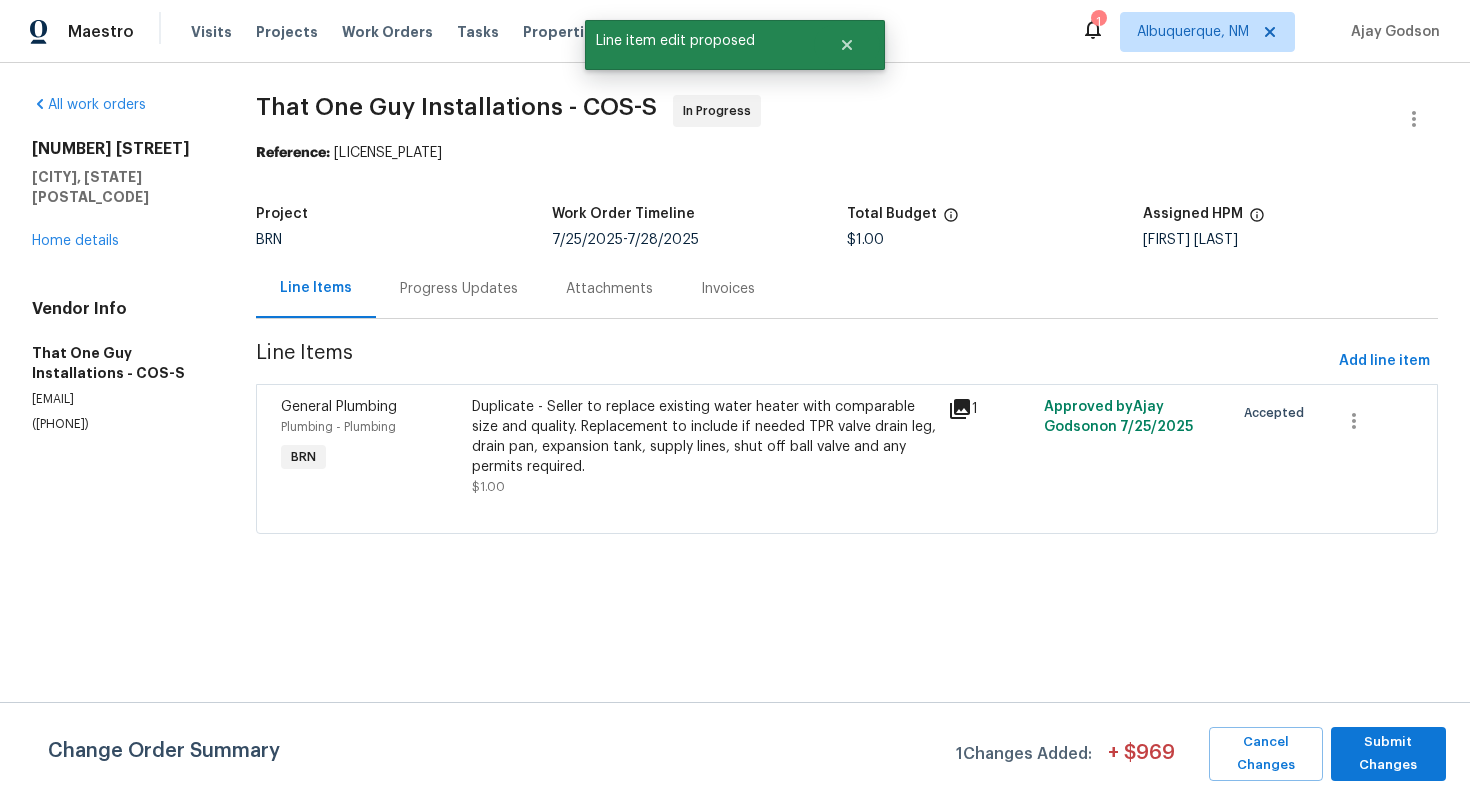 scroll, scrollTop: 0, scrollLeft: 0, axis: both 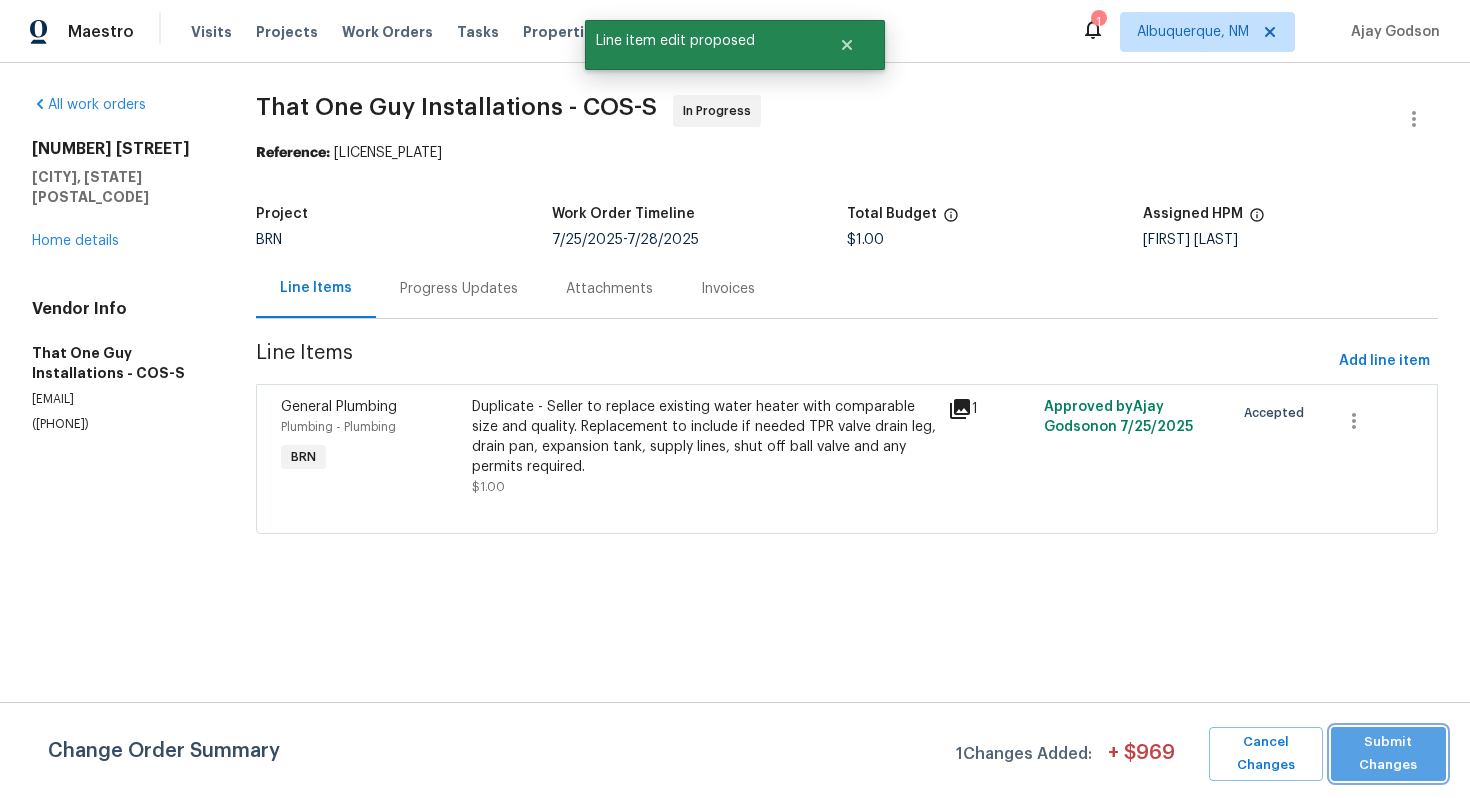 click on "Submit Changes" at bounding box center (1388, 754) 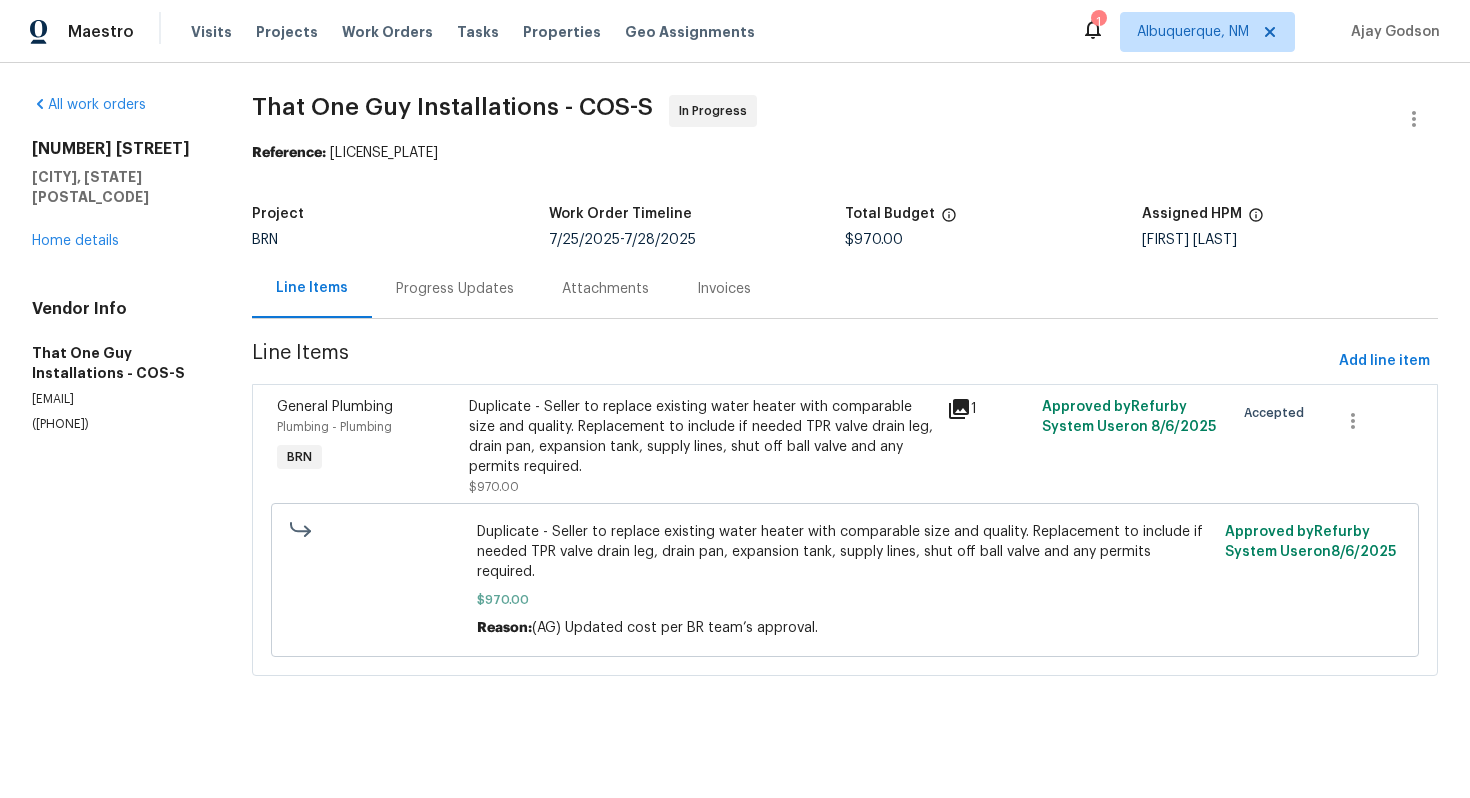 click on "Progress Updates" at bounding box center (455, 288) 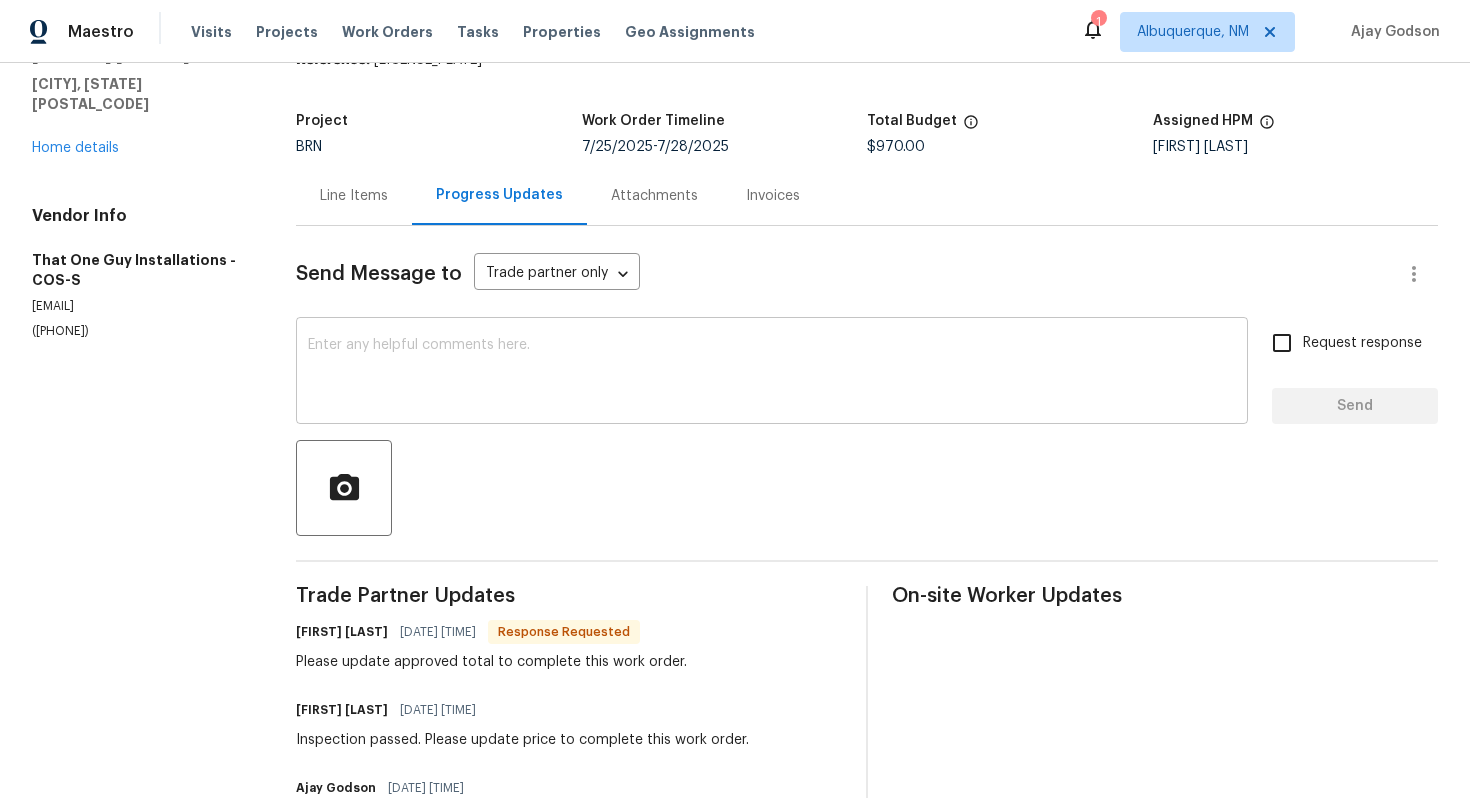 scroll, scrollTop: 0, scrollLeft: 0, axis: both 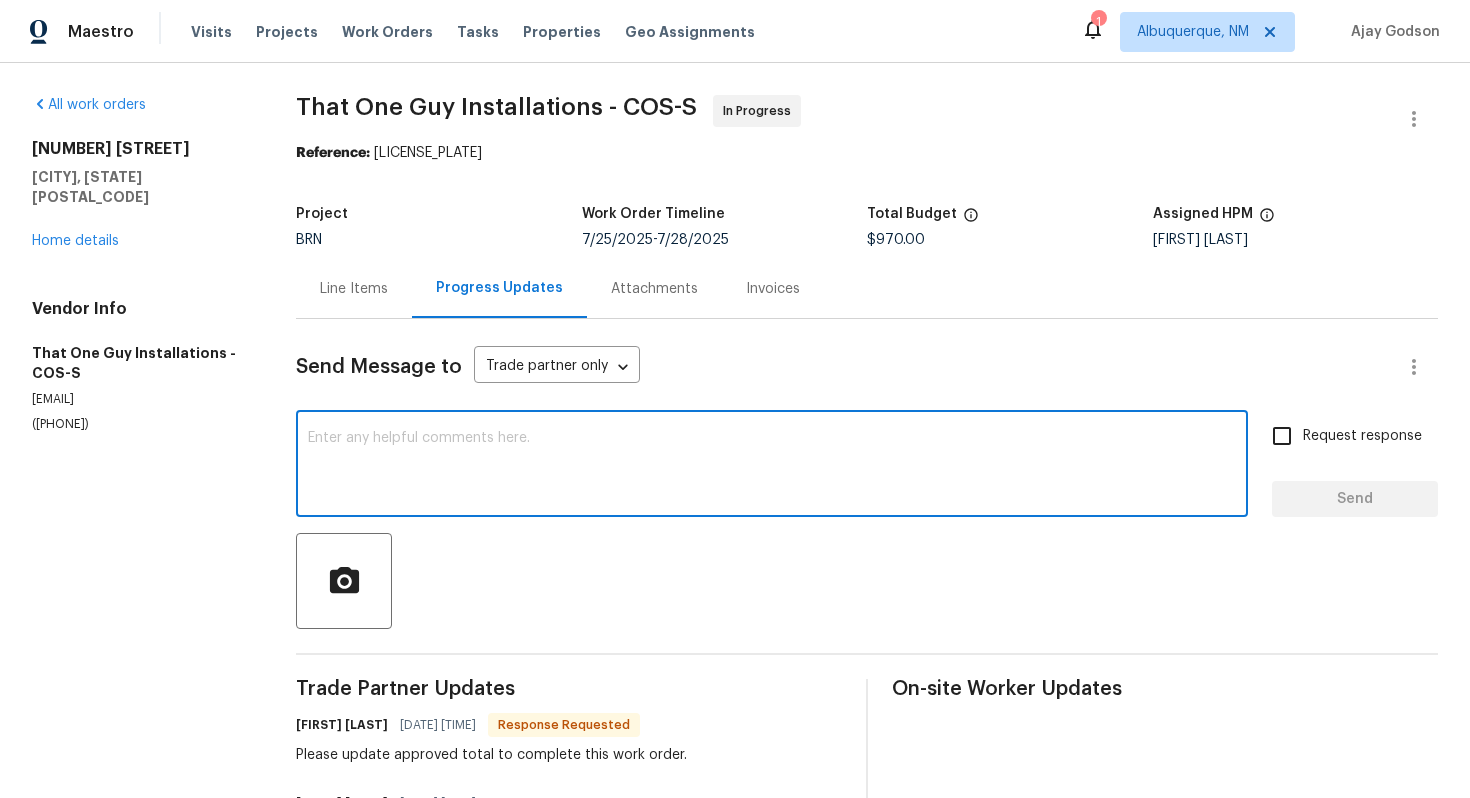 click at bounding box center [772, 466] 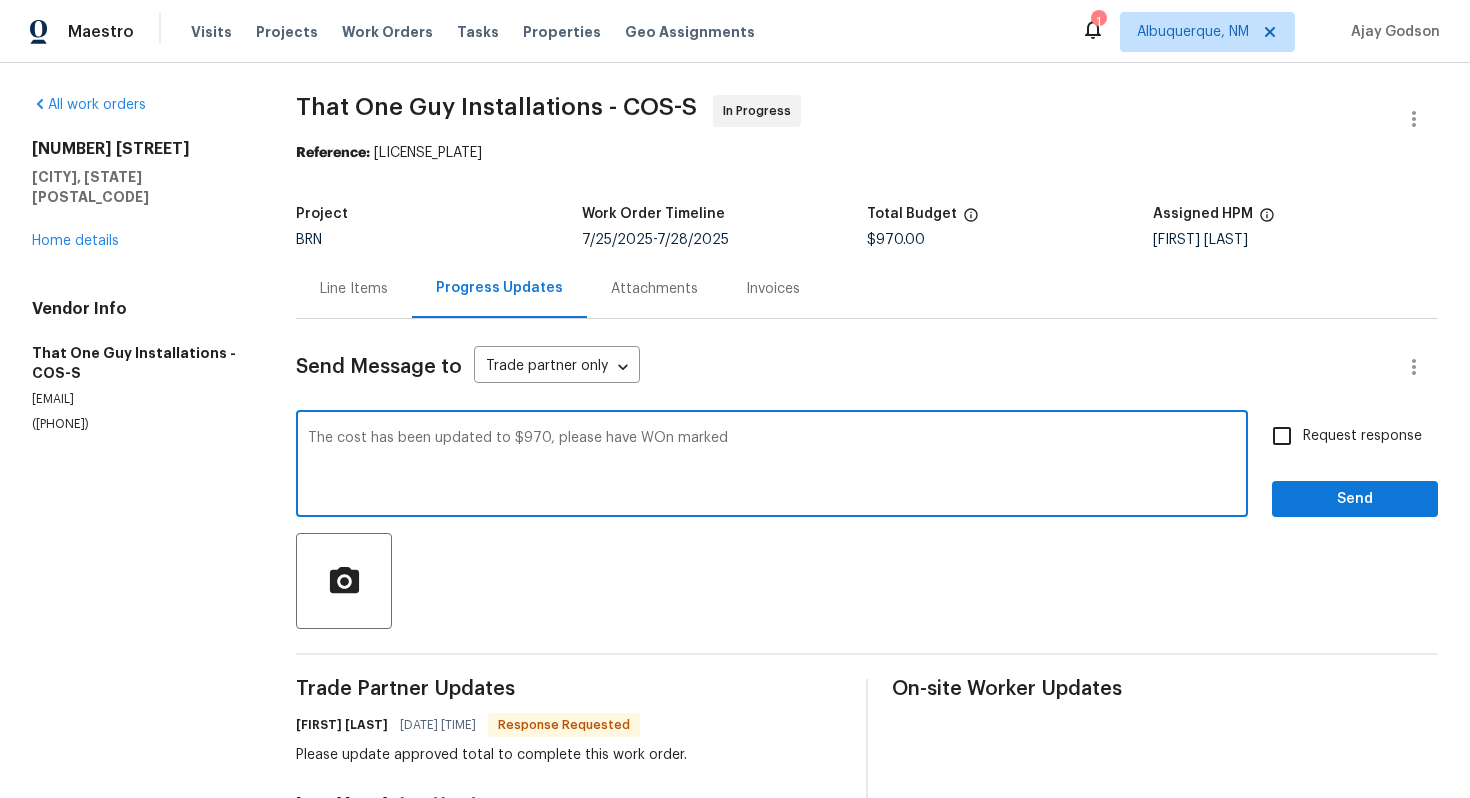 click on "The cost has been updated to $970, please have WOn marked" at bounding box center (772, 466) 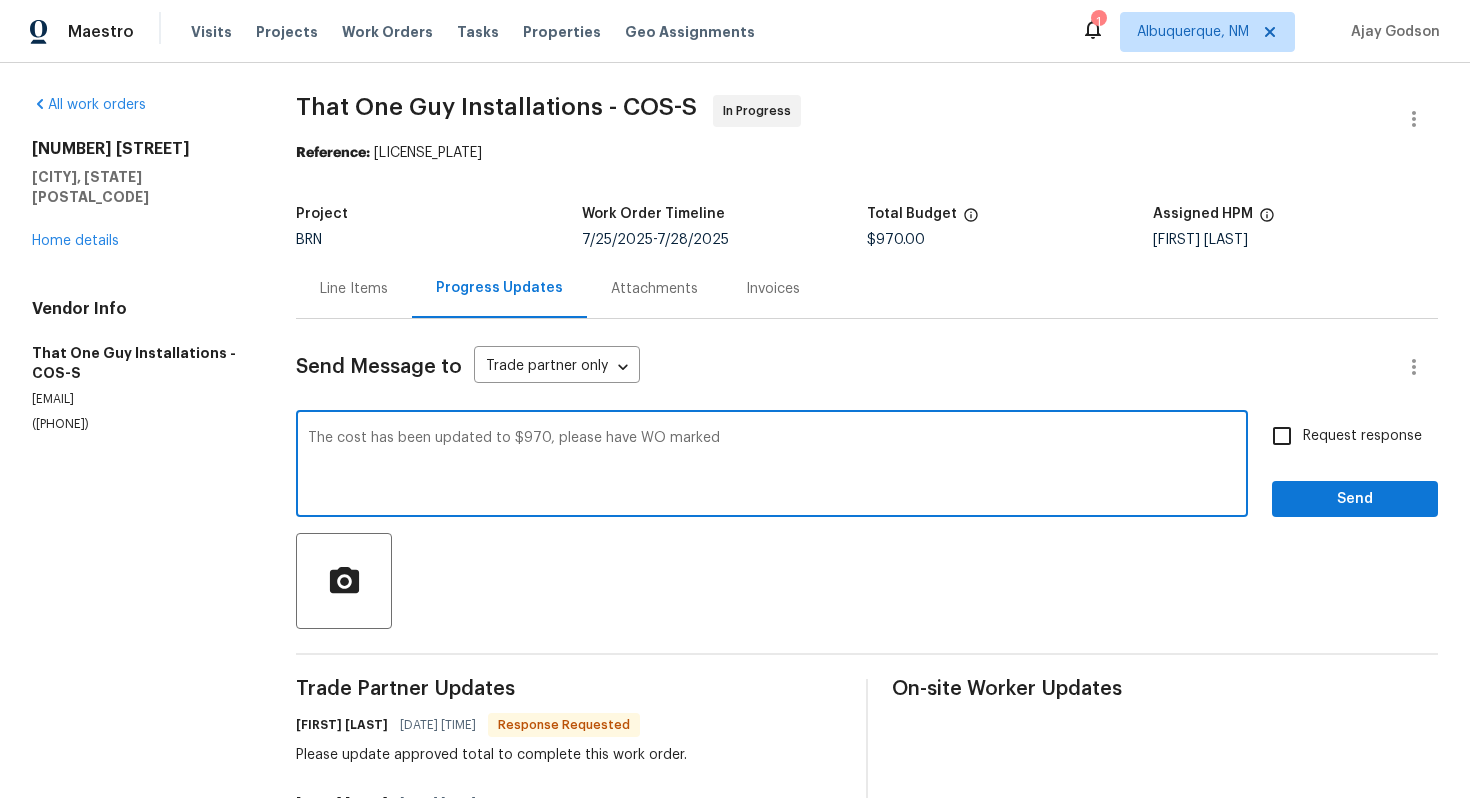 click on "The cost has been updated to $970, please have WO marked" at bounding box center (772, 466) 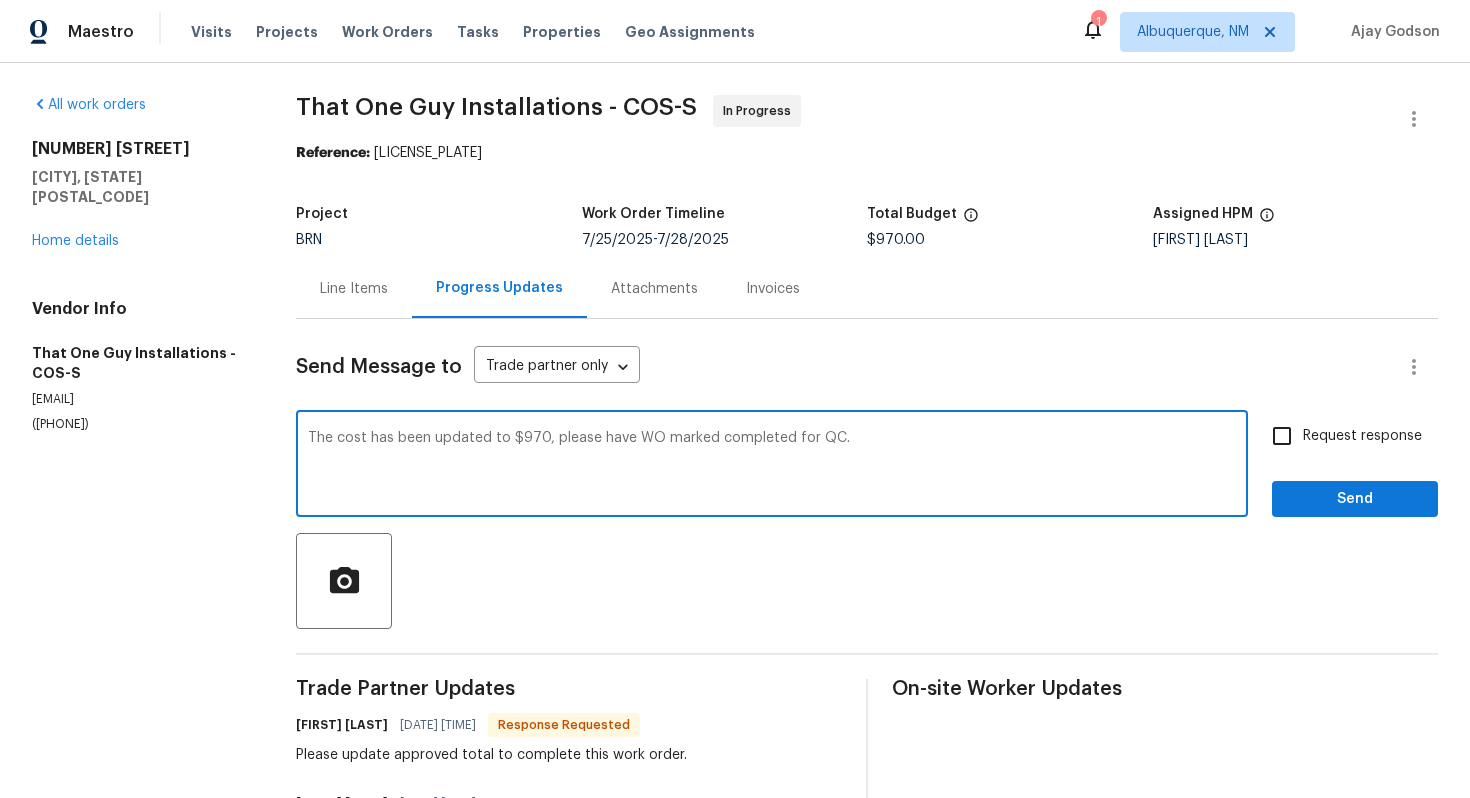 type on "The cost has been updated to $970, please have WO marked completed for QC." 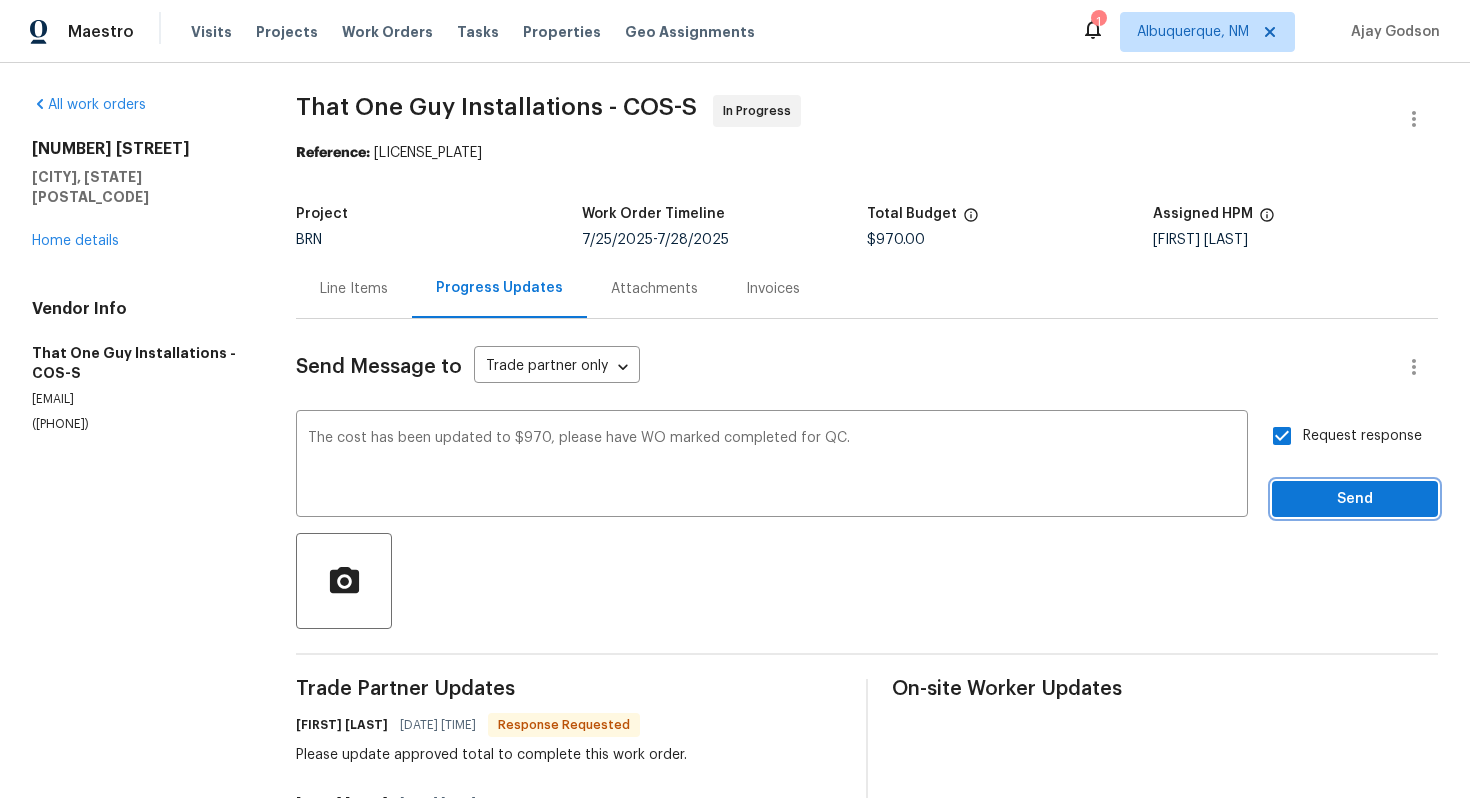 click on "Send" at bounding box center (1355, 499) 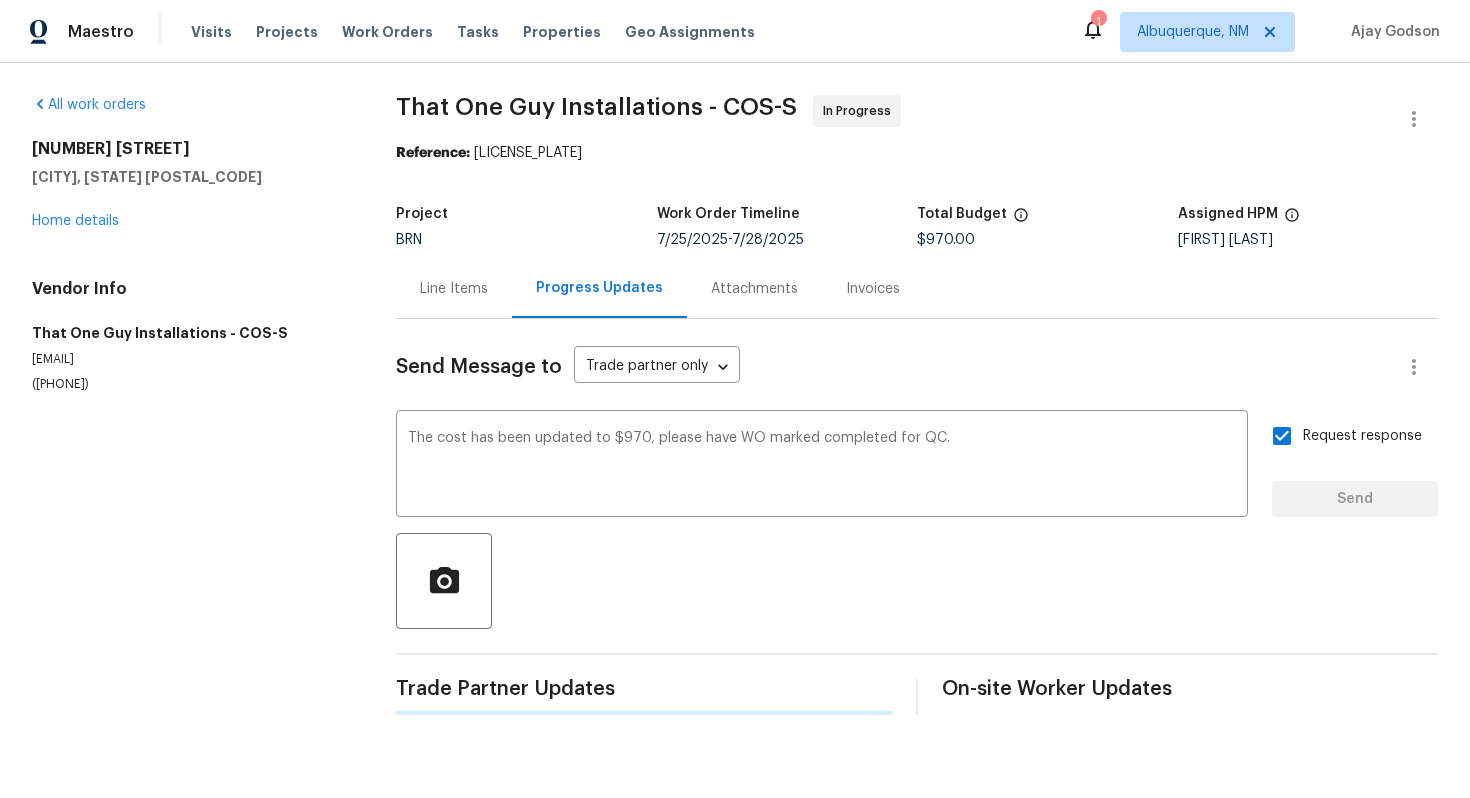type 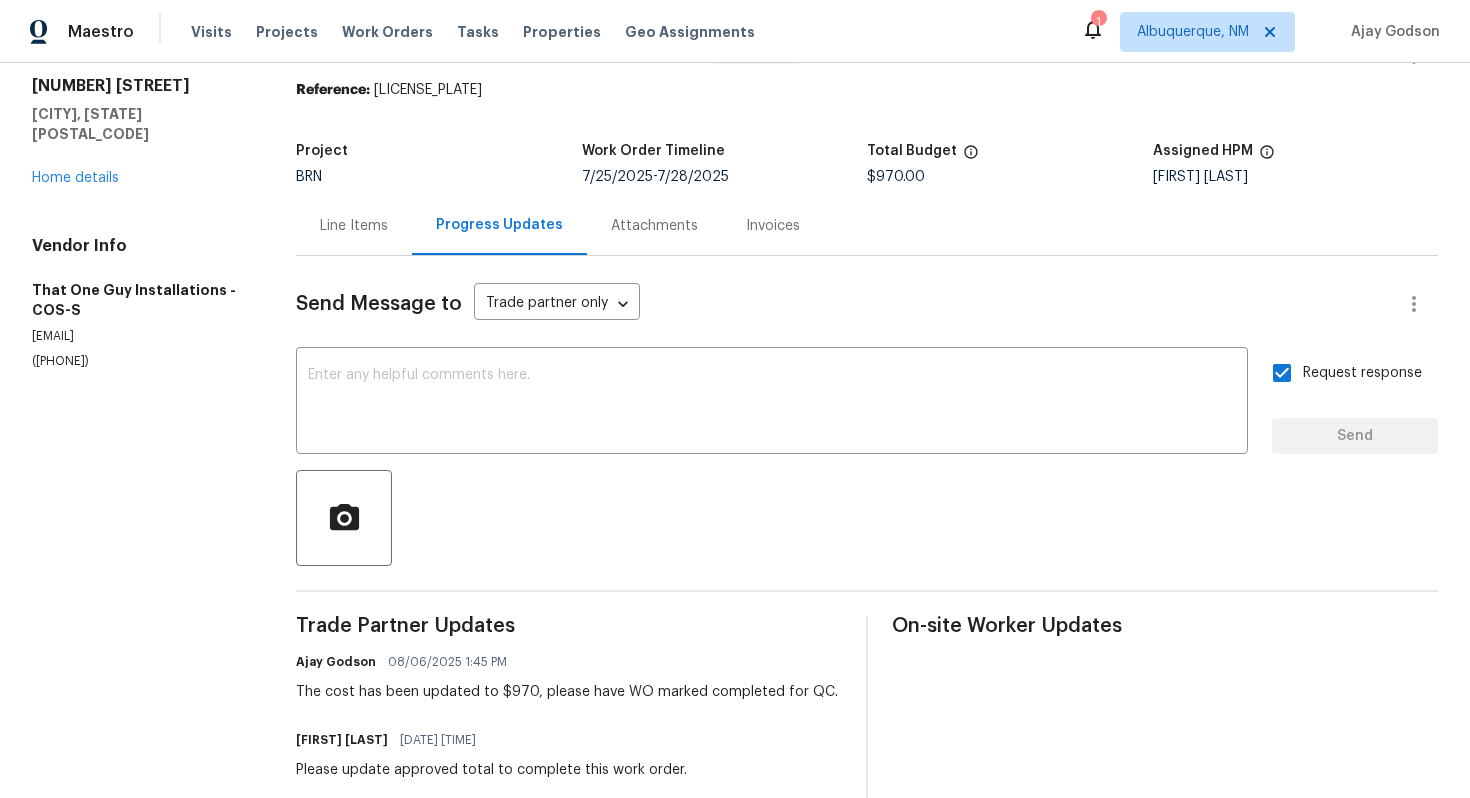 scroll, scrollTop: 0, scrollLeft: 0, axis: both 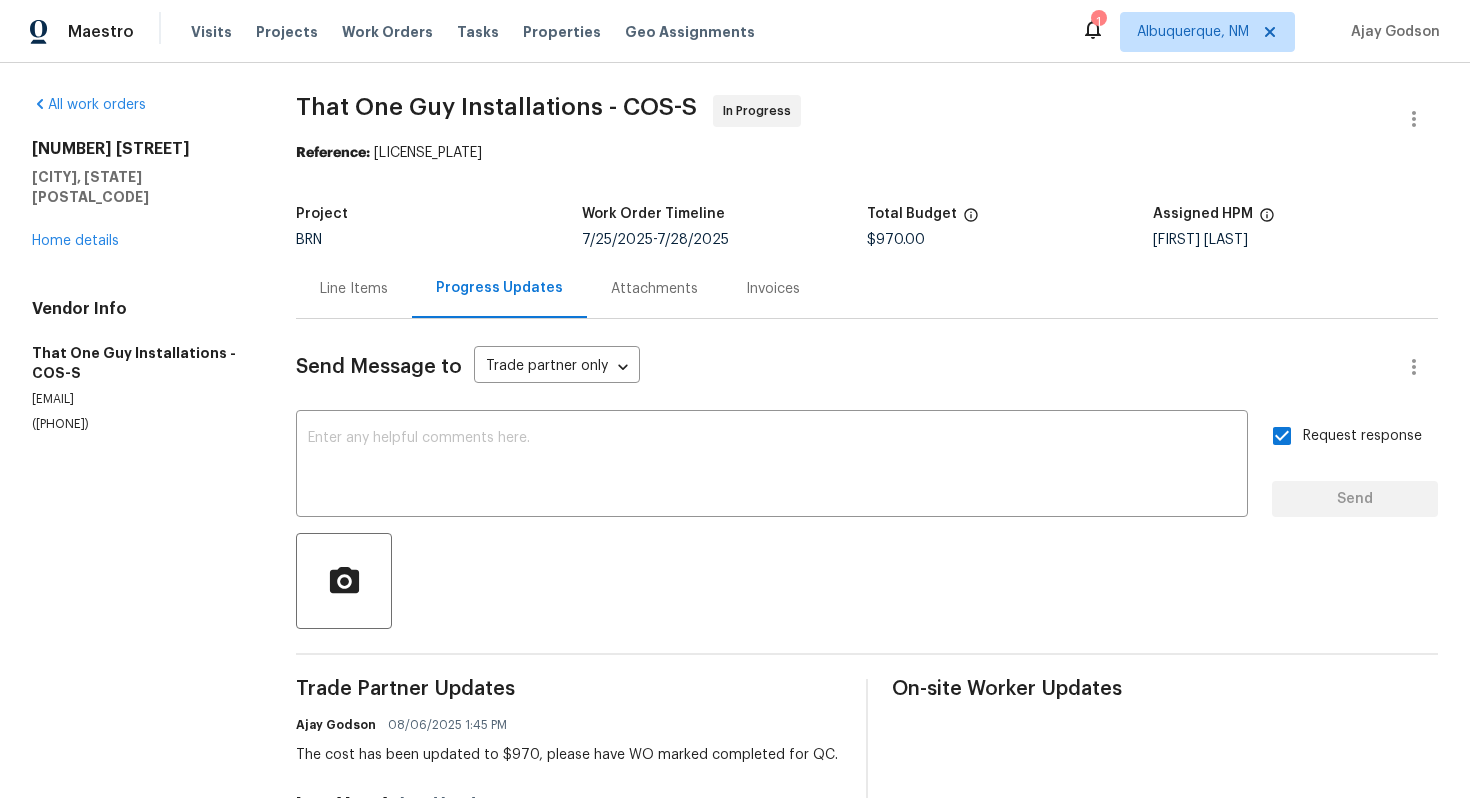 click on "Line Items" at bounding box center [354, 288] 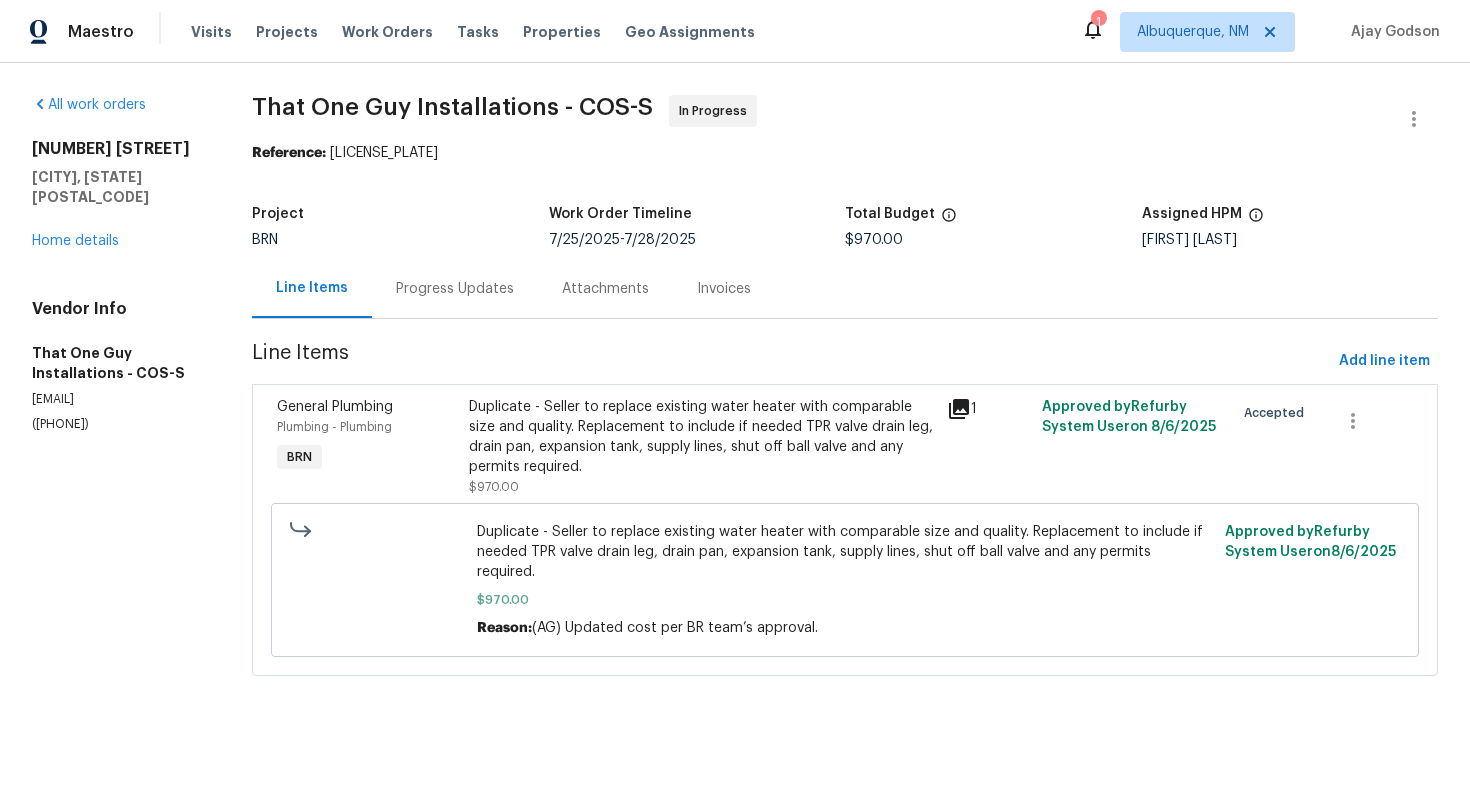 click on "Duplicate - Seller to replace existing water heater with comparable size and quality. Replacement to include if needed TPR valve drain leg, drain pan, expansion tank, supply lines, shut off ball valve and any permits required." at bounding box center (702, 437) 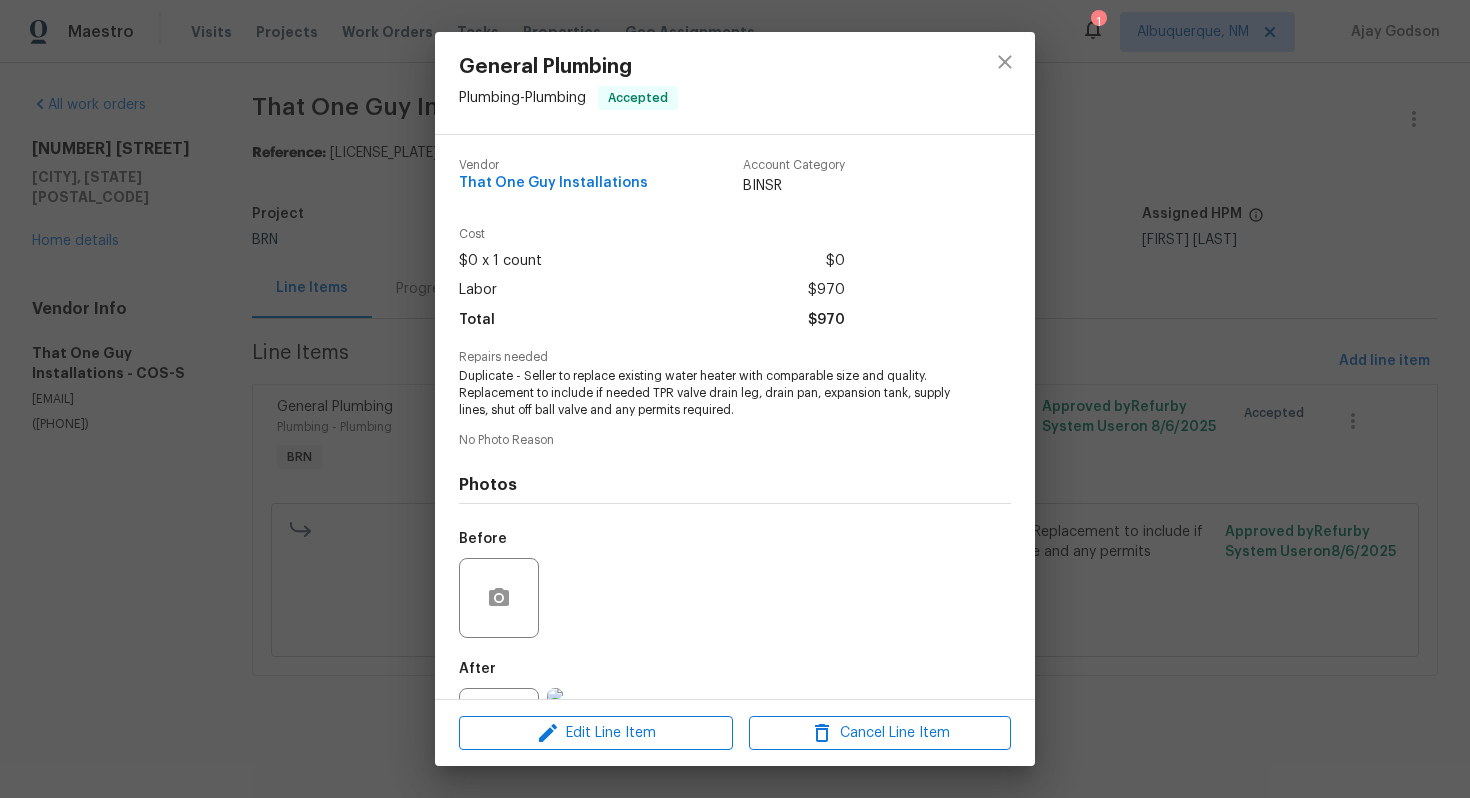 scroll, scrollTop: 89, scrollLeft: 0, axis: vertical 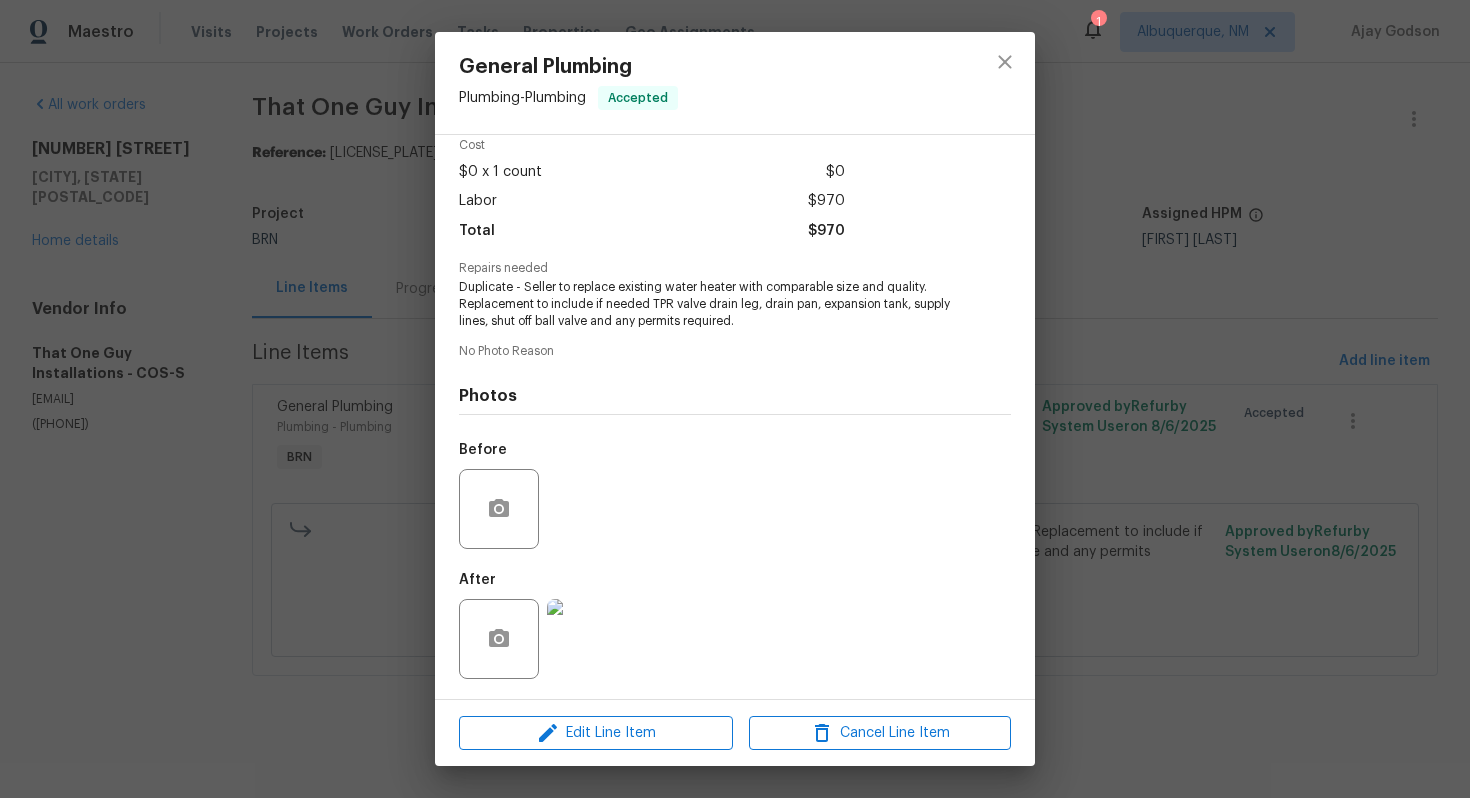 click at bounding box center (587, 639) 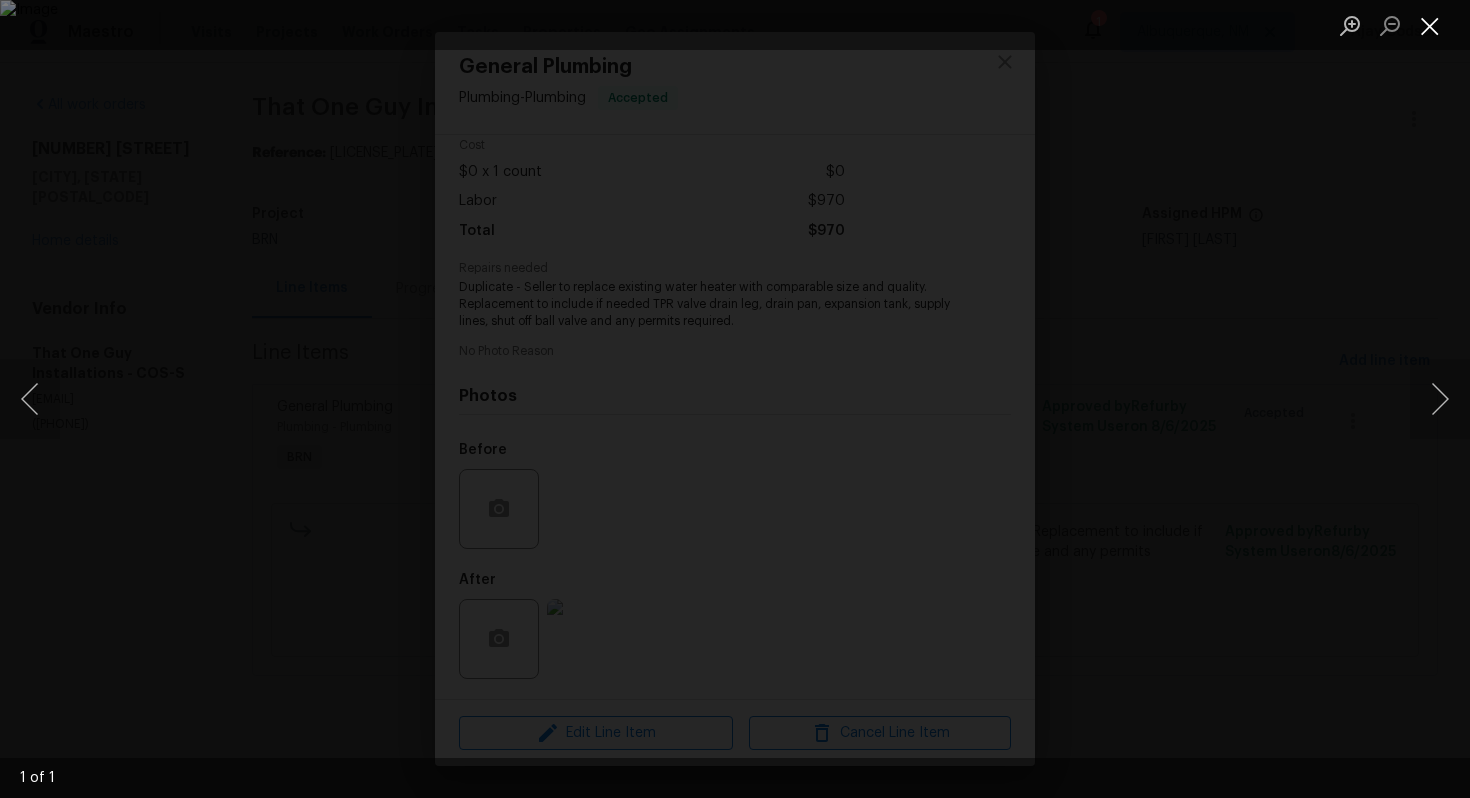 click at bounding box center (1430, 25) 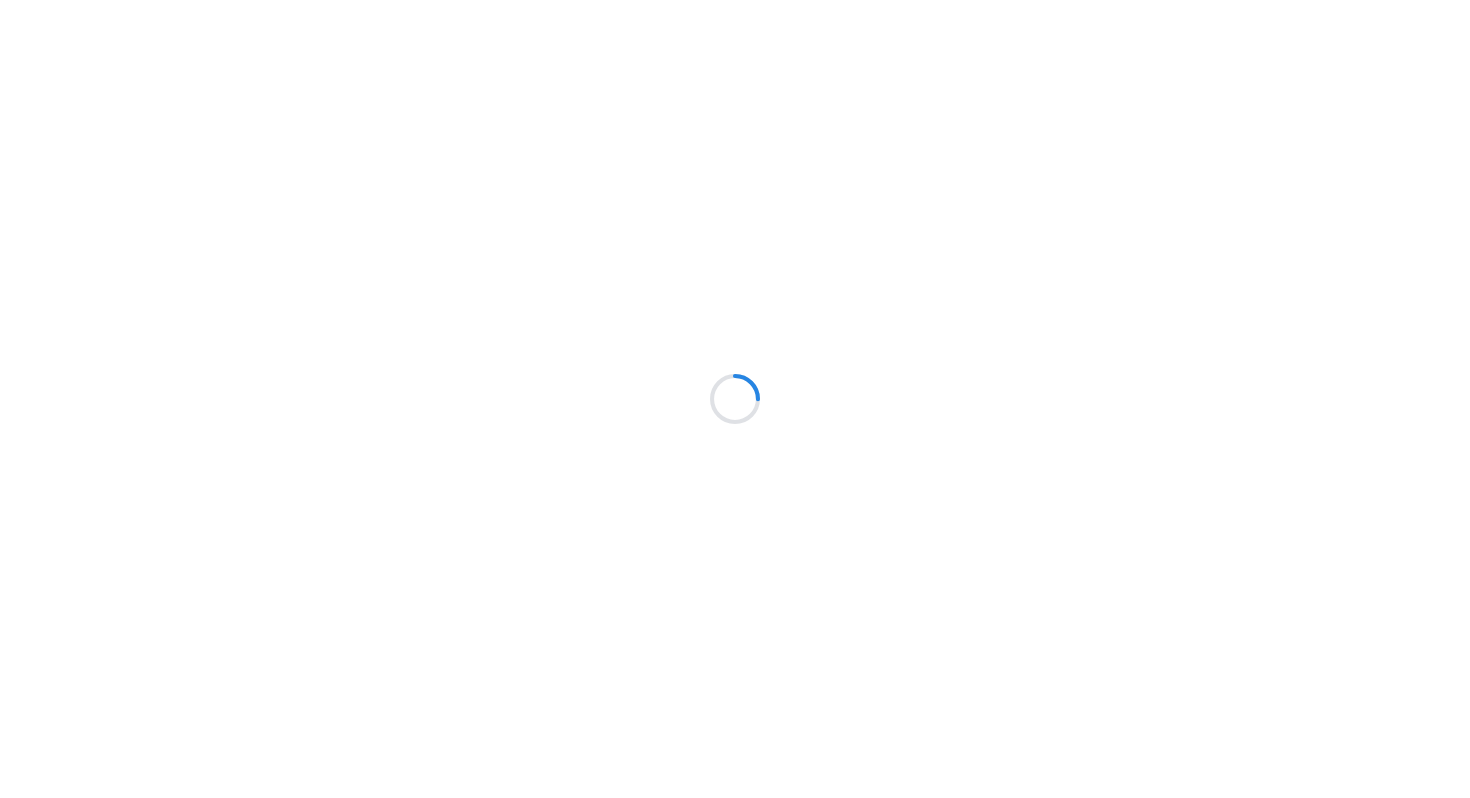 scroll, scrollTop: 0, scrollLeft: 0, axis: both 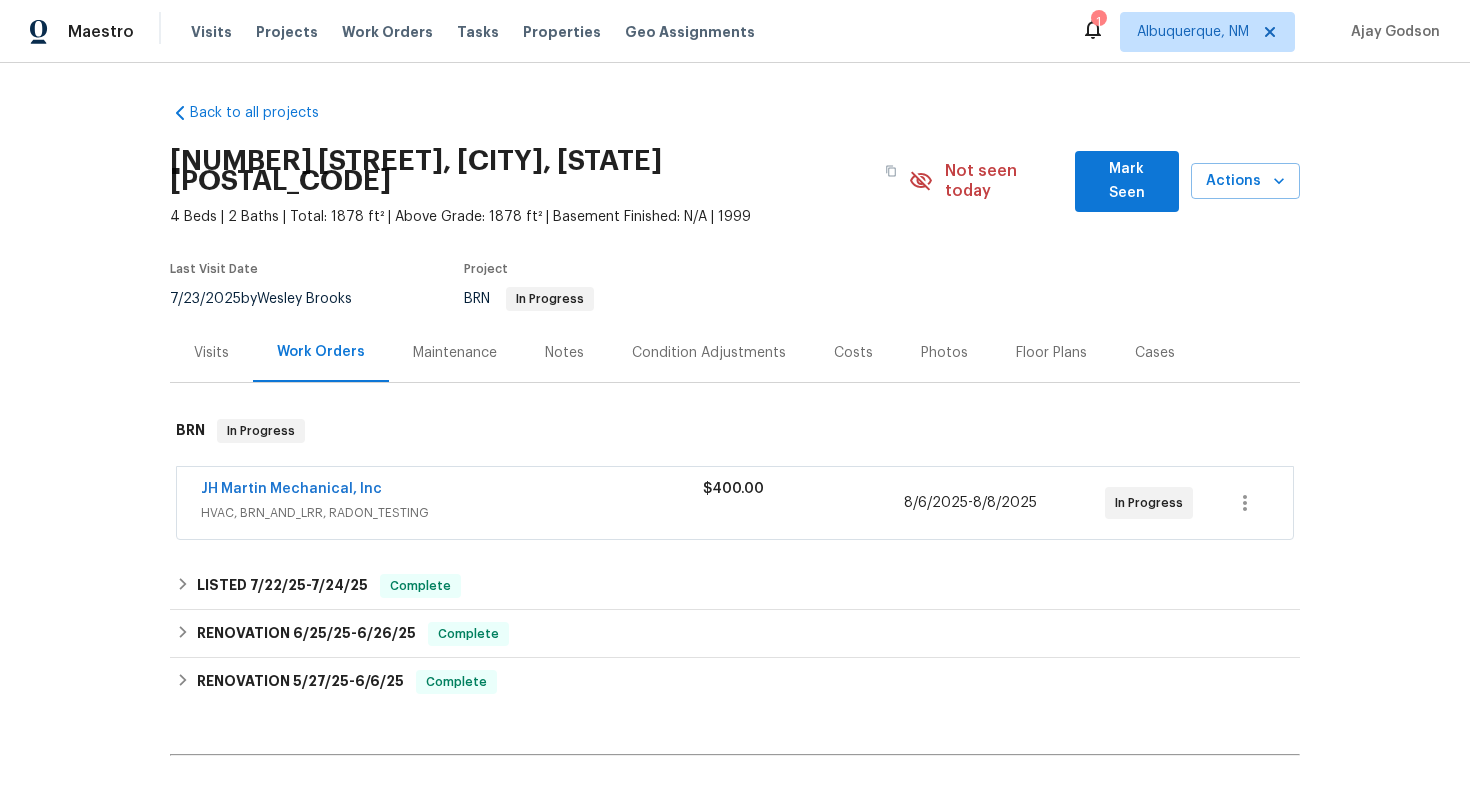 click on "JH Martin Mechanical, Inc" at bounding box center [291, 489] 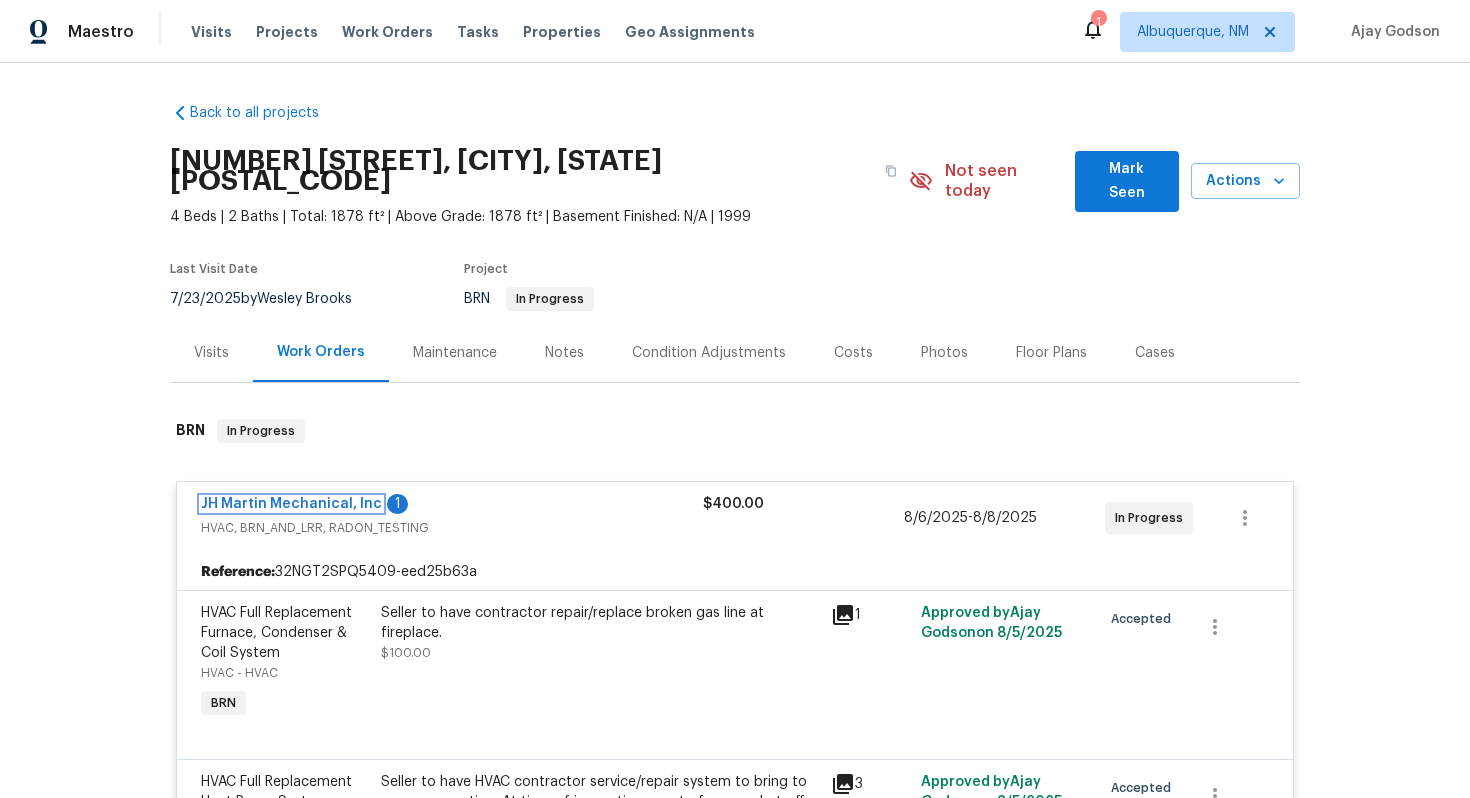 click on "JH Martin Mechanical, Inc" at bounding box center [291, 504] 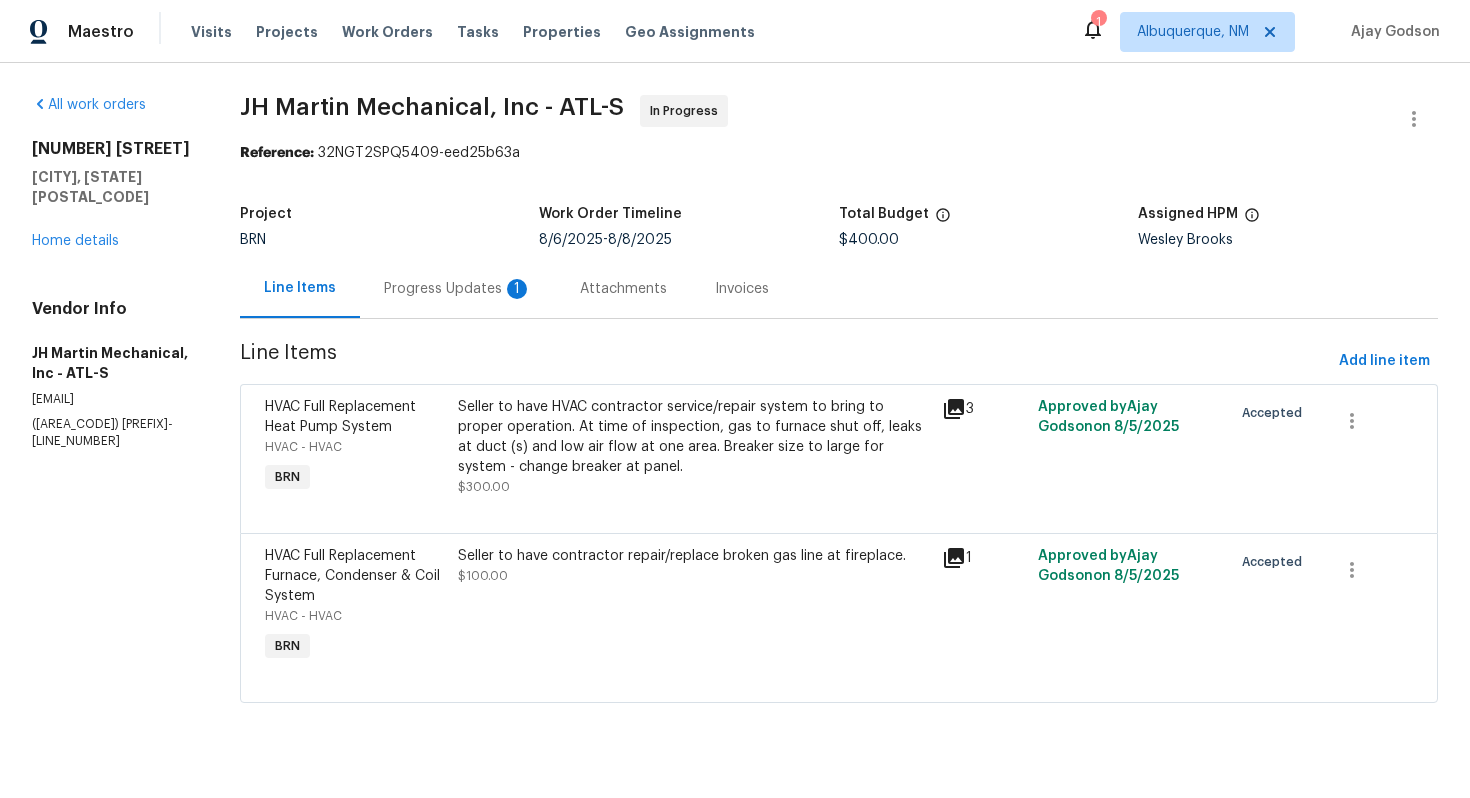 click on "Progress Updates 1" at bounding box center (458, 289) 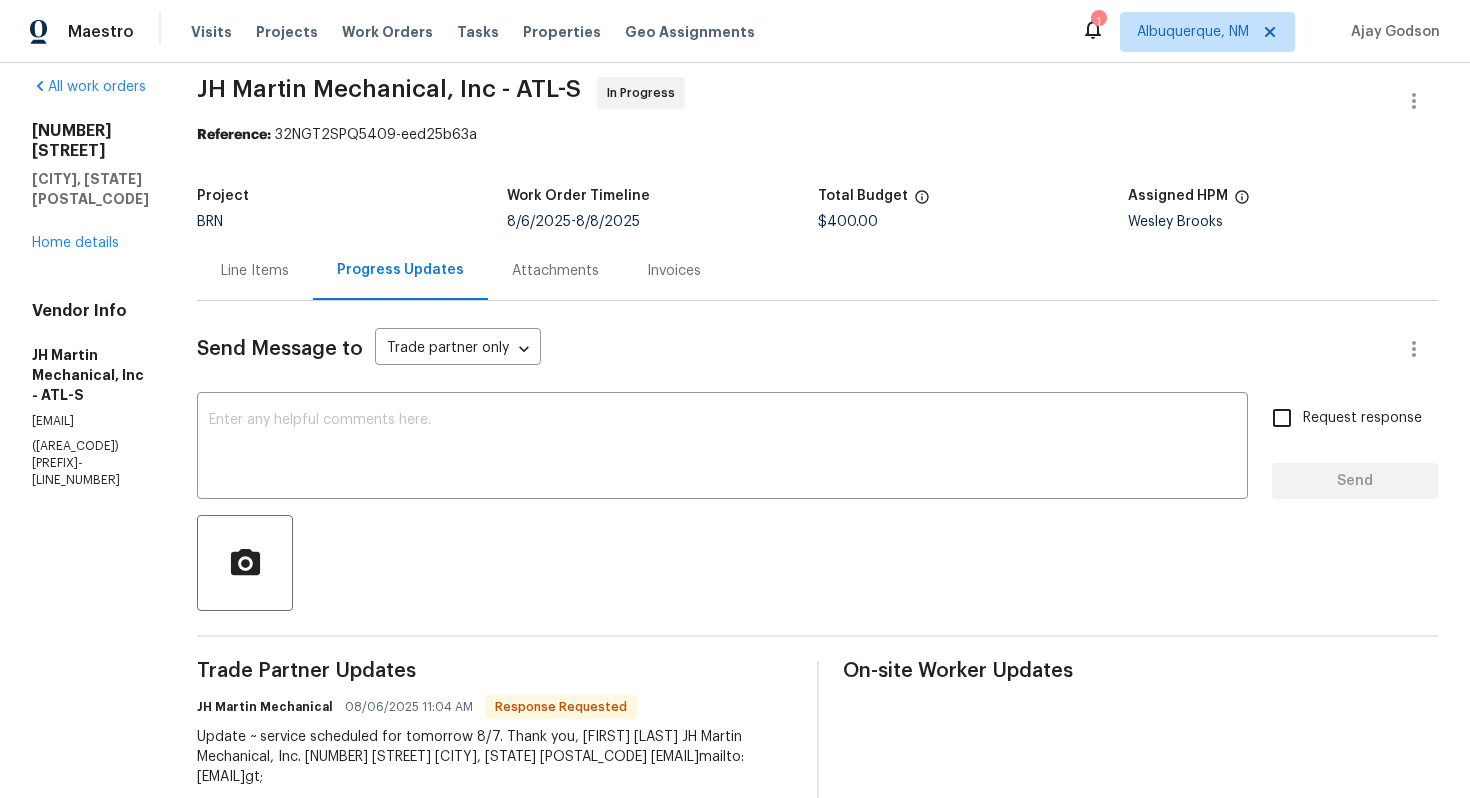 scroll, scrollTop: 0, scrollLeft: 0, axis: both 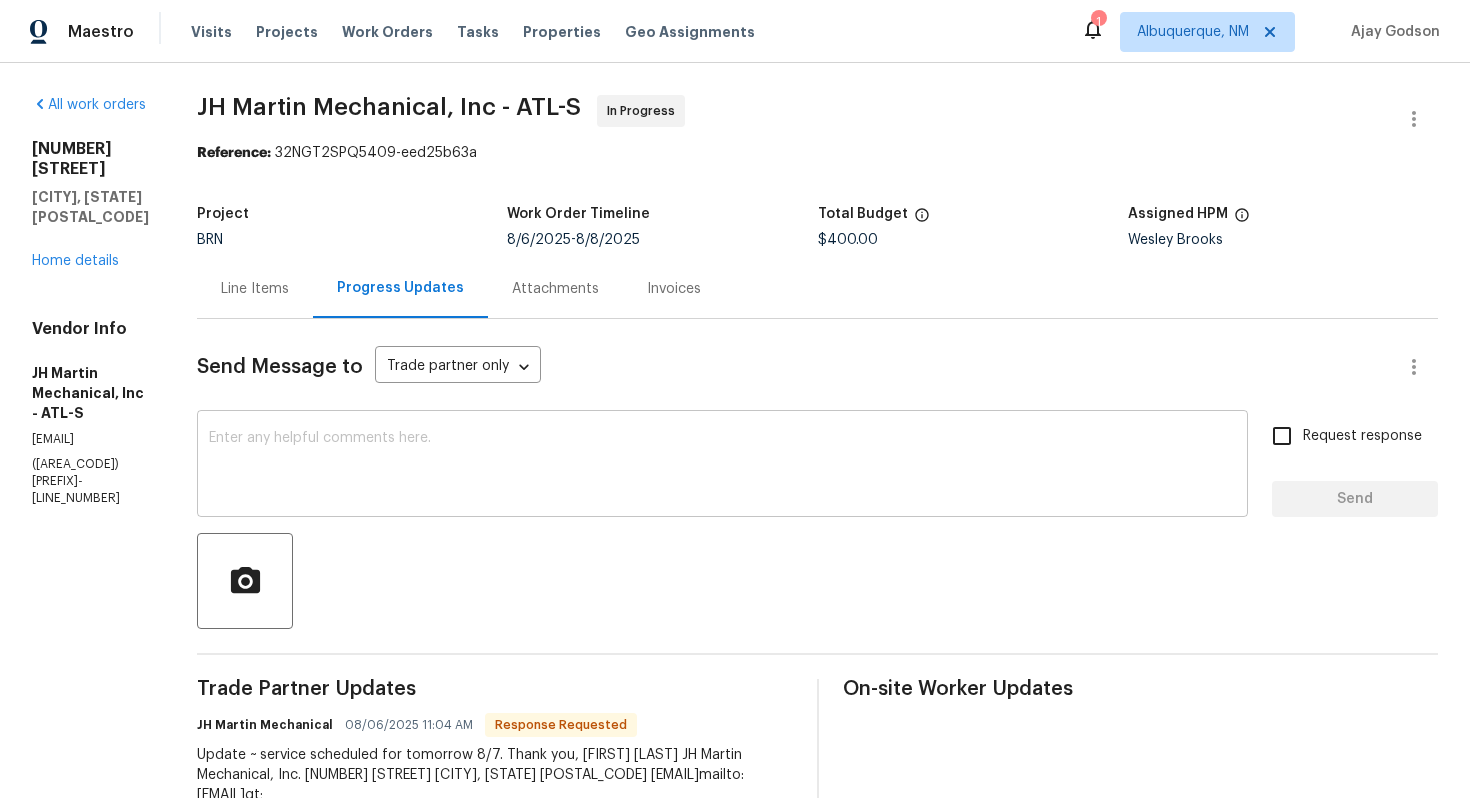 click at bounding box center [722, 466] 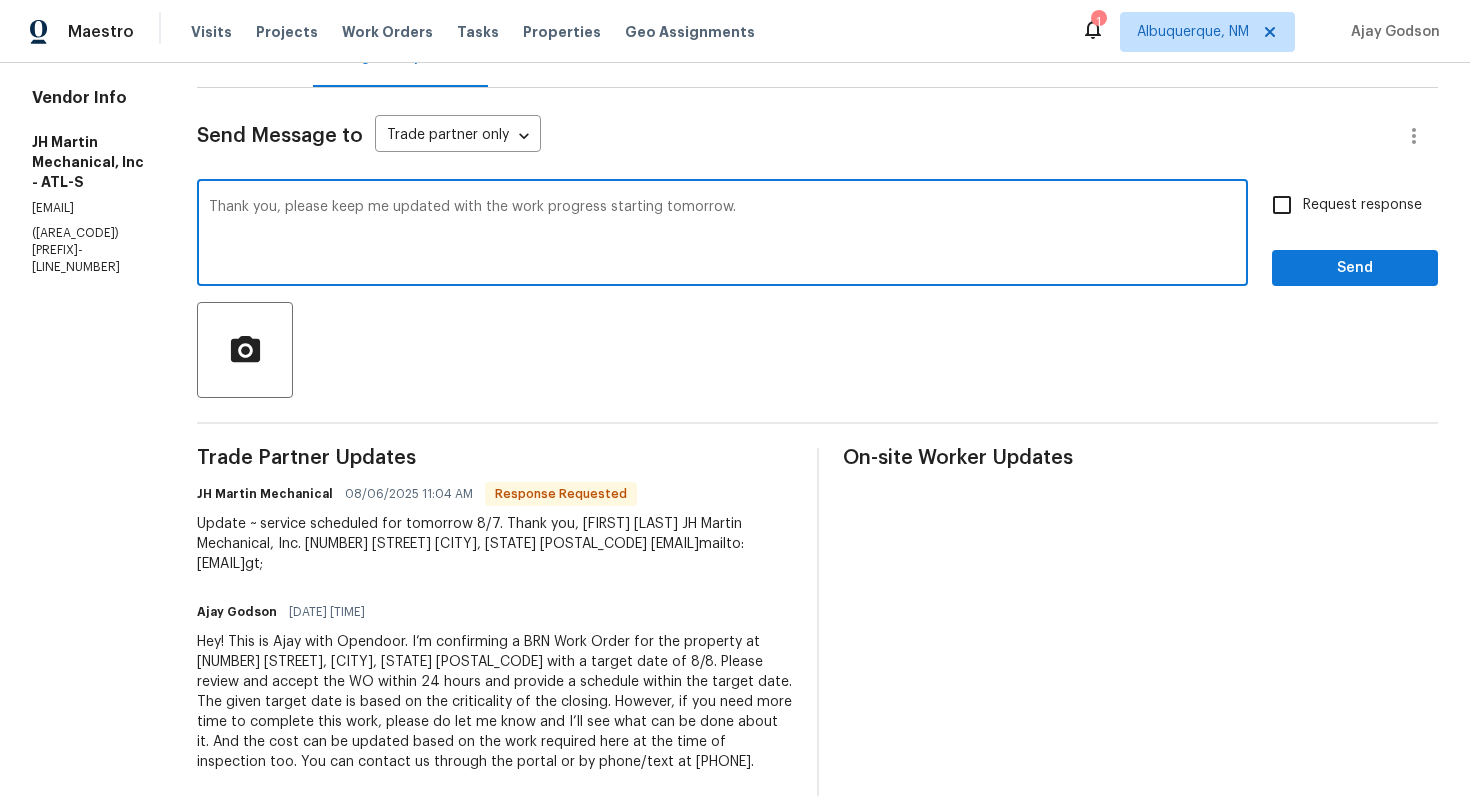 scroll, scrollTop: 281, scrollLeft: 0, axis: vertical 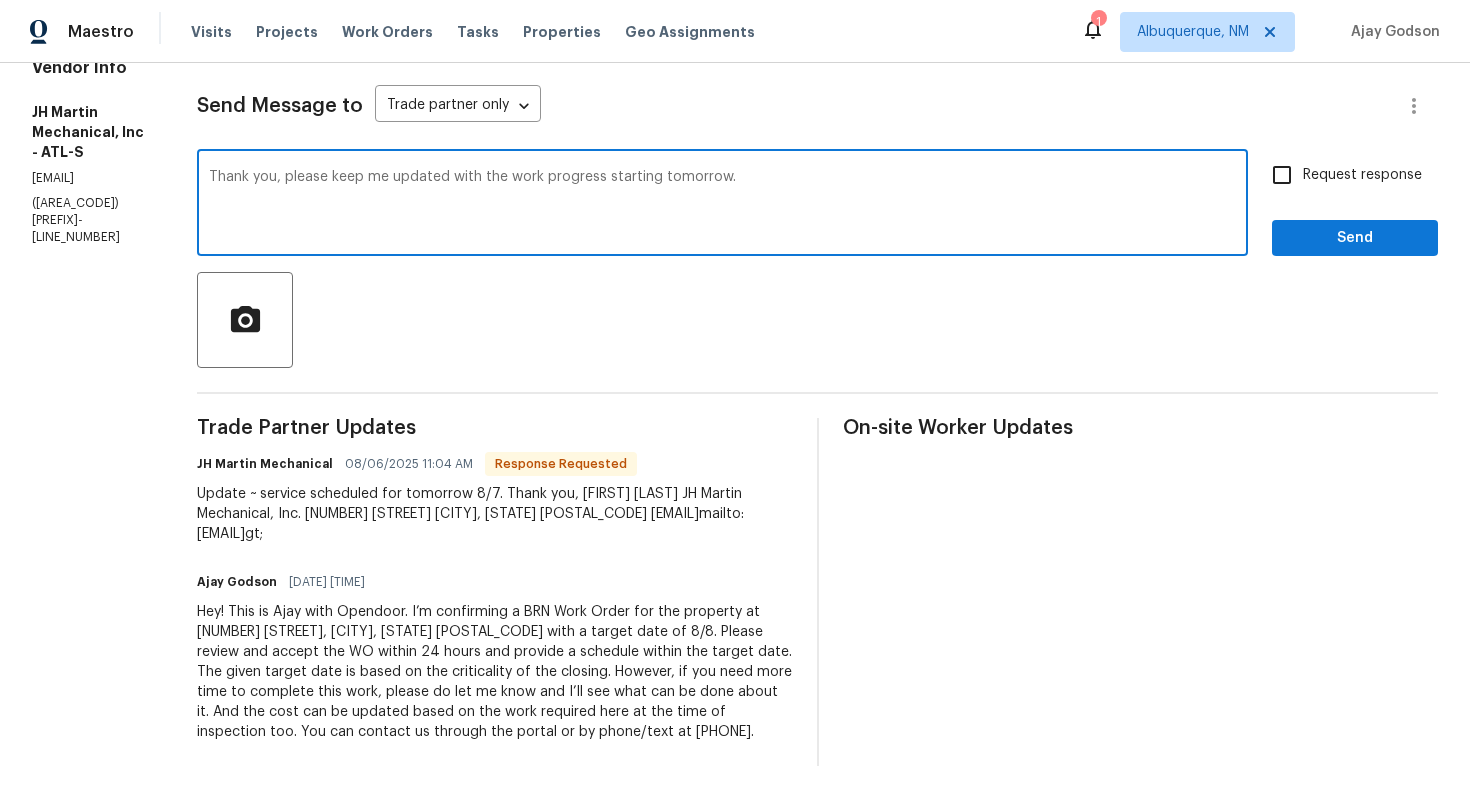 type on "Thank you, please keep me updated with the work progress starting tomorrow." 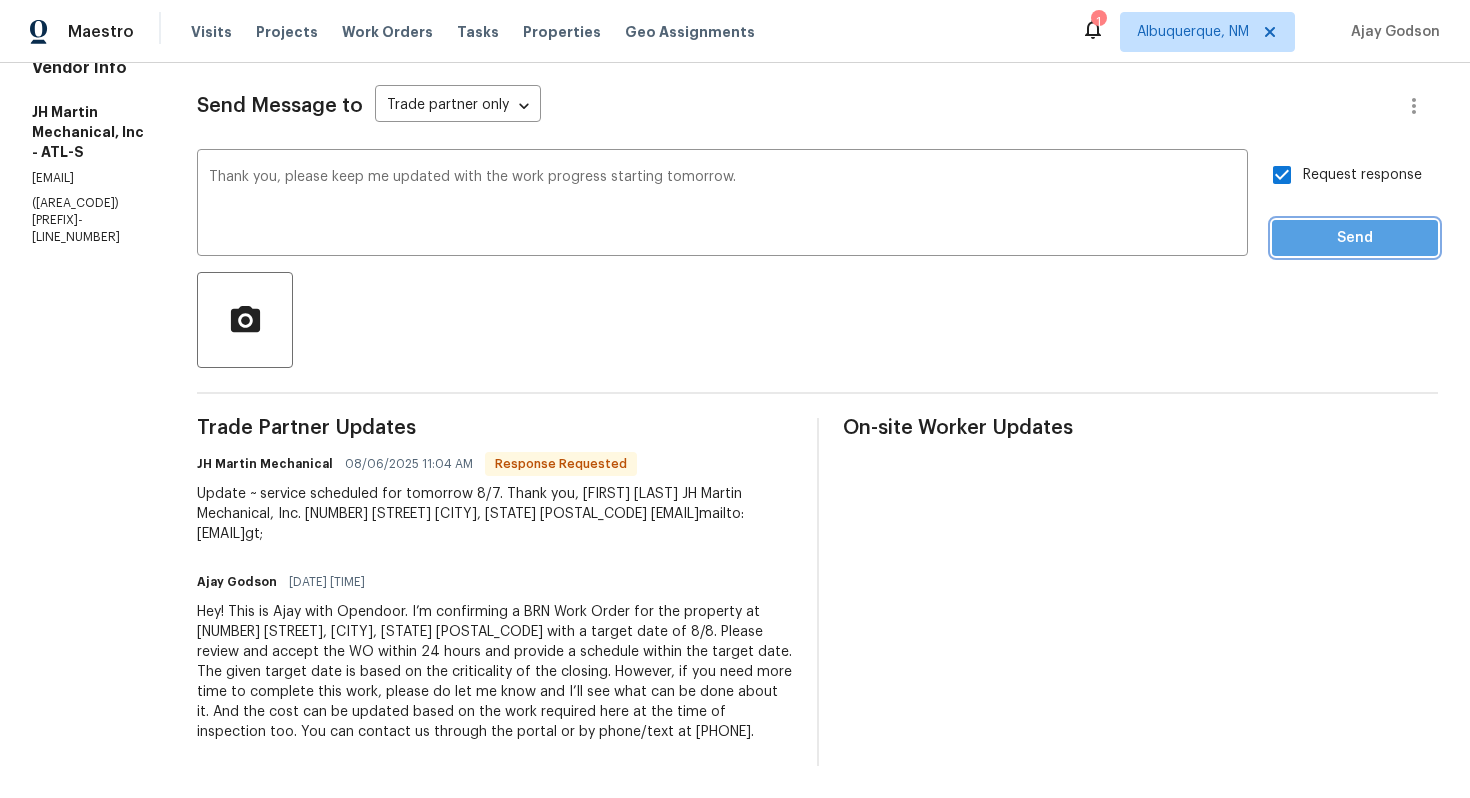 click on "Send" at bounding box center (1355, 238) 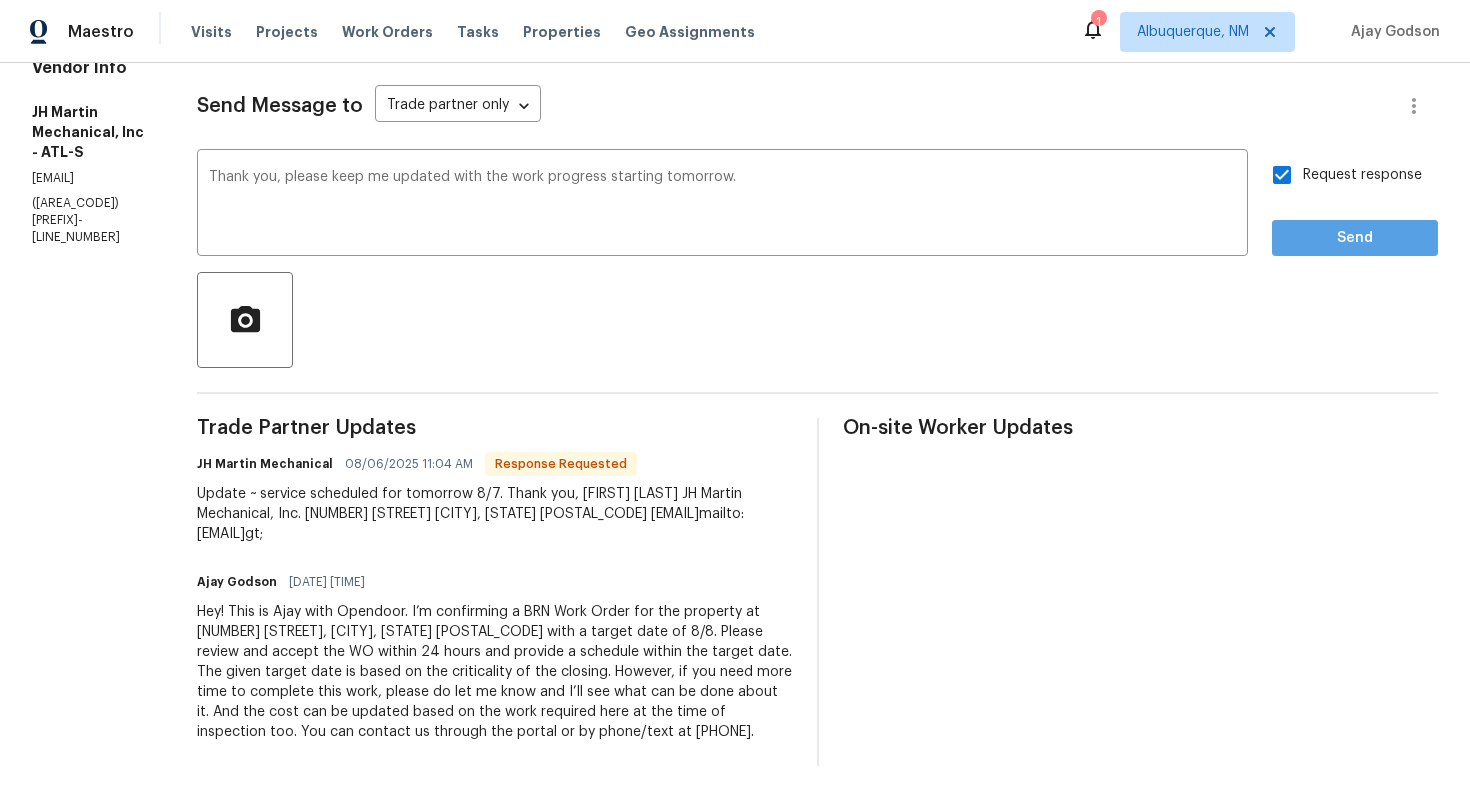 scroll, scrollTop: 0, scrollLeft: 0, axis: both 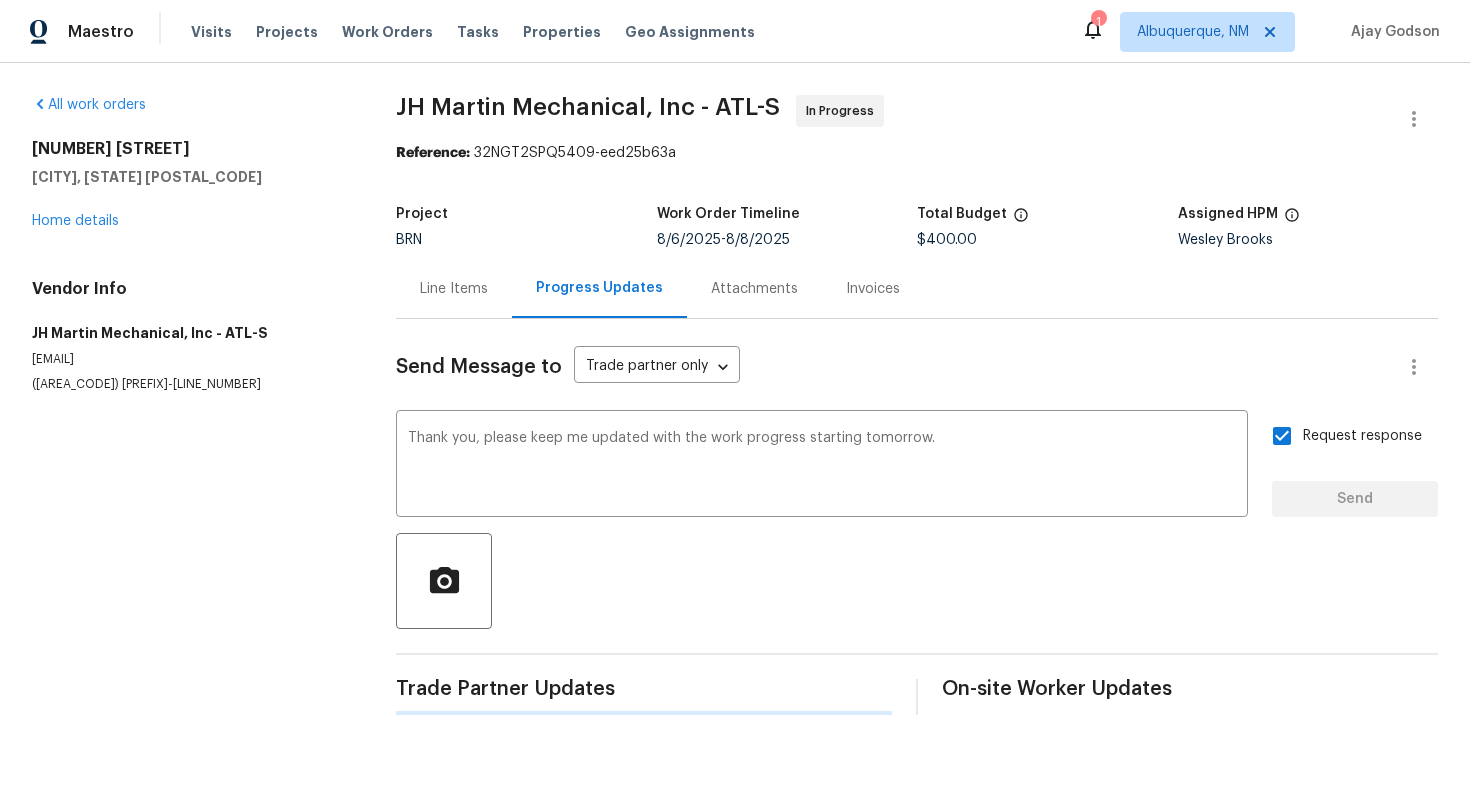 type 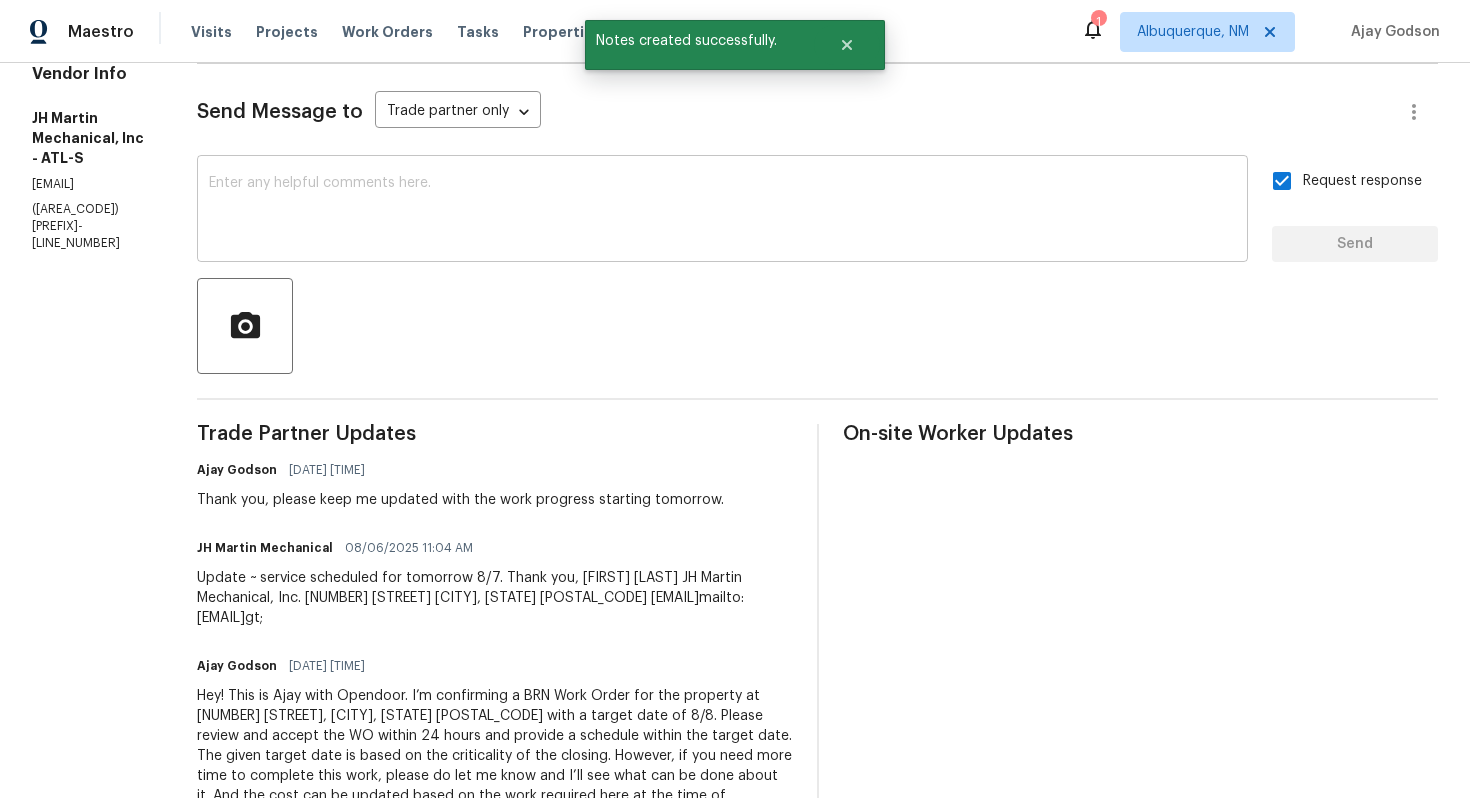 scroll, scrollTop: 0, scrollLeft: 0, axis: both 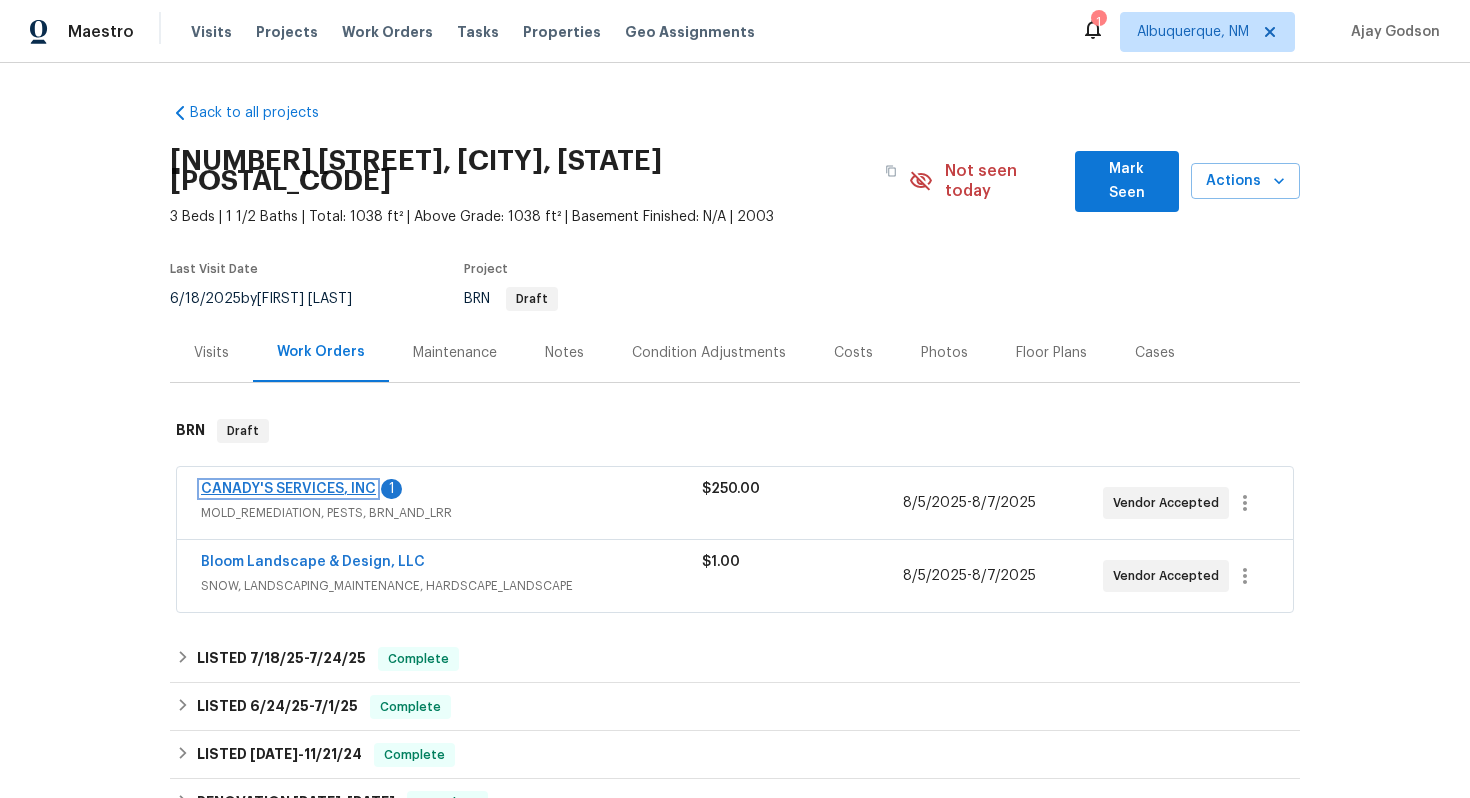 click on "CANADY'S SERVICES, INC" at bounding box center (288, 489) 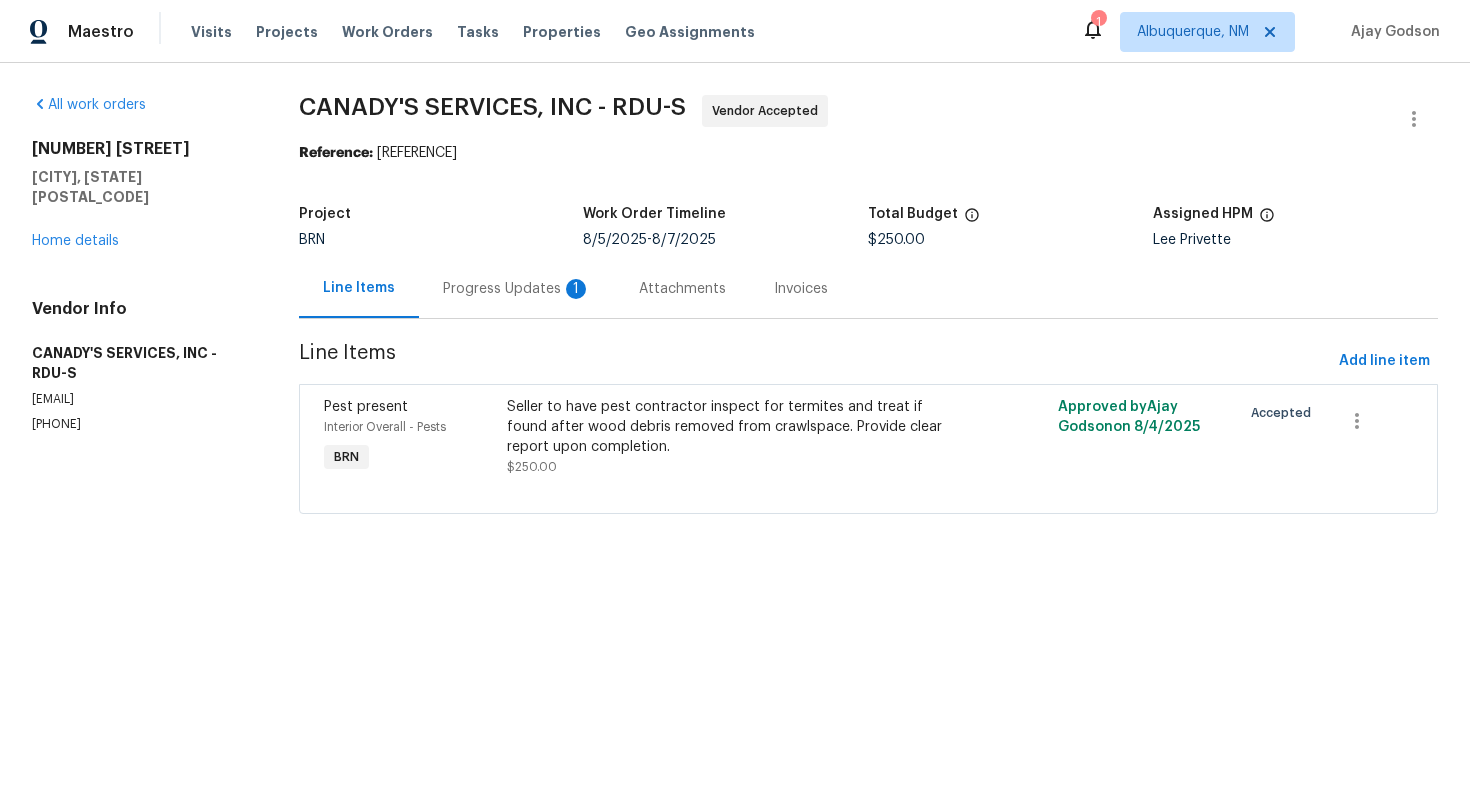 click on "Progress Updates 1" at bounding box center [517, 289] 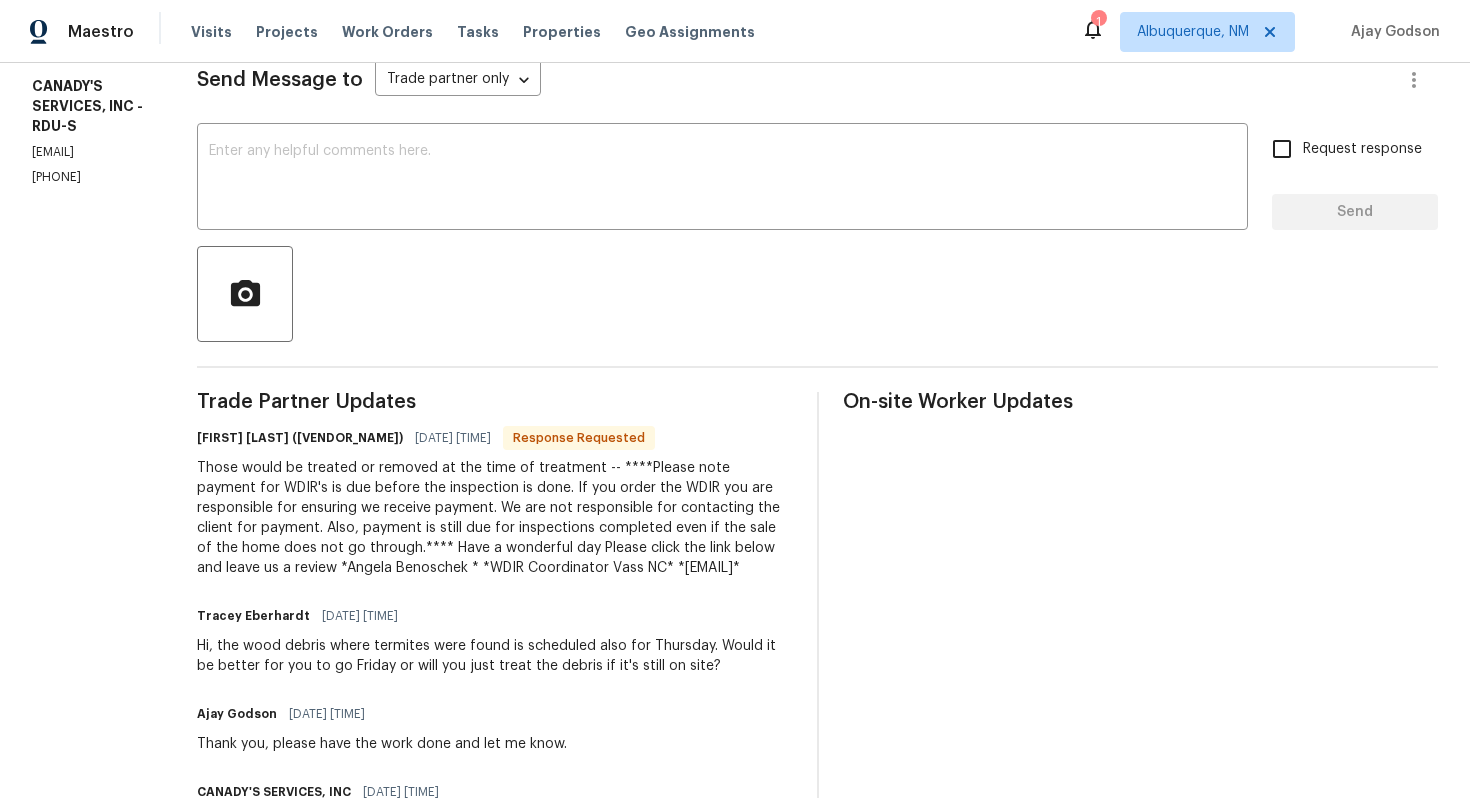 scroll, scrollTop: 298, scrollLeft: 0, axis: vertical 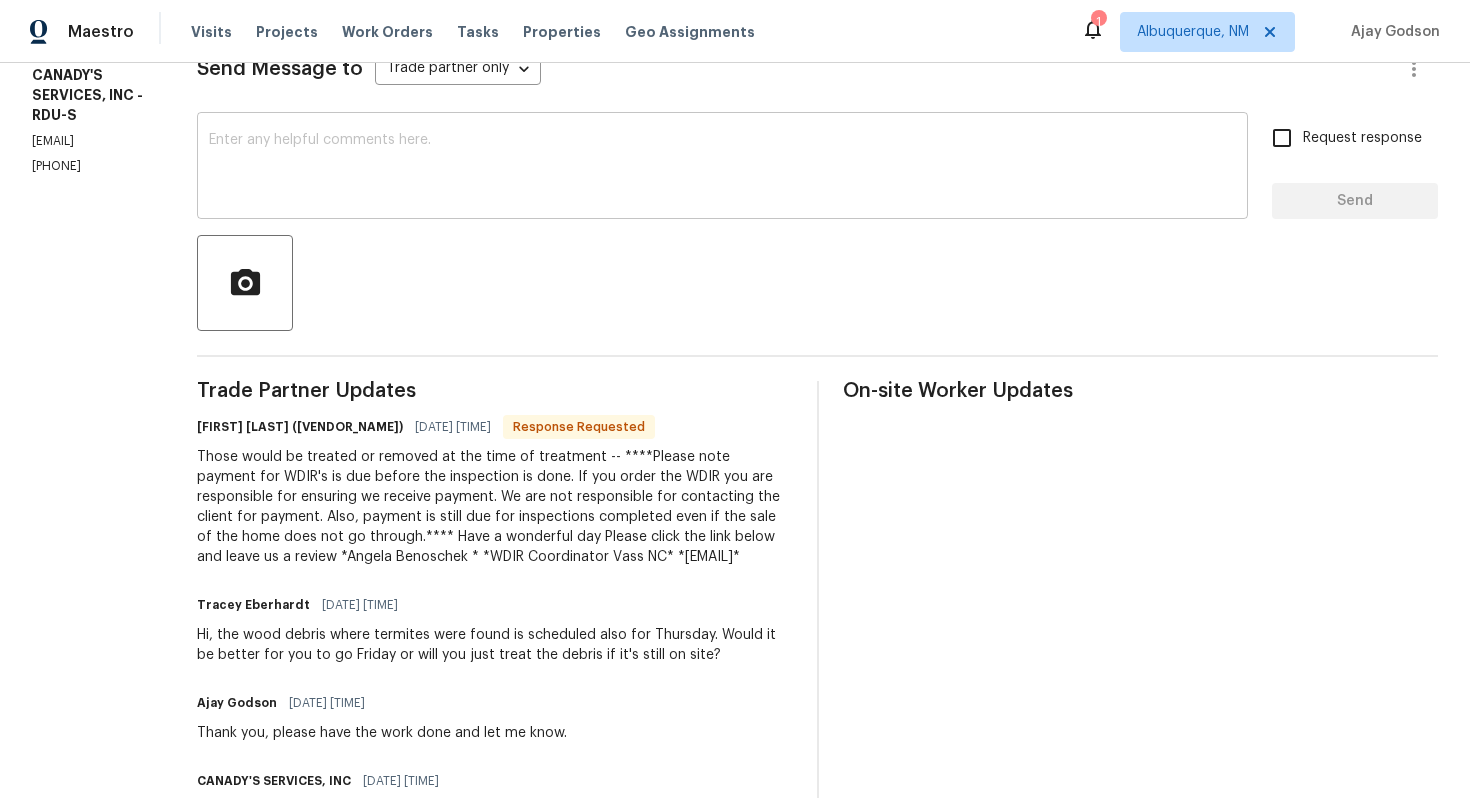 click at bounding box center [722, 168] 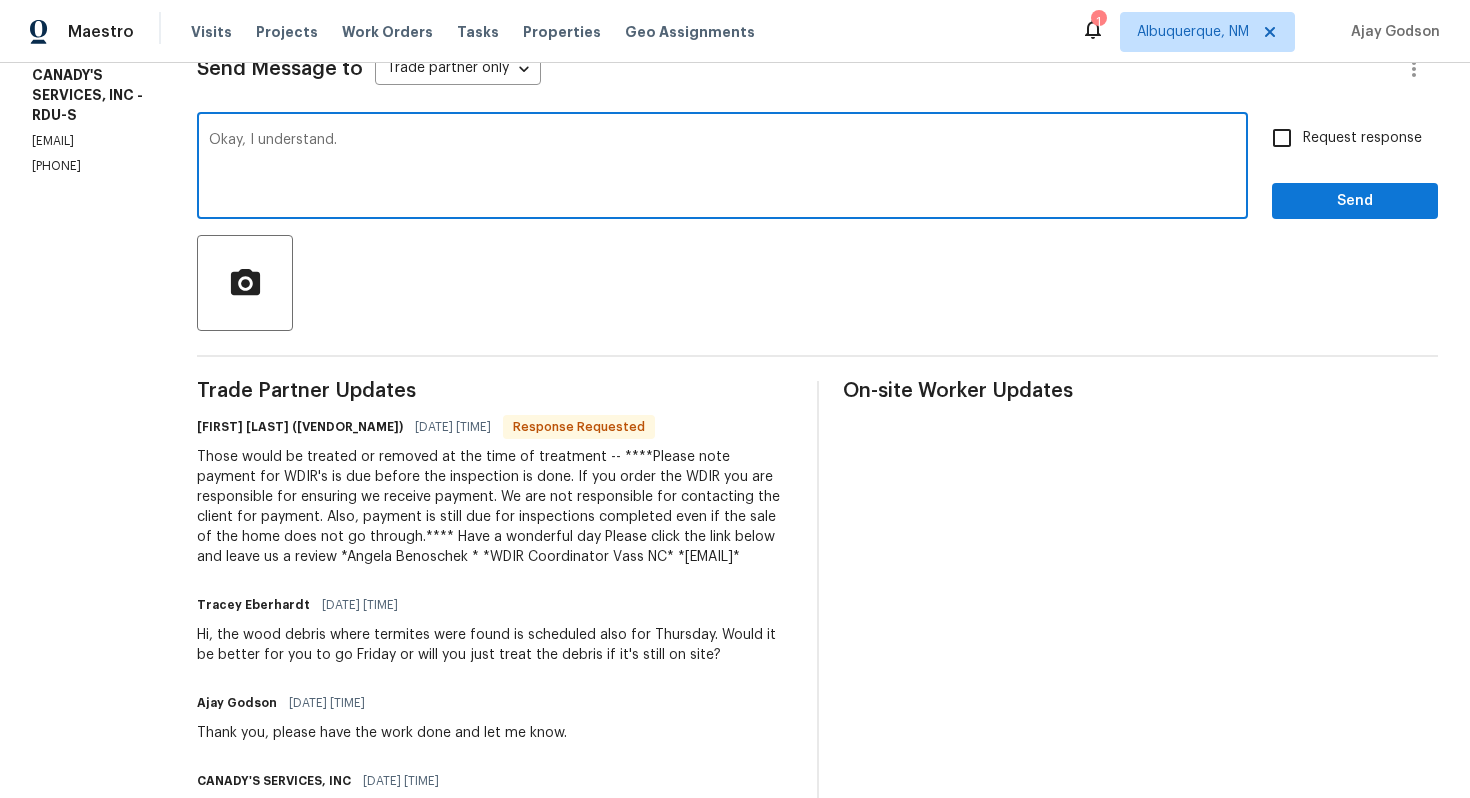 type on "Okay, I understand." 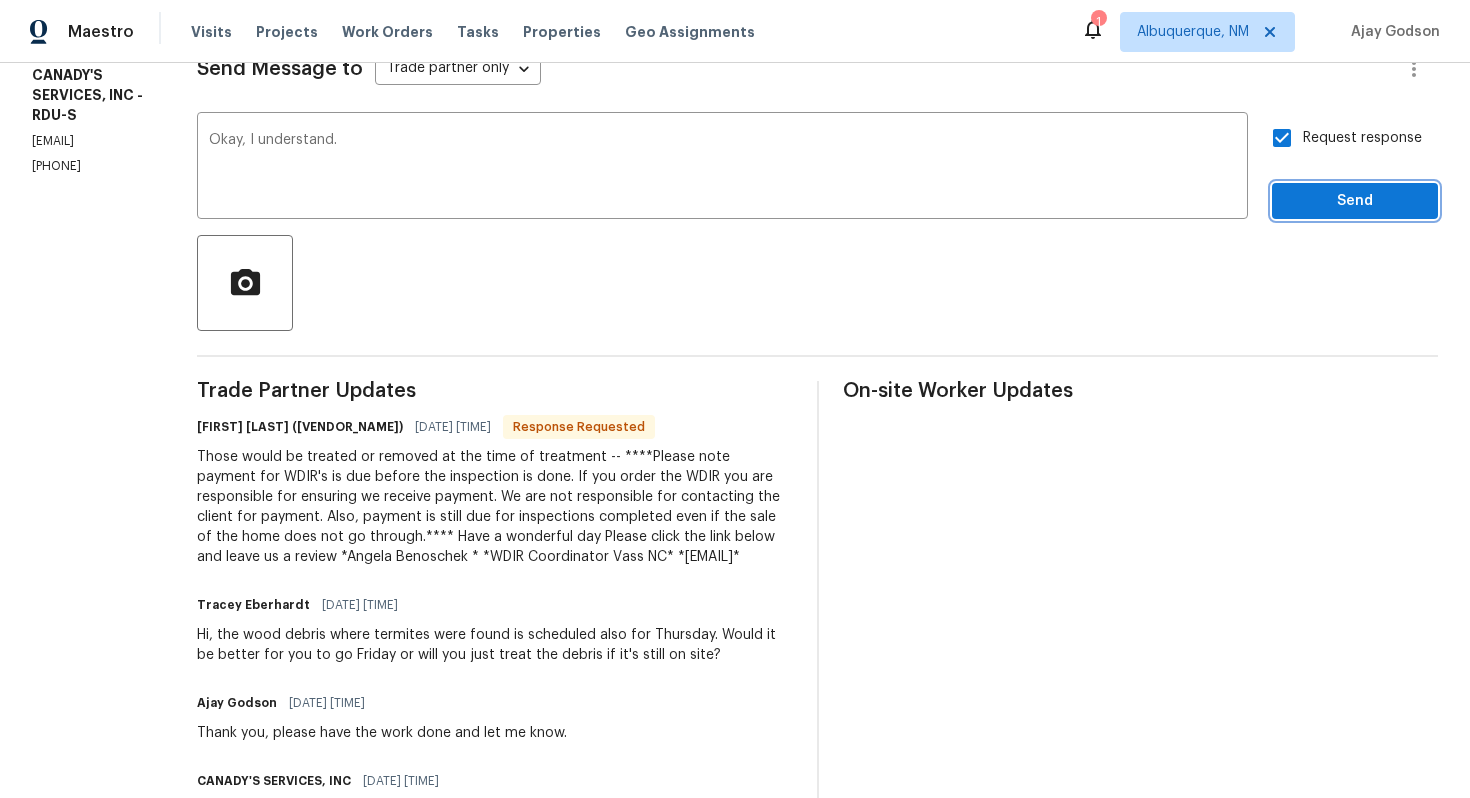 click on "Send" at bounding box center (1355, 201) 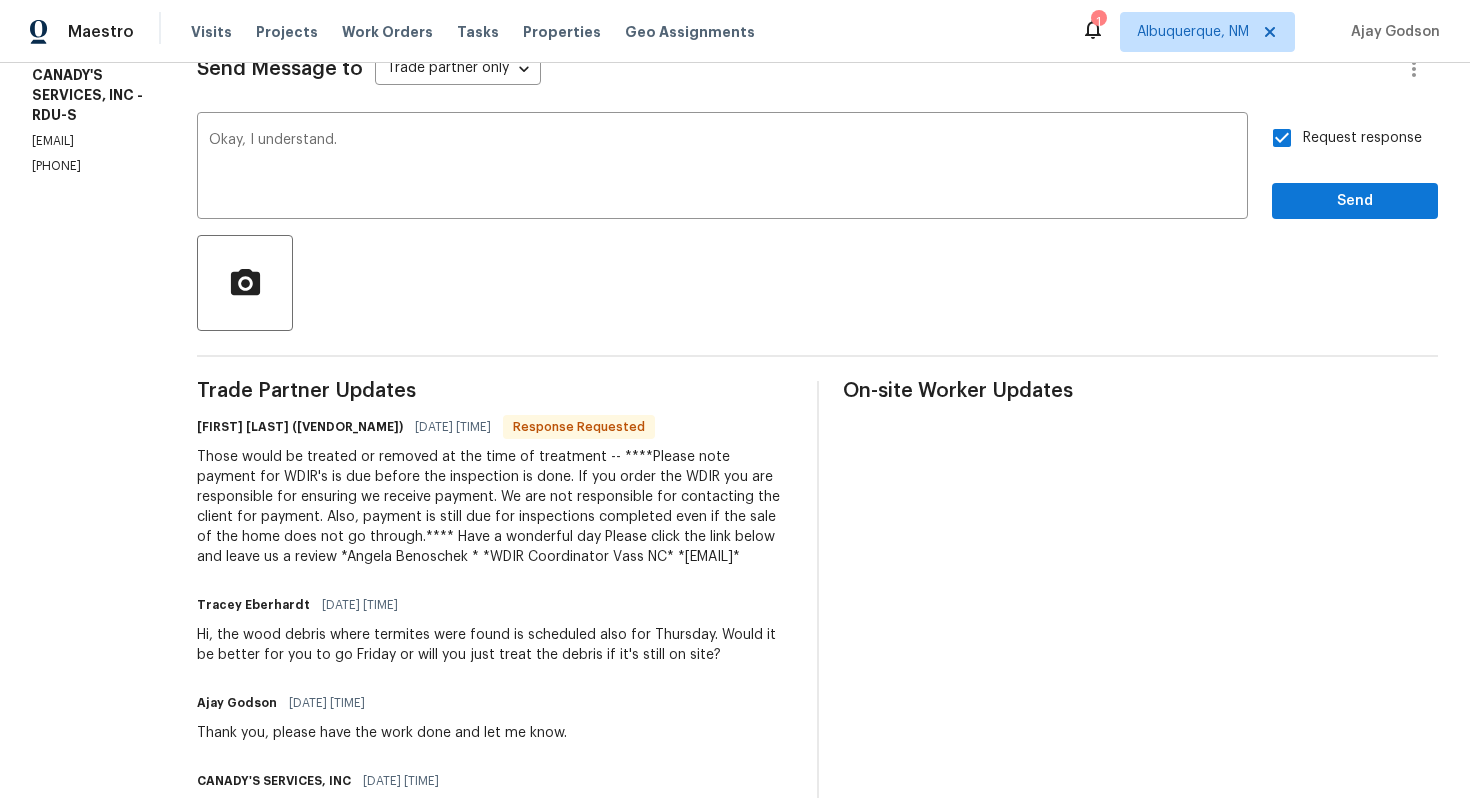 scroll, scrollTop: 0, scrollLeft: 0, axis: both 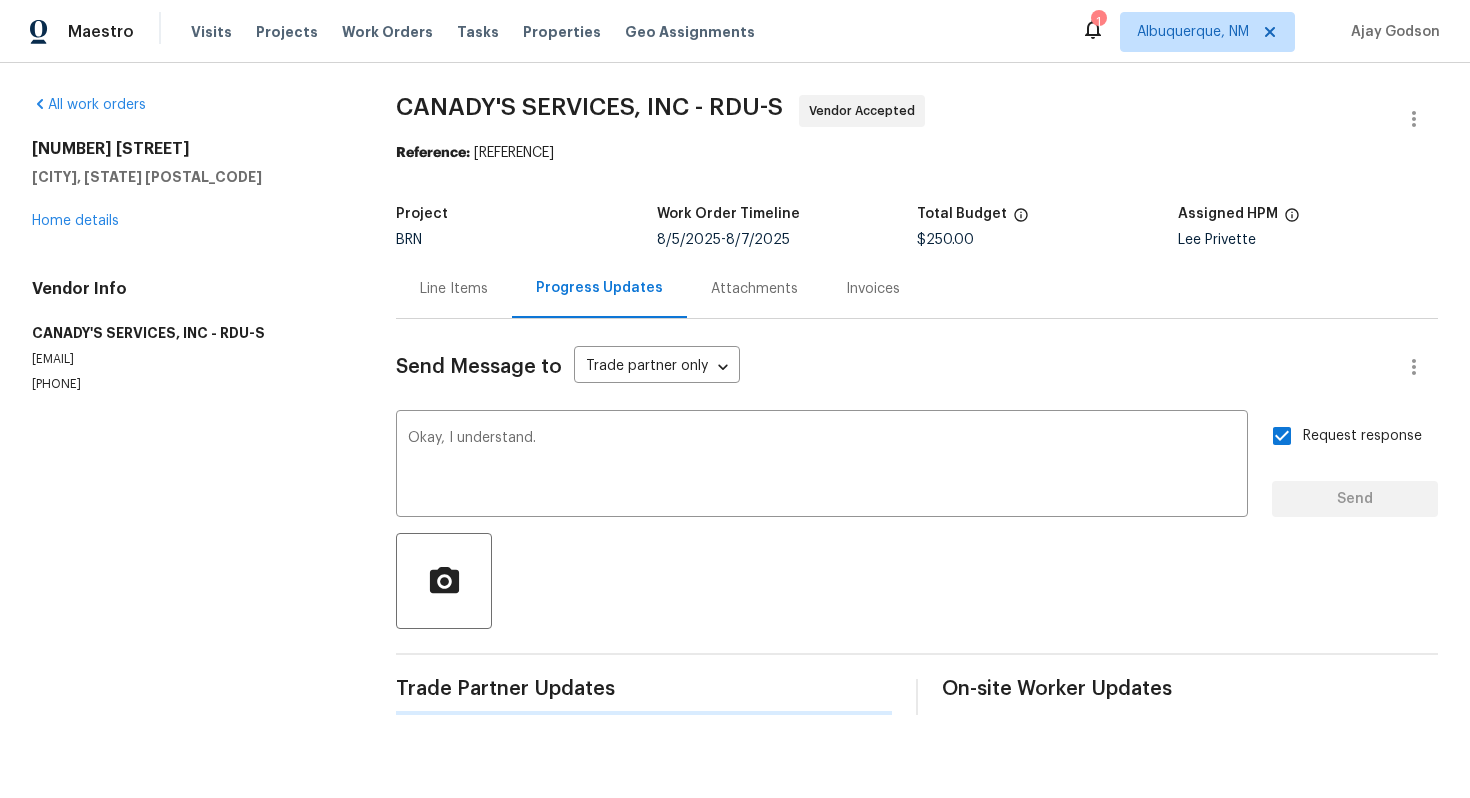 type 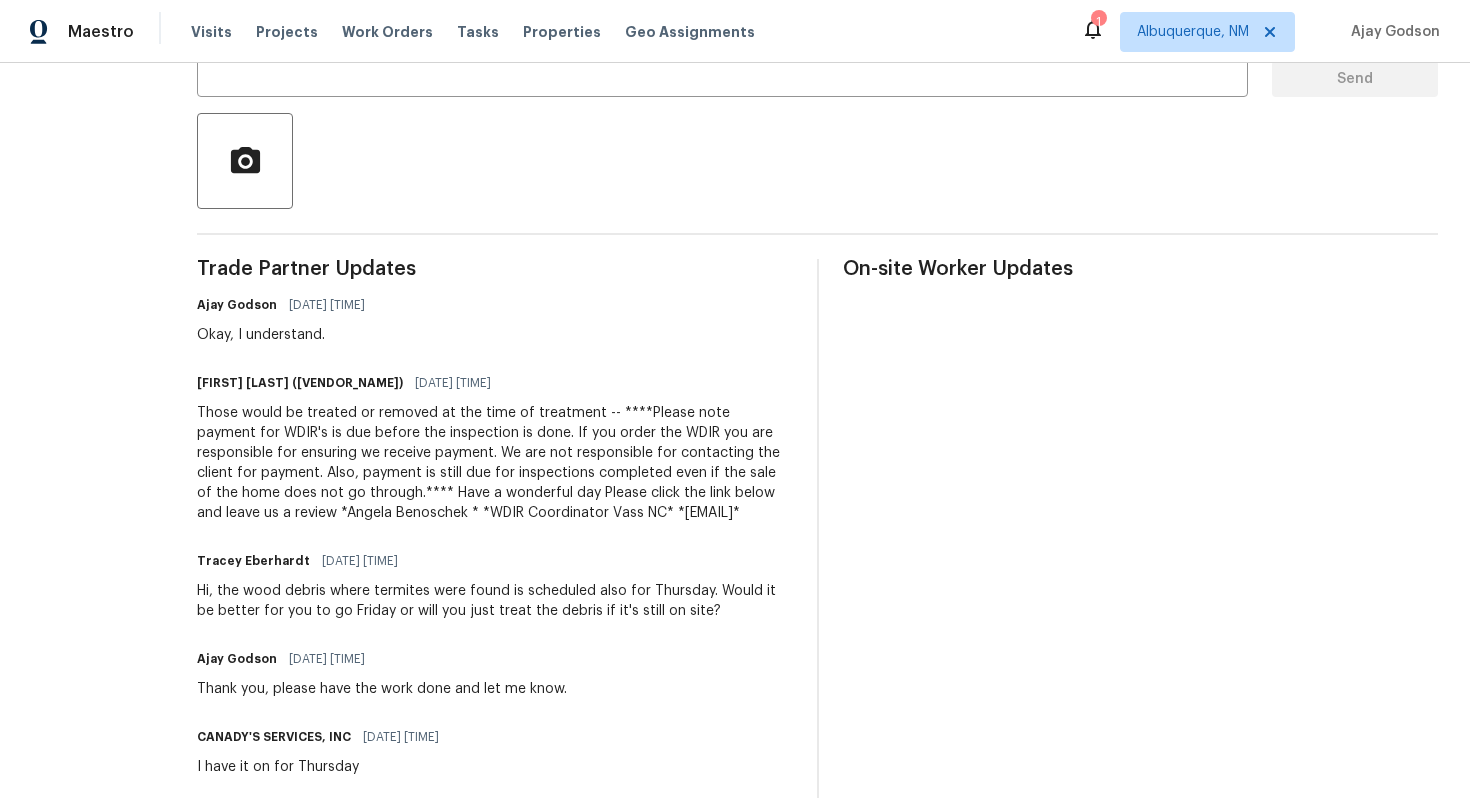 scroll, scrollTop: 426, scrollLeft: 0, axis: vertical 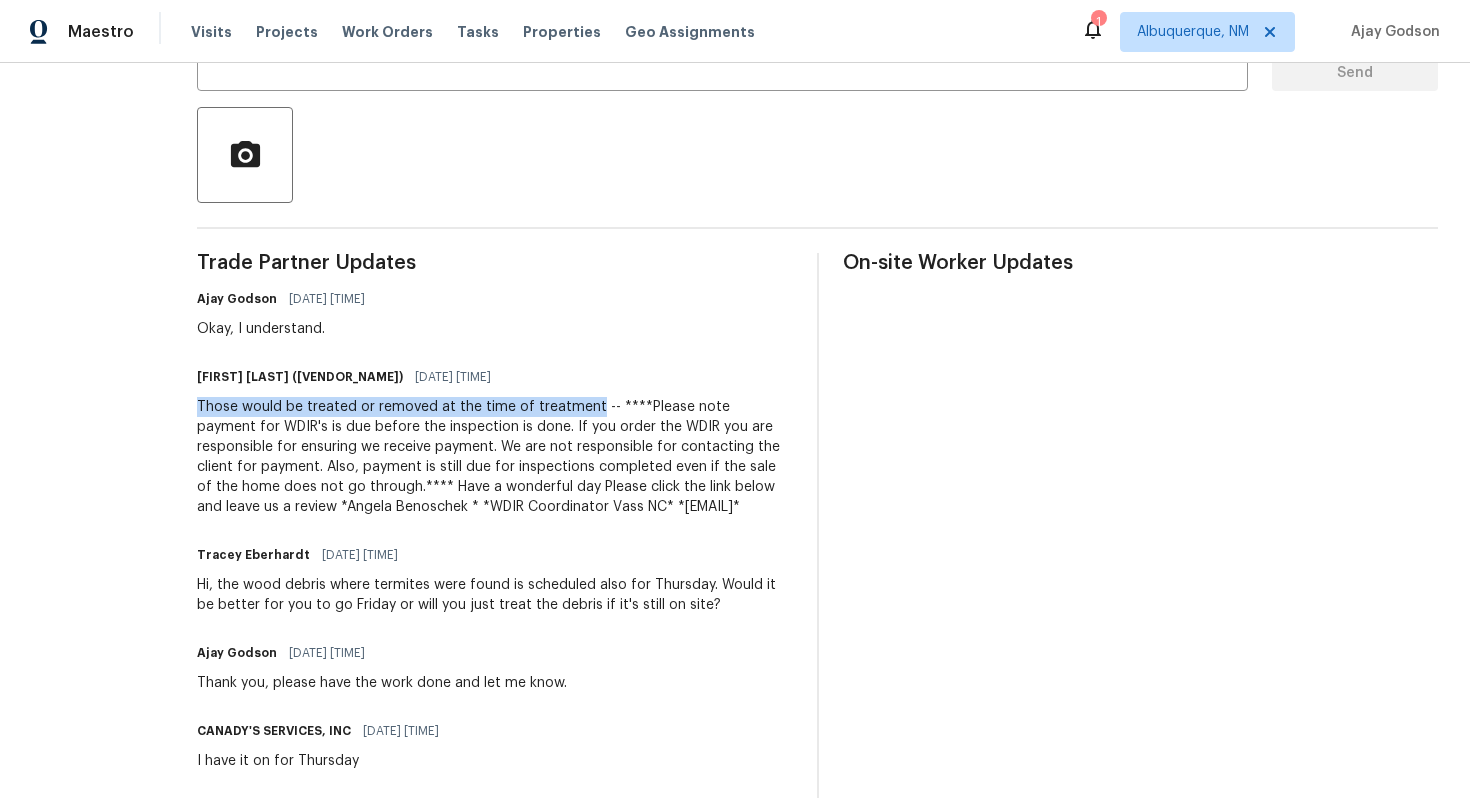 drag, startPoint x: 256, startPoint y: 408, endPoint x: 650, endPoint y: 411, distance: 394.0114 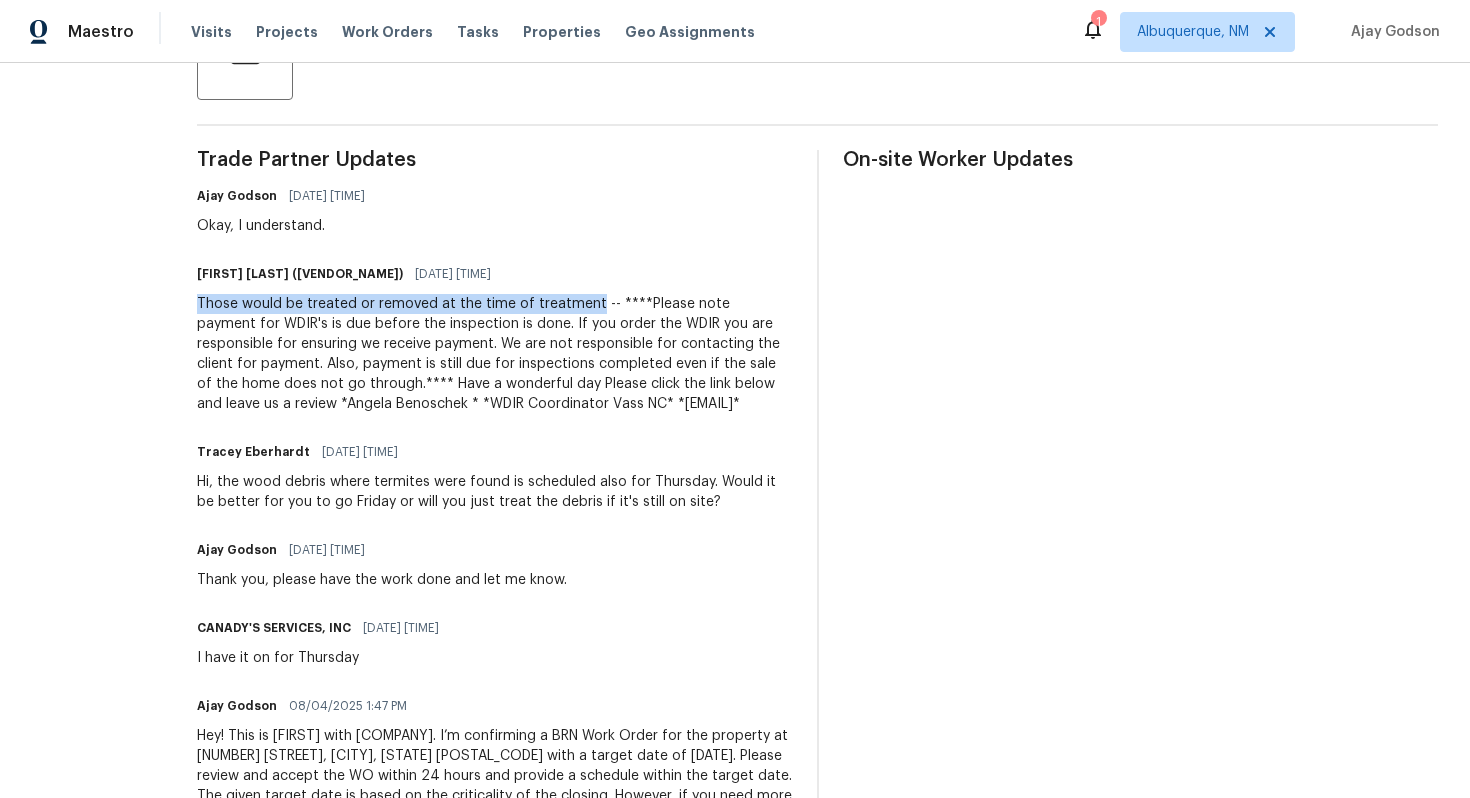 scroll, scrollTop: 536, scrollLeft: 0, axis: vertical 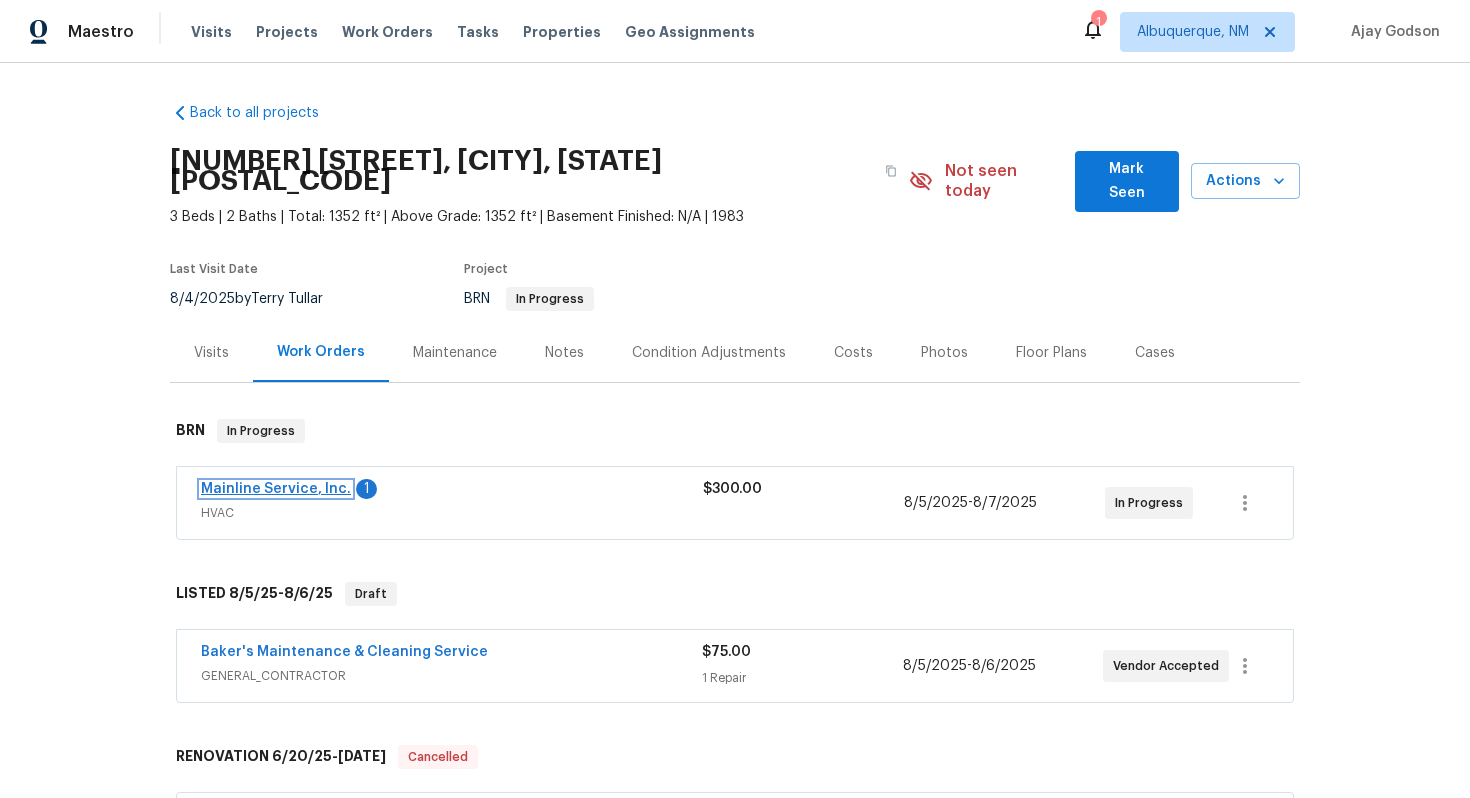 click on "Mainline Service, Inc." at bounding box center (276, 489) 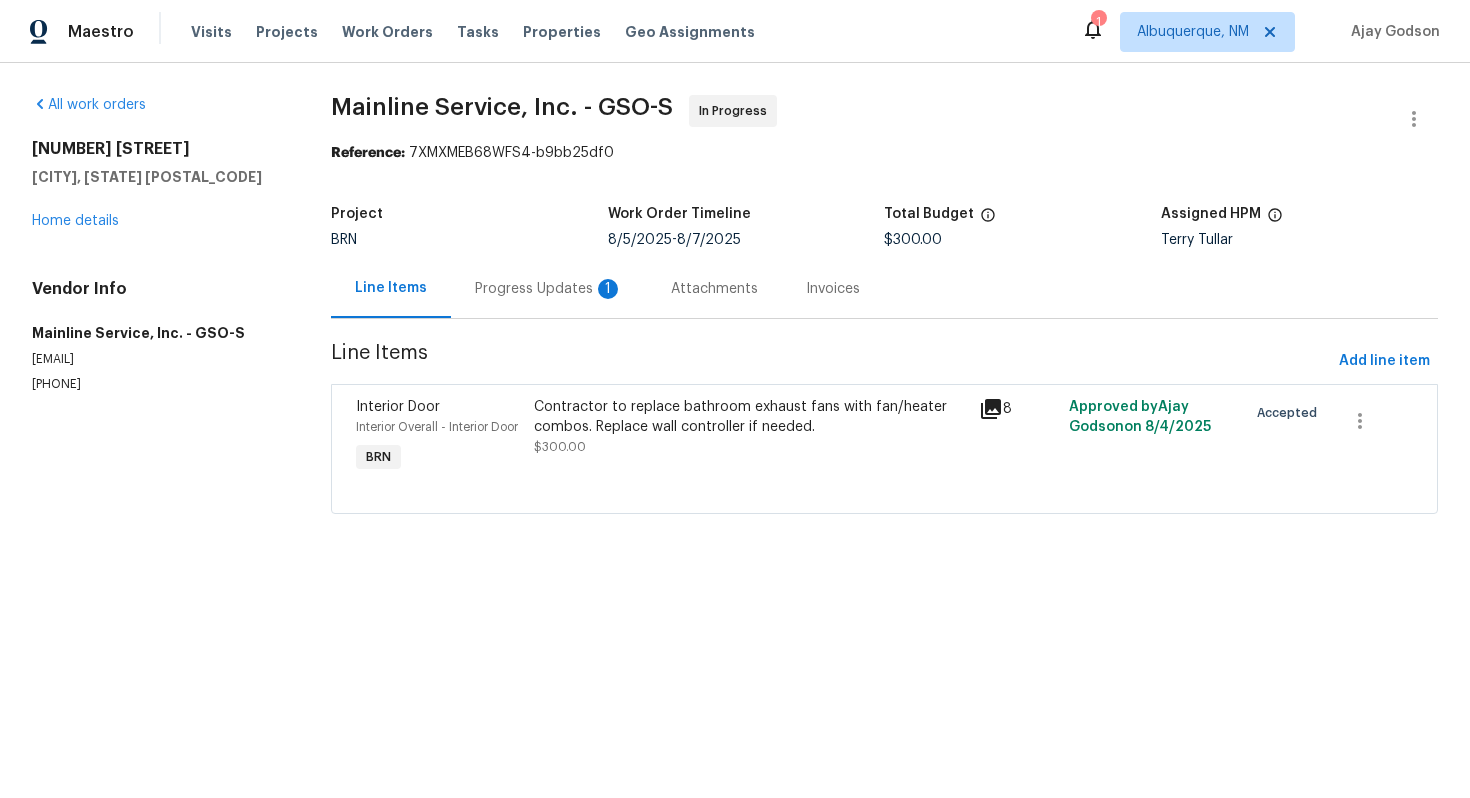 click on "Progress Updates 1" at bounding box center (549, 288) 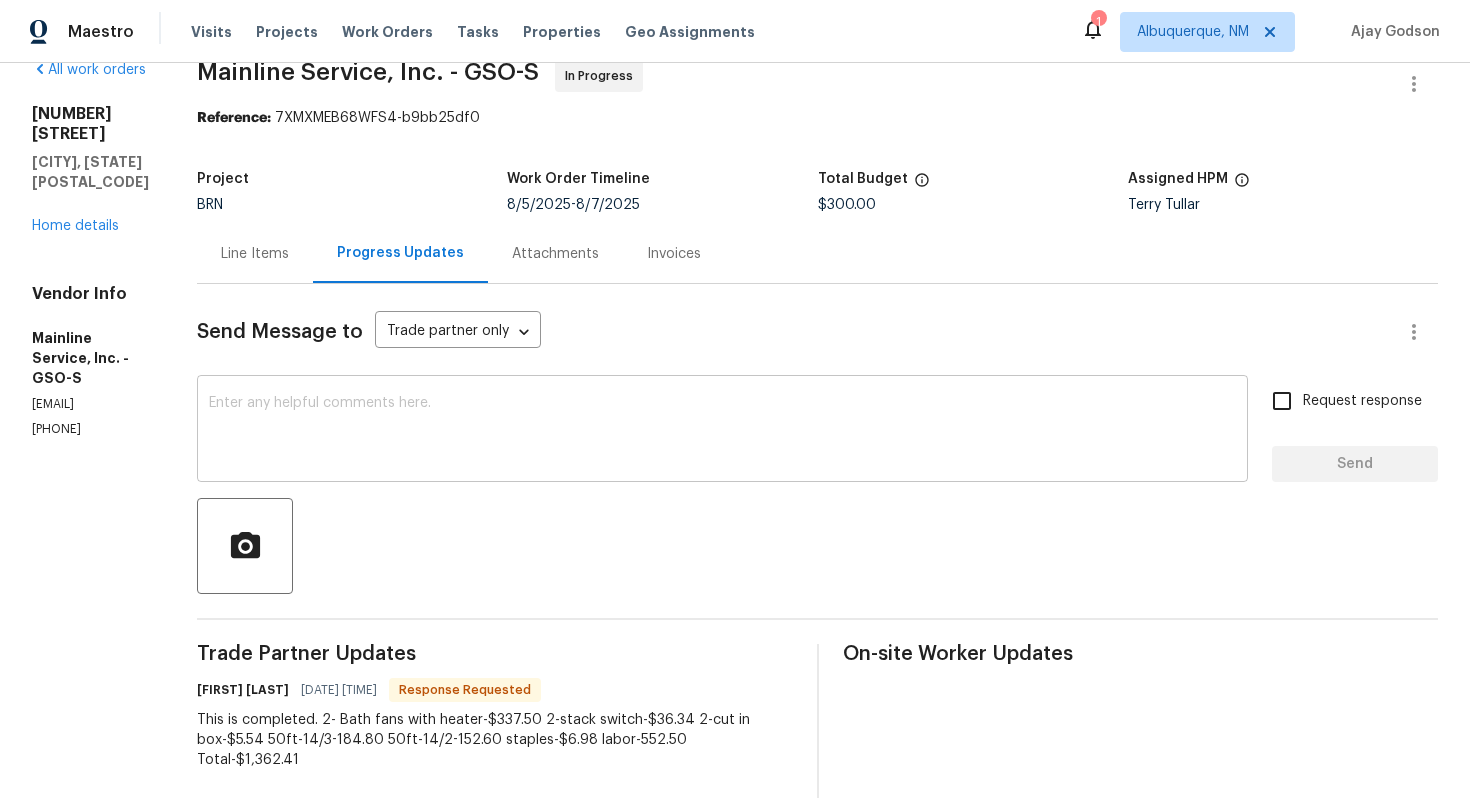 scroll, scrollTop: 0, scrollLeft: 0, axis: both 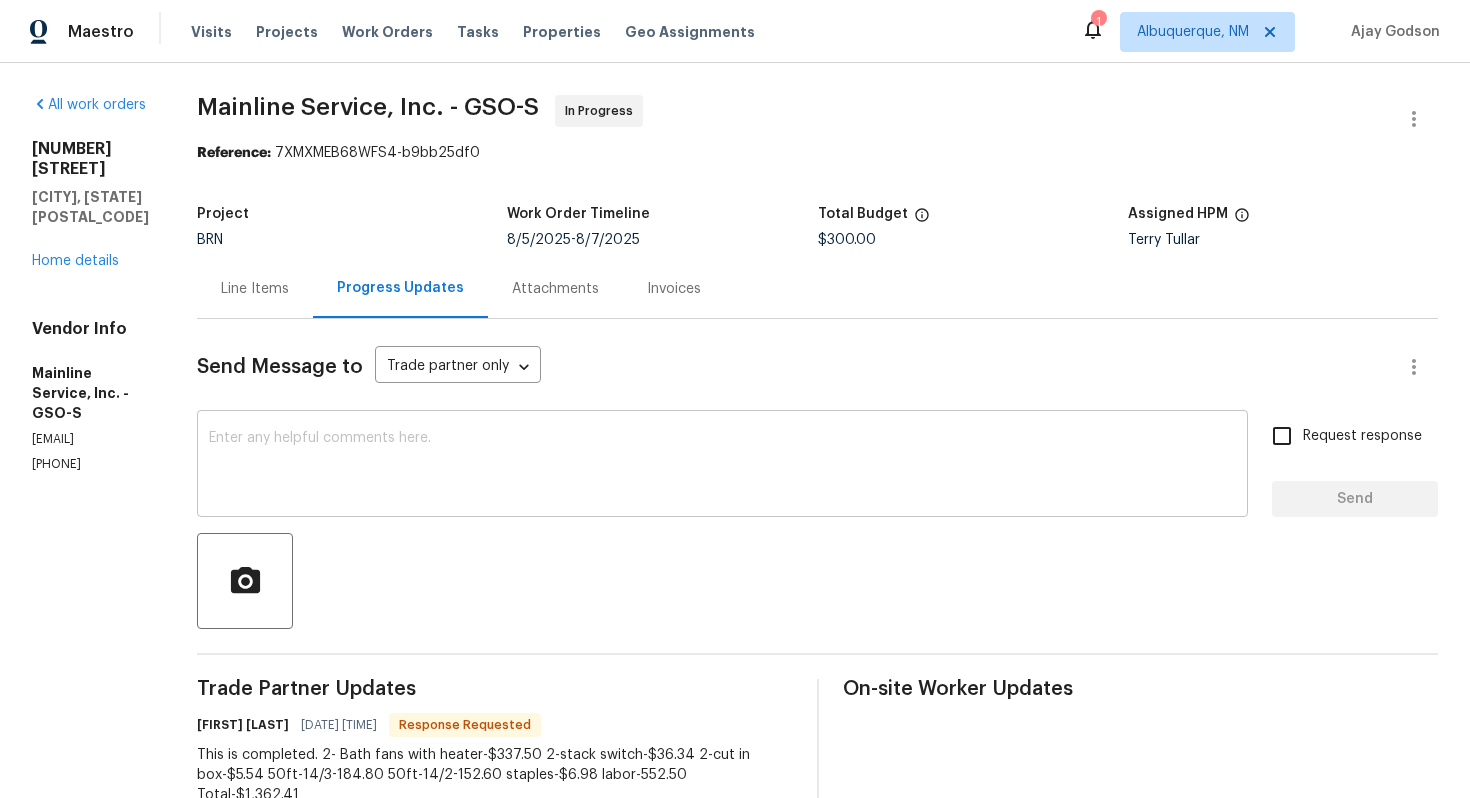 click at bounding box center [722, 466] 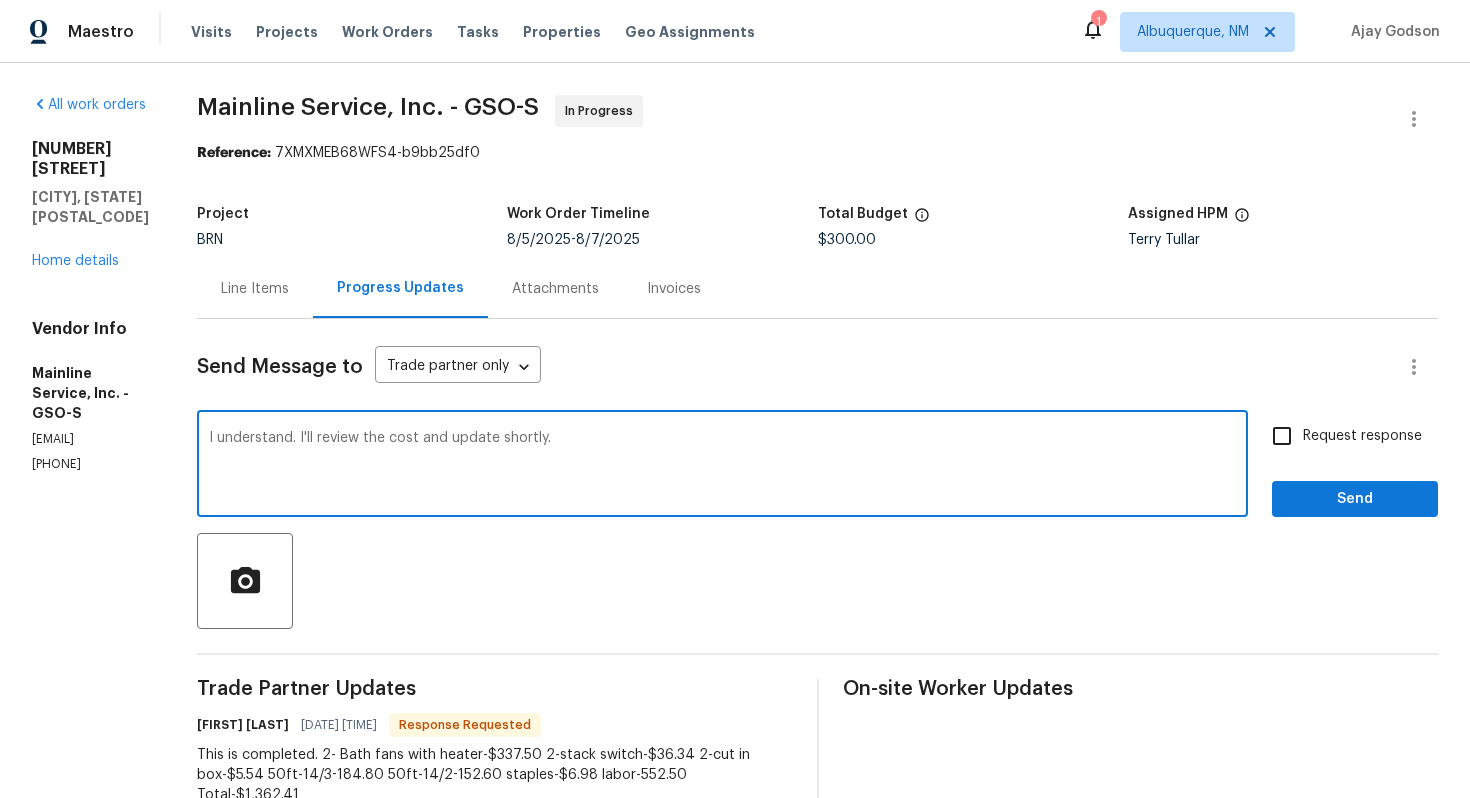 type on "I understand. I'll review the cost and update shortly." 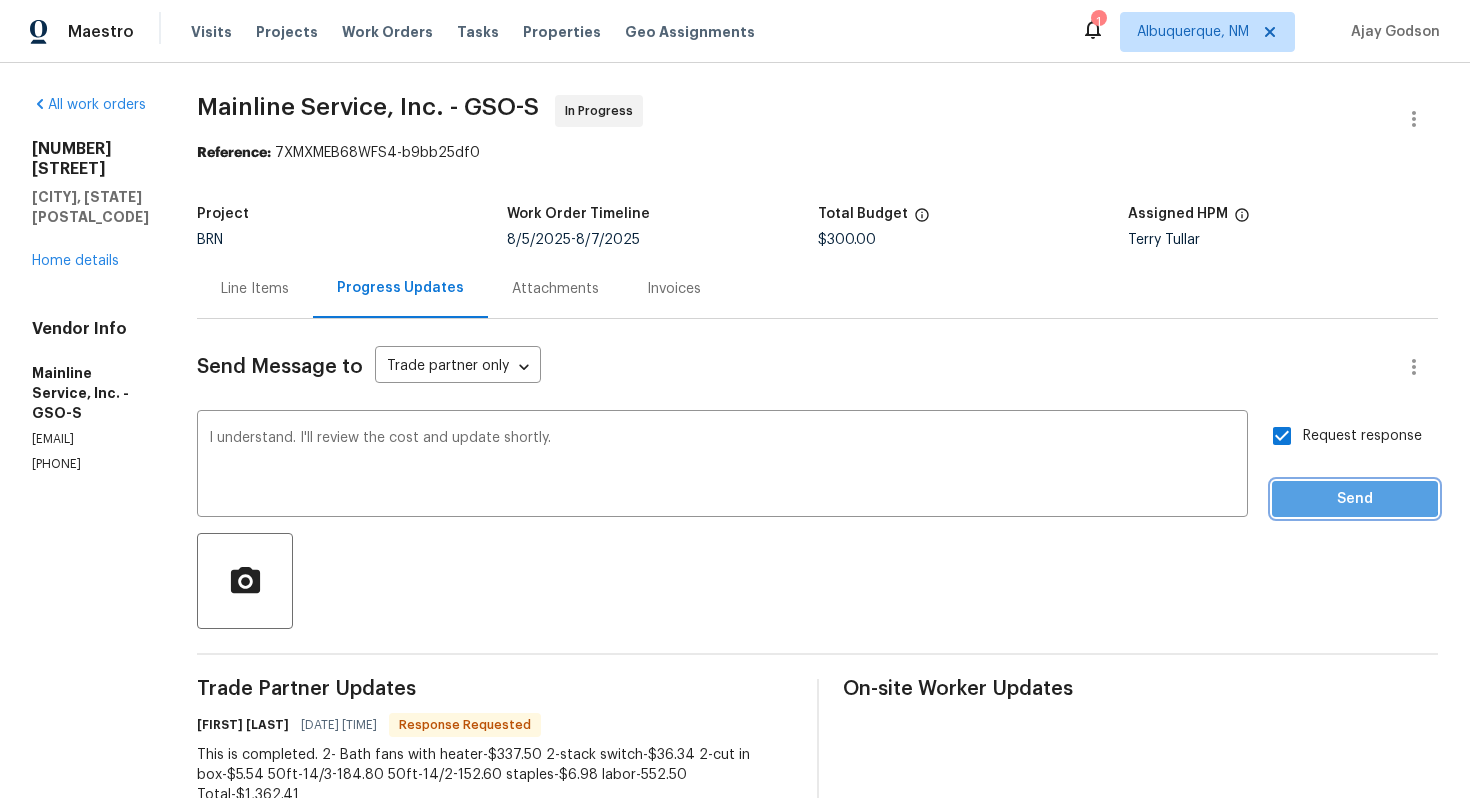 click on "Send" at bounding box center [1355, 499] 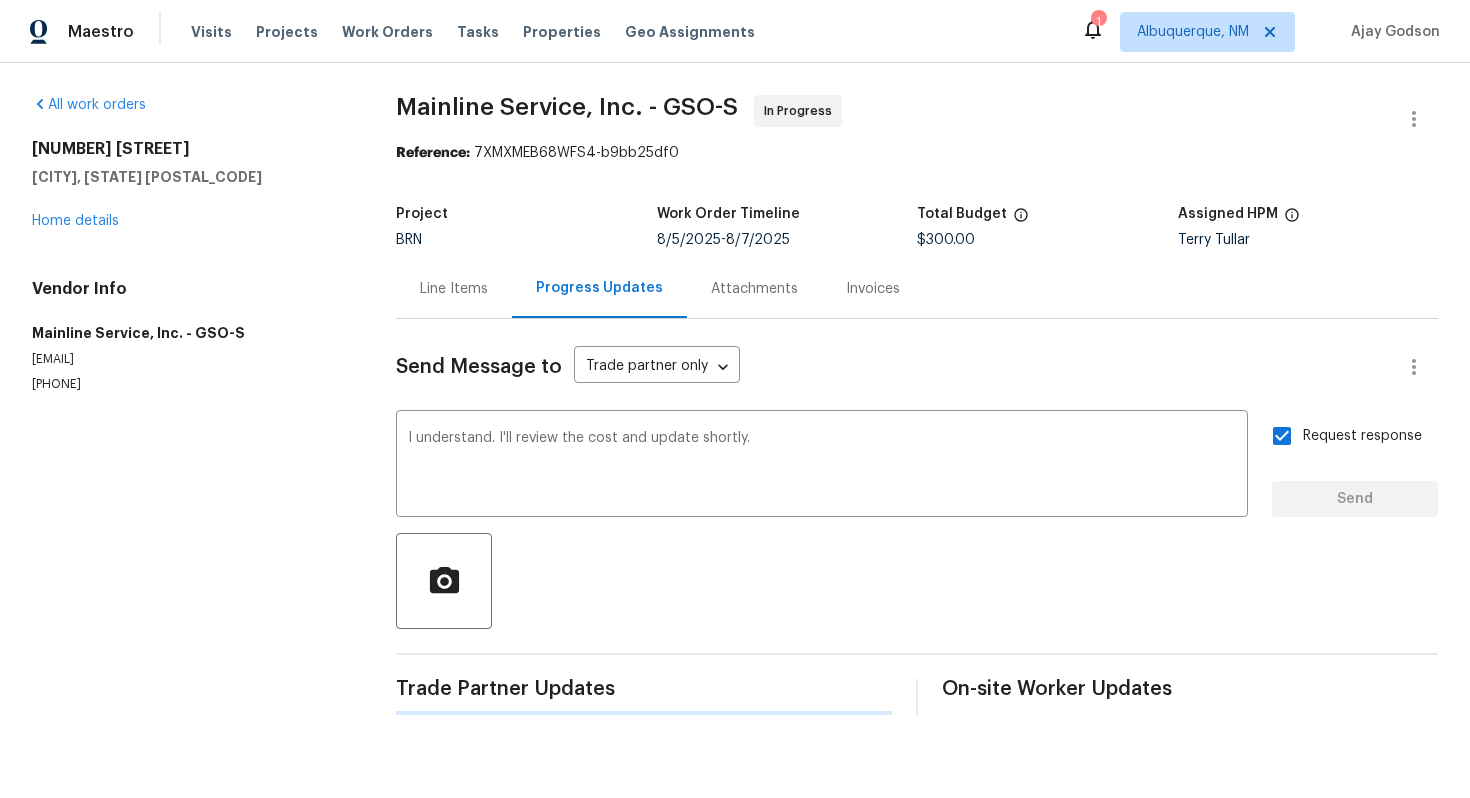 type 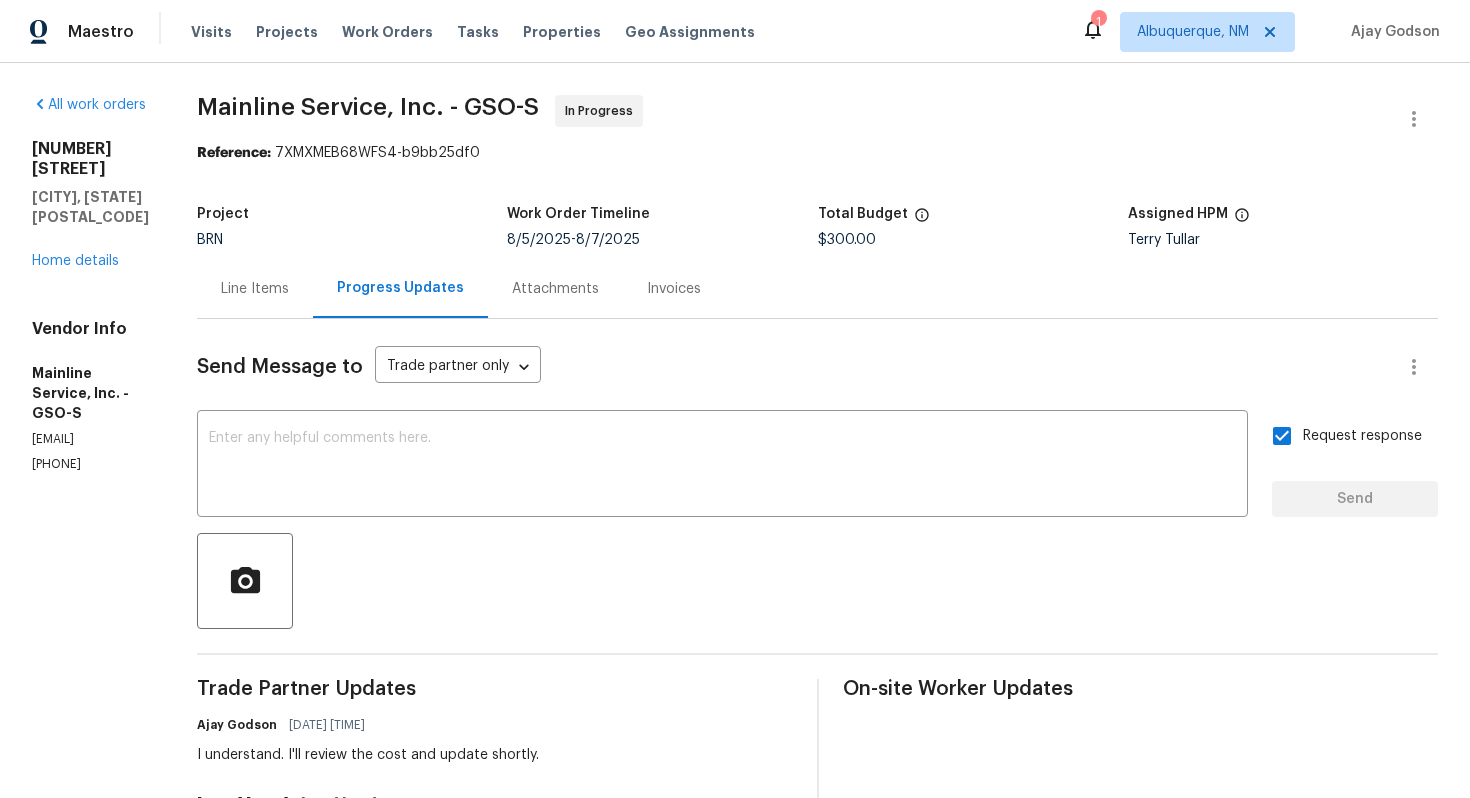 click on "Line Items" at bounding box center (255, 289) 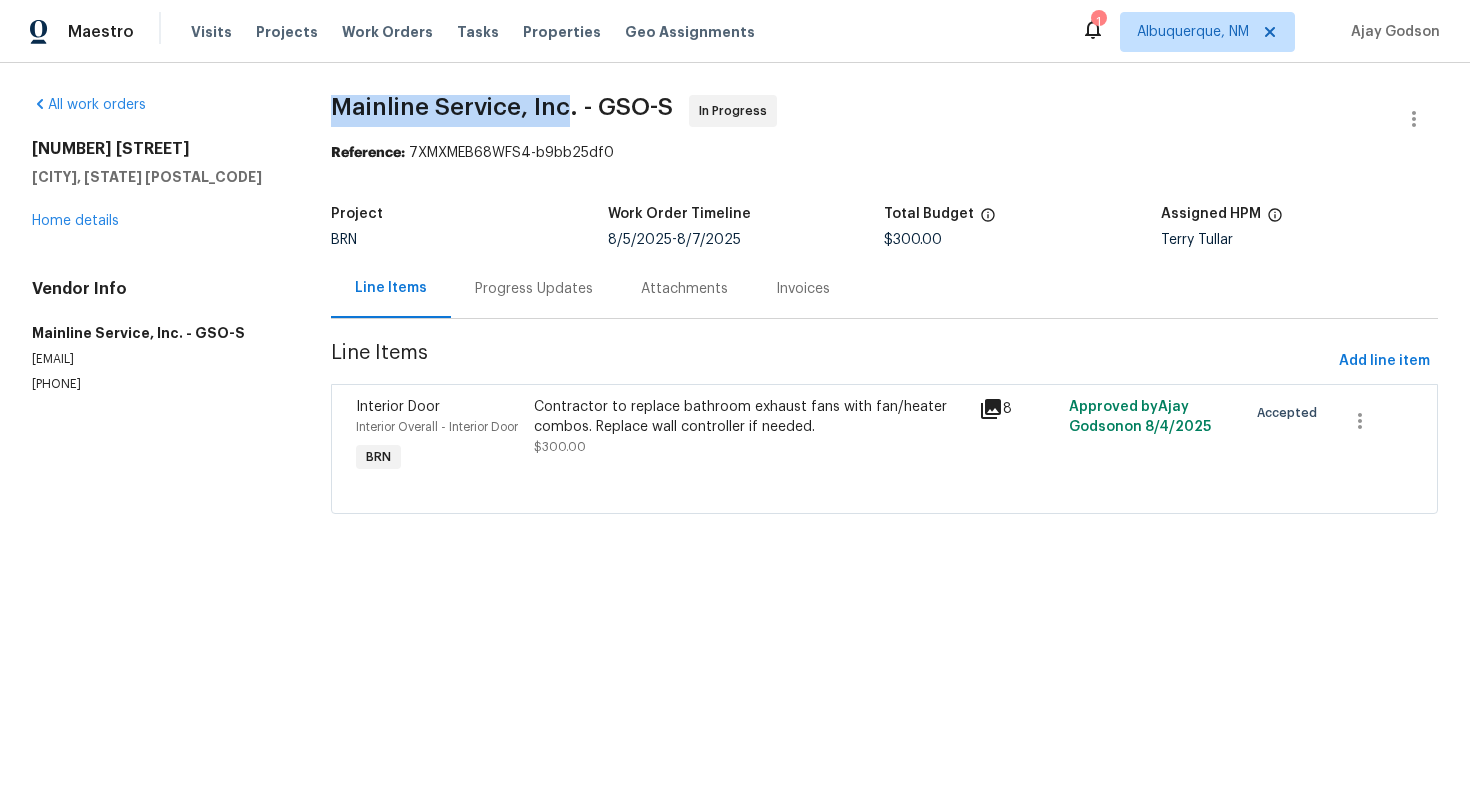 drag, startPoint x: 328, startPoint y: 105, endPoint x: 566, endPoint y: 114, distance: 238.1701 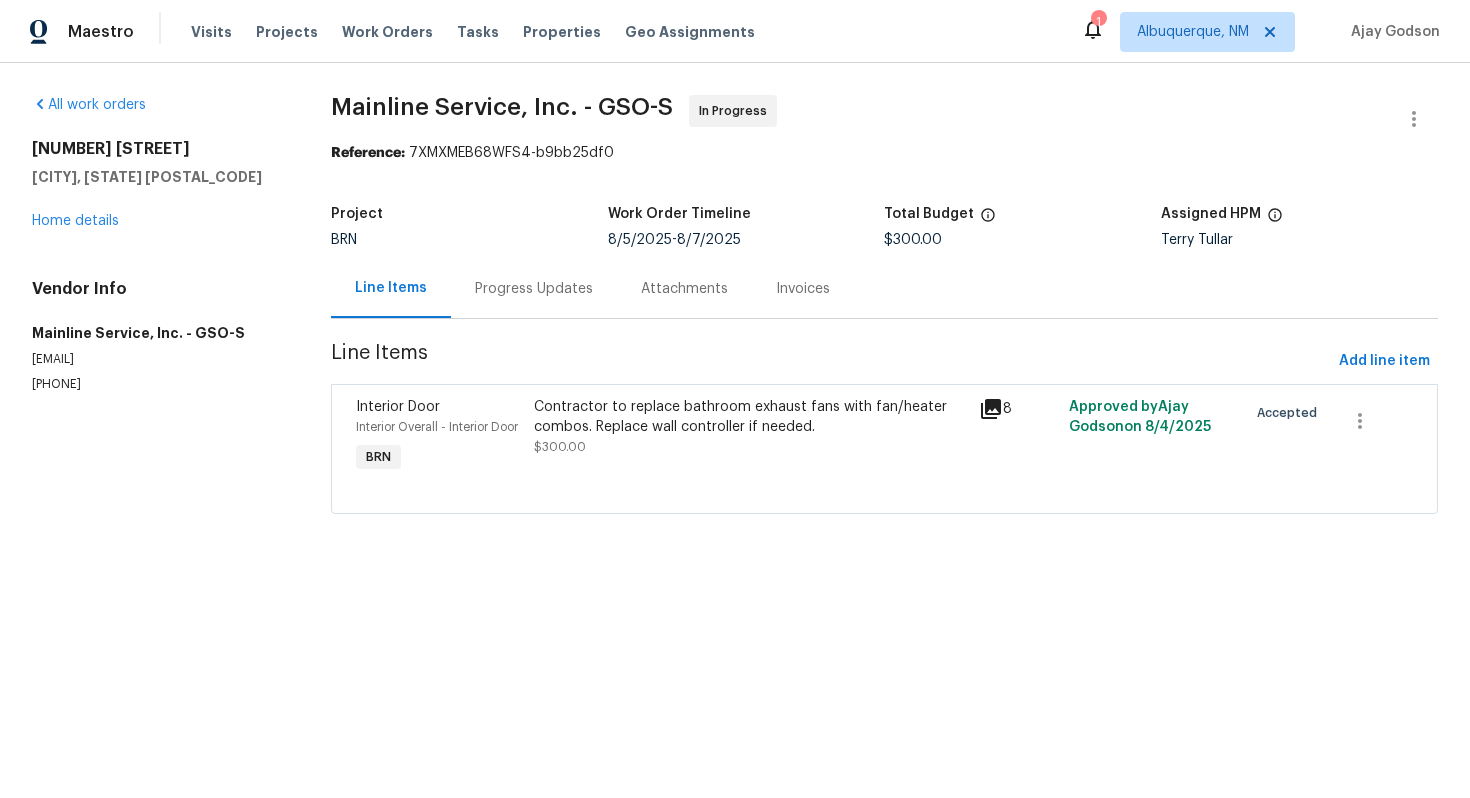 click on "Mainline Service, Inc. - GSO-S In Progress" at bounding box center [860, 119] 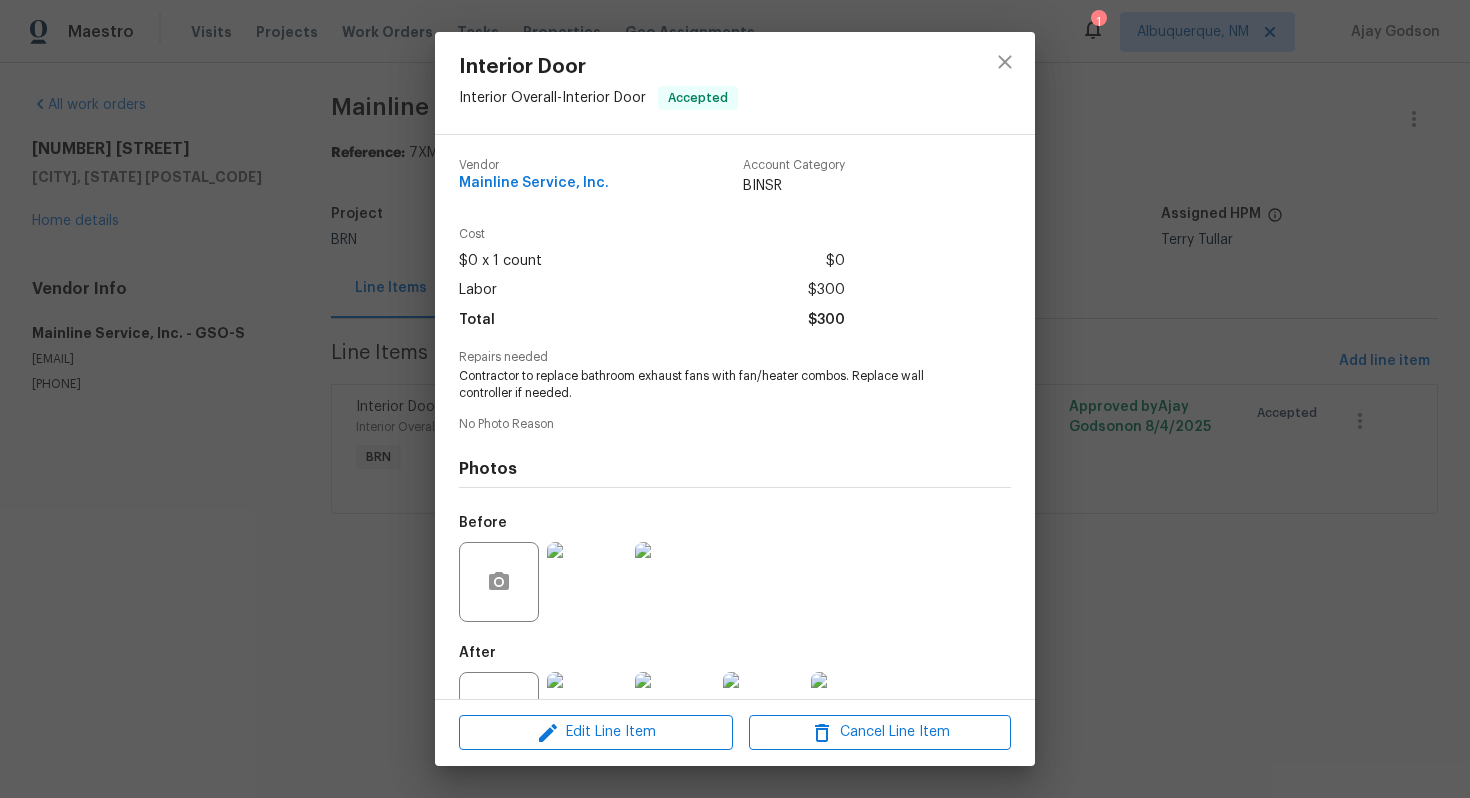 click on "Contractor to replace bathroom exhaust fans with fan/heater combos. Replace wall controller if needed." at bounding box center (707, 385) 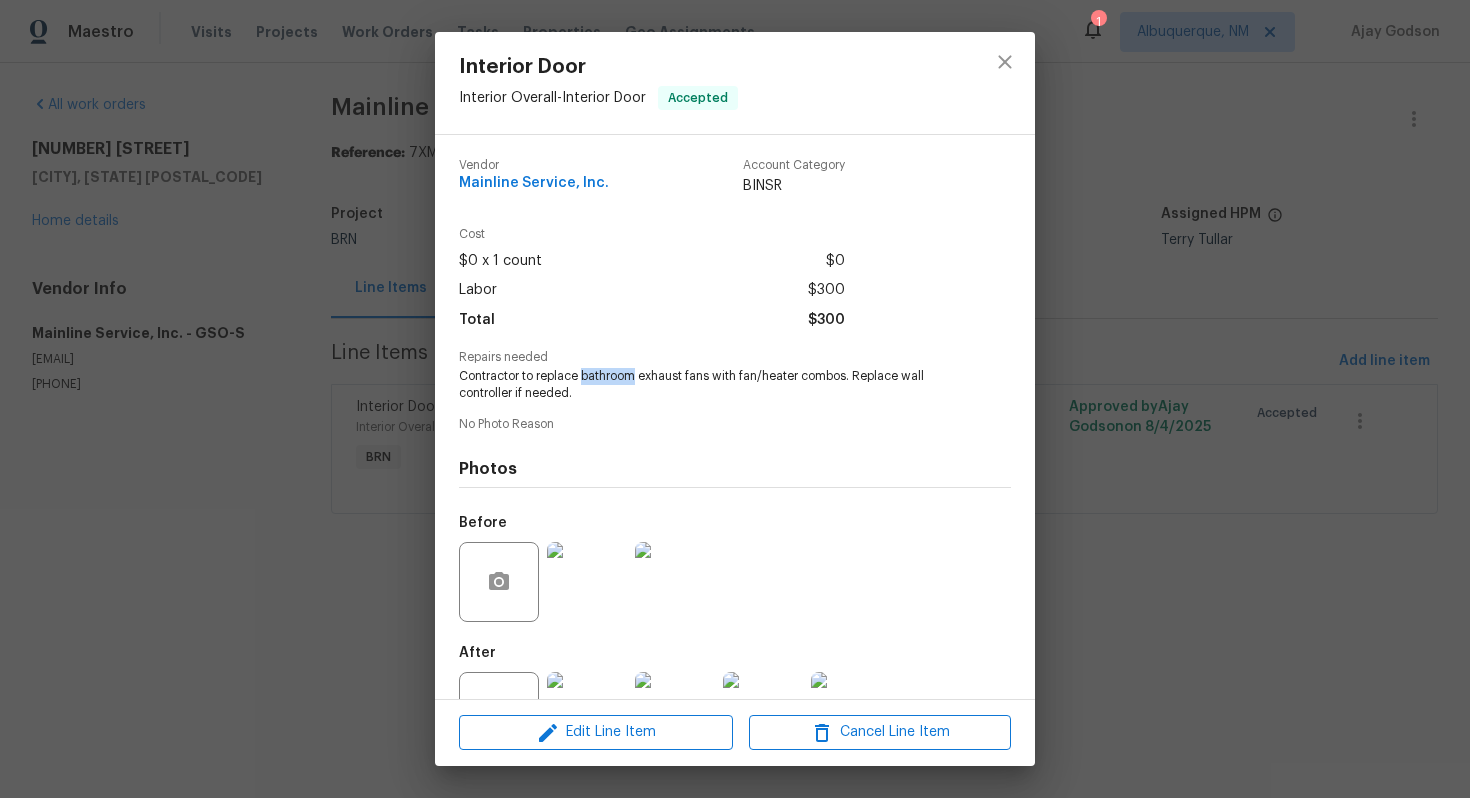 click on "Contractor to replace bathroom exhaust fans with fan/heater combos. Replace wall controller if needed." at bounding box center [707, 385] 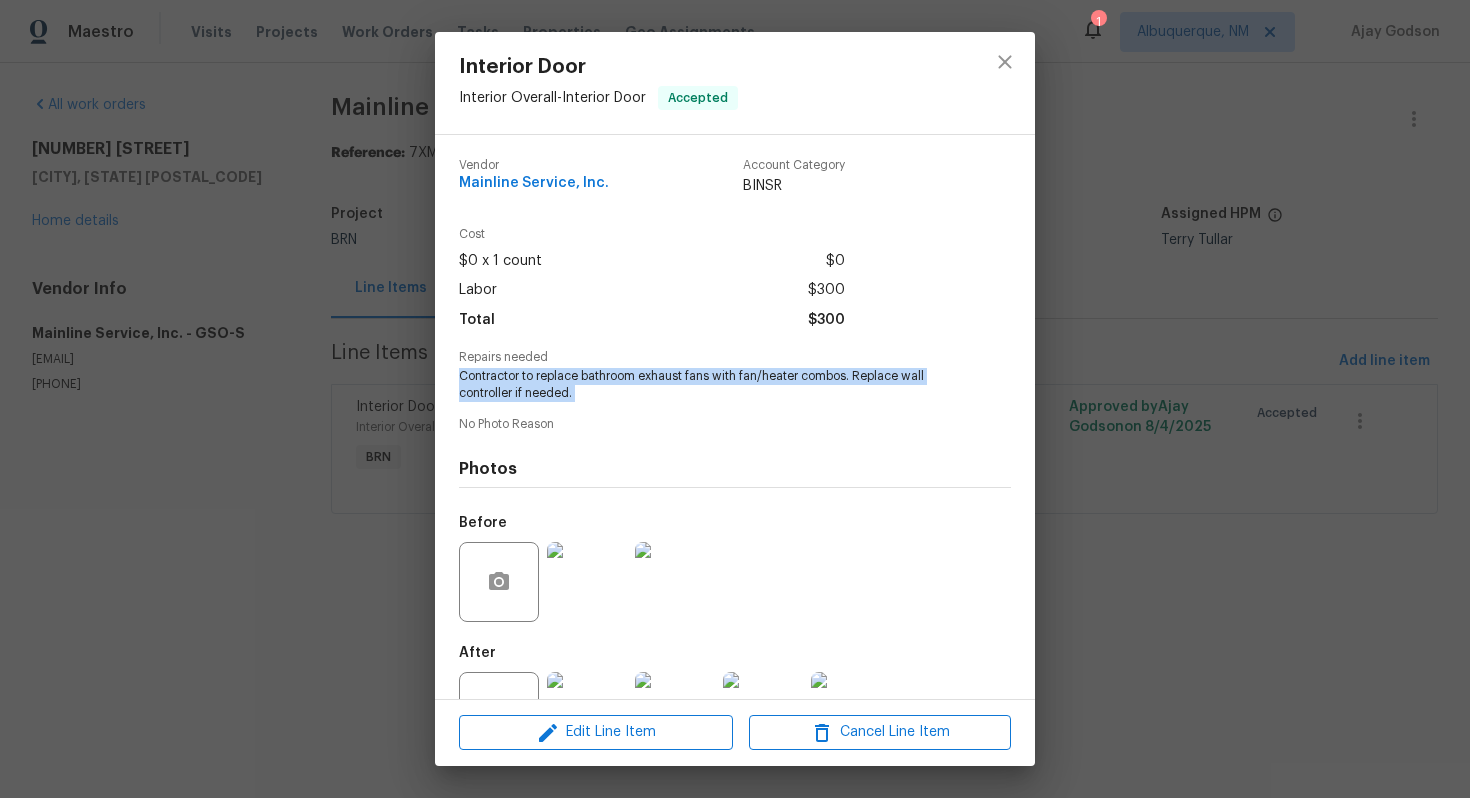 copy on "Contractor to replace bathroom exhaust fans with fan/heater combos. Replace wall controller if needed." 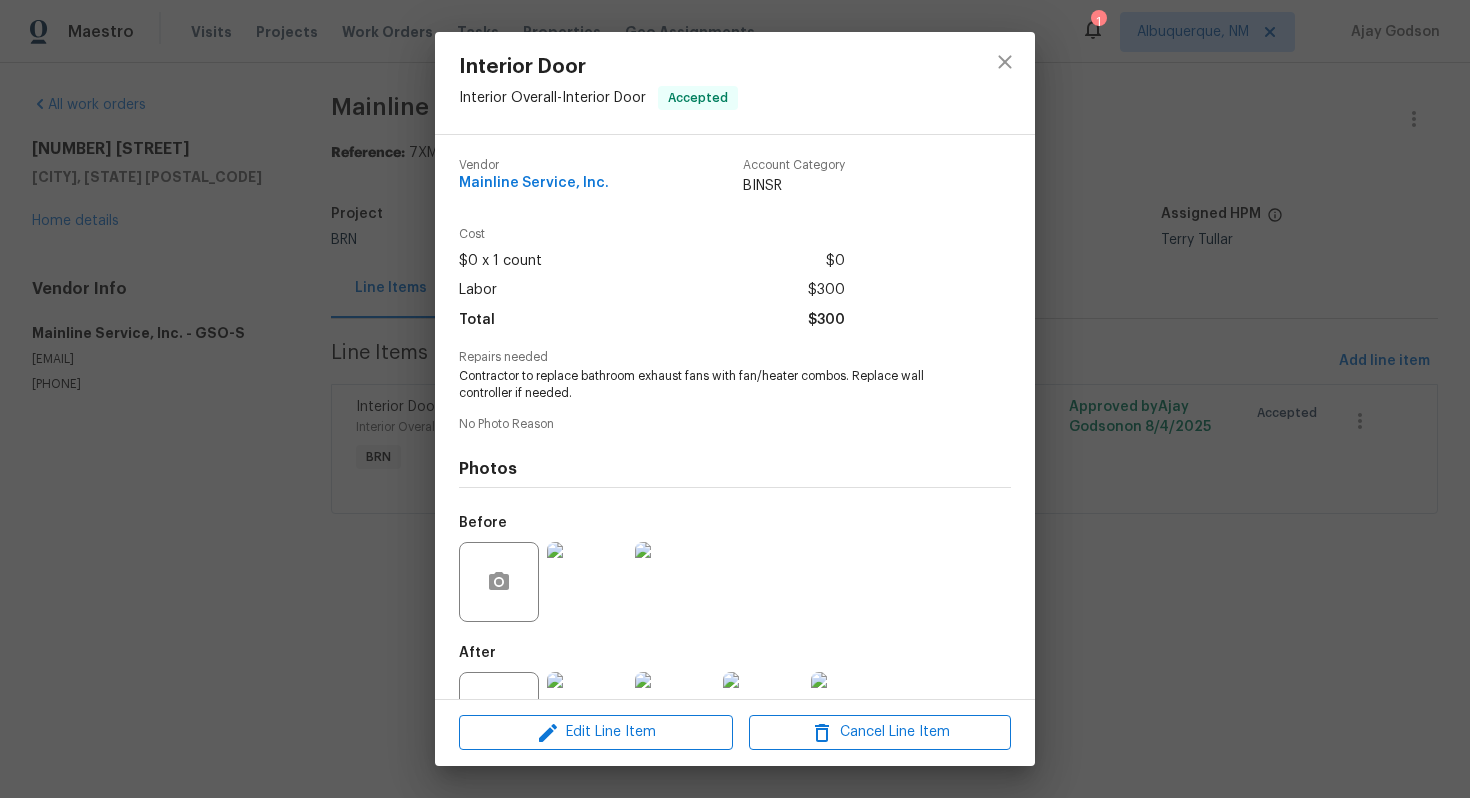 click on "Interior Door Interior Overall  -  Interior Door Accepted Vendor Mainline Service, Inc. Account Category BINSR Cost $0 x 1 count $0 Labor $300 Total $300 Repairs needed Contractor to replace bathroom exhaust fans with fan/heater combos. Replace wall controller if needed. No Photo Reason   Photos Before After  +2  Edit Line Item  Cancel Line Item" at bounding box center (735, 399) 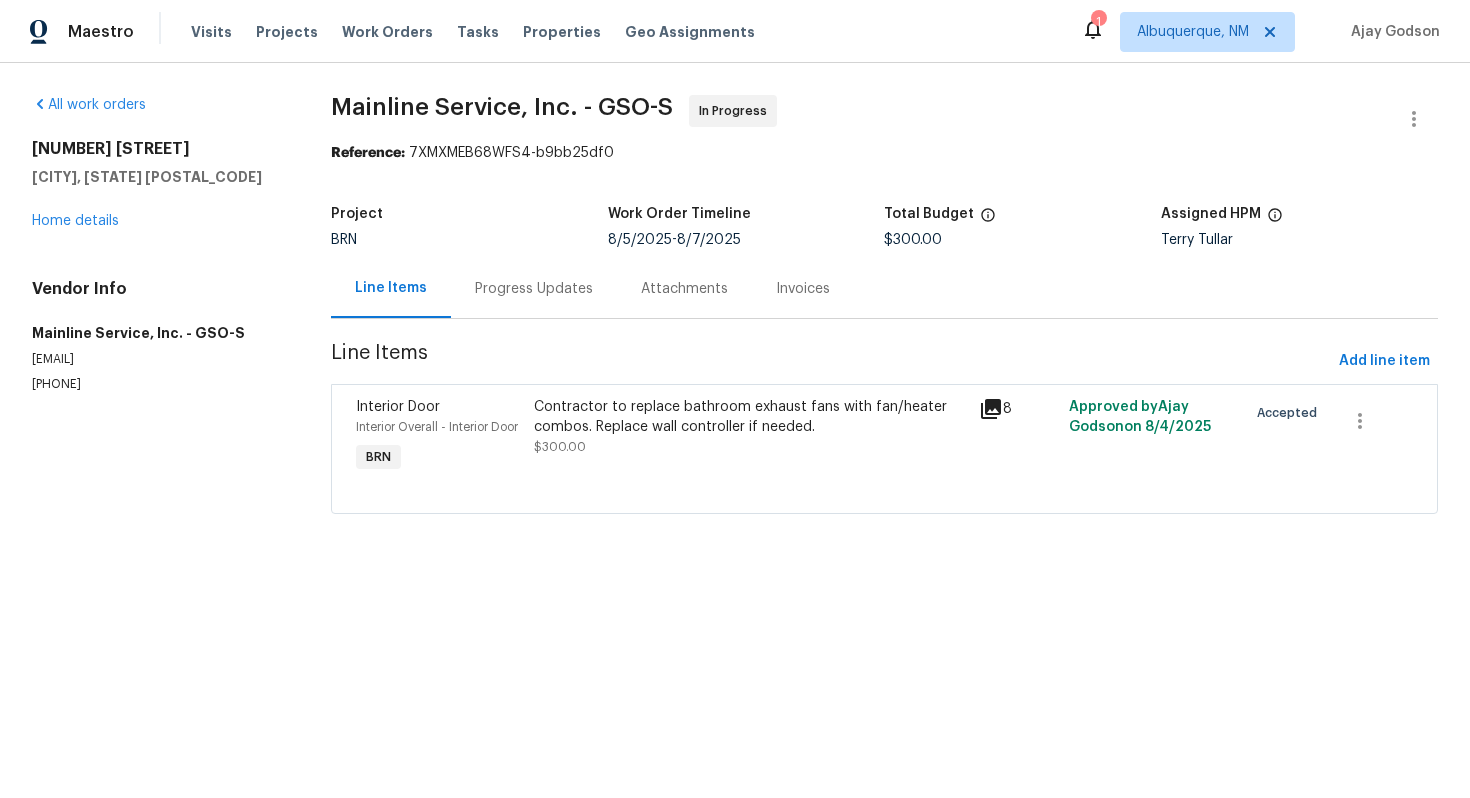 click on "Progress Updates" at bounding box center (534, 289) 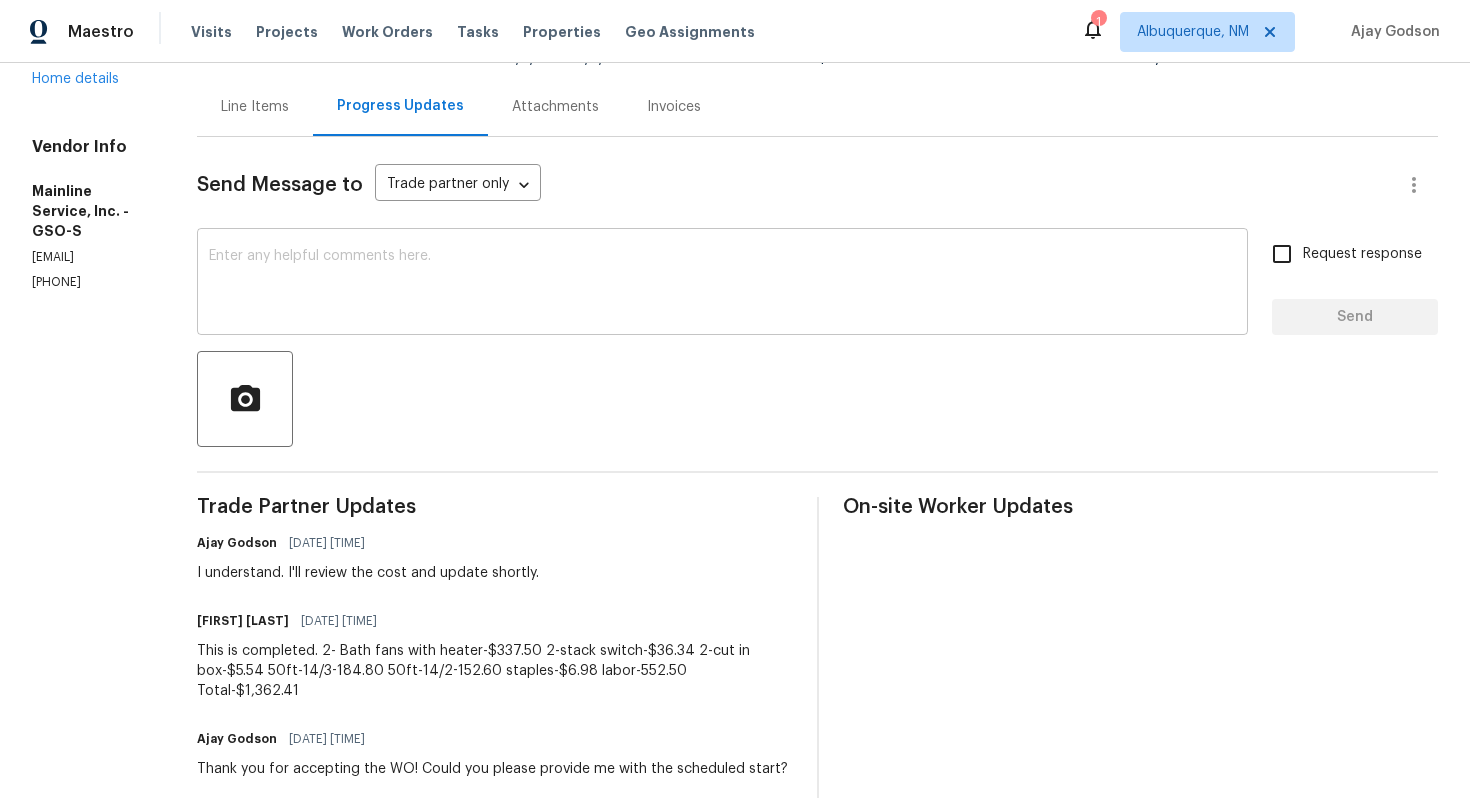 scroll, scrollTop: 248, scrollLeft: 0, axis: vertical 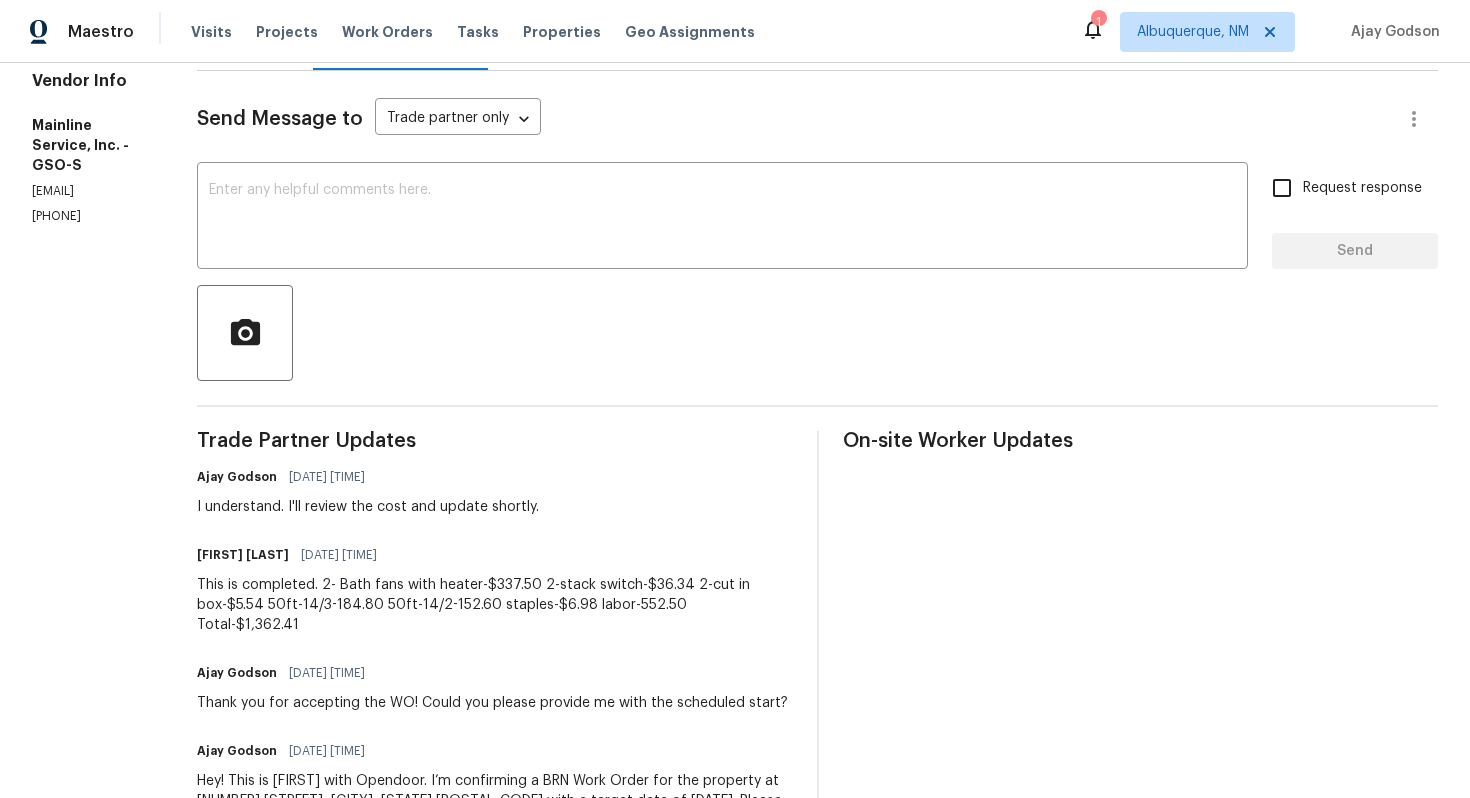 click on "This is completed.
2- Bath fans with heater-$337.50
2-stack switch-$36.34
2-cut in box-$5.54
50ft-14/3-184.80
50ft-14/2-152.60
staples-$6.98
labor-552.50
Total-$1,362.41" at bounding box center (495, 605) 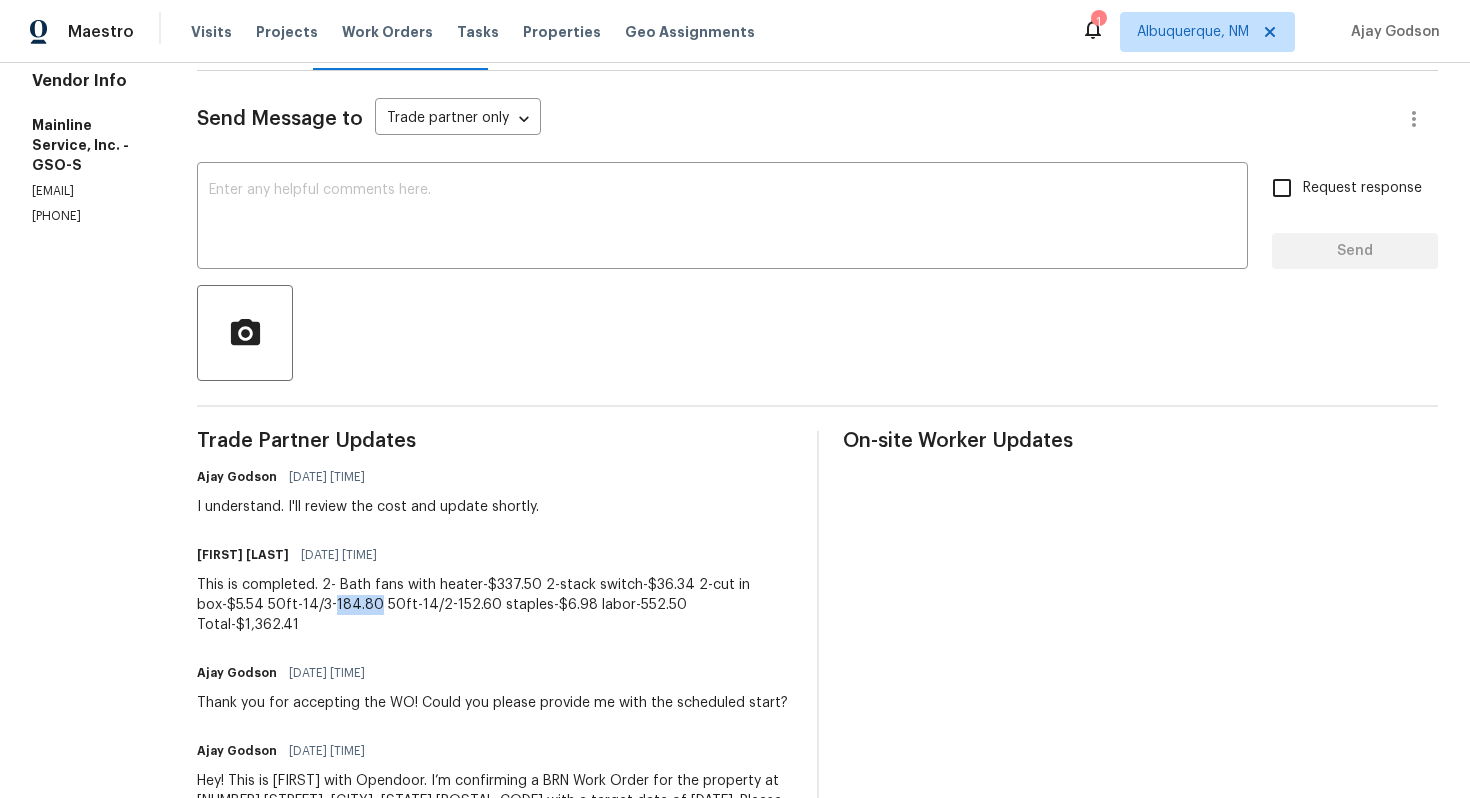 click on "This is completed.
2- Bath fans with heater-$337.50
2-stack switch-$36.34
2-cut in box-$5.54
50ft-14/3-184.80
50ft-14/2-152.60
staples-$6.98
labor-552.50
Total-$1,362.41" at bounding box center (495, 605) 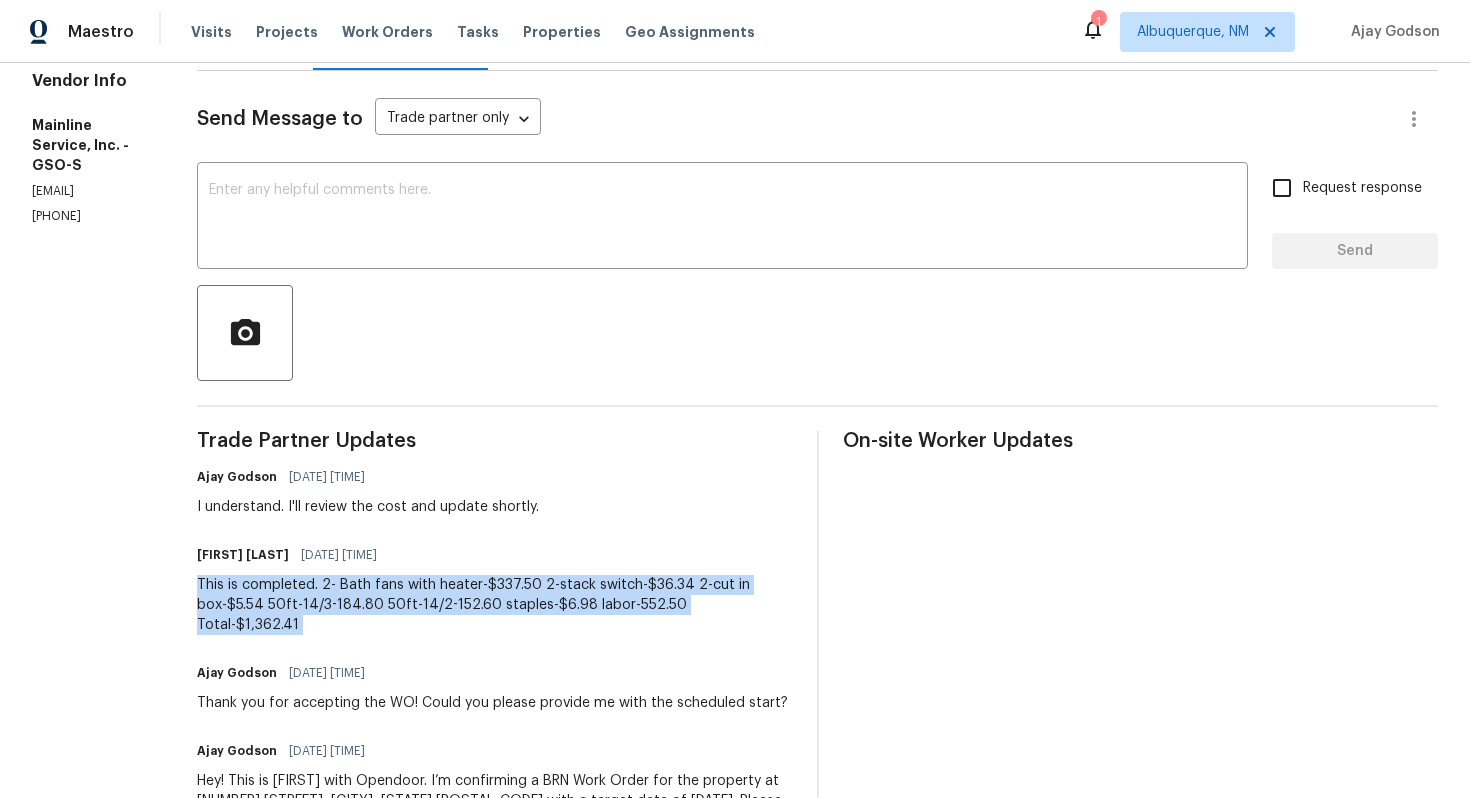 copy on "This is completed.
2- Bath fans with heater-$337.50
2-stack switch-$36.34
2-cut in box-$5.54
50ft-14/3-184.80
50ft-14/2-152.60
staples-$6.98
labor-552.50
Total-$1,362.41" 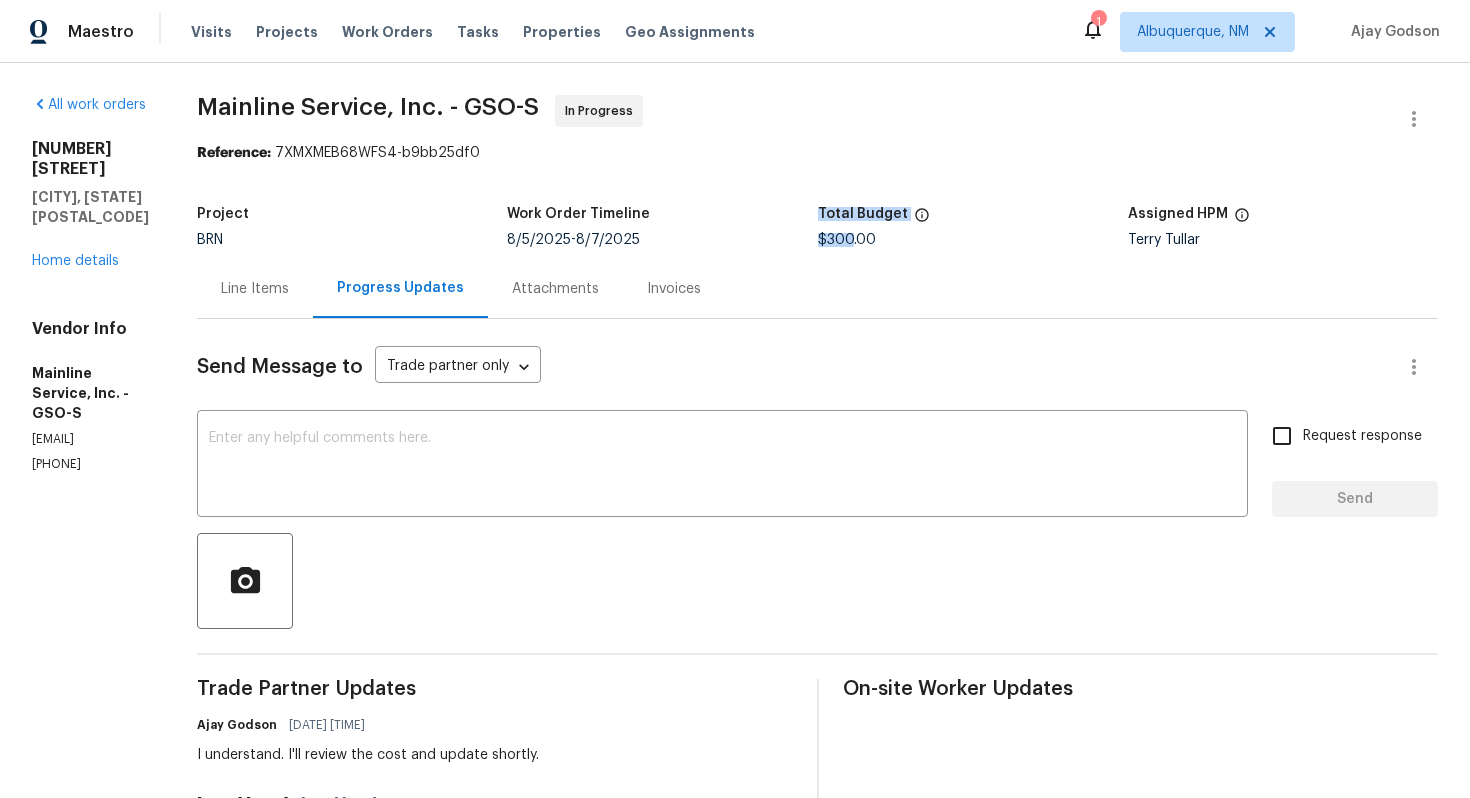 drag, startPoint x: 881, startPoint y: 243, endPoint x: 841, endPoint y: 242, distance: 40.012497 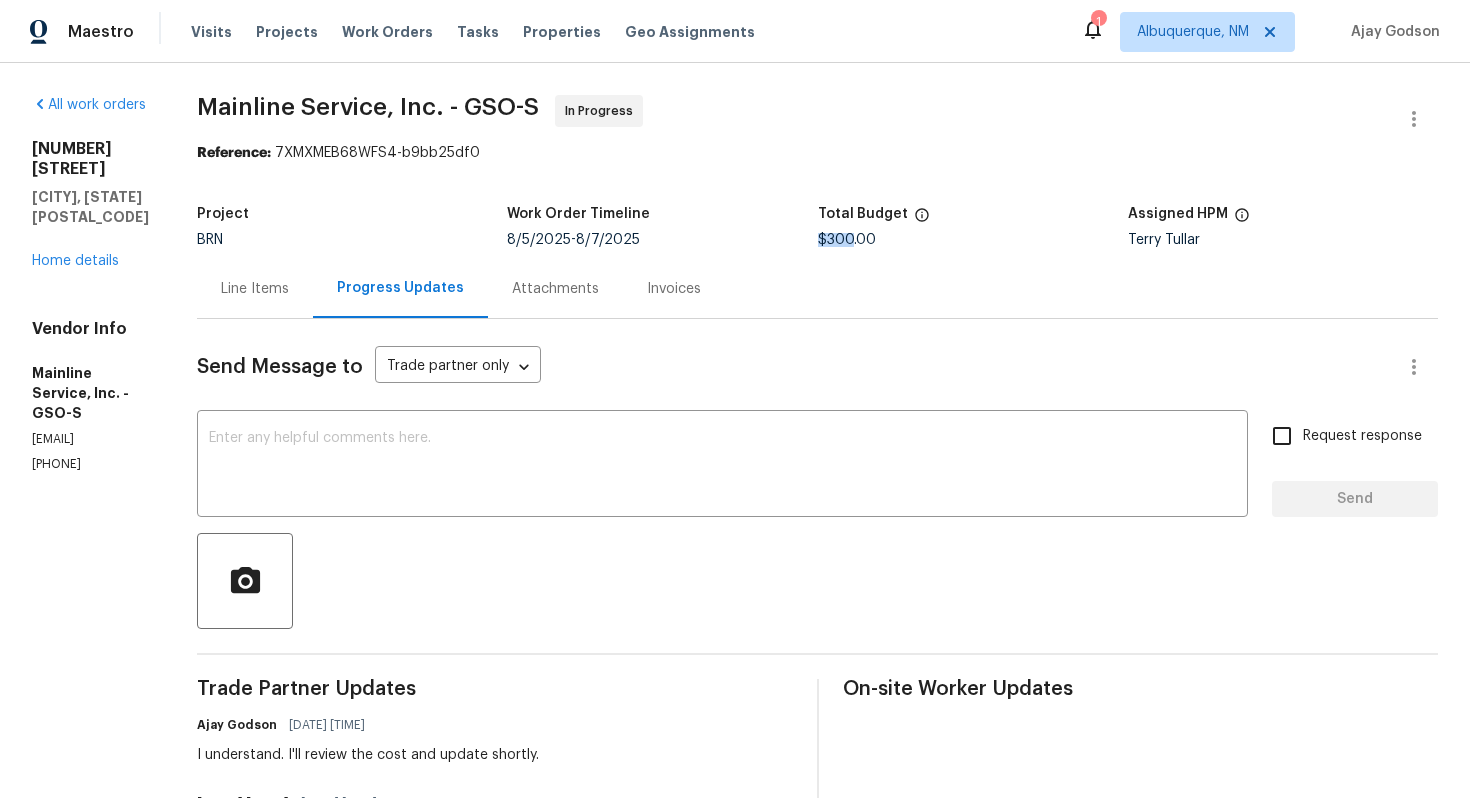 drag, startPoint x: 880, startPoint y: 240, endPoint x: 848, endPoint y: 241, distance: 32.01562 